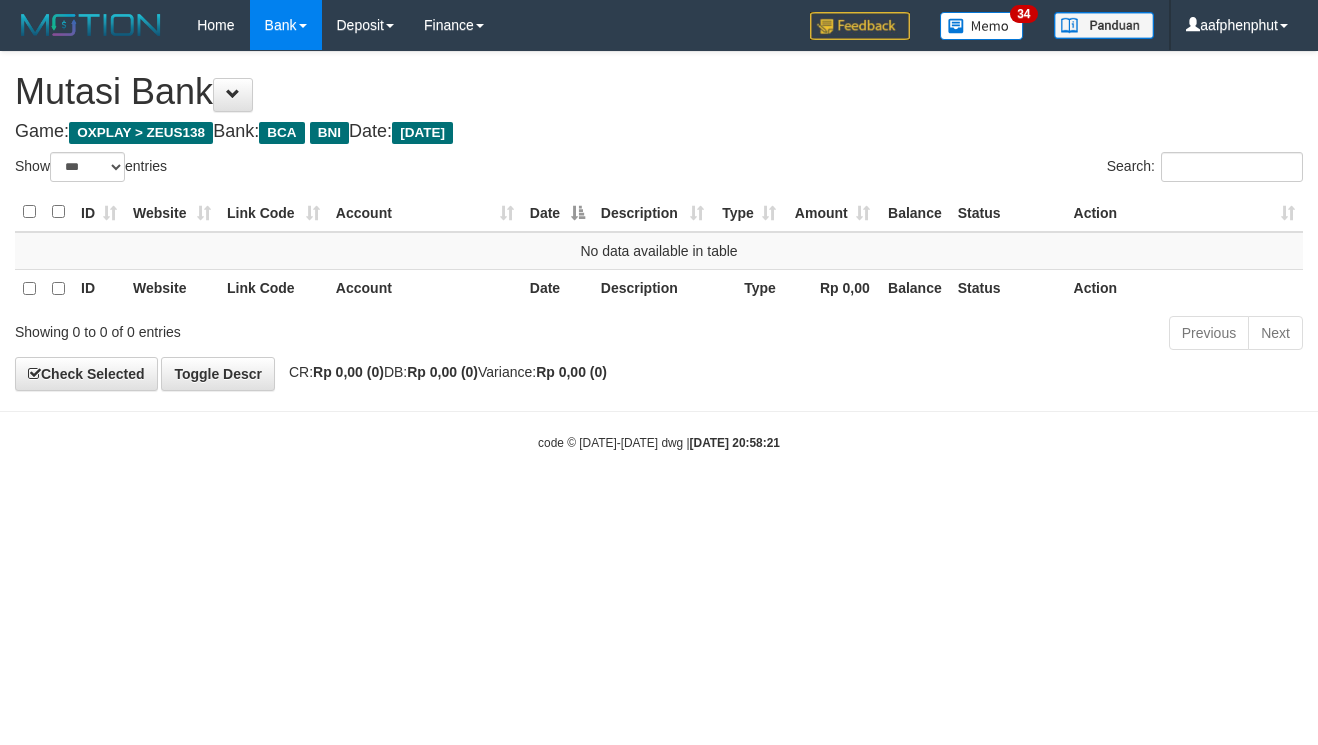select on "***" 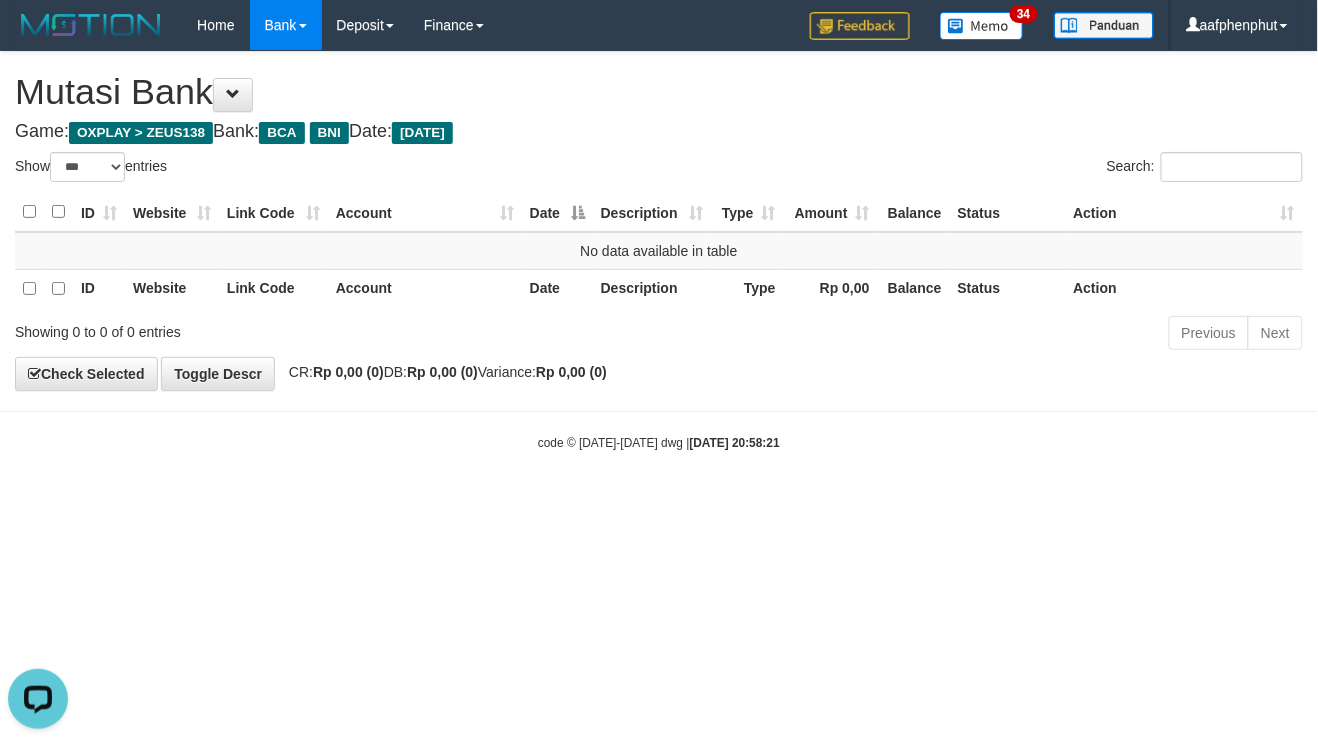 scroll, scrollTop: 0, scrollLeft: 0, axis: both 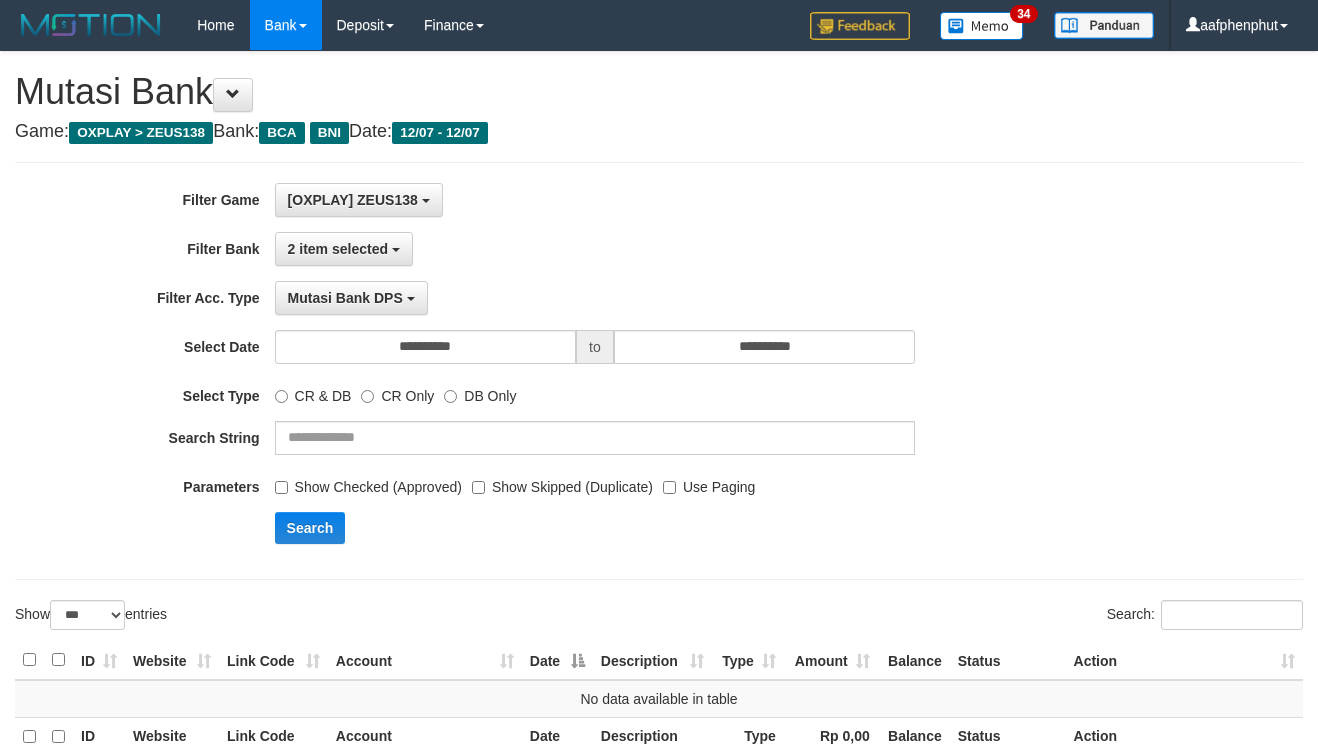 select on "***" 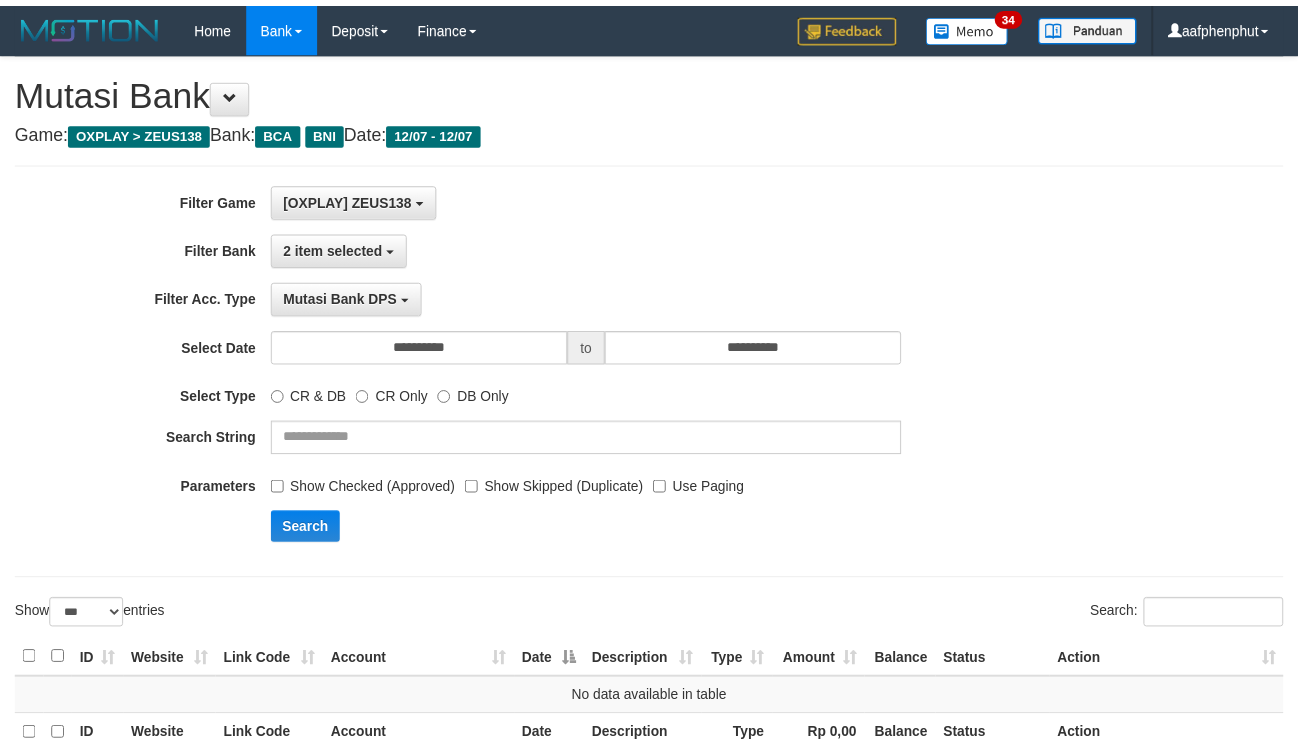 scroll, scrollTop: 0, scrollLeft: 0, axis: both 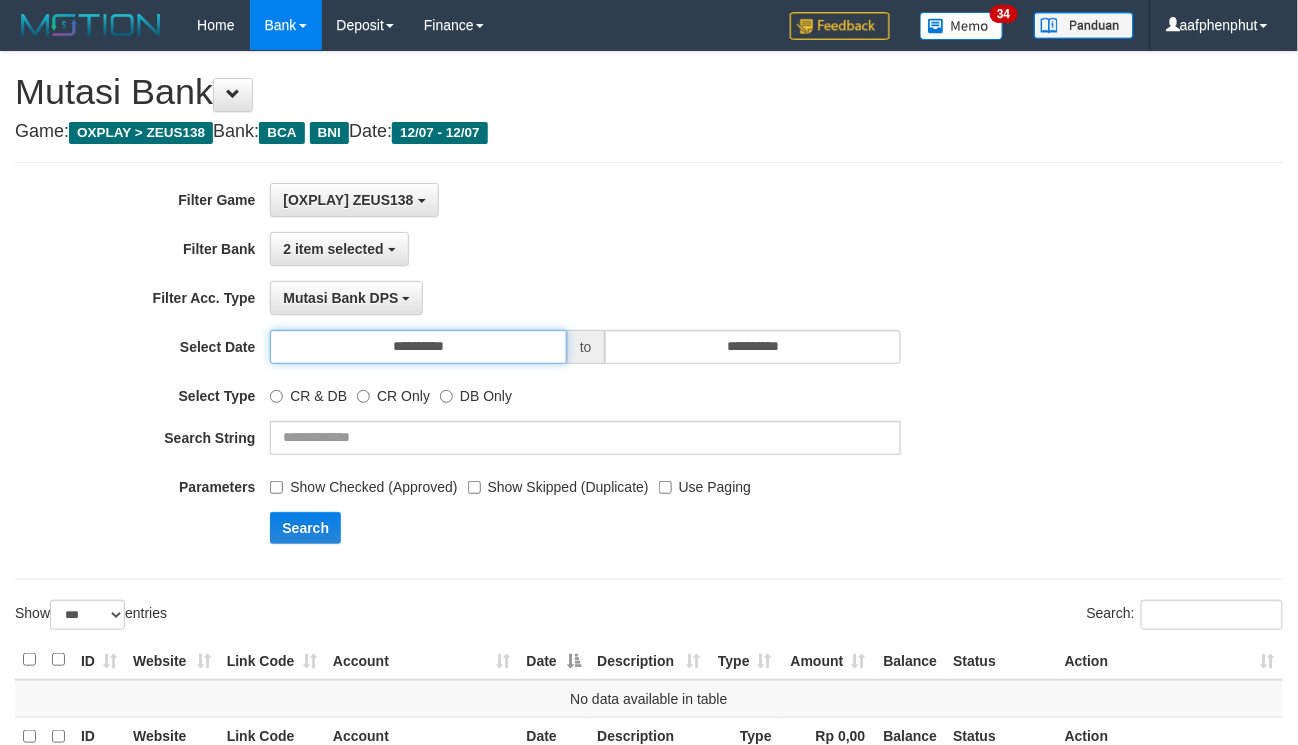 click on "**********" at bounding box center (418, 347) 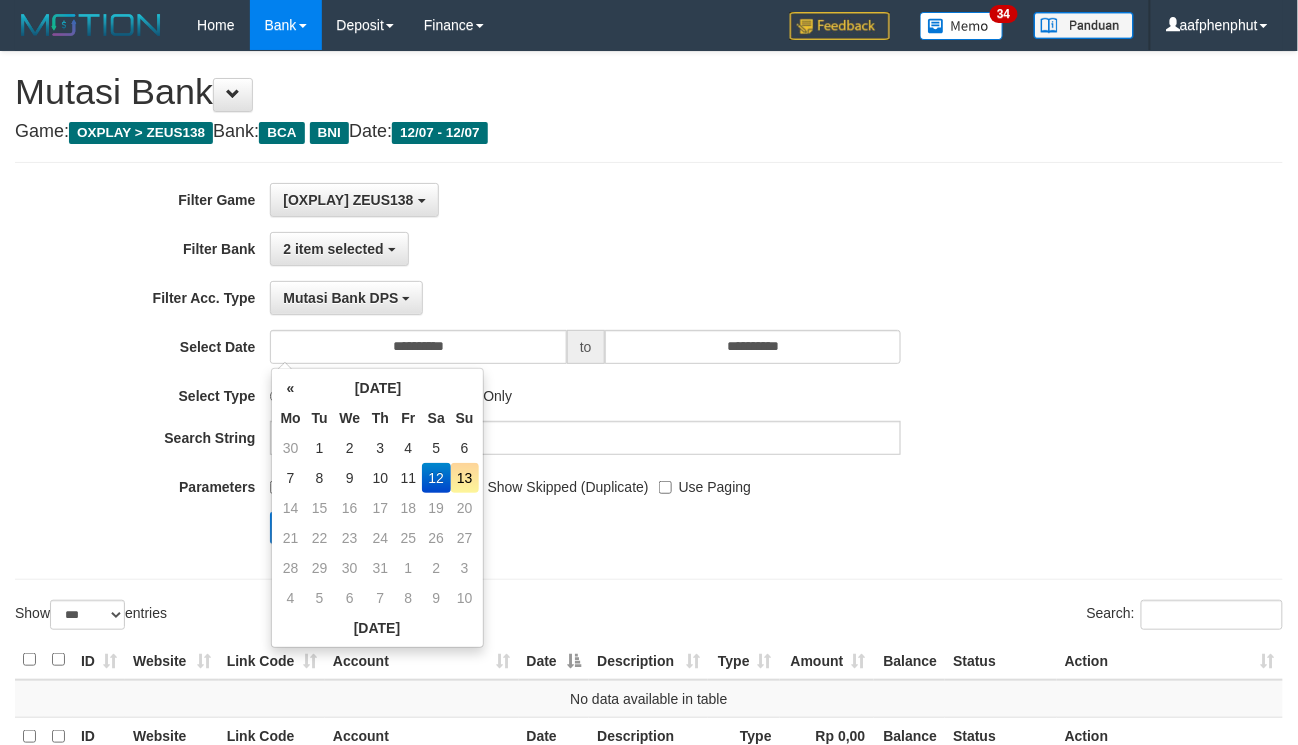 click on "13" at bounding box center (465, 478) 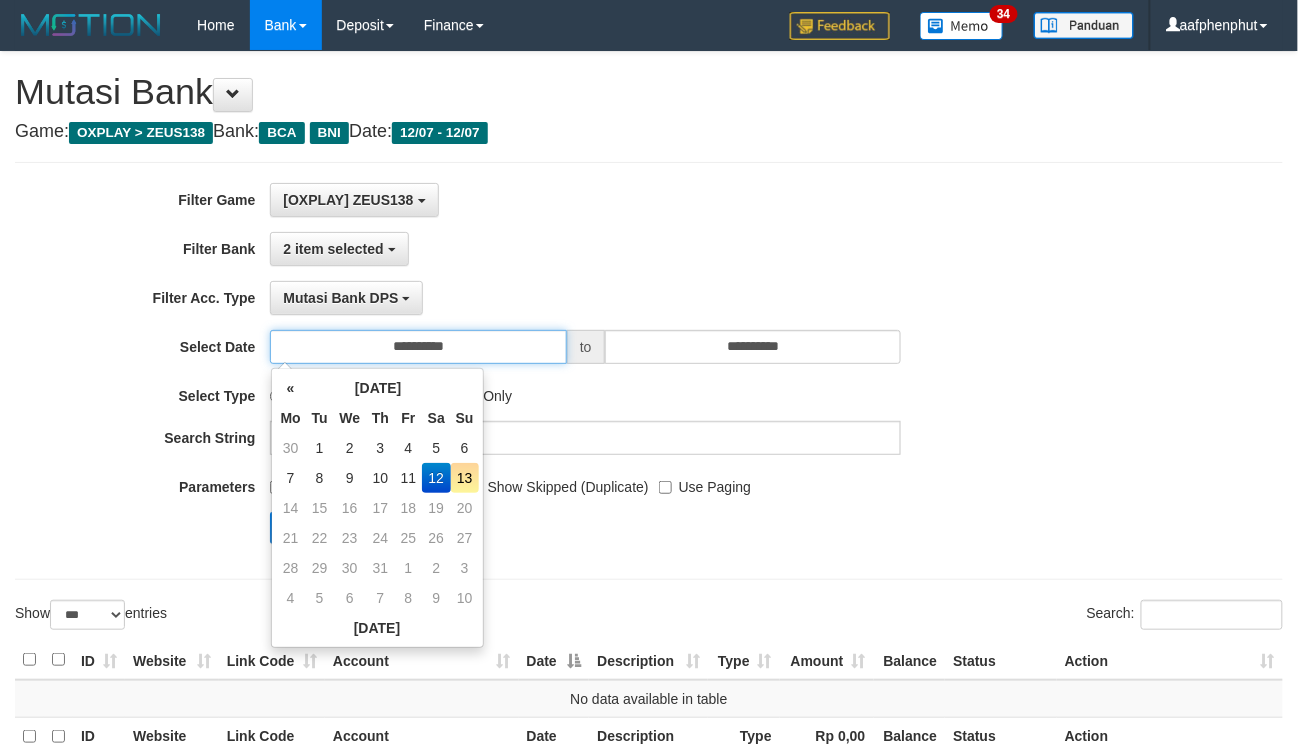 type on "**********" 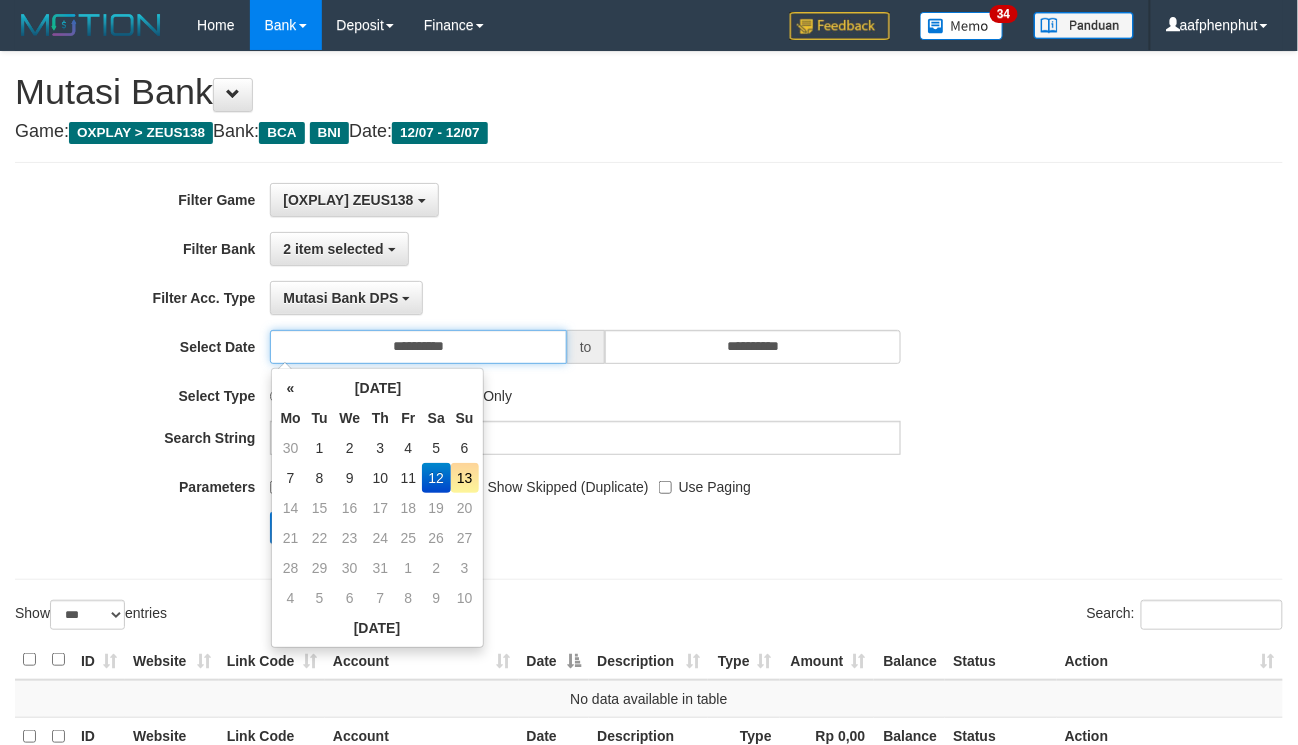 type on "**********" 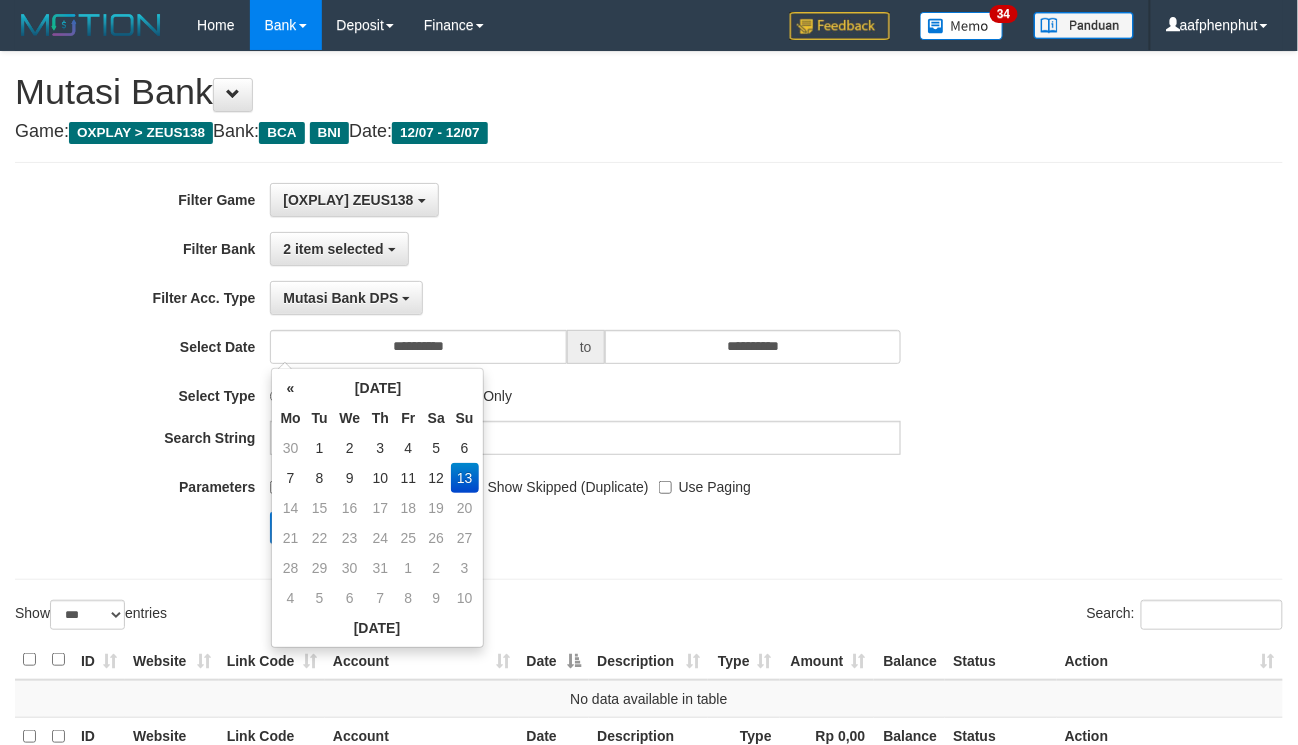 click on "**********" at bounding box center (541, 371) 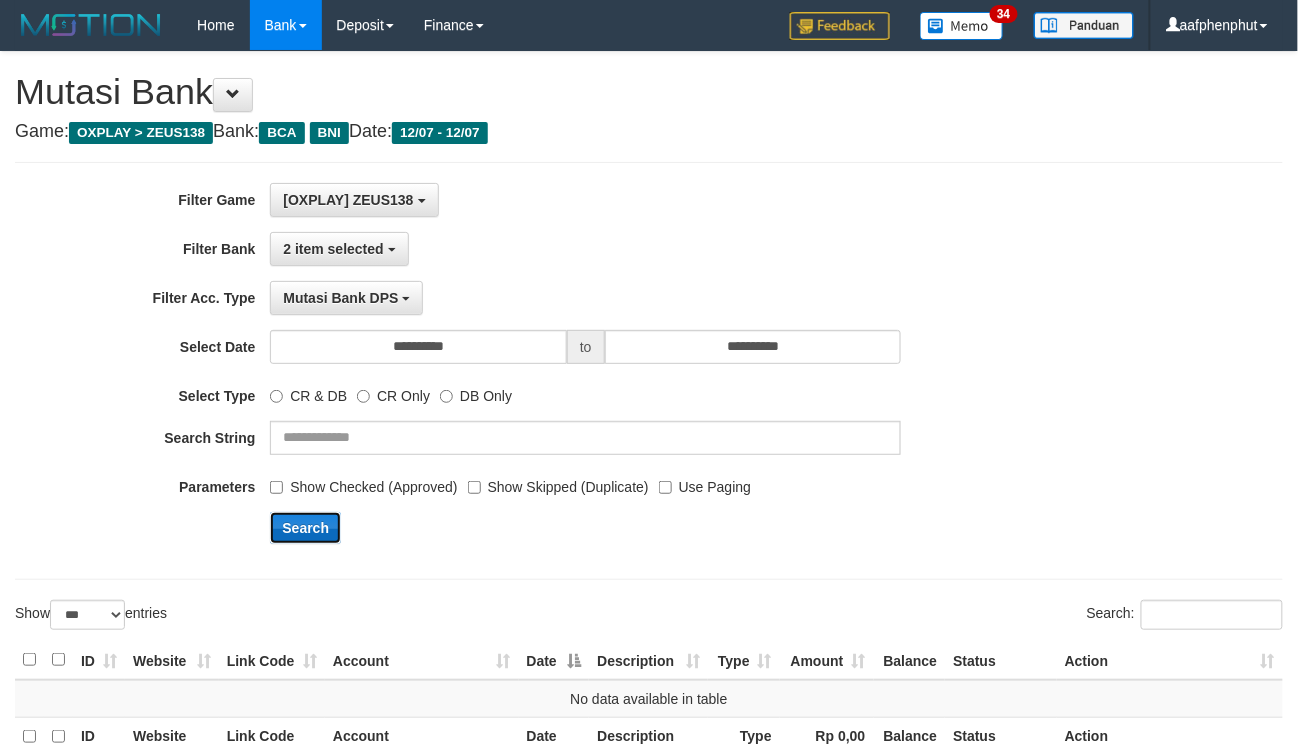 click on "Search" at bounding box center [305, 528] 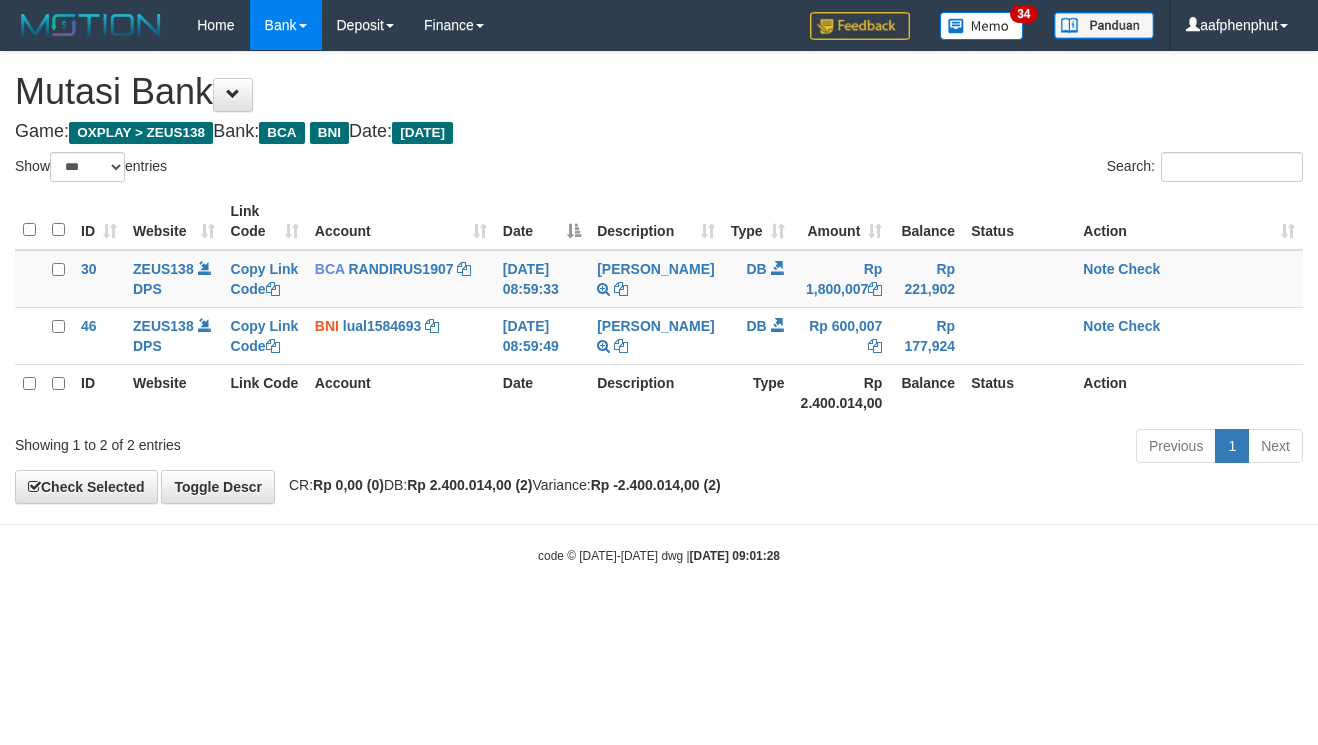 select on "***" 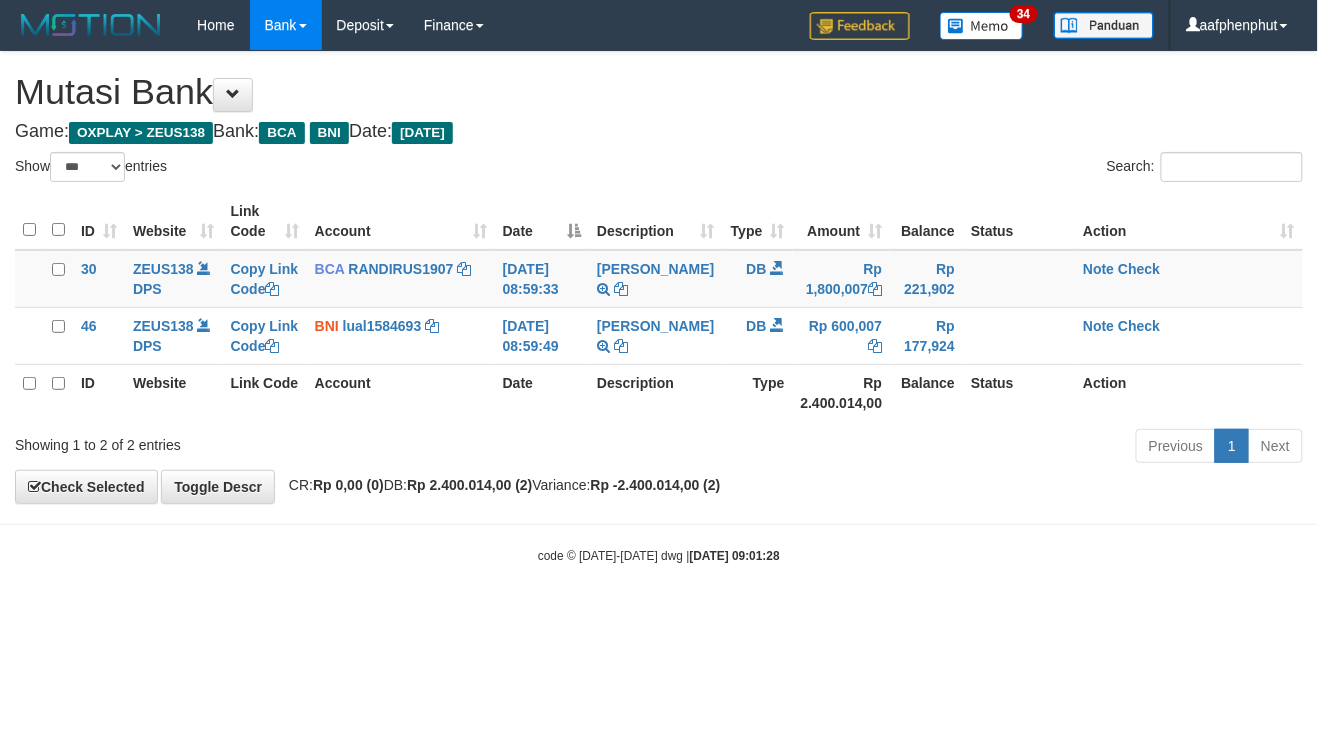 click on "Toggle navigation
Home
Bank
Account List
Load
By Website
Group
[OXPLAY]													ZEUS138
By Load Group (DPS)" at bounding box center [659, 307] 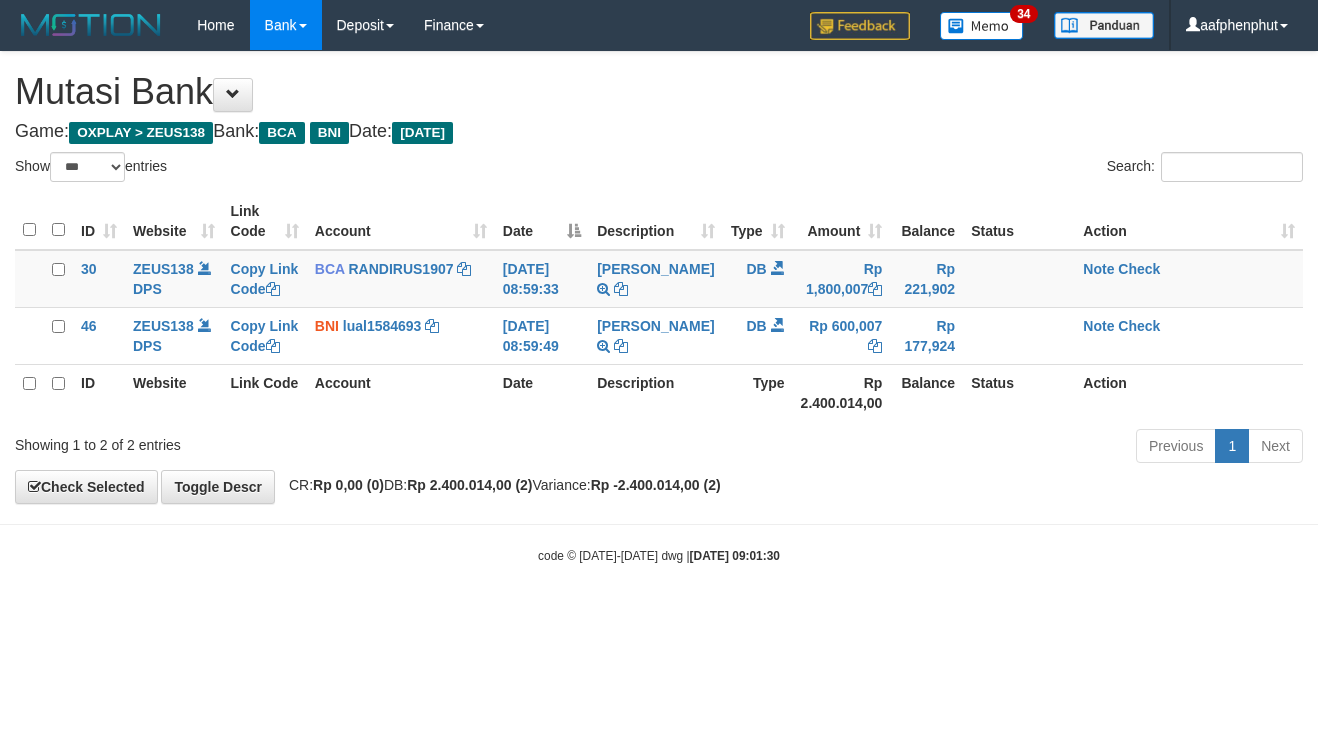 select on "***" 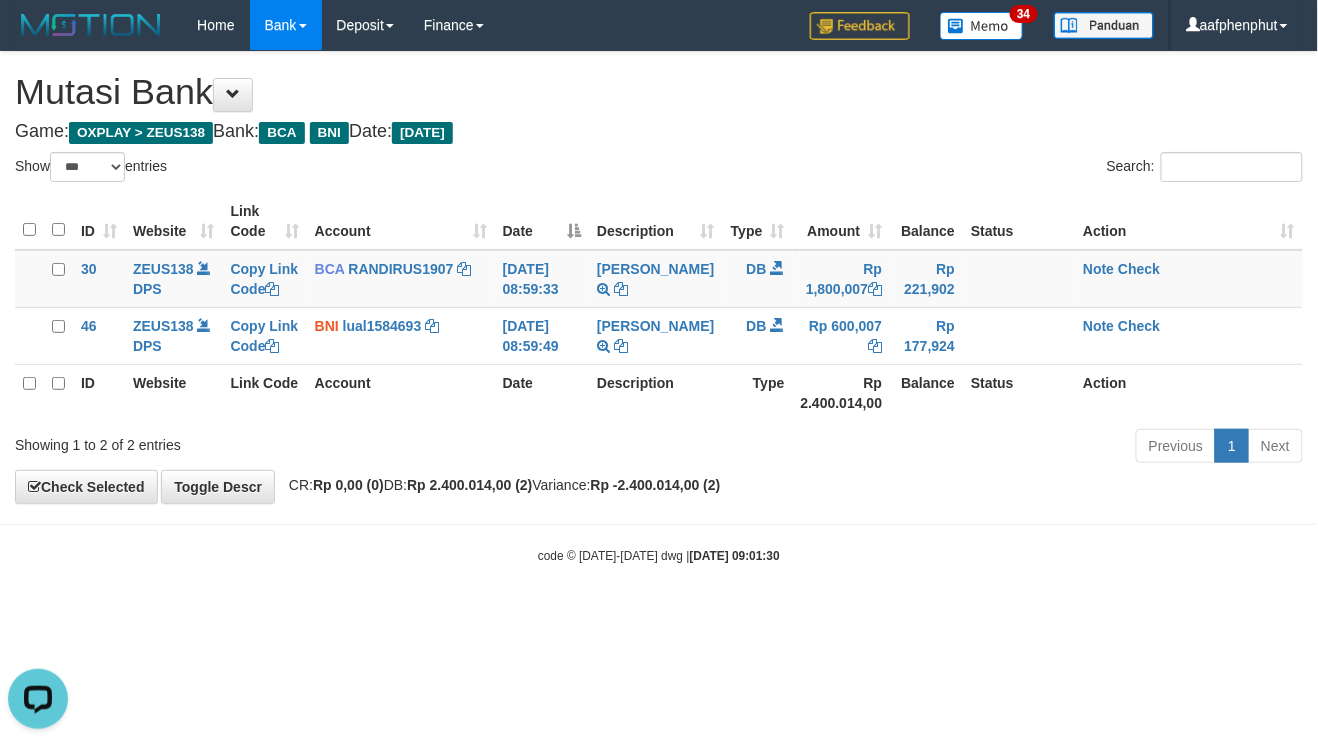 scroll, scrollTop: 0, scrollLeft: 0, axis: both 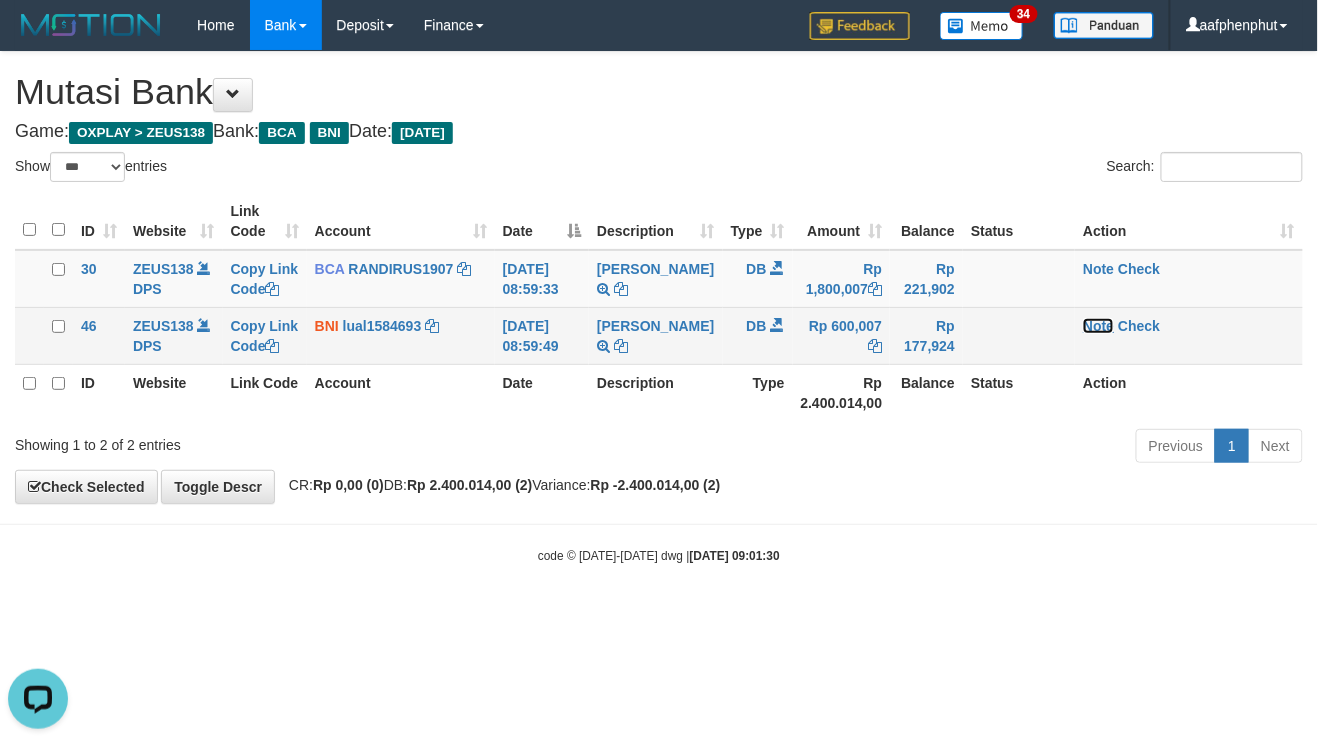 click on "Note" at bounding box center (1098, 326) 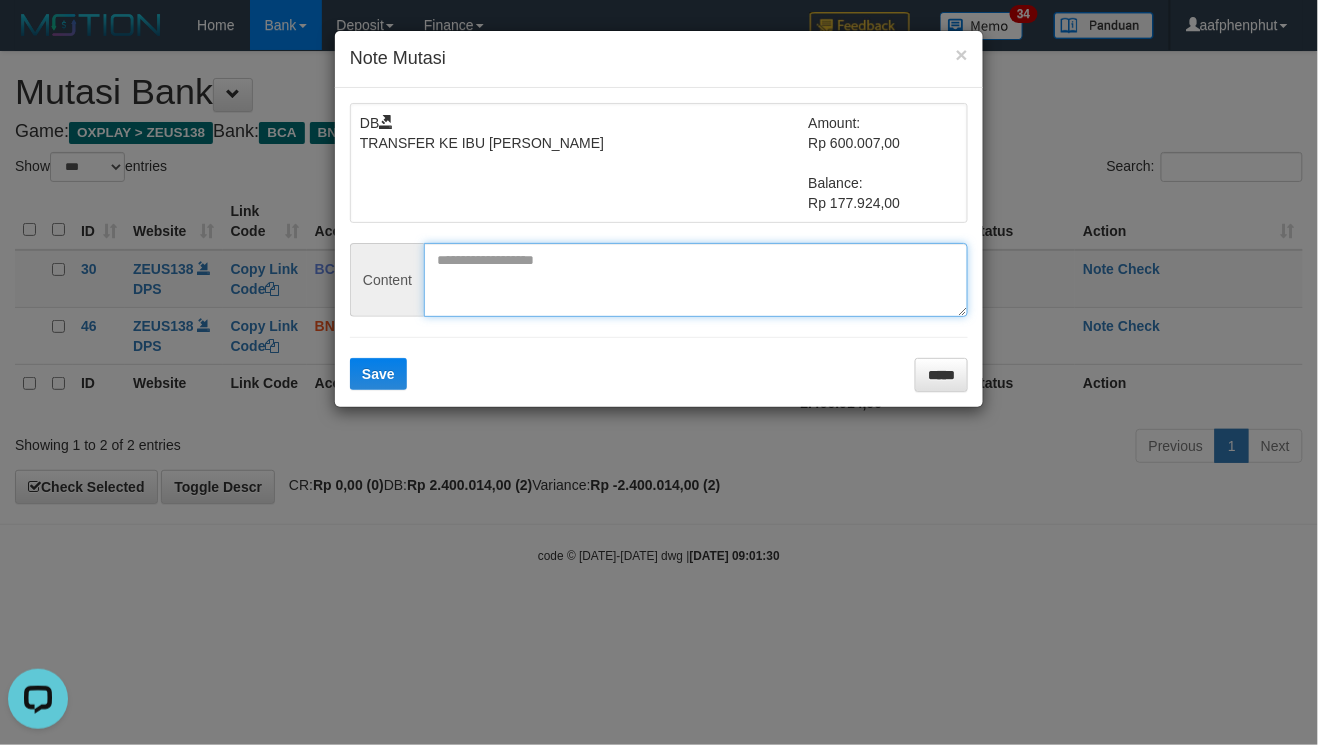 click at bounding box center (696, 280) 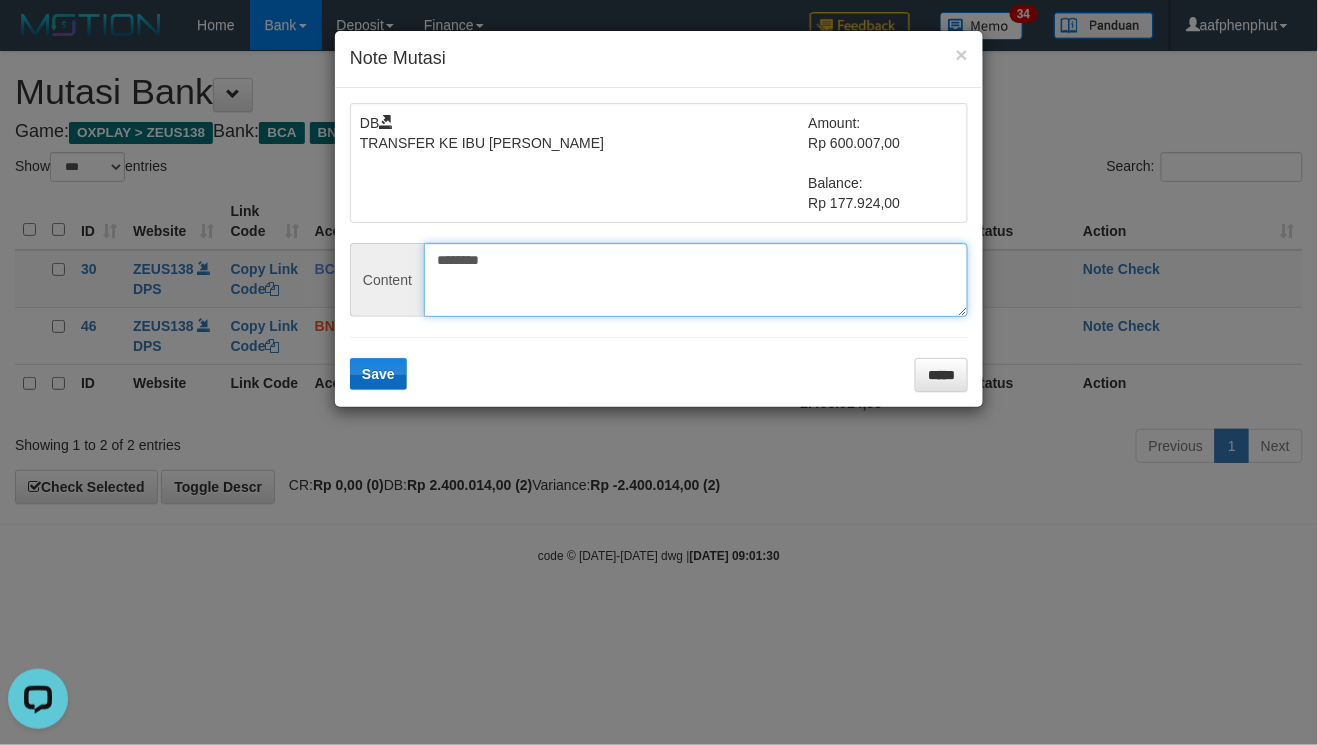 type on "********" 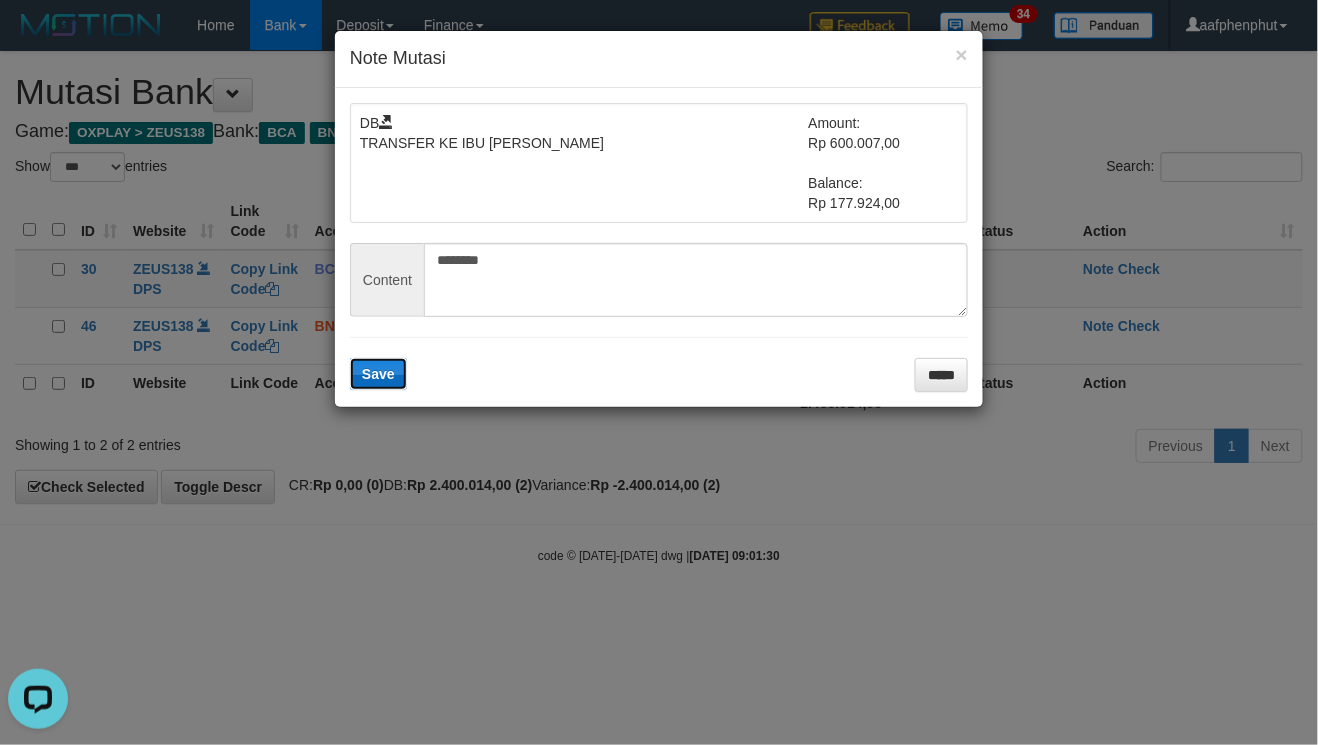 click on "Save" at bounding box center (378, 374) 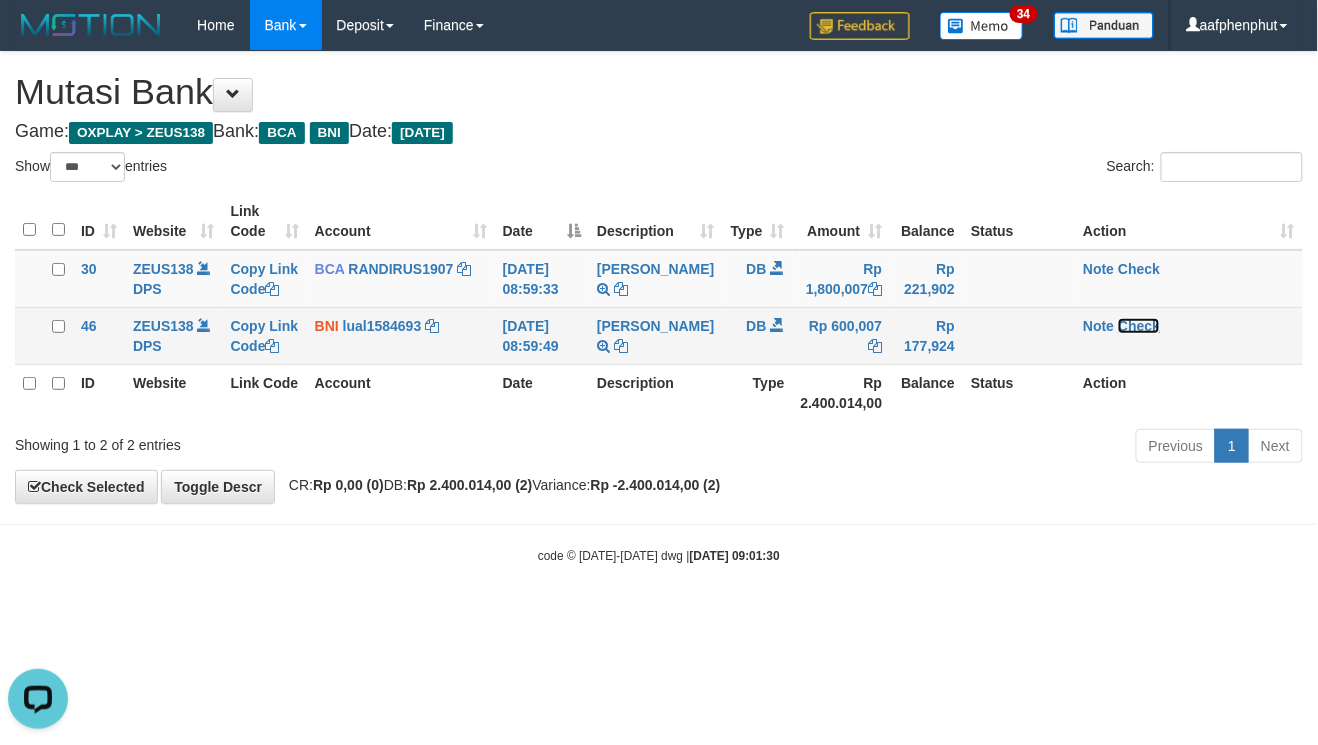 click on "Check" at bounding box center [1139, 326] 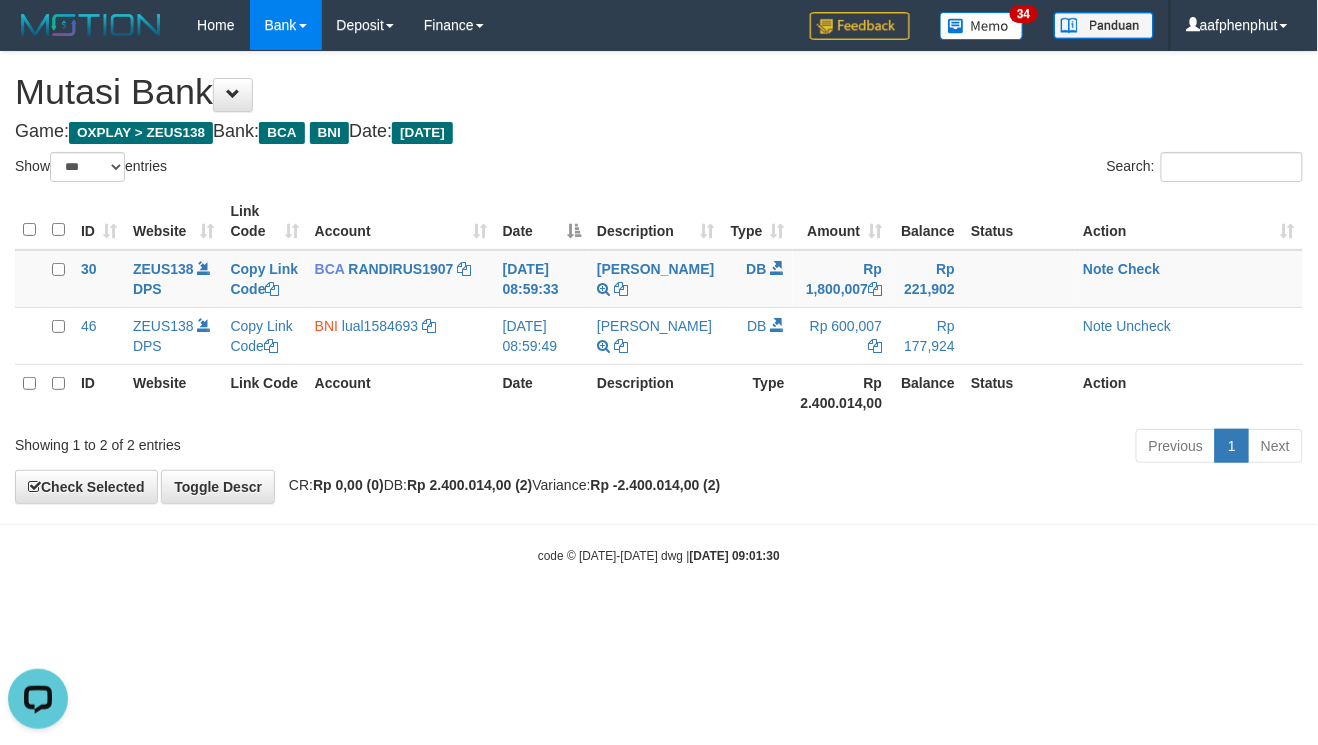 click on "code © 2012-2018 dwg |  2025/07/13 09:01:30" at bounding box center [659, 555] 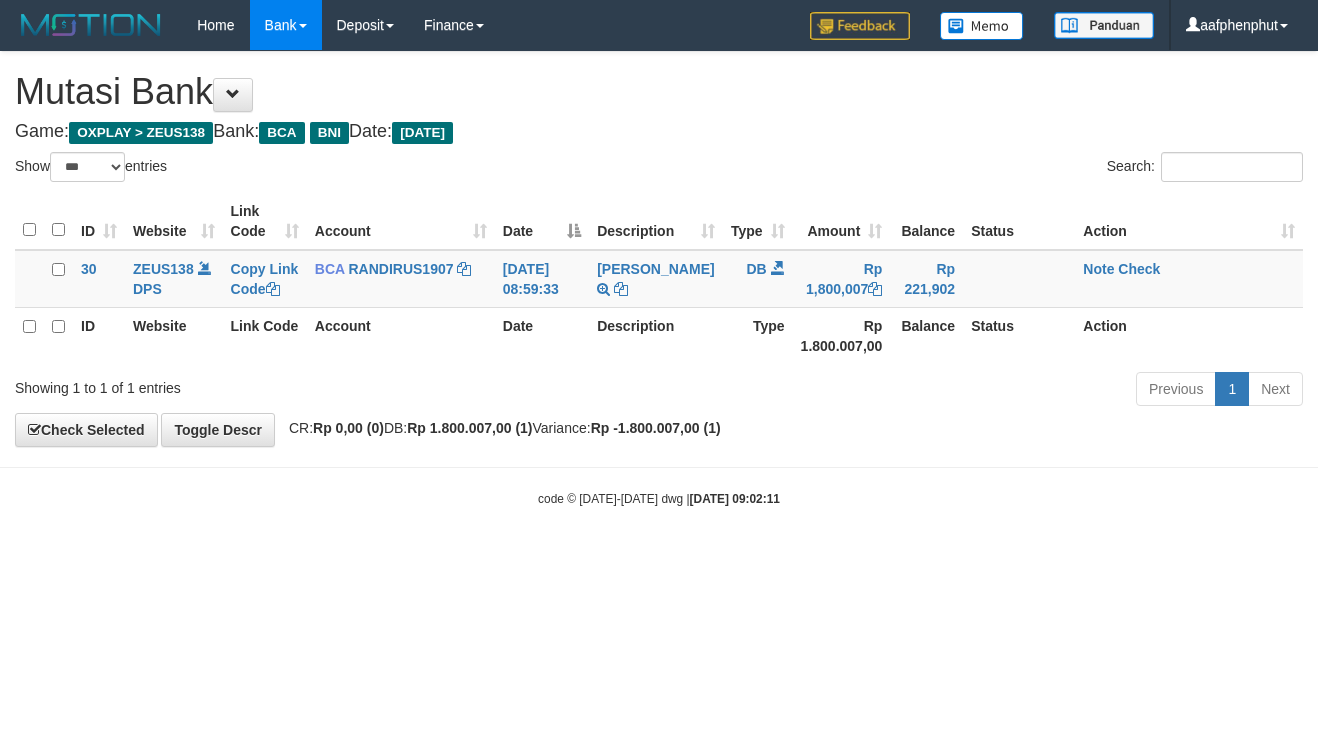 select on "***" 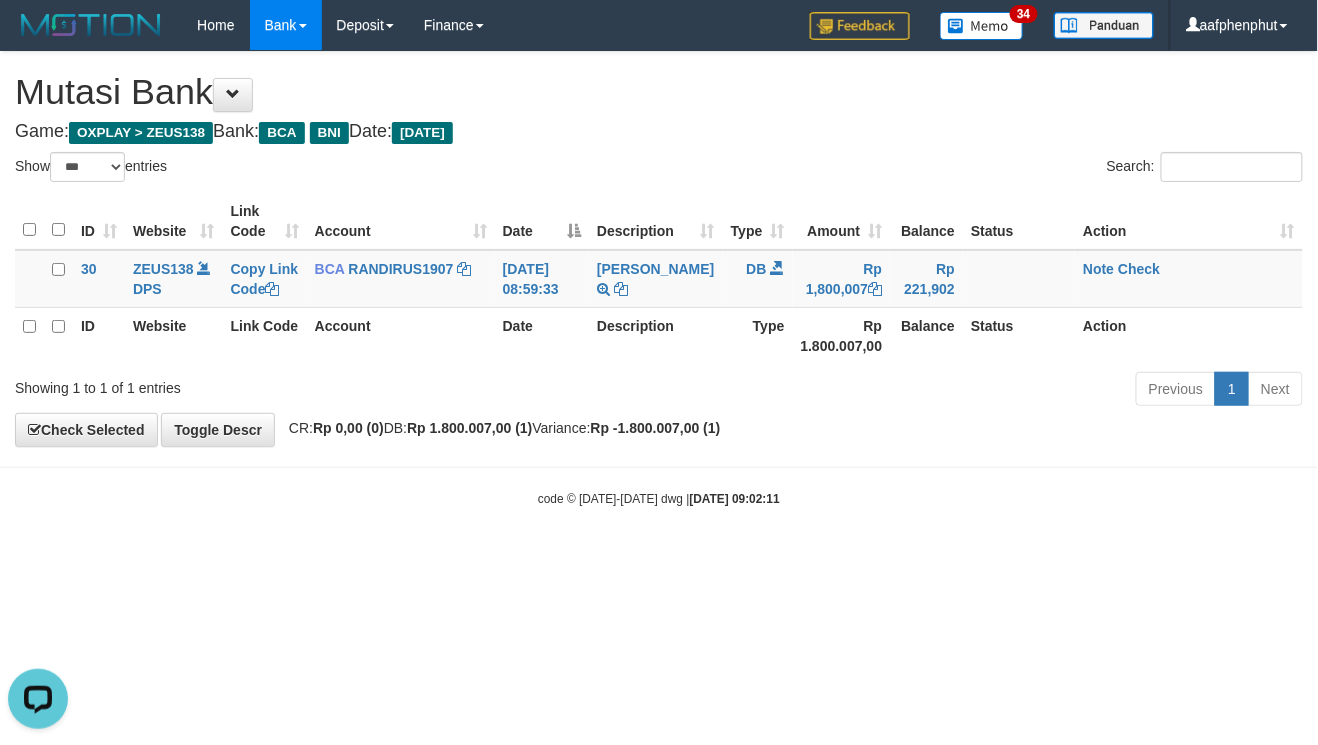 scroll, scrollTop: 0, scrollLeft: 0, axis: both 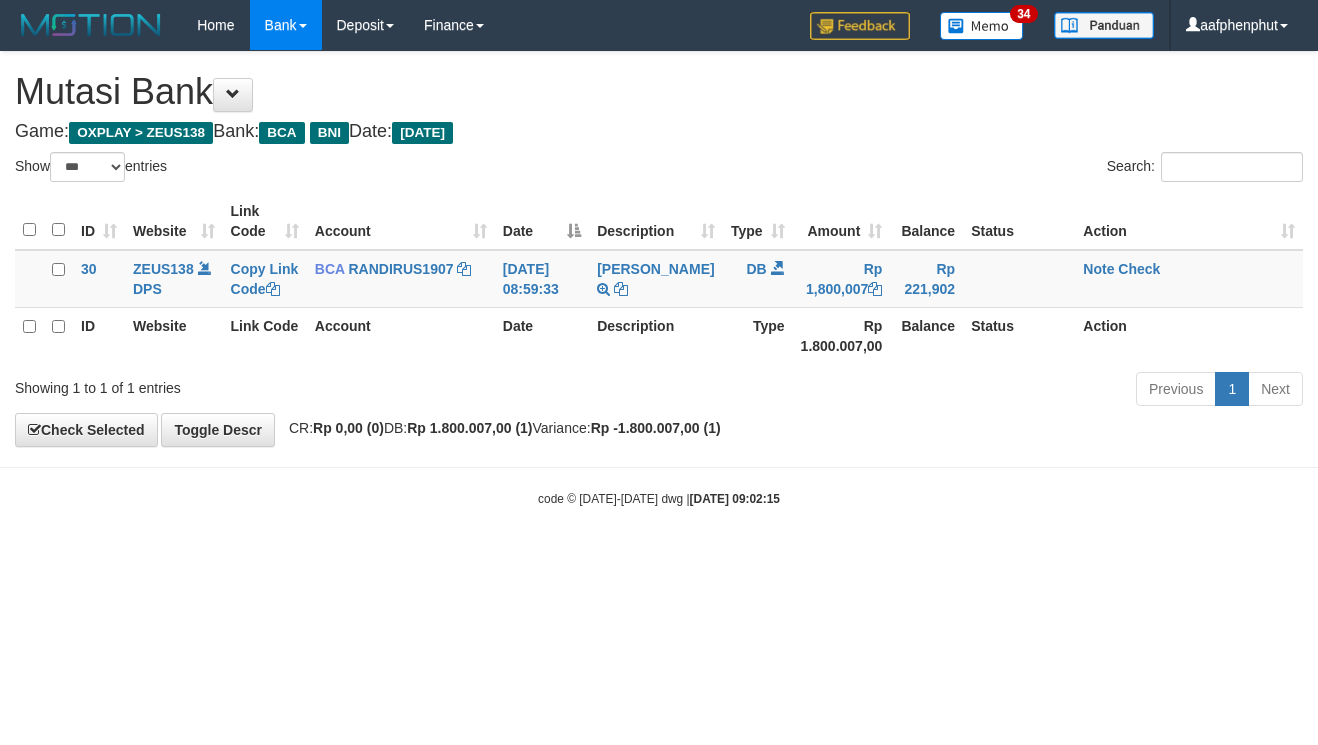 select on "***" 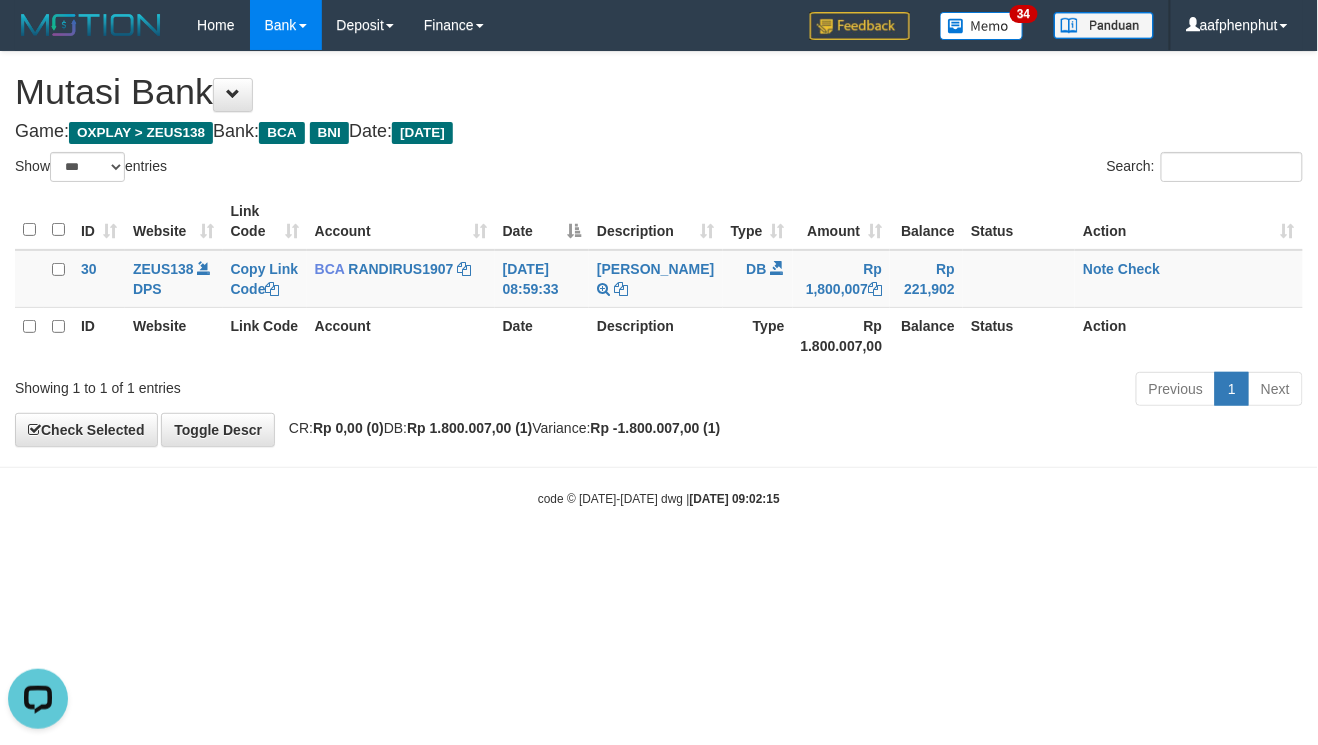 scroll, scrollTop: 0, scrollLeft: 0, axis: both 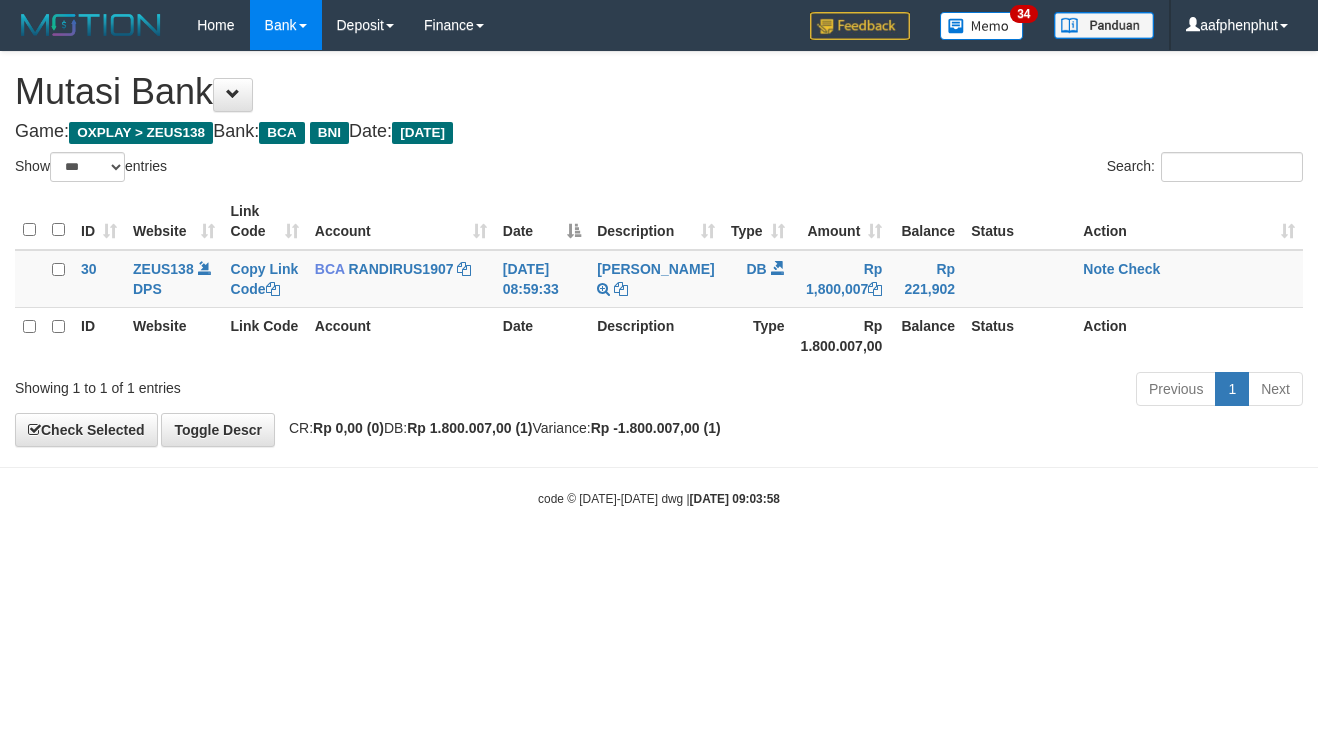 select on "***" 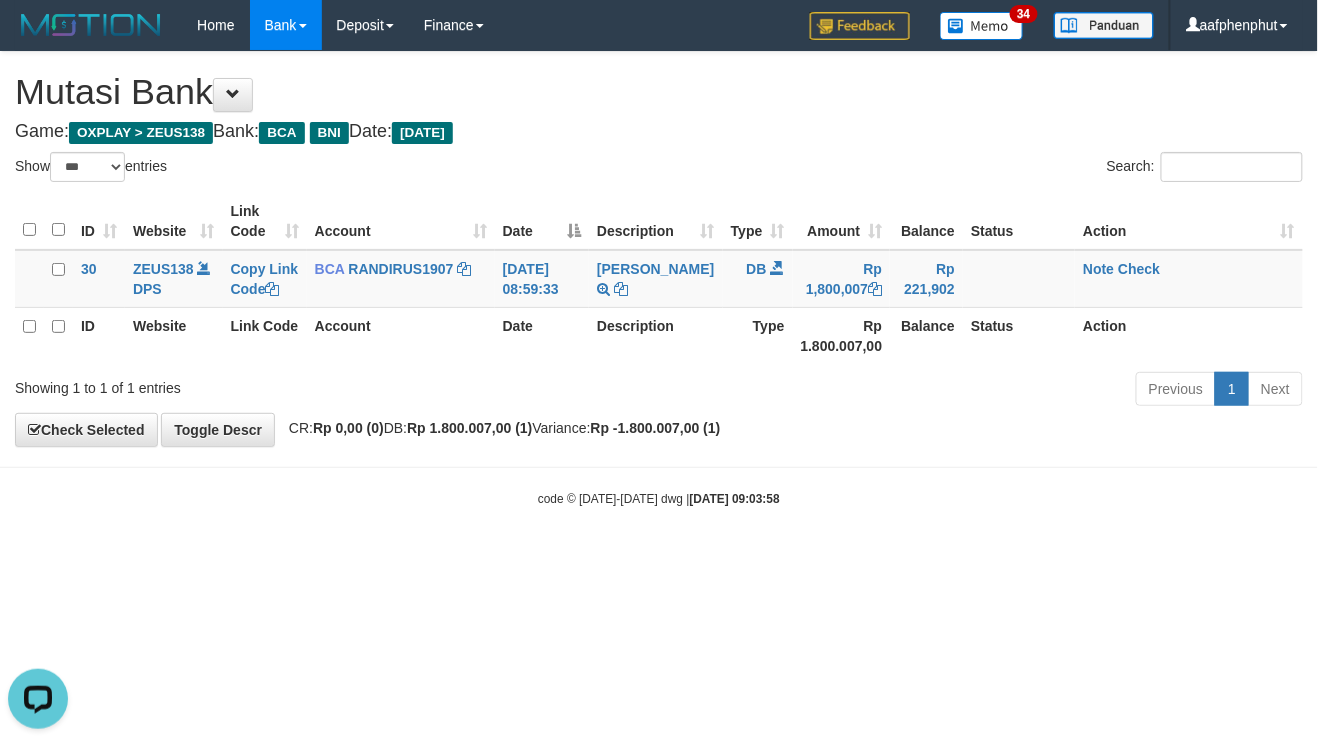 scroll, scrollTop: 0, scrollLeft: 0, axis: both 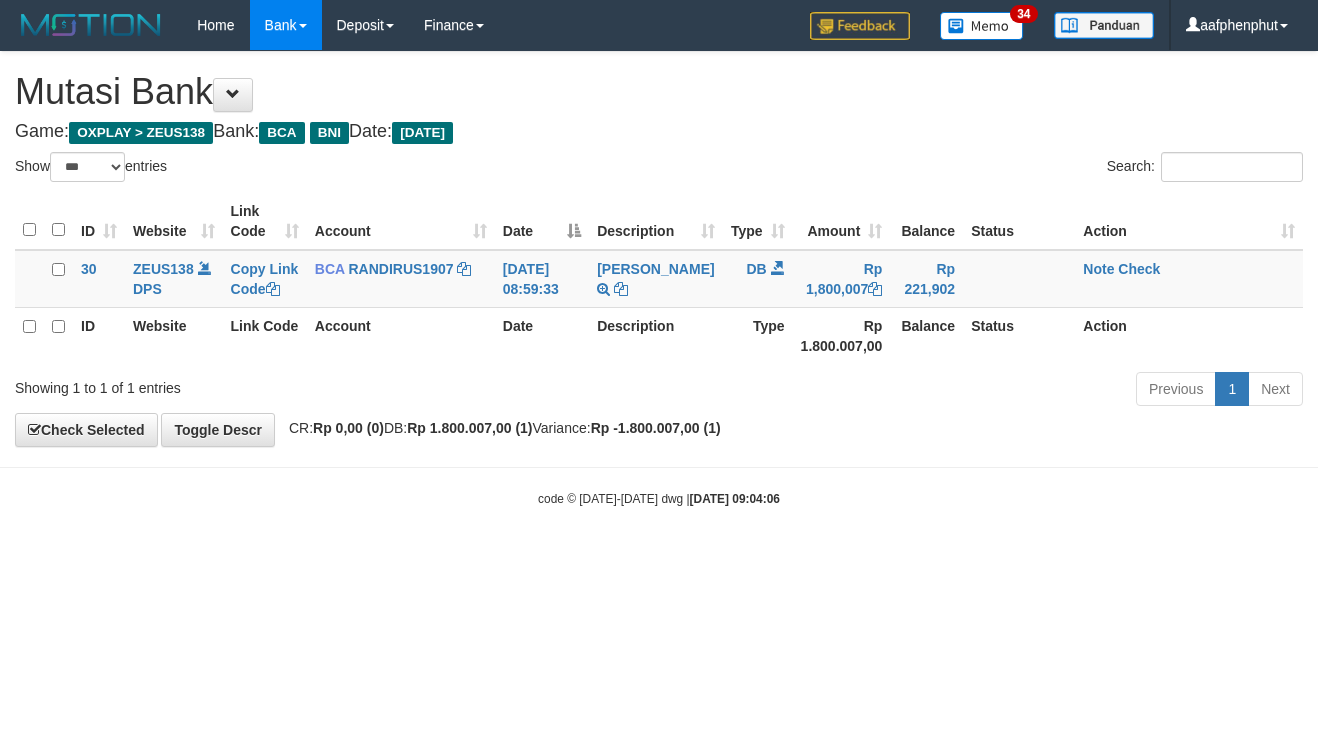select on "***" 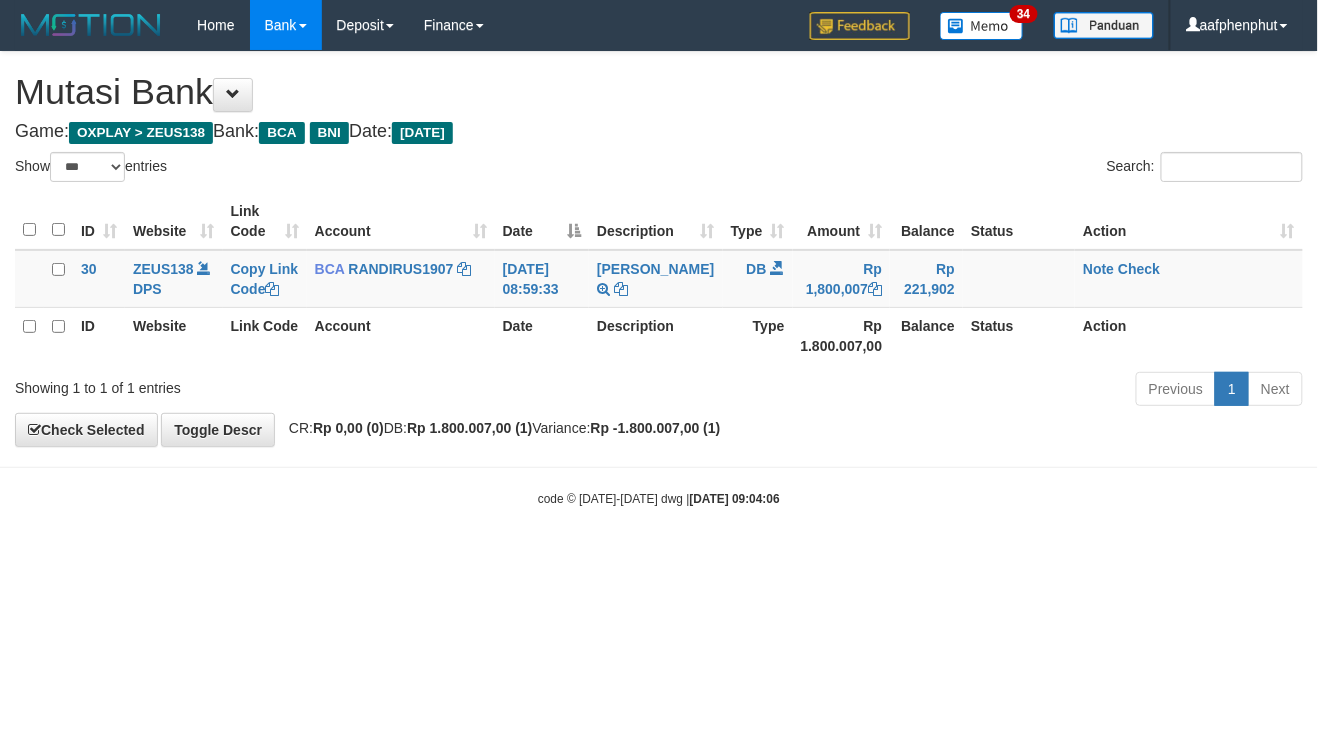 click on "Toggle navigation
Home
Bank
Account List
Load
By Website
Group
[OXPLAY]													ZEUS138
By Load Group (DPS)
Sync" at bounding box center [659, 279] 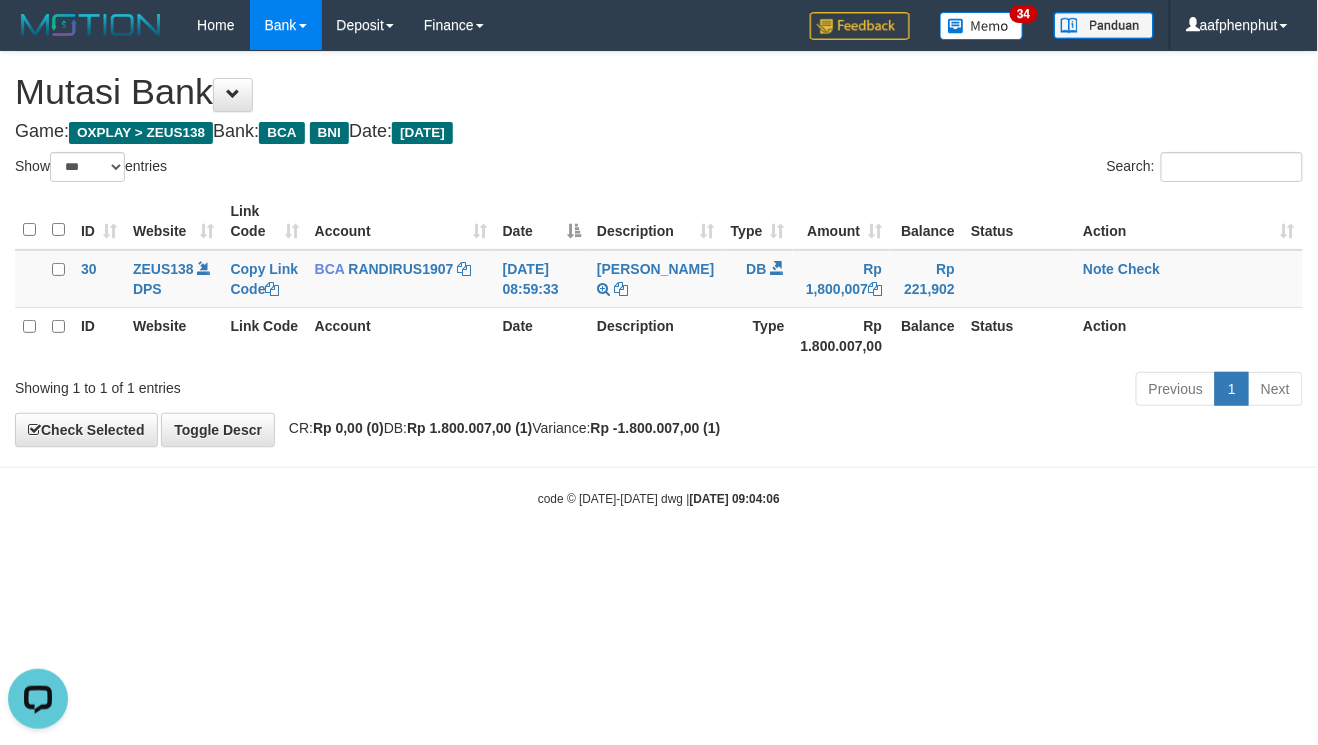 scroll, scrollTop: 0, scrollLeft: 0, axis: both 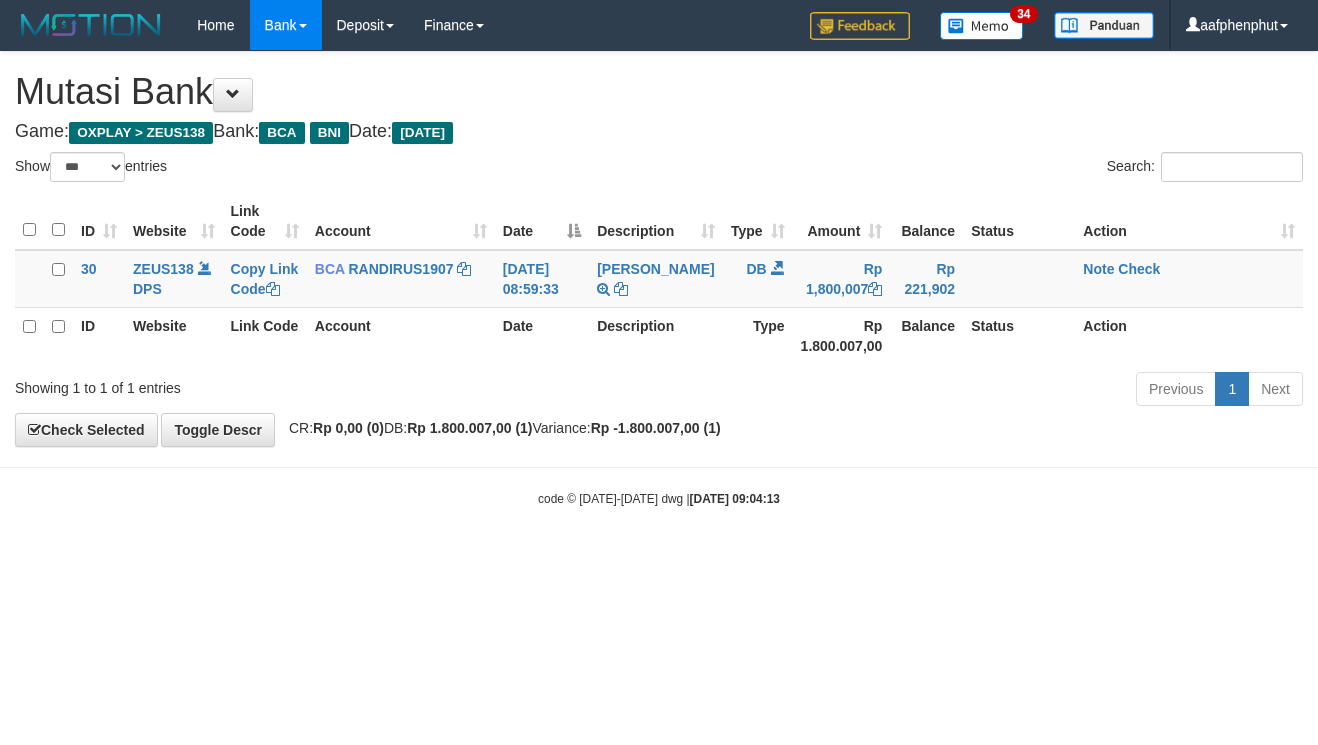 select on "***" 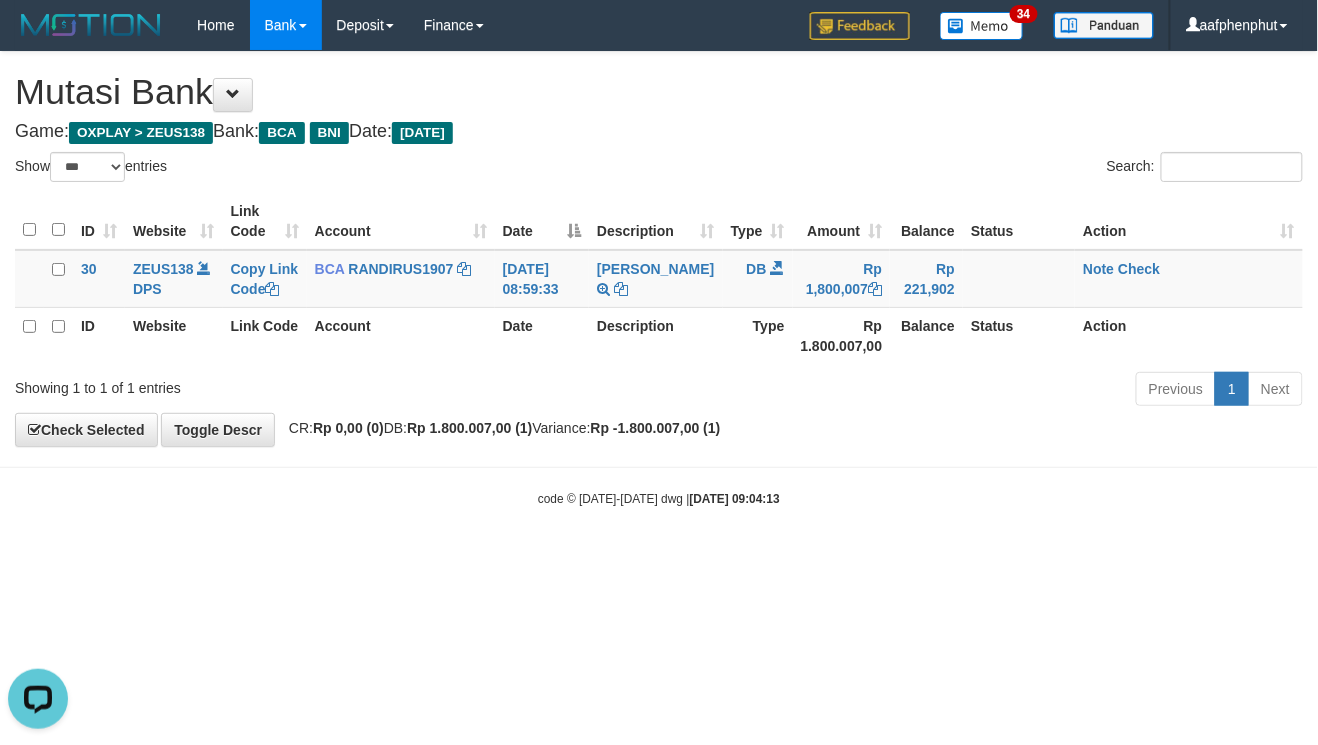 scroll, scrollTop: 0, scrollLeft: 0, axis: both 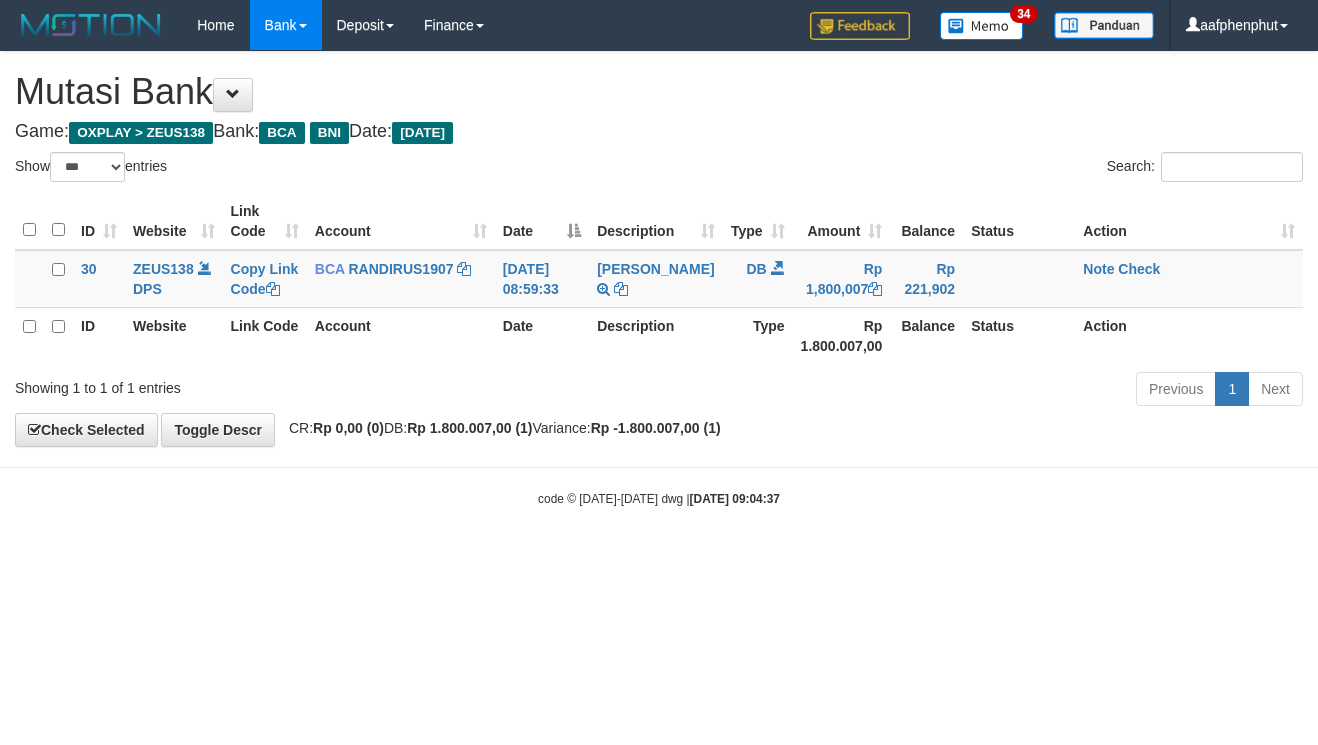 select on "***" 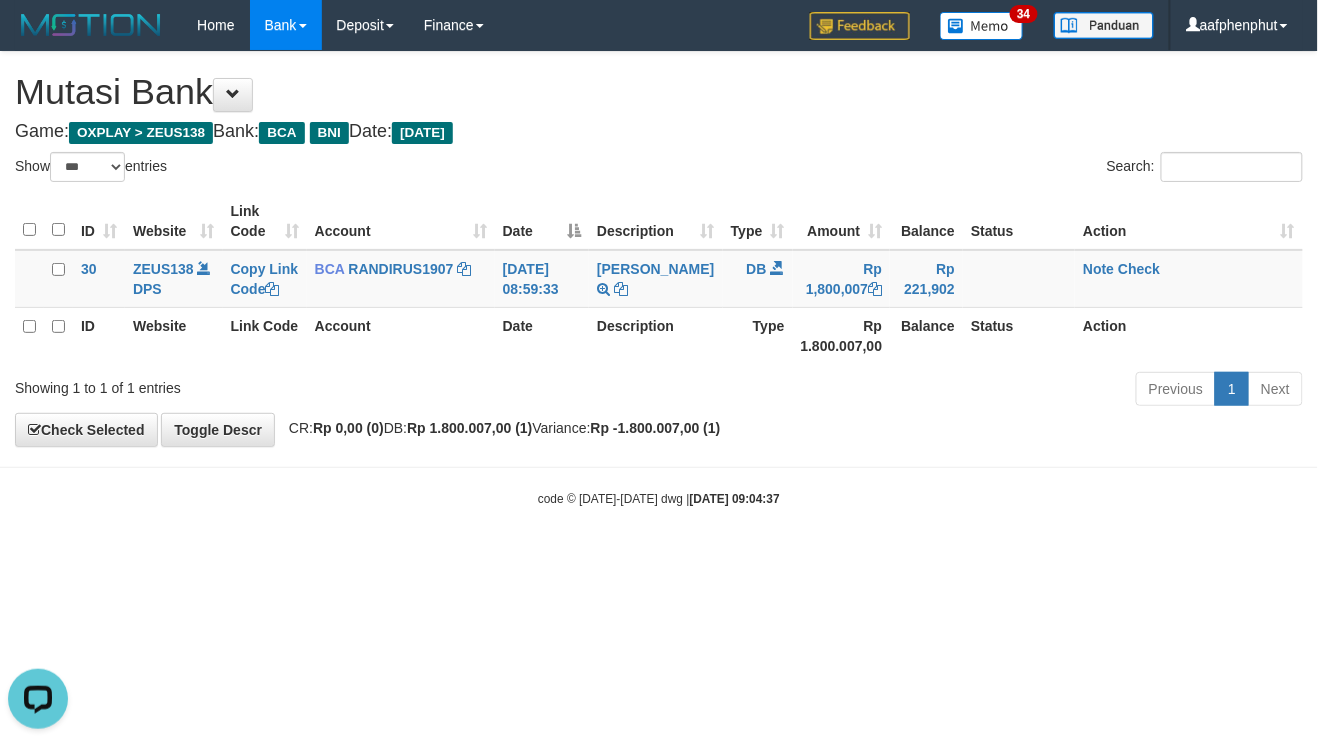 scroll, scrollTop: 0, scrollLeft: 0, axis: both 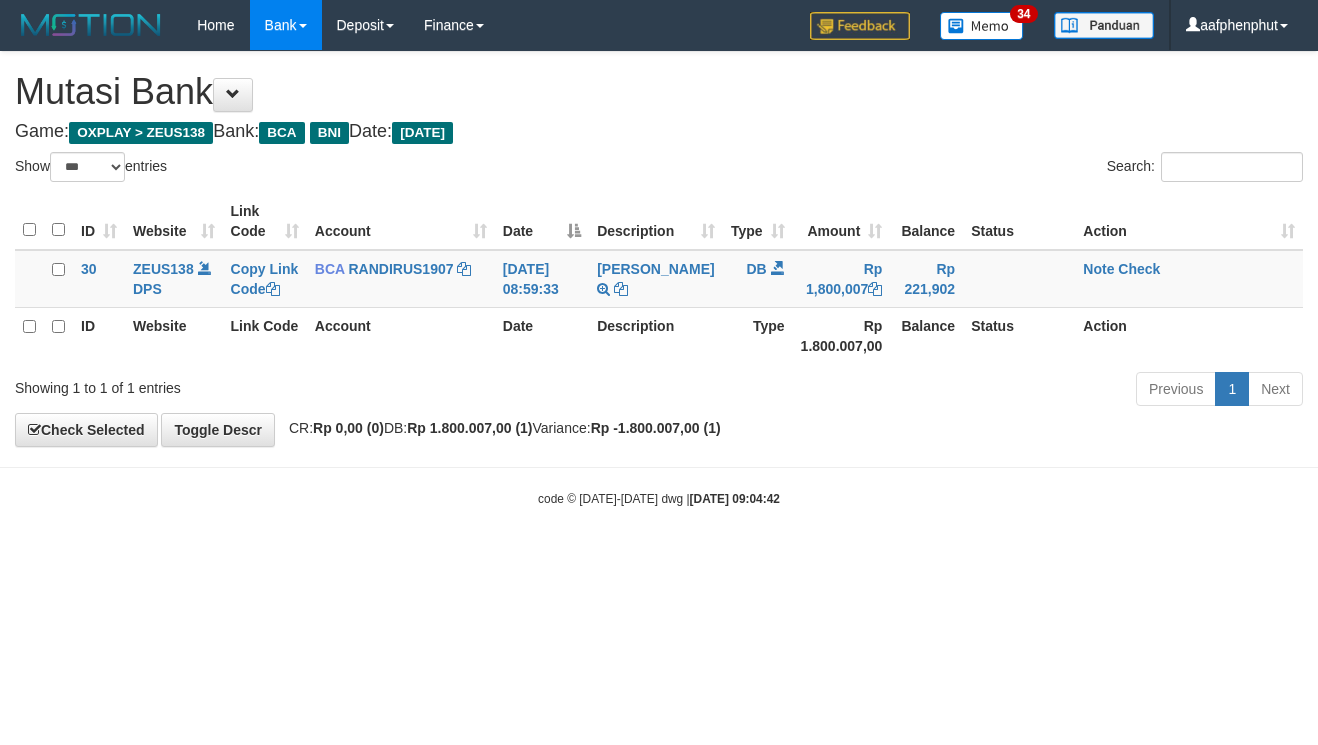 select on "***" 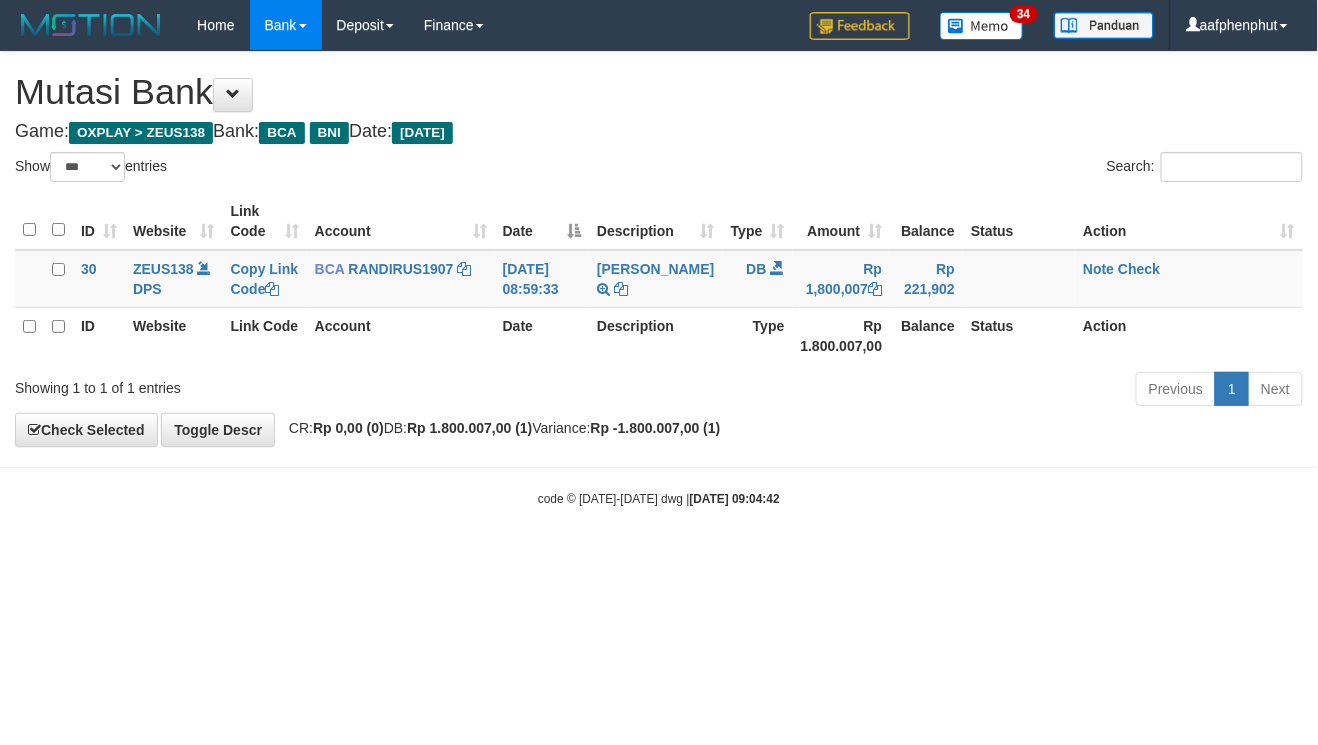click on "Toggle navigation
Home
Bank
Account List
Load
By Website
Group
[OXPLAY]													ZEUS138
By Load Group (DPS)
Sync" at bounding box center [659, 279] 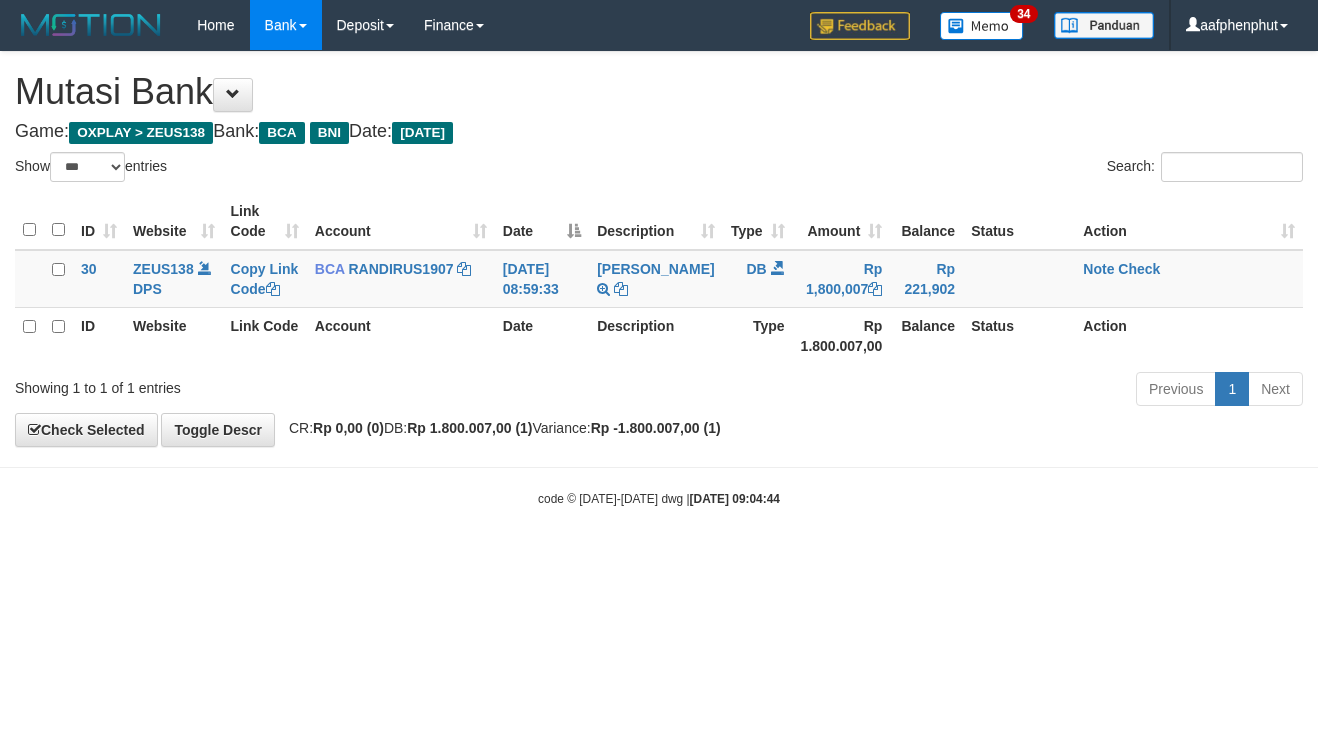 select on "***" 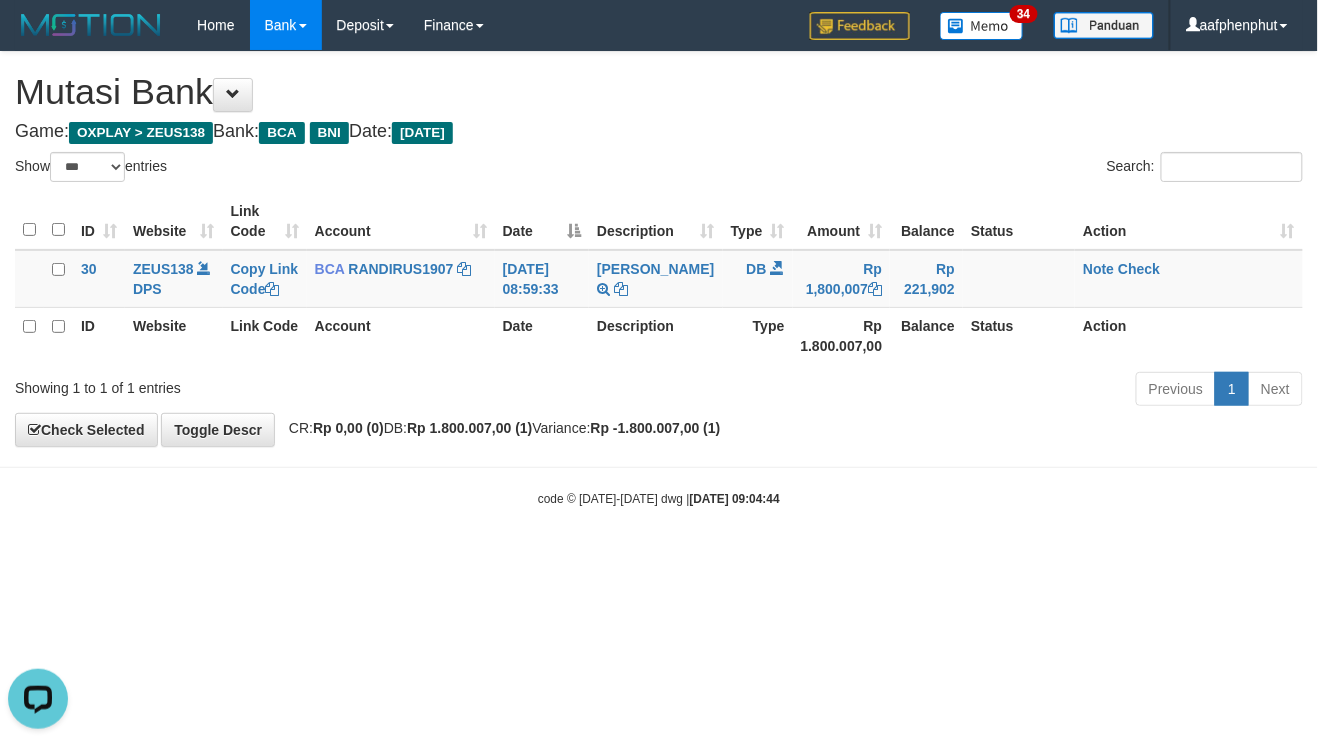 scroll, scrollTop: 0, scrollLeft: 0, axis: both 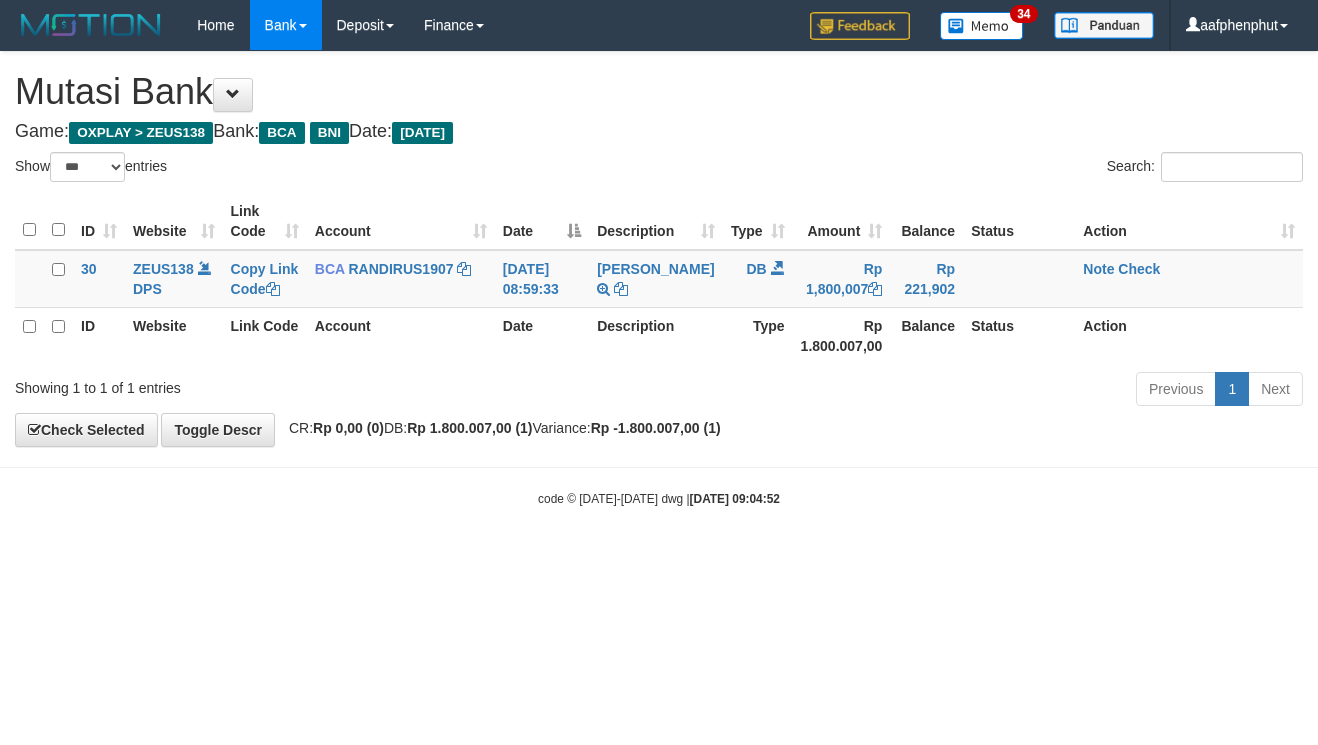 select on "***" 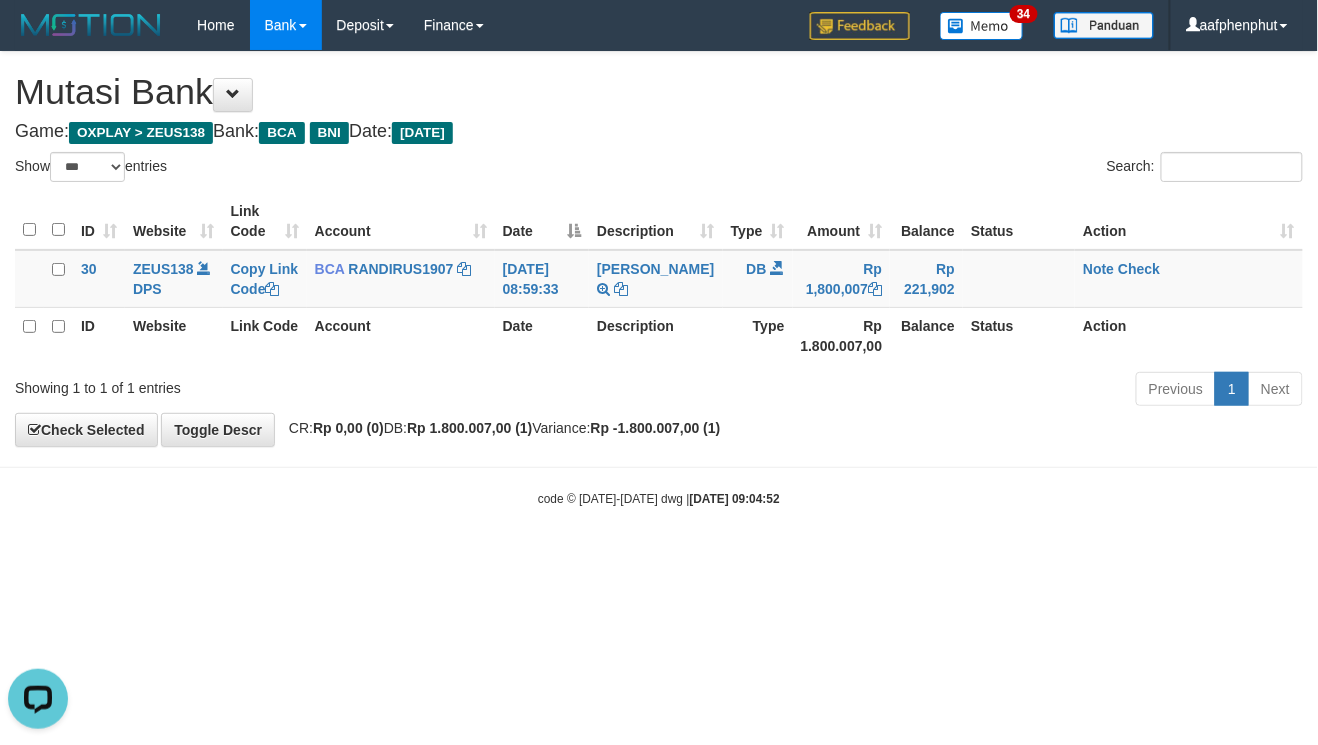 scroll, scrollTop: 0, scrollLeft: 0, axis: both 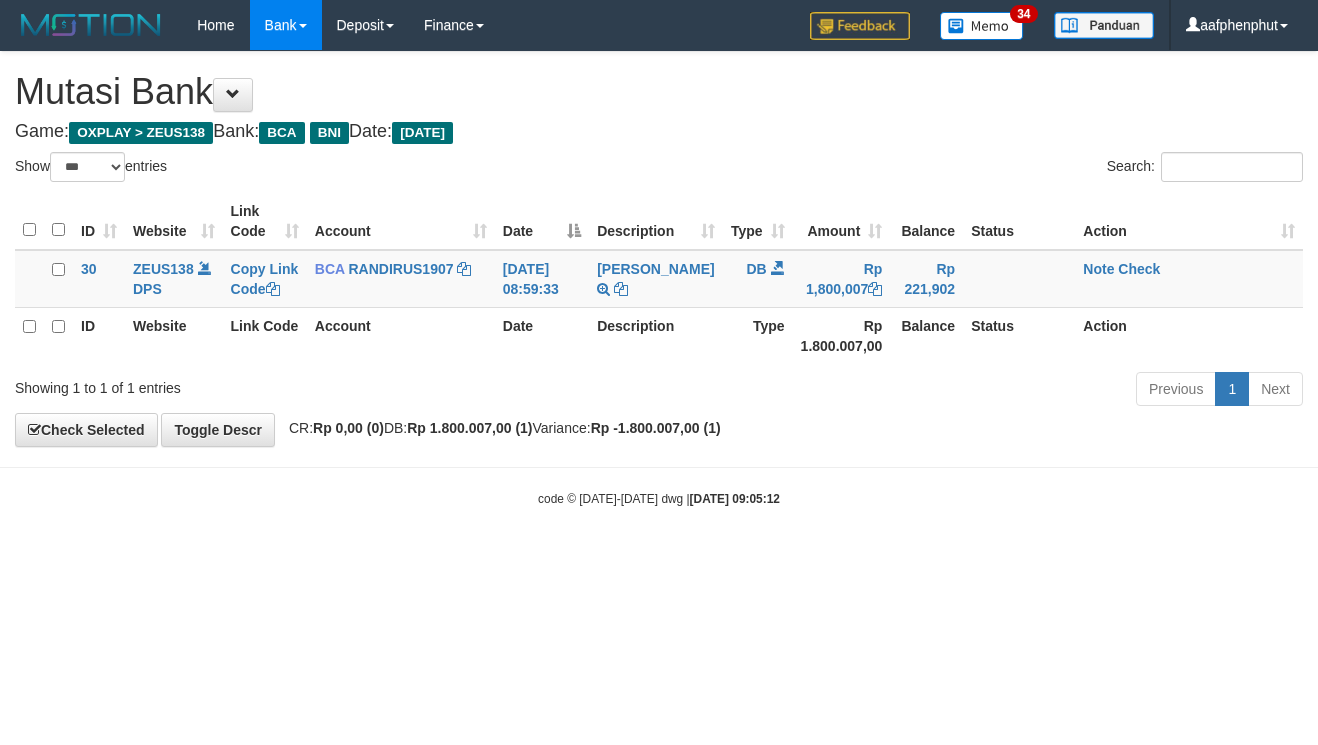 select on "***" 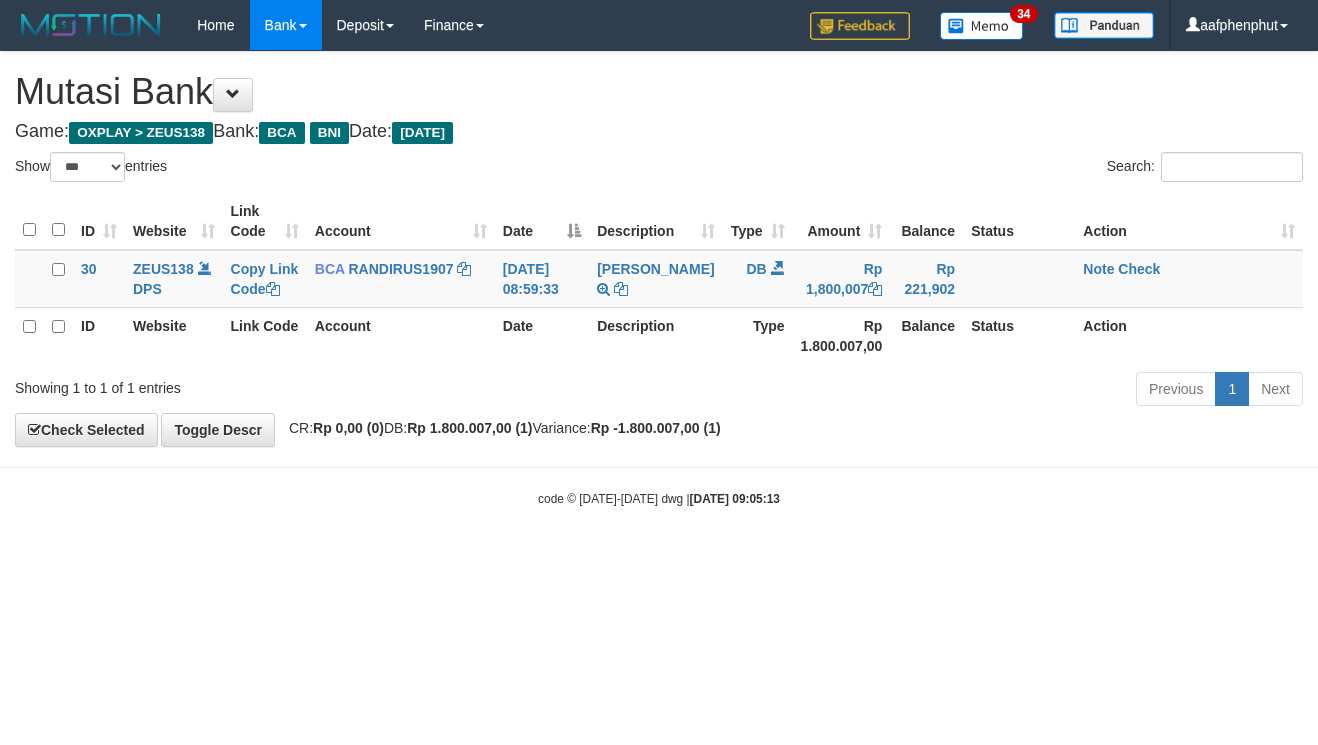 select on "***" 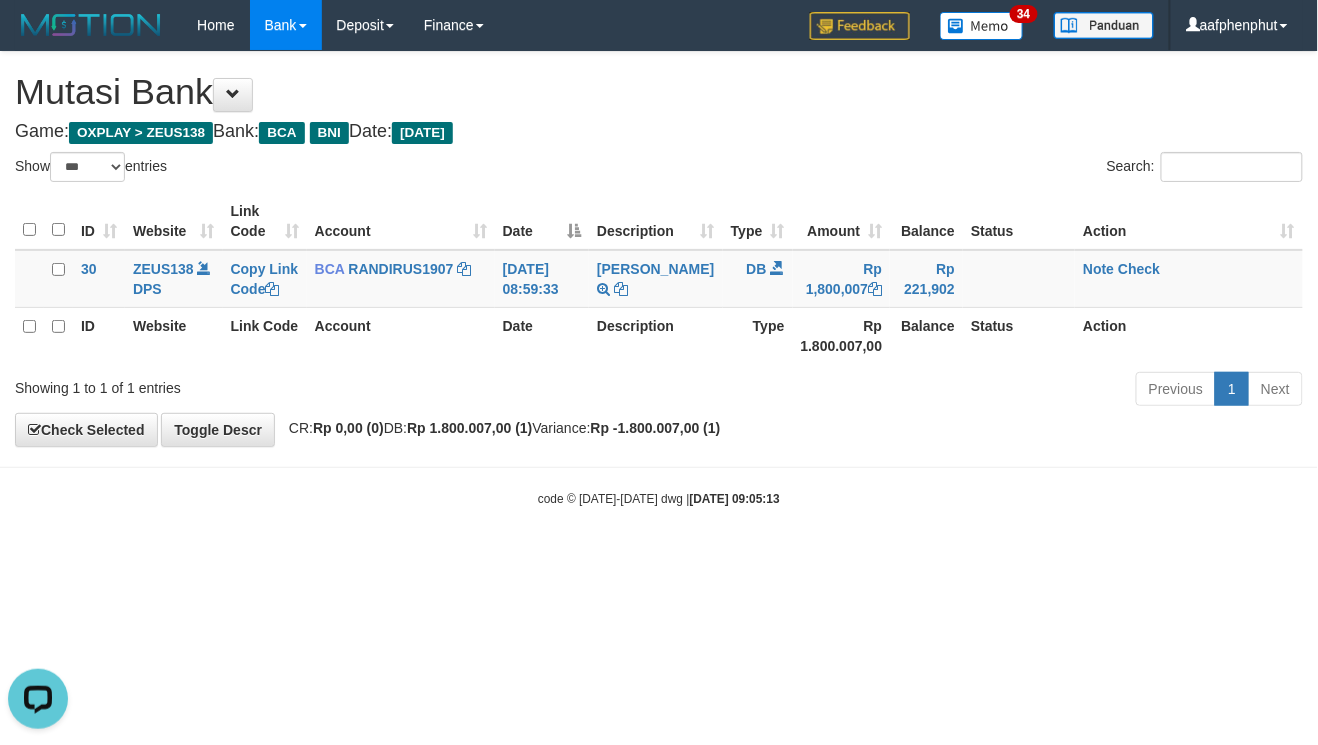 scroll, scrollTop: 0, scrollLeft: 0, axis: both 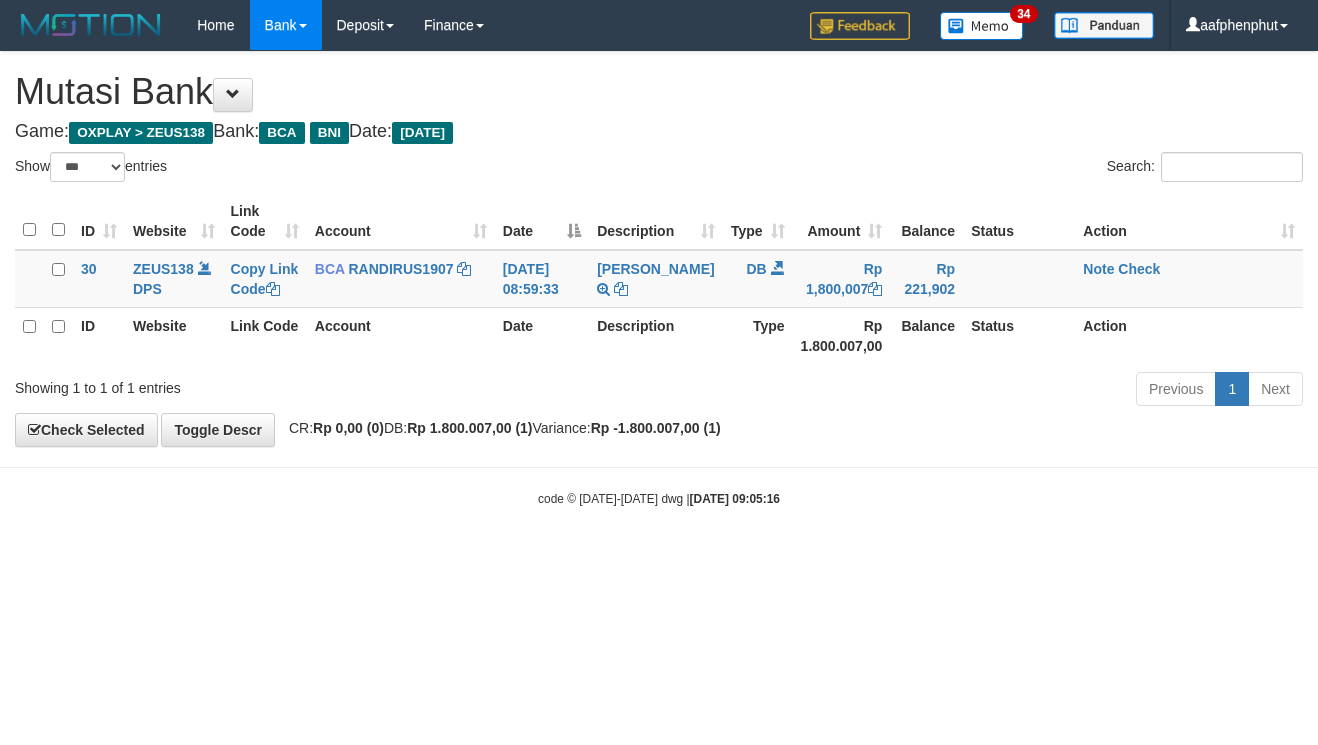 select on "***" 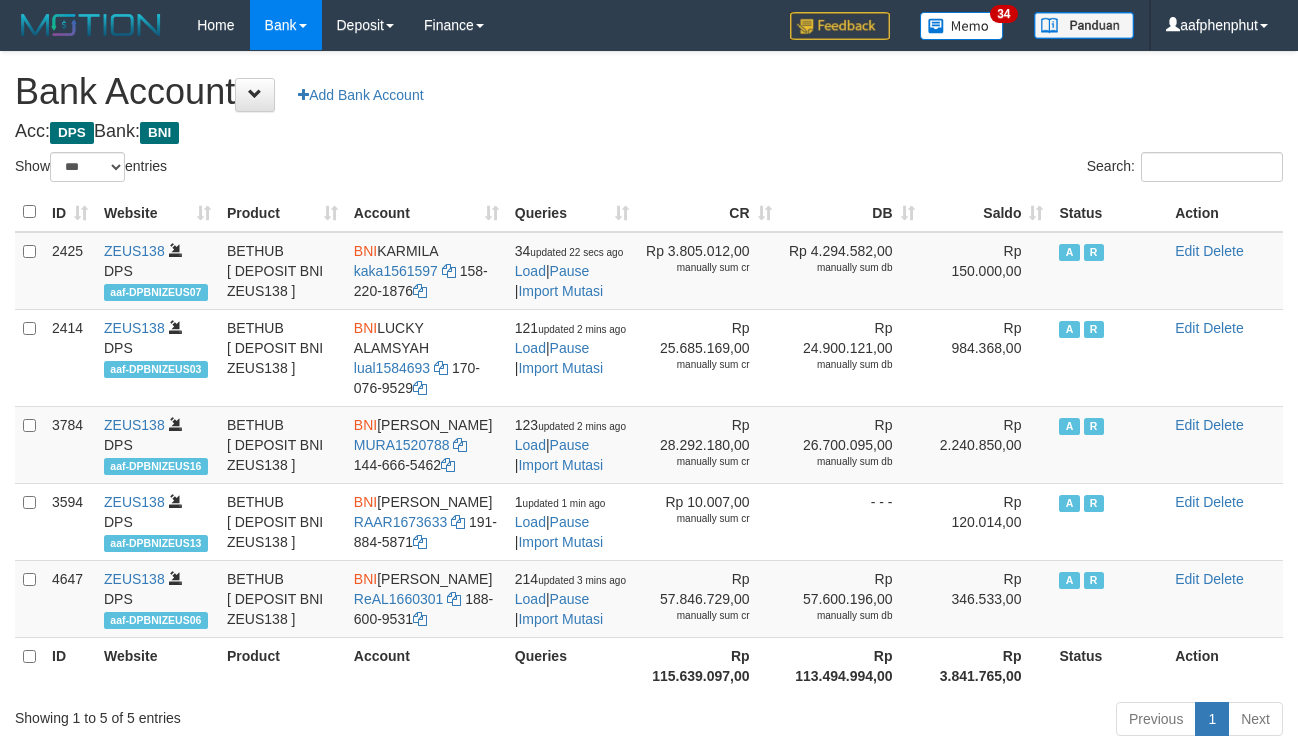 select on "***" 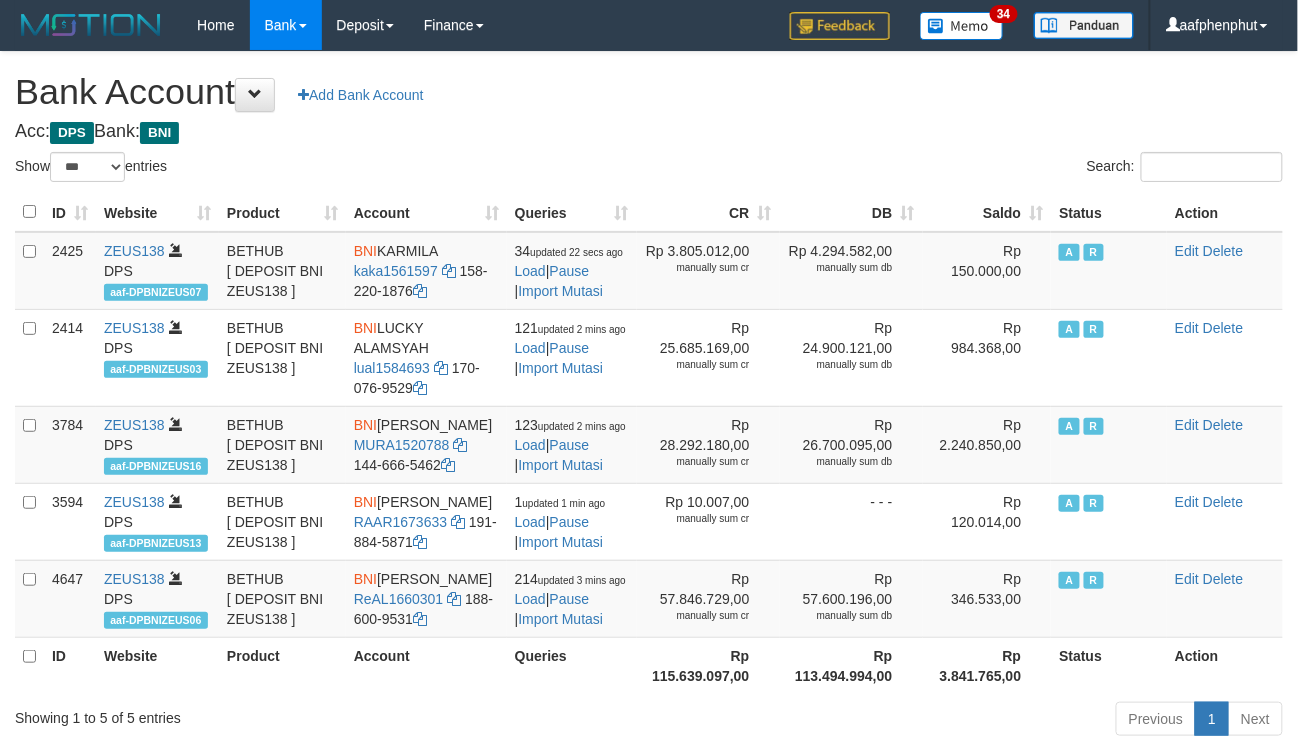 click on "Bank Account
Add Bank Account" at bounding box center [649, 92] 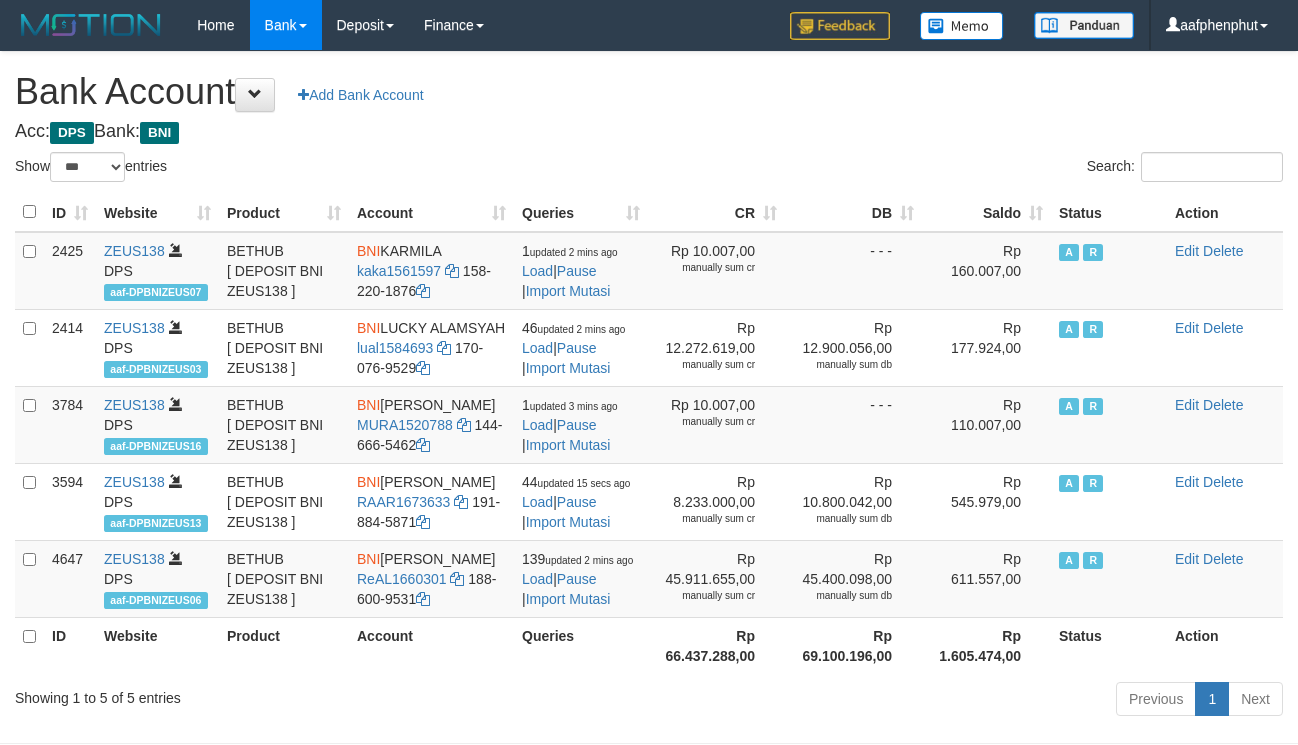select on "***" 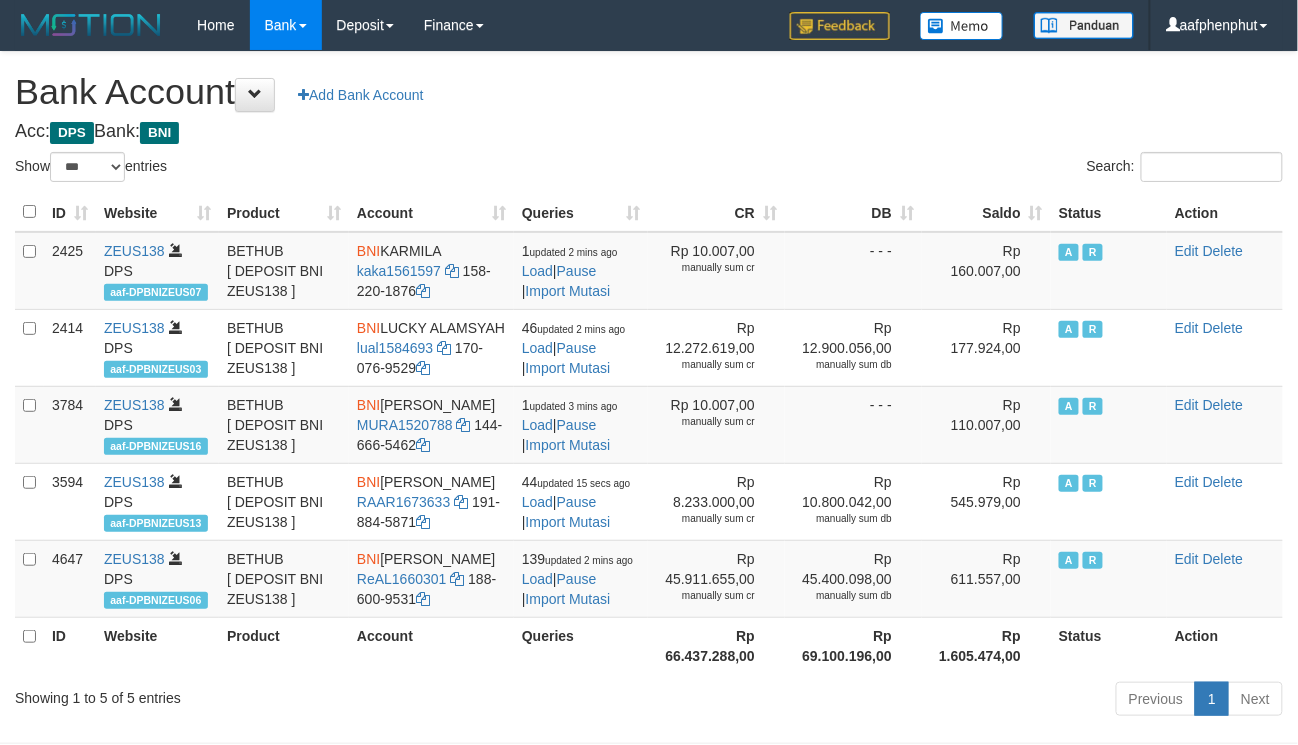 click on "Saldo" at bounding box center (986, 212) 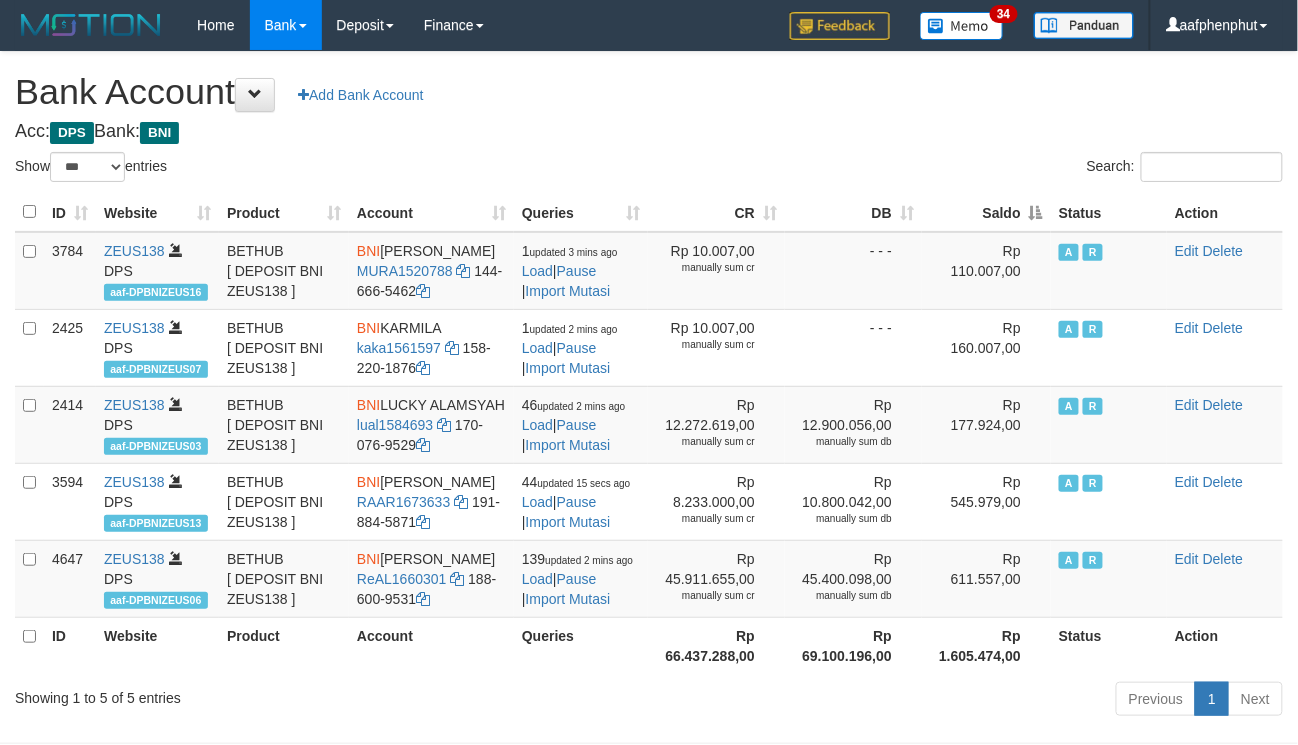 click on "Saldo" at bounding box center (986, 212) 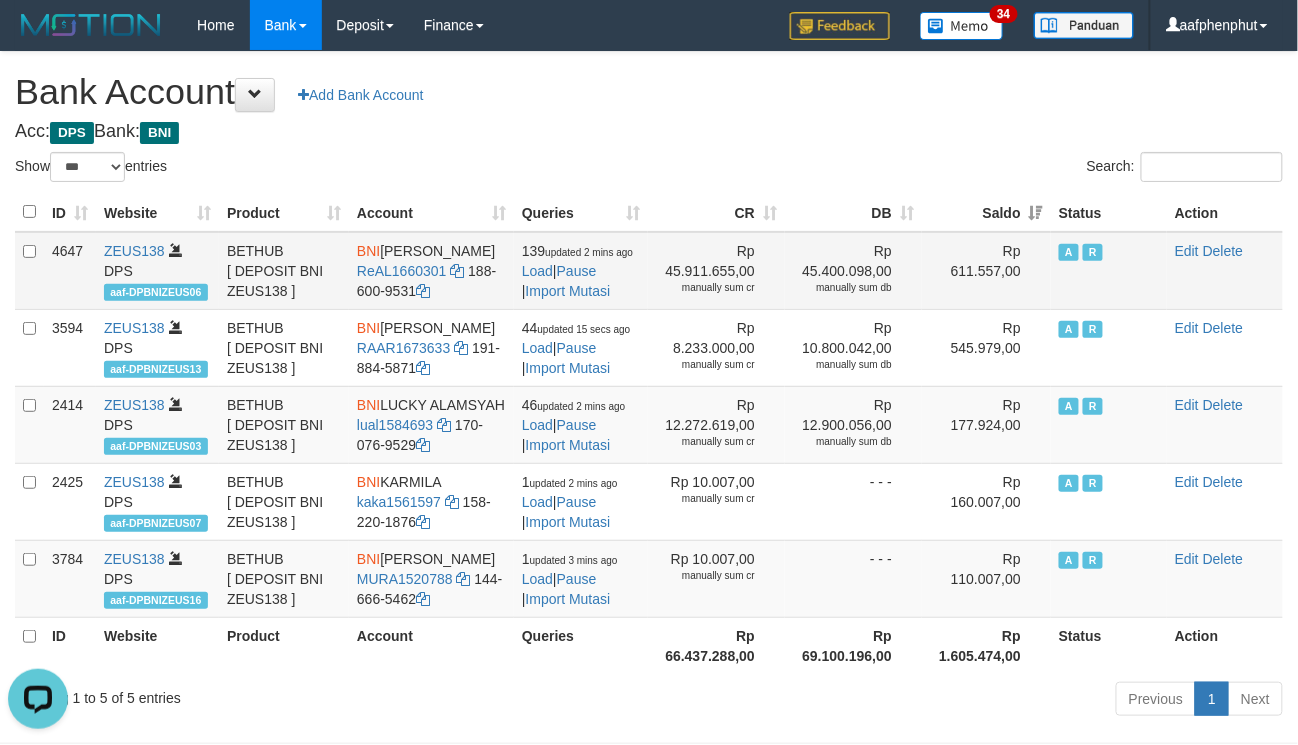 scroll, scrollTop: 0, scrollLeft: 0, axis: both 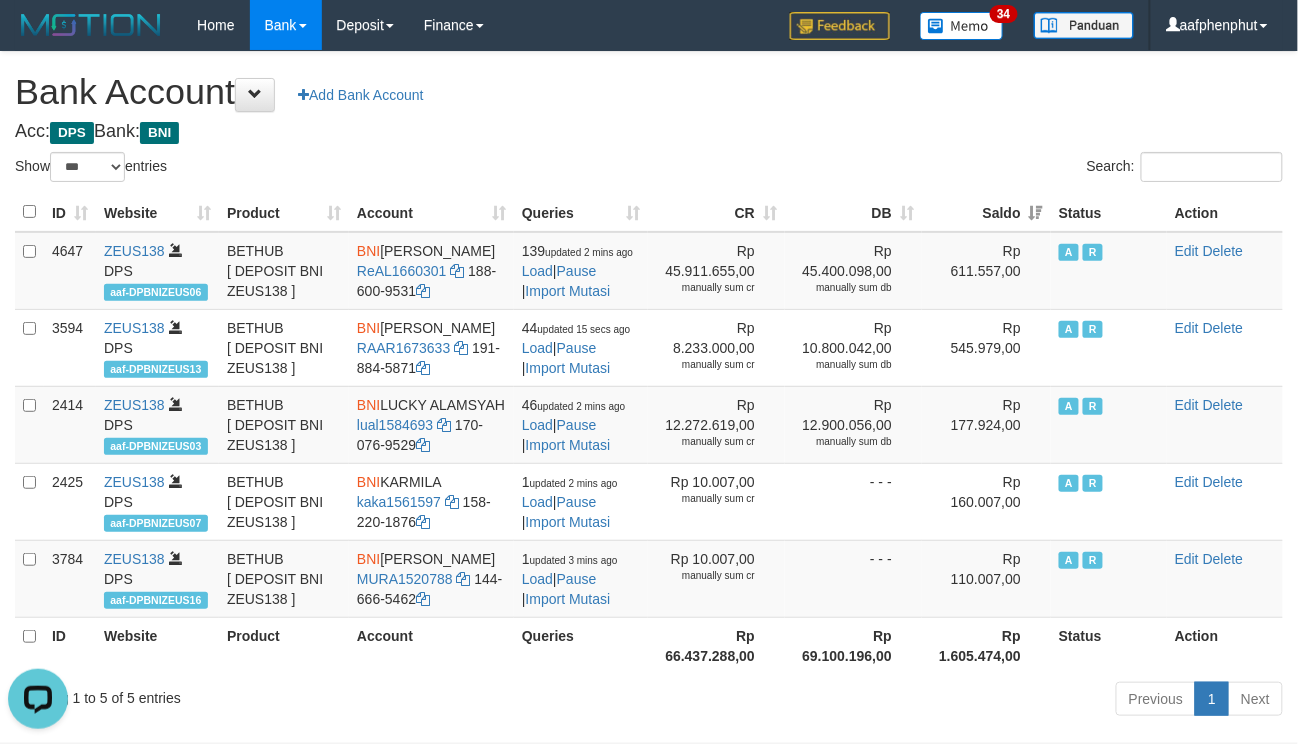 click on "Bank Account
Add Bank Account" at bounding box center (649, 92) 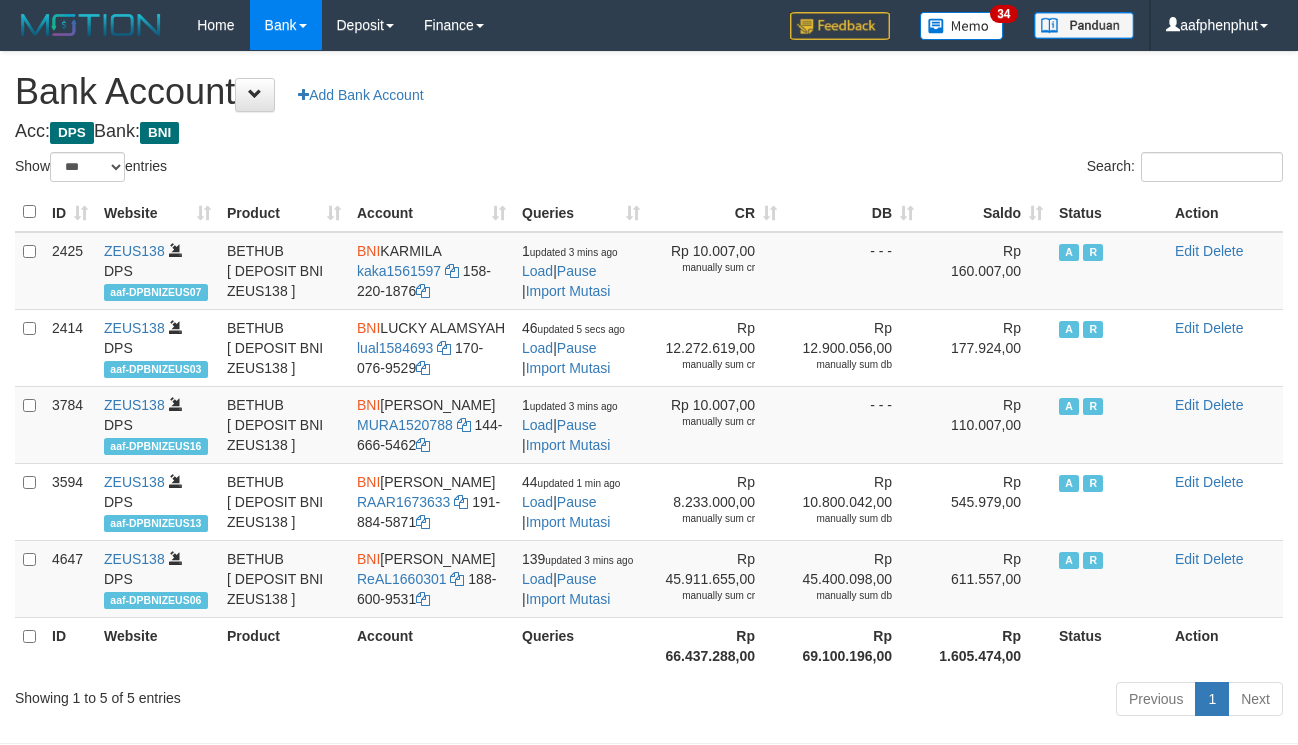 select on "***" 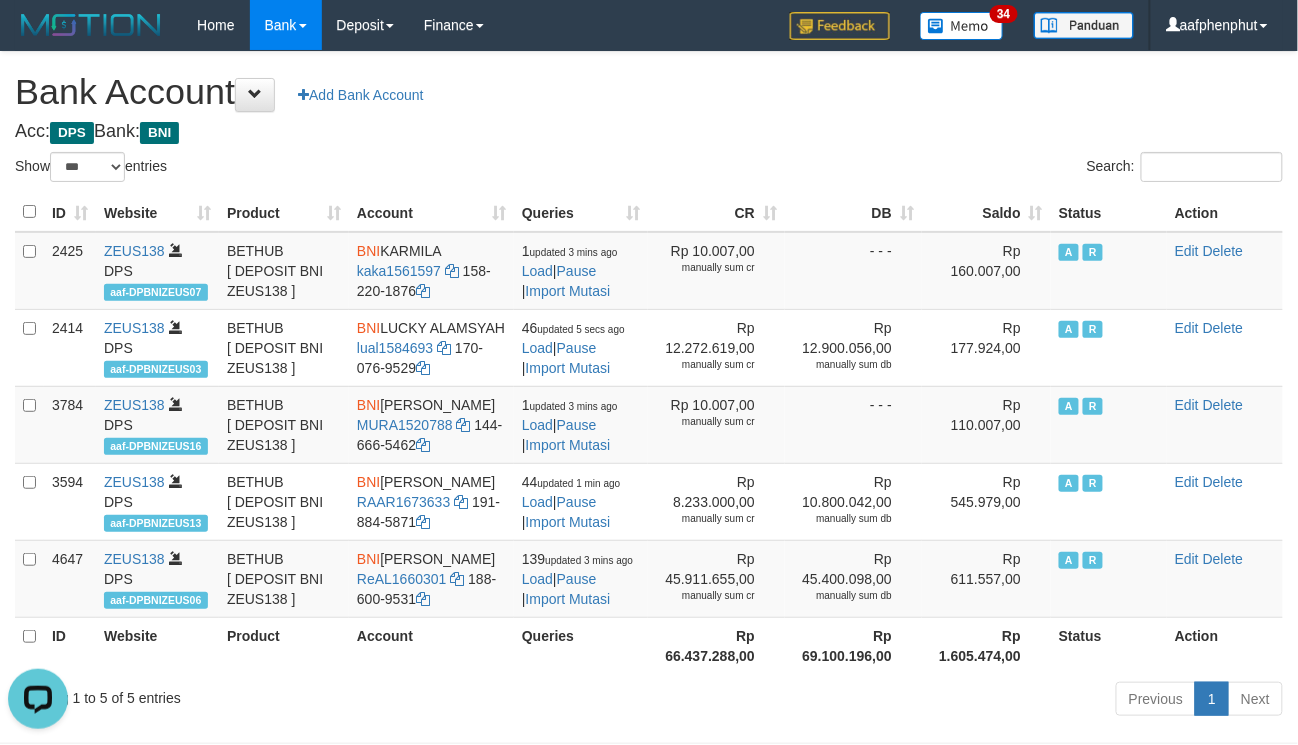 scroll, scrollTop: 0, scrollLeft: 0, axis: both 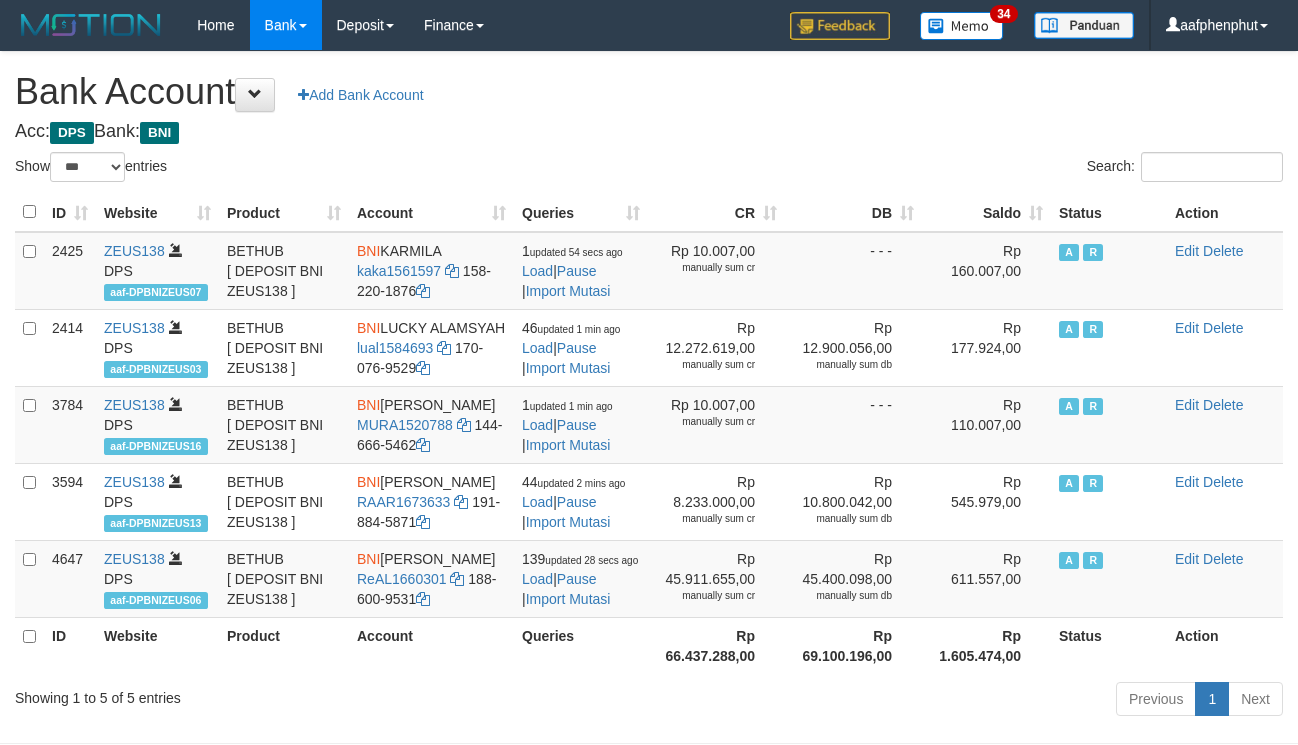 select on "***" 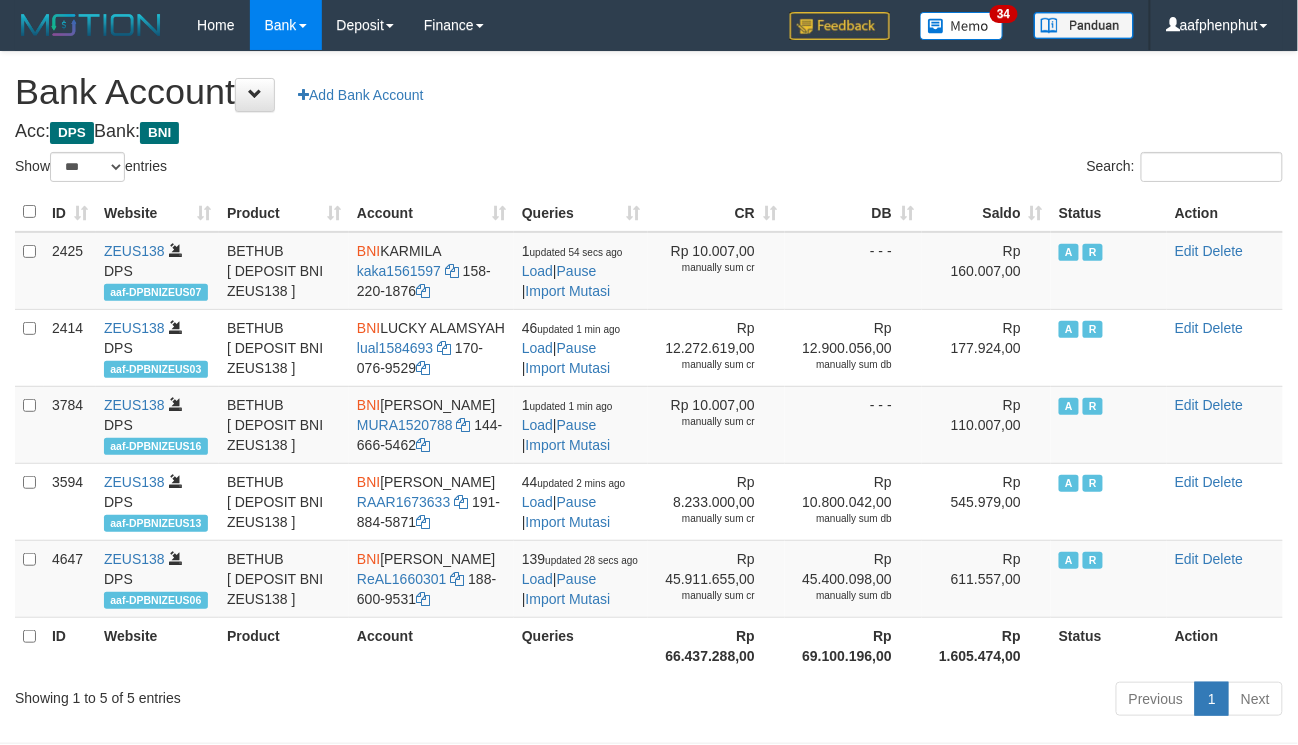 click on "Saldo" at bounding box center [986, 212] 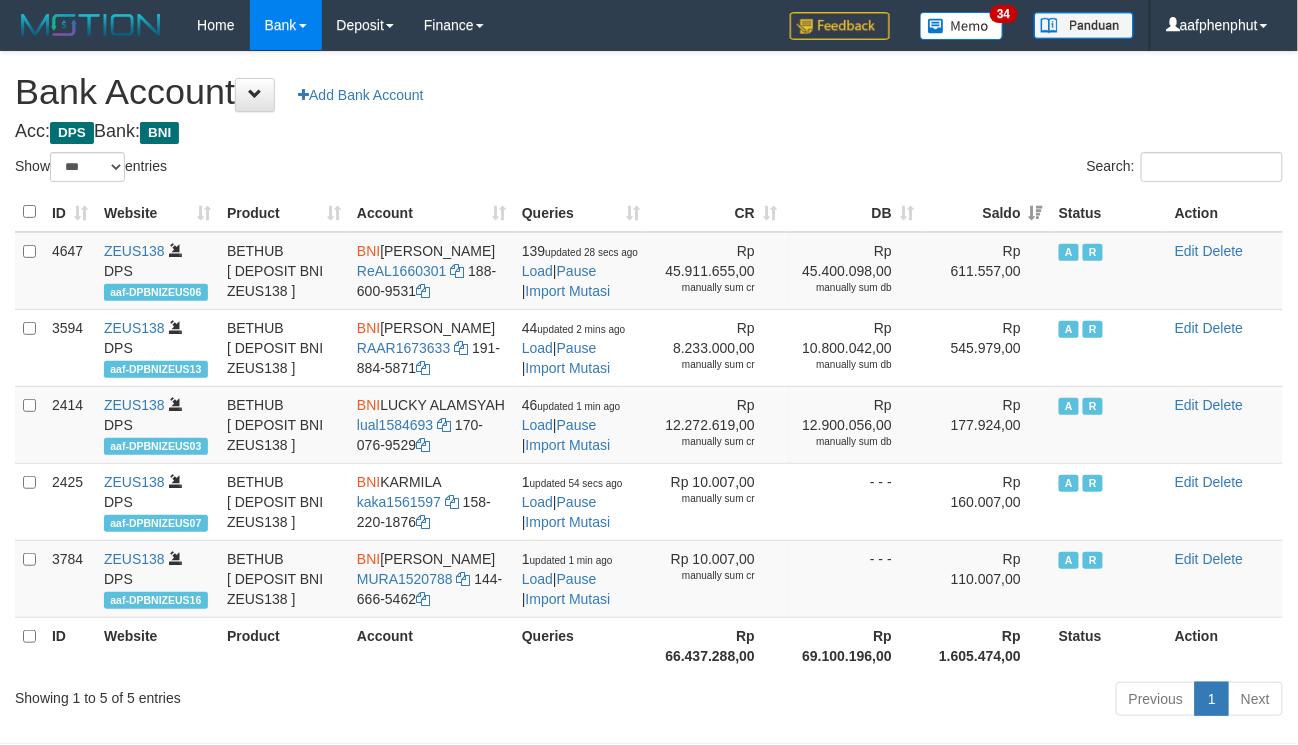 click on "Saldo" at bounding box center [986, 212] 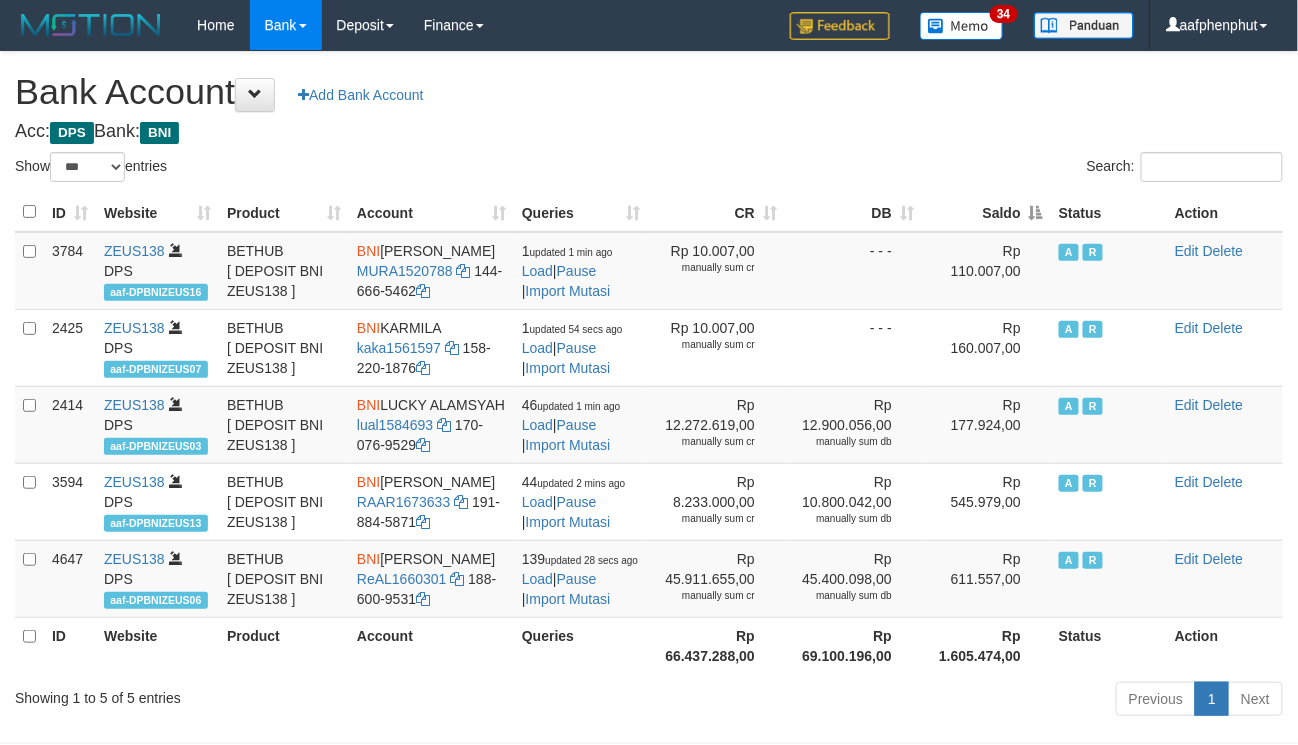 click on "Saldo" at bounding box center [986, 212] 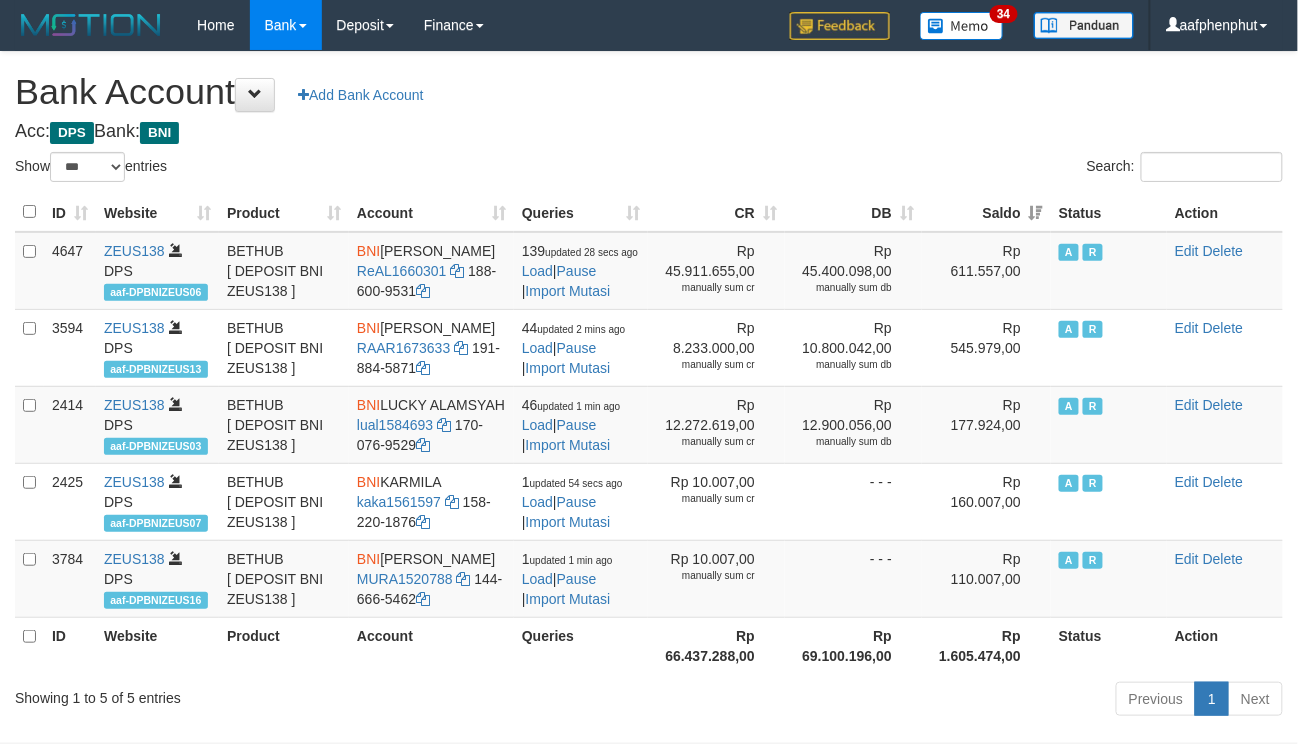 click on "Saldo" at bounding box center [986, 212] 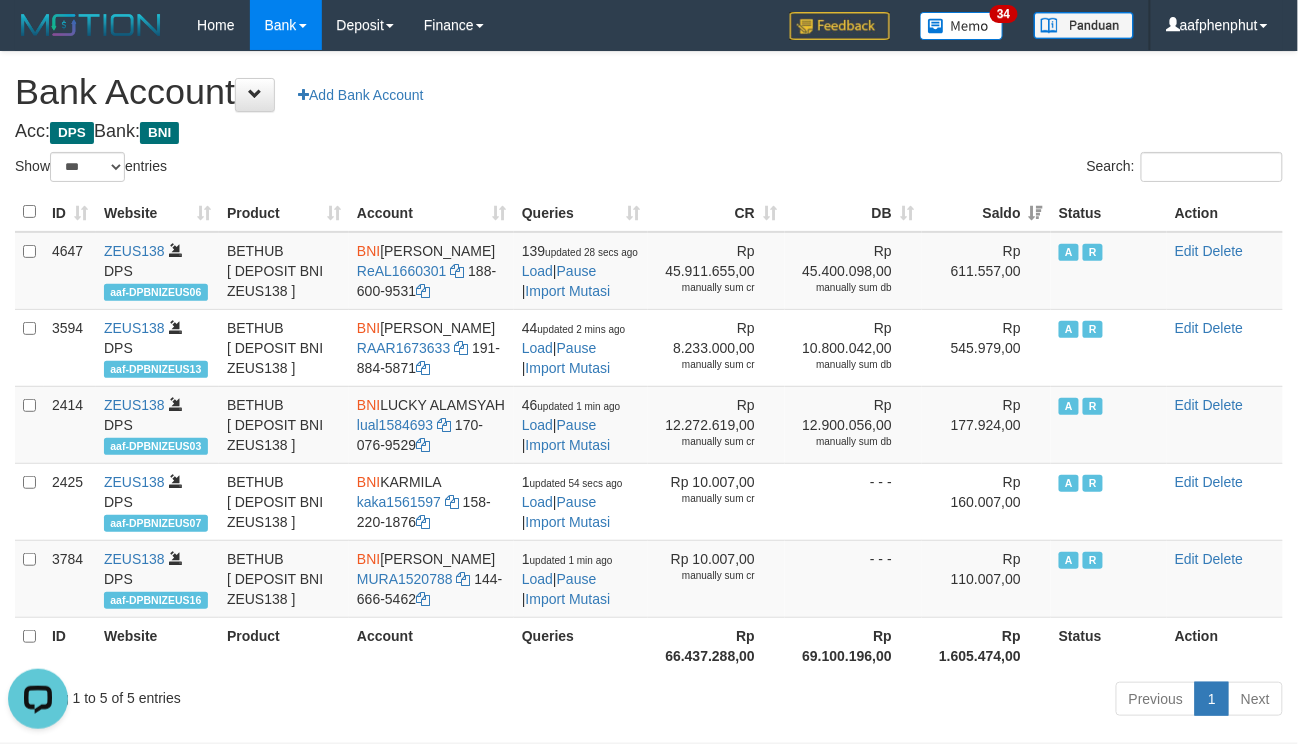 scroll, scrollTop: 0, scrollLeft: 0, axis: both 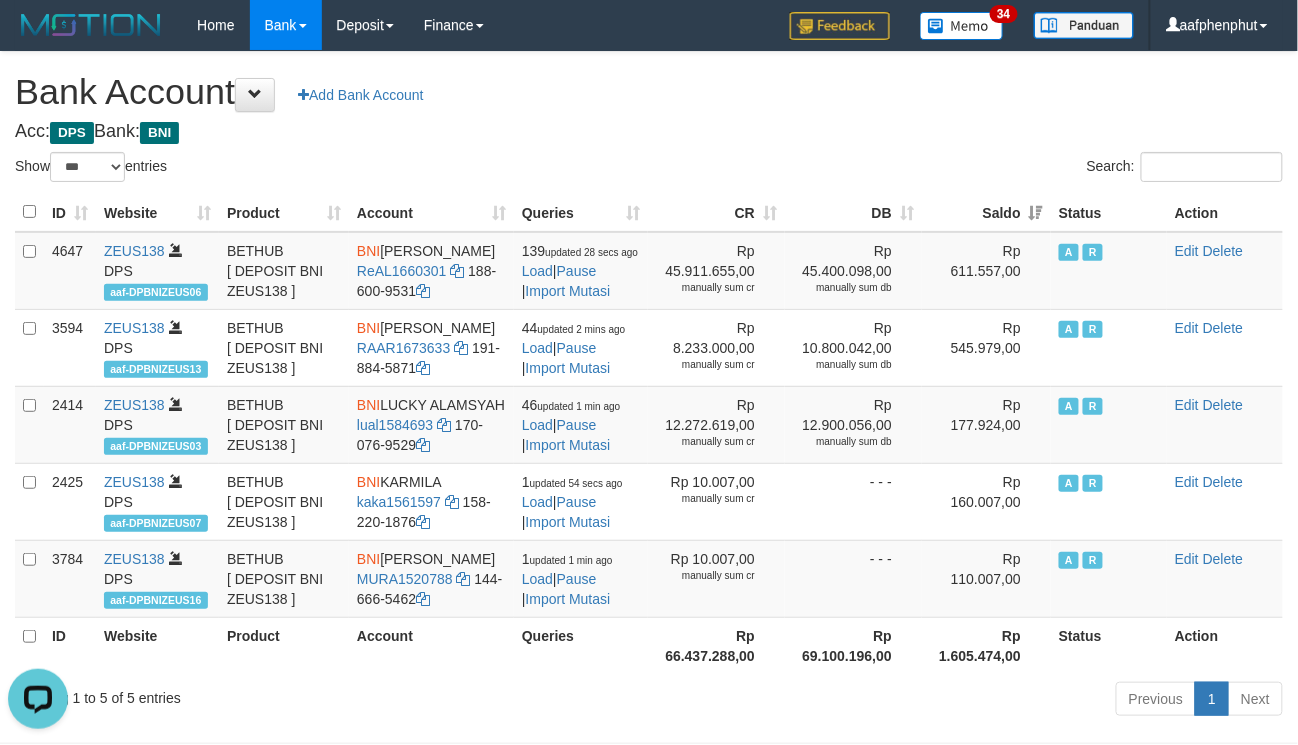 click on "Bank Account
Add Bank Account" at bounding box center [649, 92] 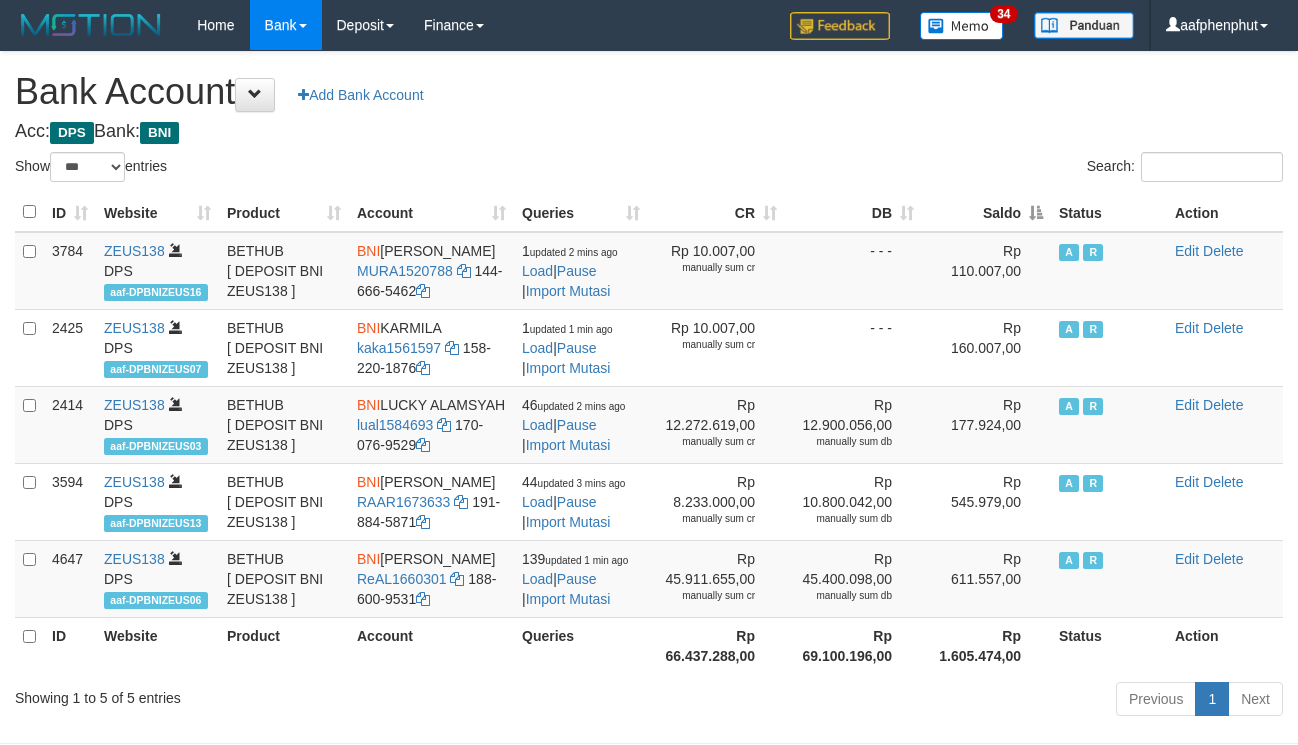 select on "***" 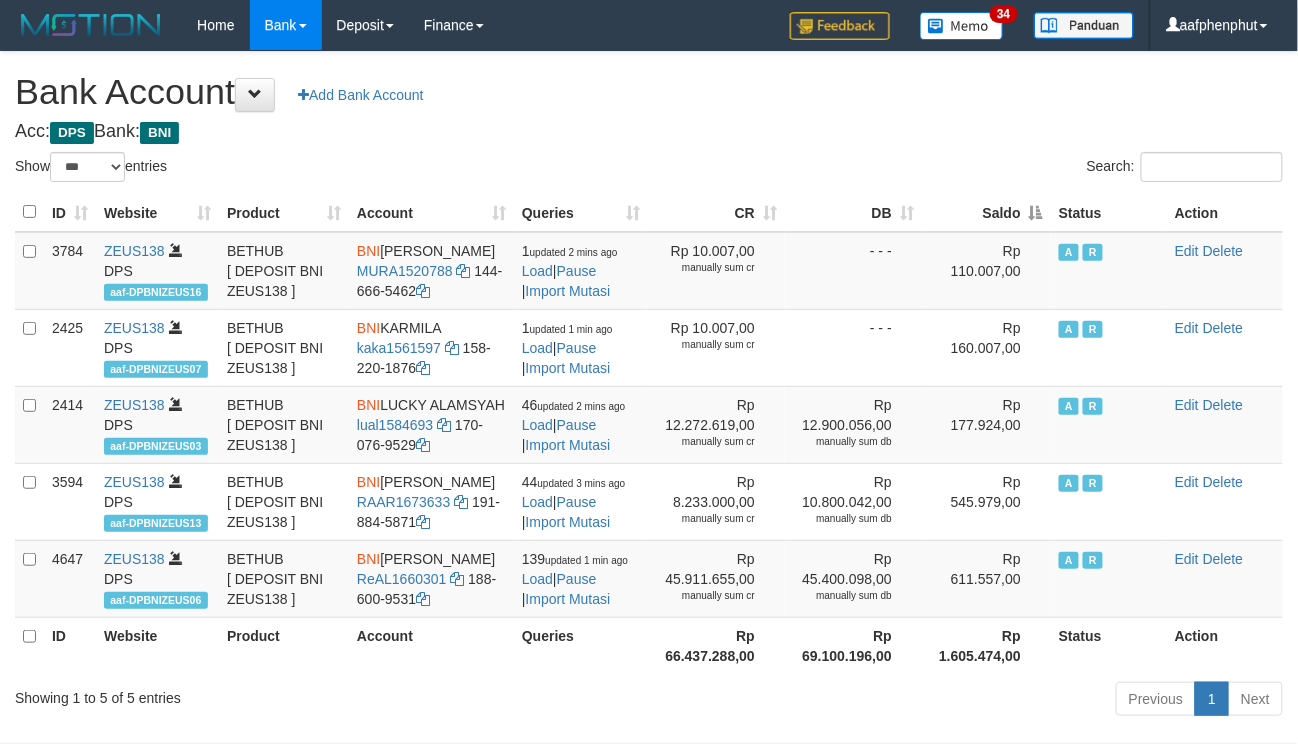 click on "Saldo" at bounding box center (986, 212) 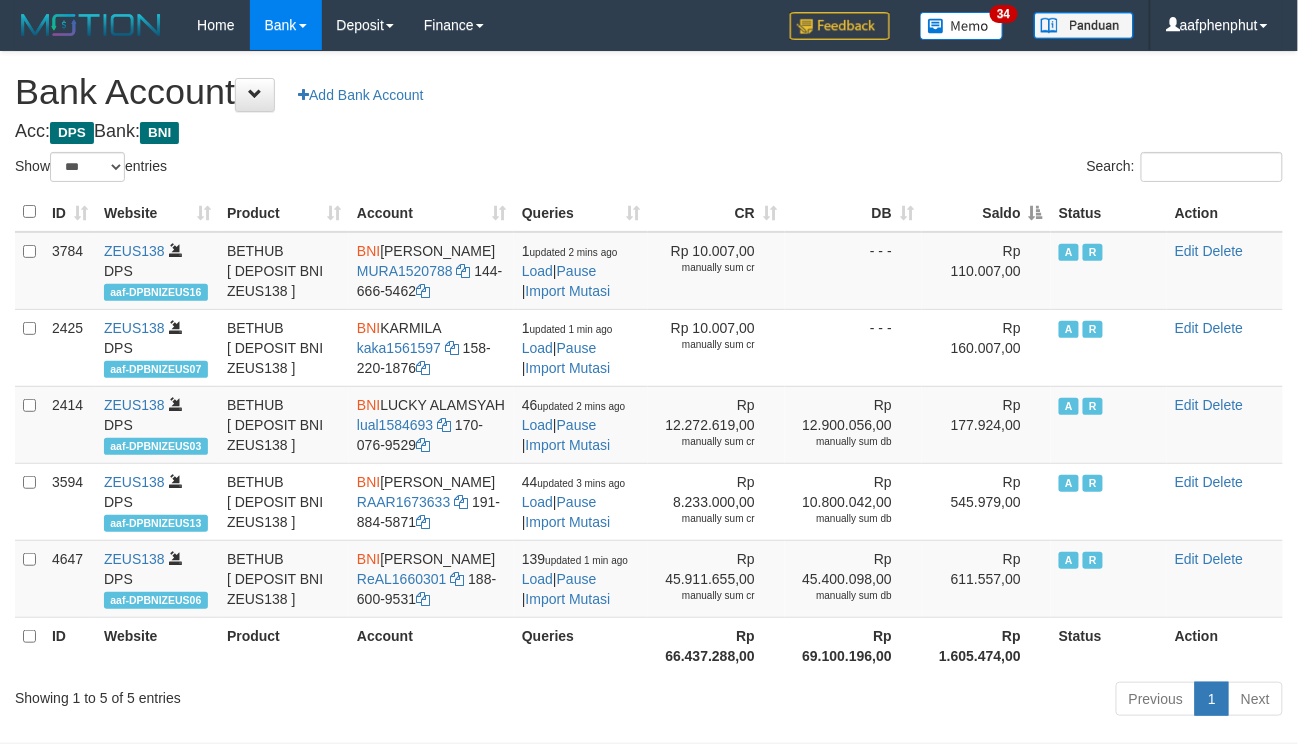 click on "Status" at bounding box center (1109, 212) 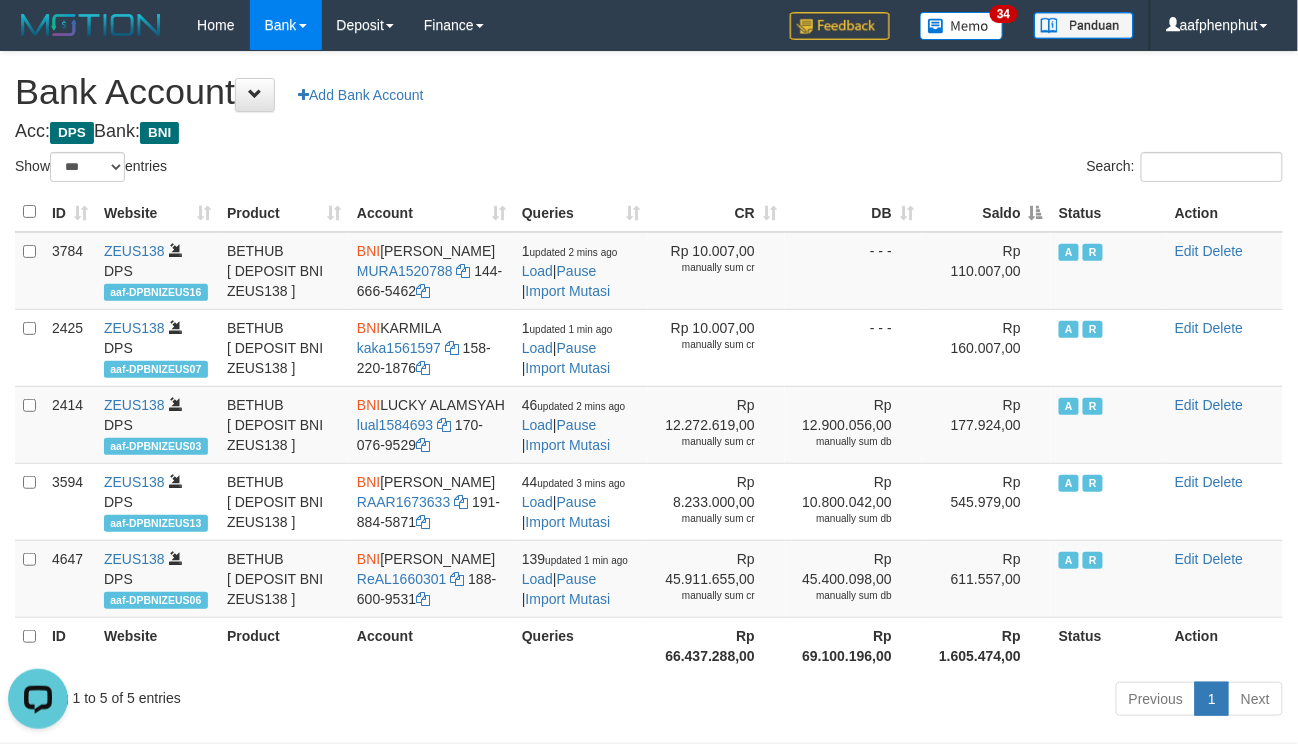 scroll, scrollTop: 0, scrollLeft: 0, axis: both 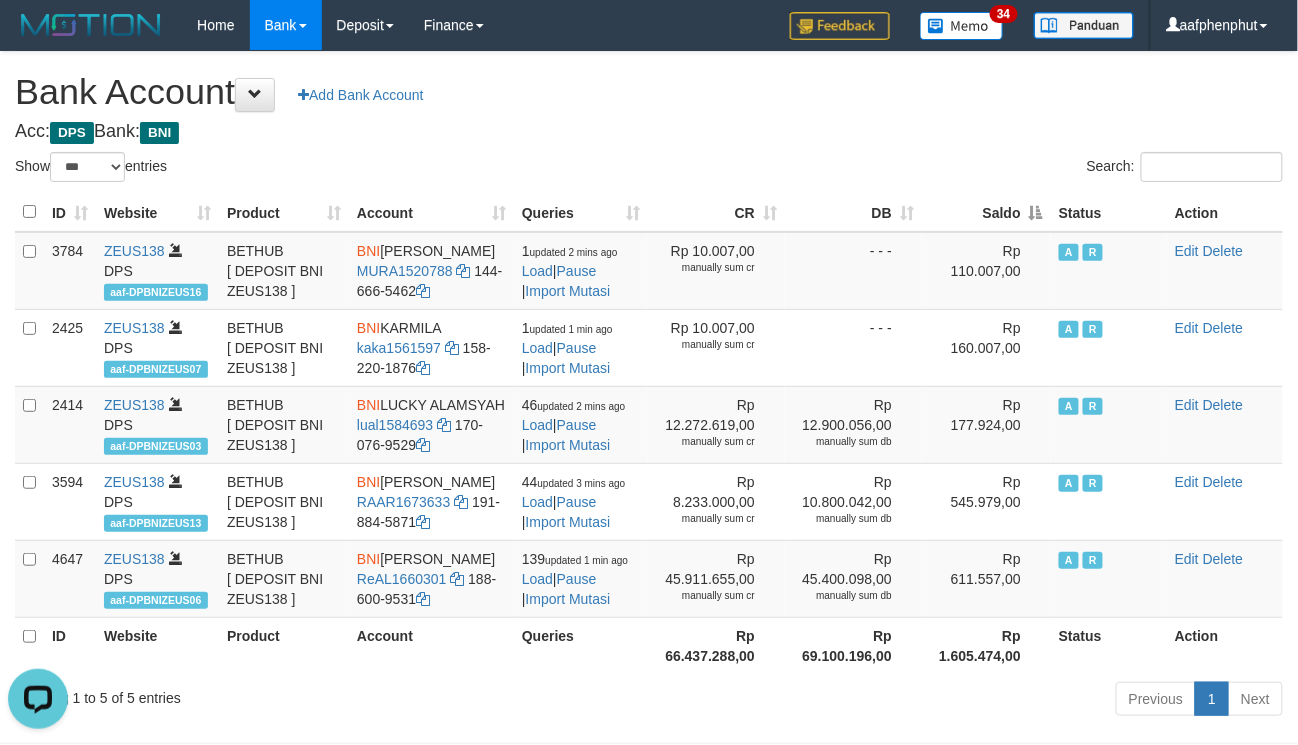 click on "Bank Account
Add Bank Account" at bounding box center [649, 92] 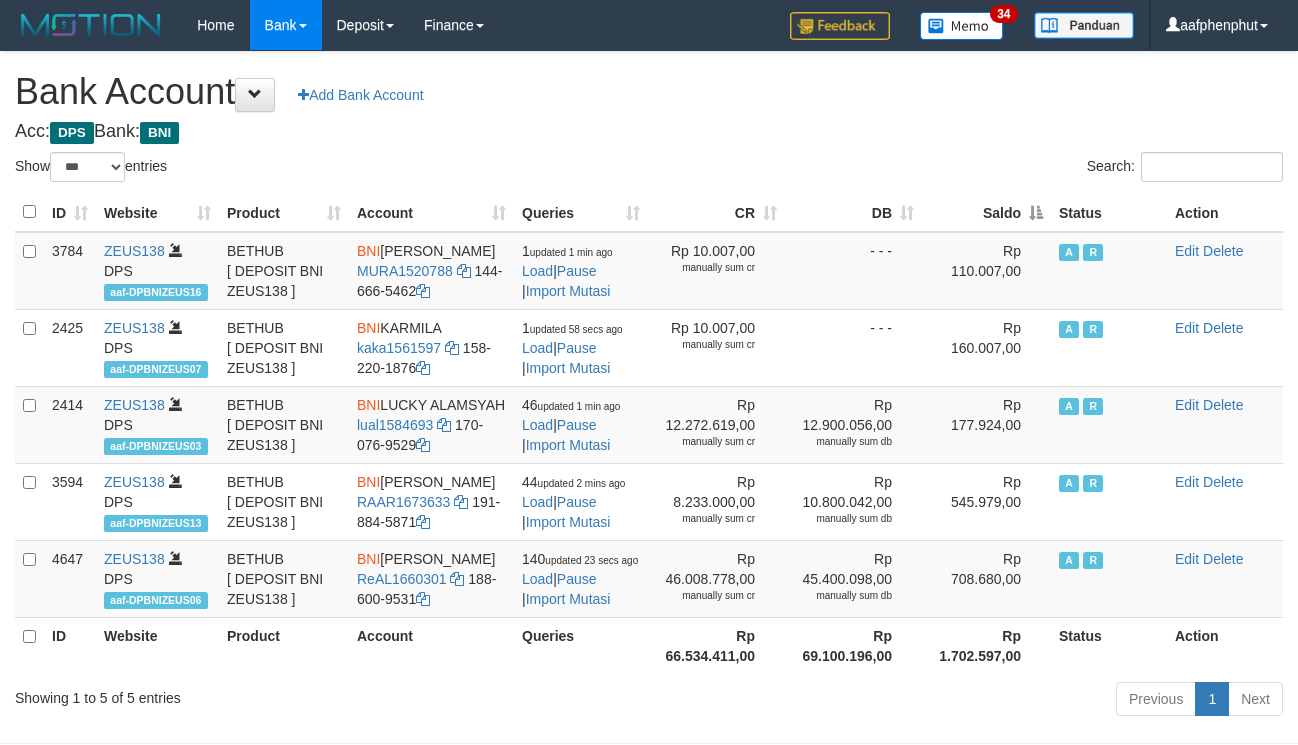 select on "***" 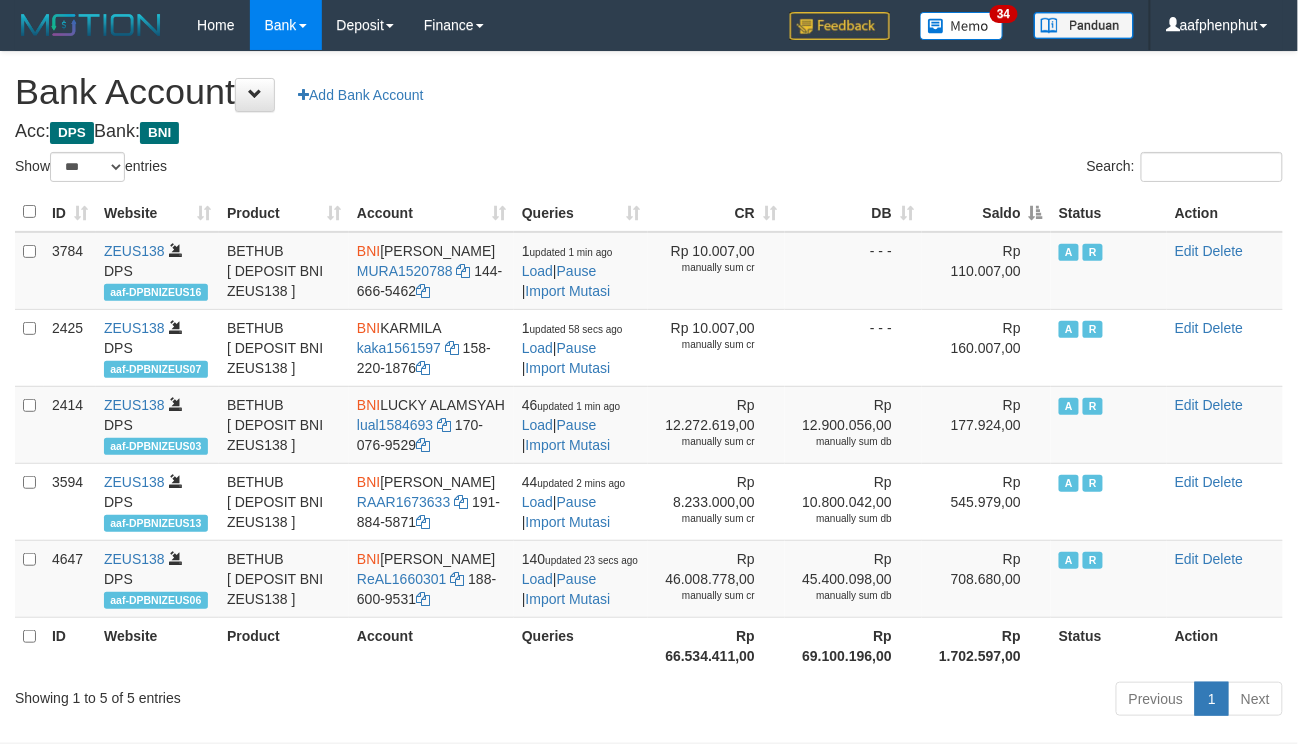 click on "Saldo" at bounding box center (986, 212) 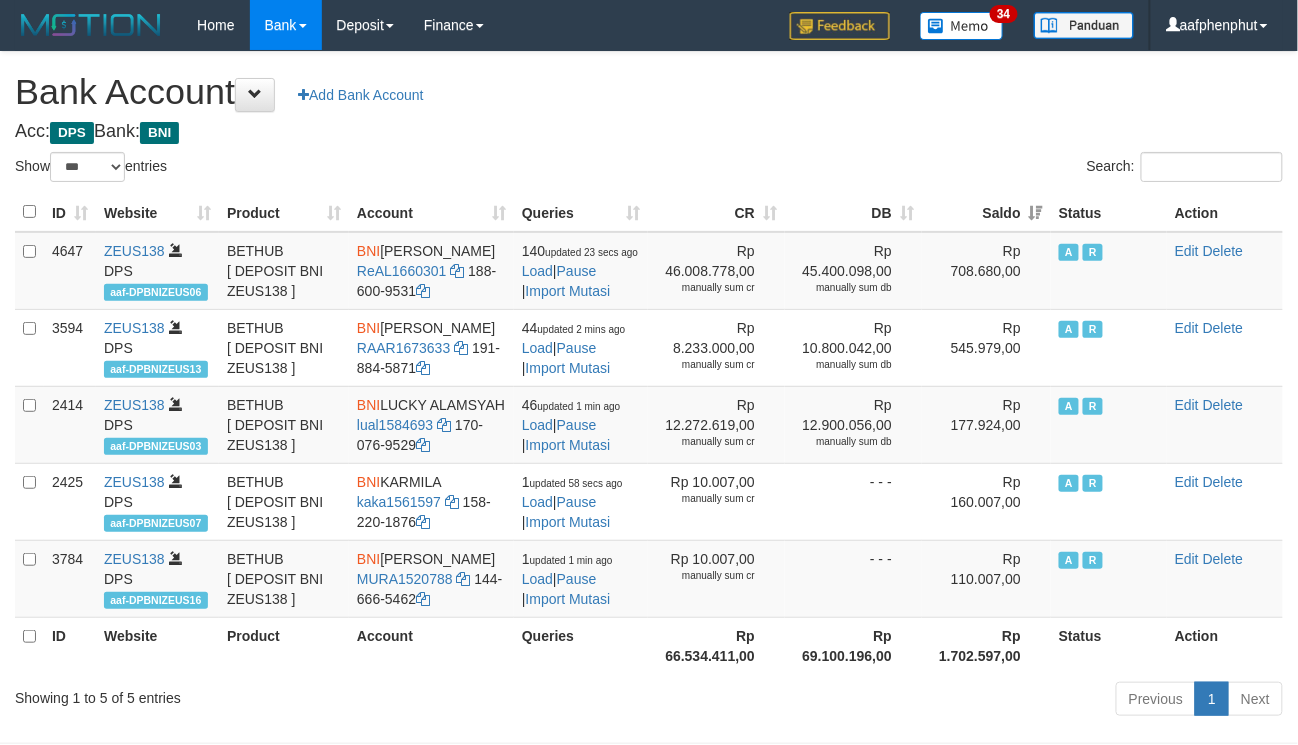 click on "Saldo" at bounding box center (986, 212) 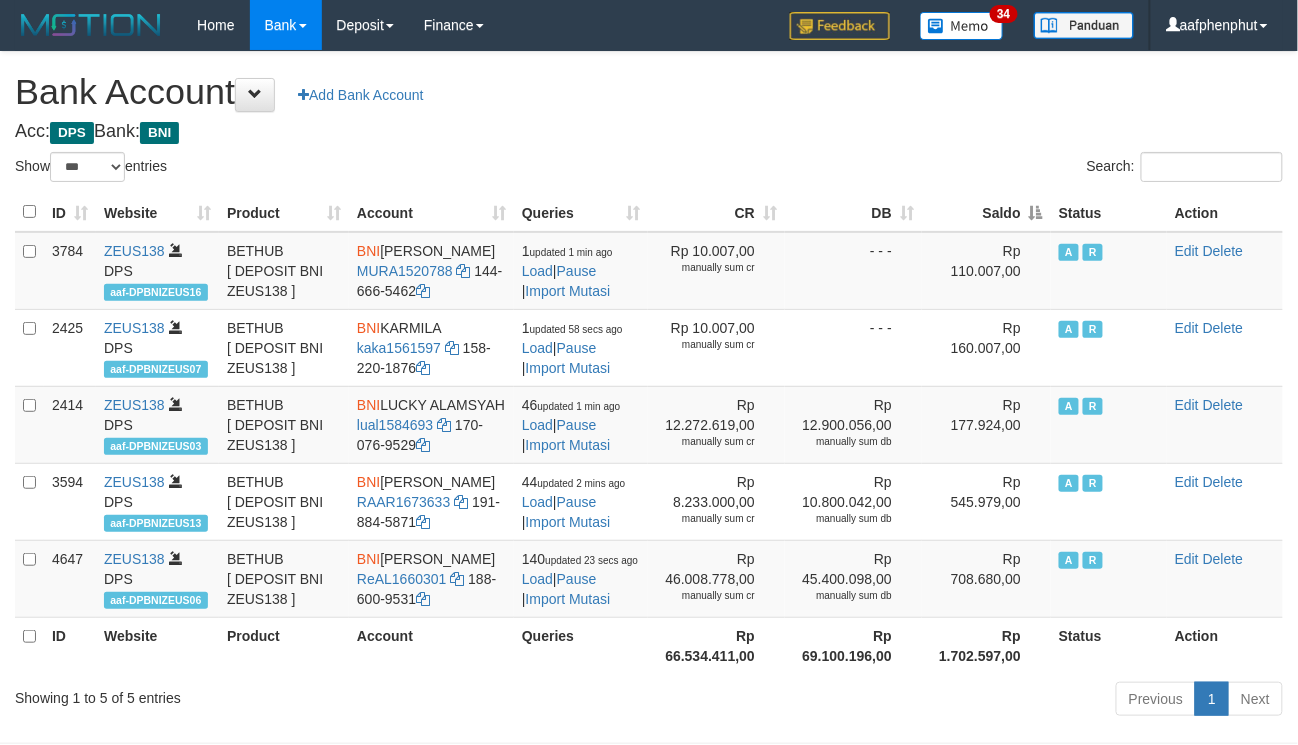 click on "Saldo" at bounding box center [986, 212] 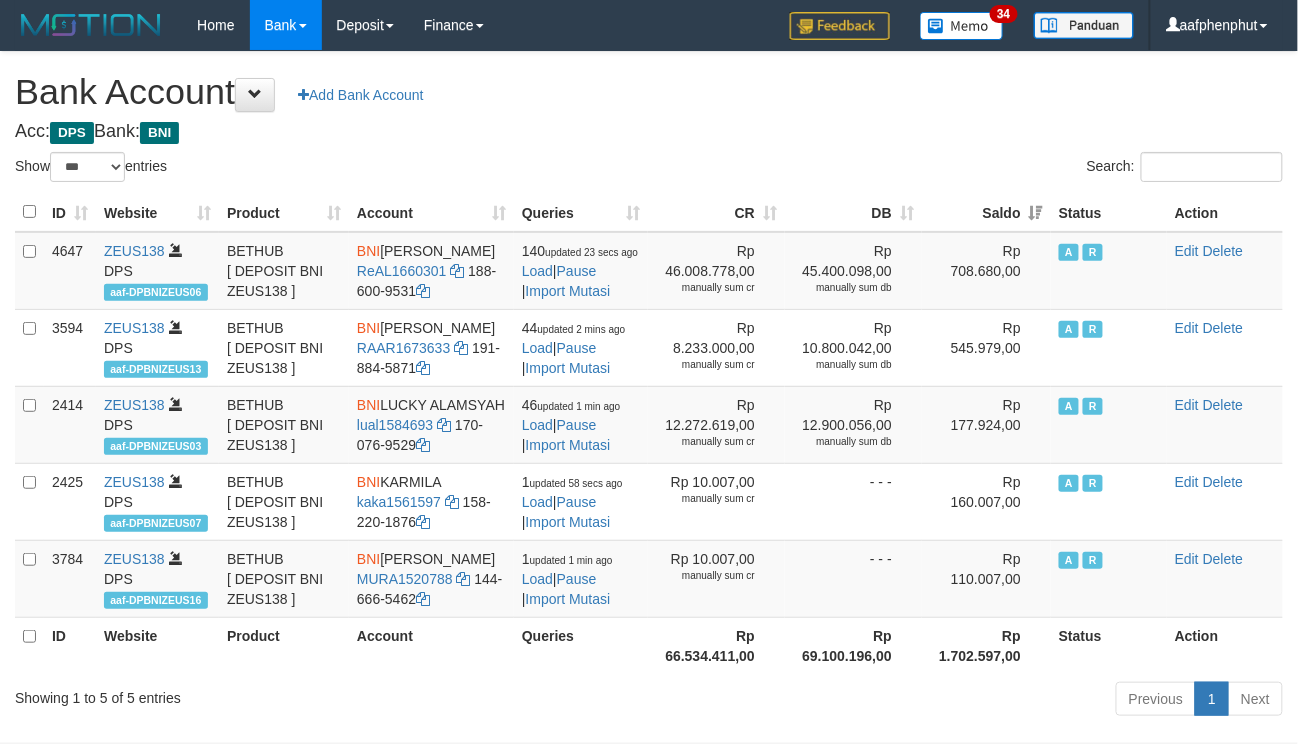click on "Saldo" at bounding box center (986, 212) 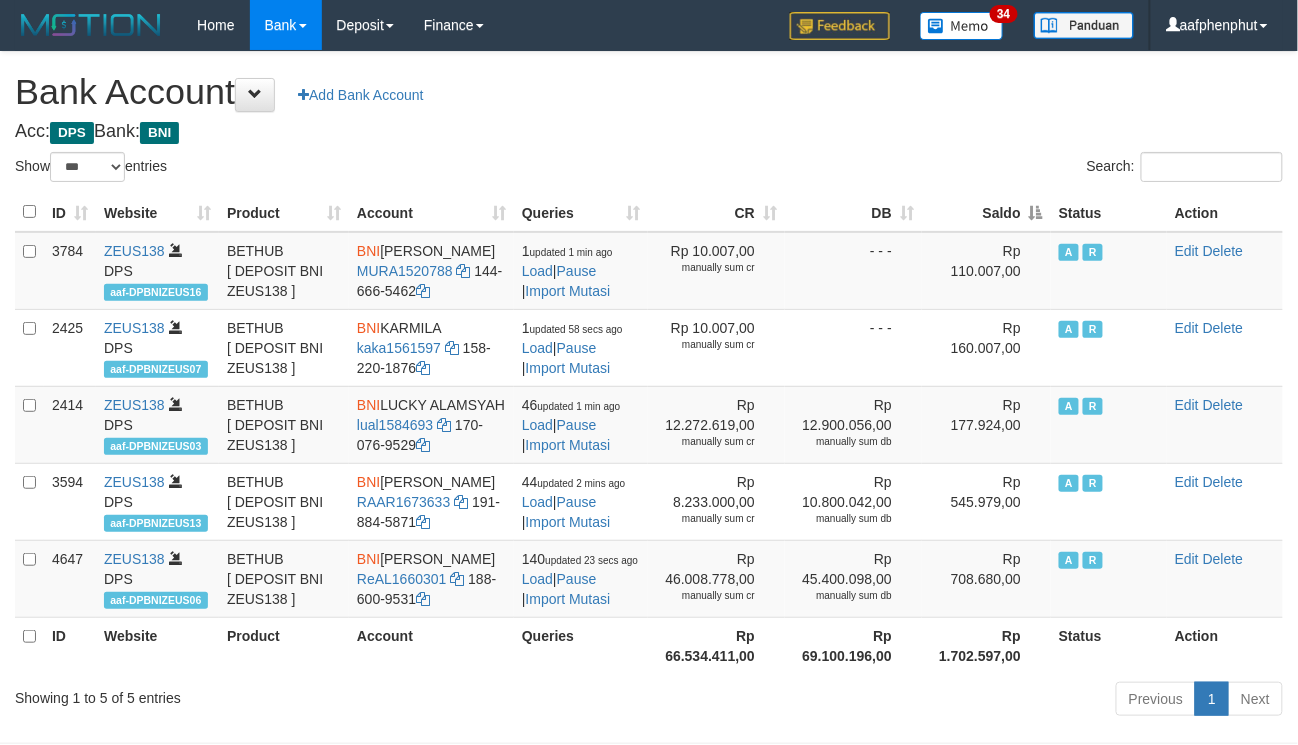 click on "Saldo" at bounding box center [986, 212] 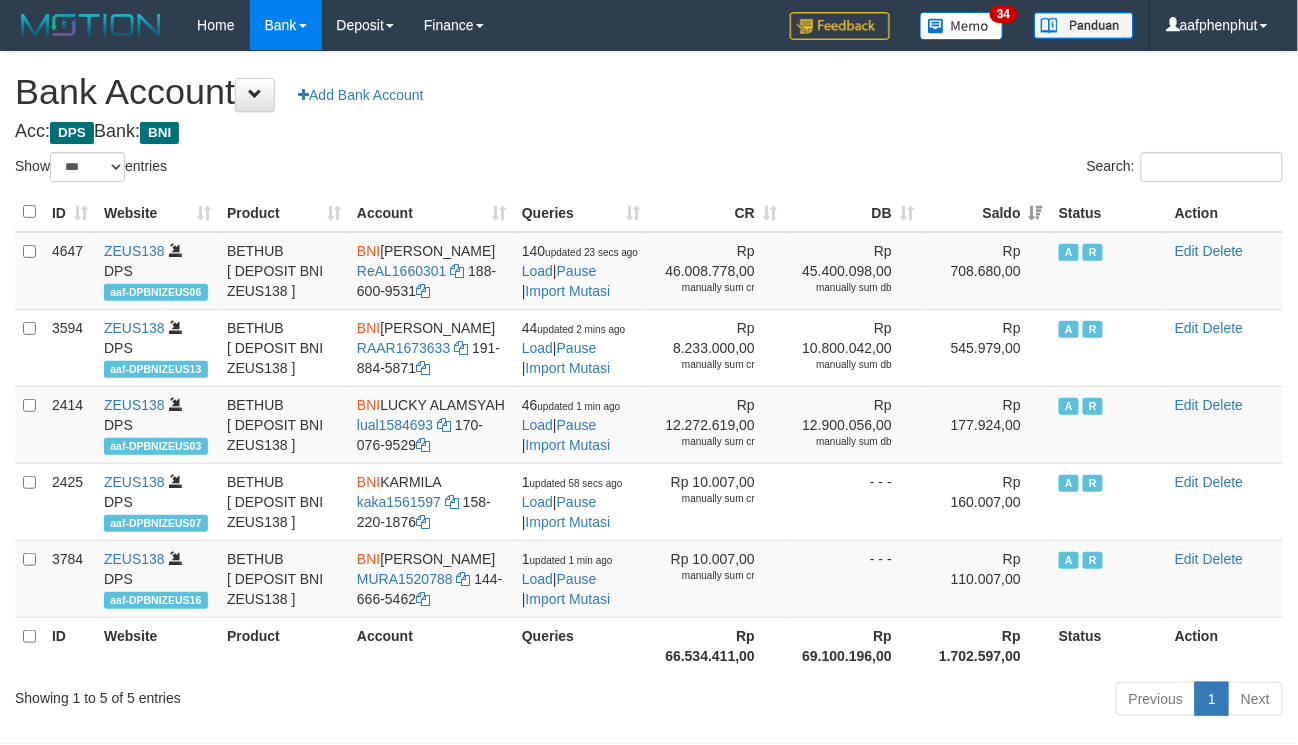 click on "Saldo" at bounding box center [986, 212] 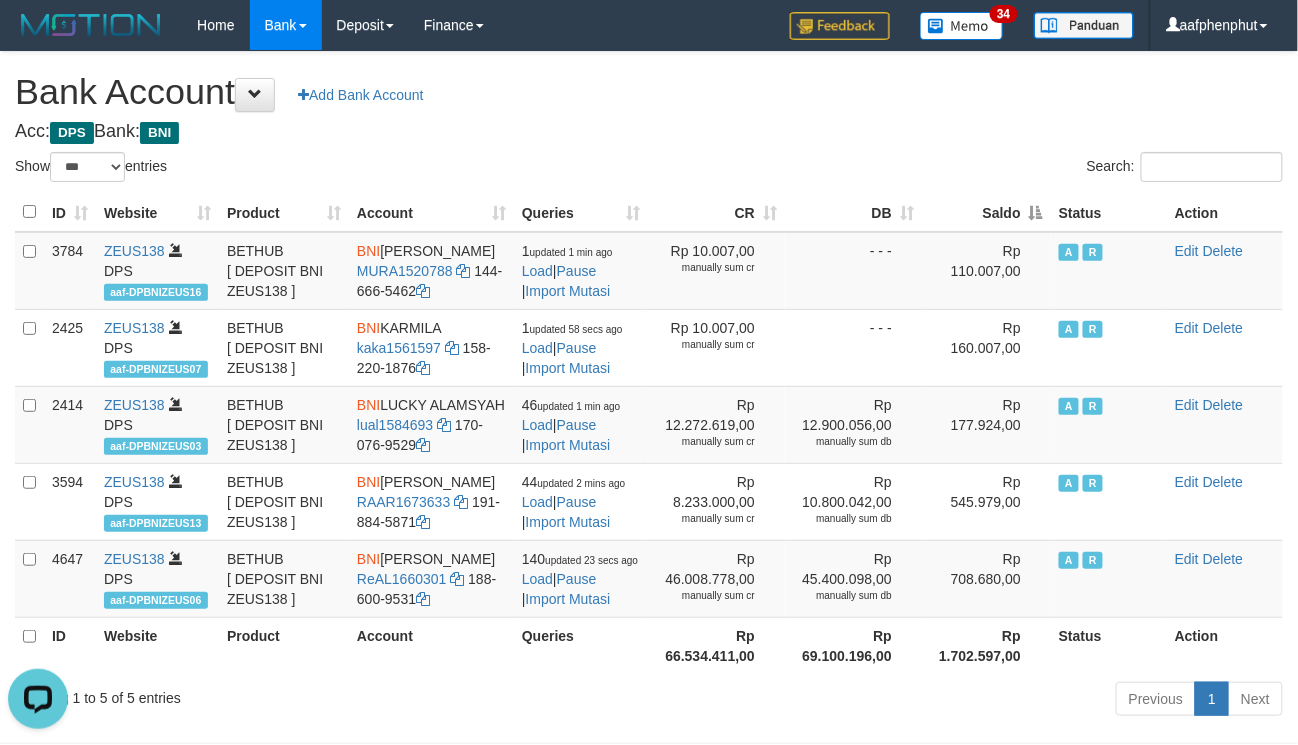 scroll, scrollTop: 0, scrollLeft: 0, axis: both 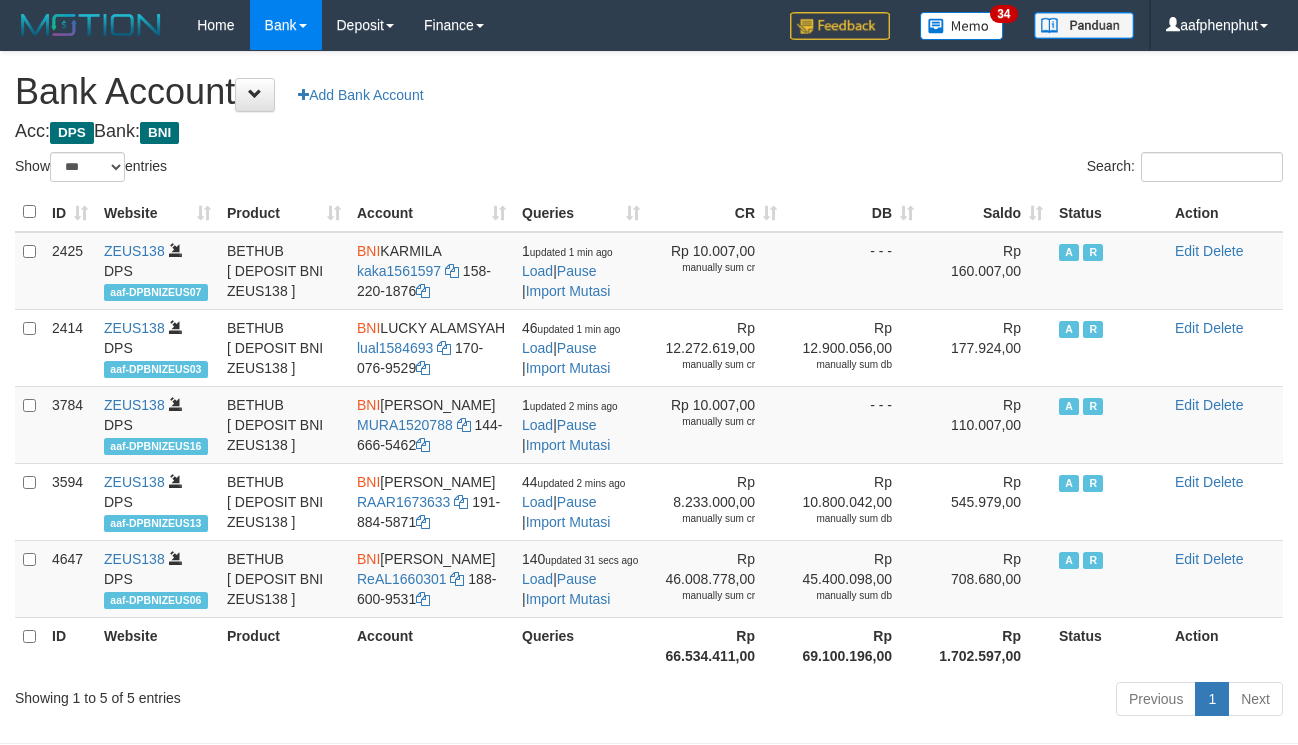 select on "***" 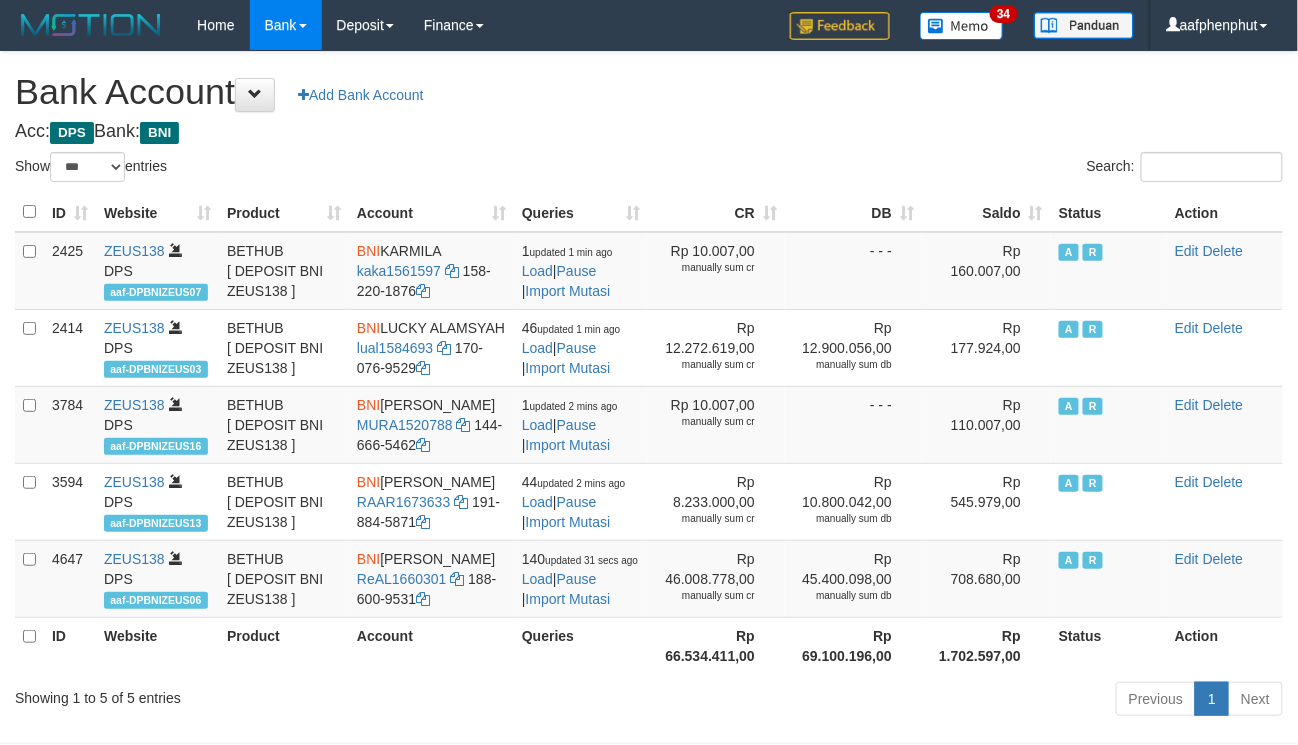 click on "Saldo" at bounding box center [986, 212] 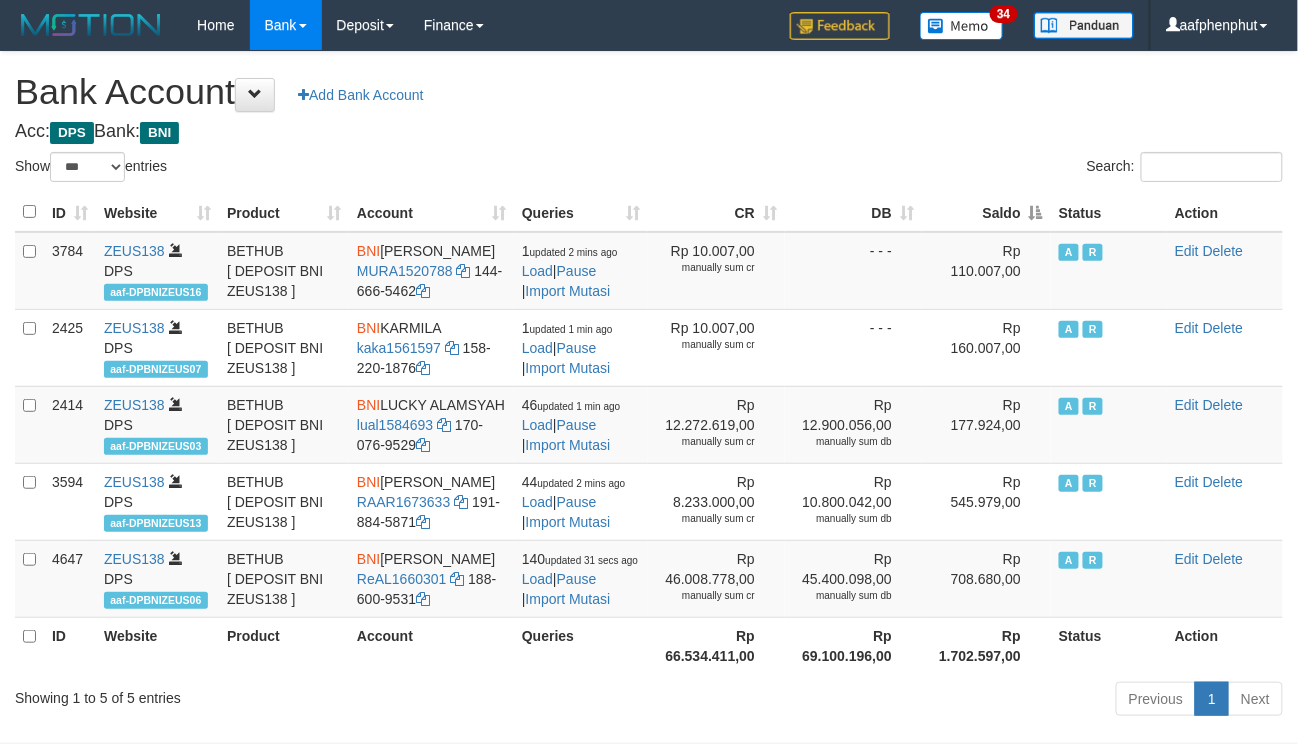 click on "Saldo" at bounding box center (986, 212) 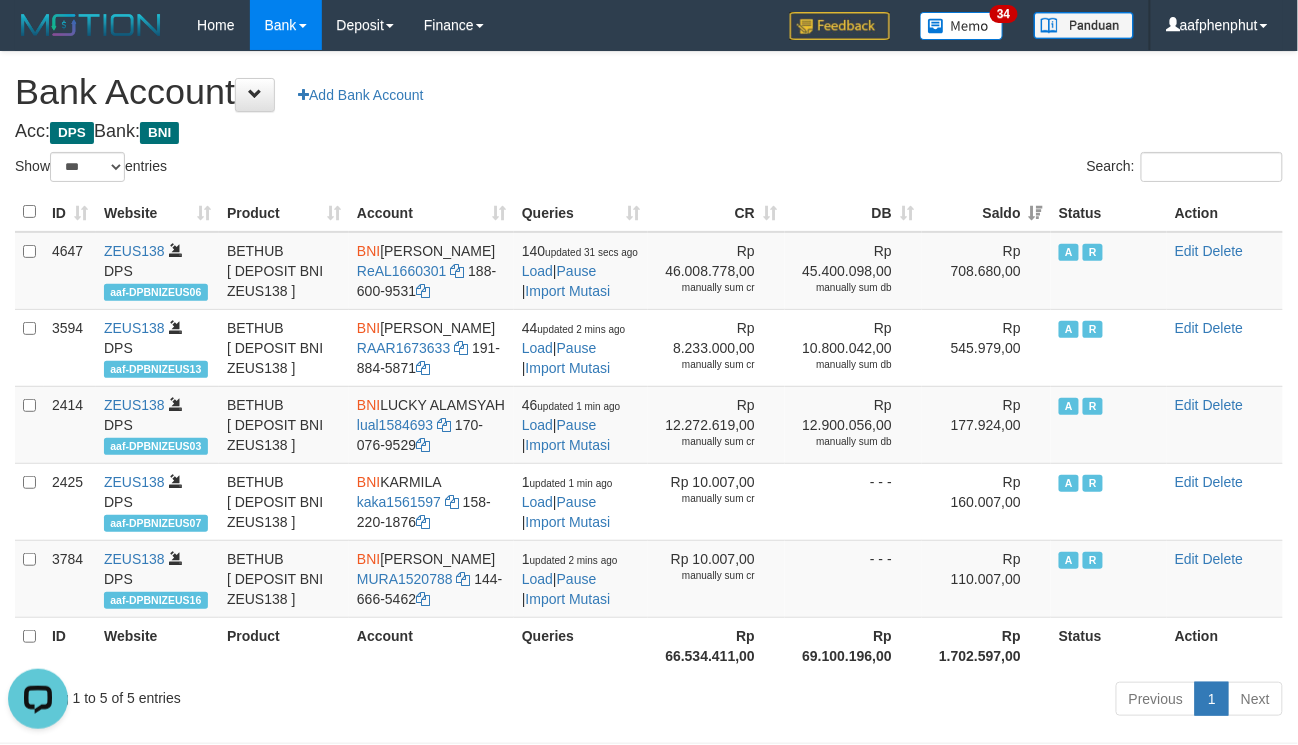 scroll, scrollTop: 0, scrollLeft: 0, axis: both 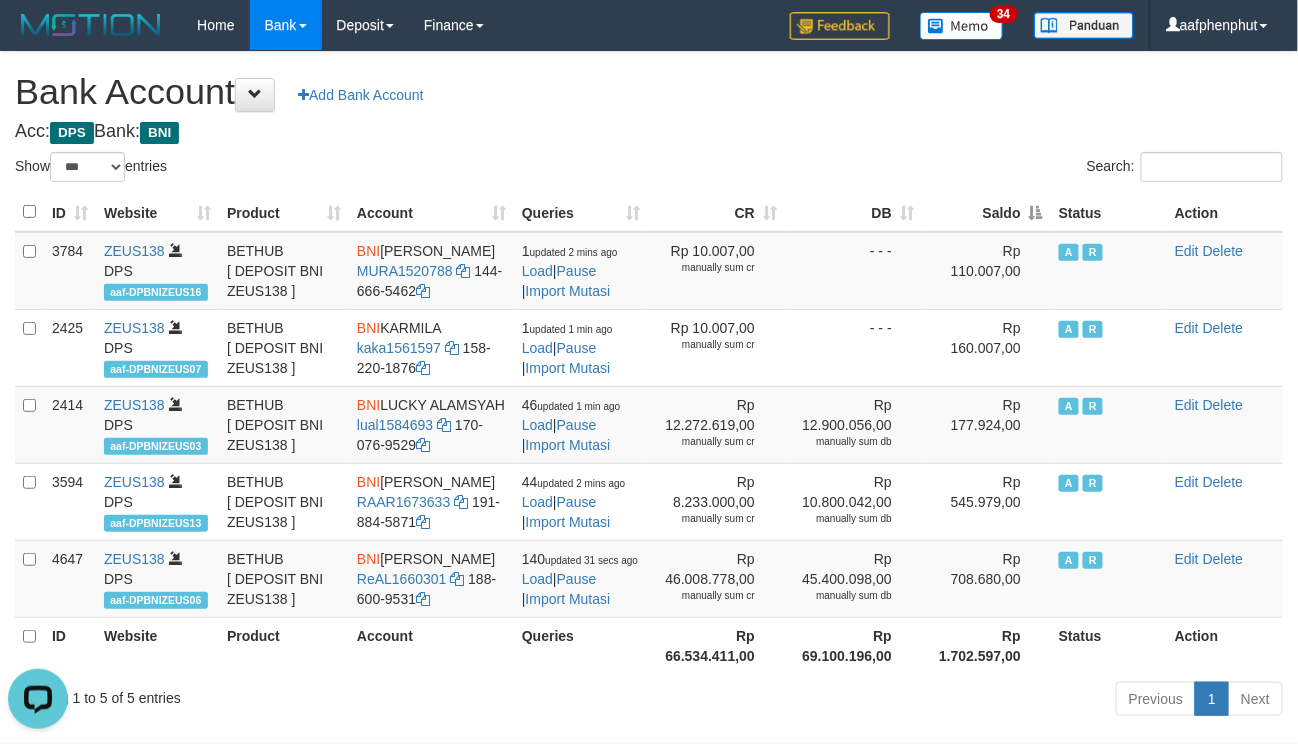click on "Saldo" at bounding box center (986, 212) 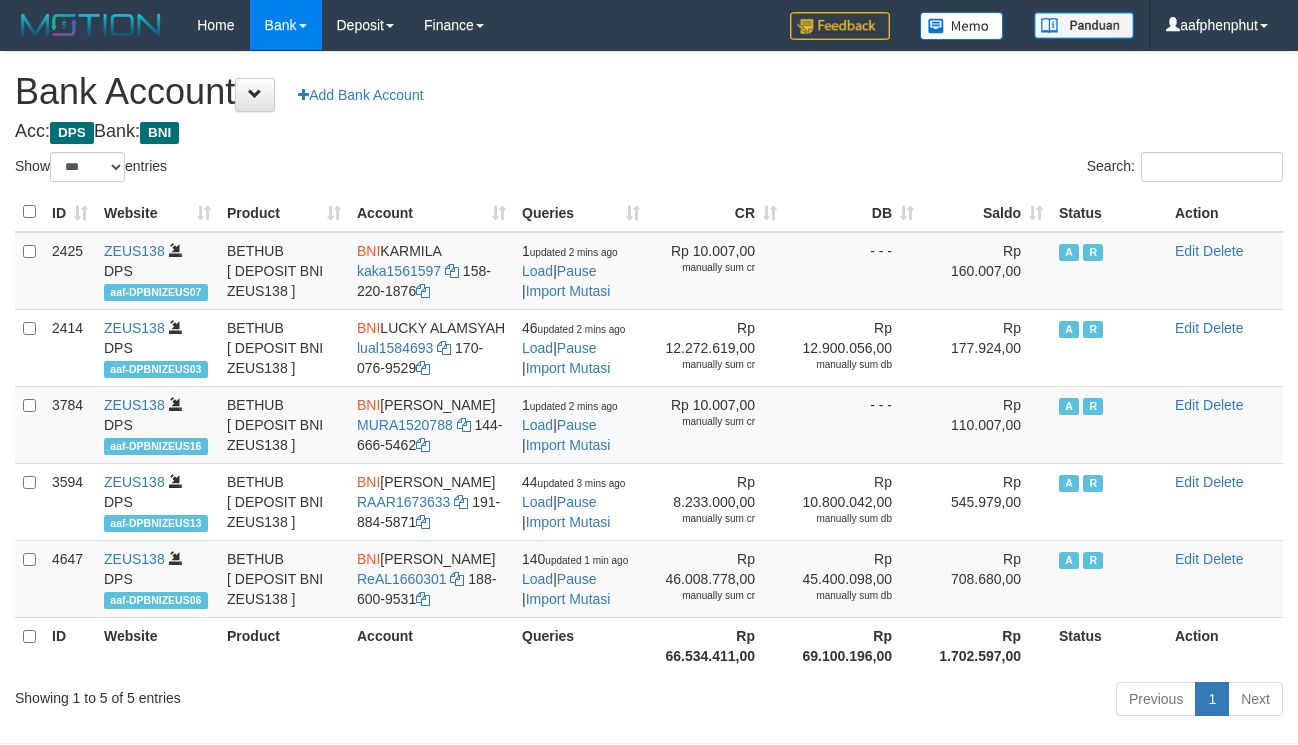 select on "***" 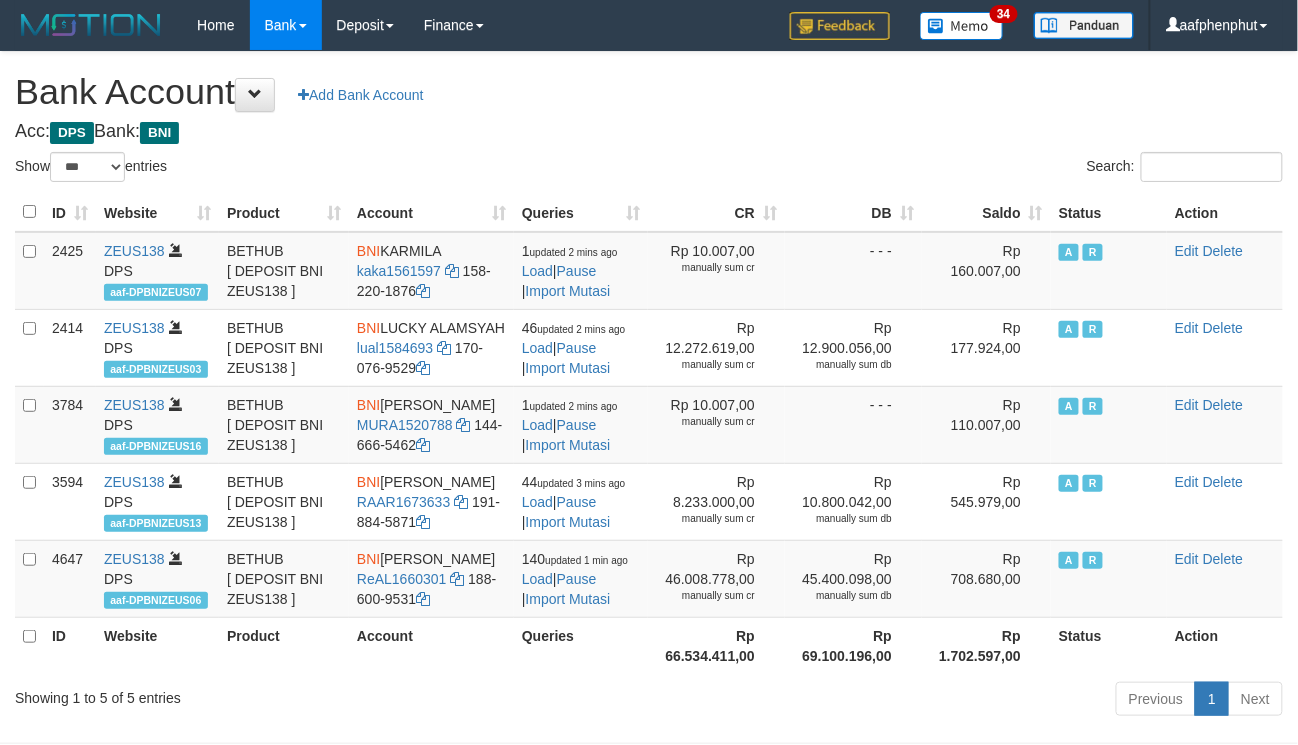 click on "Saldo" at bounding box center [986, 212] 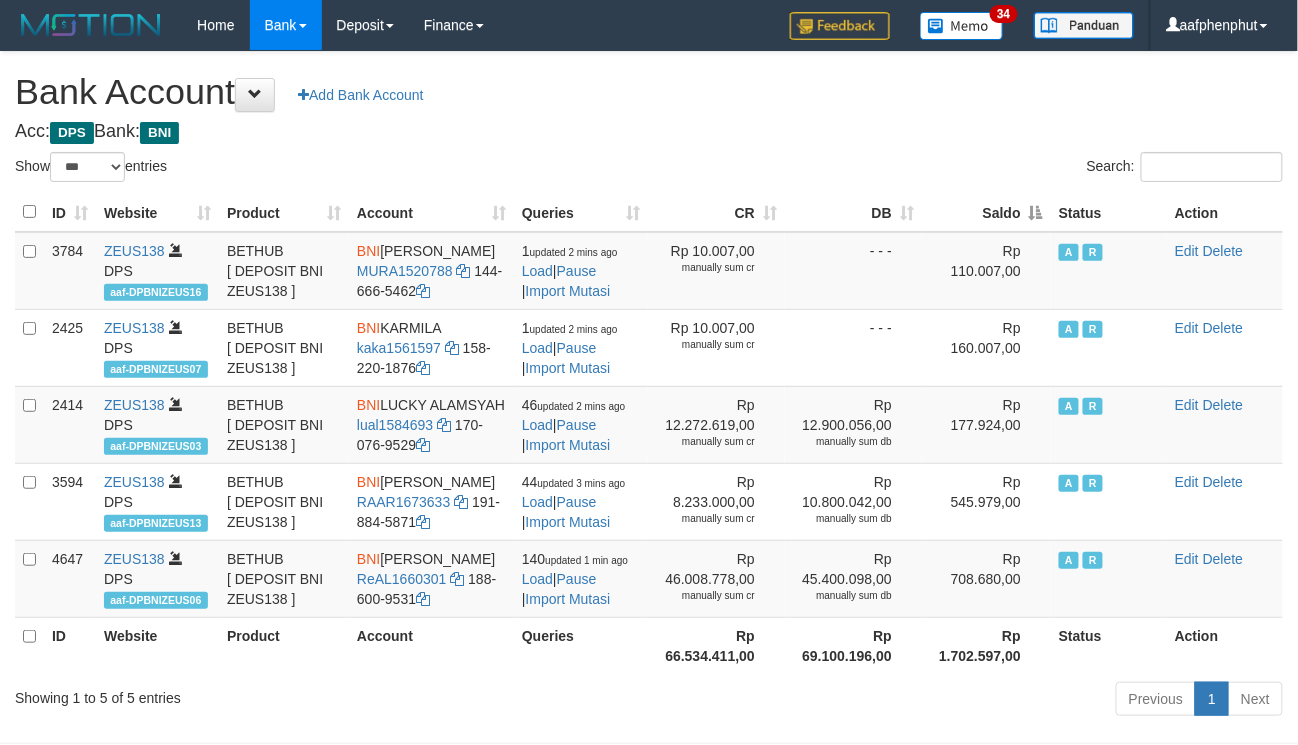 click on "Saldo" at bounding box center [986, 212] 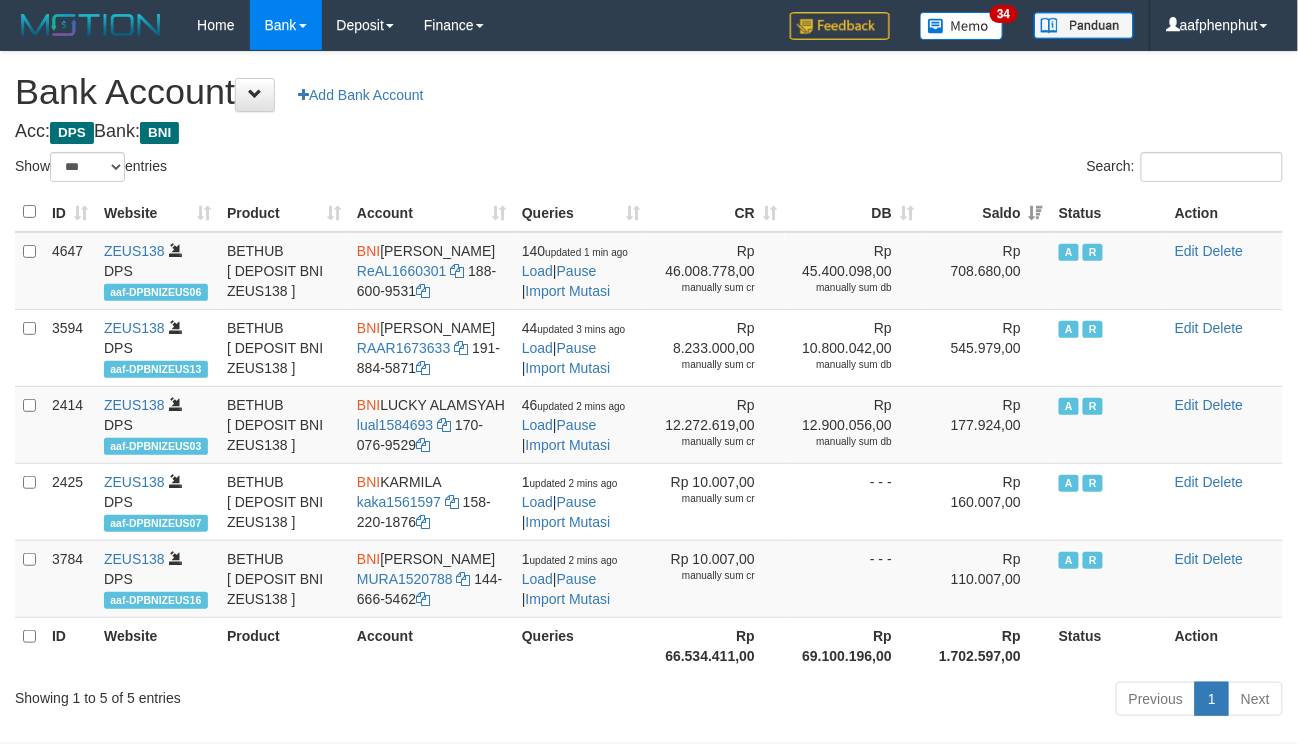 click on "Saldo" at bounding box center [986, 212] 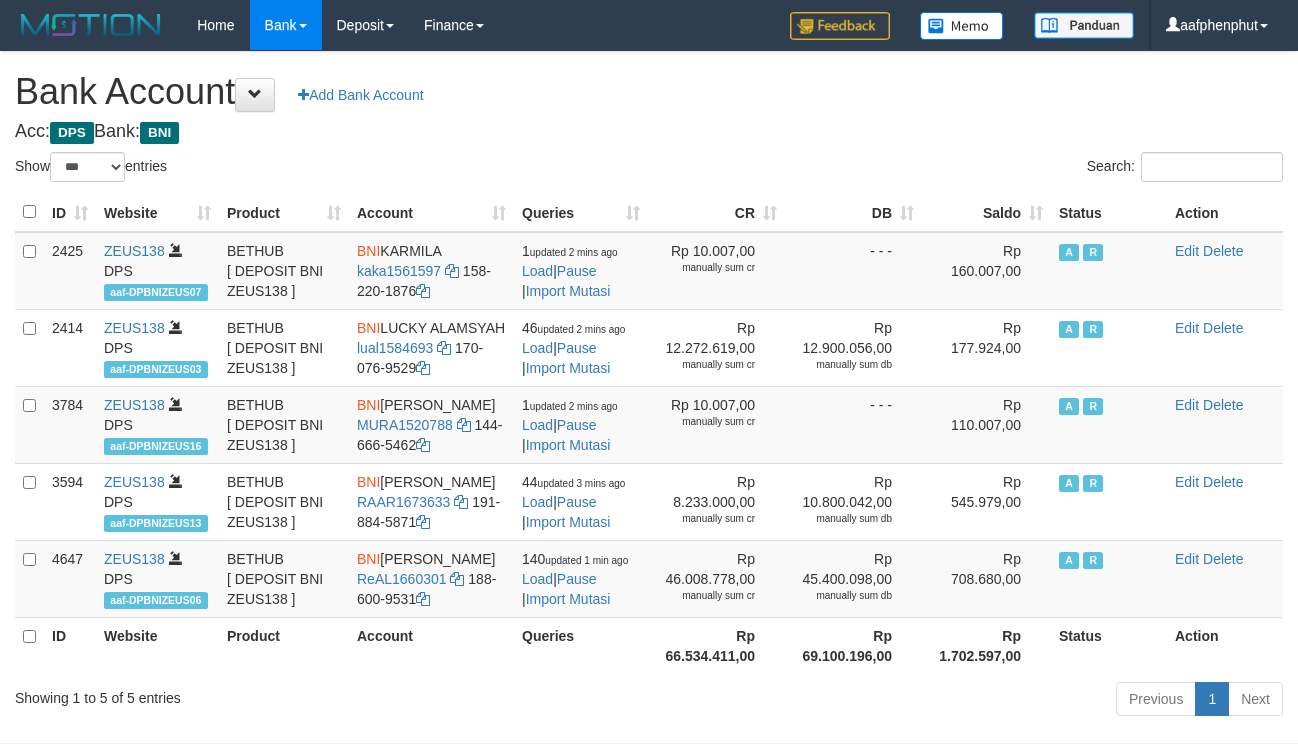 select on "***" 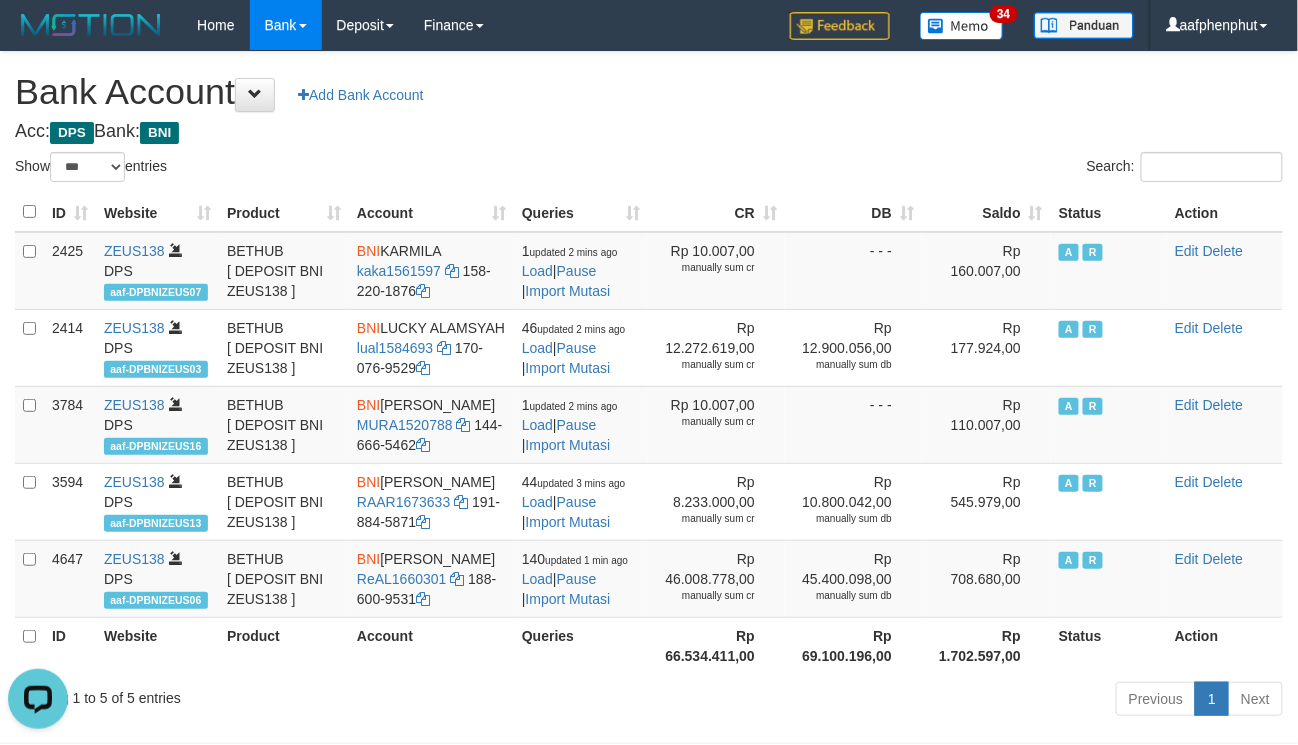 scroll, scrollTop: 0, scrollLeft: 0, axis: both 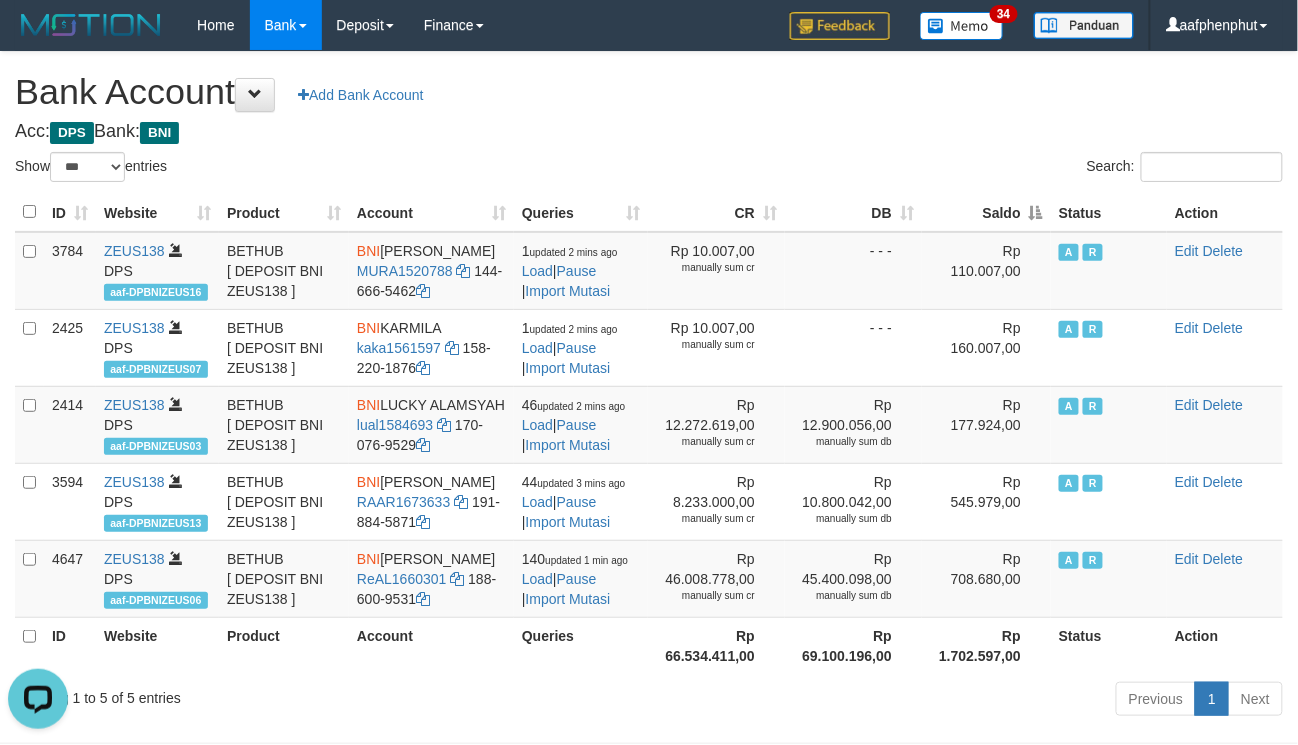 click on "Saldo" at bounding box center [986, 212] 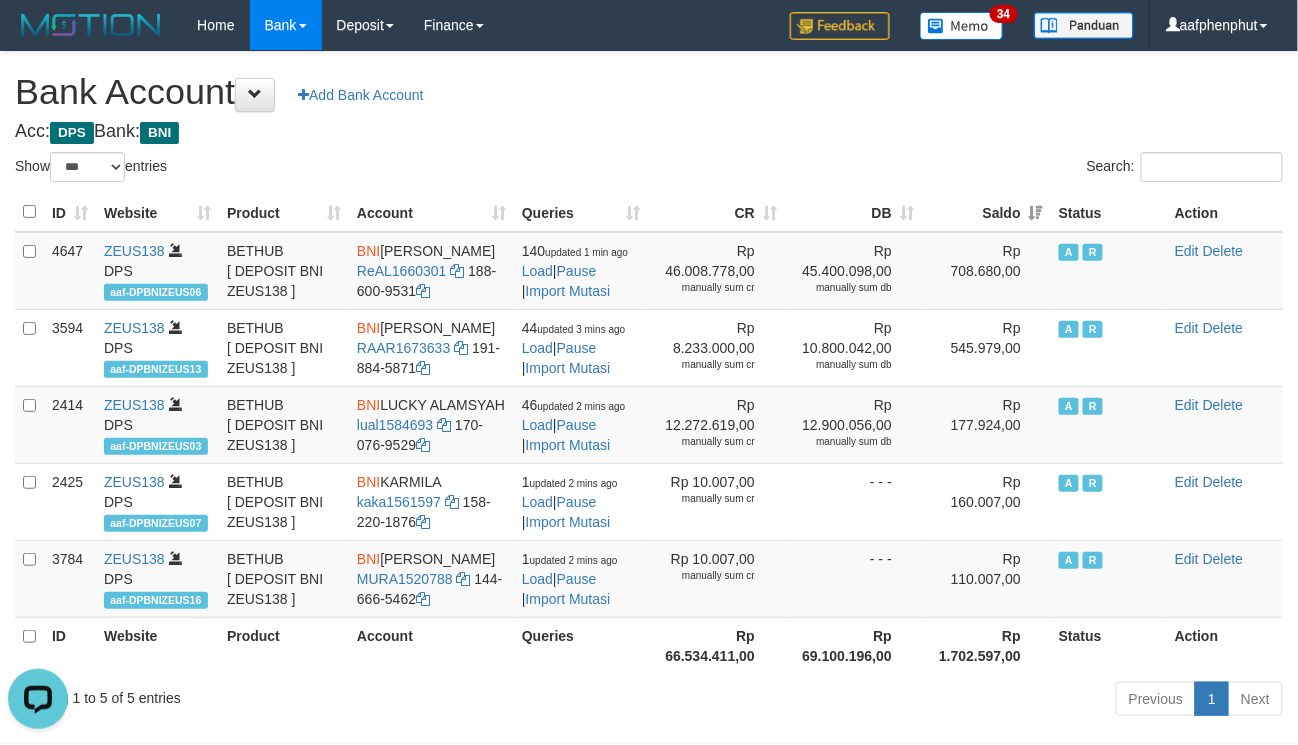 click on "Saldo" at bounding box center (986, 212) 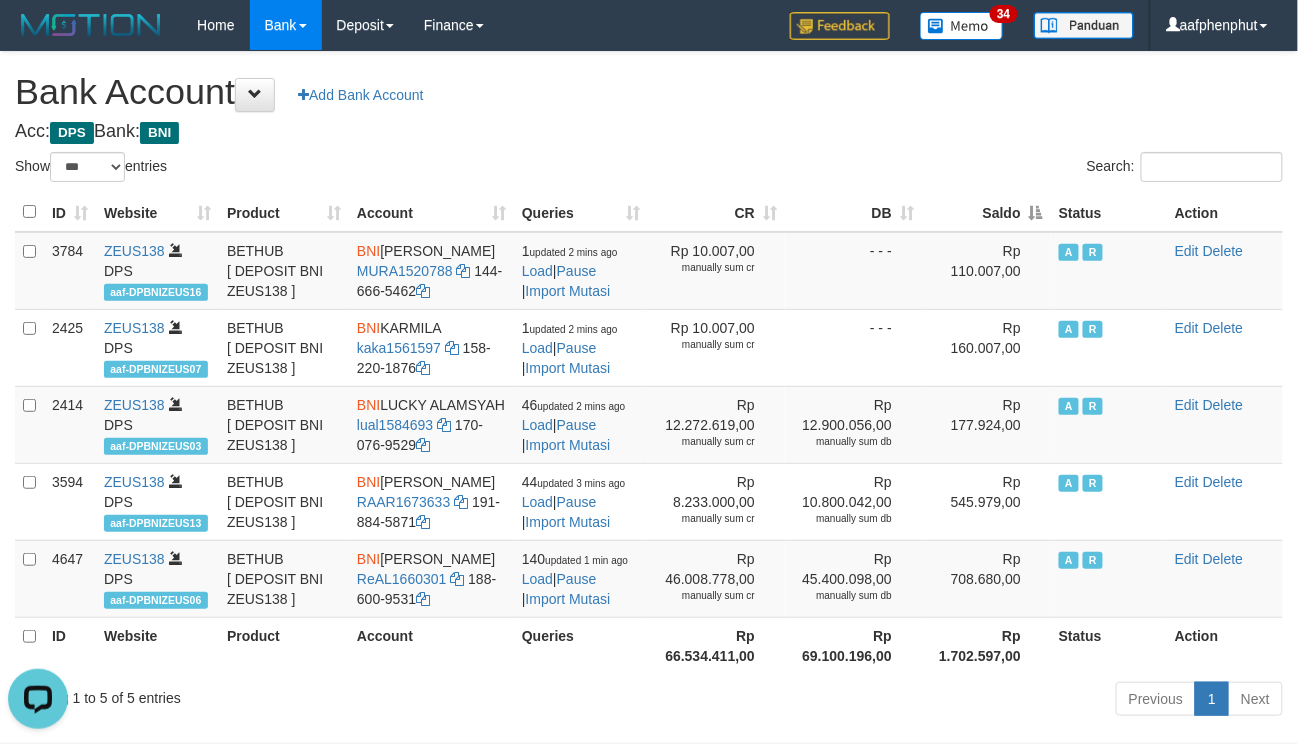 click on "Acc: 										 DPS
Bank:   BNI" at bounding box center [649, 132] 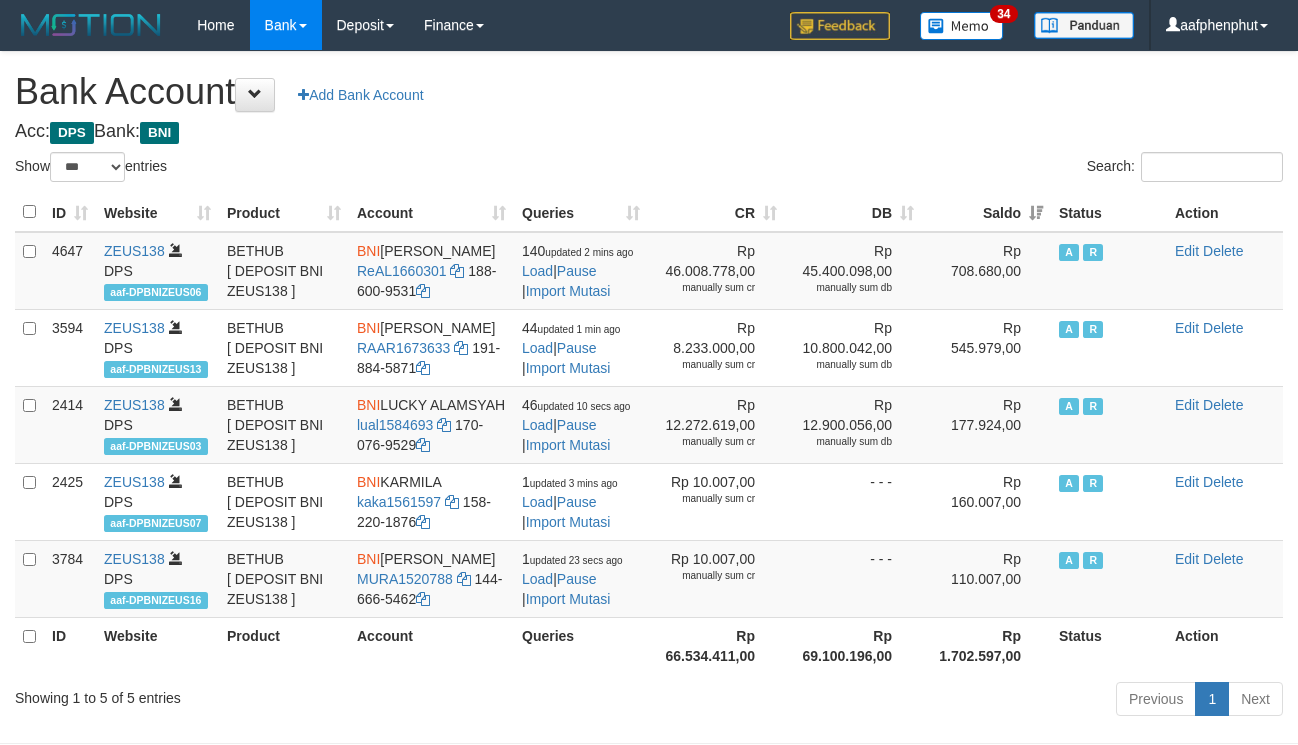 select on "***" 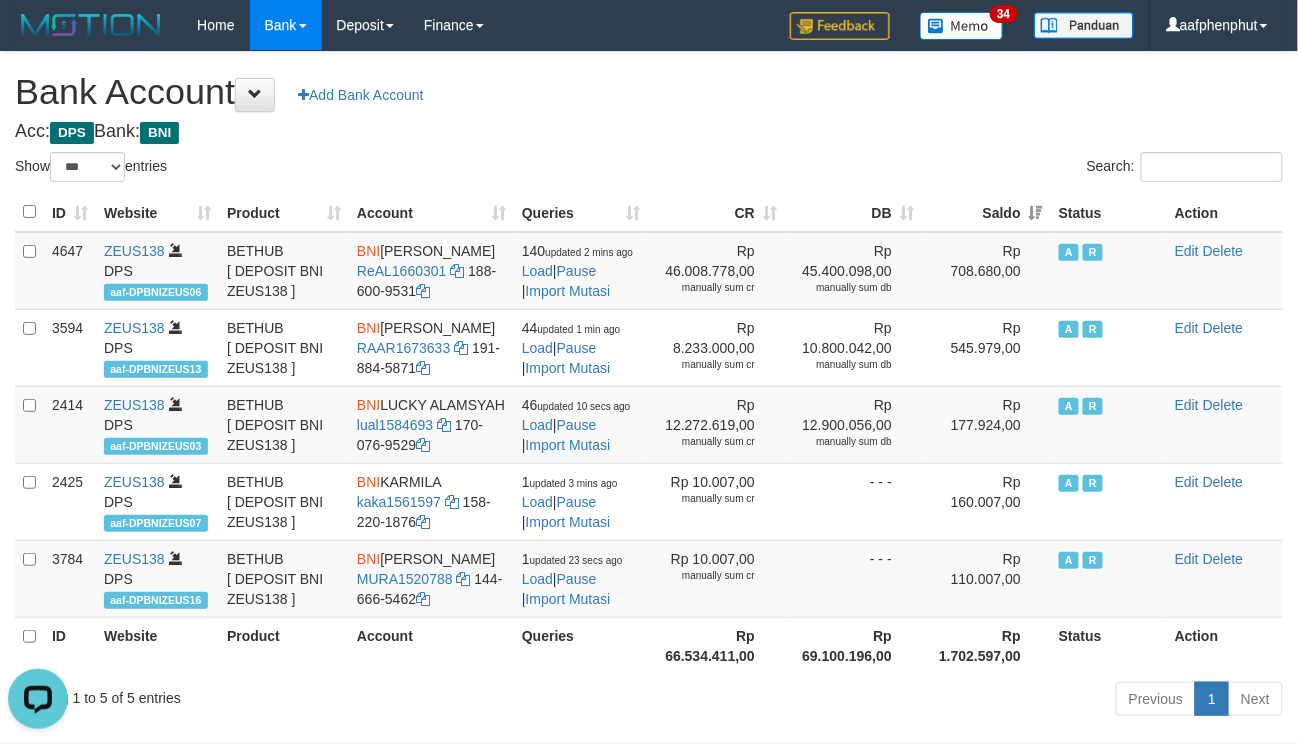scroll, scrollTop: 0, scrollLeft: 0, axis: both 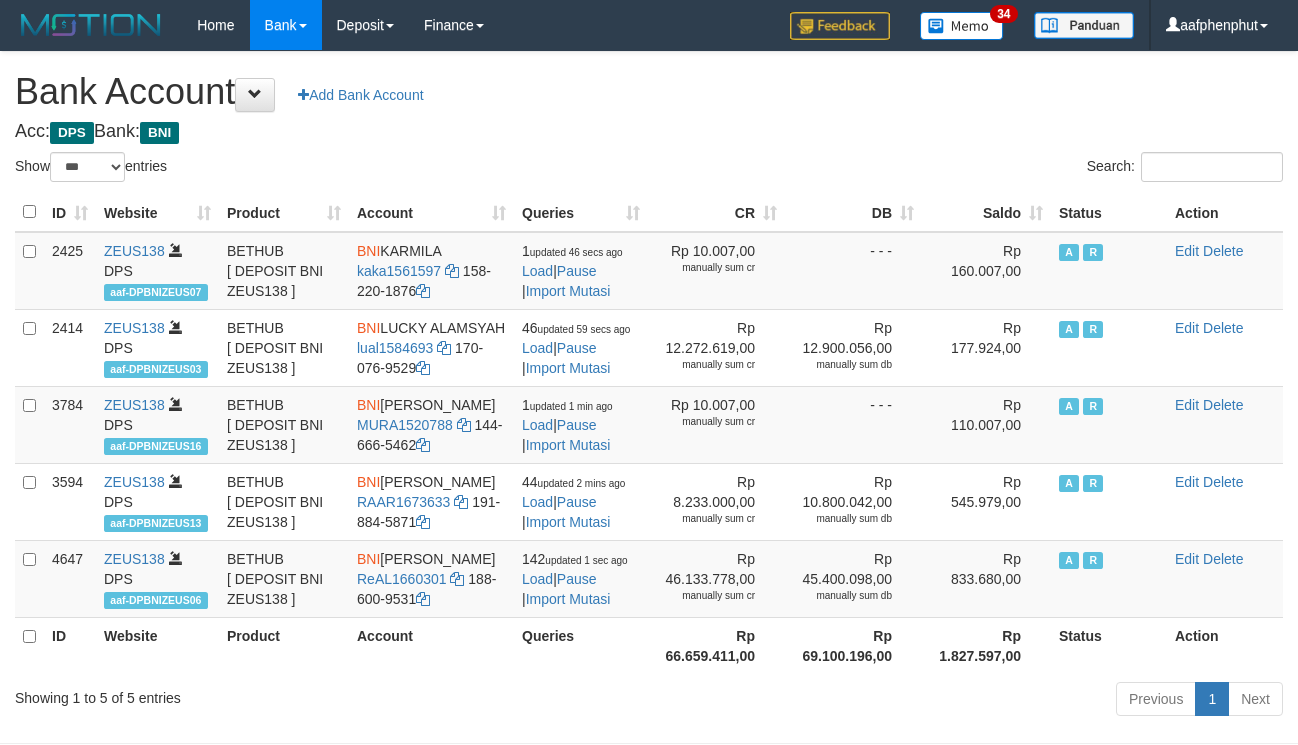 select on "***" 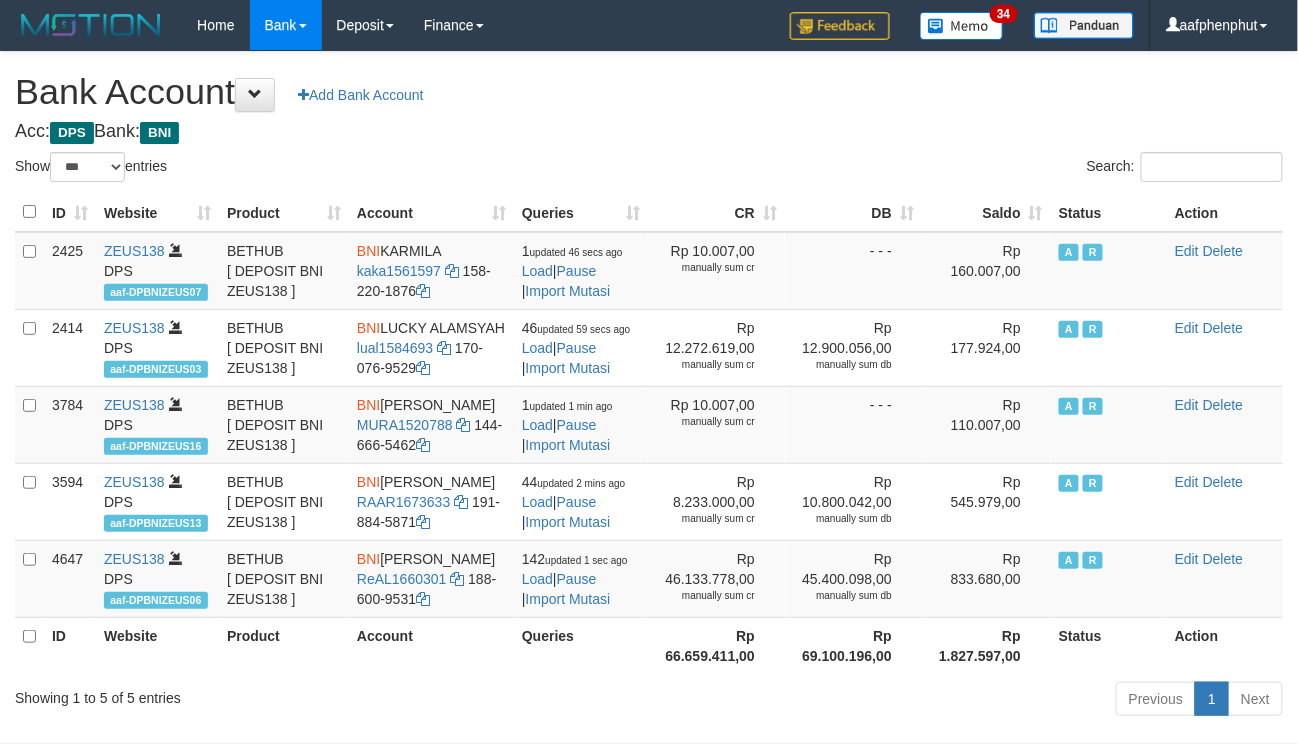 click on "Saldo" at bounding box center [986, 212] 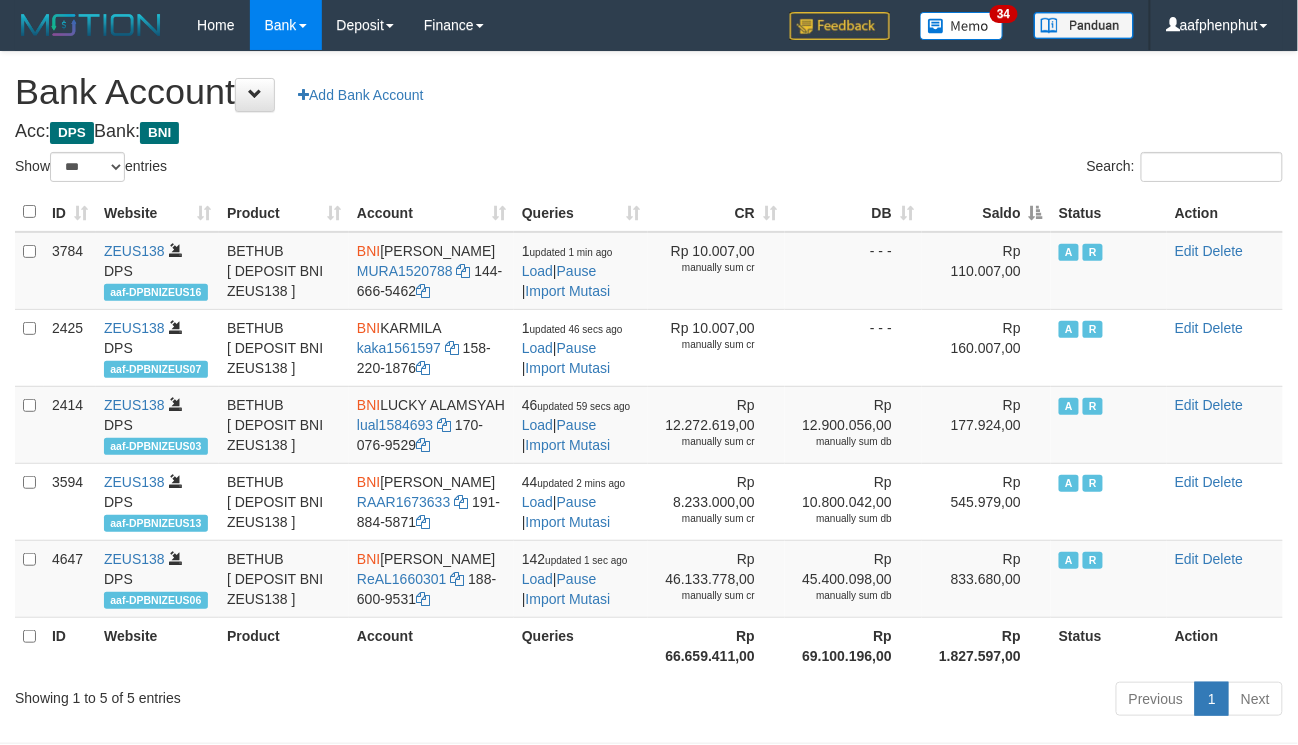 click on "Saldo" at bounding box center [986, 212] 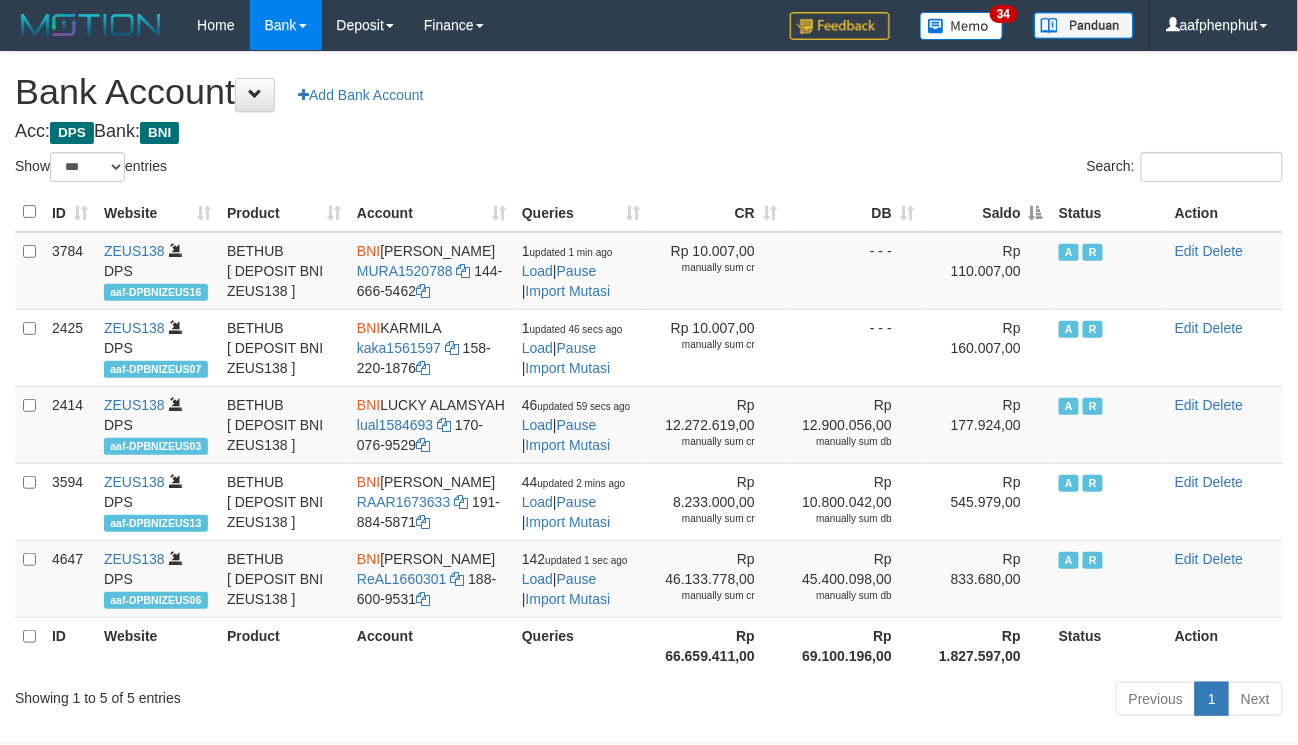 click on "Saldo" at bounding box center (986, 212) 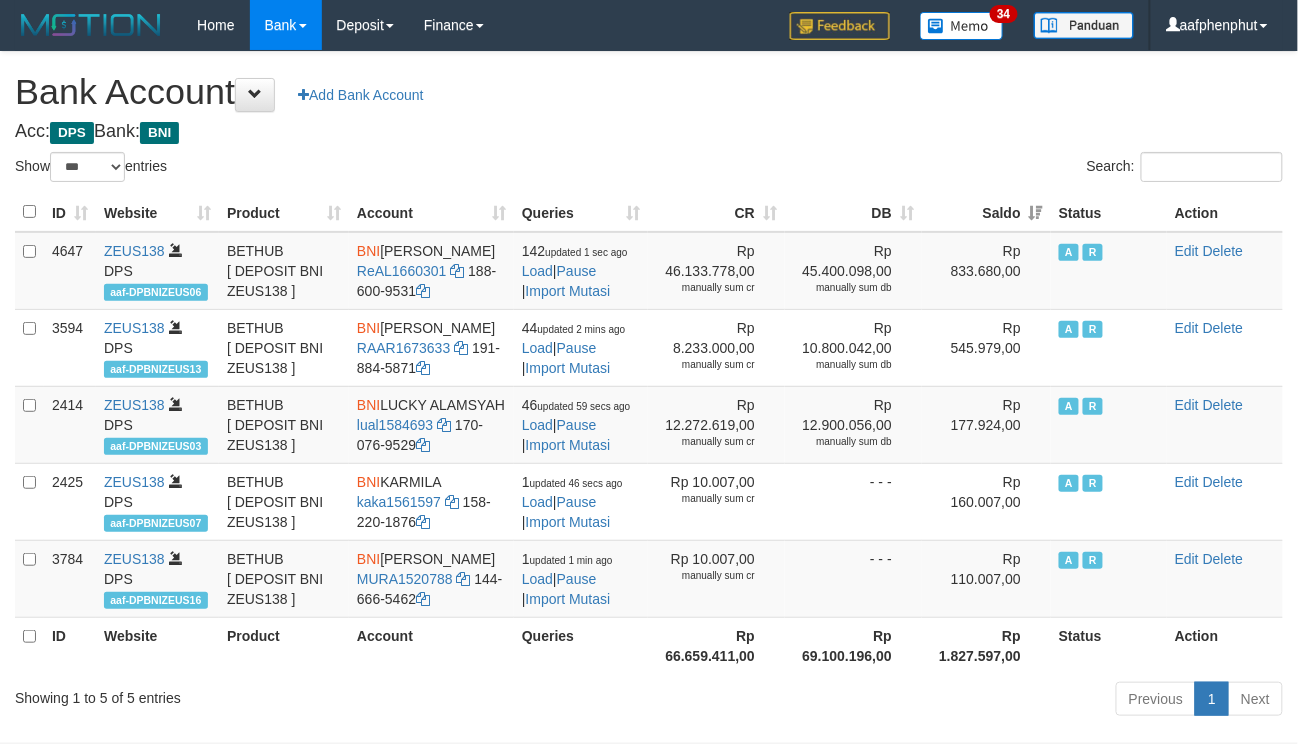 click on "Saldo" at bounding box center [986, 212] 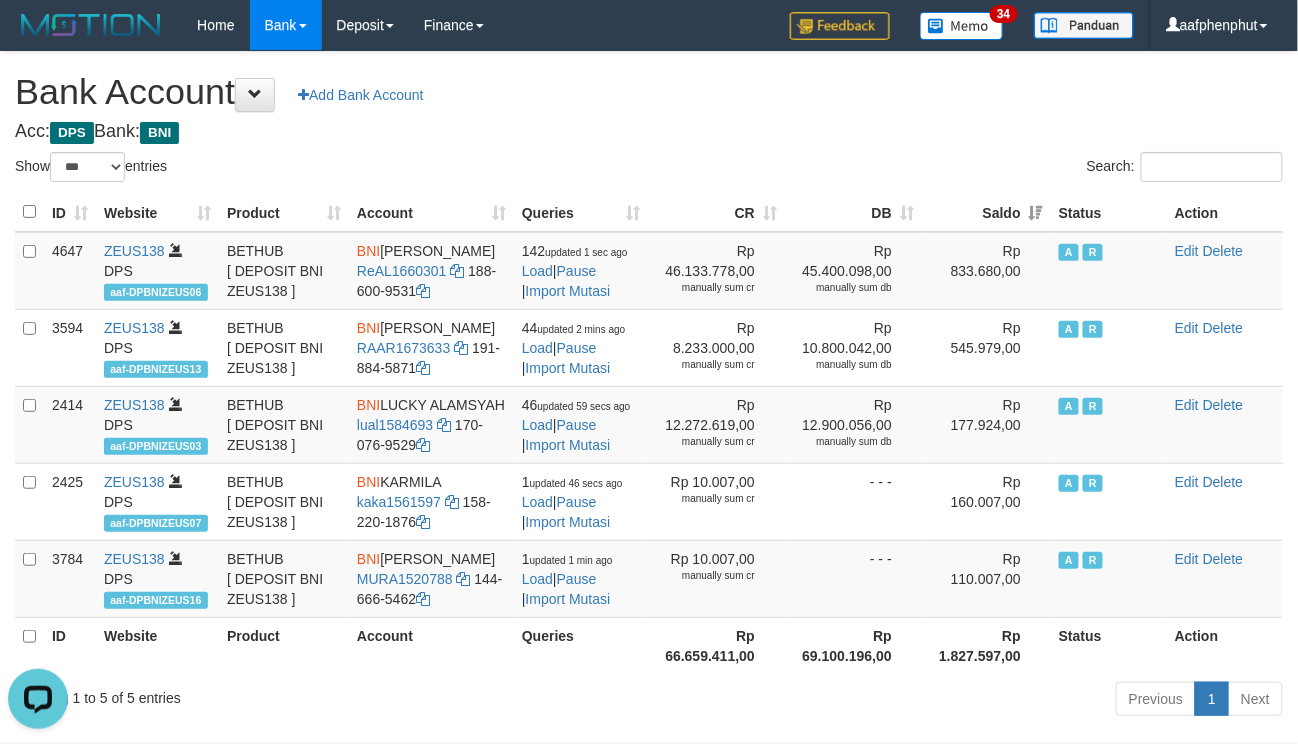 scroll, scrollTop: 0, scrollLeft: 0, axis: both 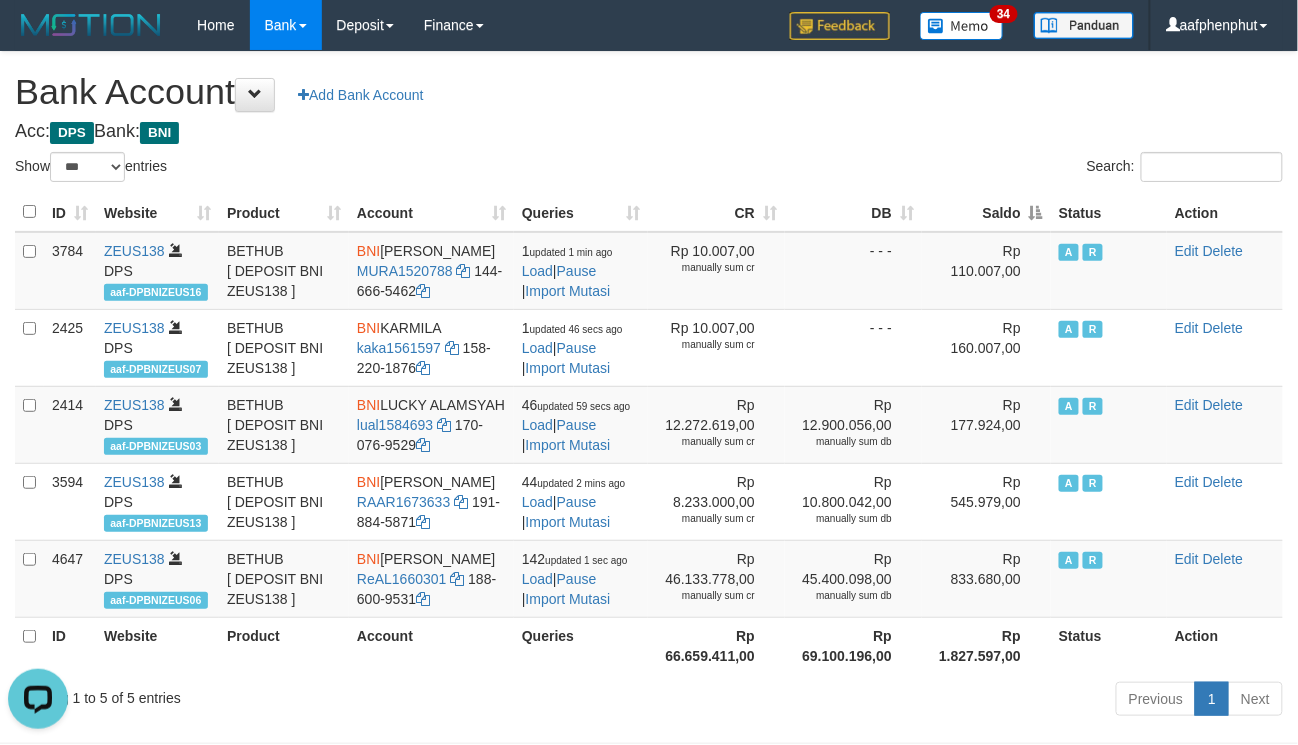 click on "Saldo" at bounding box center (986, 212) 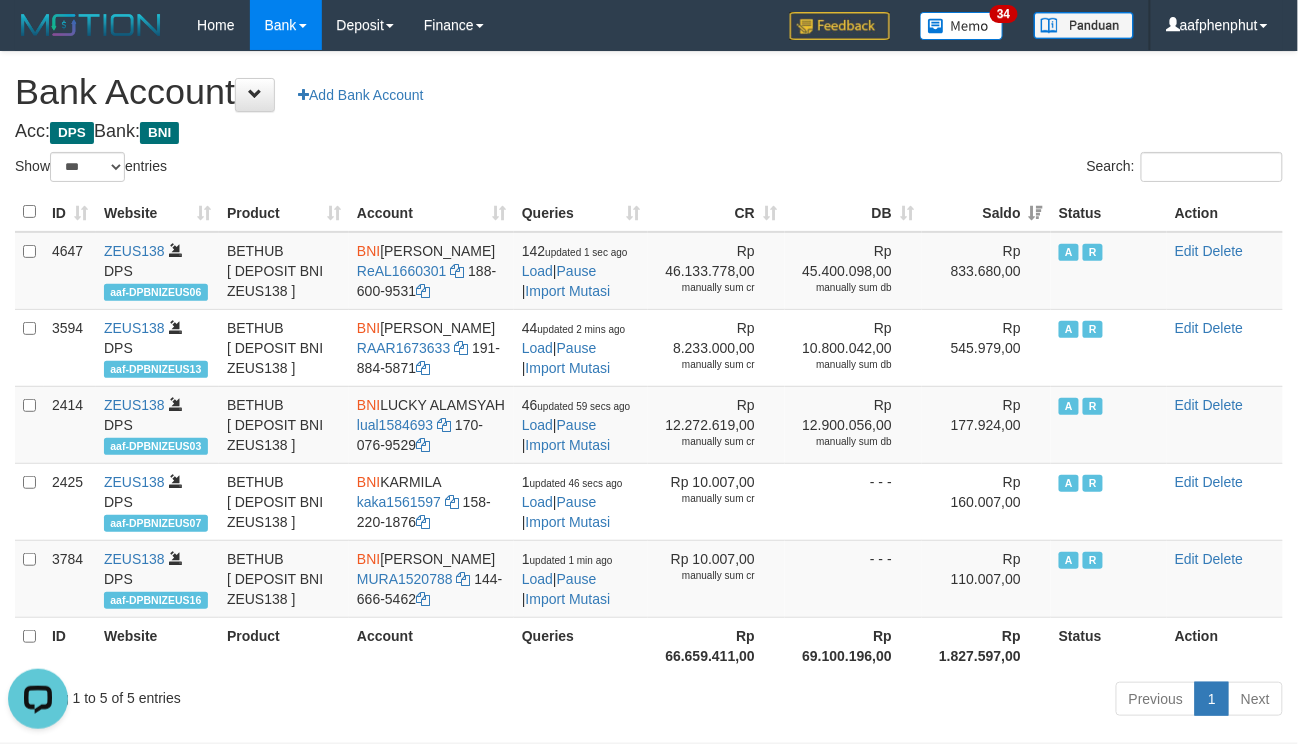 click on "Saldo" at bounding box center (986, 212) 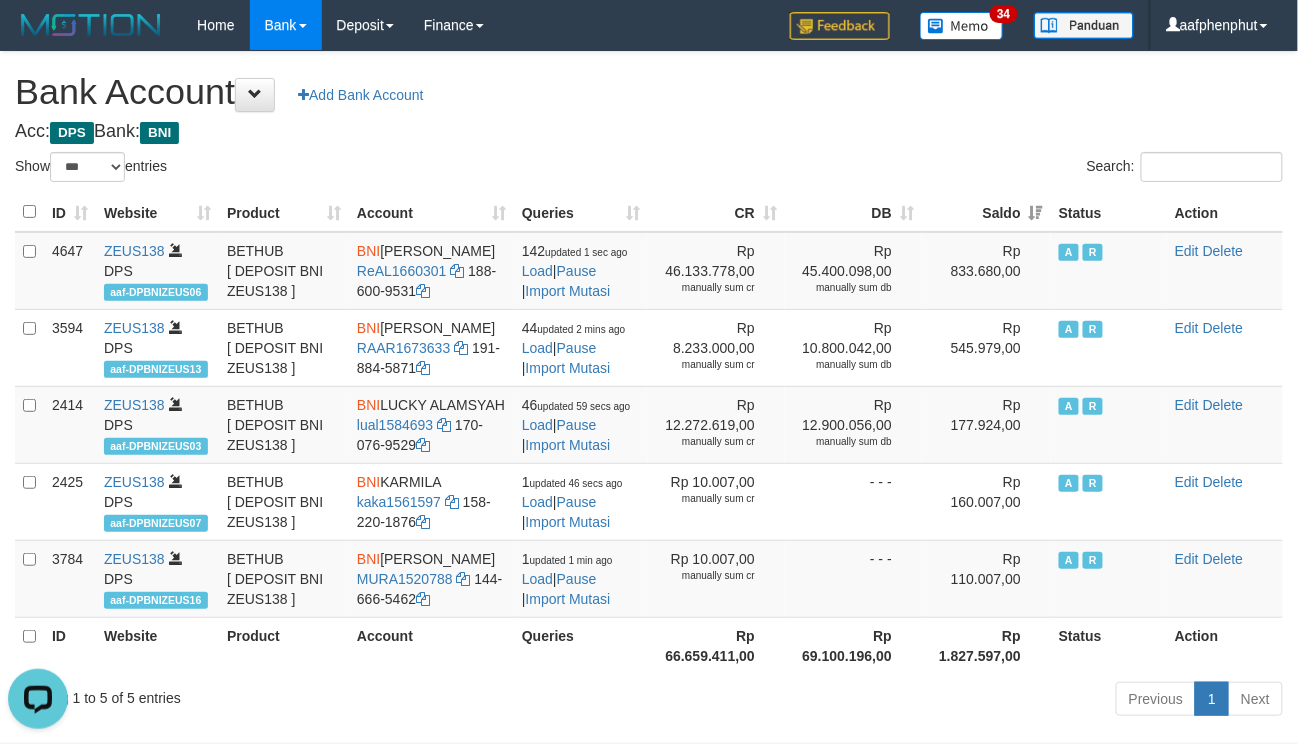 click on "CR" at bounding box center [716, 212] 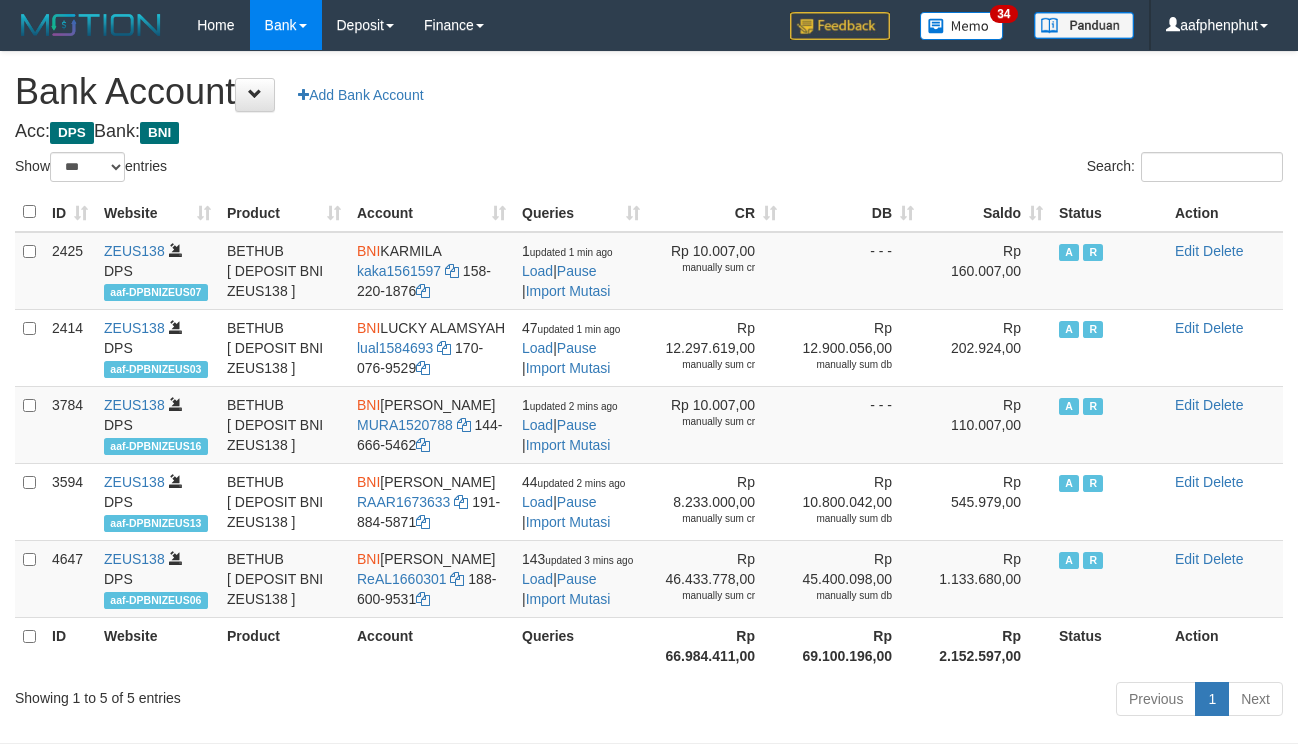 select on "***" 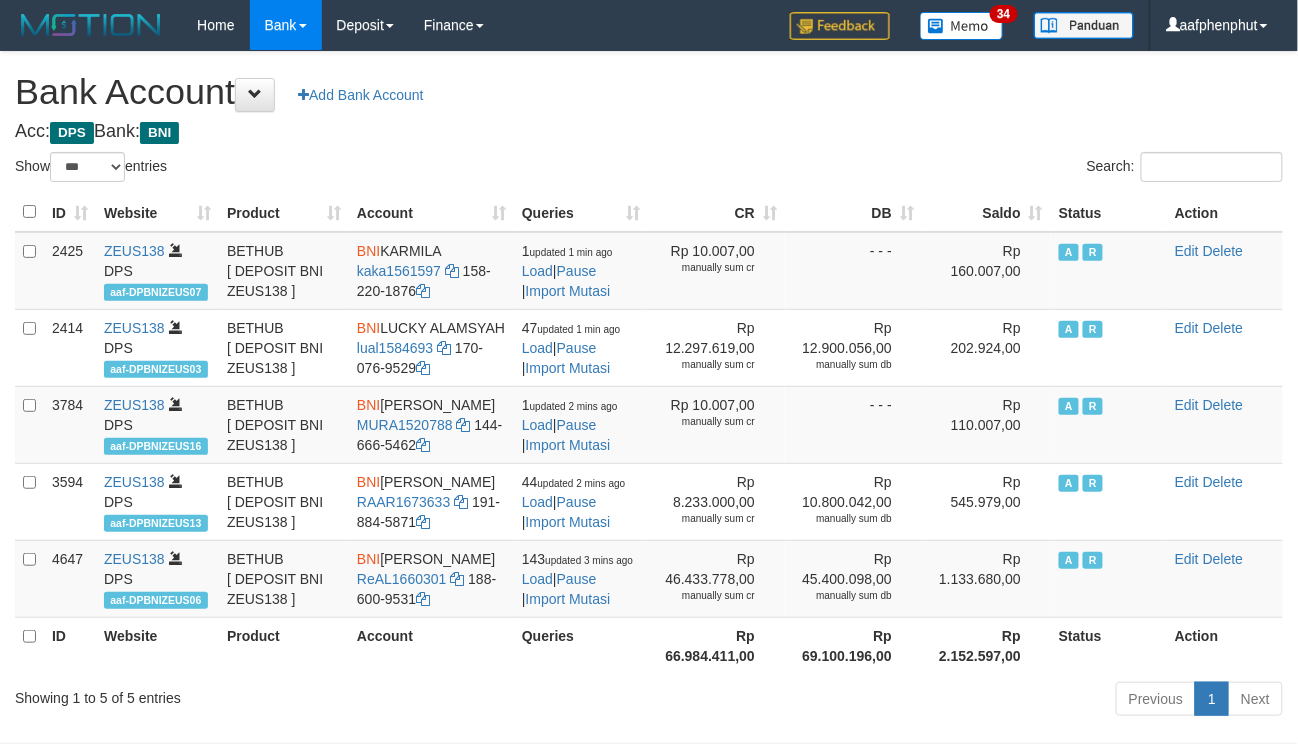 click on "Saldo" at bounding box center [986, 212] 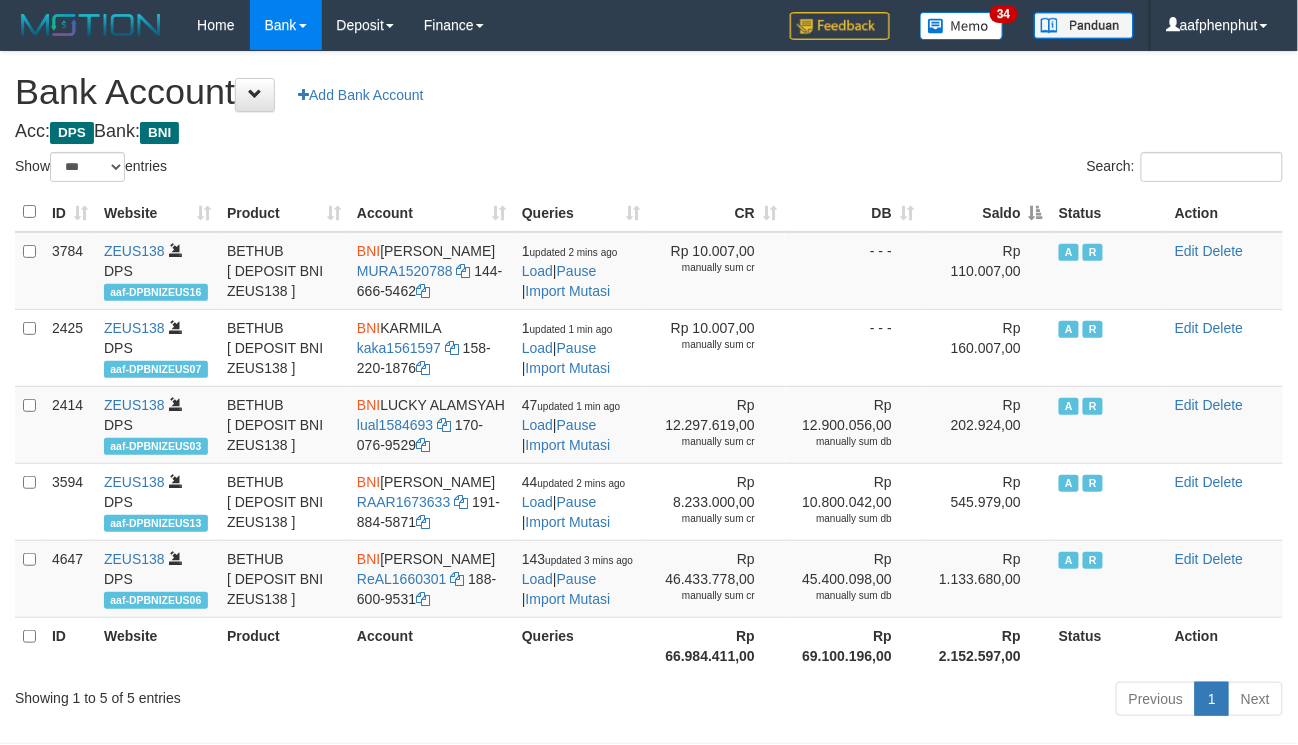 click on "Saldo" at bounding box center [986, 212] 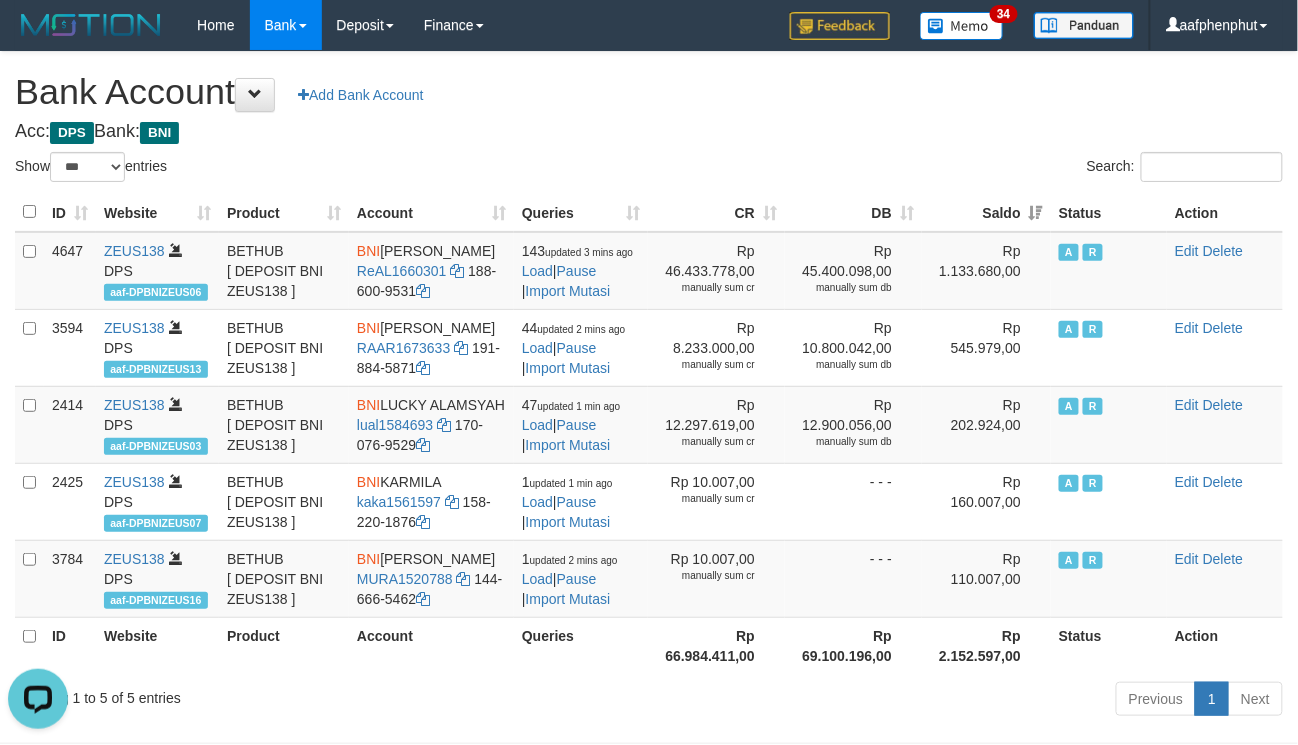 scroll, scrollTop: 0, scrollLeft: 0, axis: both 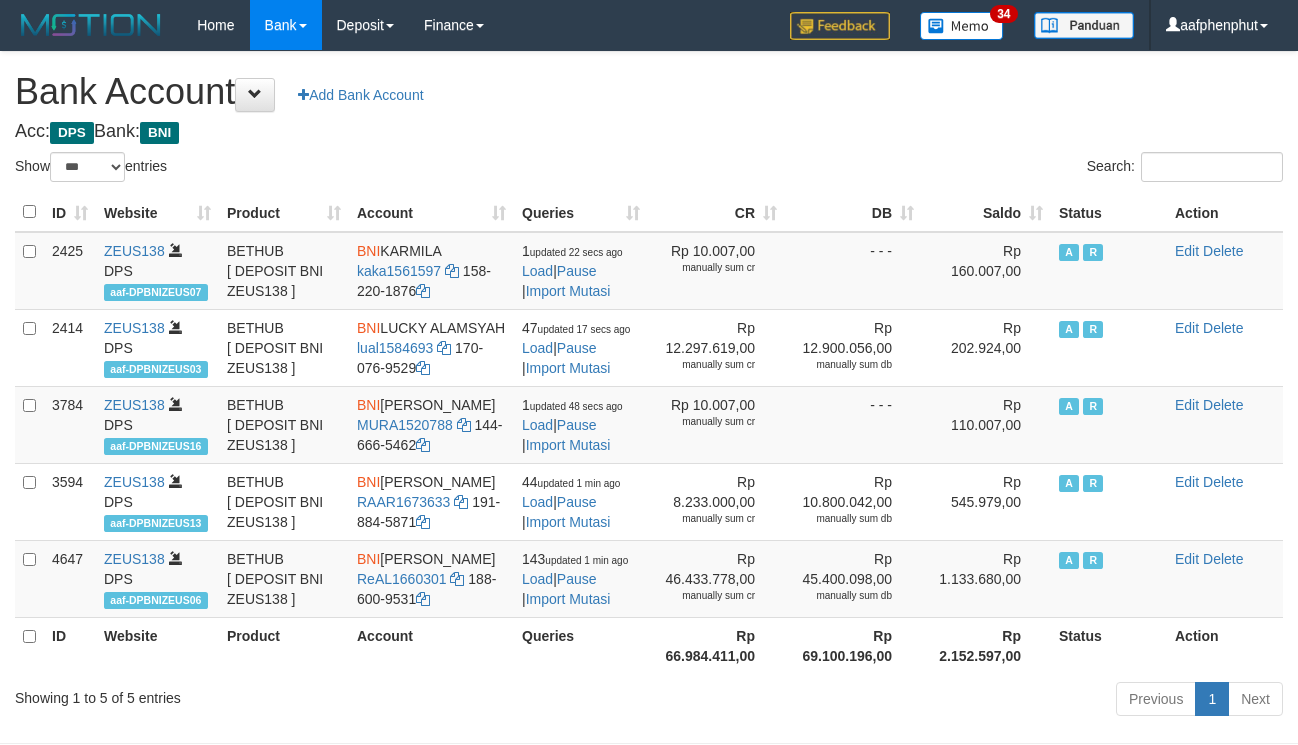 select on "***" 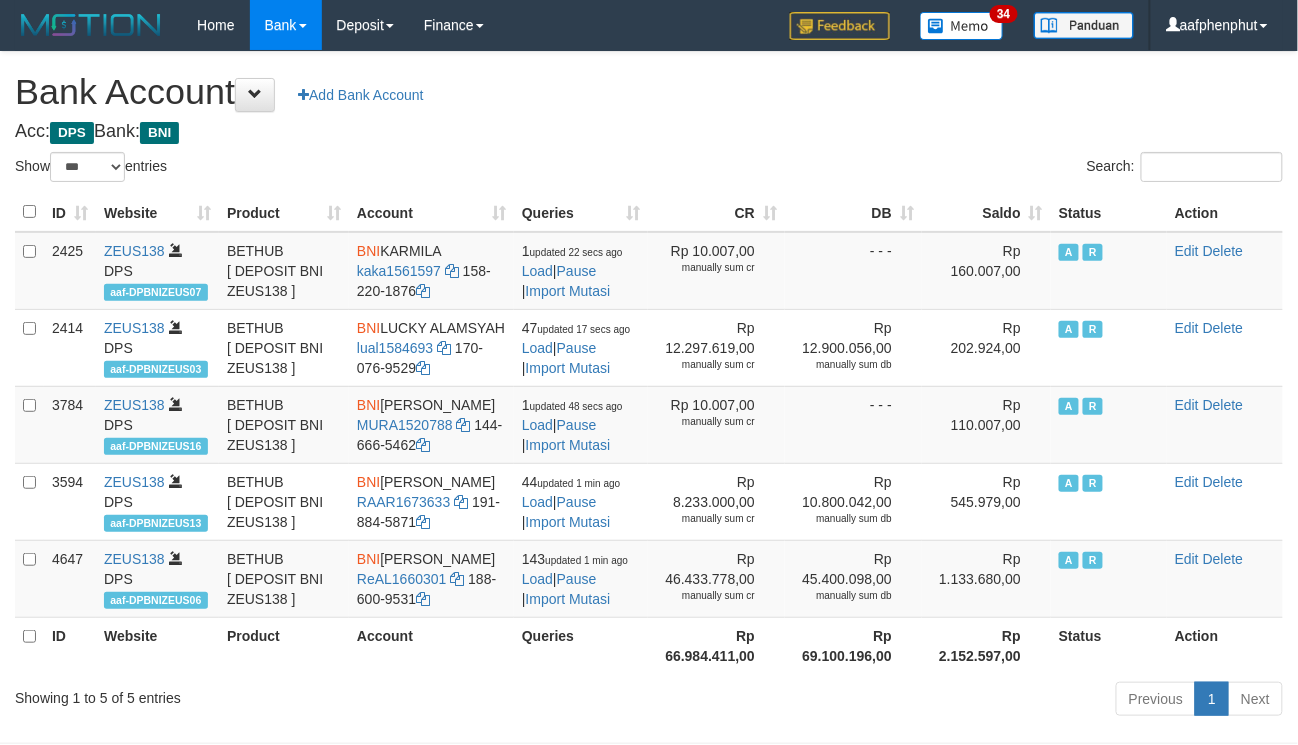 click on "Saldo" at bounding box center [986, 212] 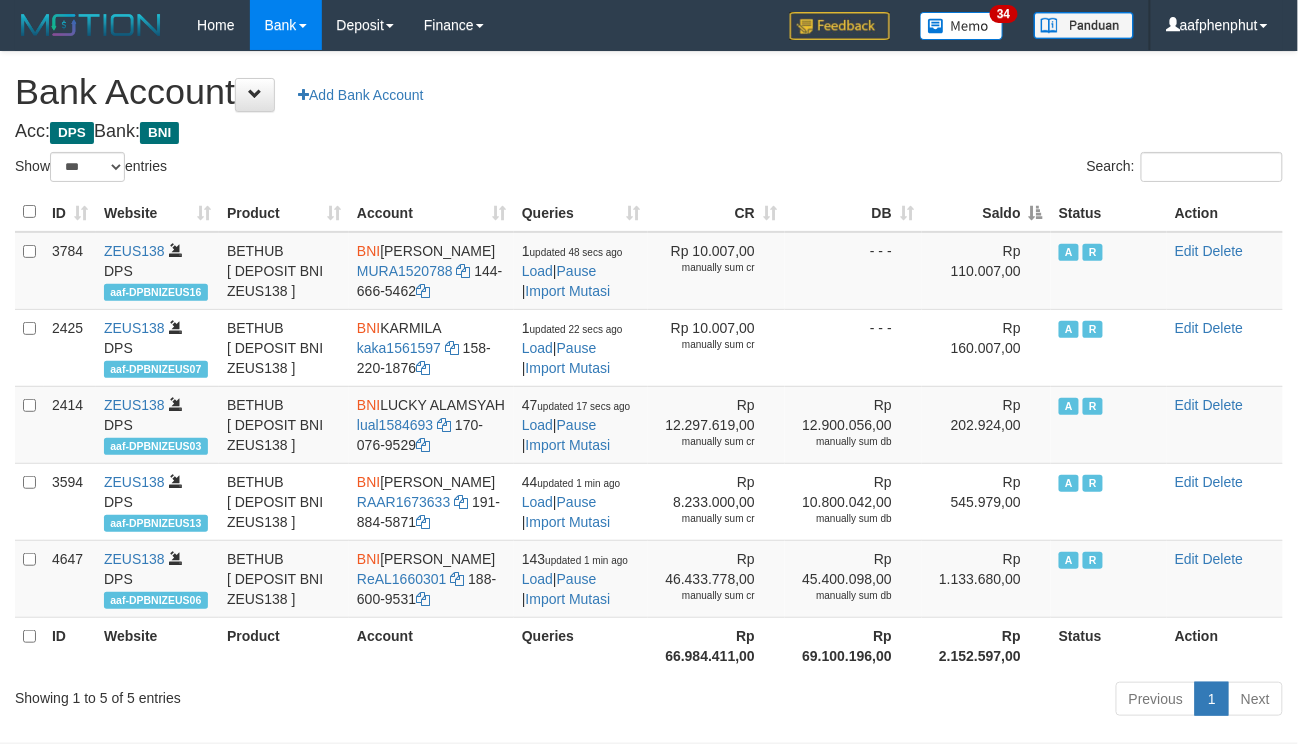 click on "Saldo" at bounding box center (986, 212) 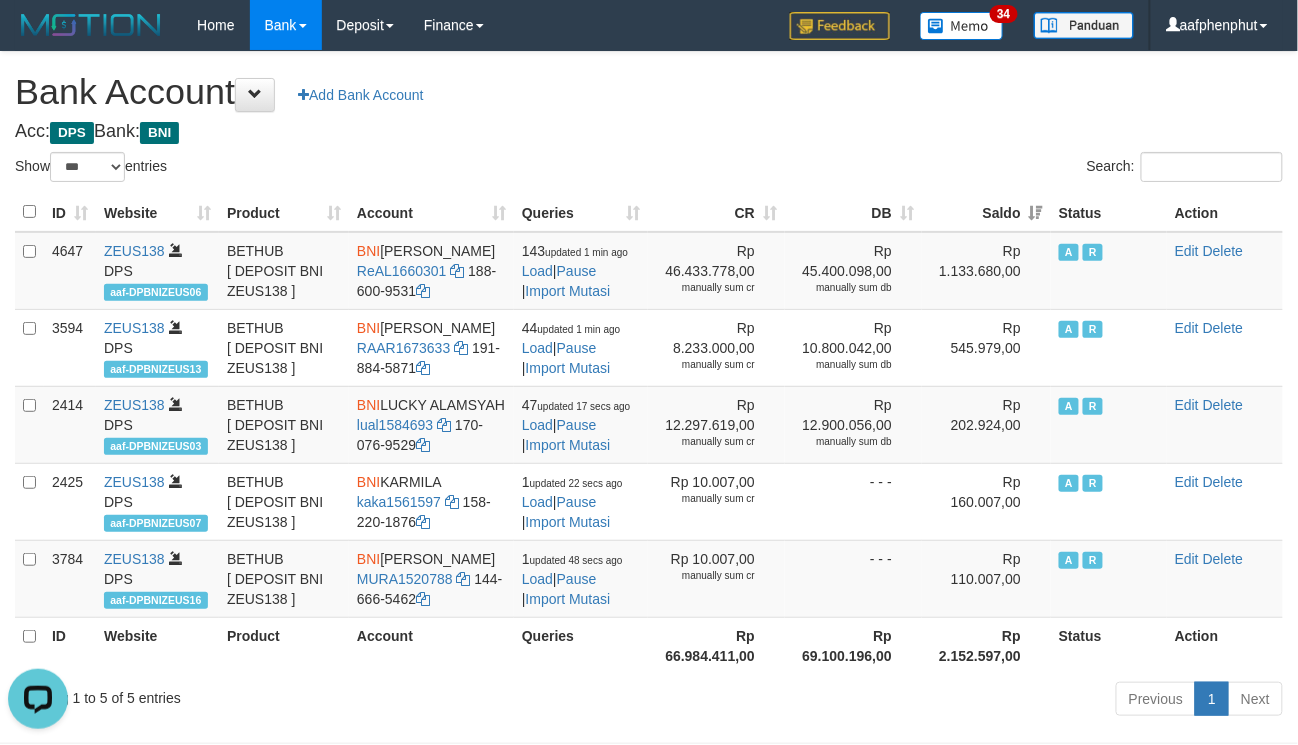 scroll, scrollTop: 0, scrollLeft: 0, axis: both 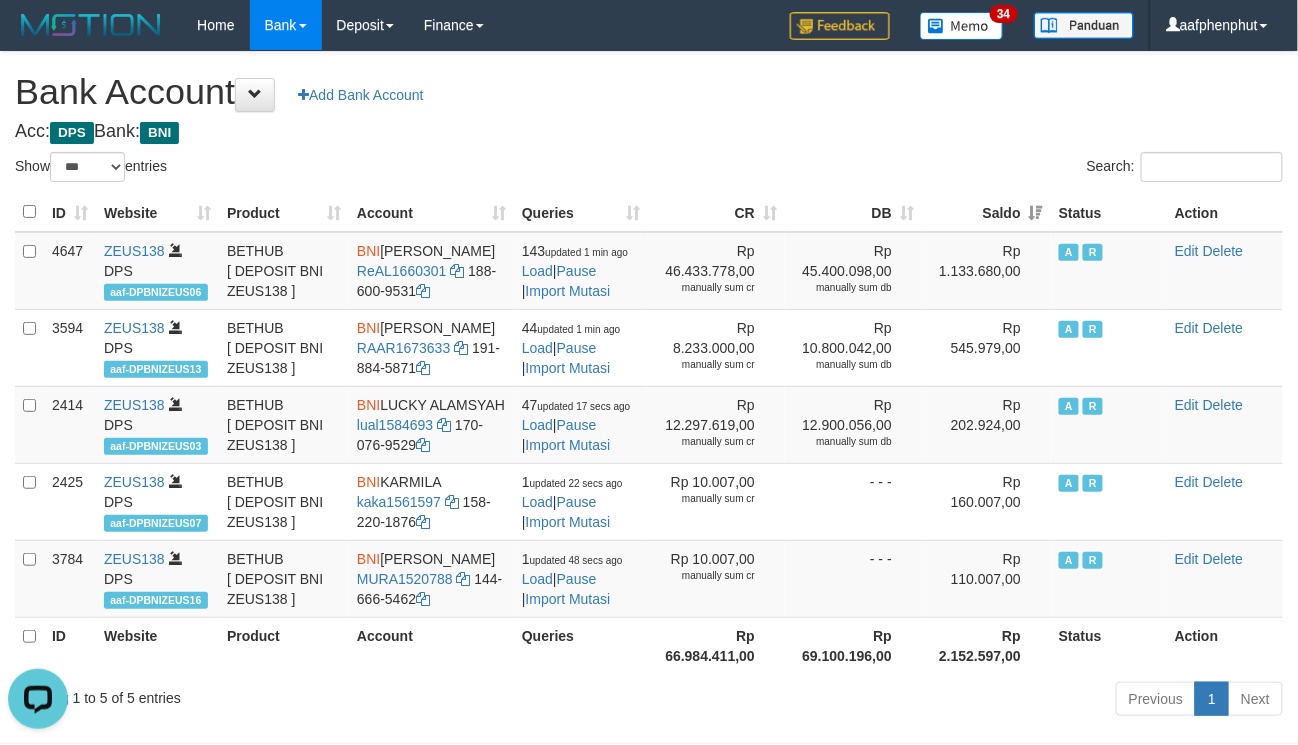 click on "Acc: 										 DPS
Bank:   BNI" at bounding box center [649, 132] 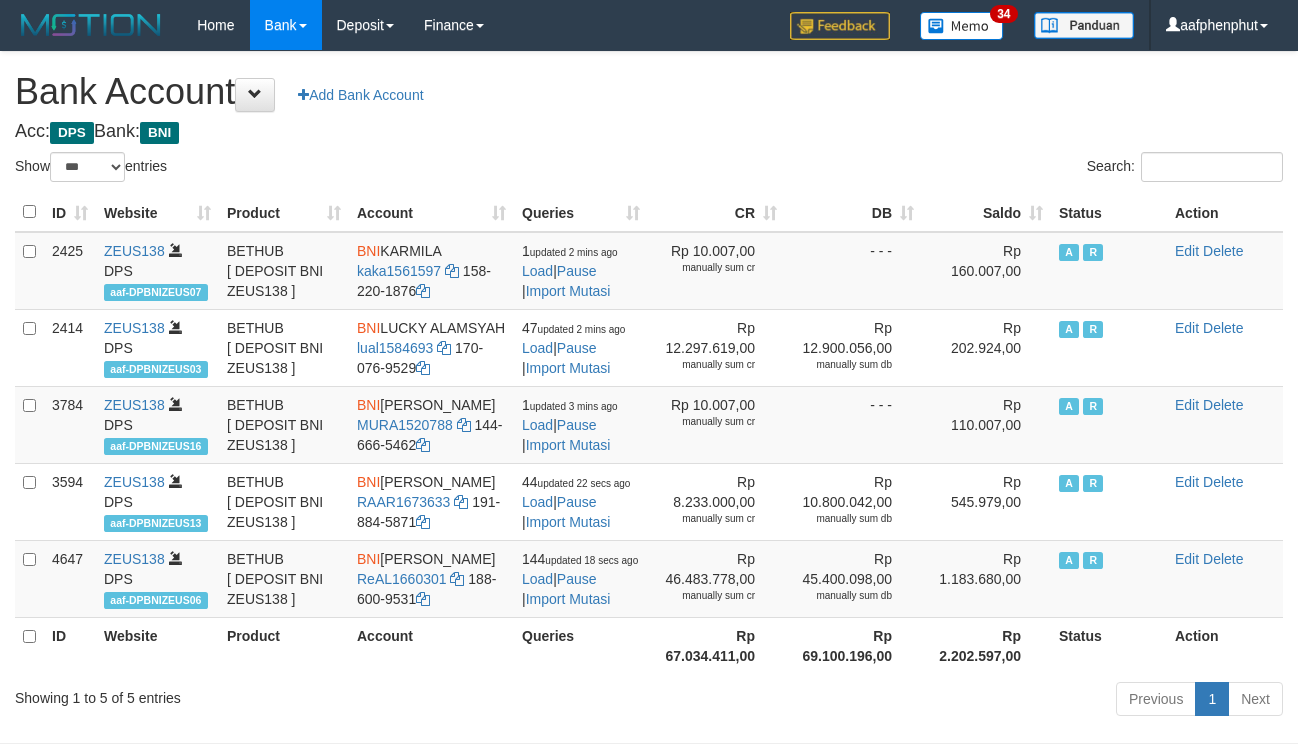 select on "***" 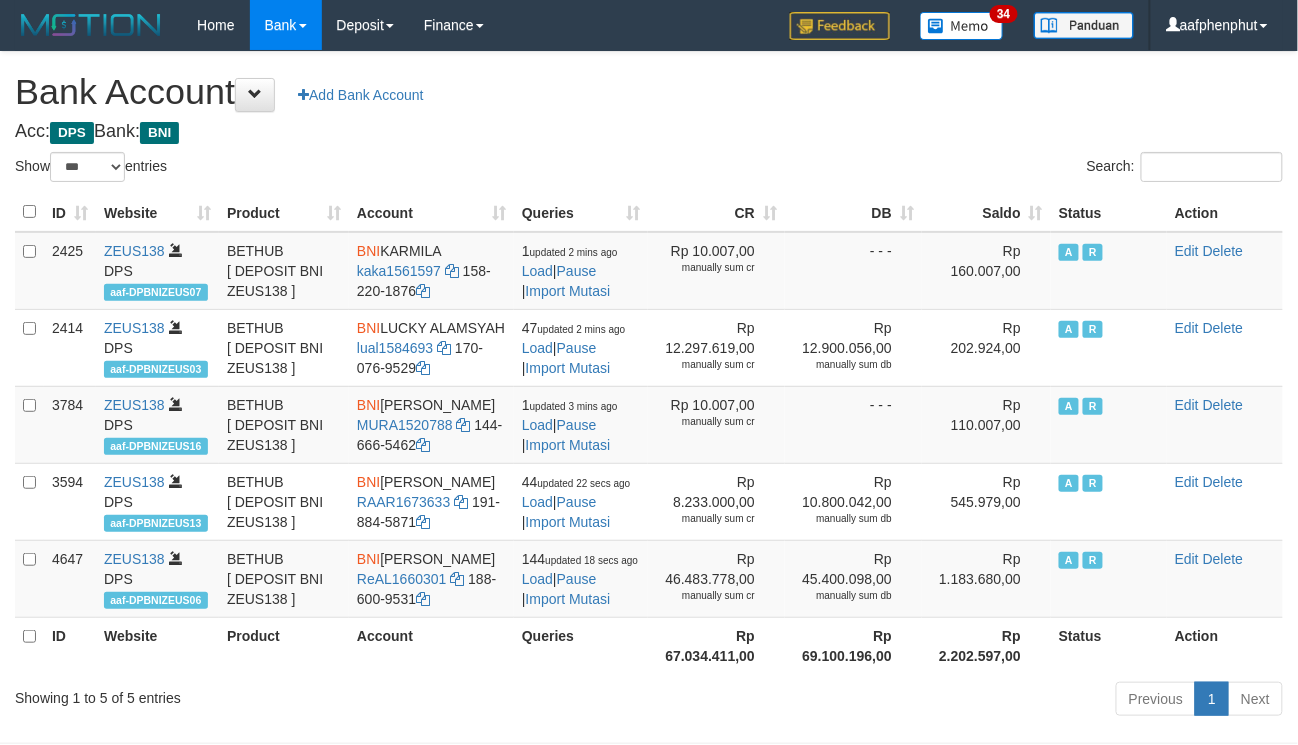 click on "Saldo" at bounding box center [986, 212] 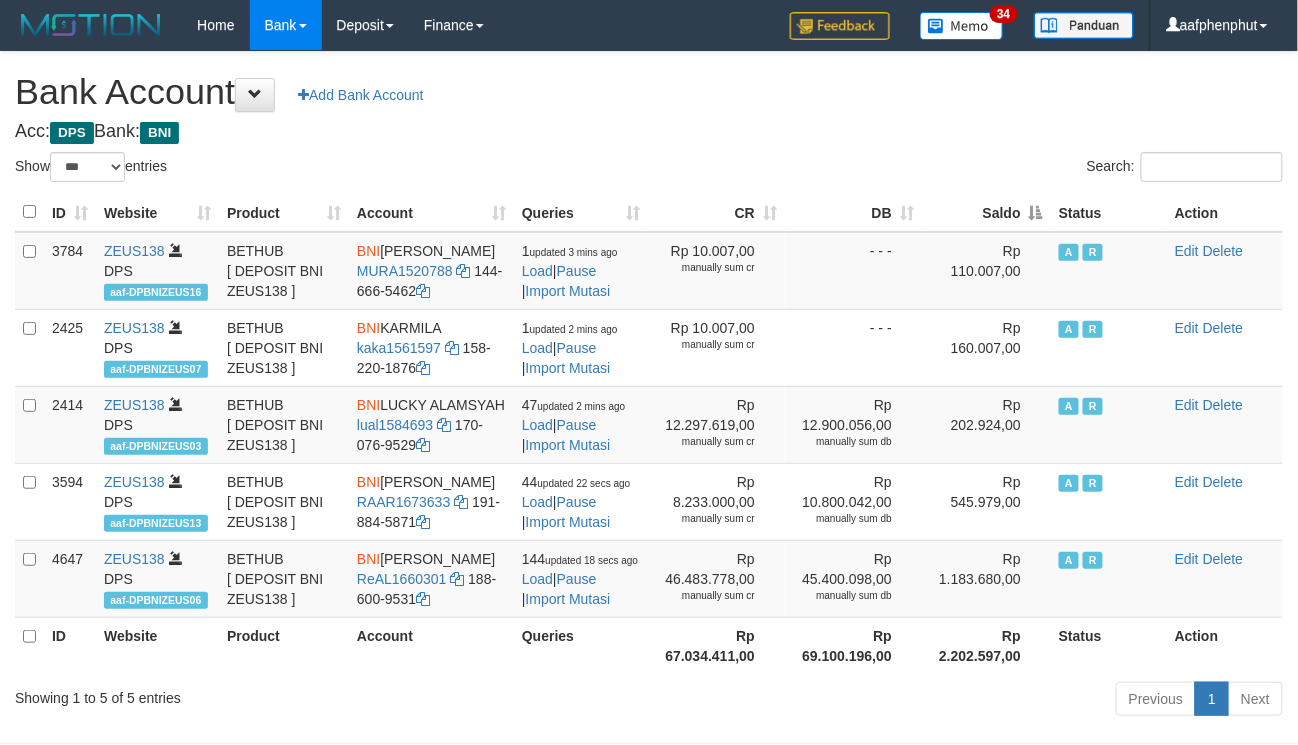 click on "Saldo" at bounding box center (986, 212) 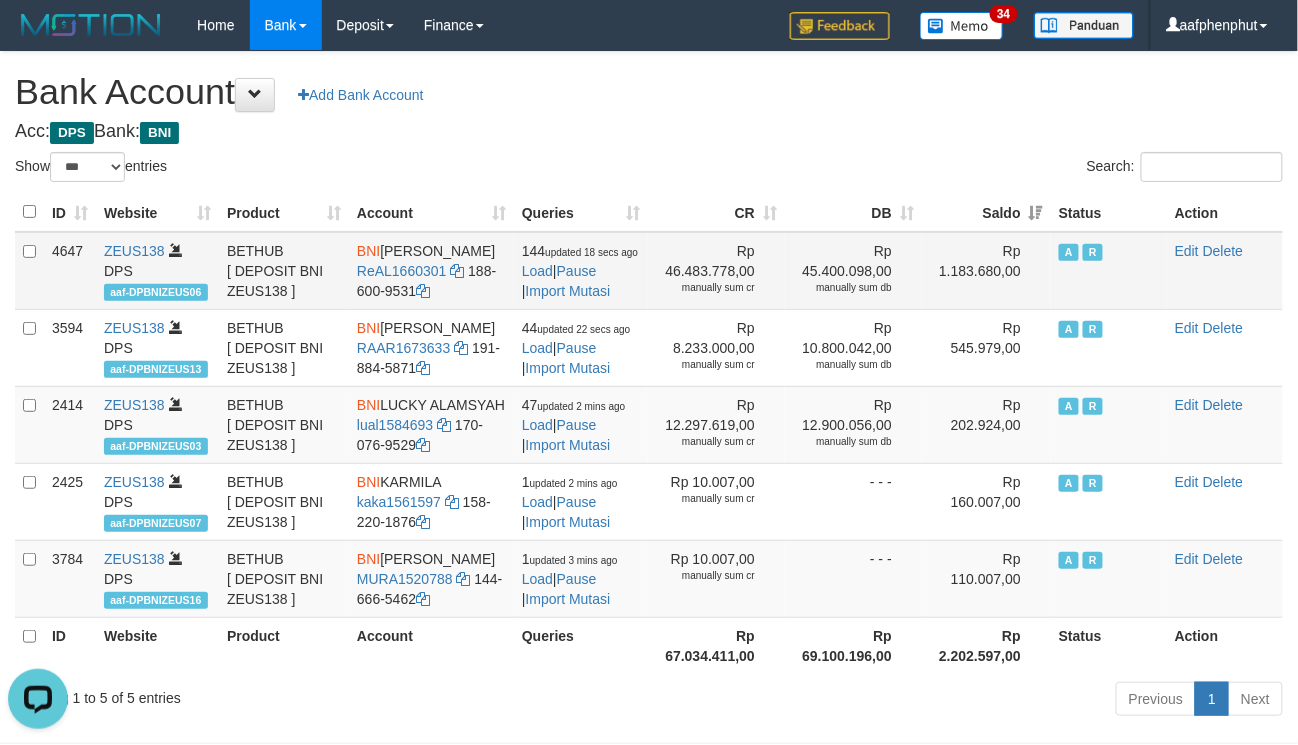 scroll, scrollTop: 0, scrollLeft: 0, axis: both 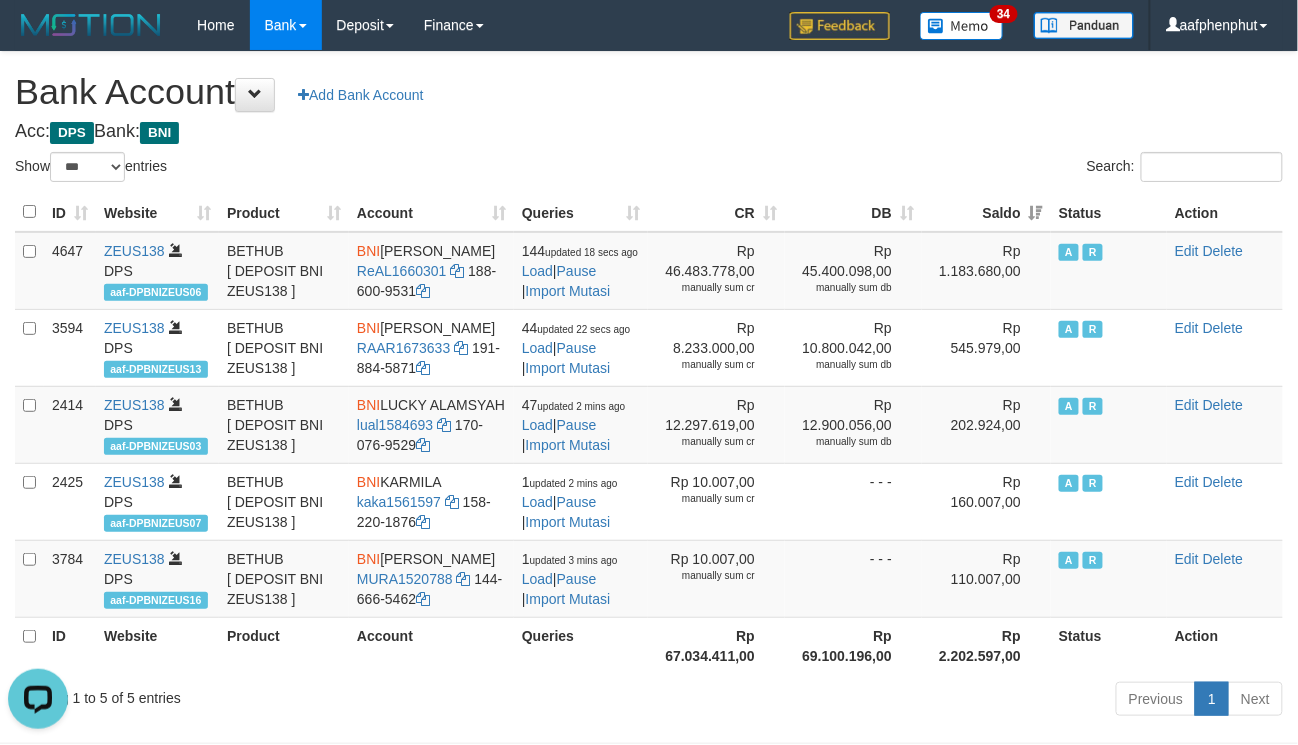 click on "**********" at bounding box center [649, 387] 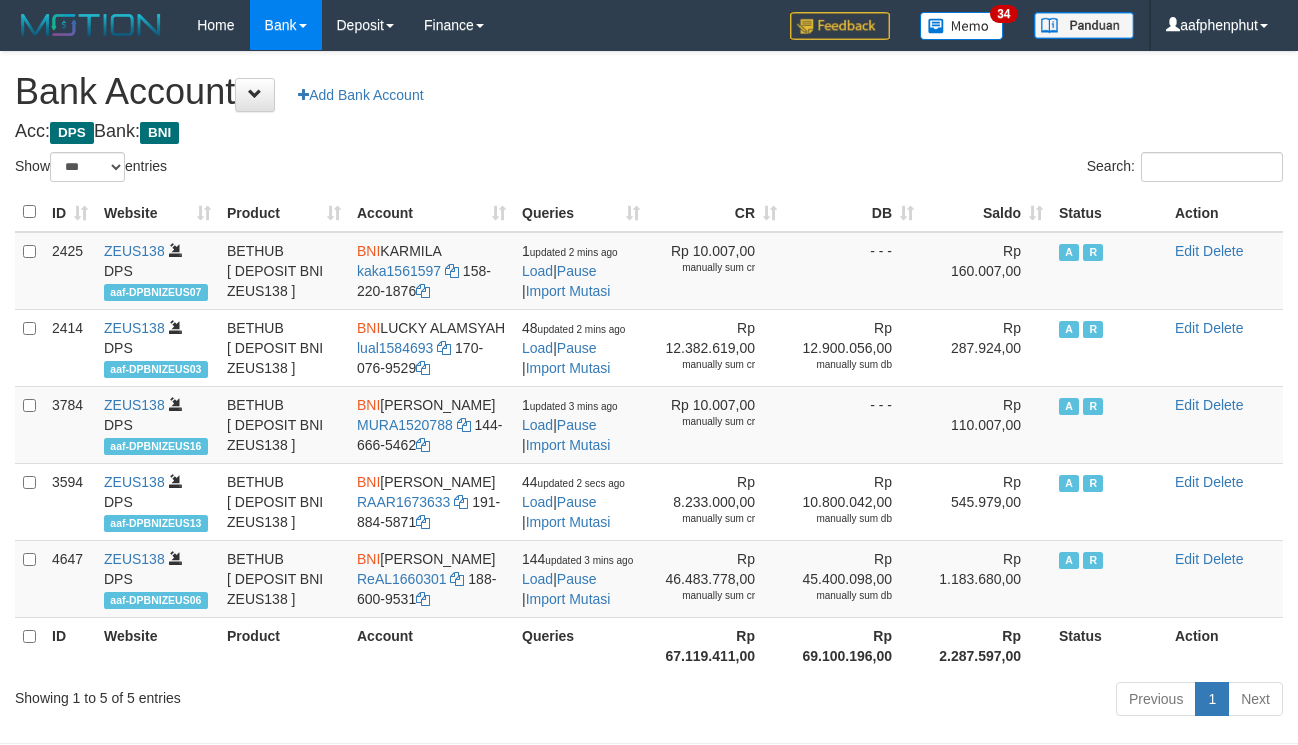 select on "***" 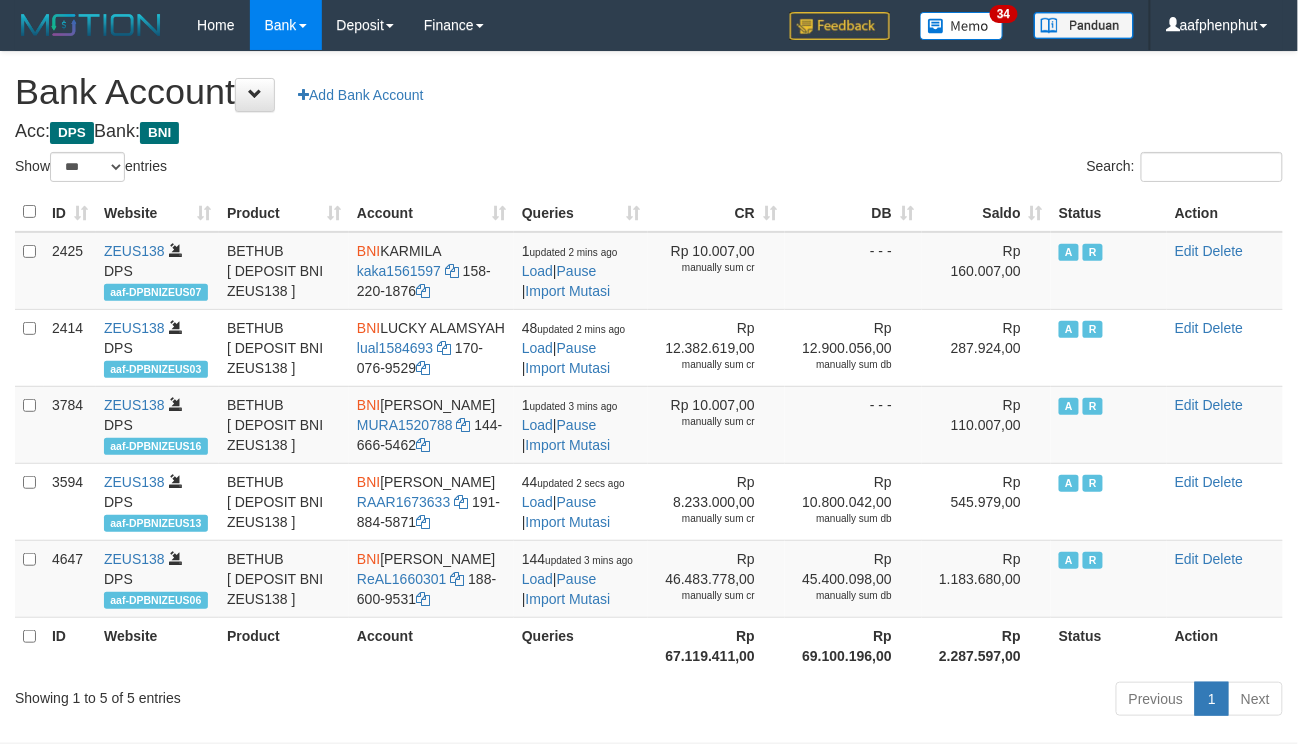 click on "Saldo" at bounding box center [986, 212] 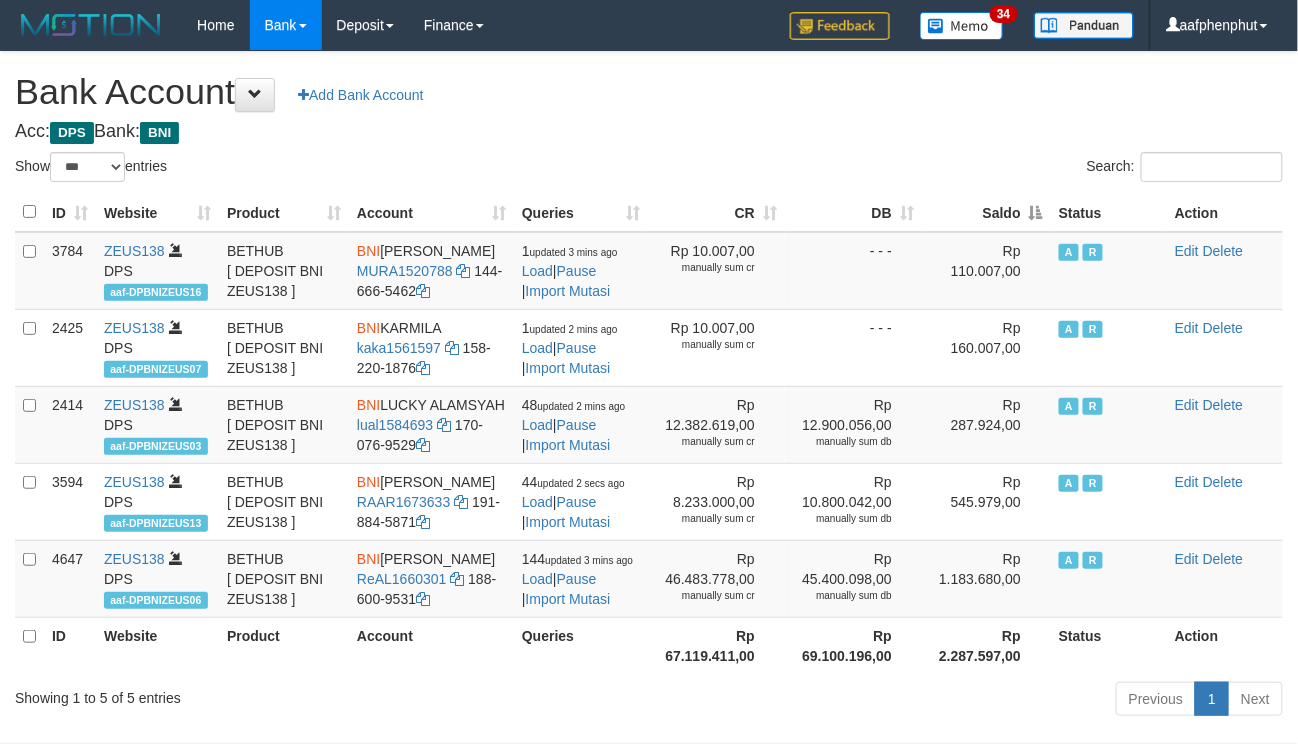 click on "Saldo" at bounding box center [986, 212] 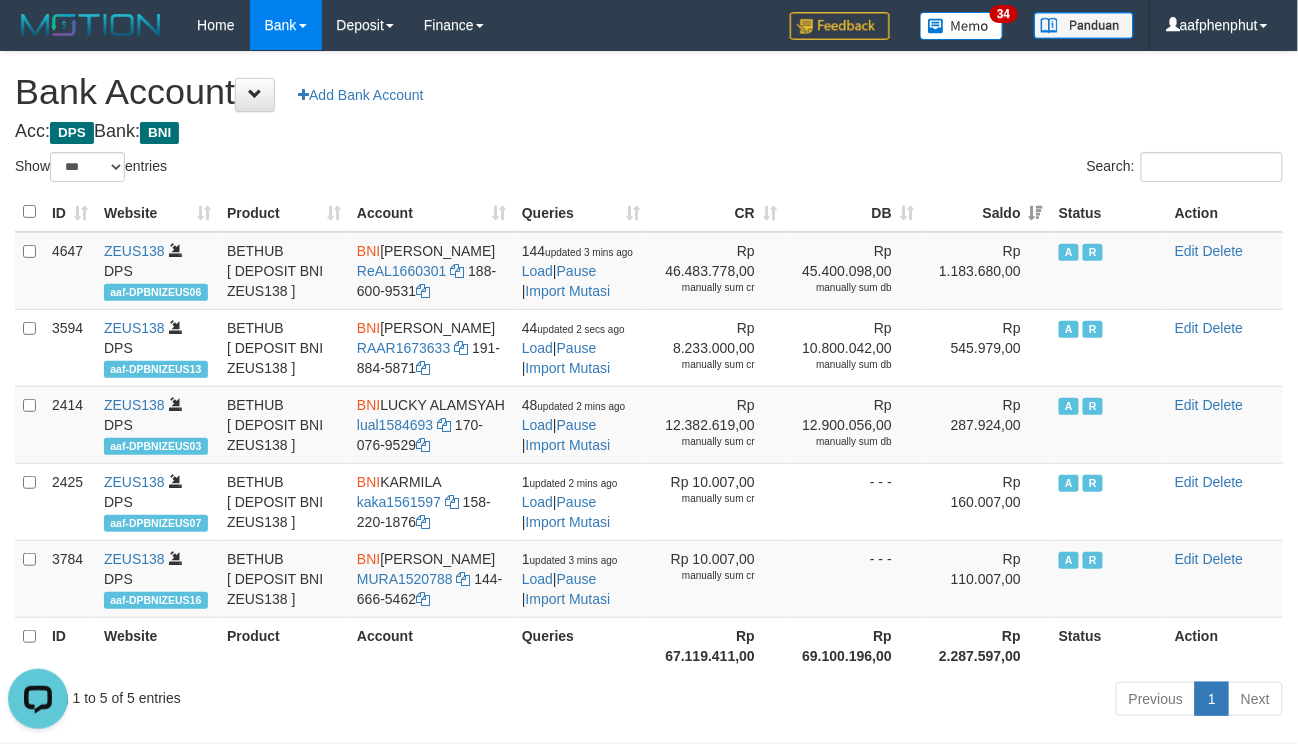 scroll, scrollTop: 0, scrollLeft: 0, axis: both 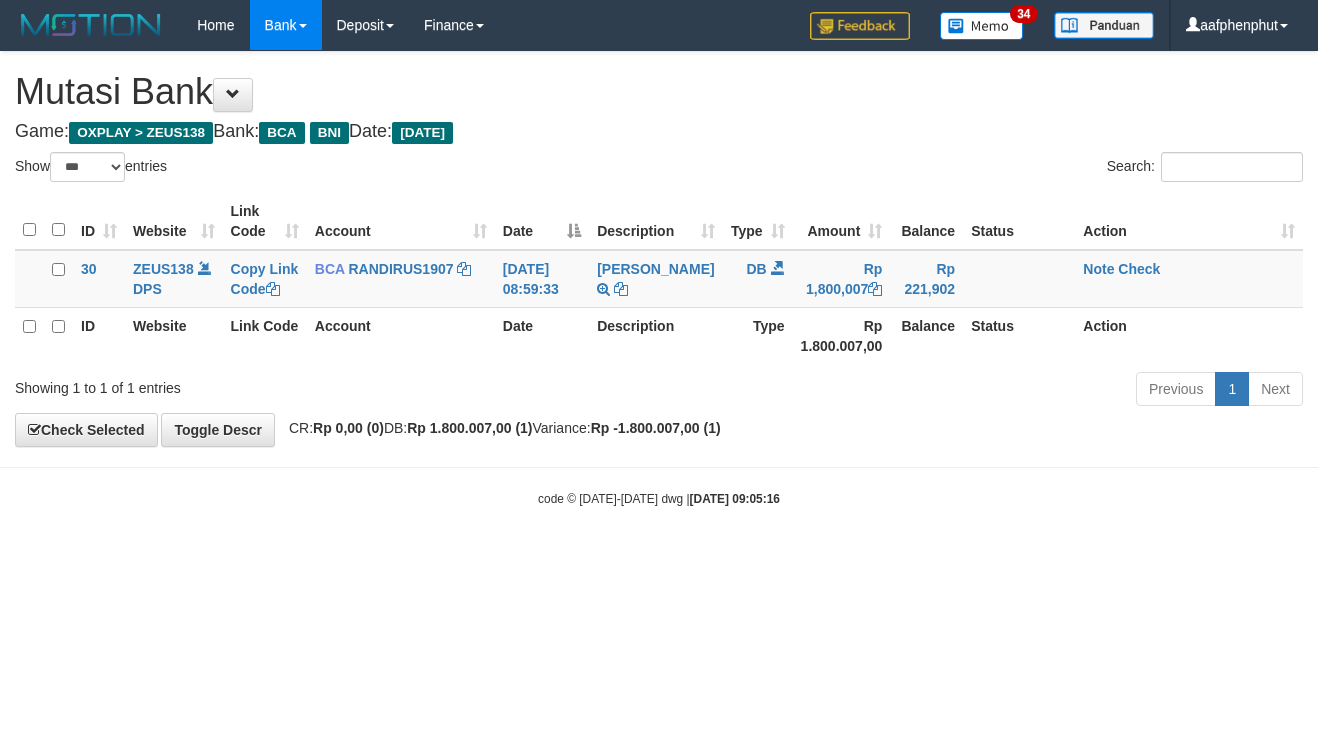 select on "***" 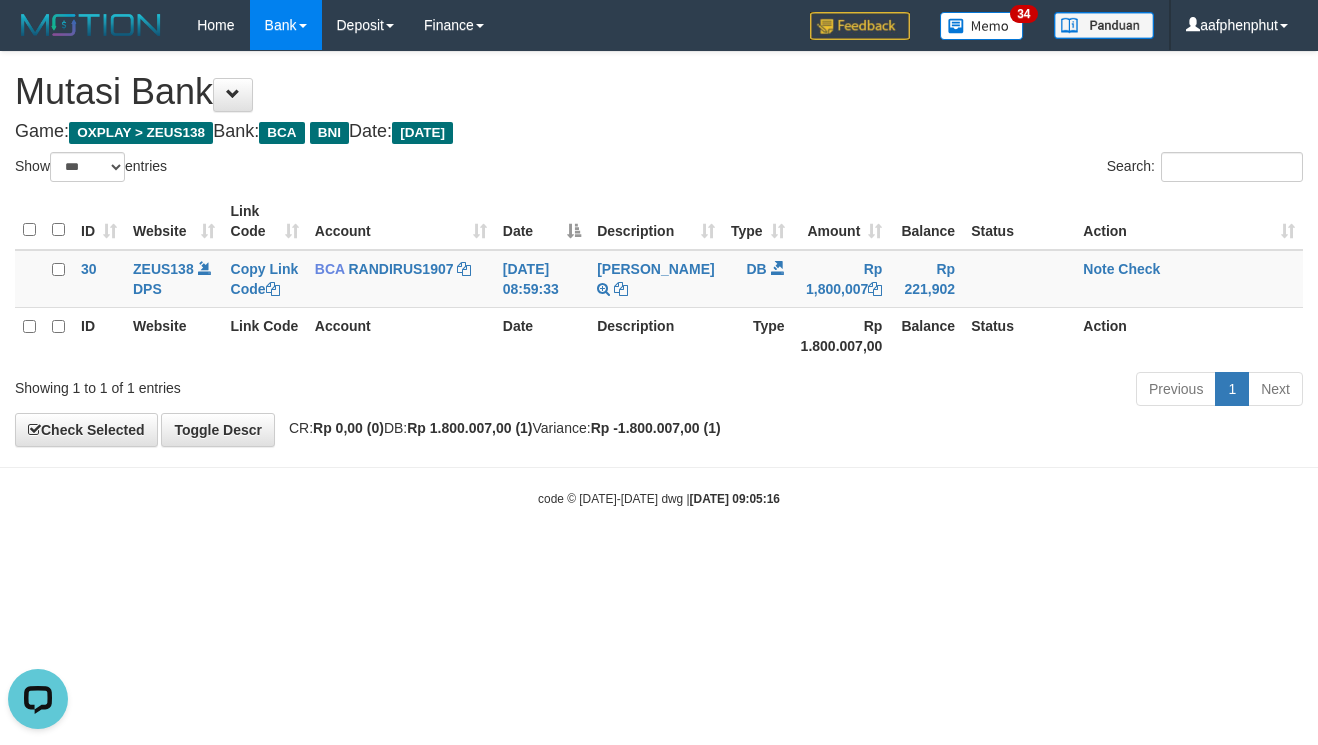 scroll, scrollTop: 0, scrollLeft: 0, axis: both 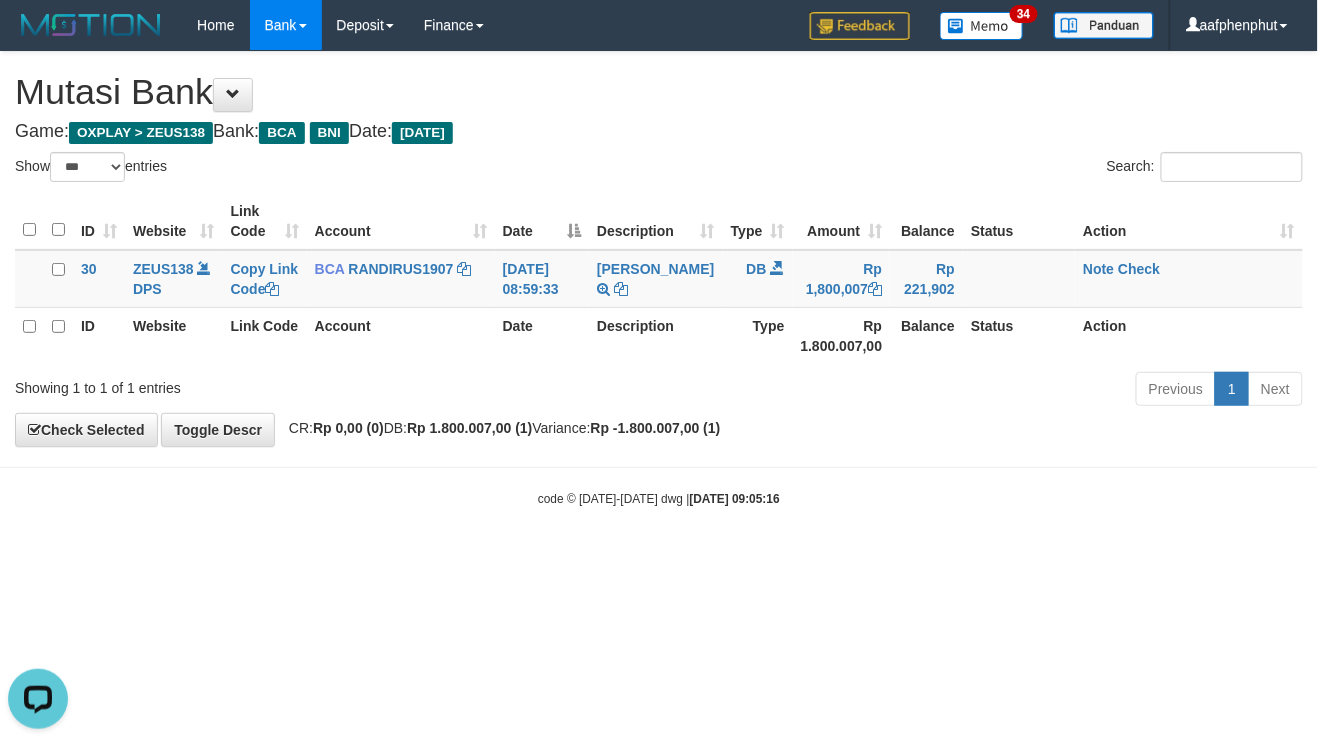 click on "Search:" at bounding box center [988, 169] 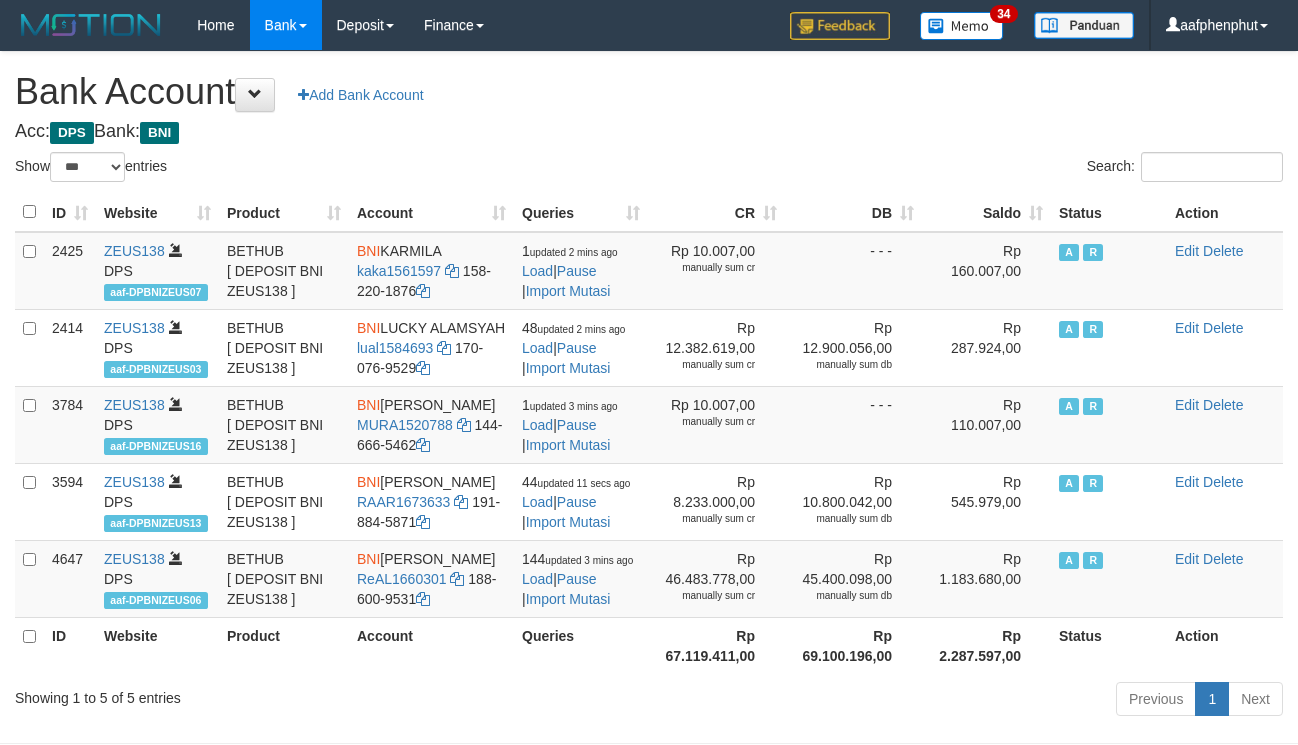 select on "***" 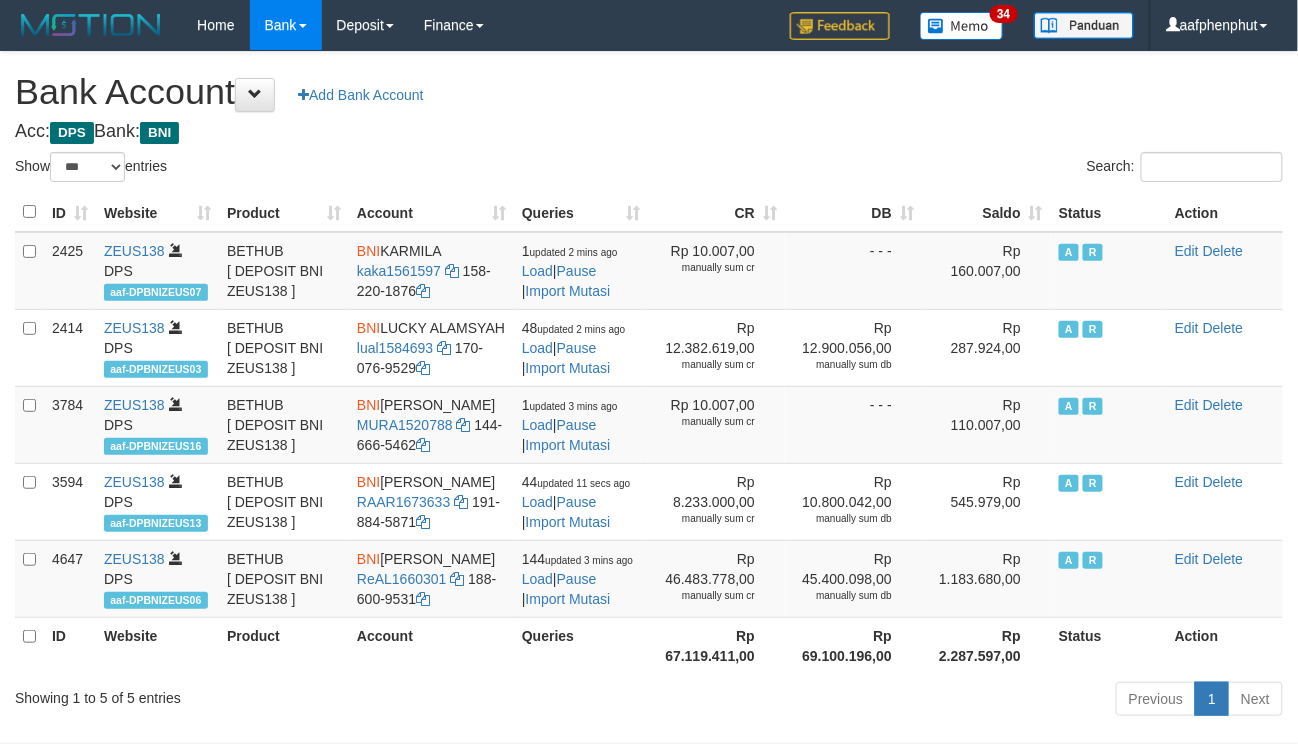 click on "Saldo" at bounding box center [986, 212] 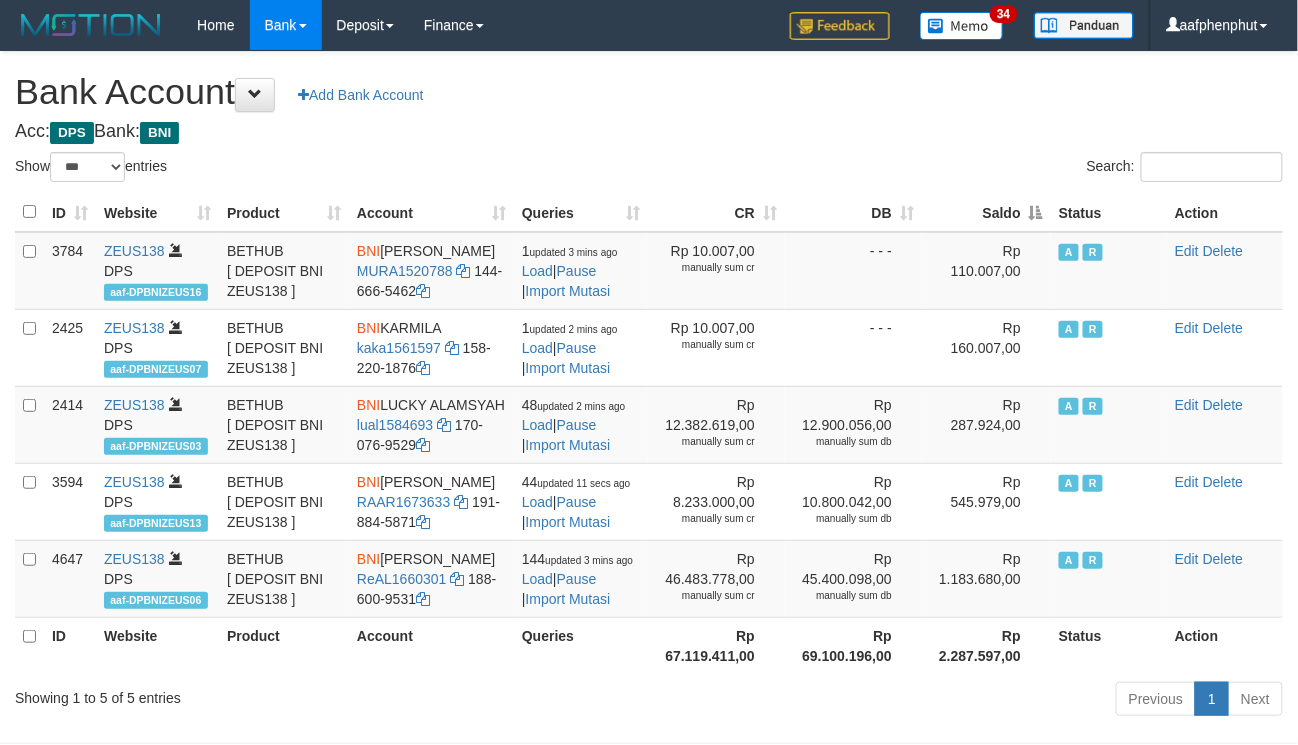 click on "Saldo" at bounding box center (986, 212) 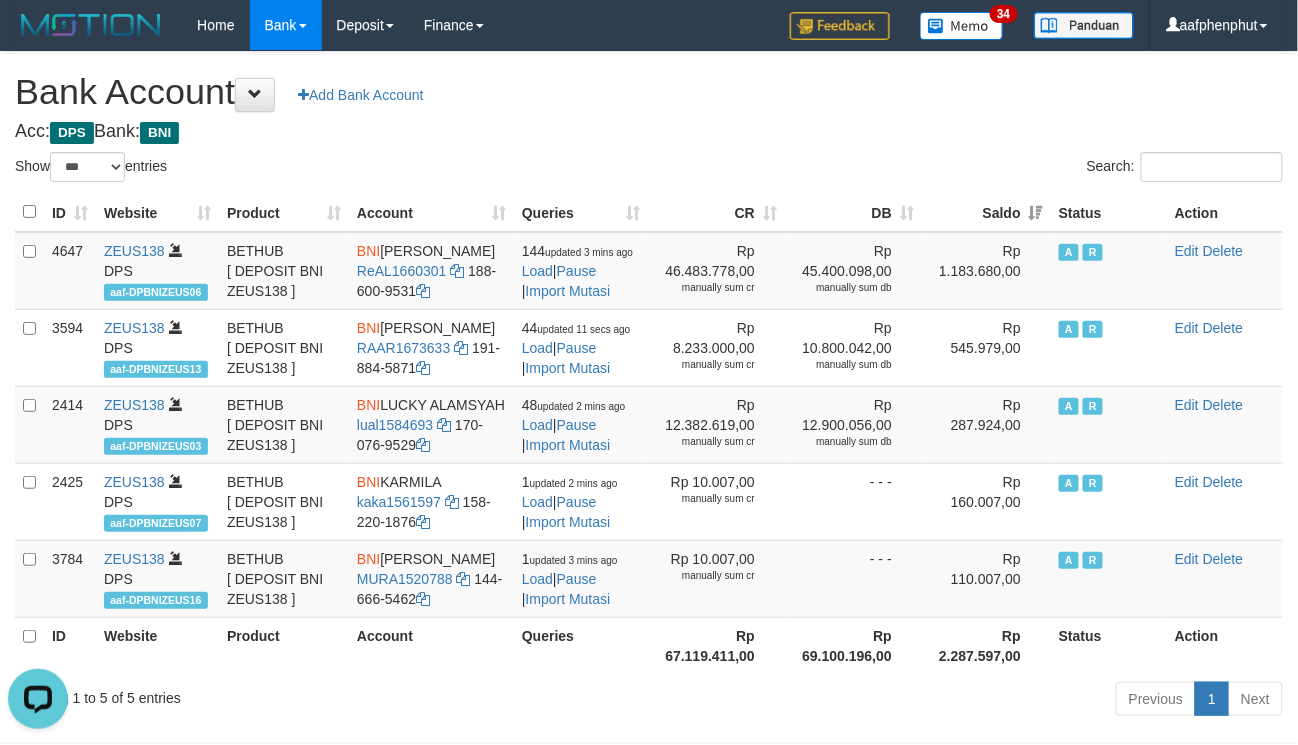 scroll, scrollTop: 0, scrollLeft: 0, axis: both 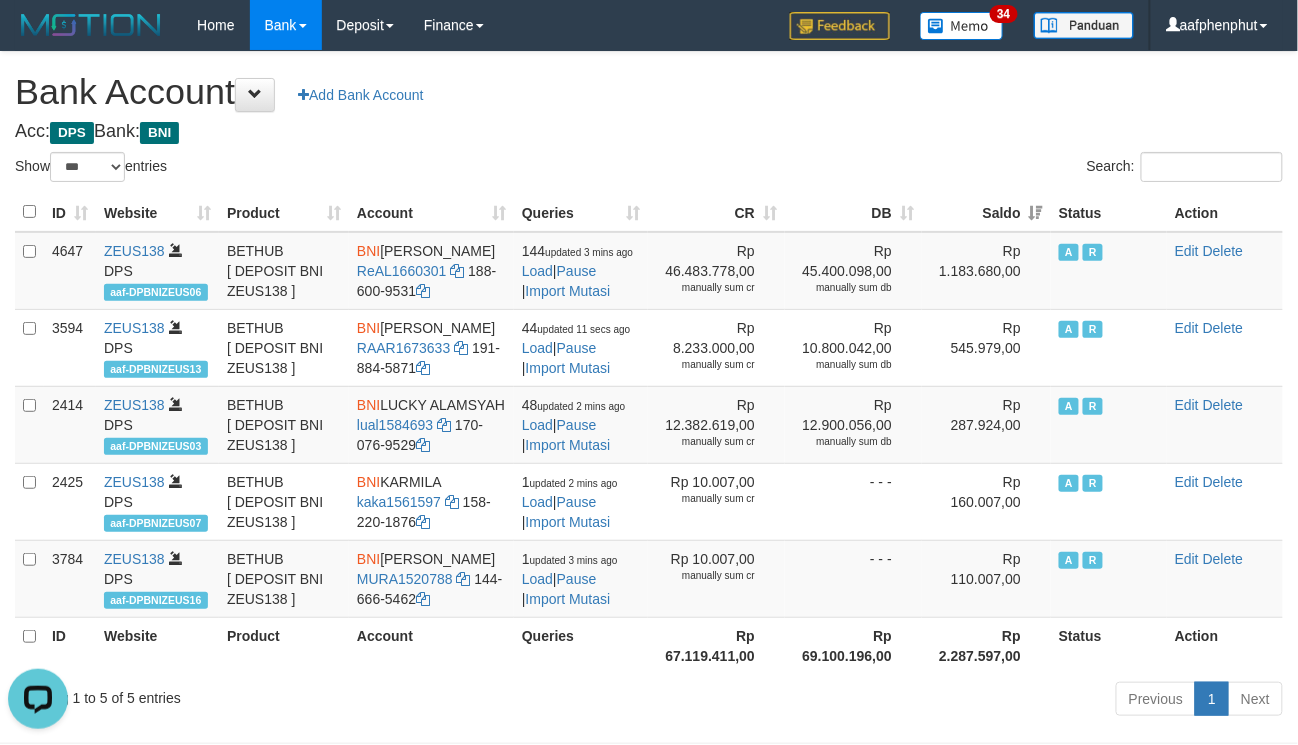 click on "Acc: 										 DPS
Bank:   BNI" at bounding box center (649, 132) 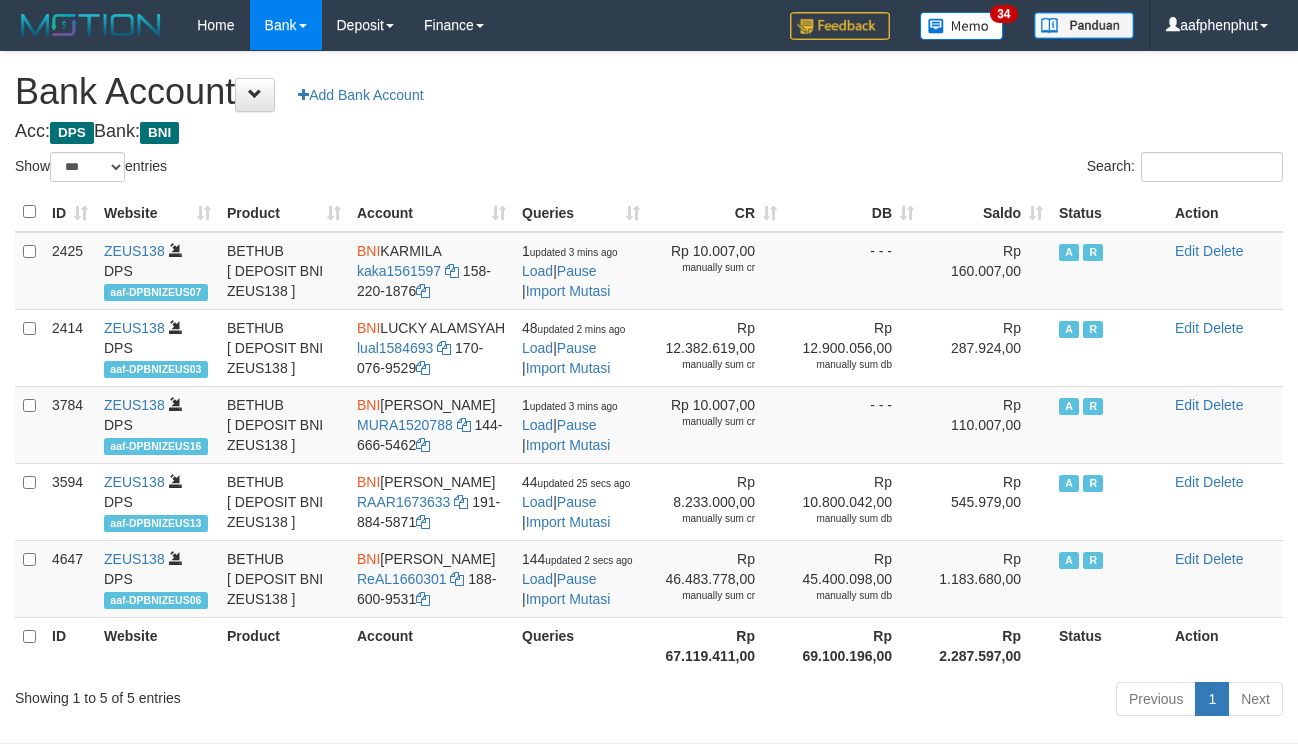 select on "***" 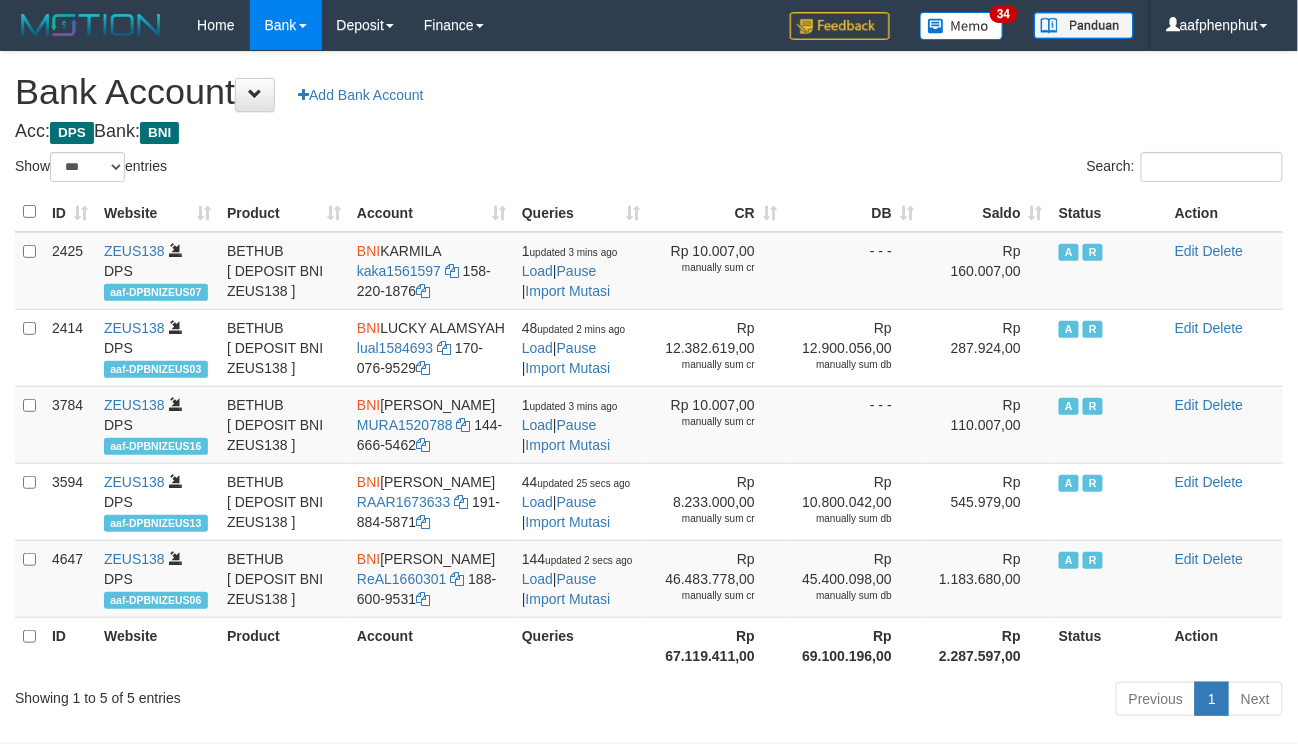 click on "Saldo" at bounding box center [986, 212] 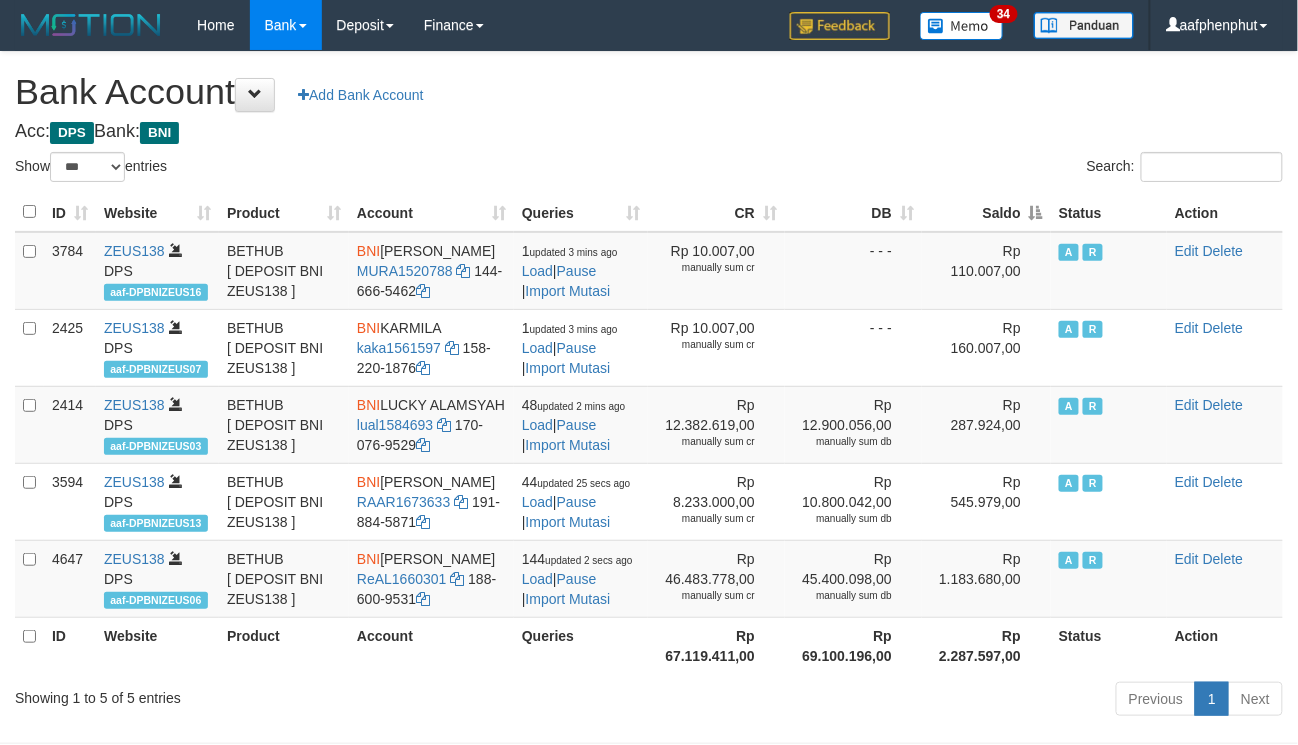 click on "Saldo" at bounding box center [986, 212] 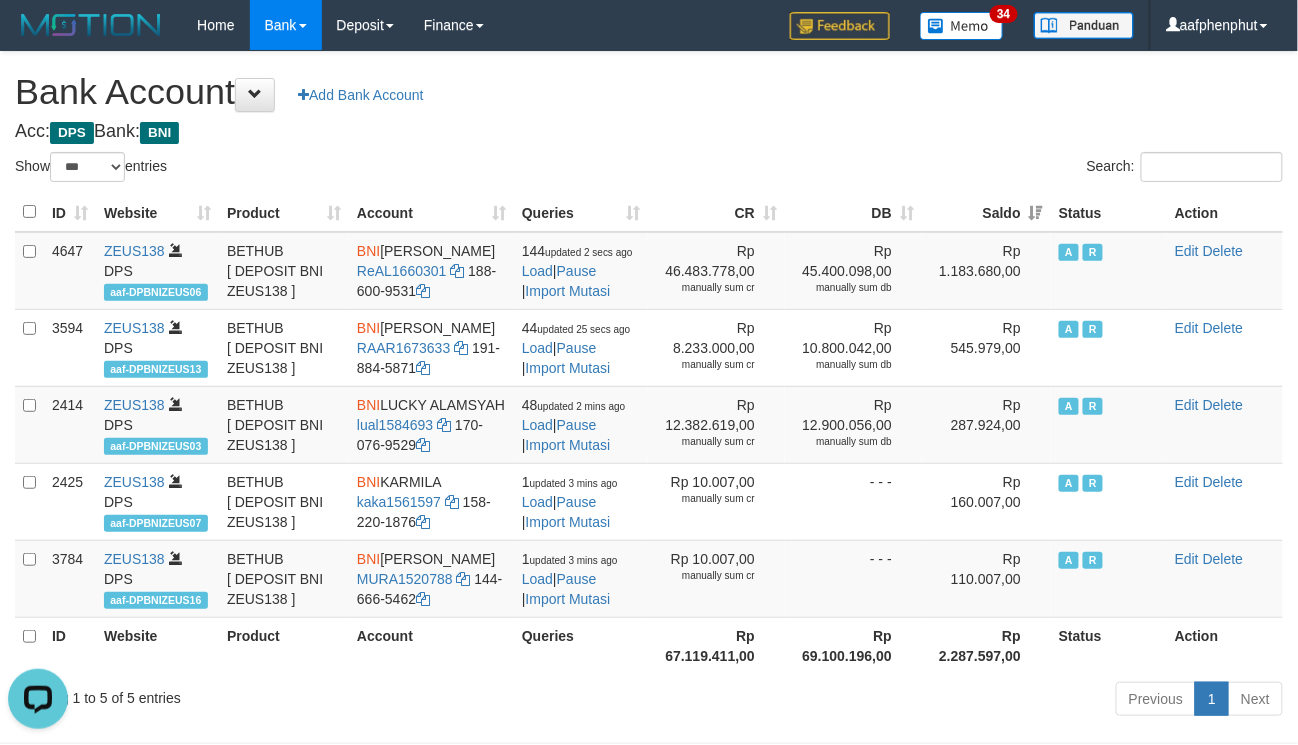 scroll, scrollTop: 0, scrollLeft: 0, axis: both 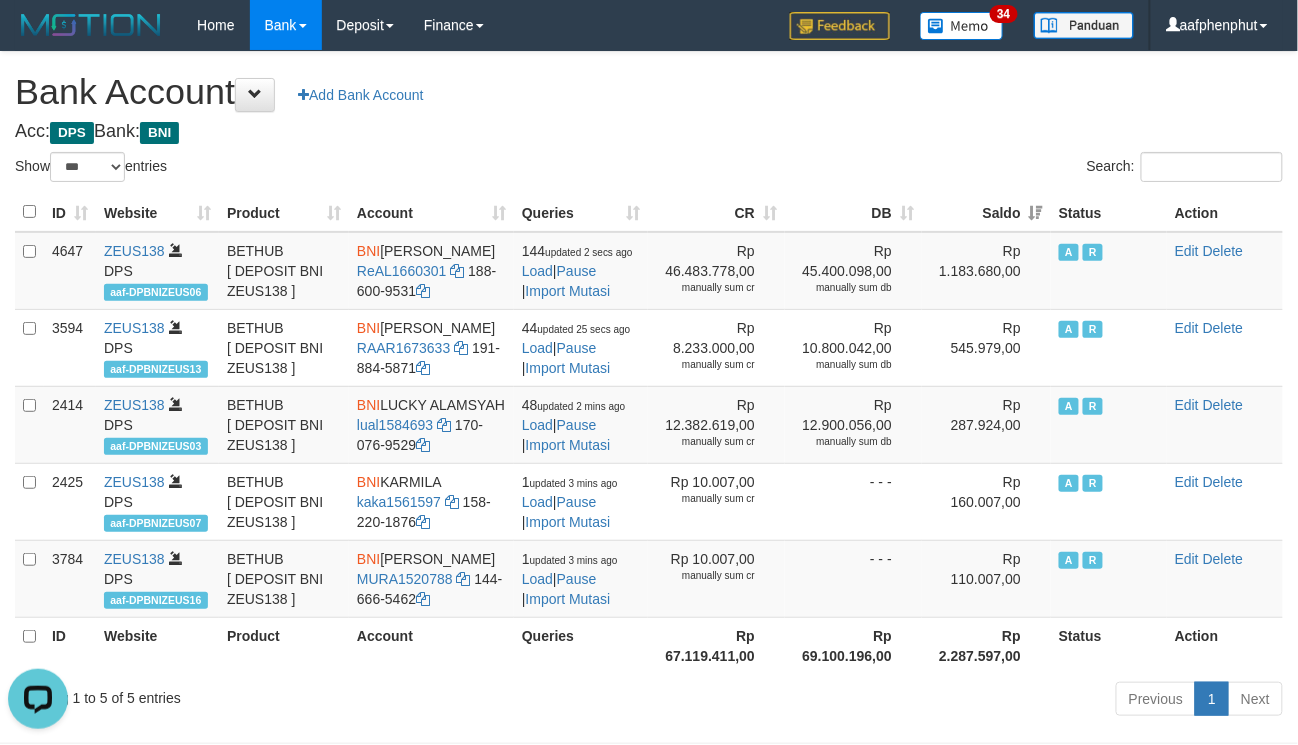 click on "Bank Account
Add Bank Account" at bounding box center (649, 92) 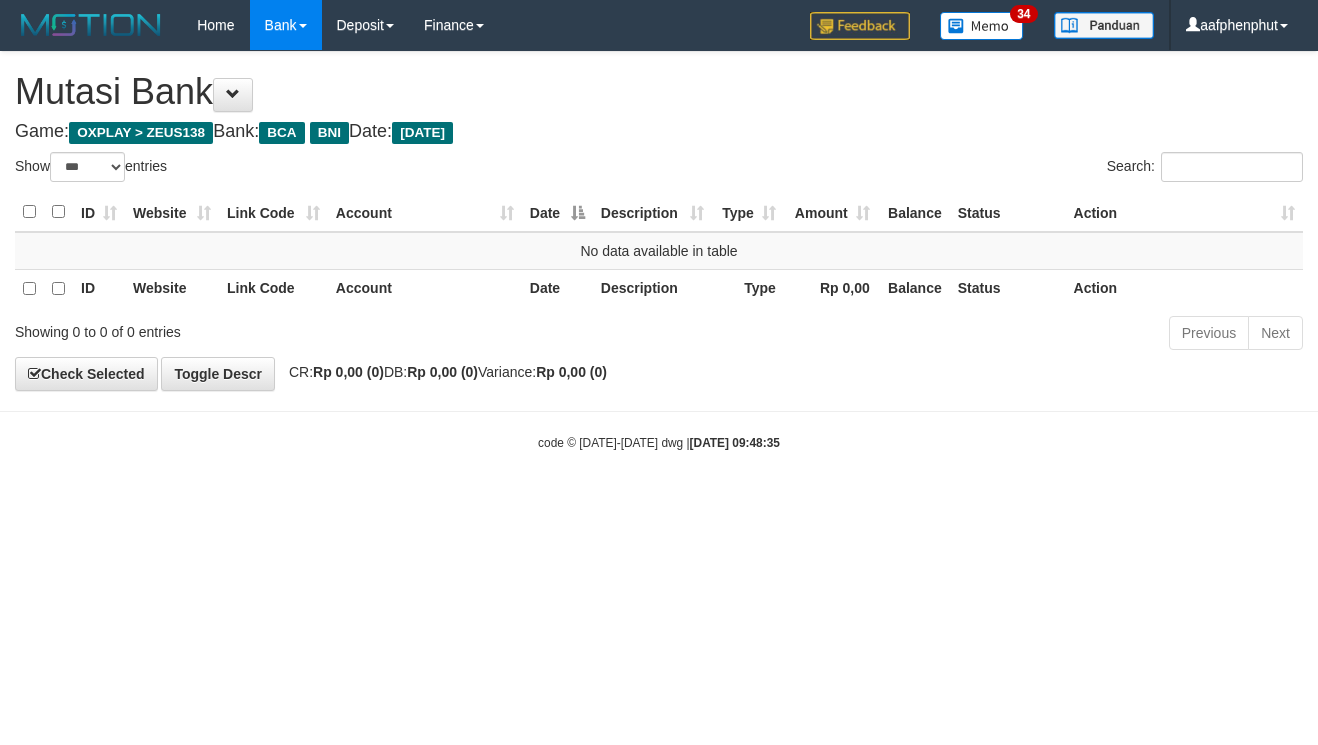 select on "***" 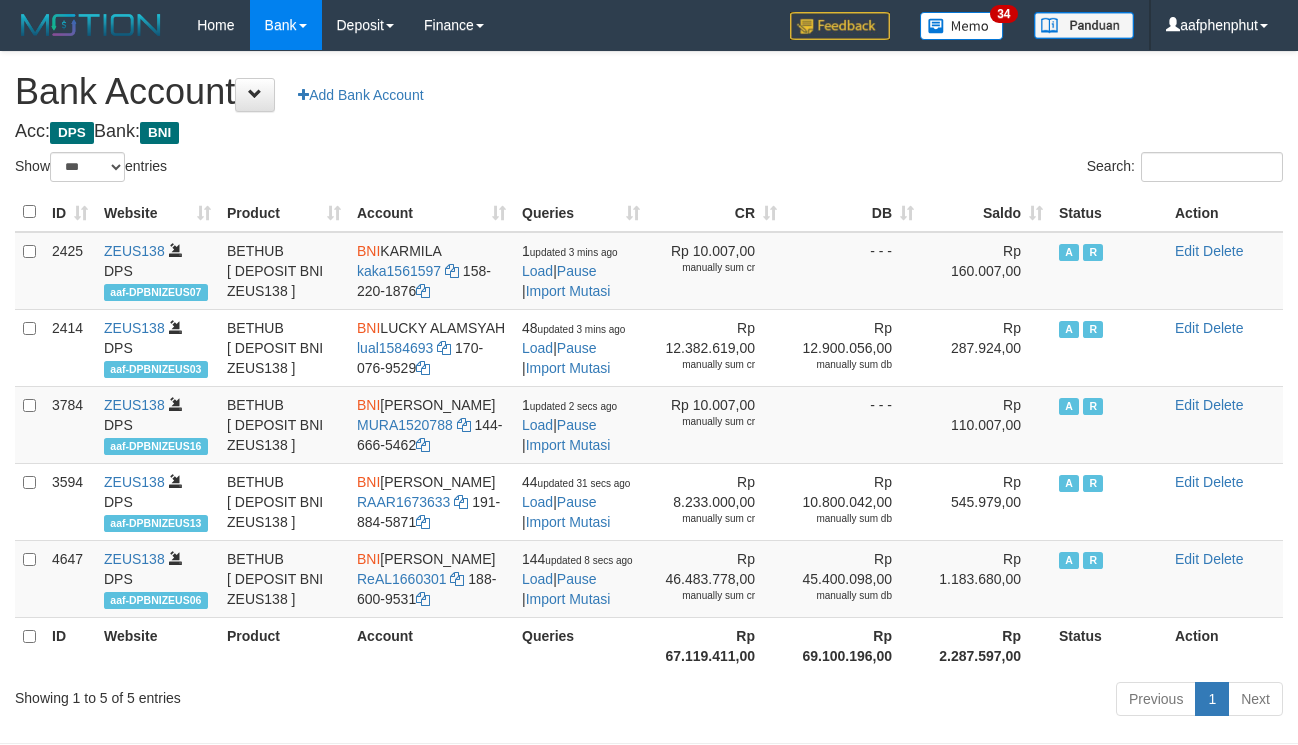 select on "***" 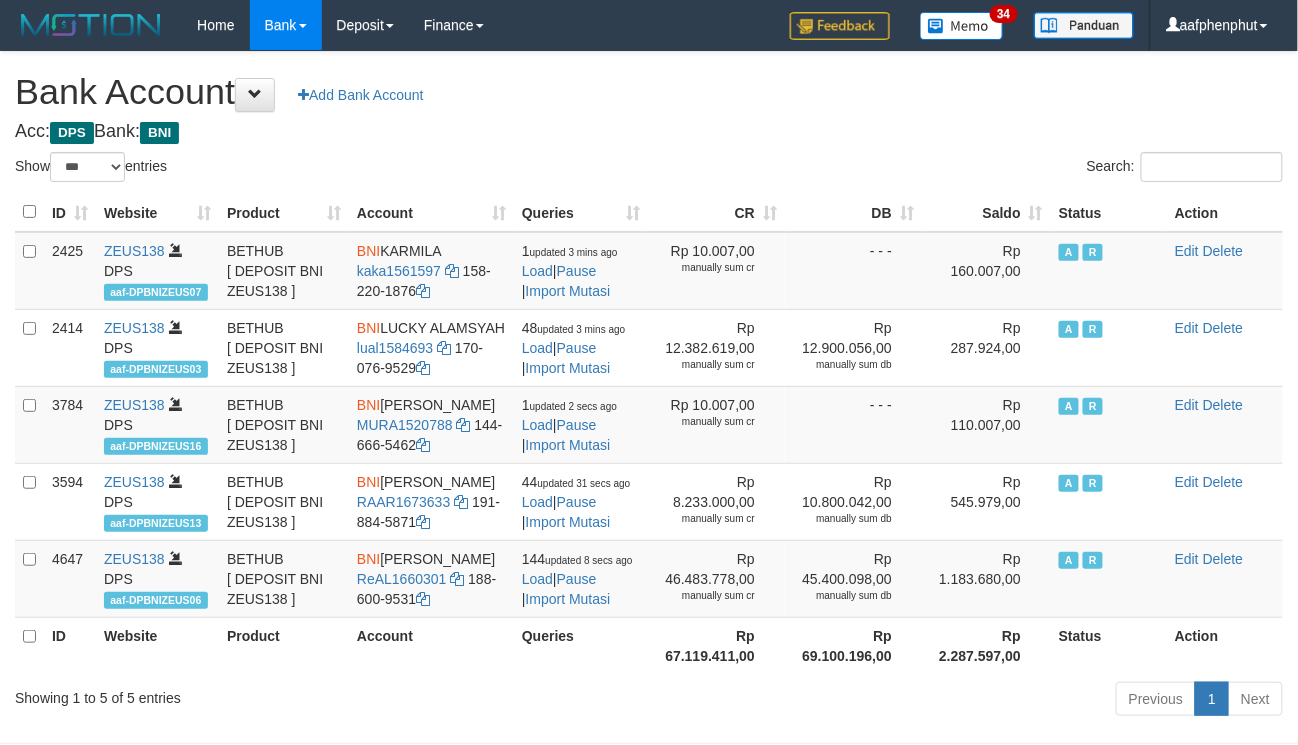 click on "Saldo" at bounding box center (986, 212) 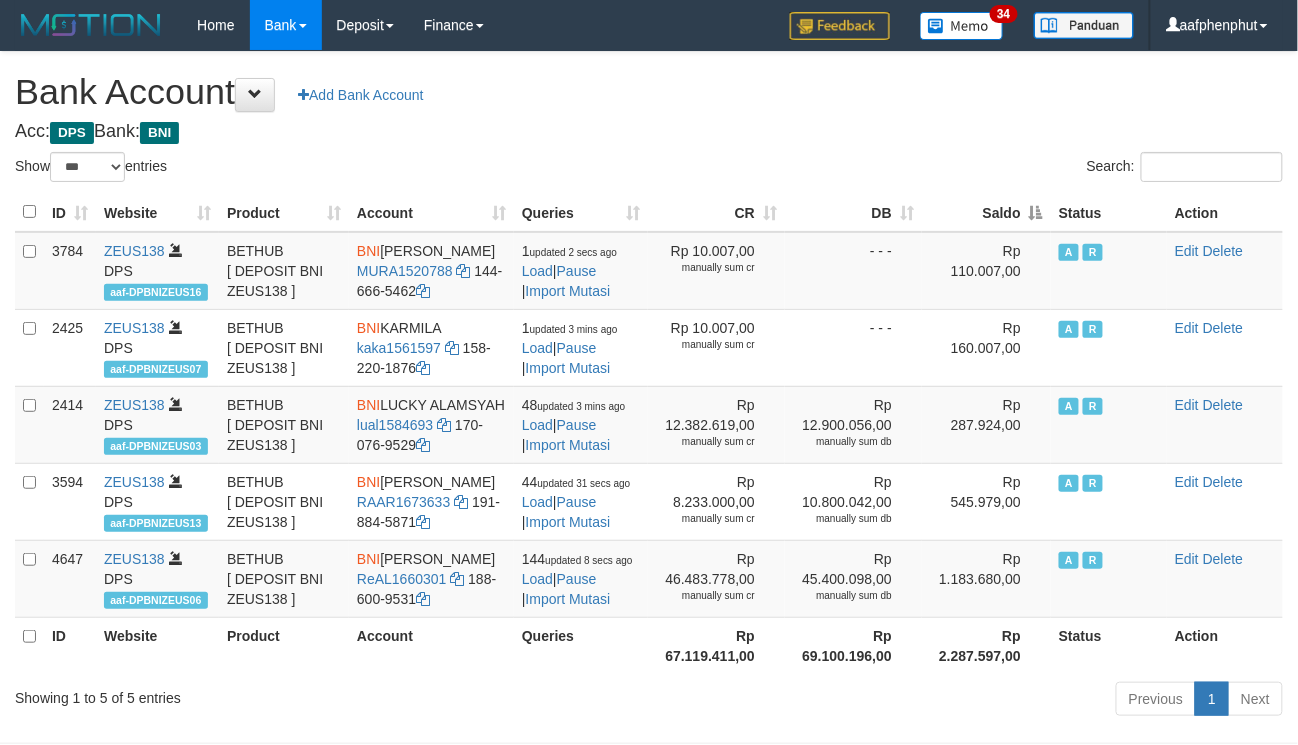 click on "Saldo" at bounding box center (986, 212) 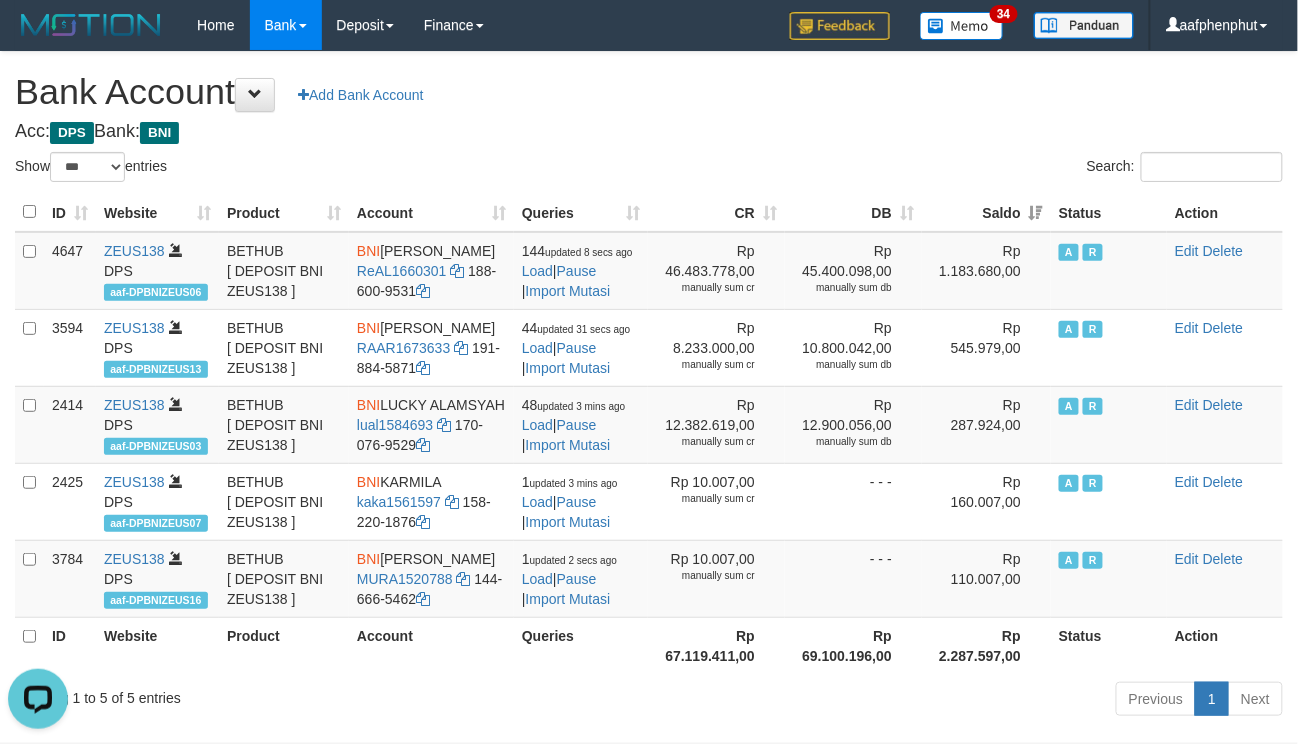 scroll, scrollTop: 0, scrollLeft: 0, axis: both 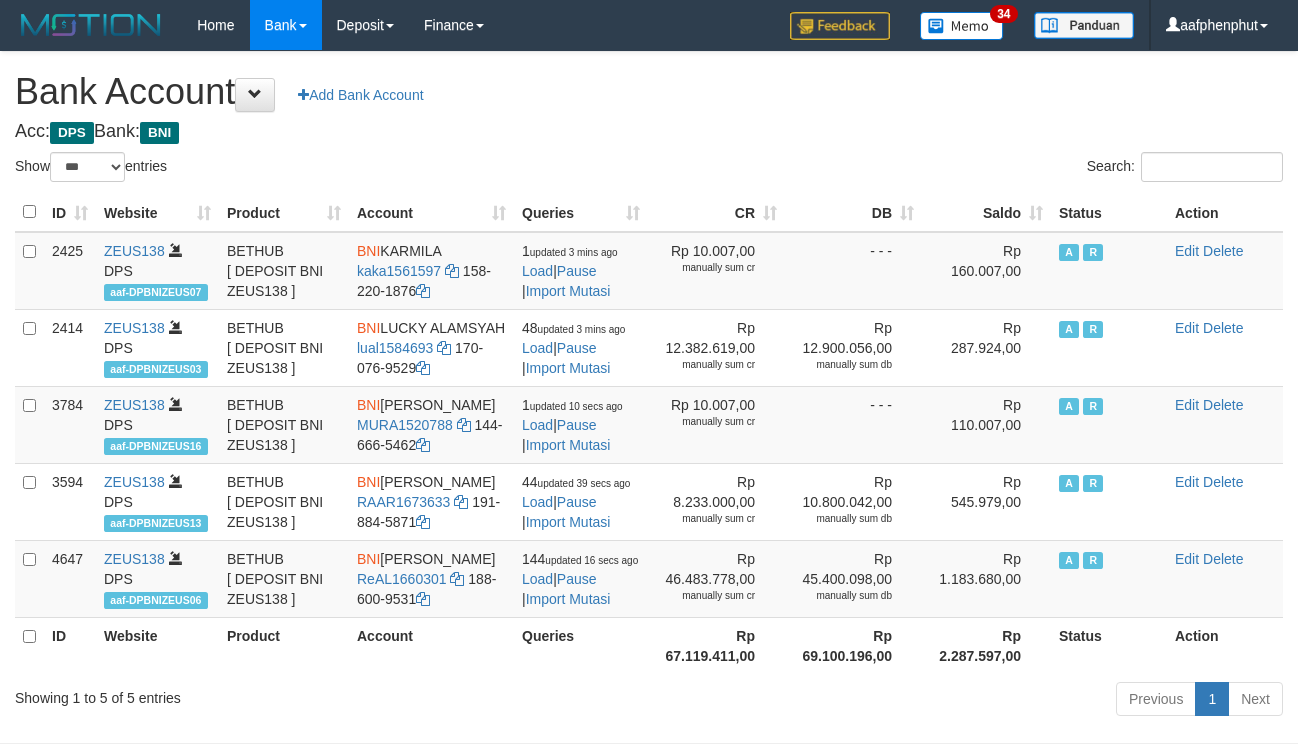 select on "***" 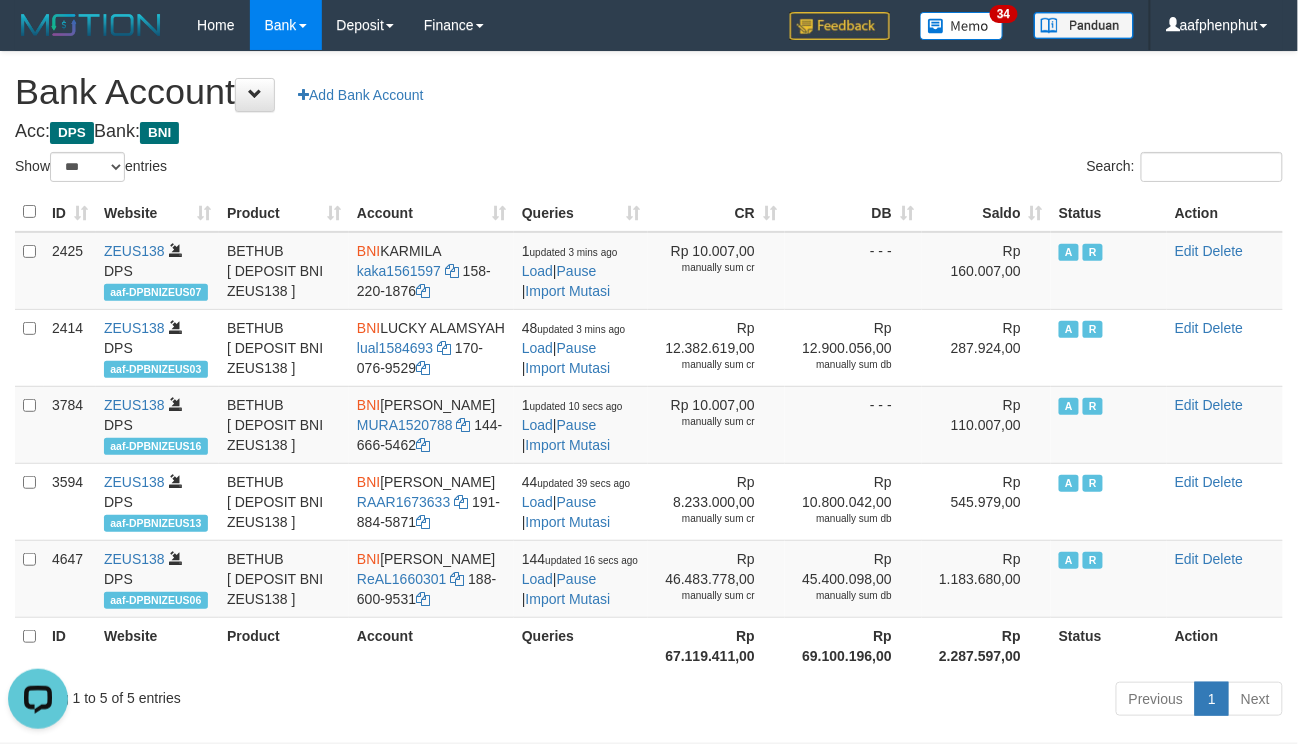 scroll, scrollTop: 0, scrollLeft: 0, axis: both 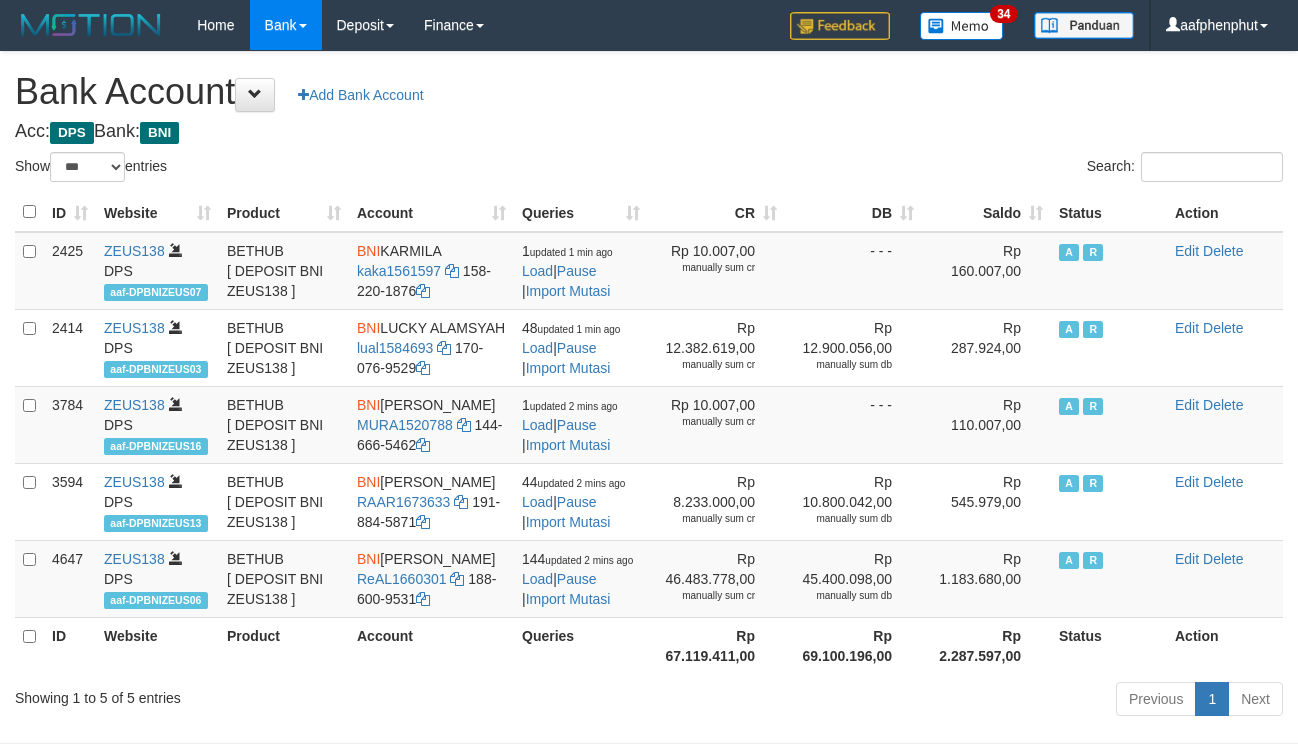 select on "***" 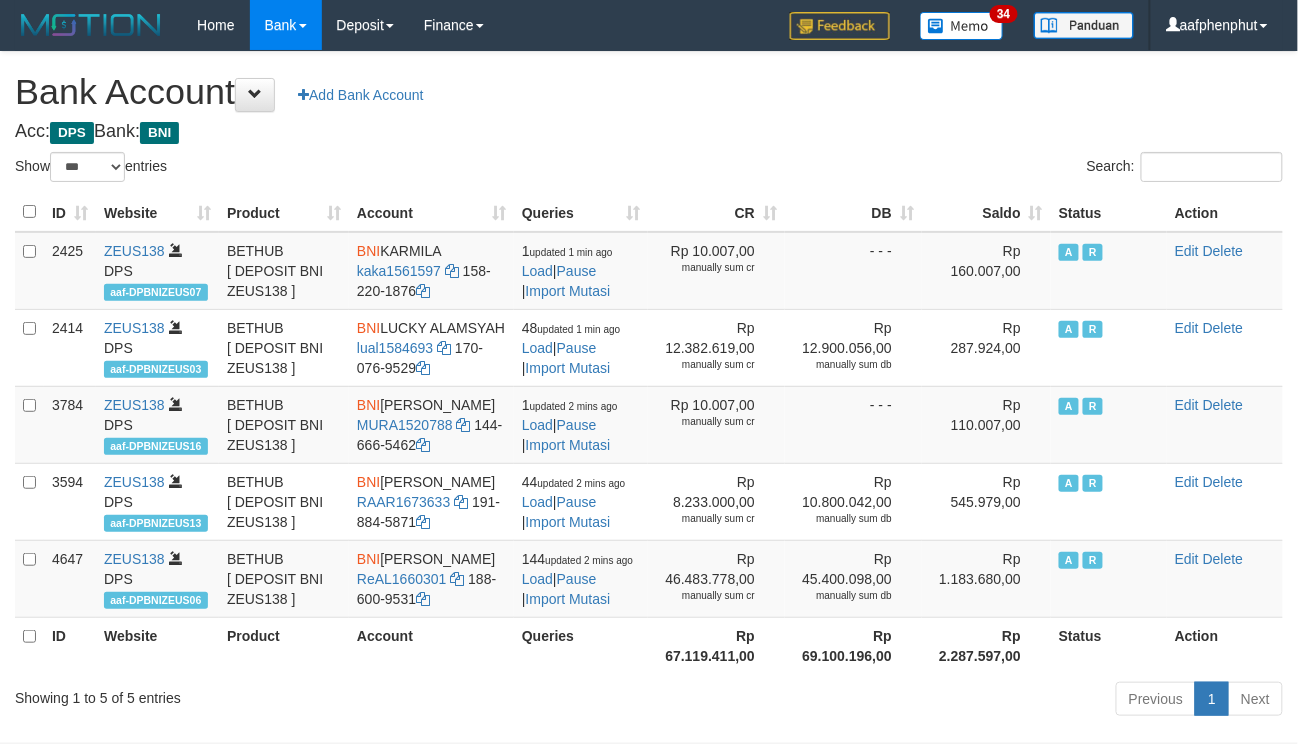 click on "Saldo" at bounding box center [986, 212] 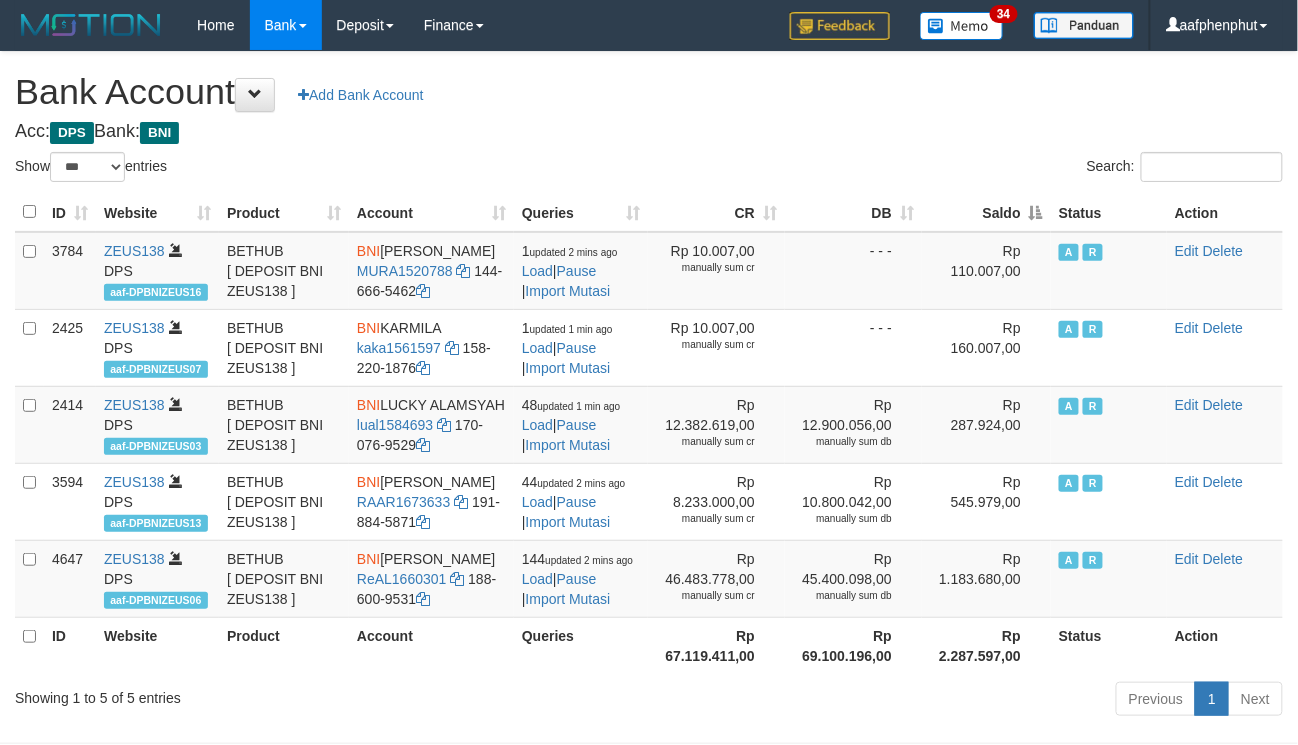 click on "Saldo" at bounding box center (986, 212) 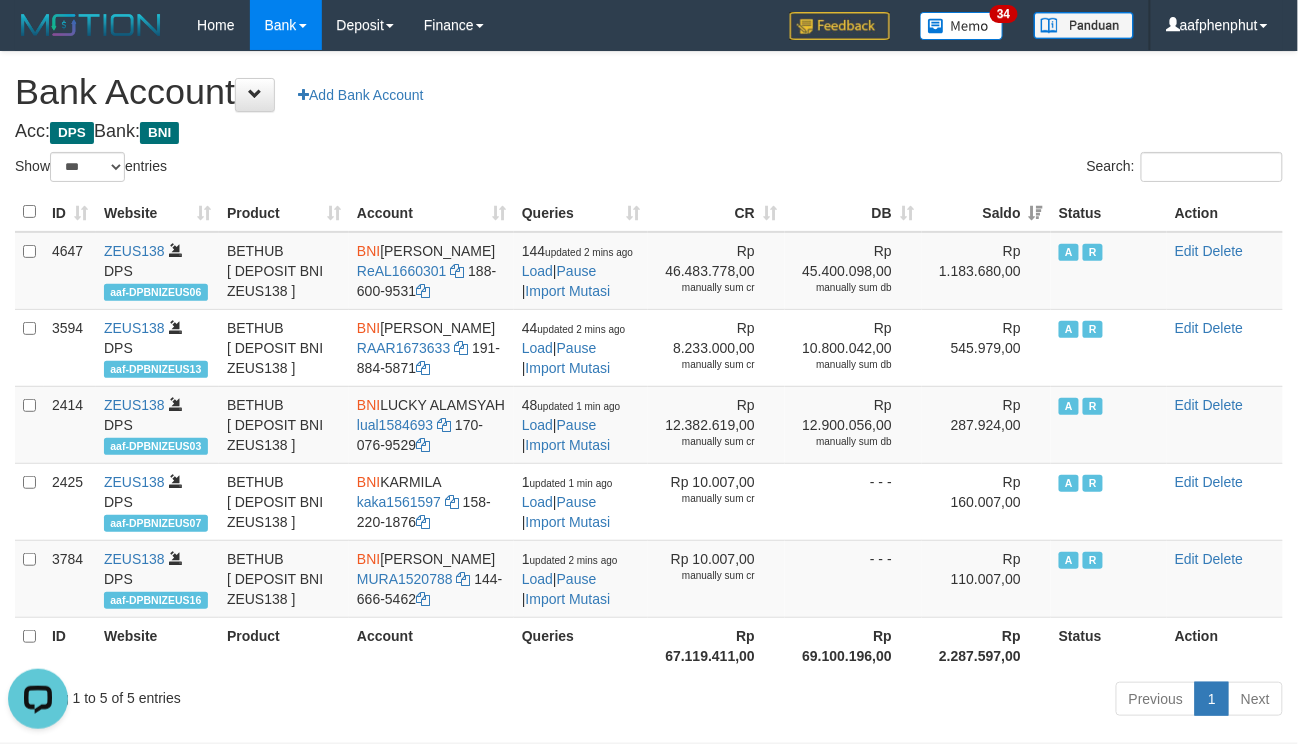 scroll, scrollTop: 0, scrollLeft: 0, axis: both 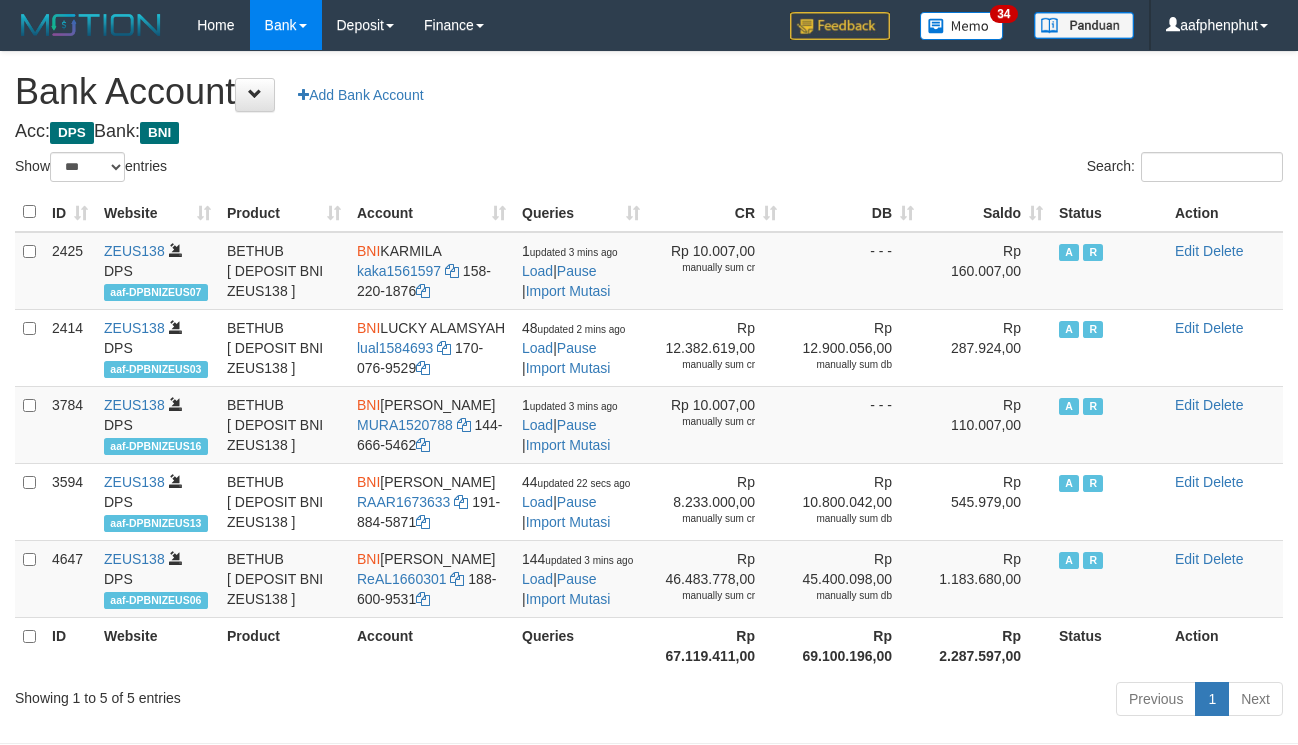 select on "***" 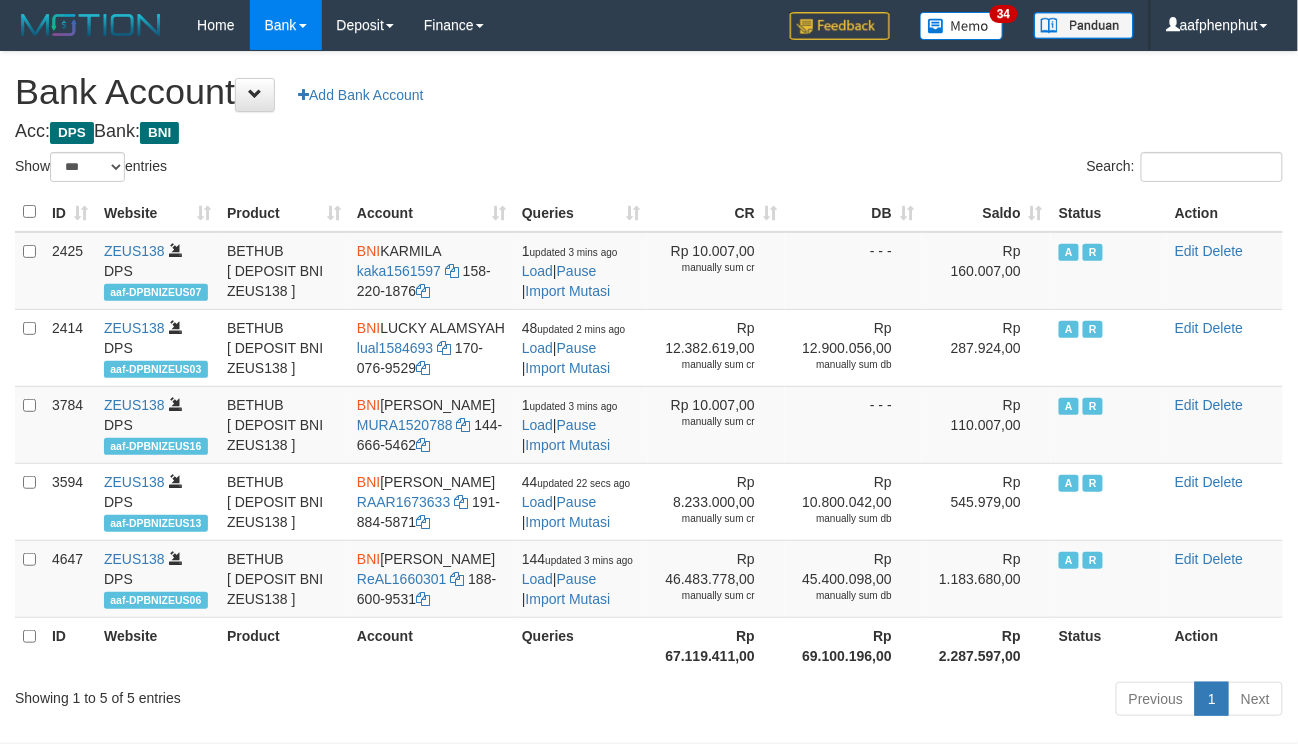 click on "Saldo" at bounding box center (986, 212) 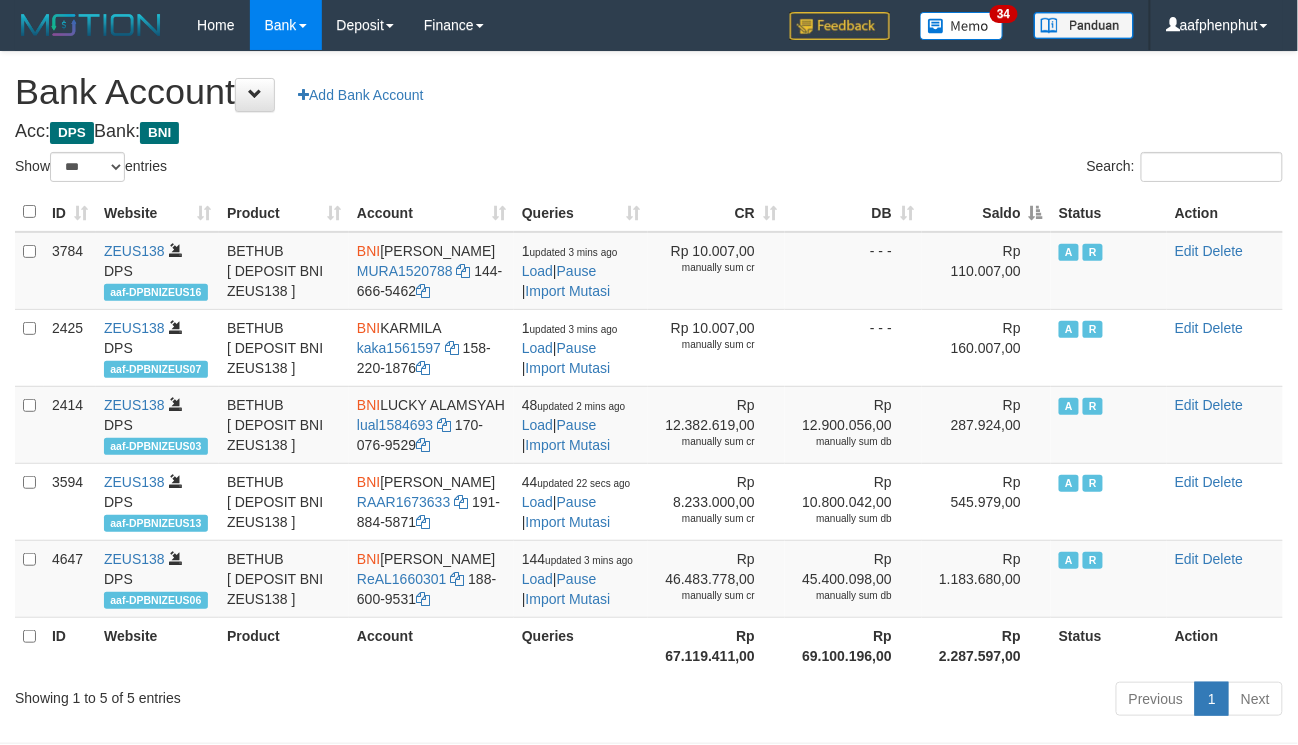 click on "Saldo" at bounding box center [986, 212] 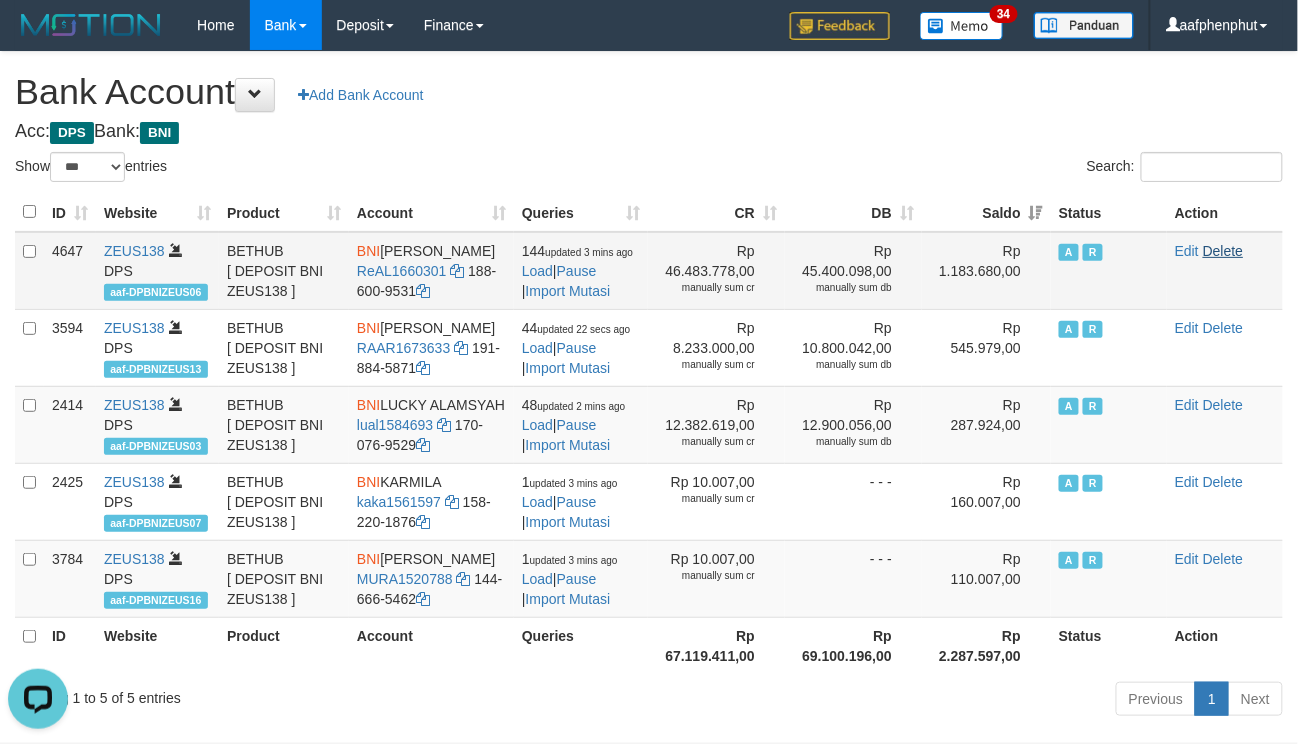scroll, scrollTop: 0, scrollLeft: 0, axis: both 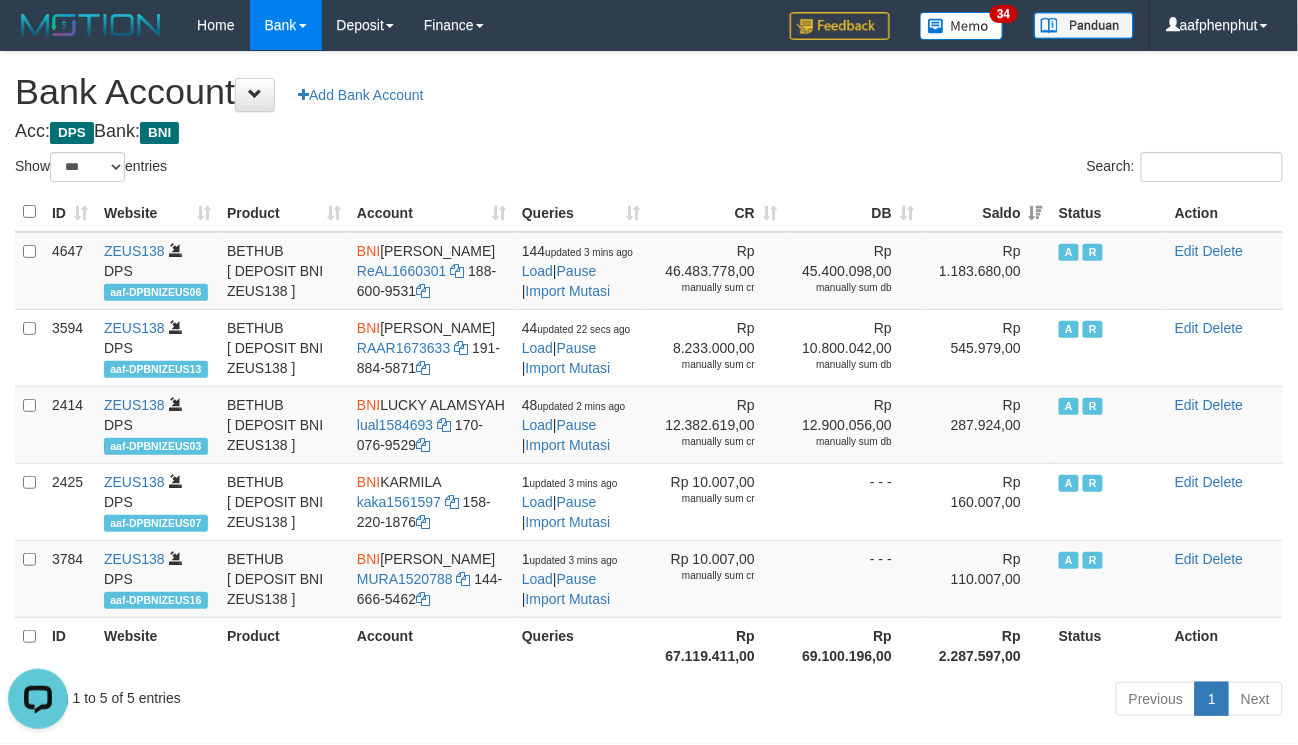 click on "Acc: 										 DPS
Bank:   BNI" at bounding box center (649, 132) 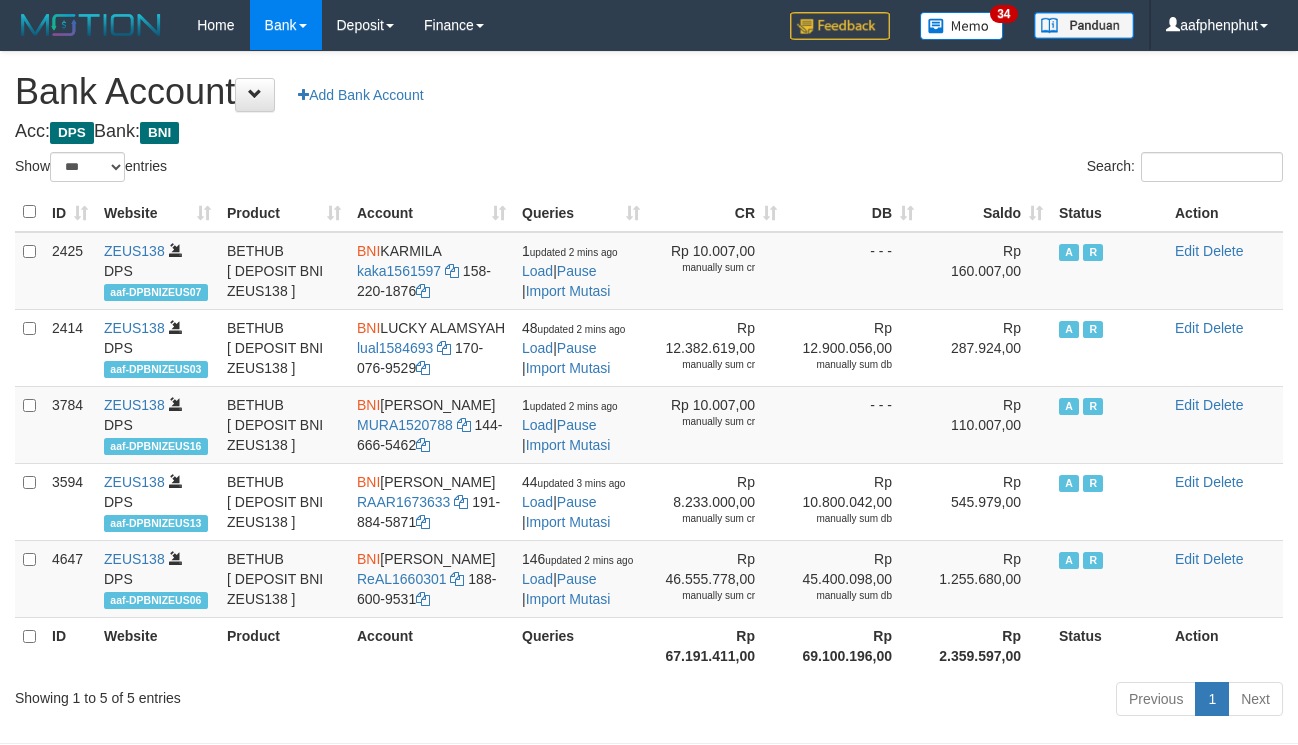 select on "***" 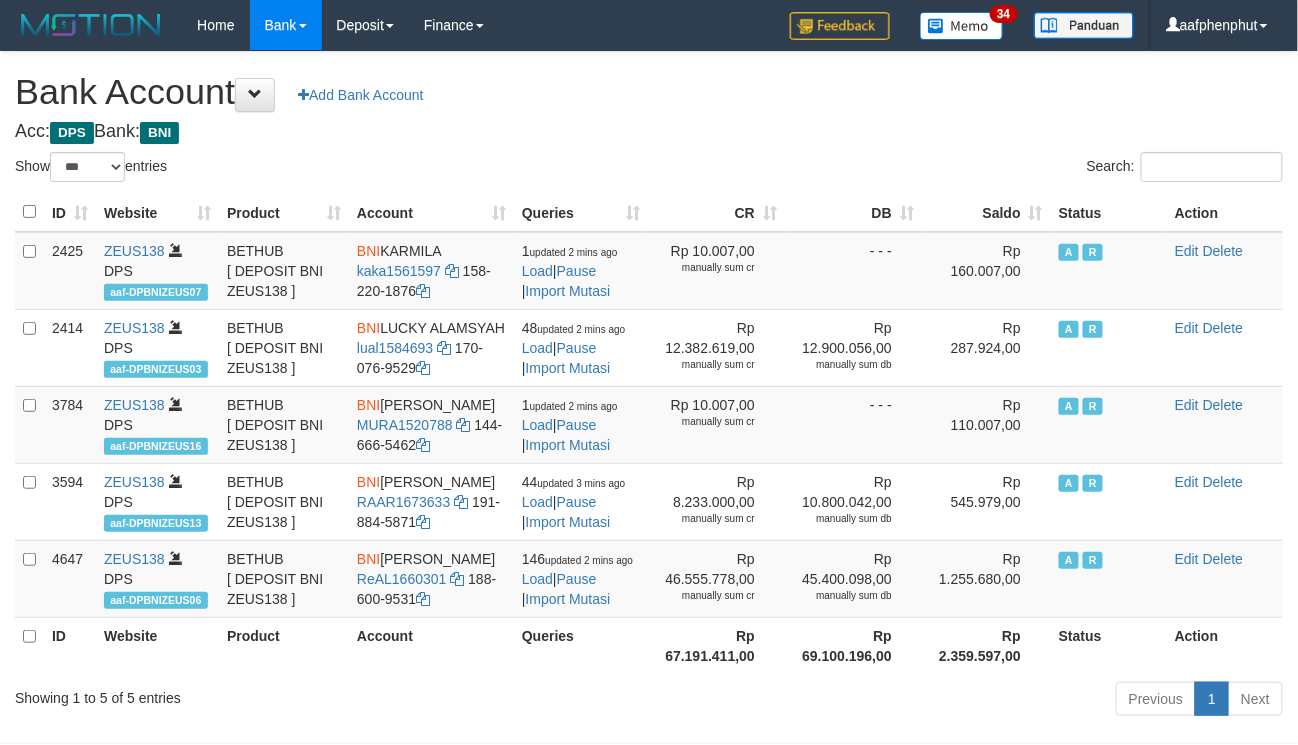 click on "Saldo" at bounding box center [986, 212] 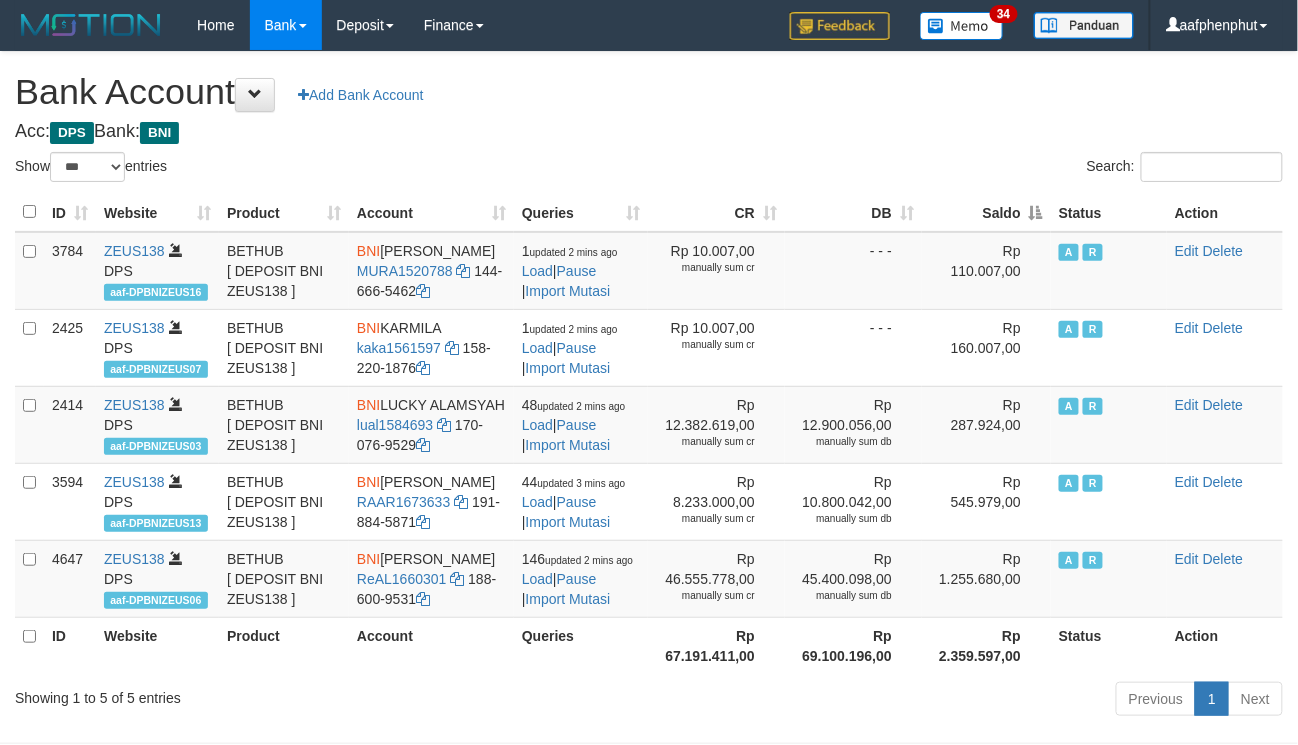 click on "Saldo" at bounding box center [986, 212] 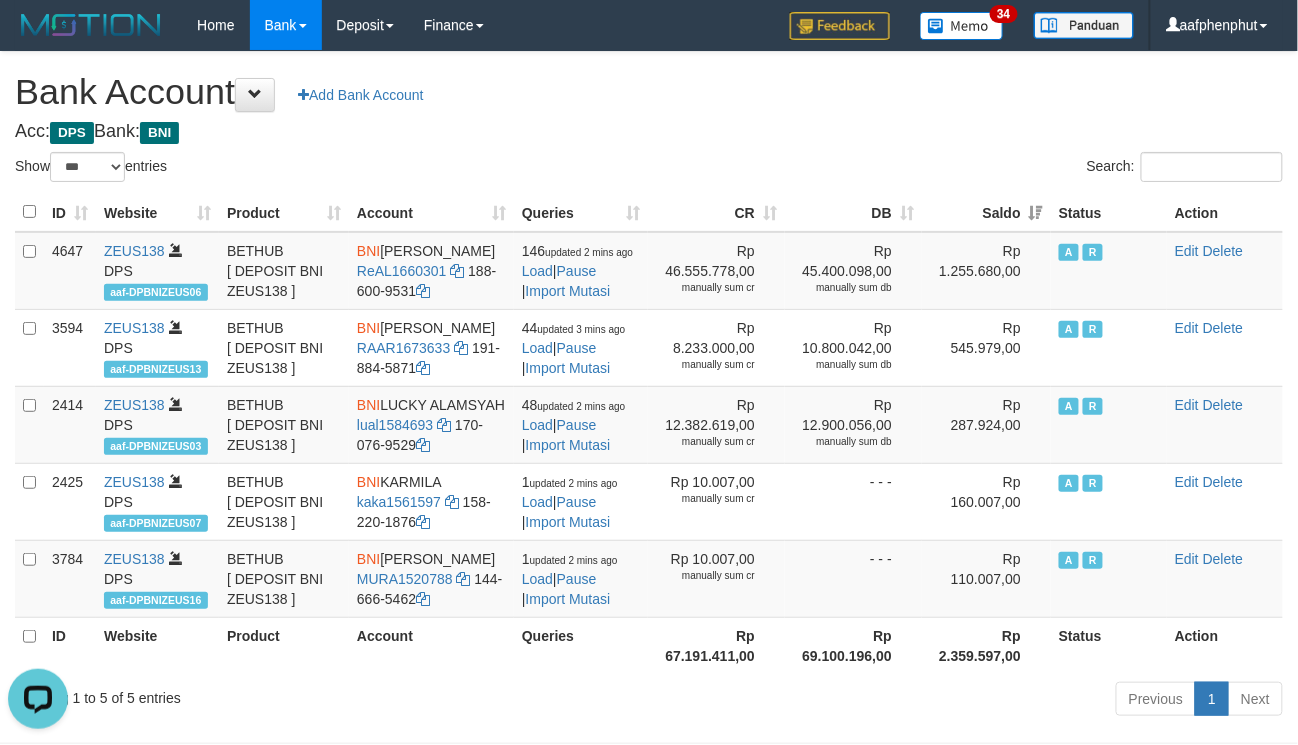 scroll, scrollTop: 0, scrollLeft: 0, axis: both 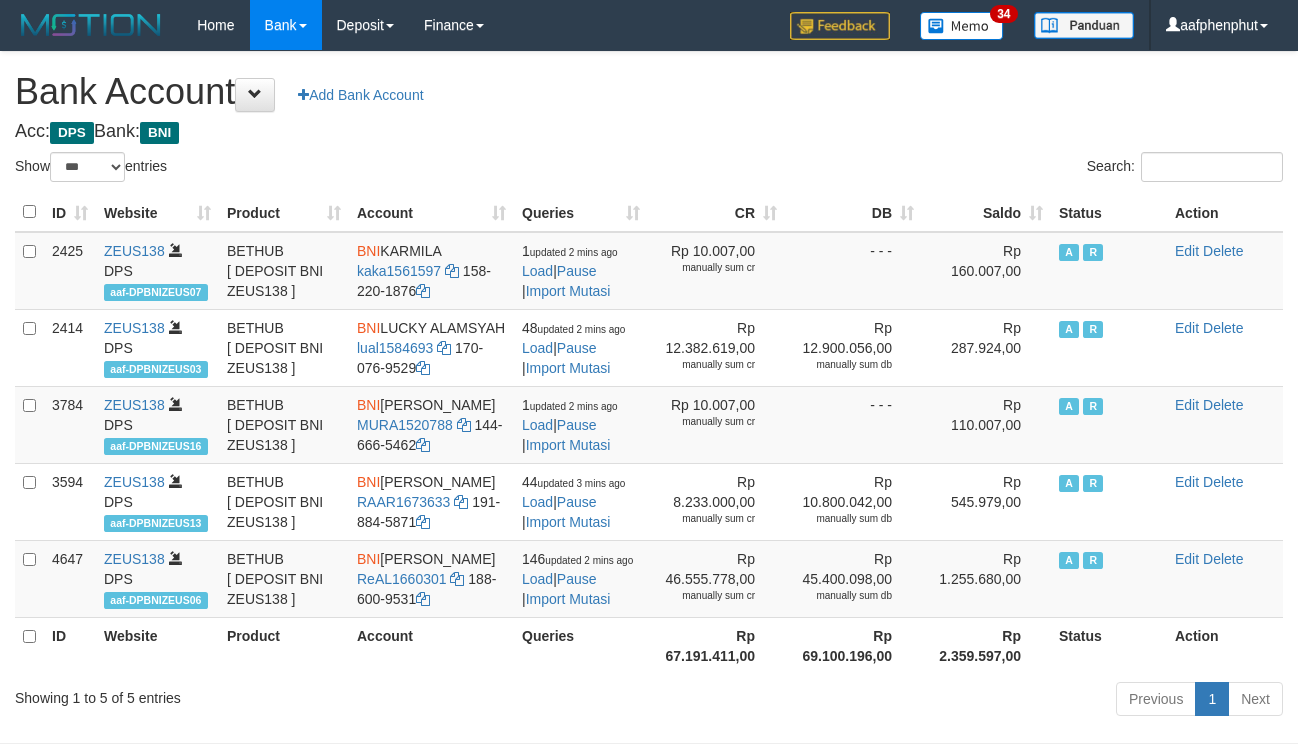select on "***" 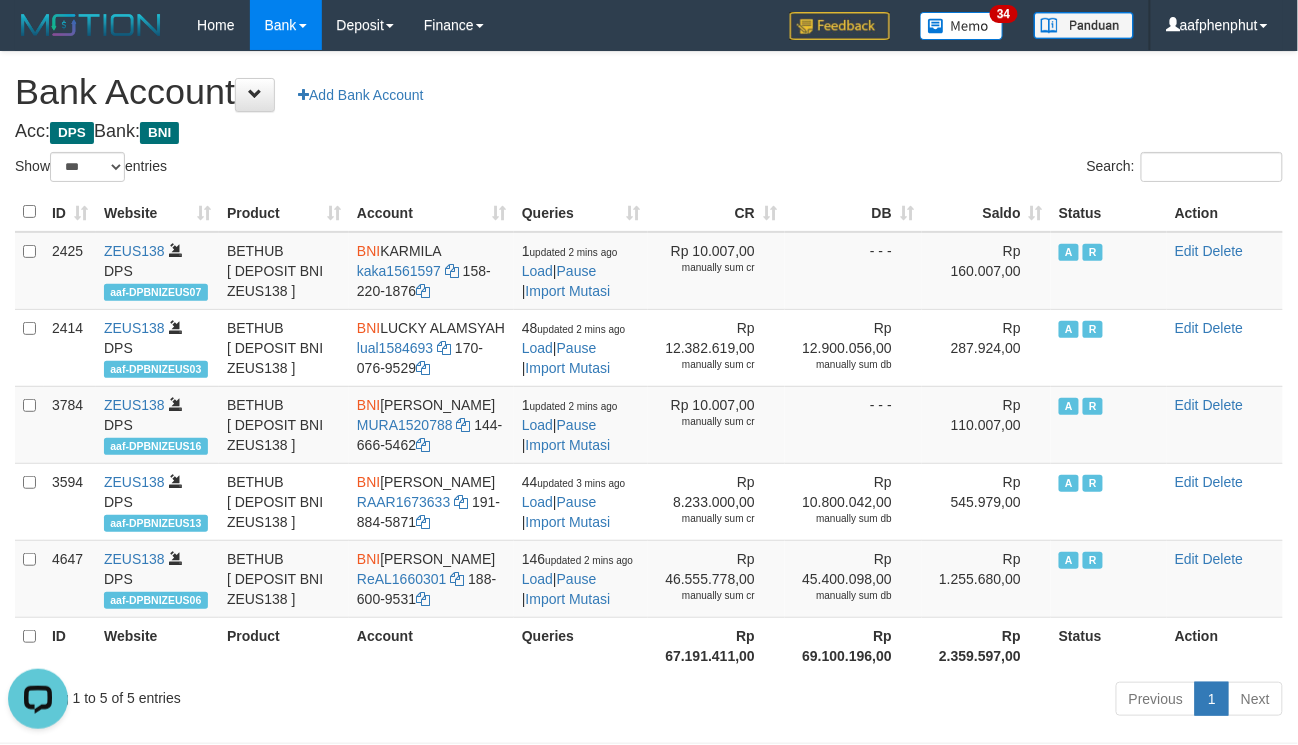 scroll, scrollTop: 0, scrollLeft: 0, axis: both 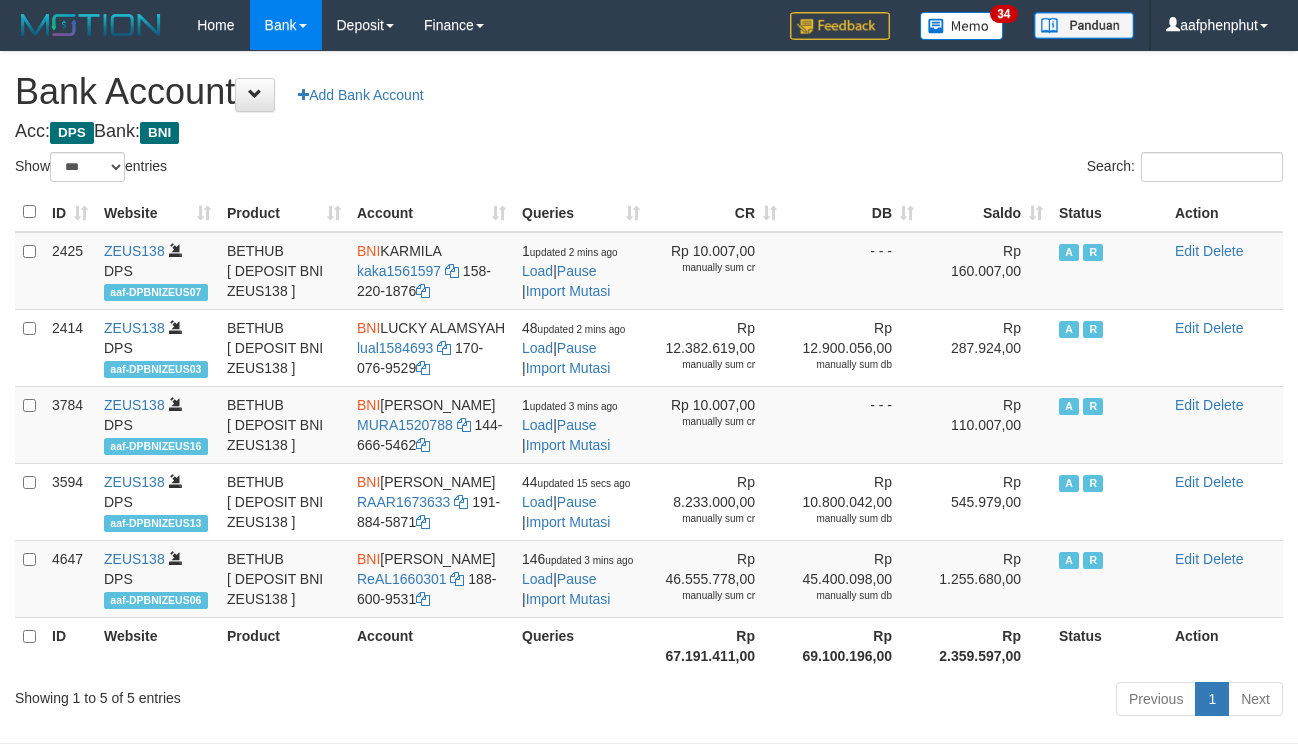 select on "***" 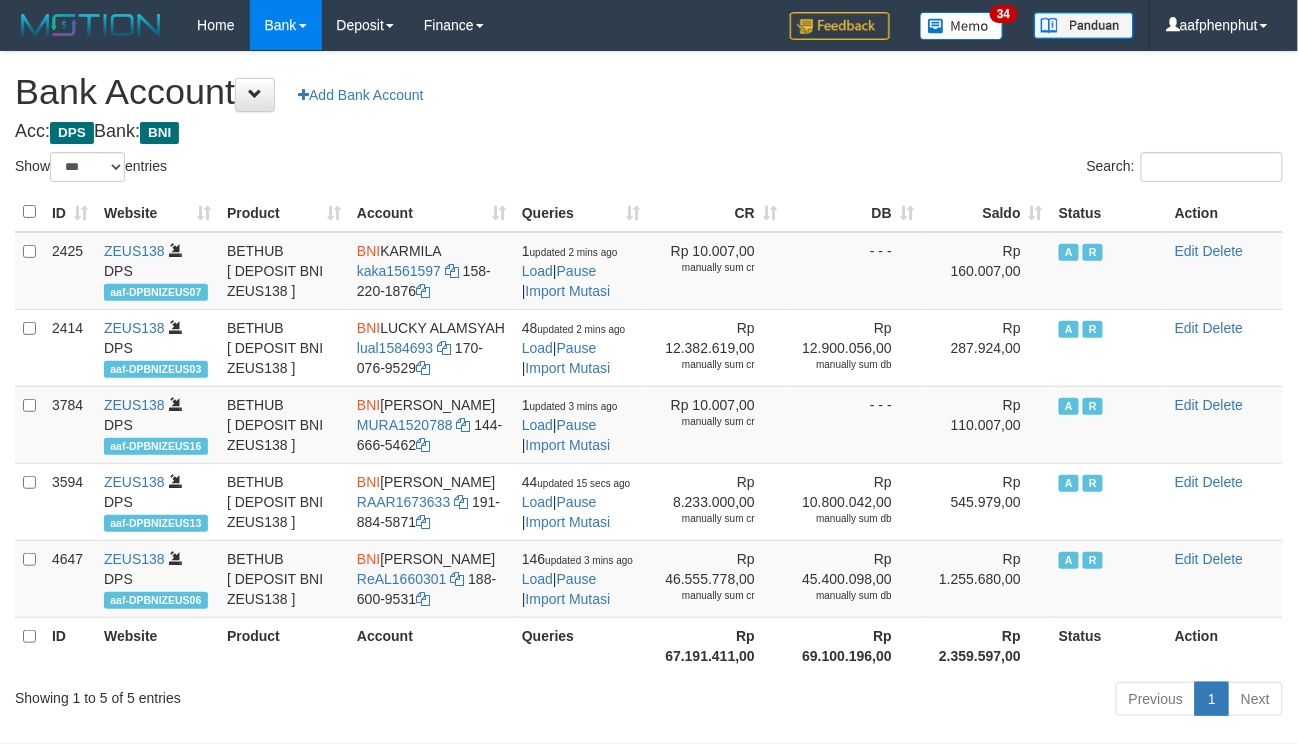 click on "Saldo" at bounding box center (986, 212) 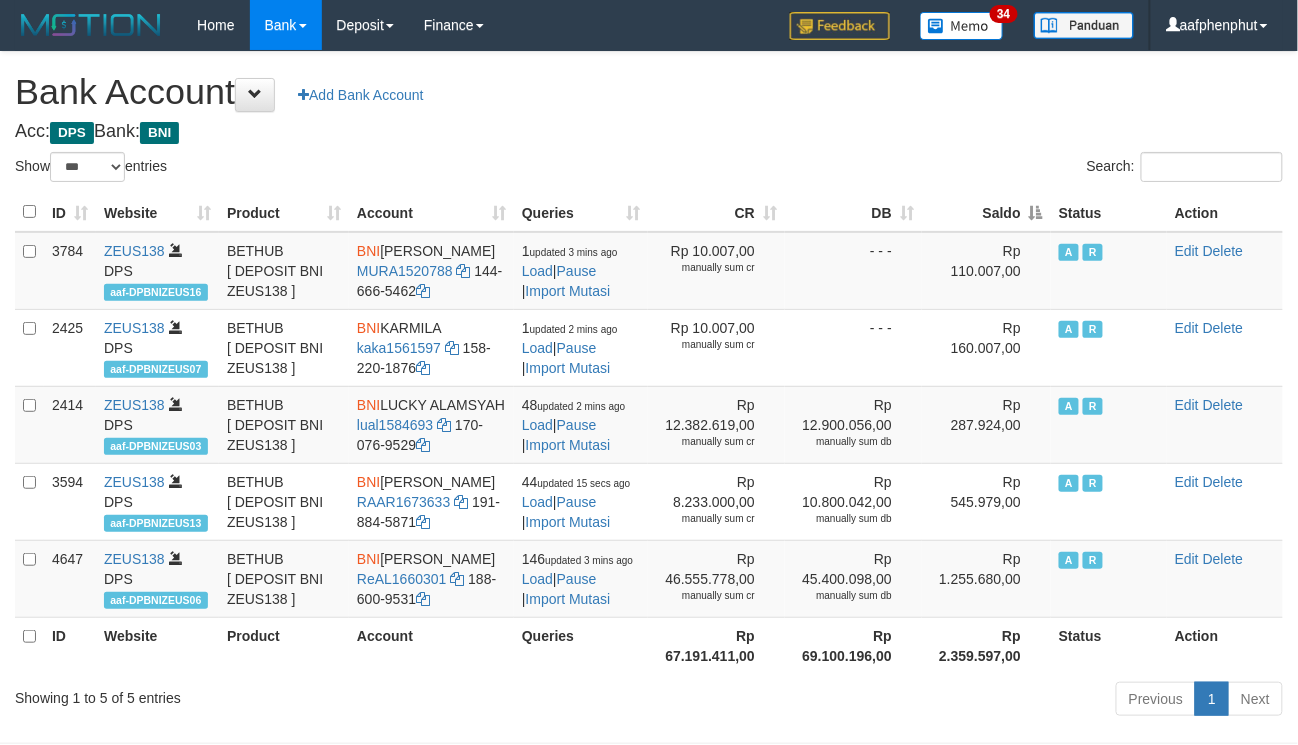 click on "Saldo" at bounding box center (986, 212) 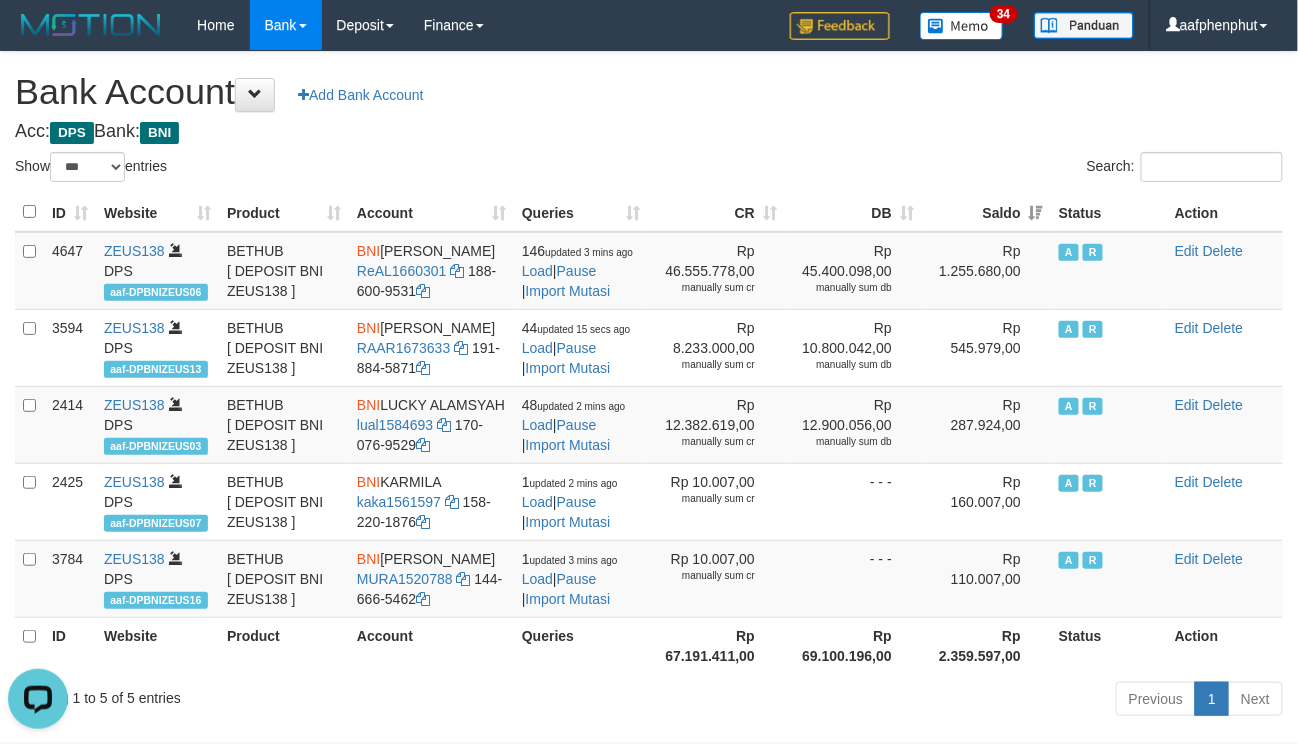 scroll, scrollTop: 0, scrollLeft: 0, axis: both 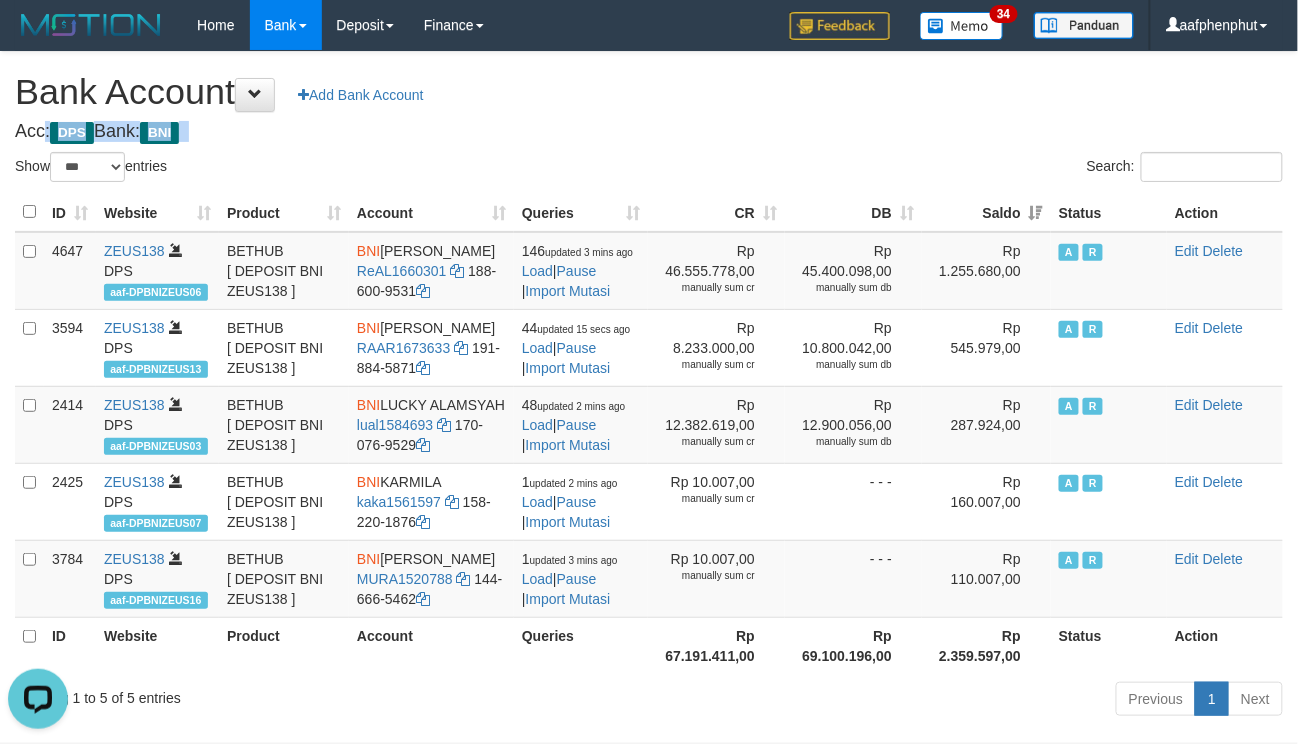 drag, startPoint x: 597, startPoint y: 118, endPoint x: 590, endPoint y: 101, distance: 18.384777 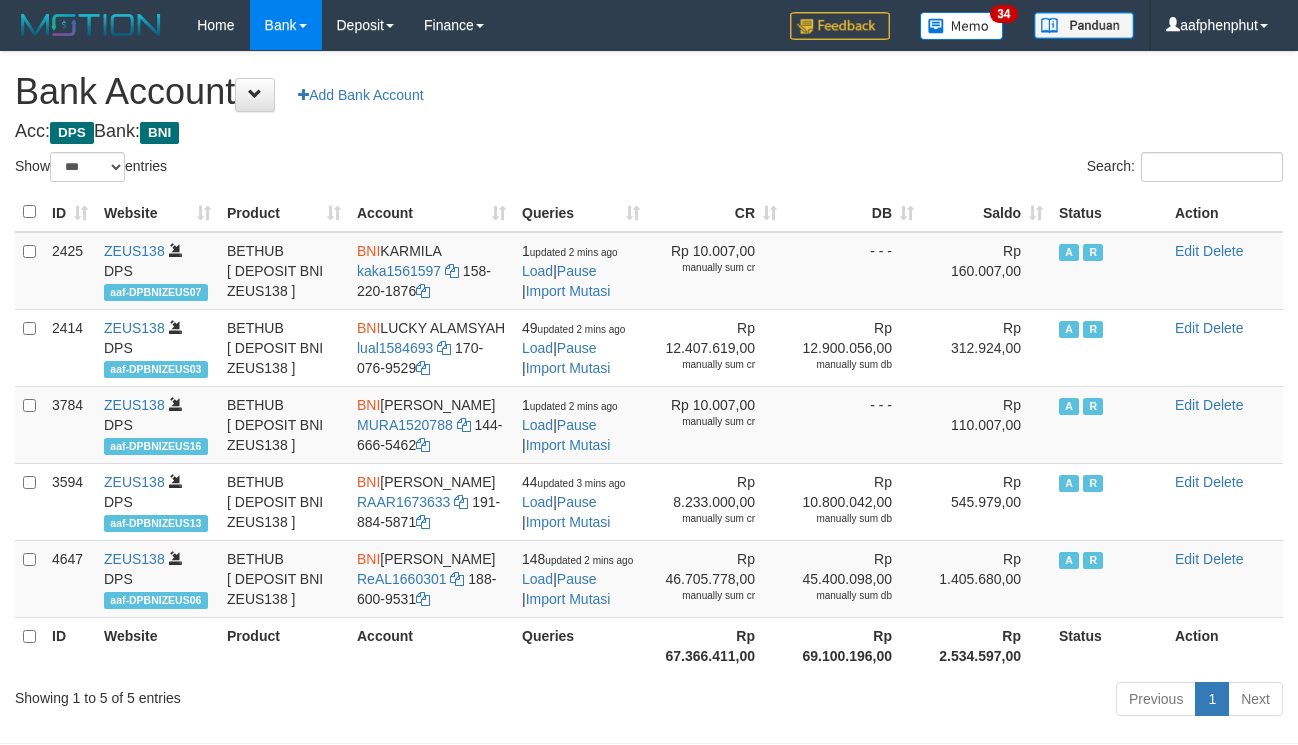 select on "***" 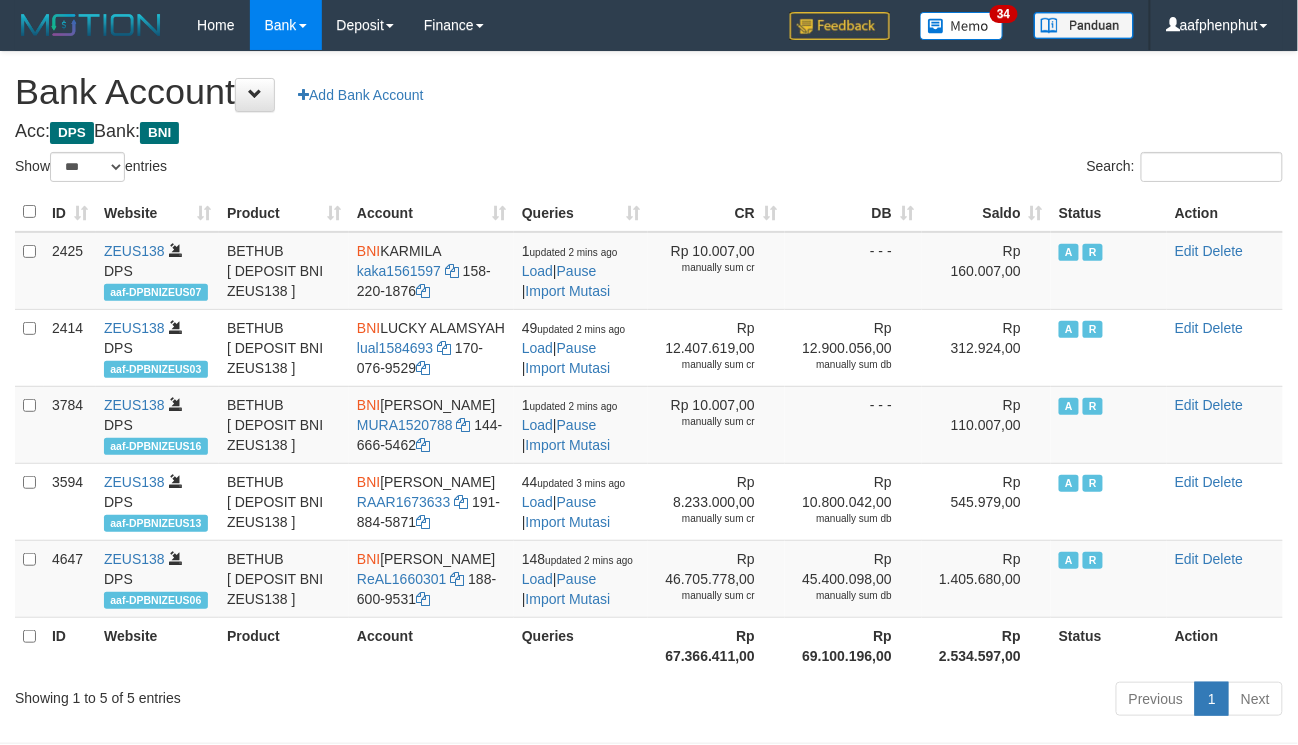 click on "Saldo" at bounding box center (986, 212) 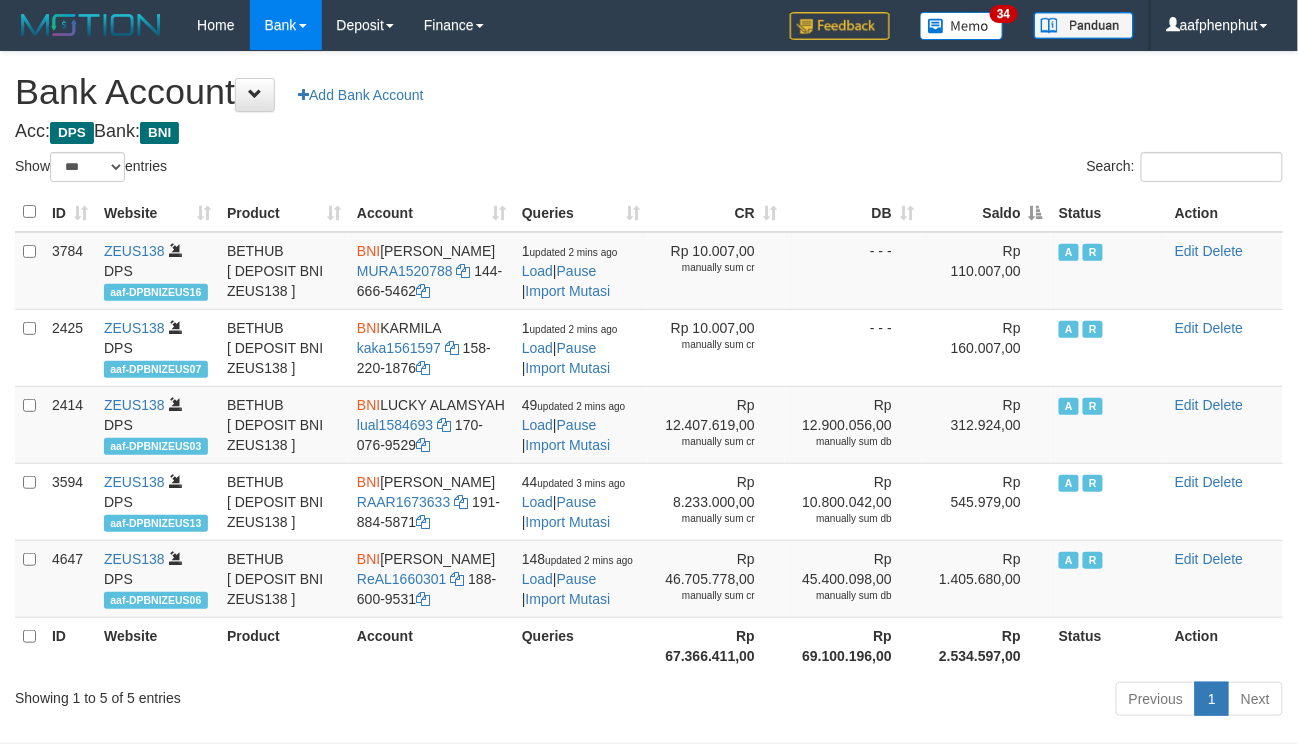 click on "Saldo" at bounding box center [986, 212] 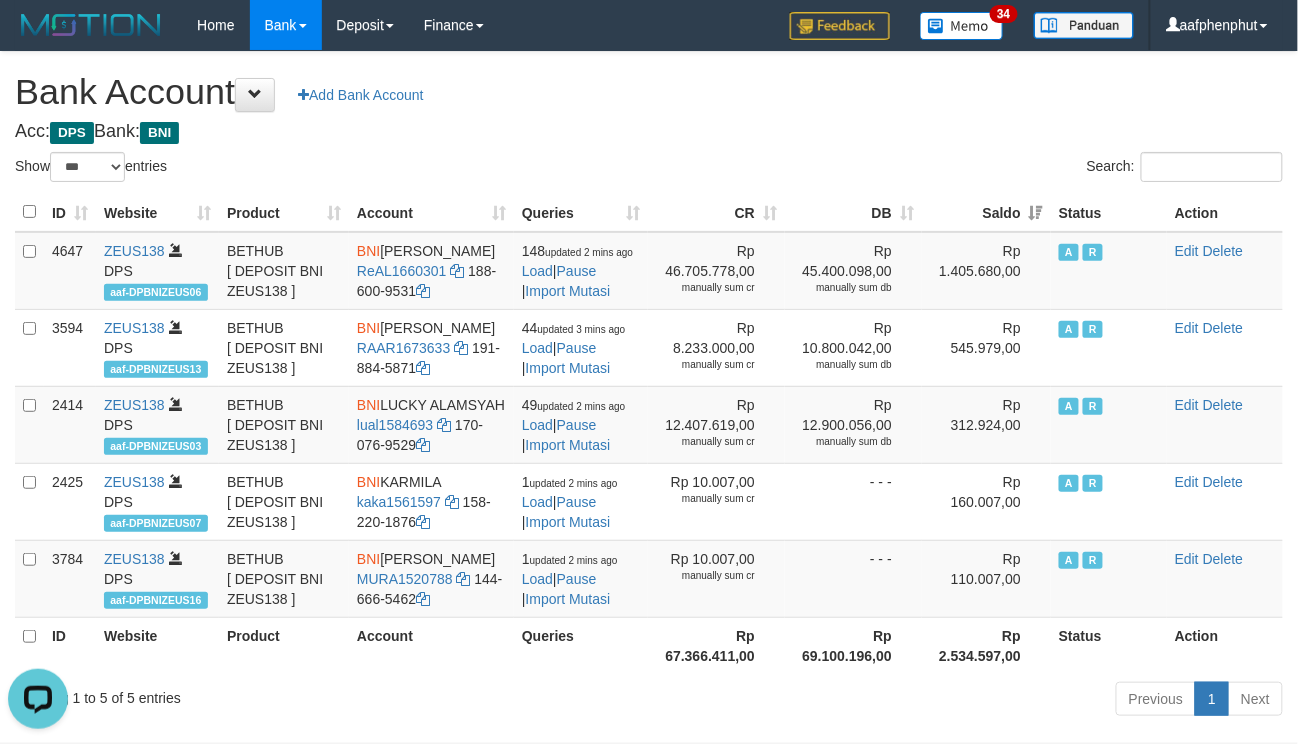 scroll, scrollTop: 0, scrollLeft: 0, axis: both 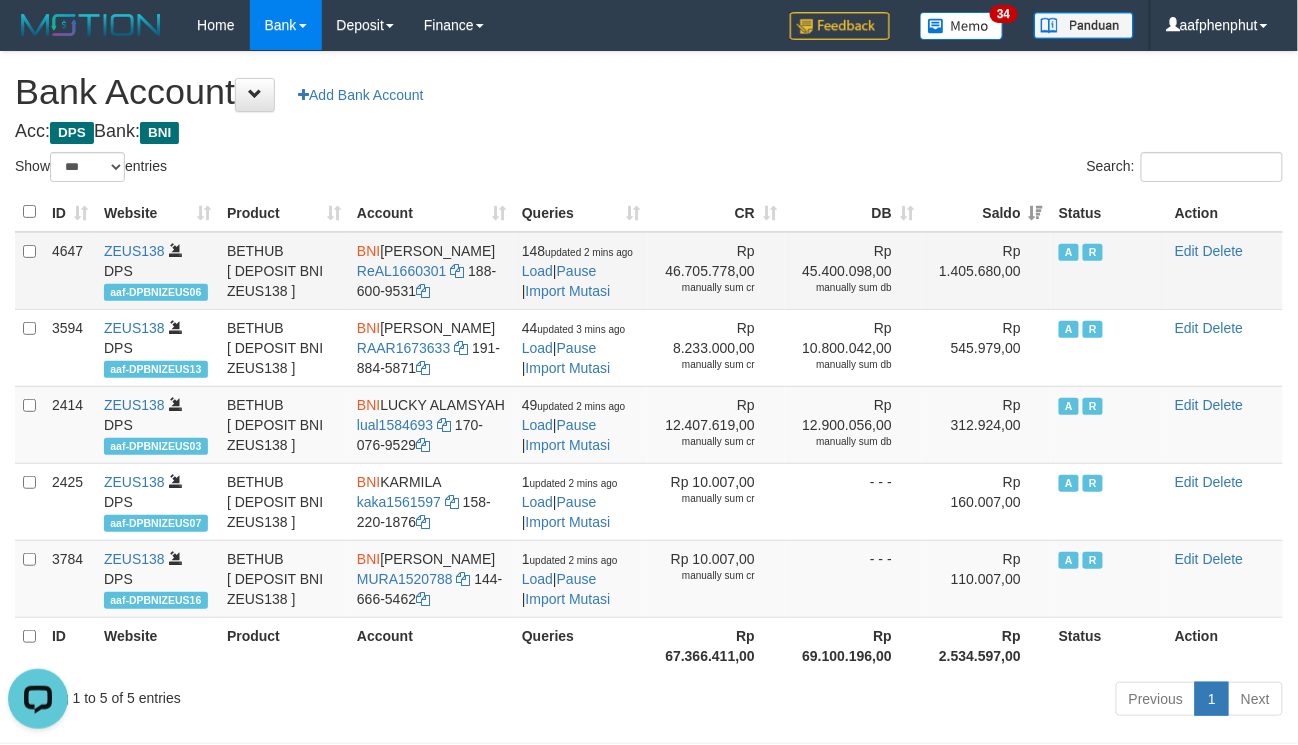 drag, startPoint x: 384, startPoint y: 246, endPoint x: 470, endPoint y: 268, distance: 88.76936 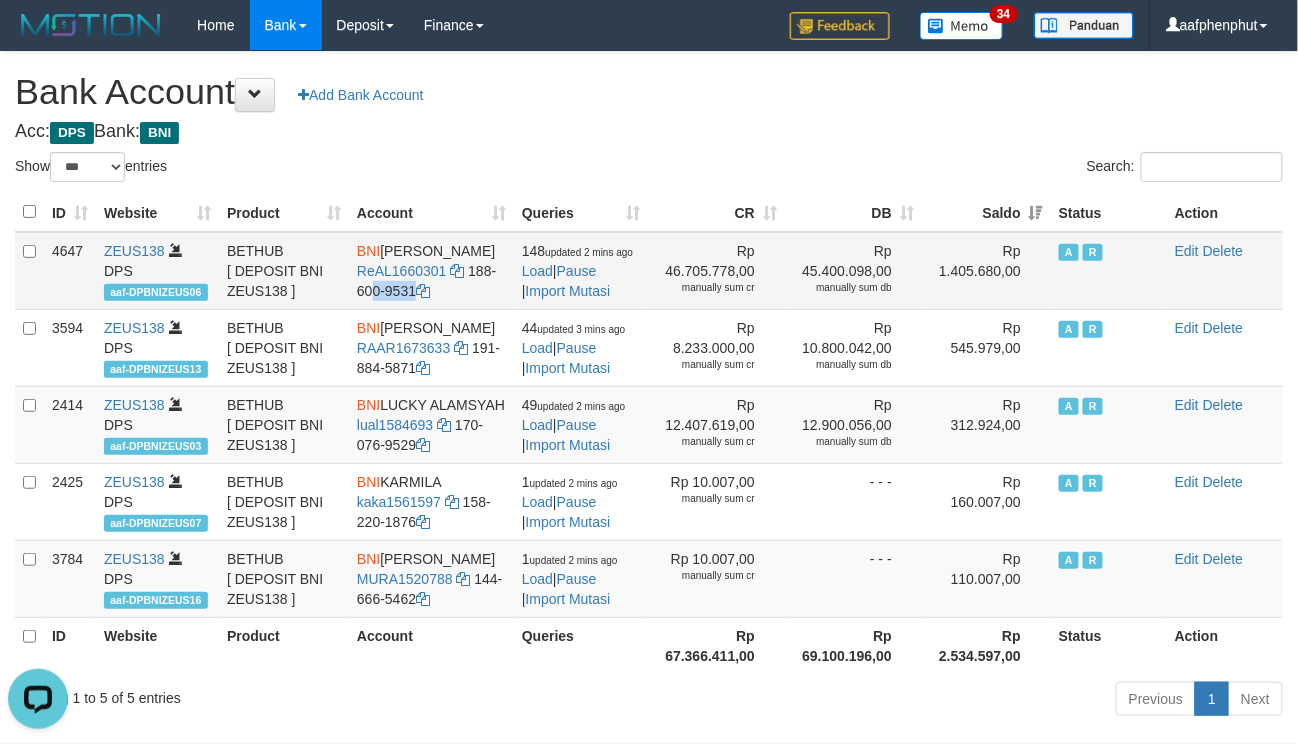 drag, startPoint x: 474, startPoint y: 294, endPoint x: 490, endPoint y: 305, distance: 19.416489 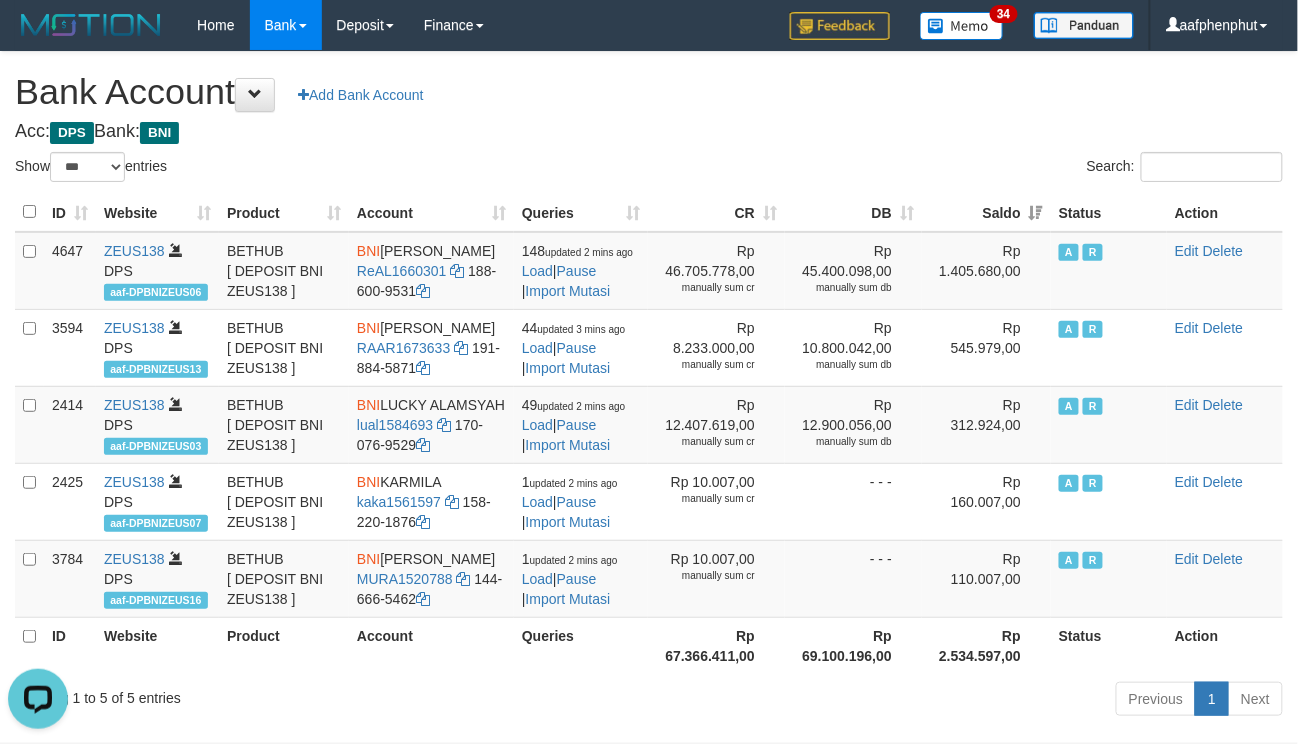 click on "Acc: 										 DPS
Bank:   BNI" at bounding box center (649, 132) 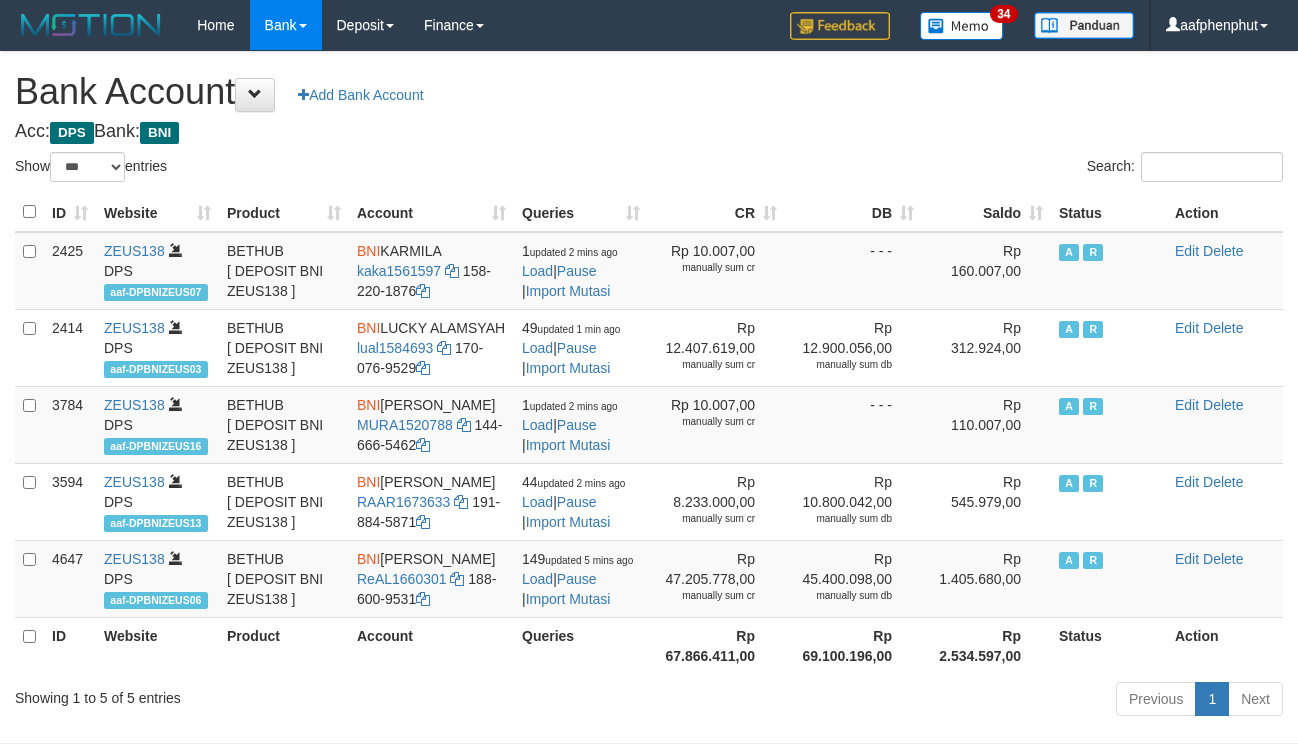 select on "***" 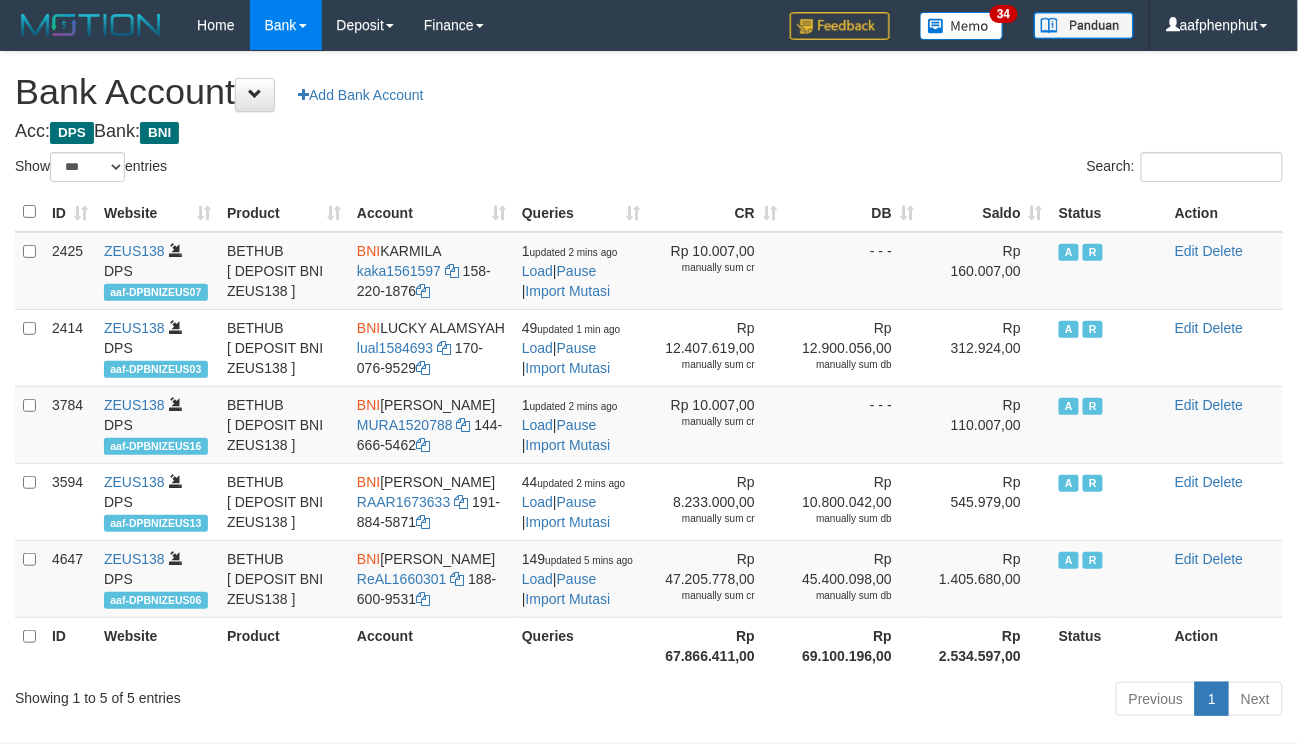click on "Saldo" at bounding box center [986, 212] 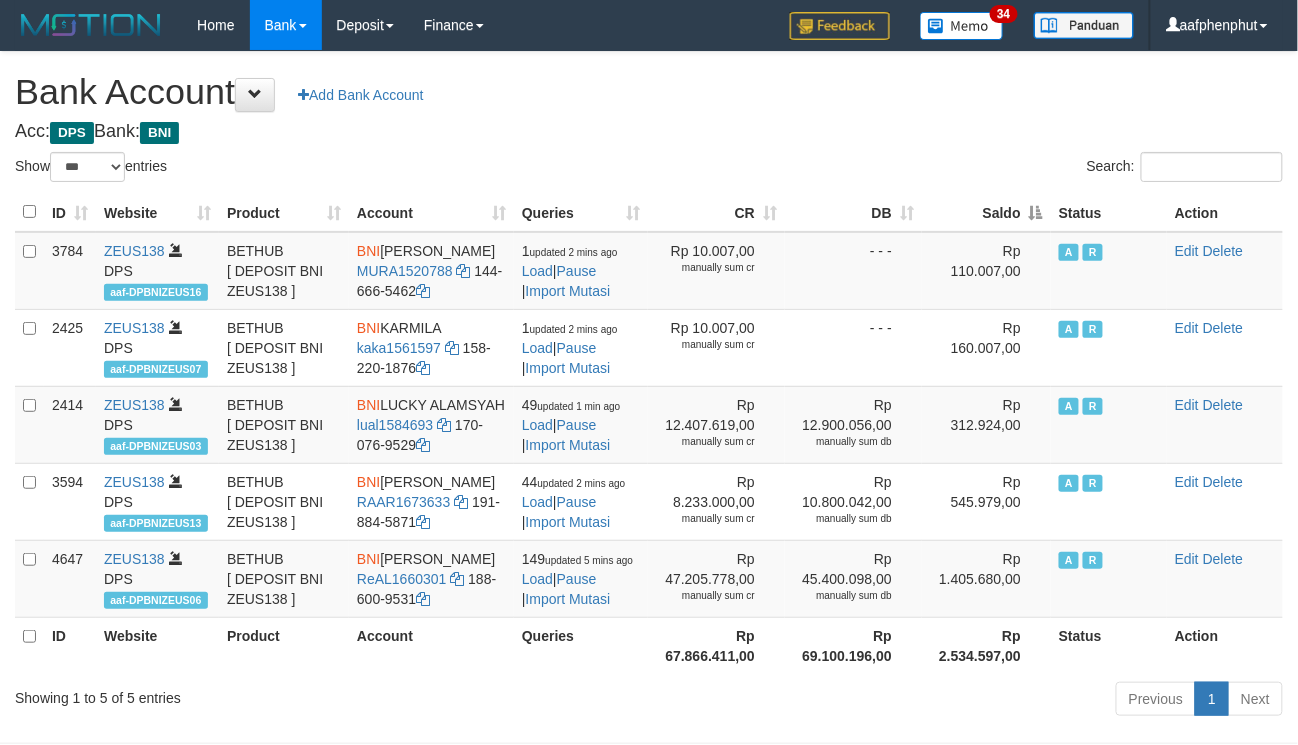 click on "Saldo" at bounding box center [986, 212] 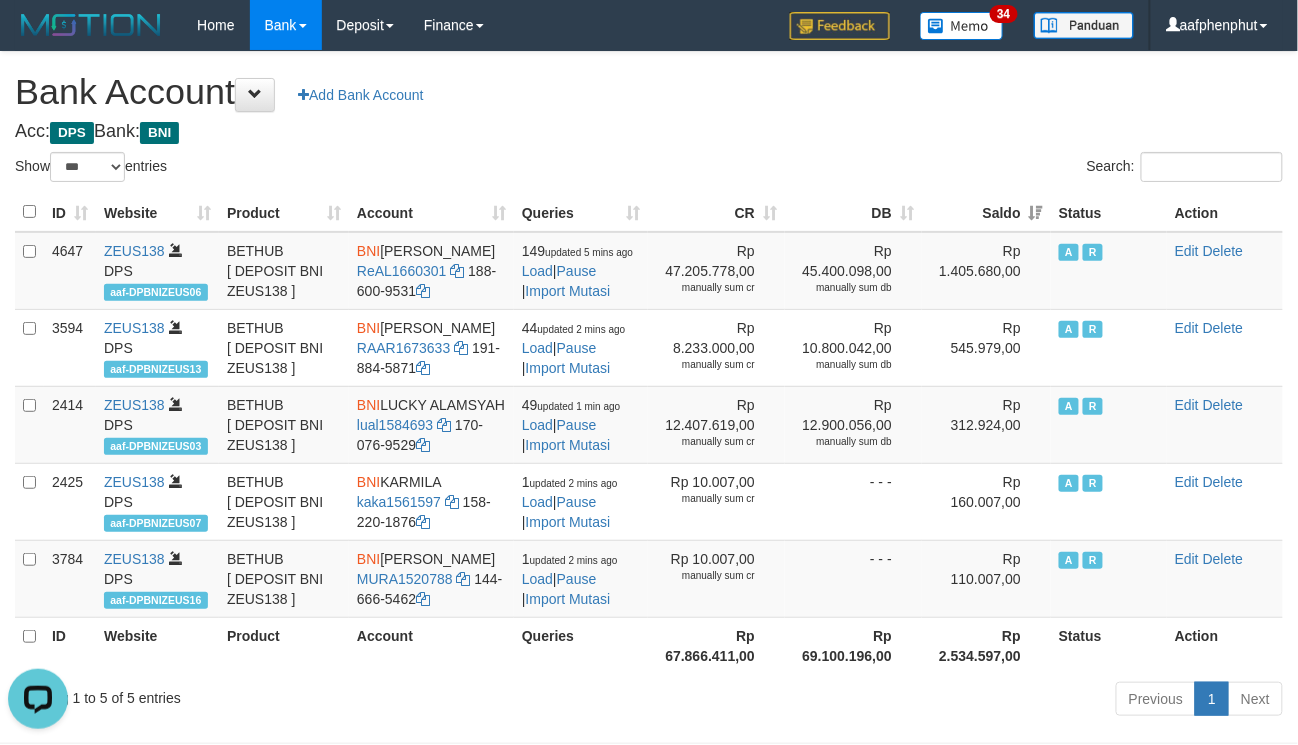 scroll, scrollTop: 0, scrollLeft: 0, axis: both 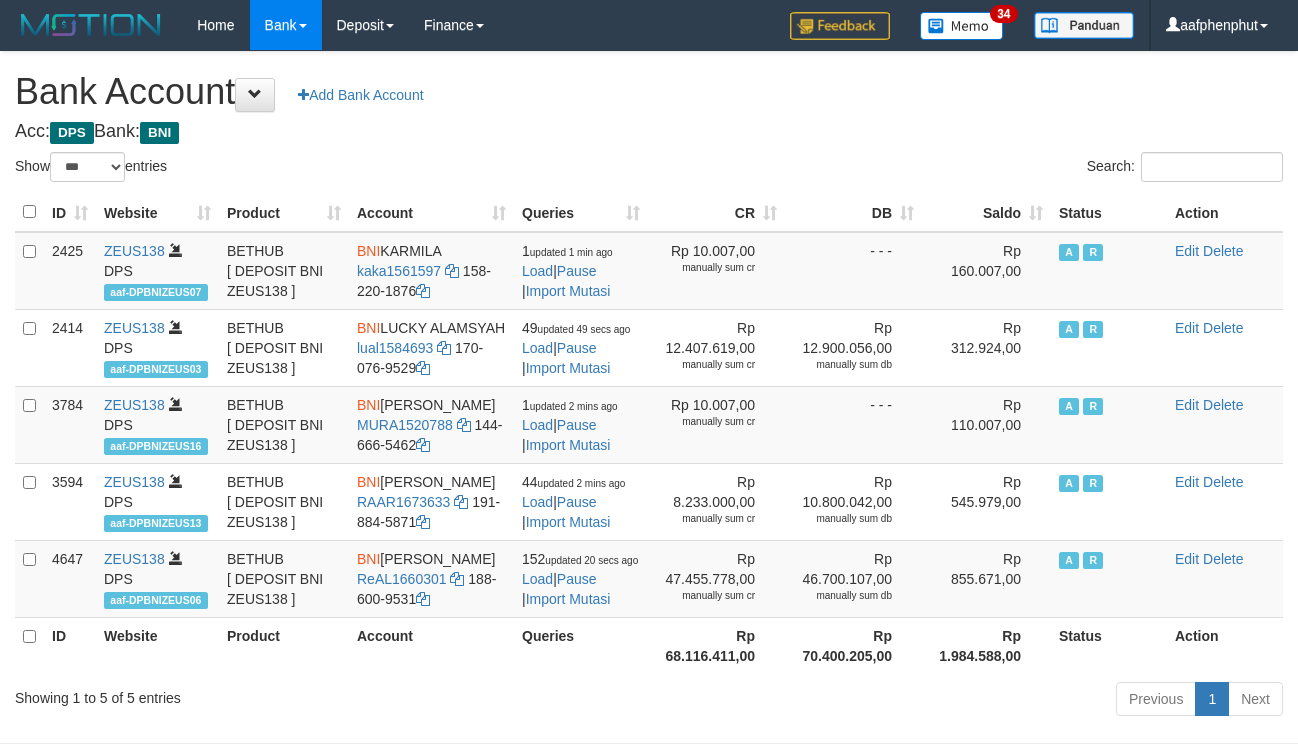 select on "***" 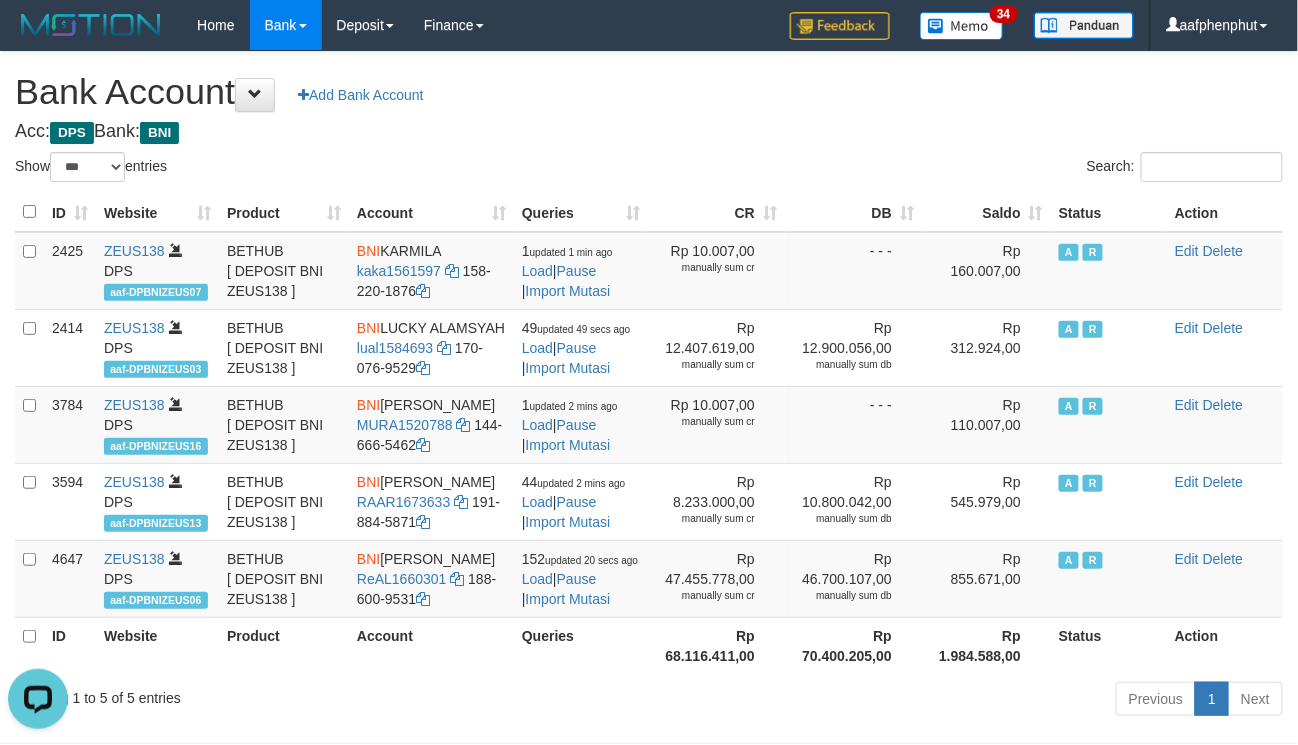 scroll, scrollTop: 0, scrollLeft: 0, axis: both 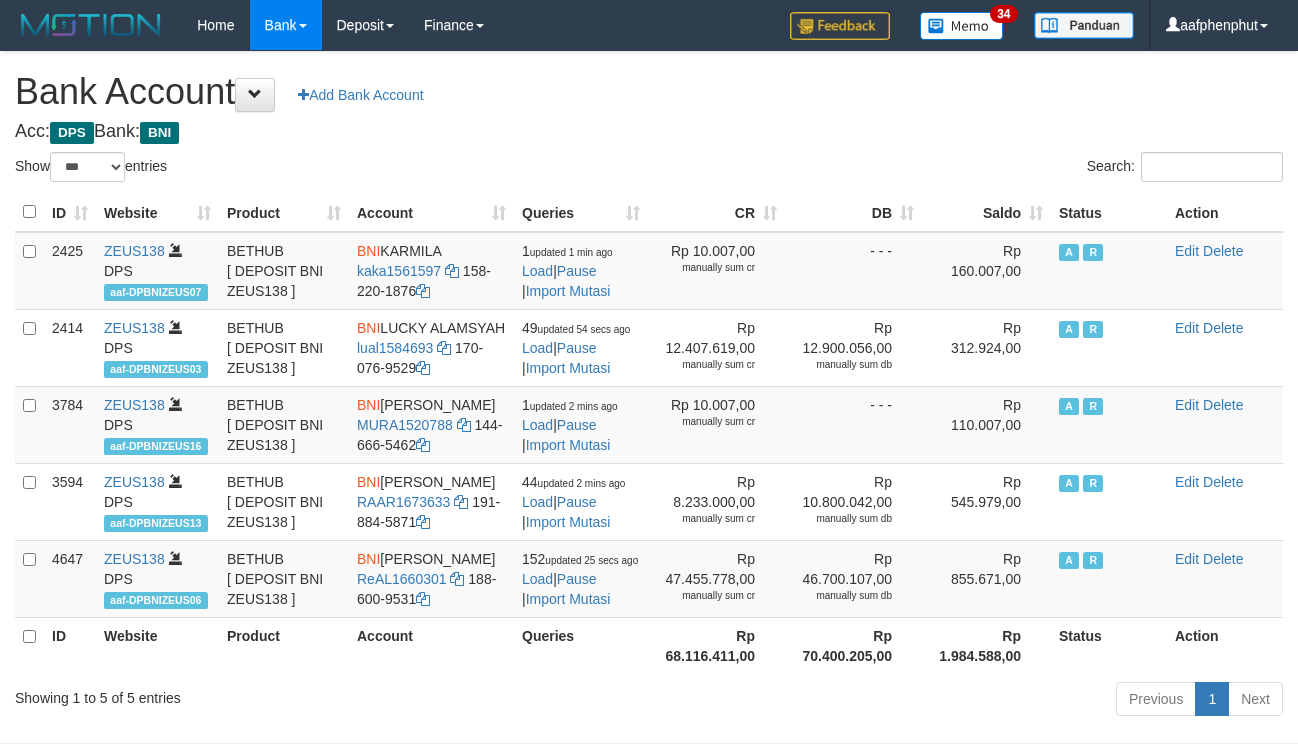 select on "***" 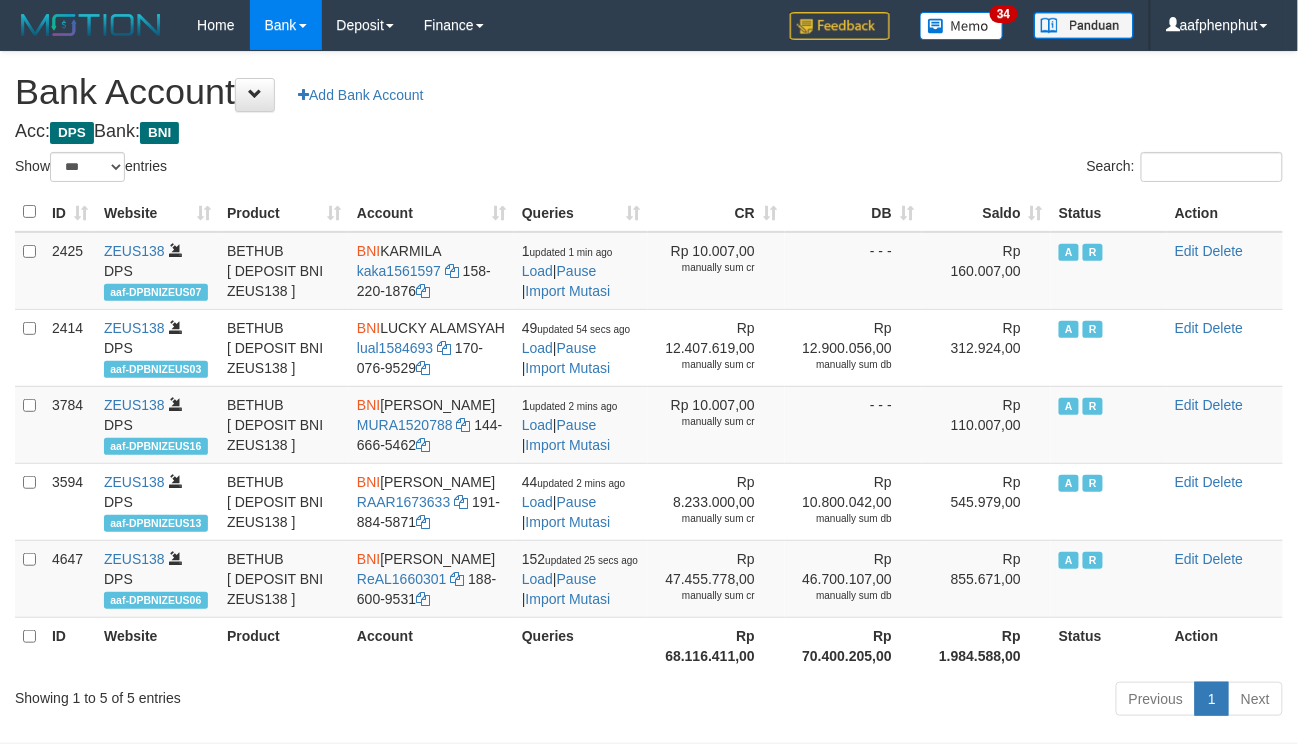 click on "Saldo" at bounding box center [986, 212] 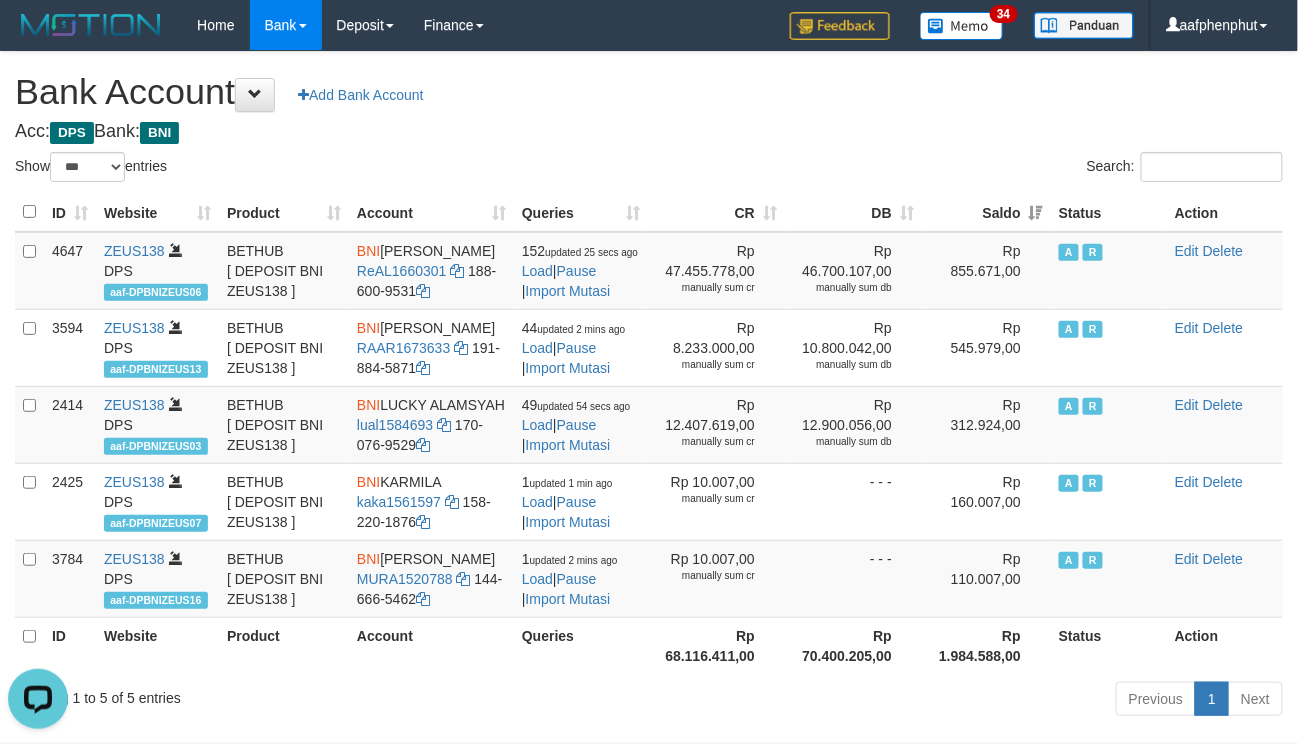 scroll, scrollTop: 0, scrollLeft: 0, axis: both 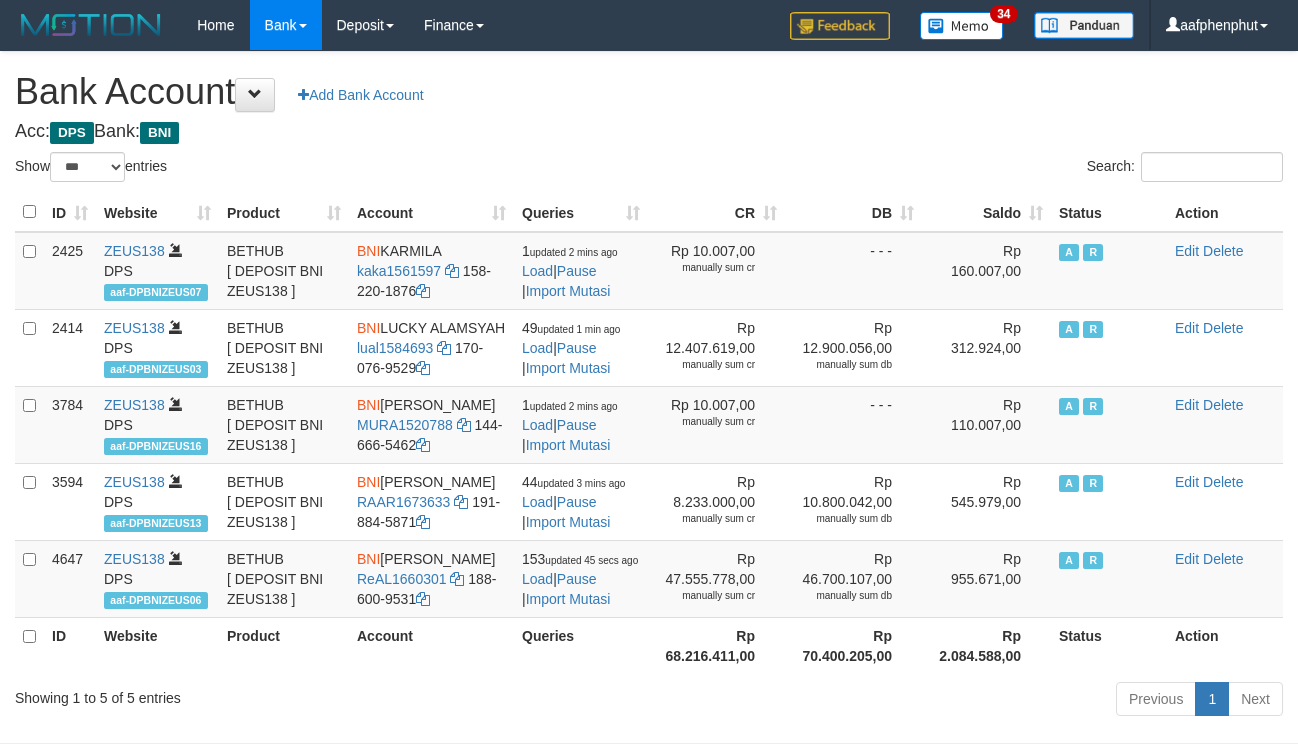 select on "***" 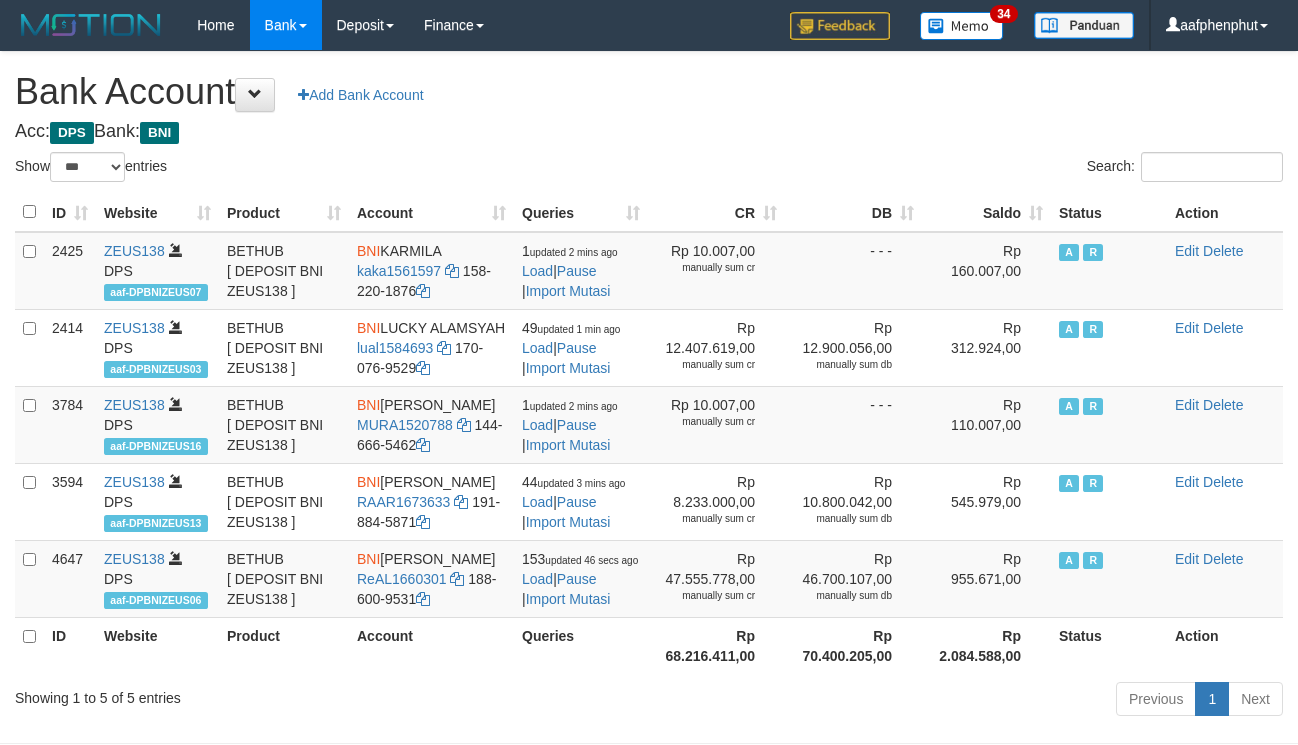select on "***" 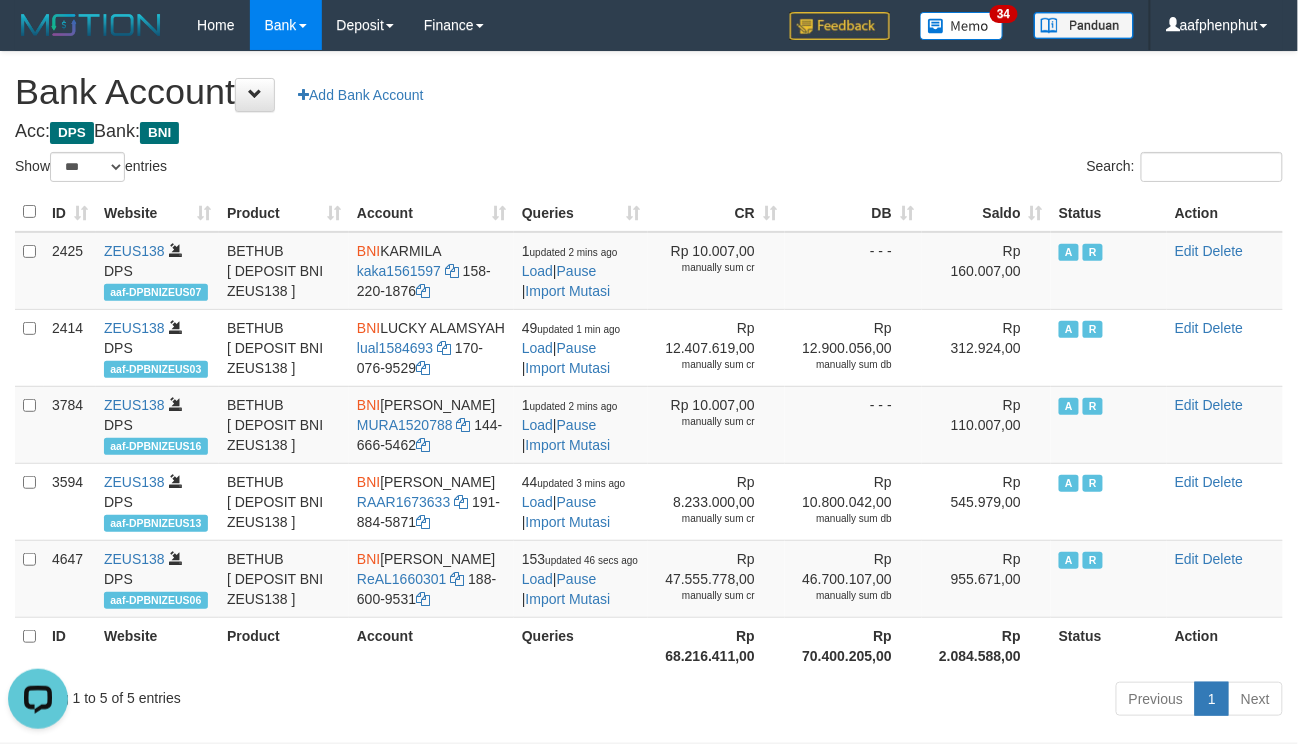 scroll, scrollTop: 0, scrollLeft: 0, axis: both 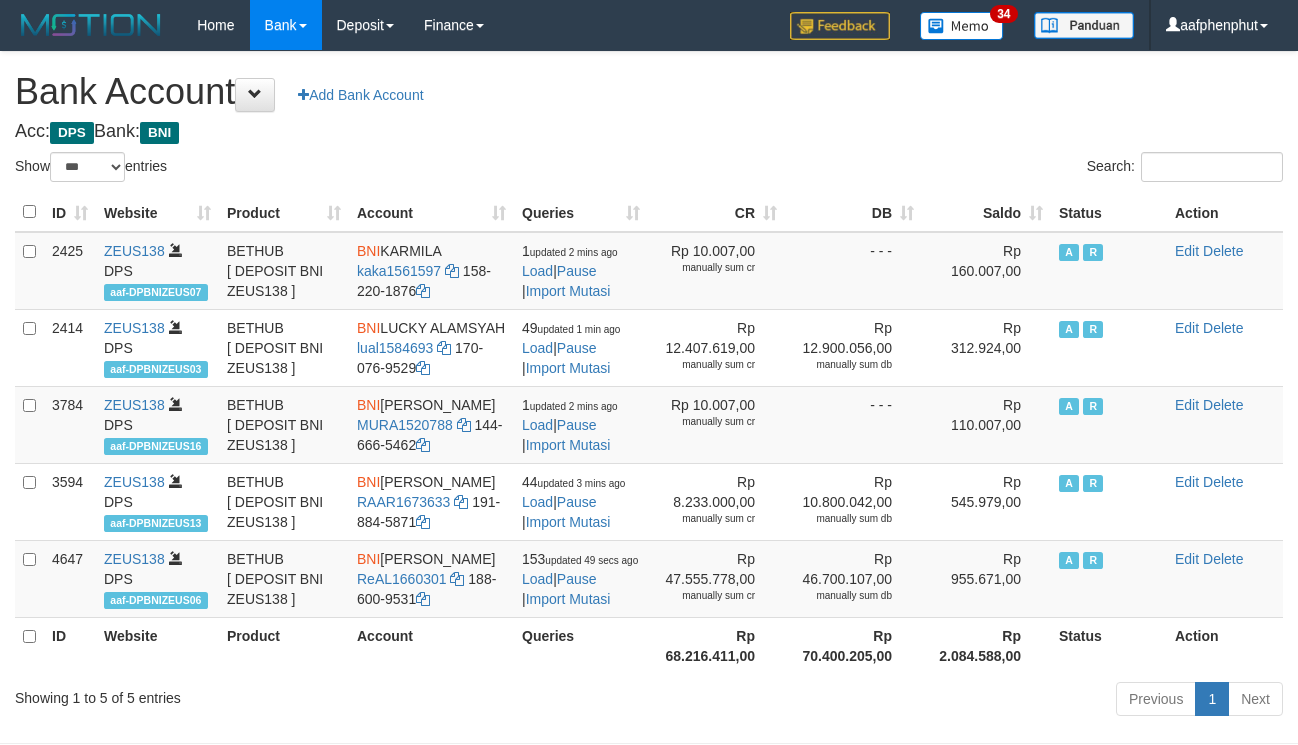 select on "***" 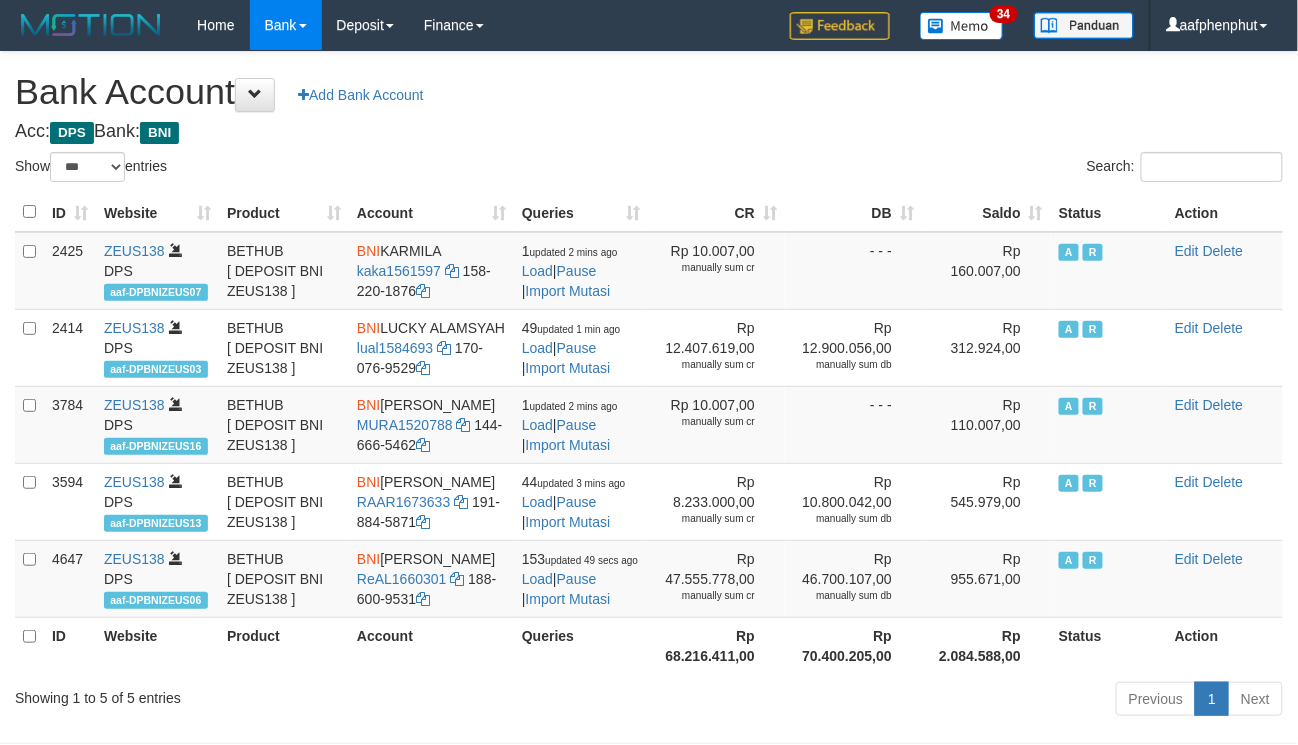 click on "Saldo" at bounding box center (986, 212) 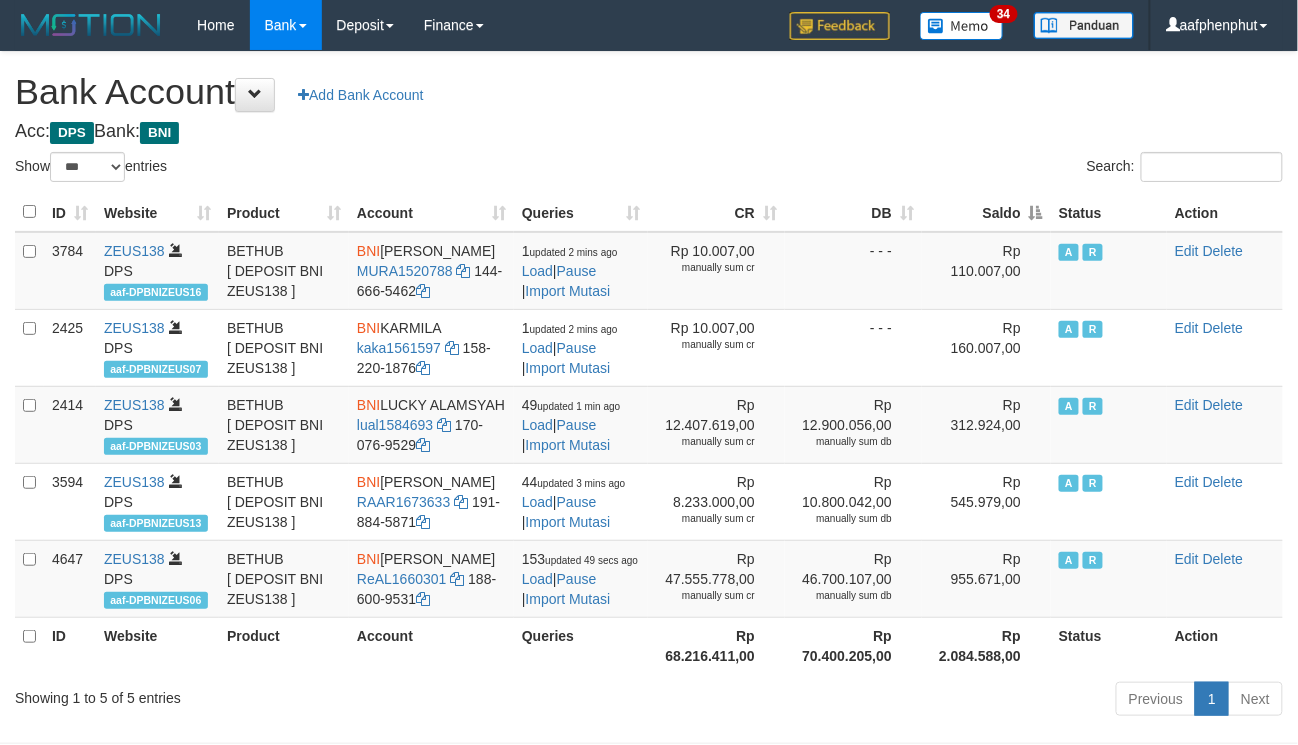 click on "Saldo" at bounding box center (986, 212) 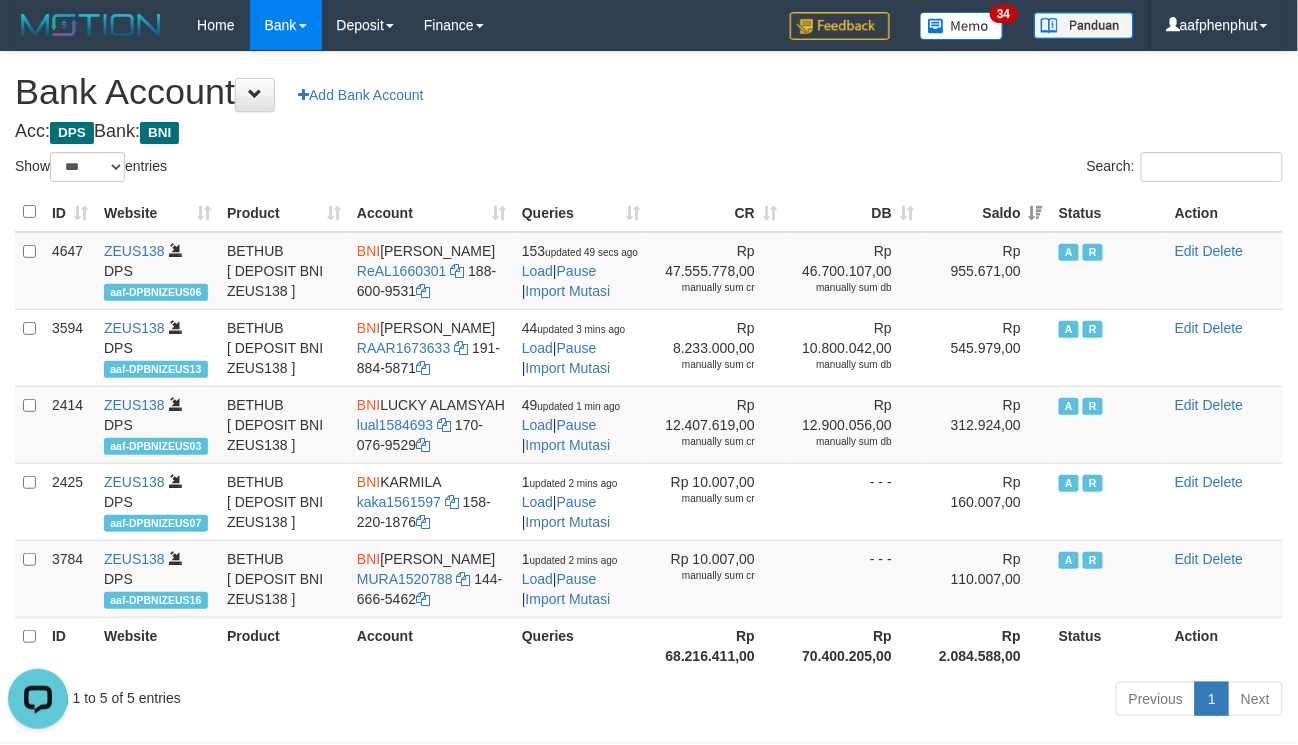 scroll, scrollTop: 0, scrollLeft: 0, axis: both 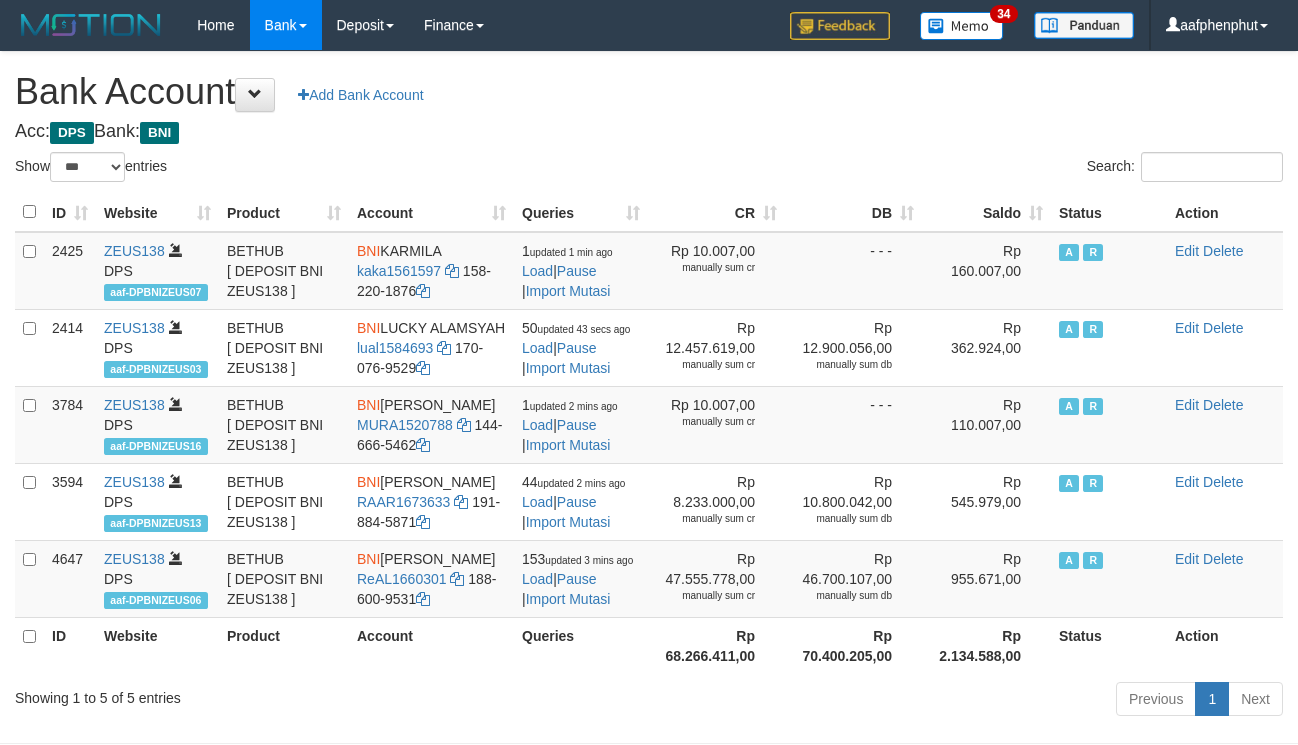 select on "***" 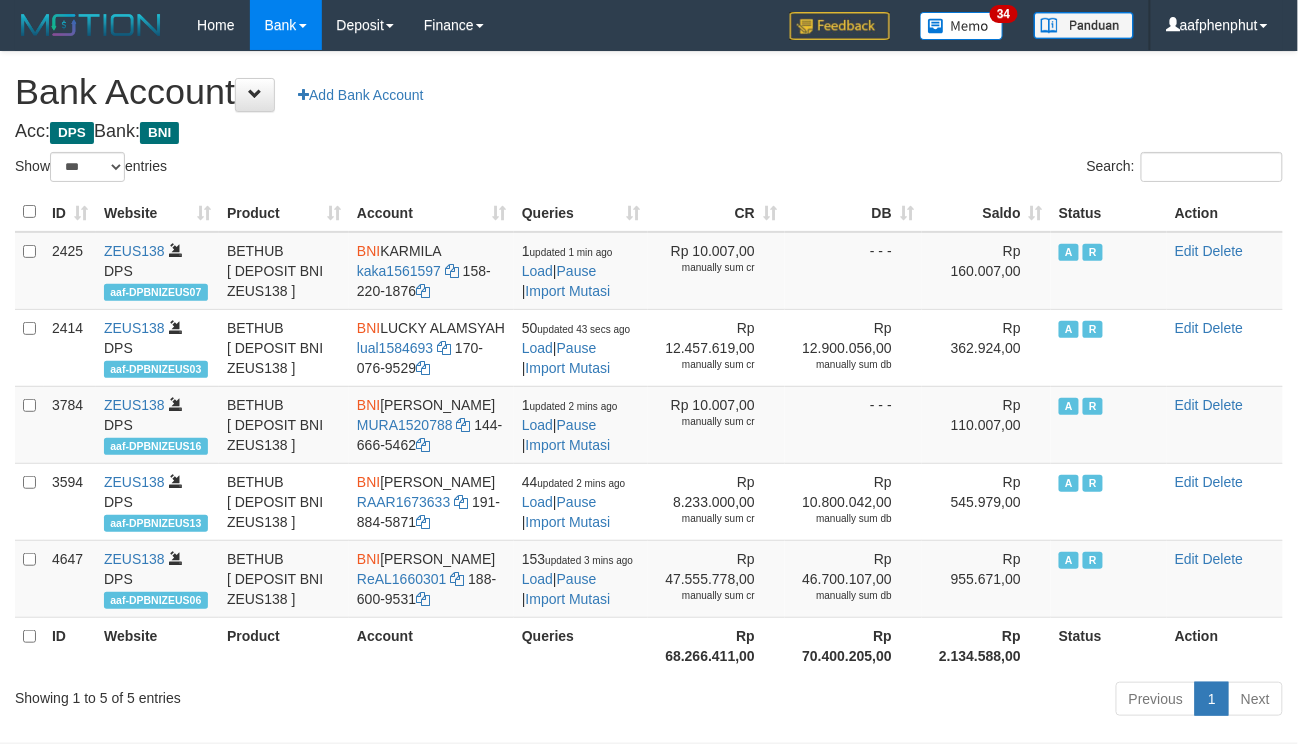 click on "Saldo" at bounding box center [986, 212] 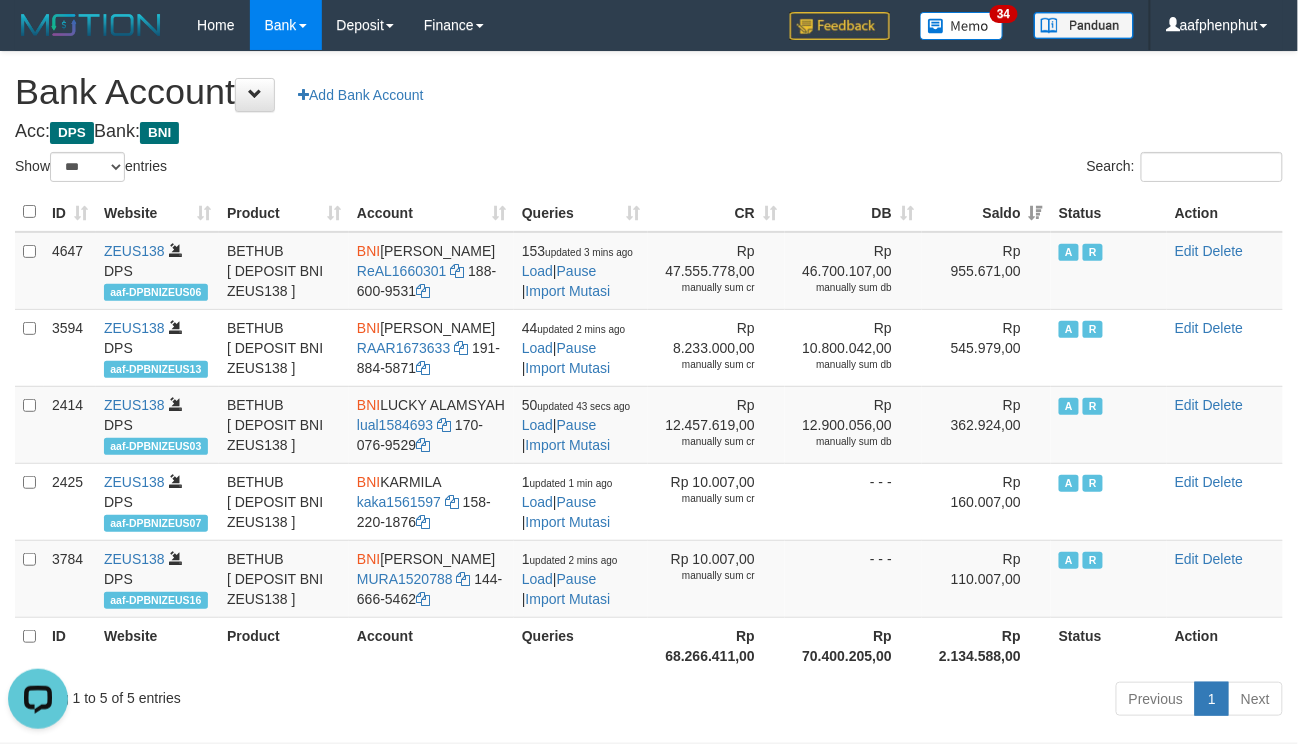 scroll, scrollTop: 0, scrollLeft: 0, axis: both 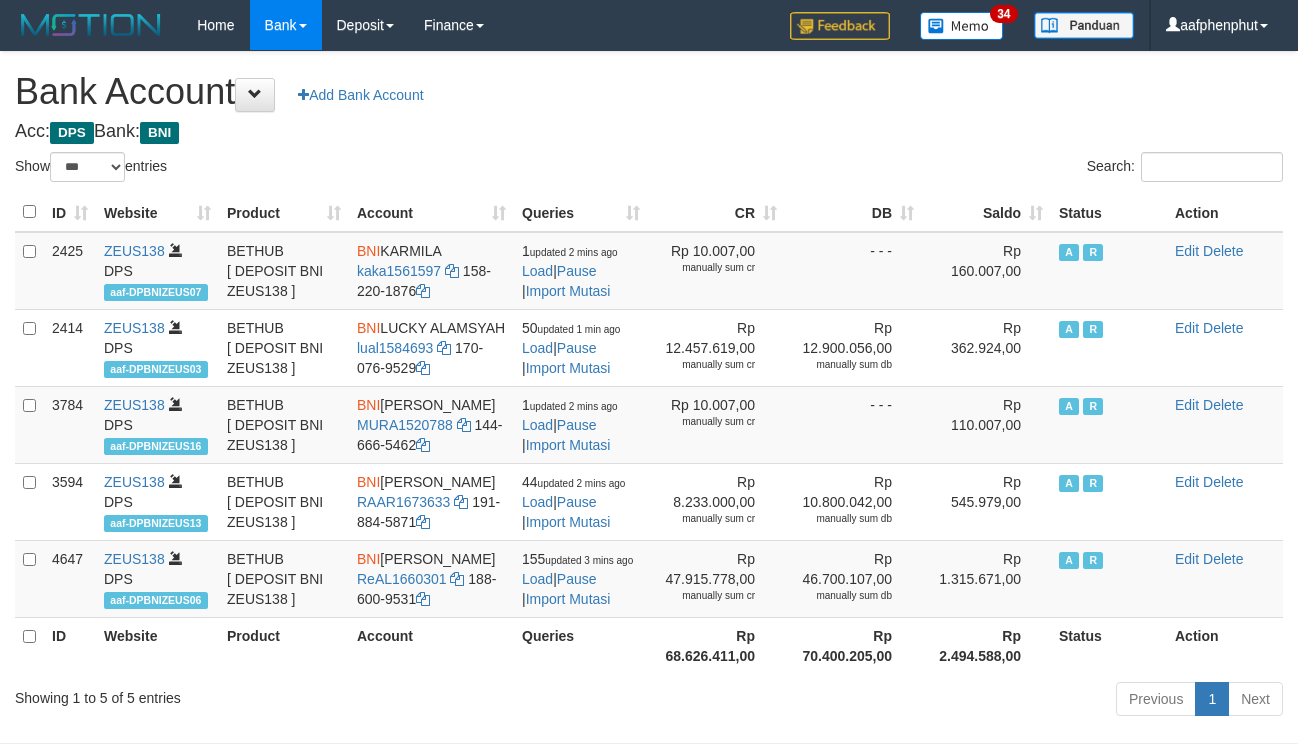 select on "***" 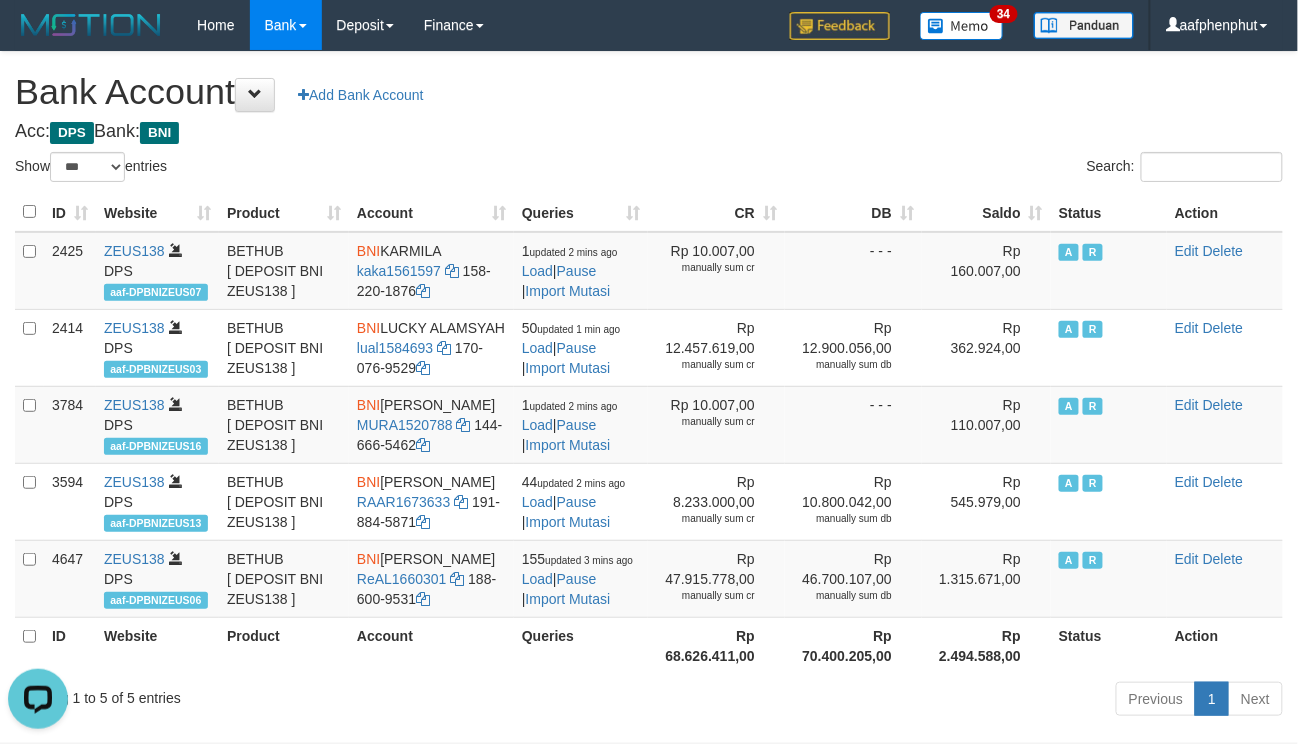 scroll, scrollTop: 0, scrollLeft: 0, axis: both 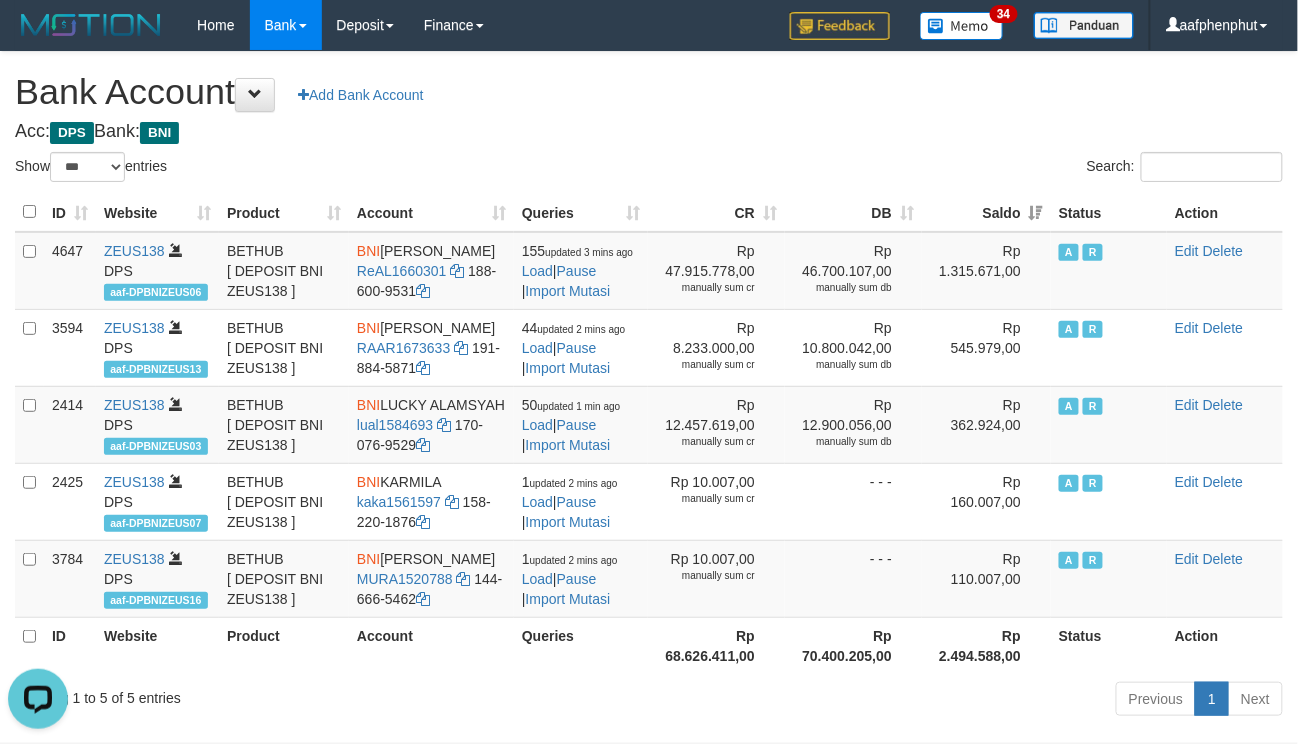 click on "**********" at bounding box center [649, 387] 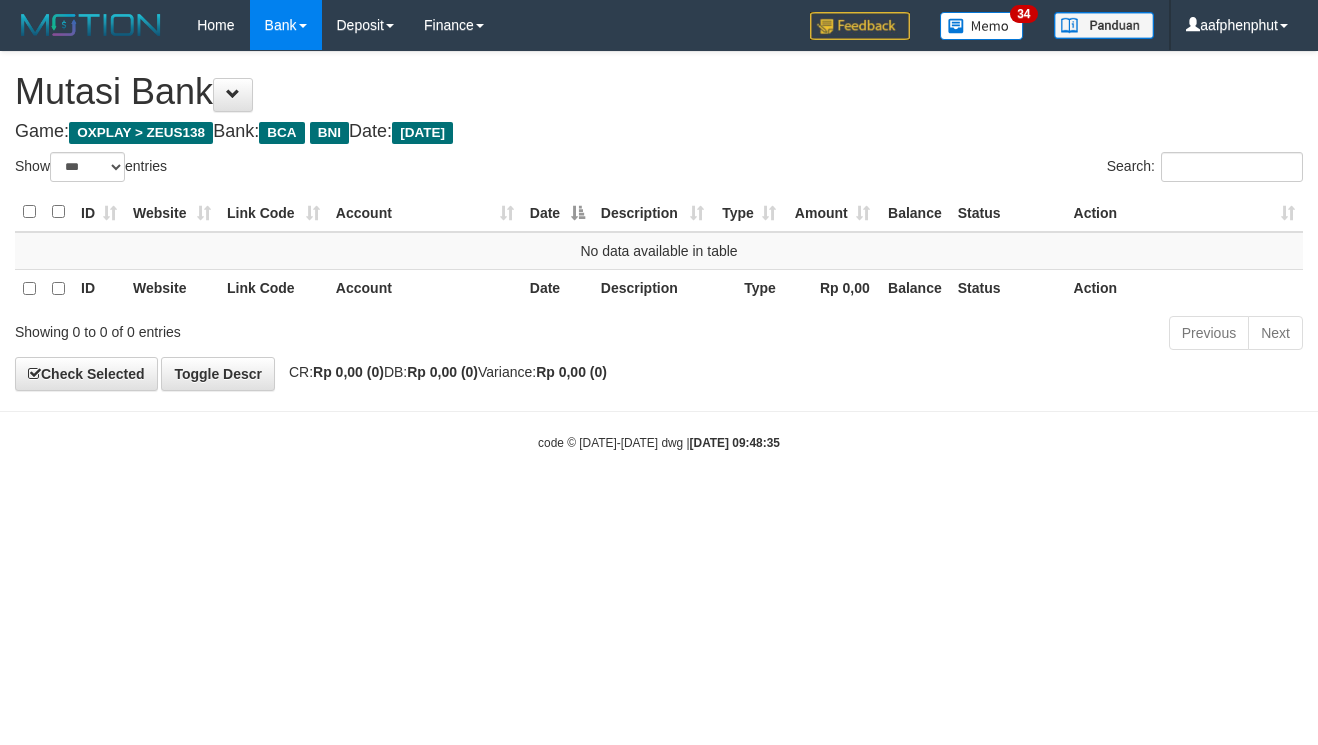 select on "***" 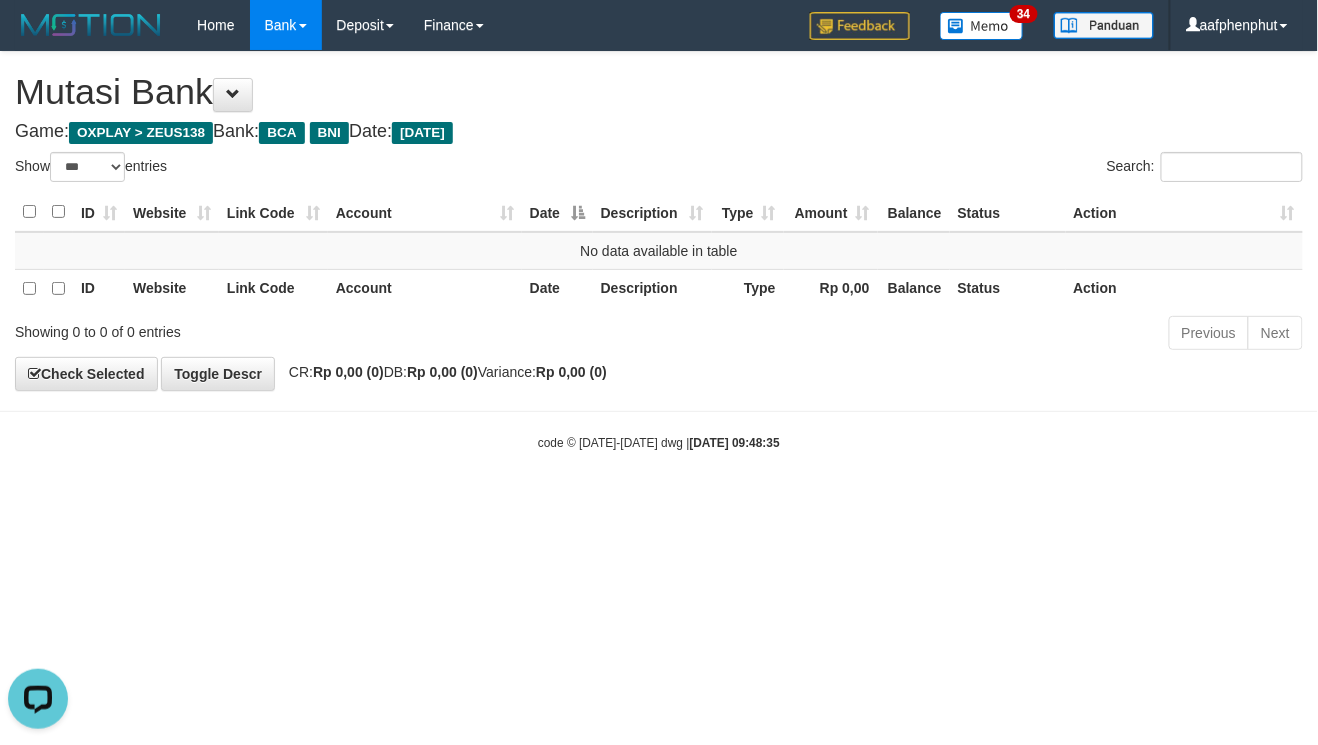 scroll, scrollTop: 0, scrollLeft: 0, axis: both 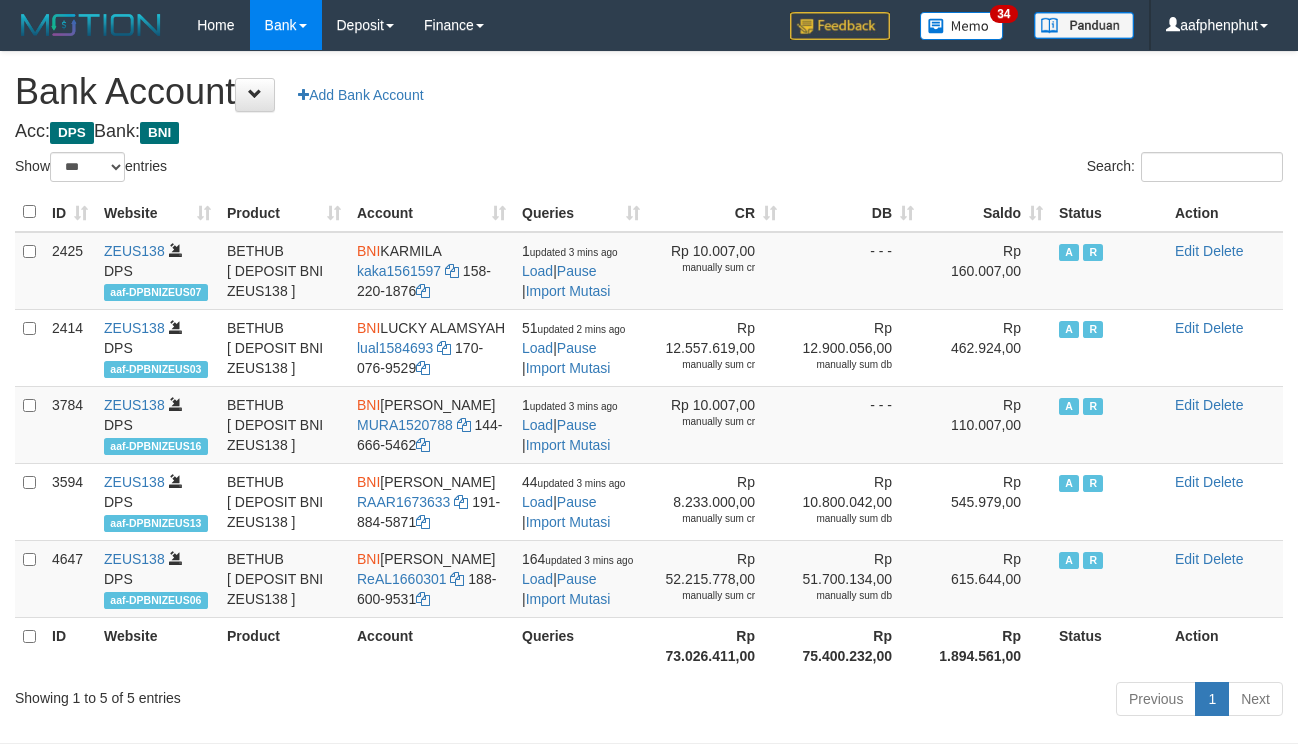 select on "***" 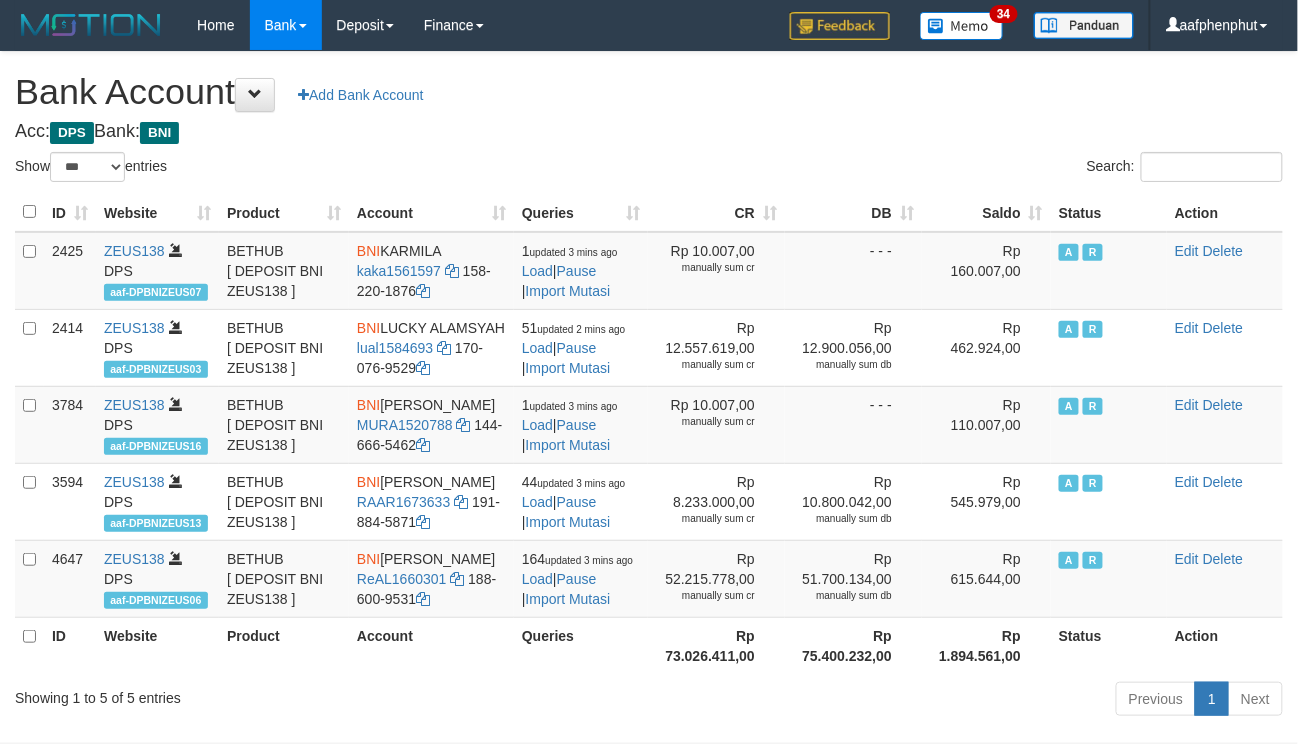 click on "Saldo" at bounding box center [986, 212] 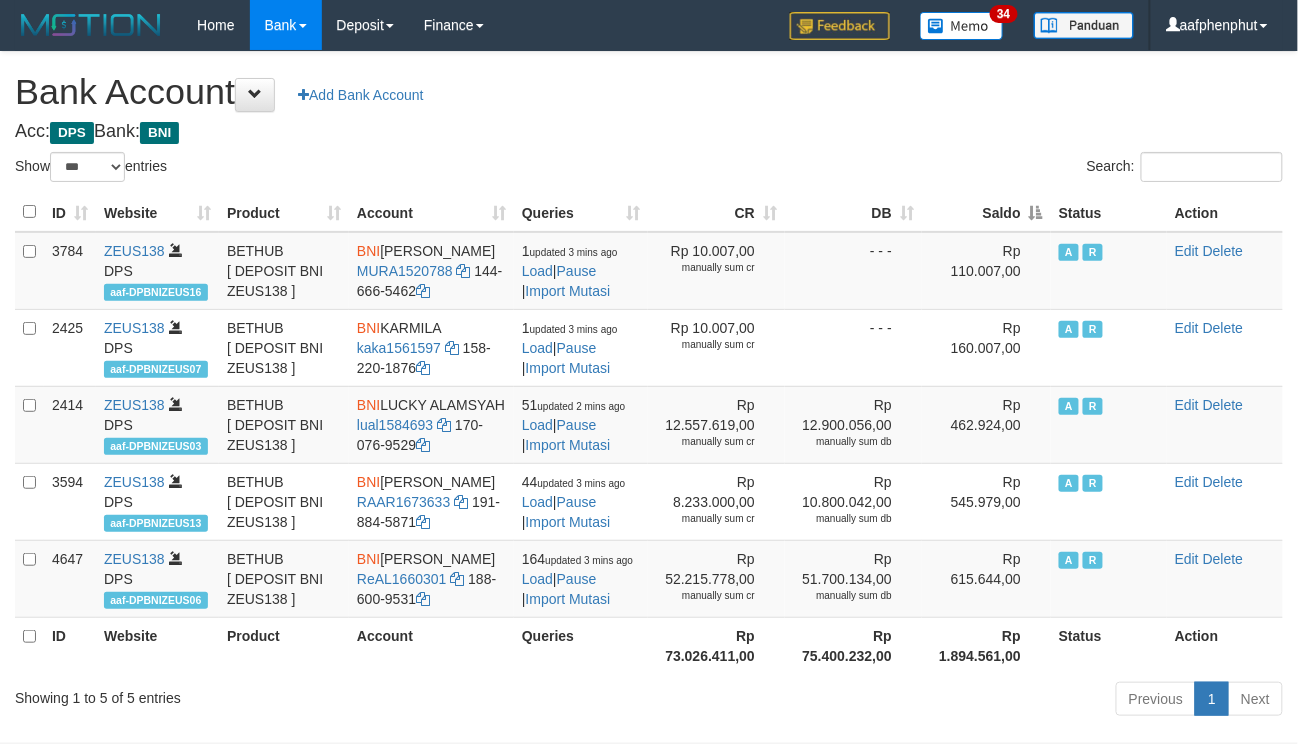 click on "Saldo" at bounding box center [986, 212] 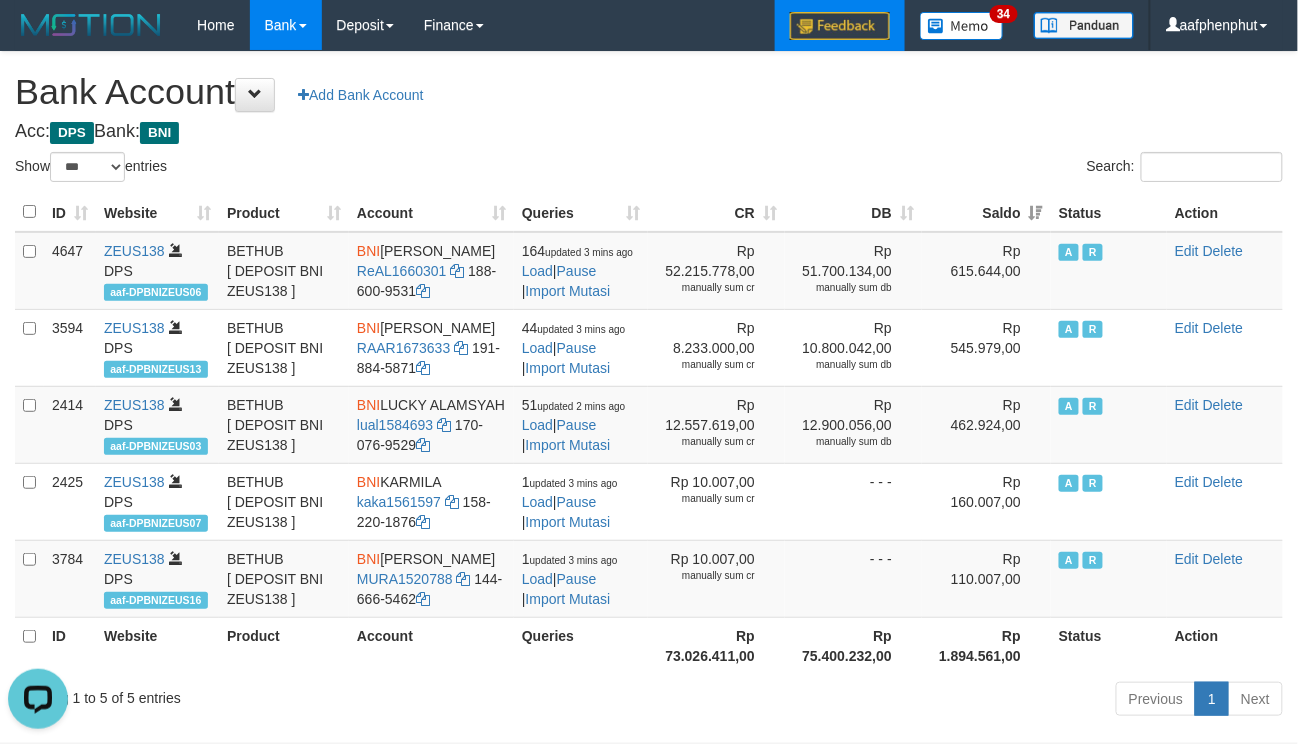 scroll, scrollTop: 0, scrollLeft: 0, axis: both 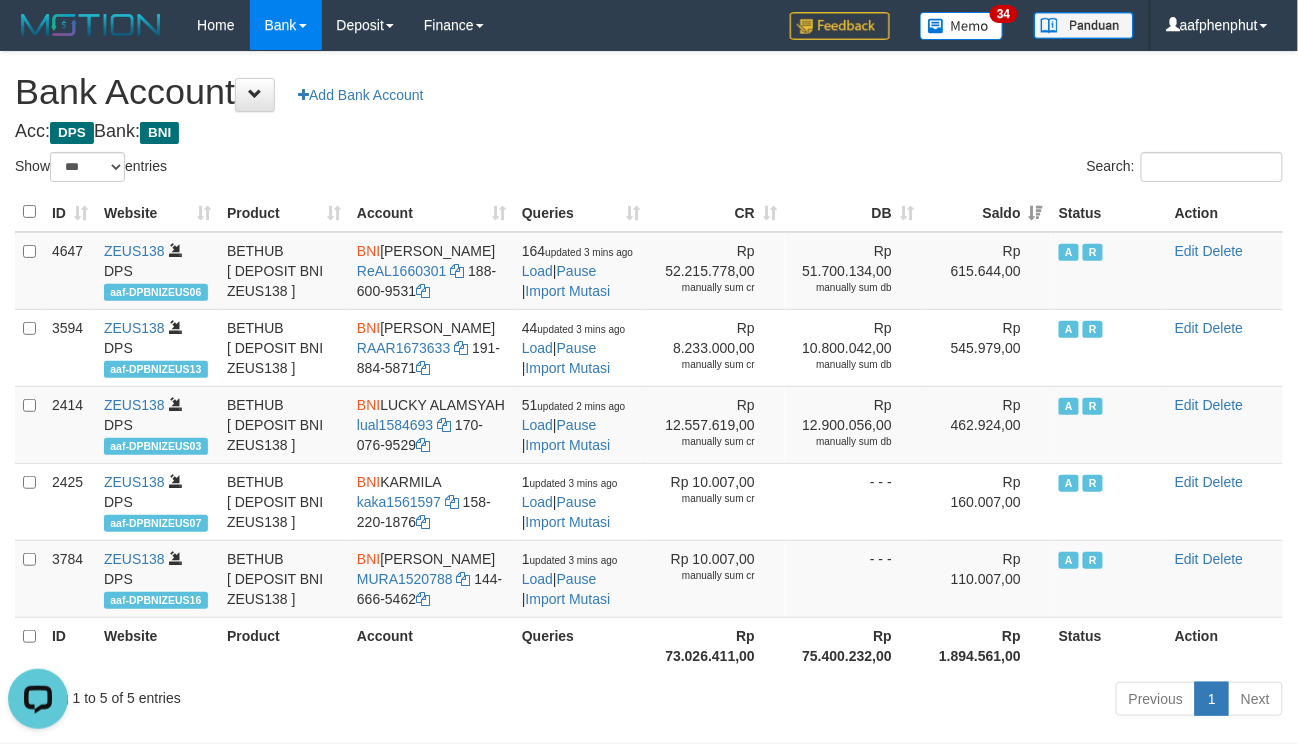 click on "Acc: 										 DPS
Bank:   BNI" at bounding box center (649, 132) 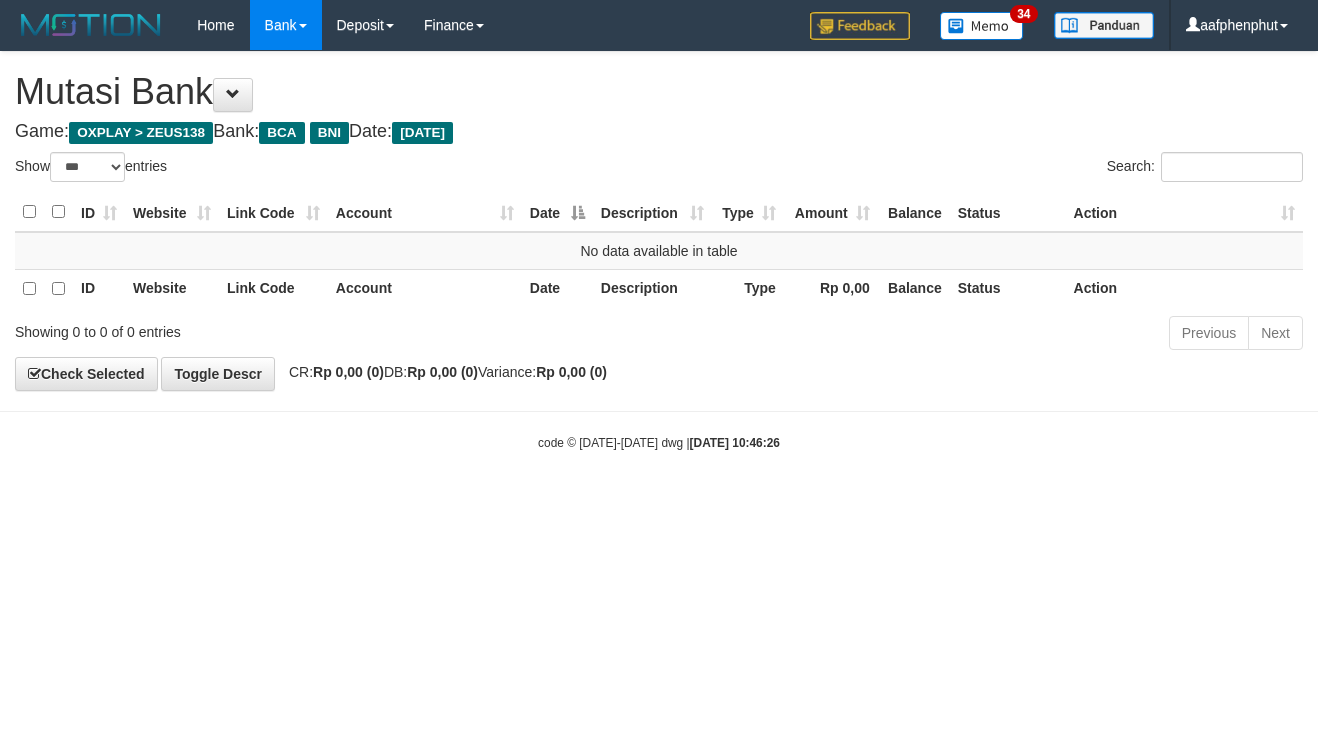 select on "***" 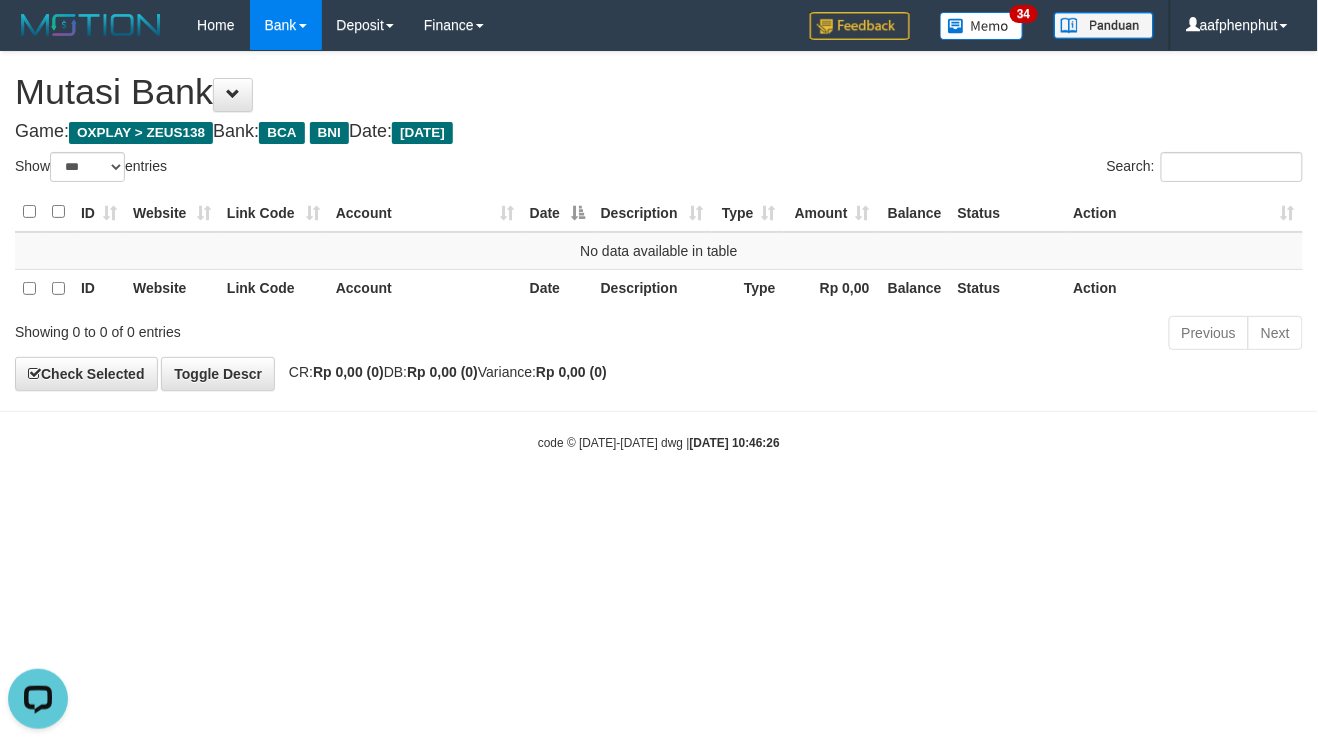 scroll, scrollTop: 0, scrollLeft: 0, axis: both 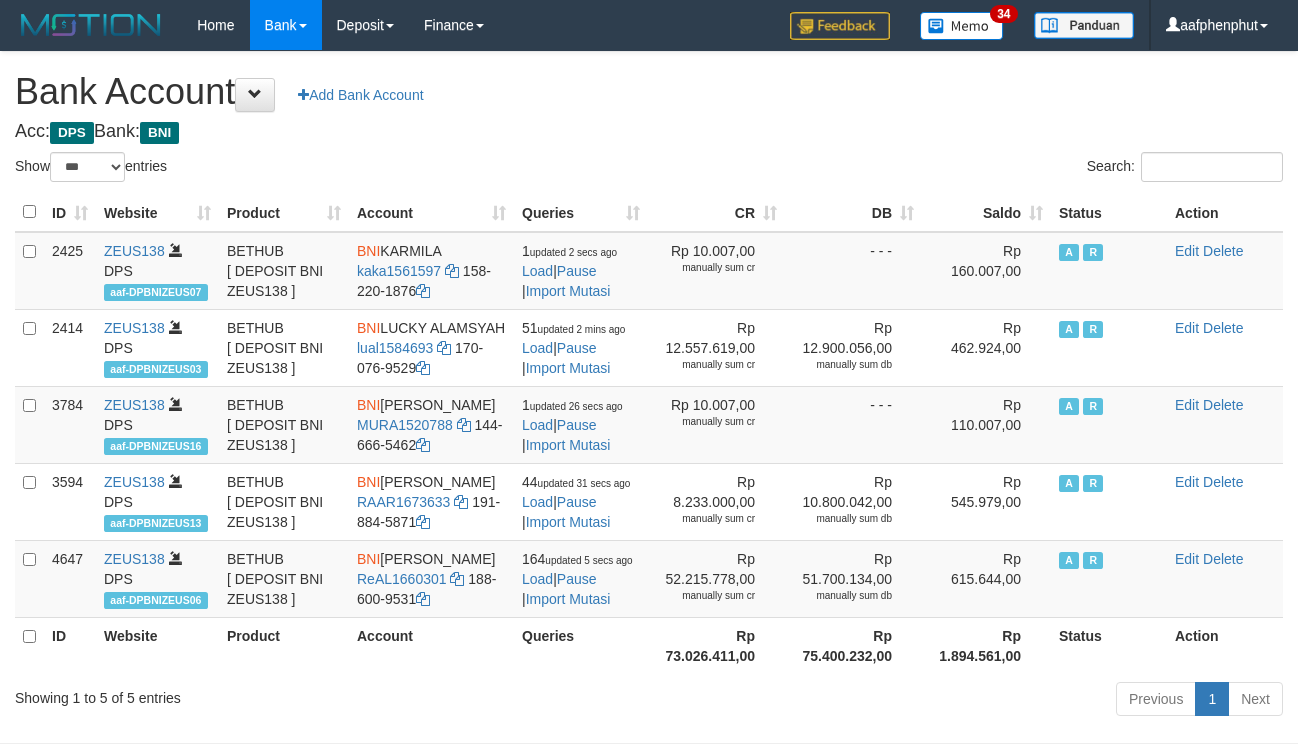 select on "***" 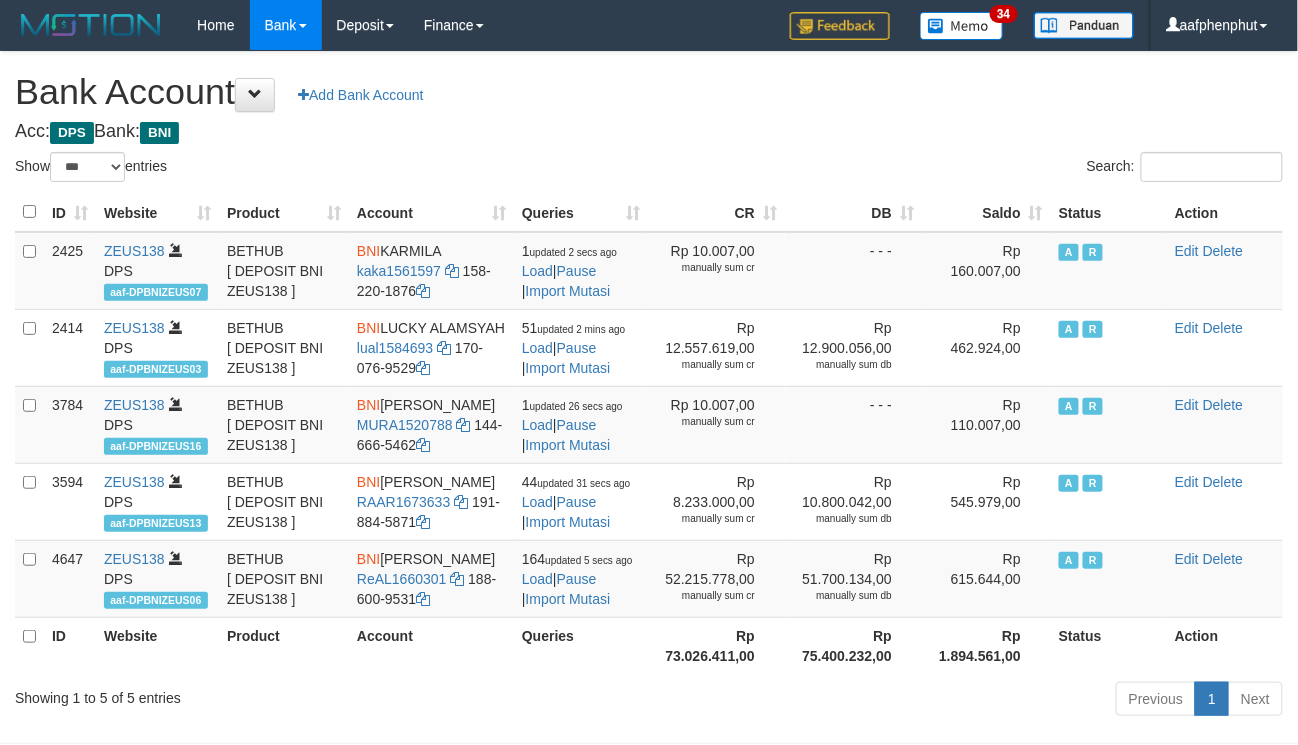 click on "Saldo" at bounding box center (986, 212) 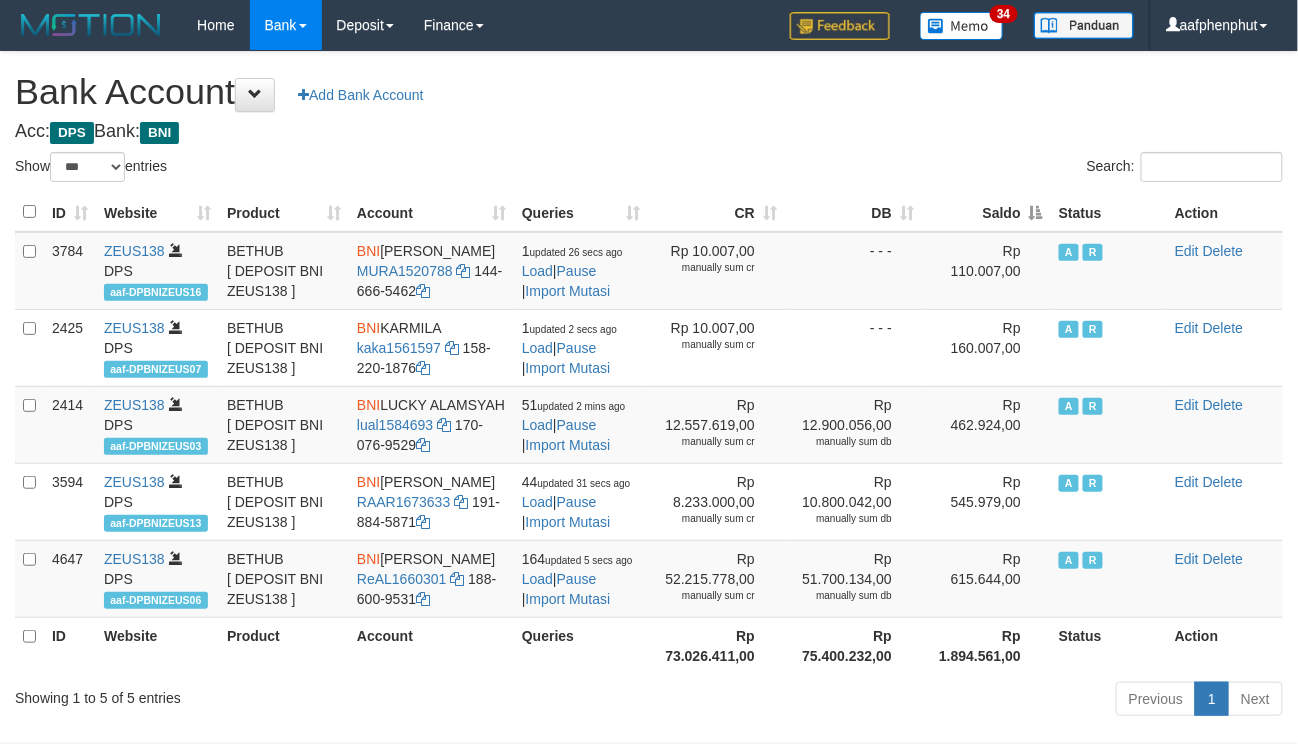 click on "Saldo" at bounding box center (986, 212) 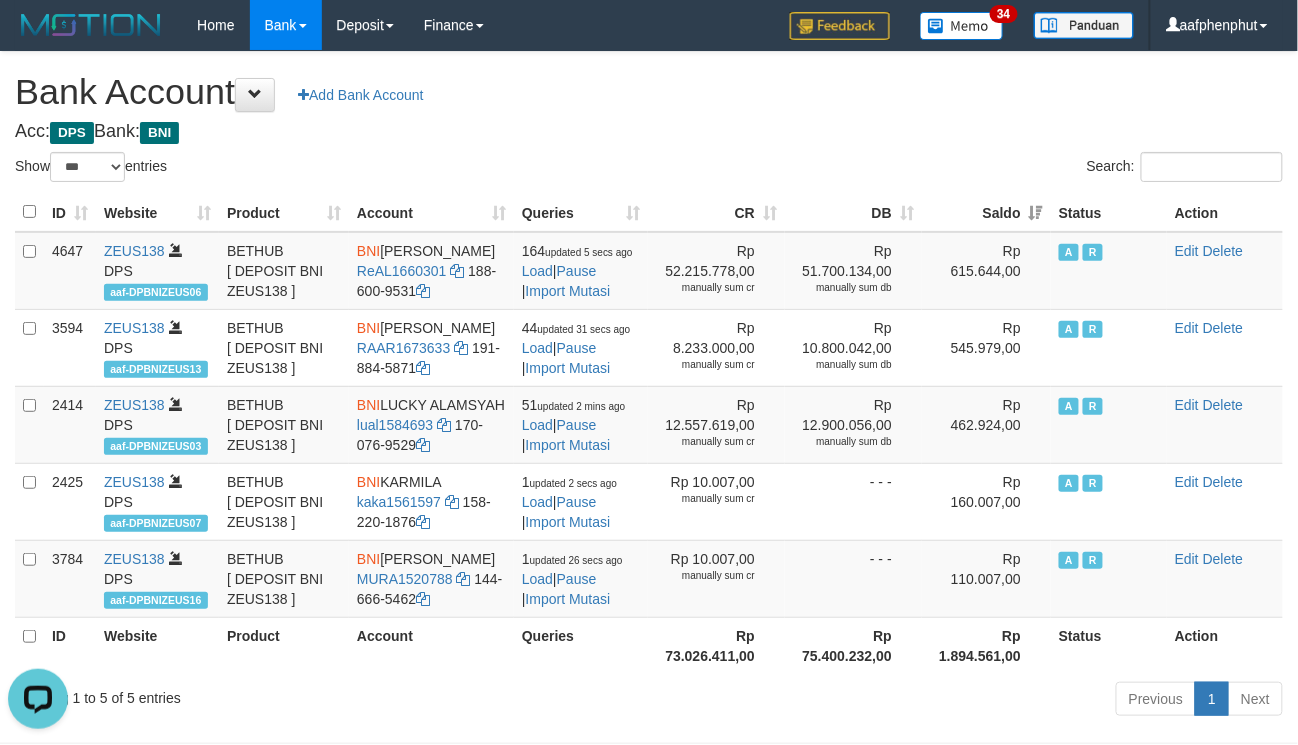 scroll, scrollTop: 0, scrollLeft: 0, axis: both 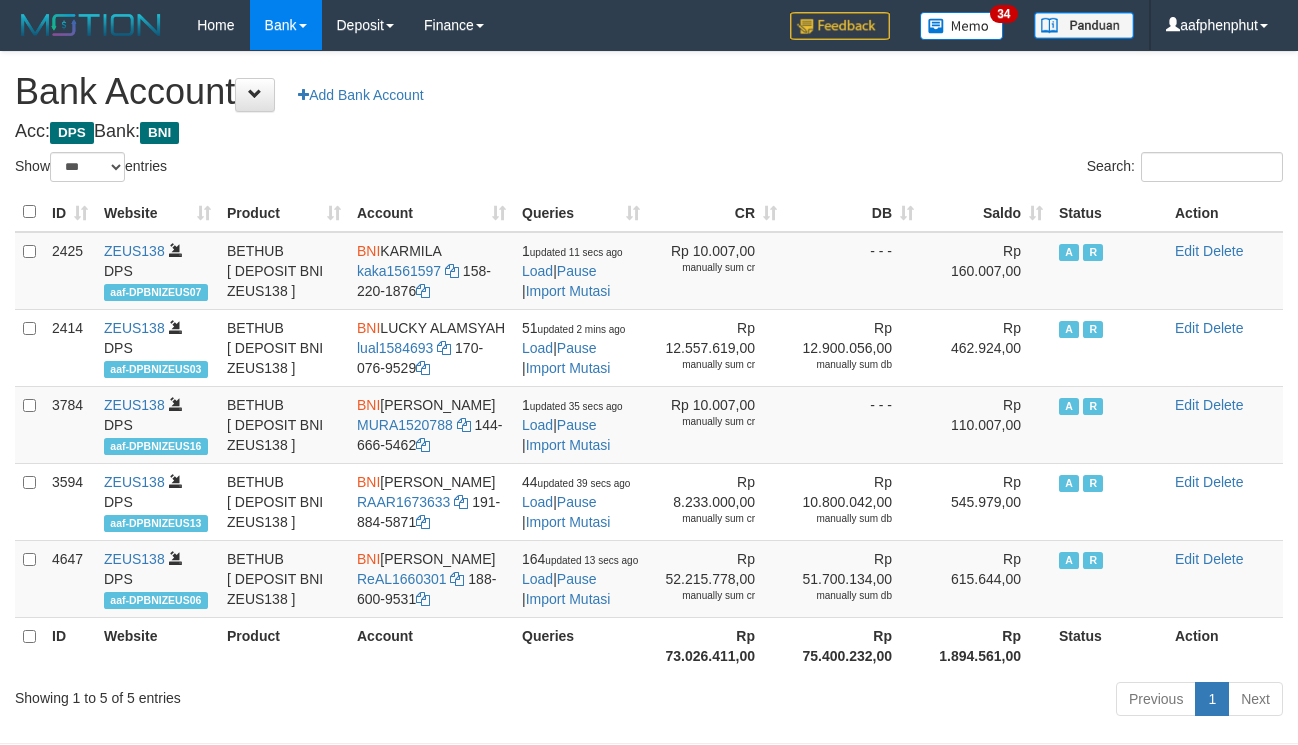 select on "***" 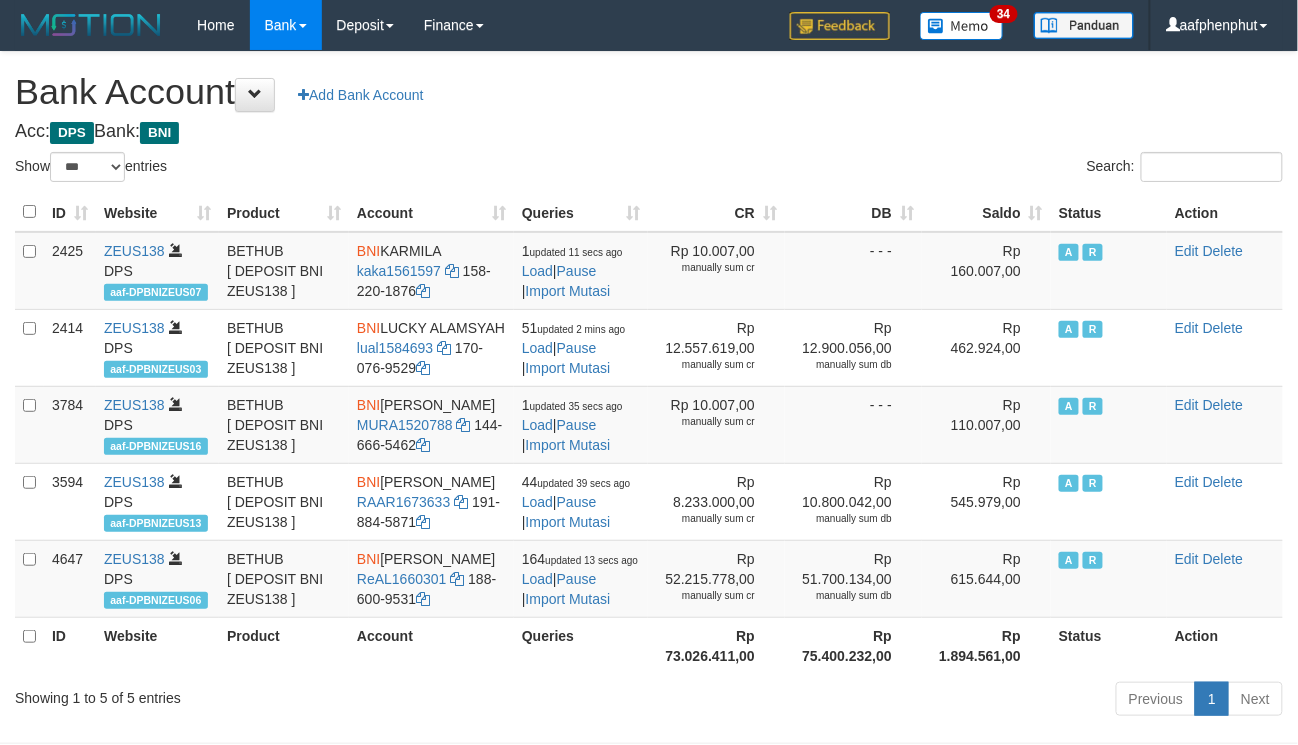 click on "Saldo" at bounding box center (986, 212) 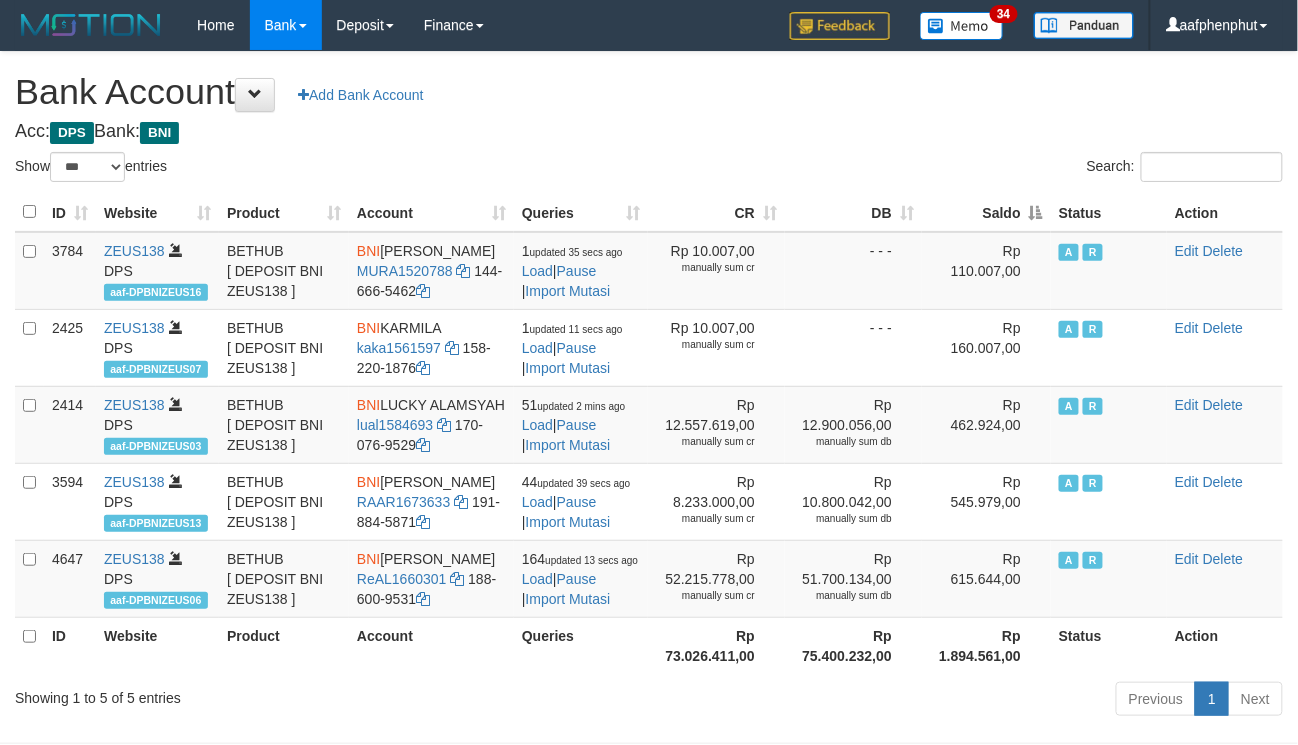 click on "Saldo" at bounding box center [986, 212] 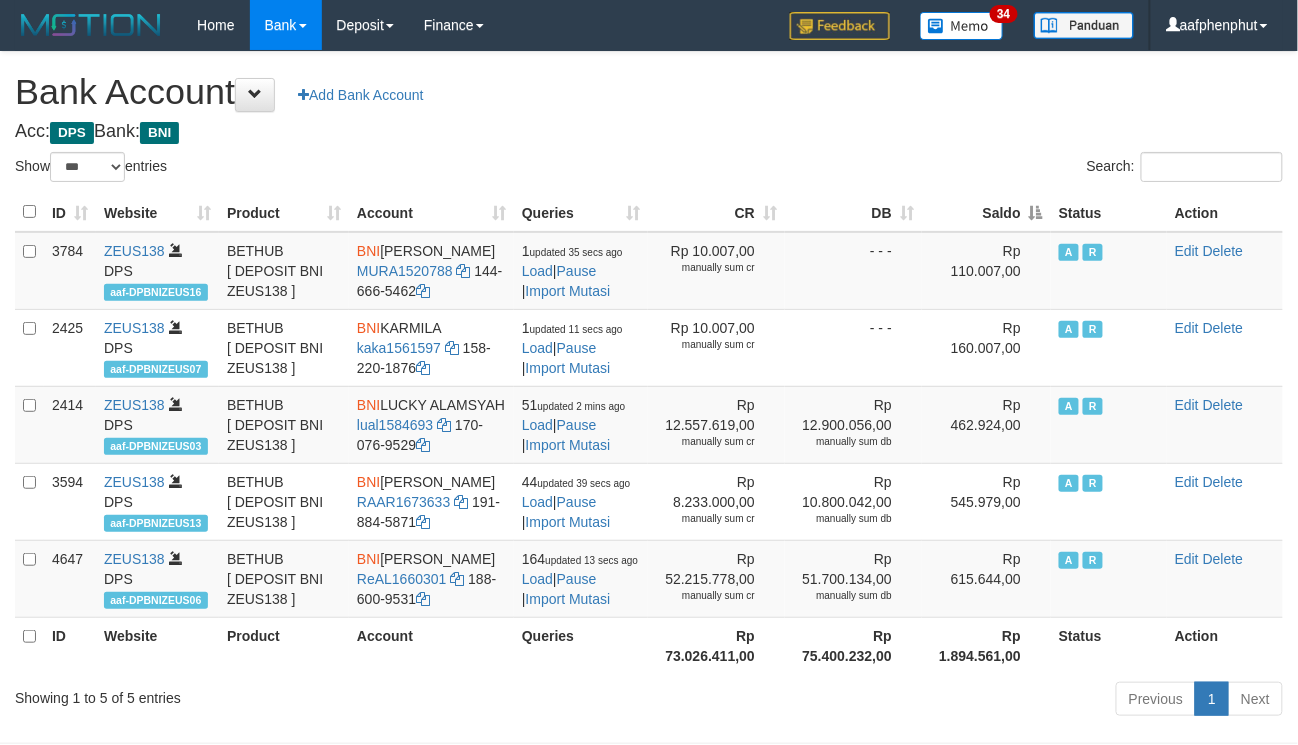 click on "Saldo" at bounding box center (986, 212) 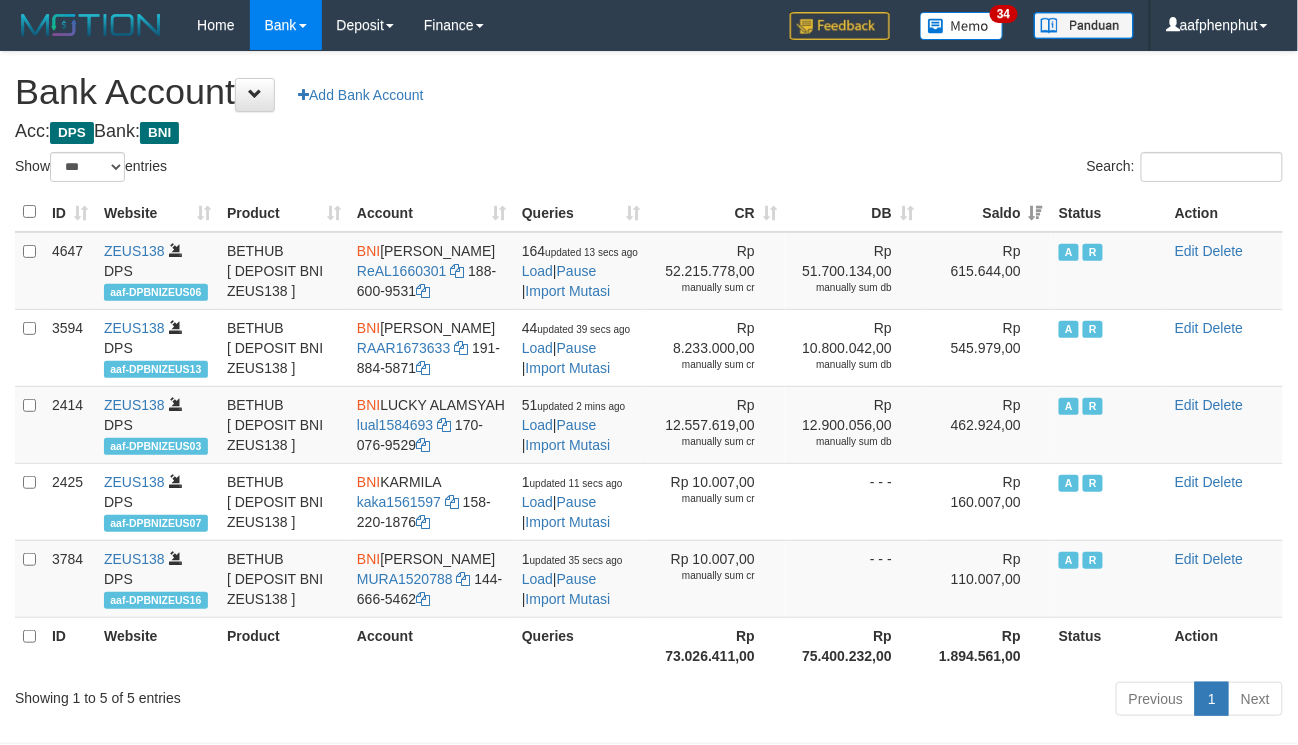 click on "Saldo" at bounding box center (986, 212) 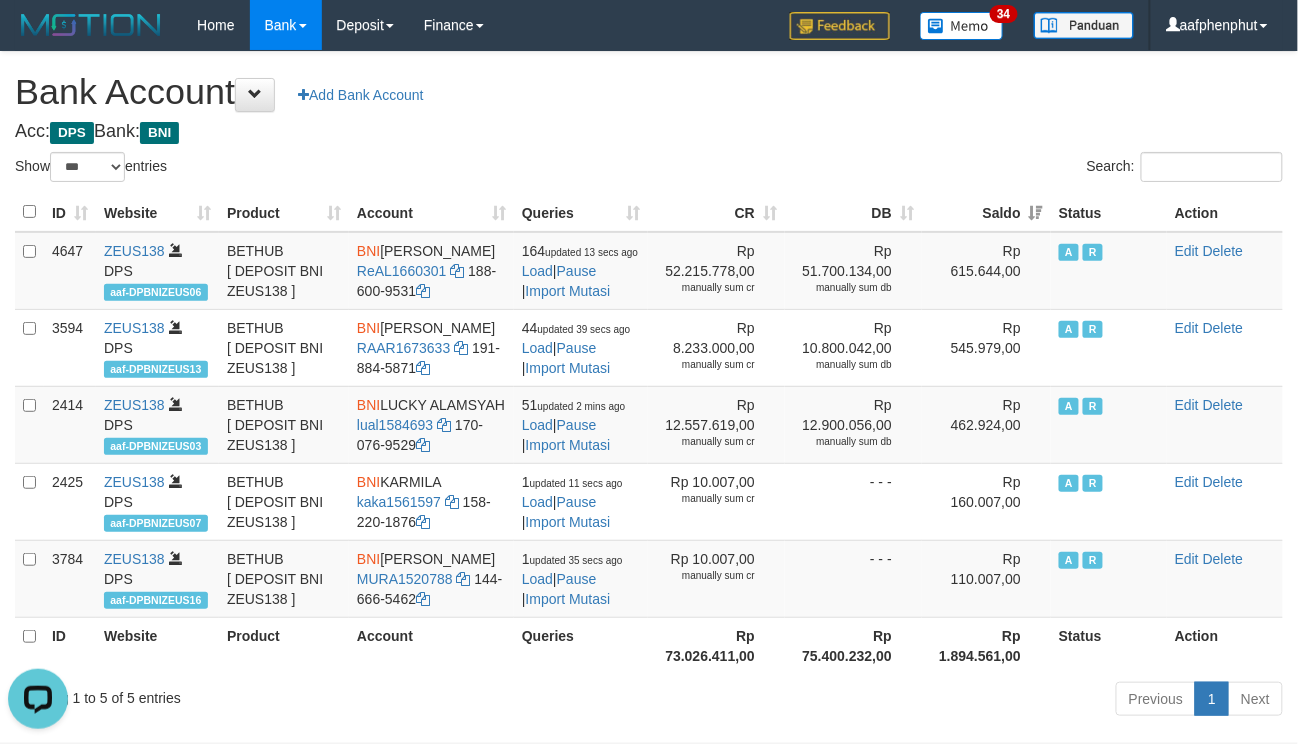 scroll, scrollTop: 0, scrollLeft: 0, axis: both 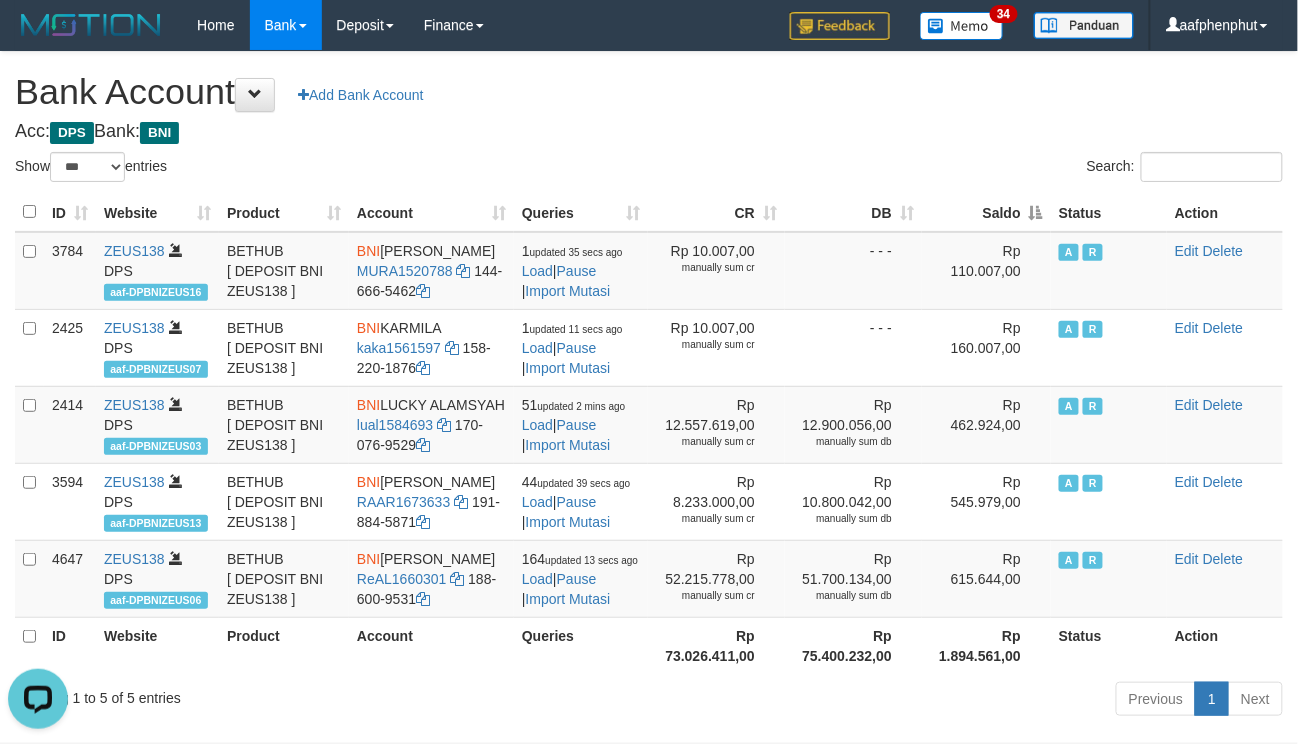 click on "Saldo" at bounding box center (986, 212) 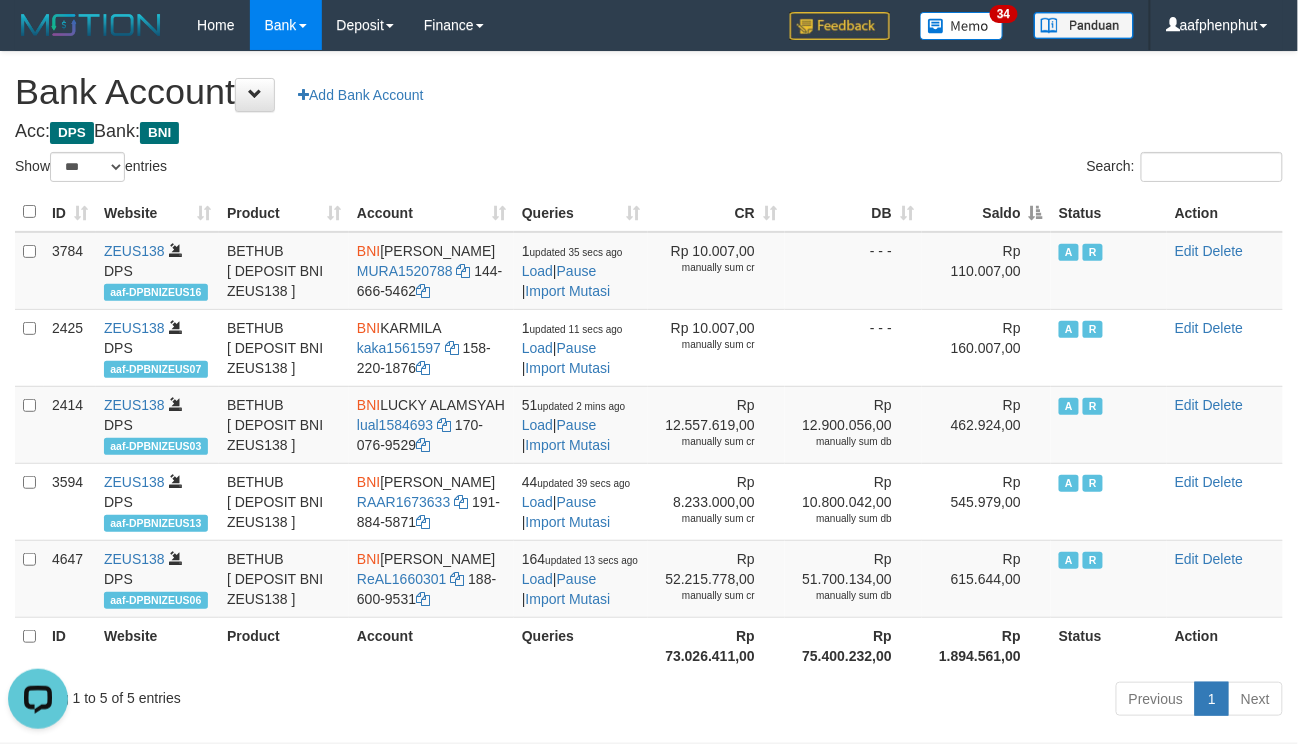click on "Acc: 										 DPS
Bank:   BNI" at bounding box center (649, 132) 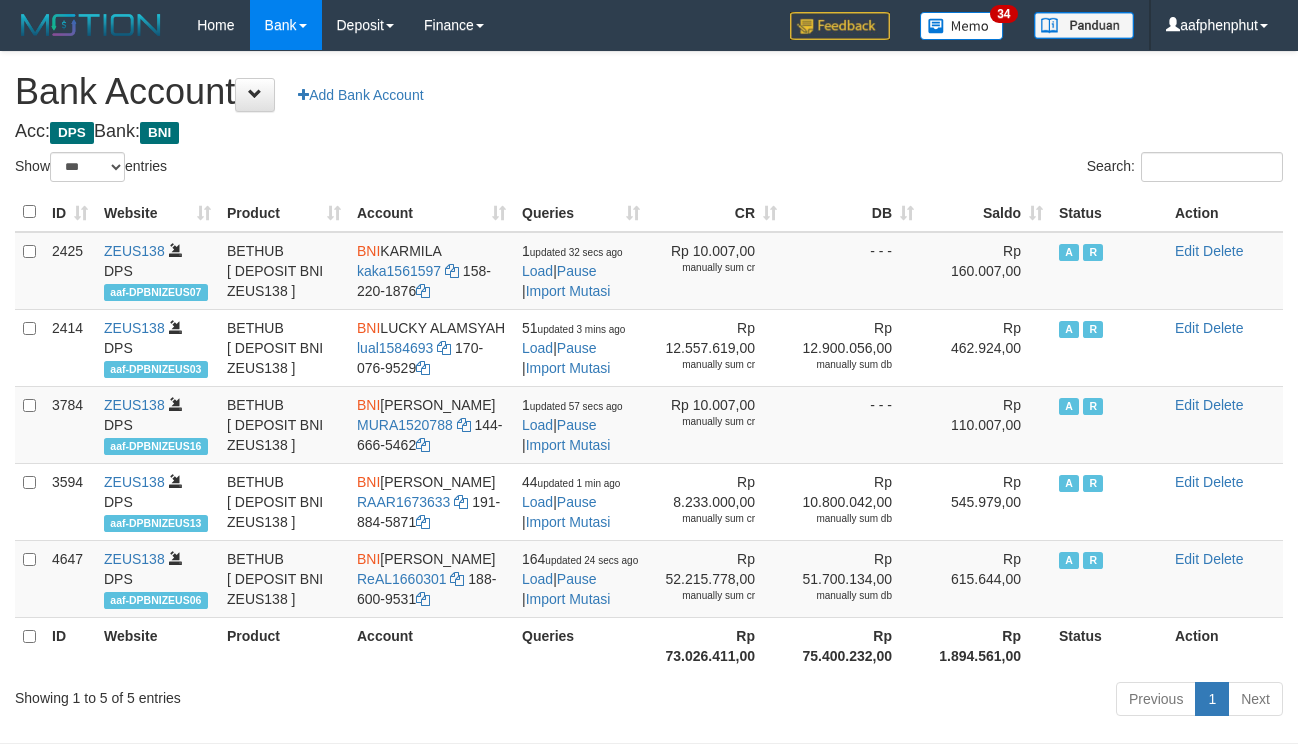 select on "***" 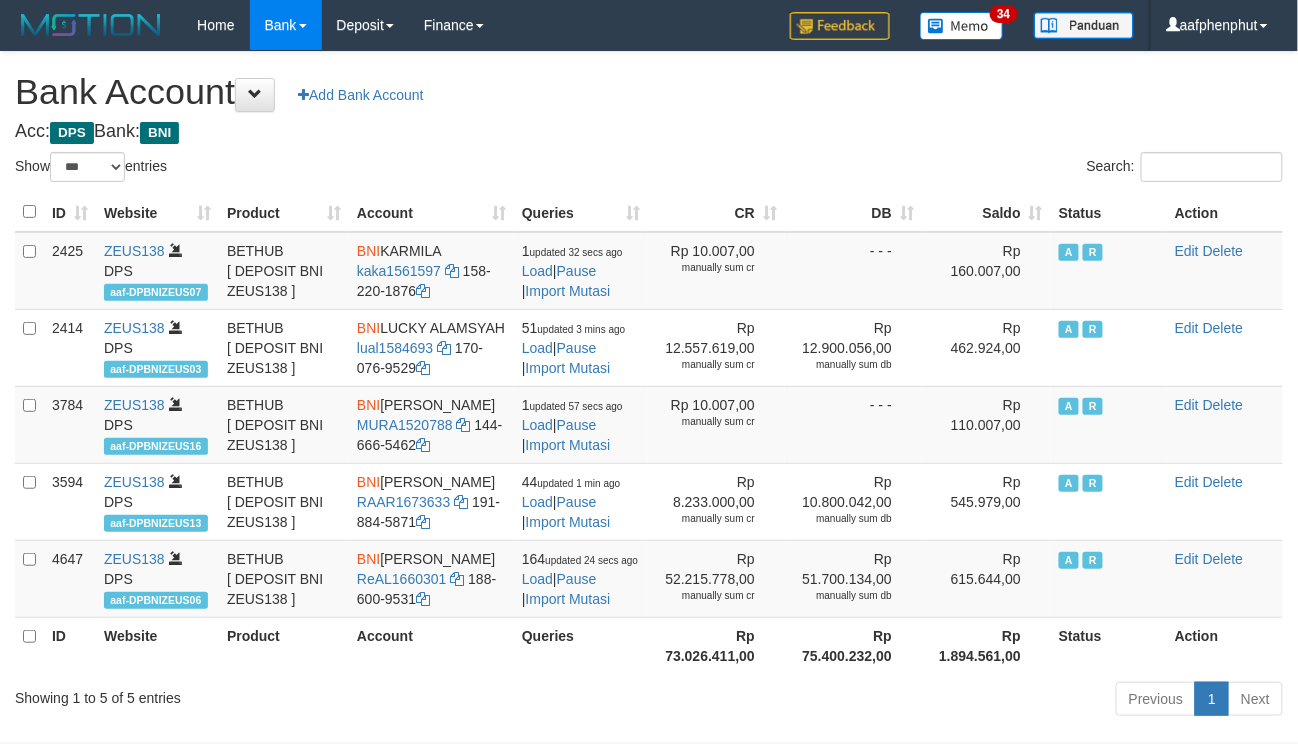 click on "Saldo" at bounding box center [986, 212] 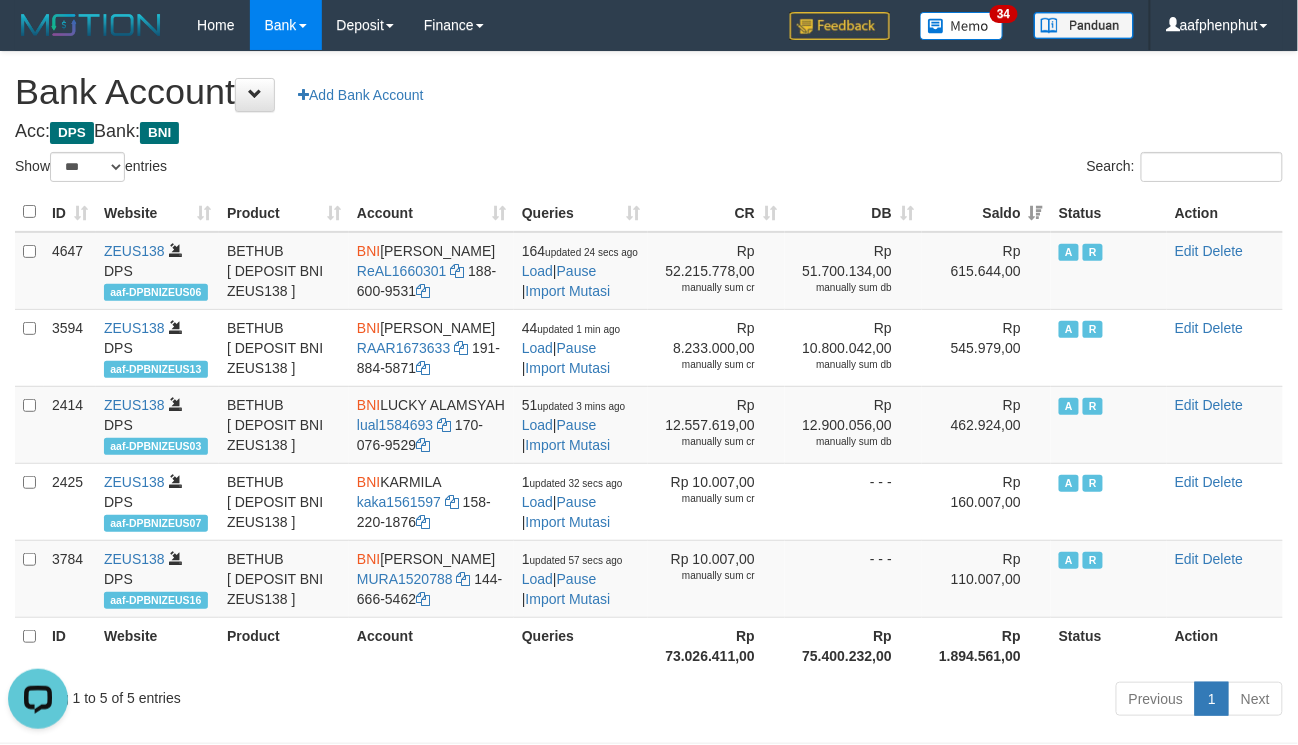 scroll, scrollTop: 0, scrollLeft: 0, axis: both 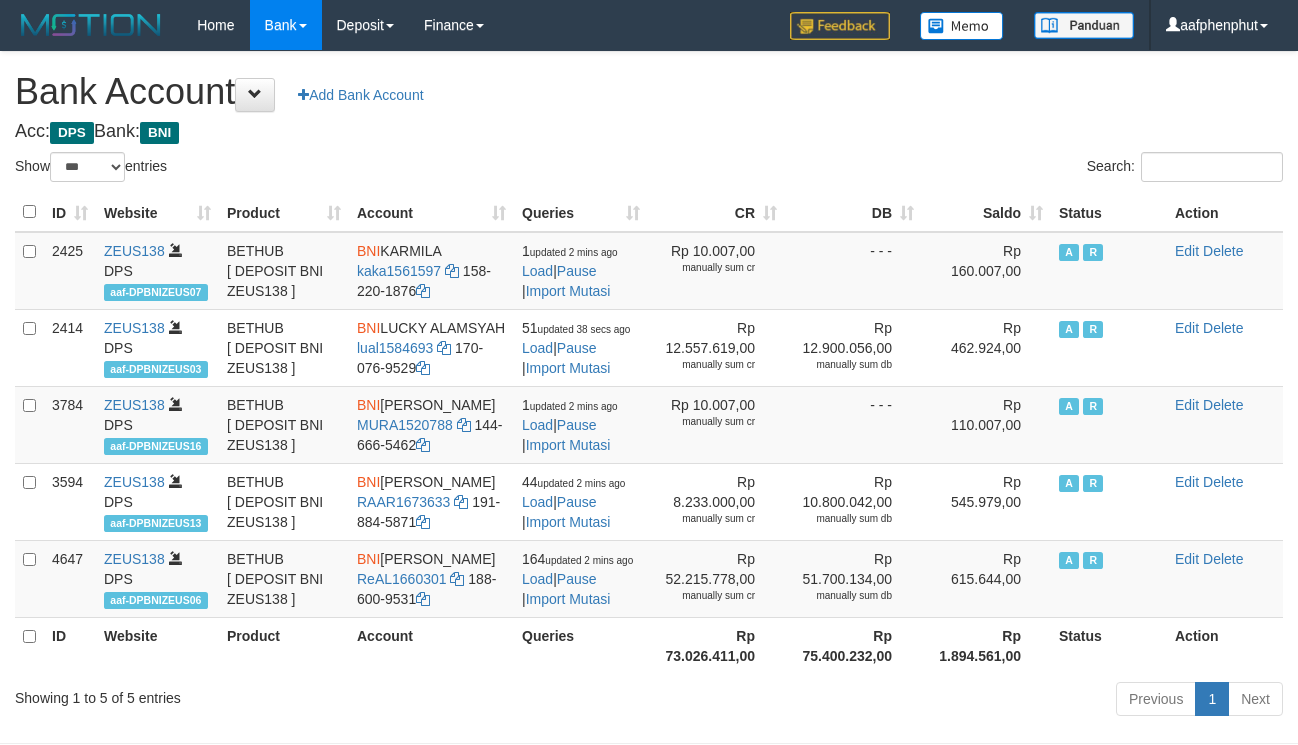 select on "***" 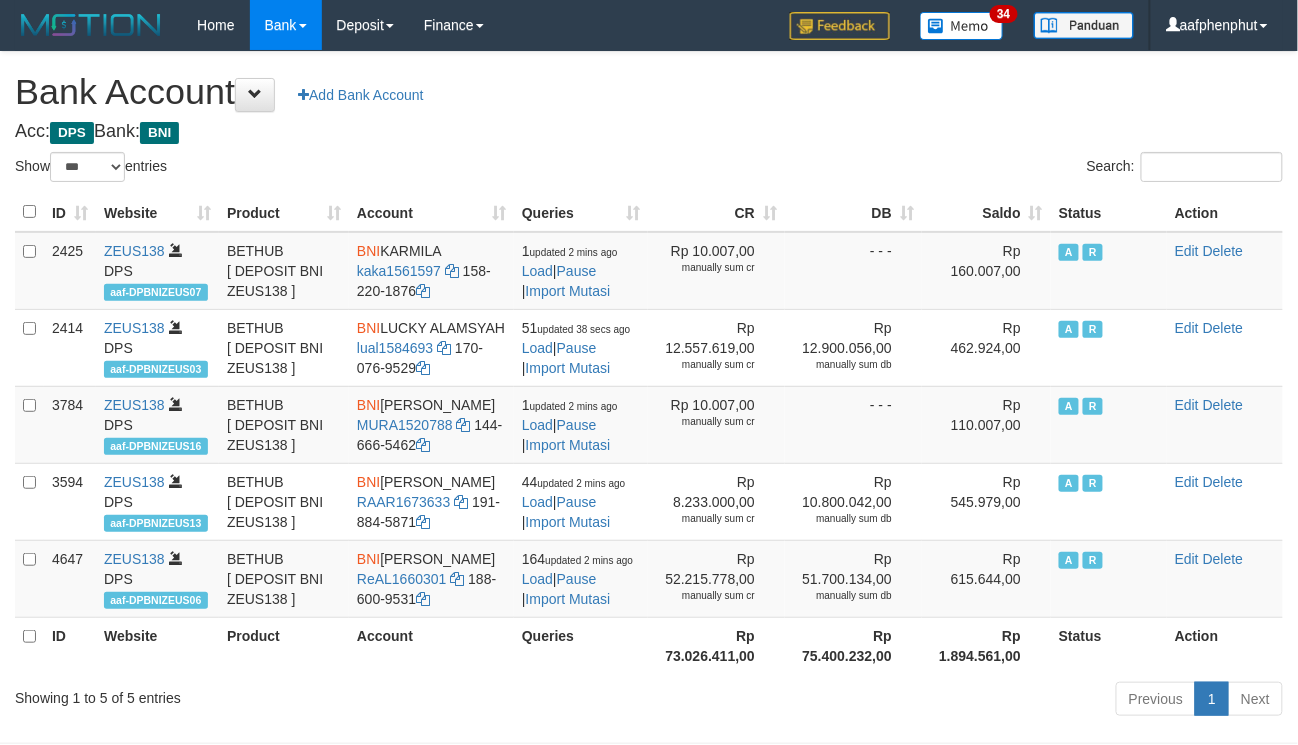 click on "Saldo" at bounding box center (986, 212) 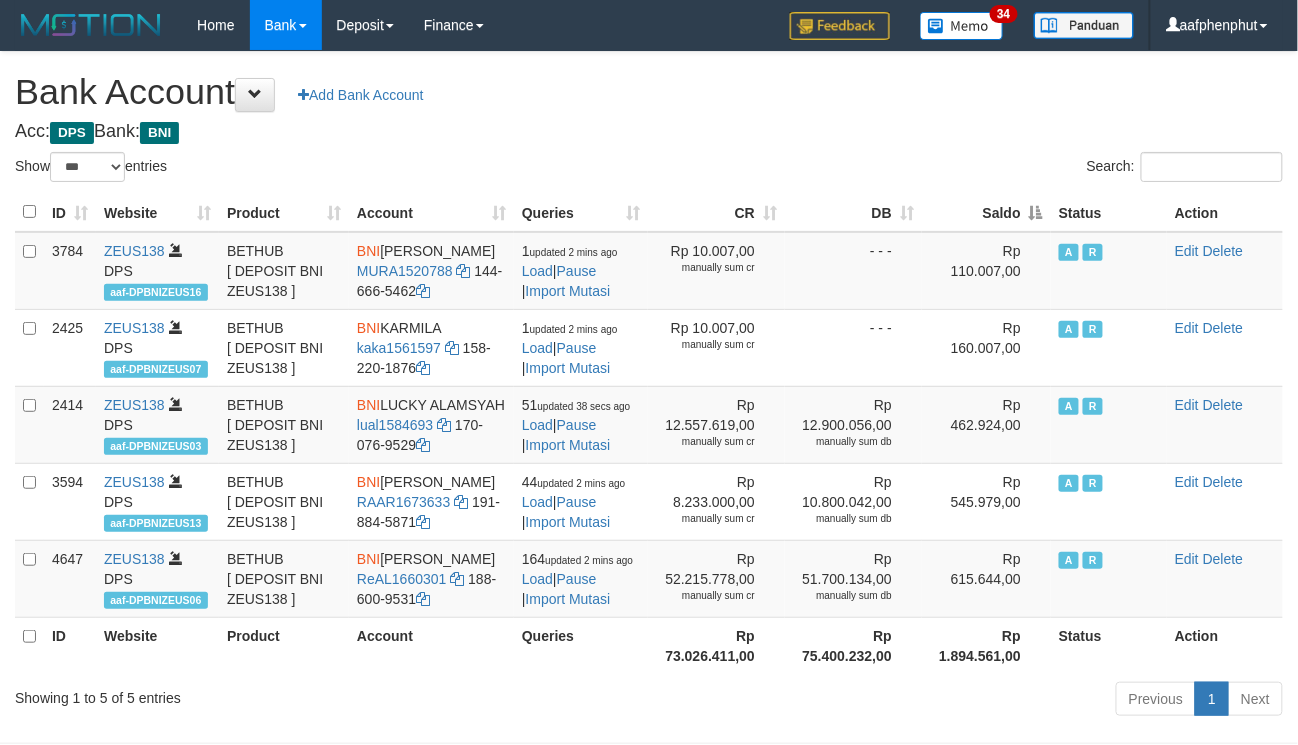 click on "Saldo" at bounding box center (986, 212) 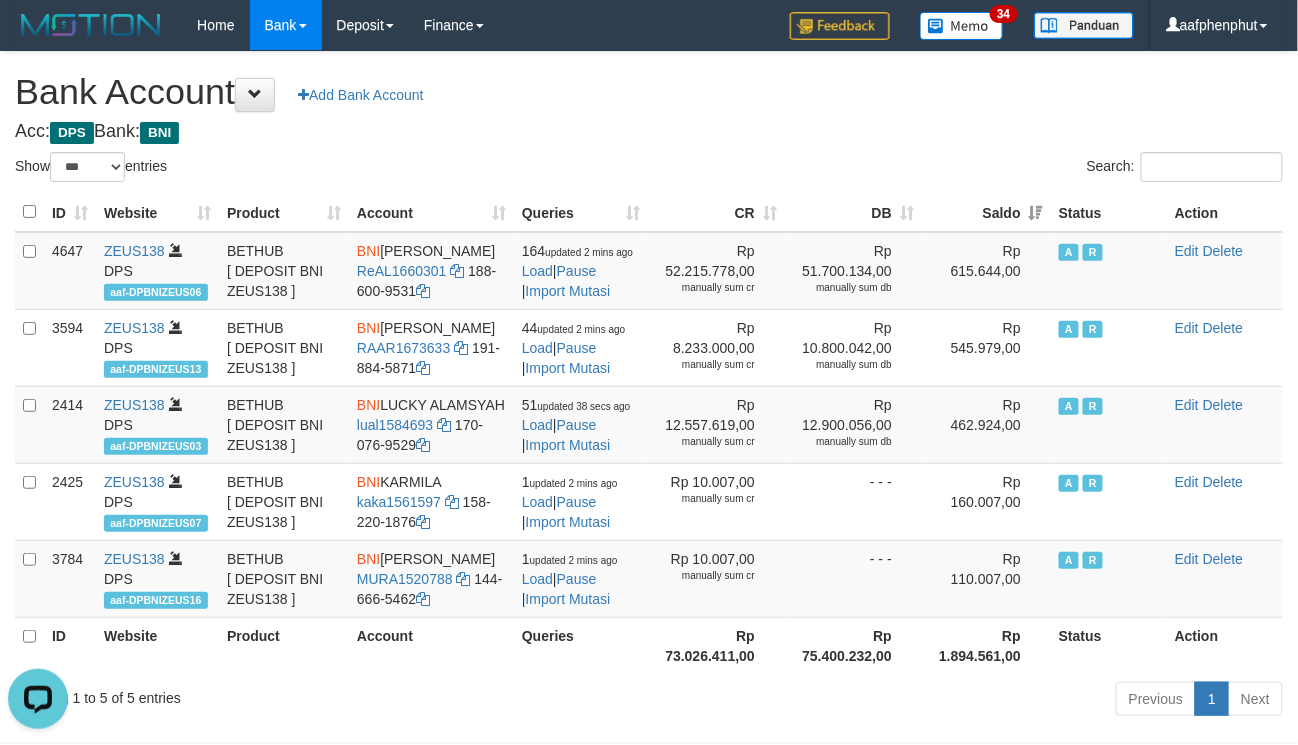 scroll, scrollTop: 0, scrollLeft: 0, axis: both 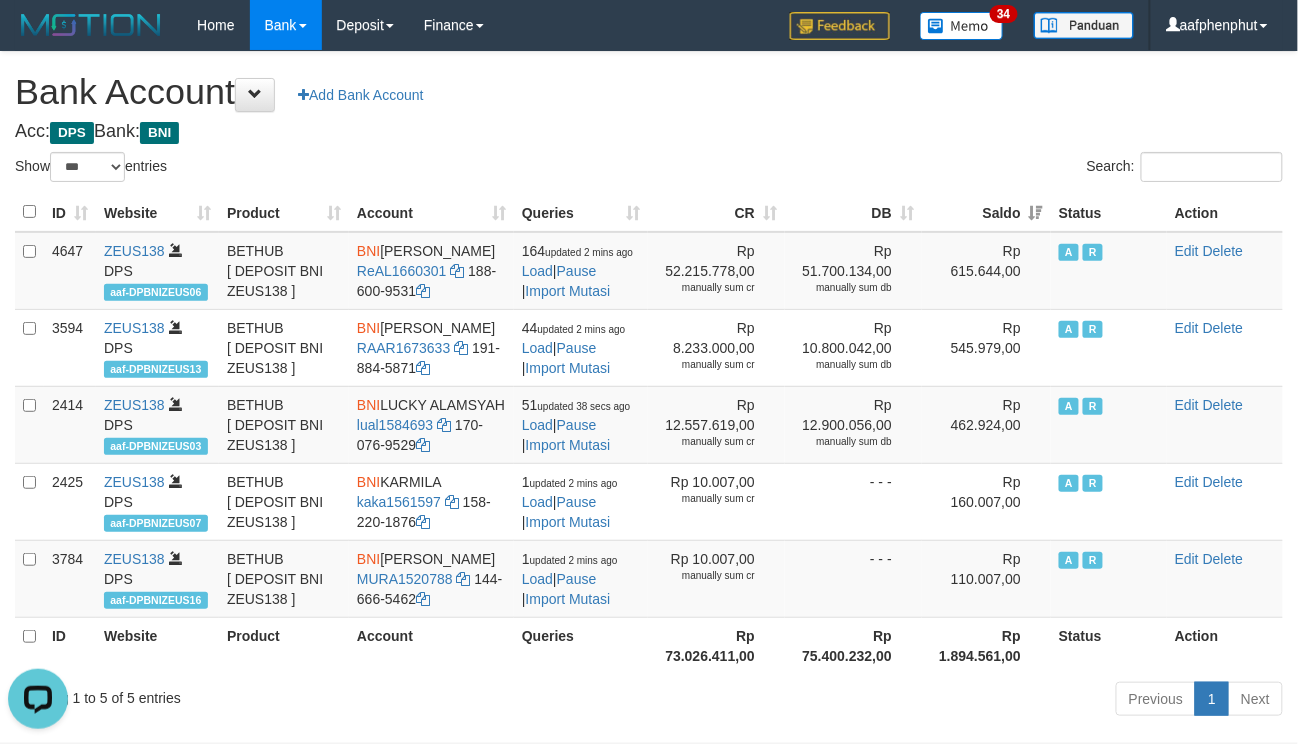 drag, startPoint x: 657, startPoint y: 153, endPoint x: 696, endPoint y: 173, distance: 43.829212 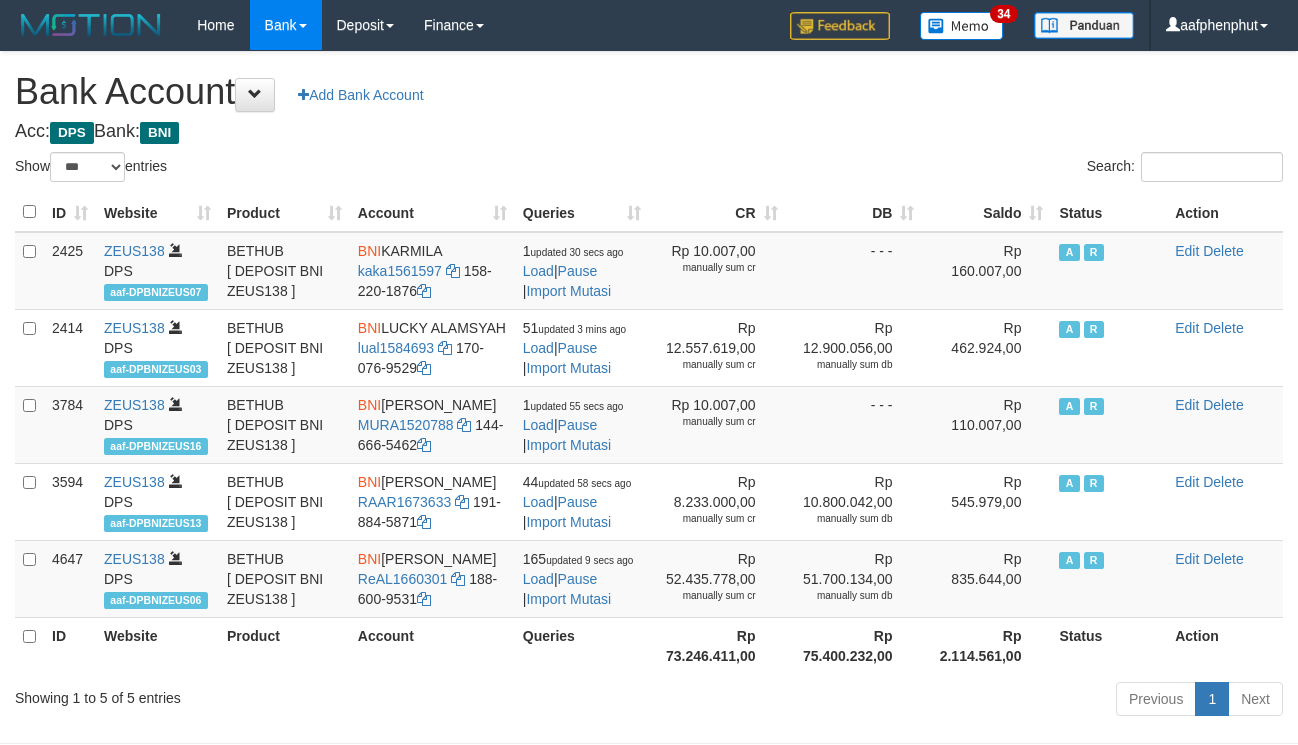 select on "***" 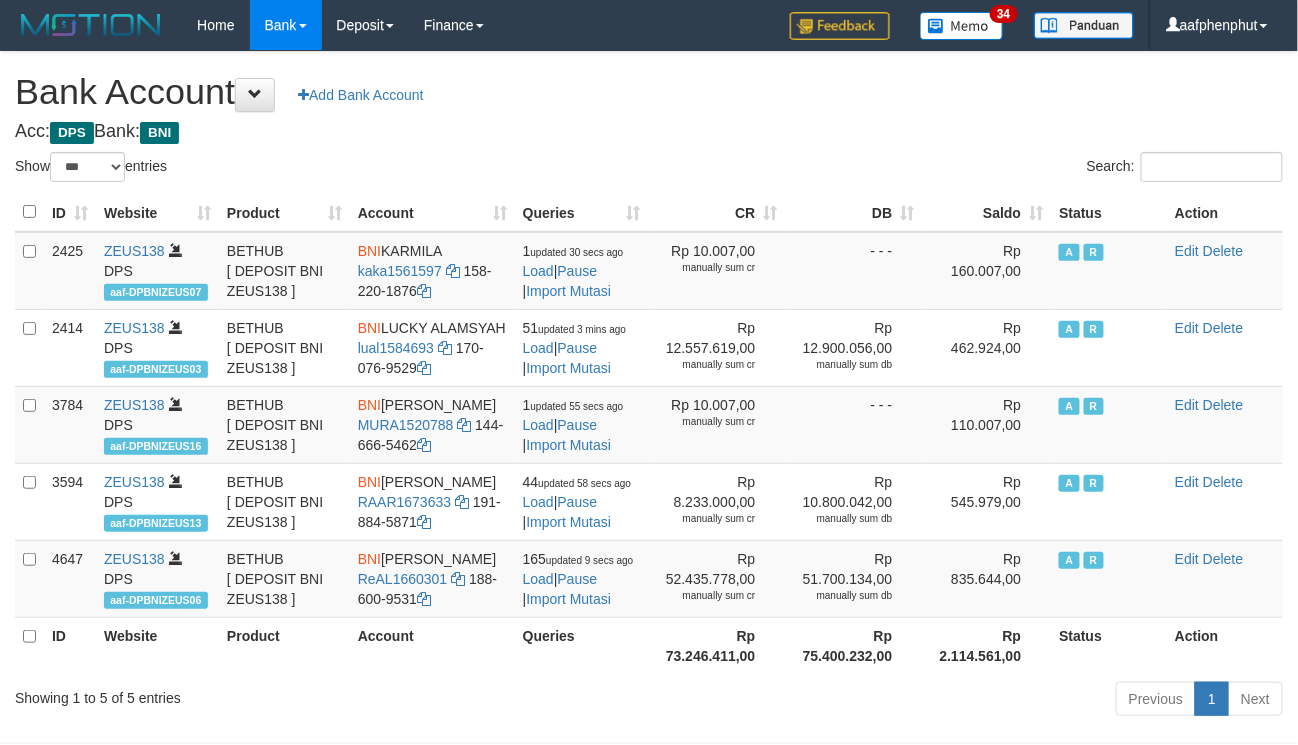click on "Saldo" at bounding box center (986, 212) 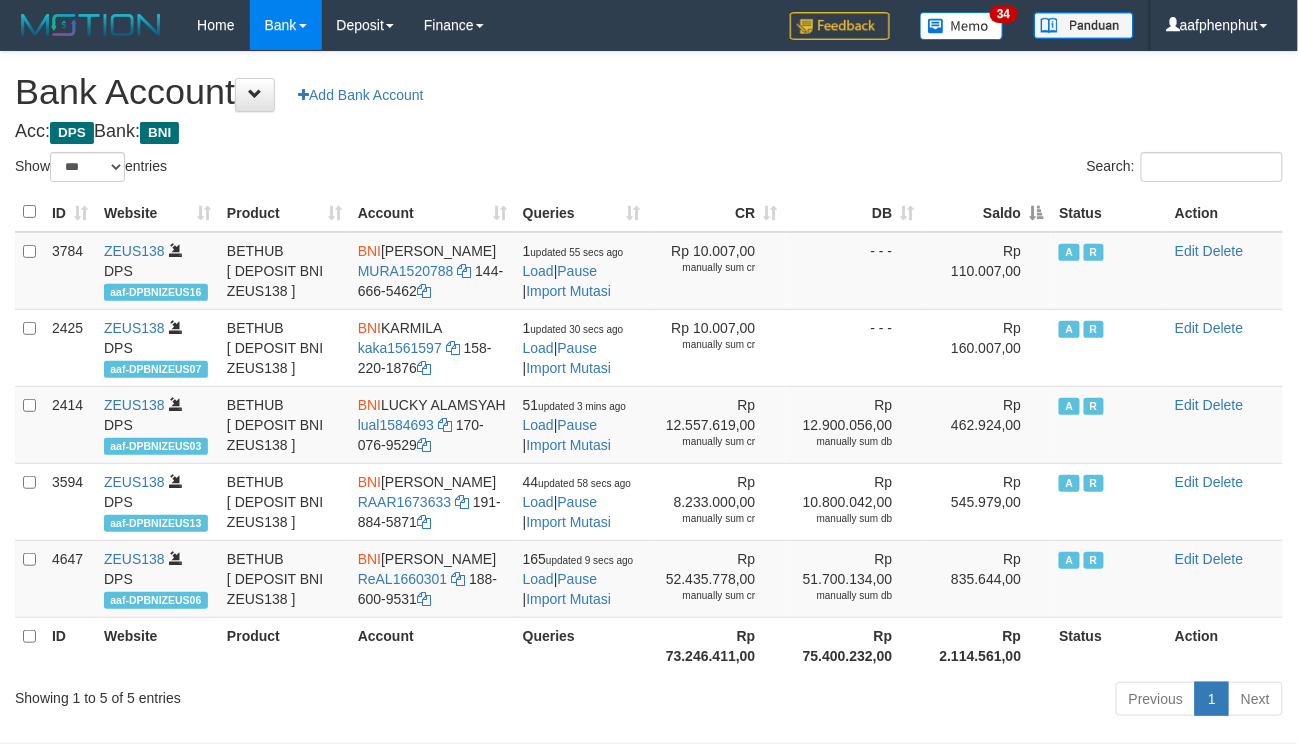 drag, startPoint x: 0, startPoint y: 0, endPoint x: 1033, endPoint y: 218, distance: 1055.7523 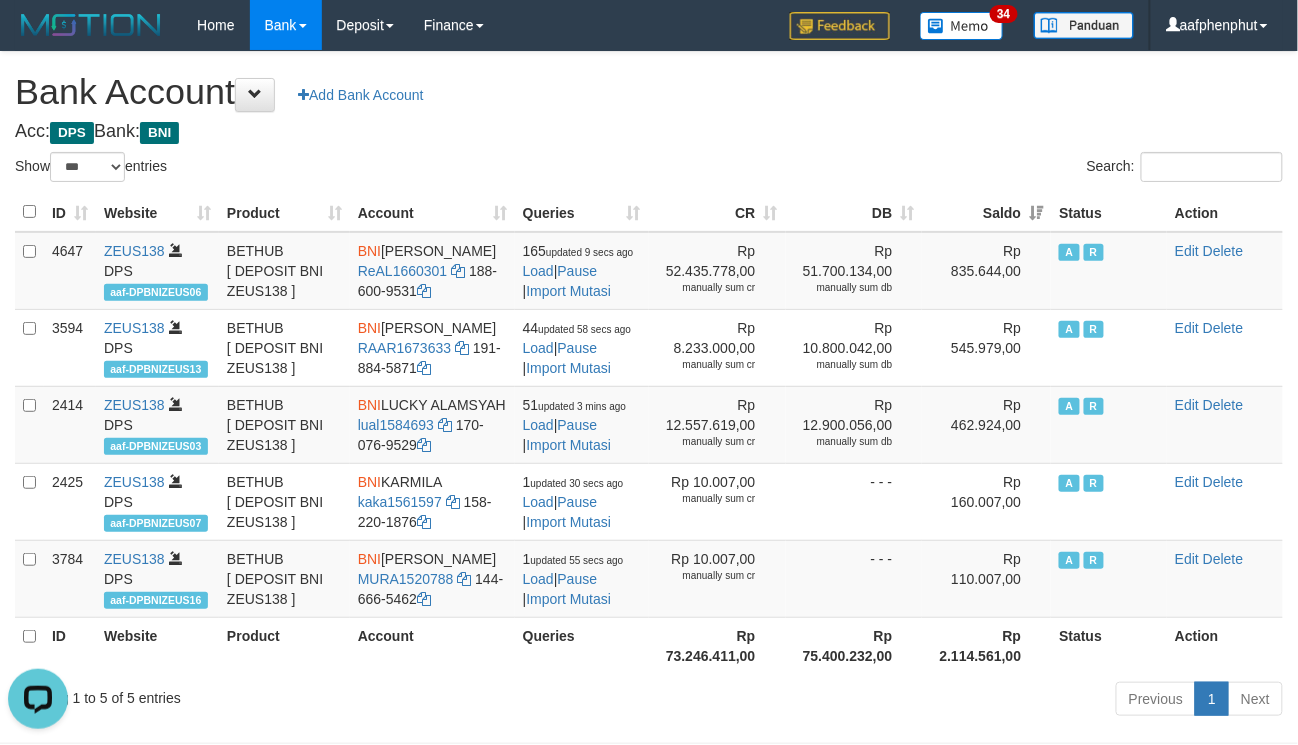 scroll, scrollTop: 0, scrollLeft: 0, axis: both 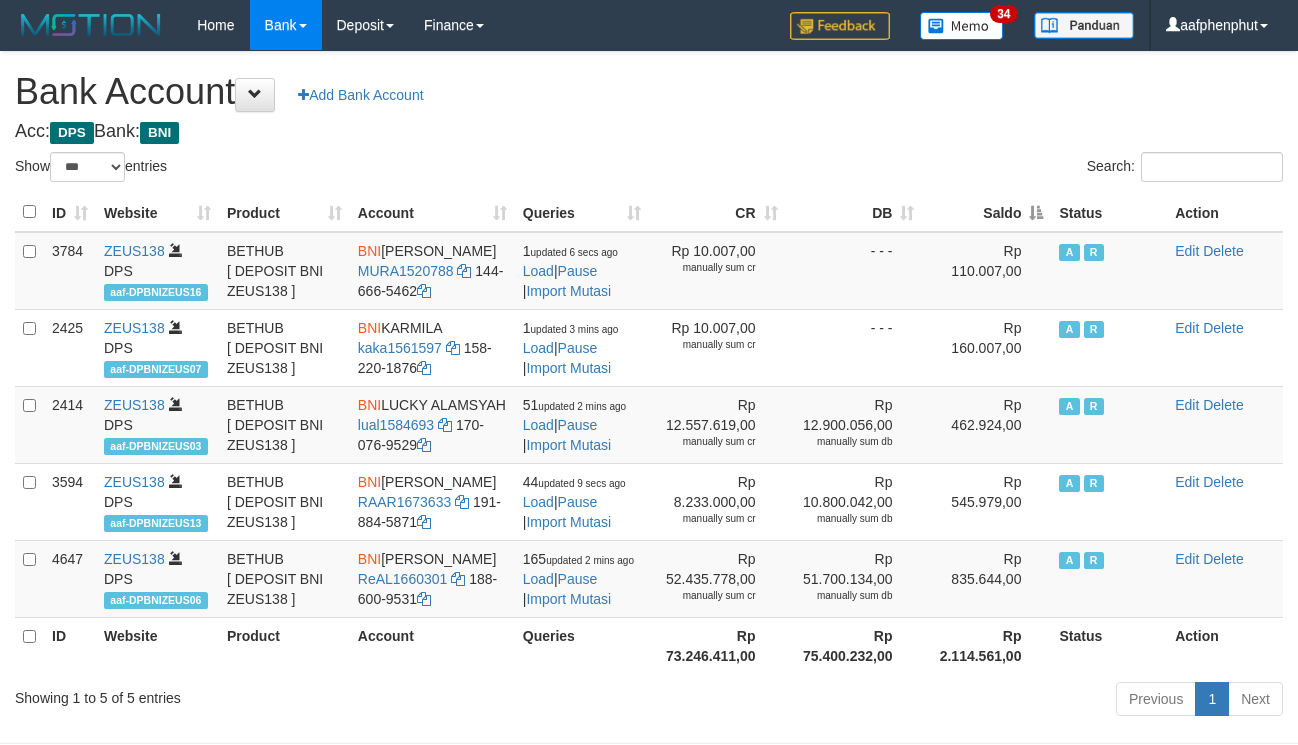 select on "***" 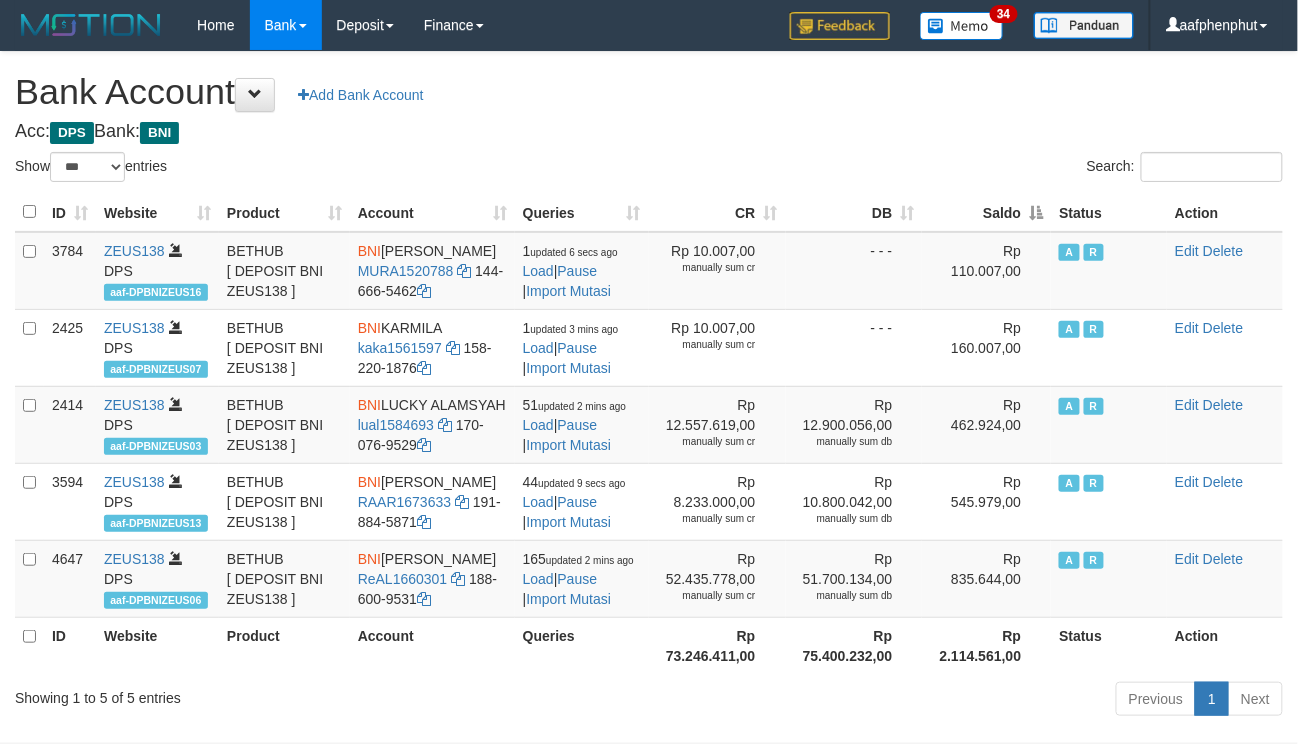 click on "Saldo" at bounding box center [986, 212] 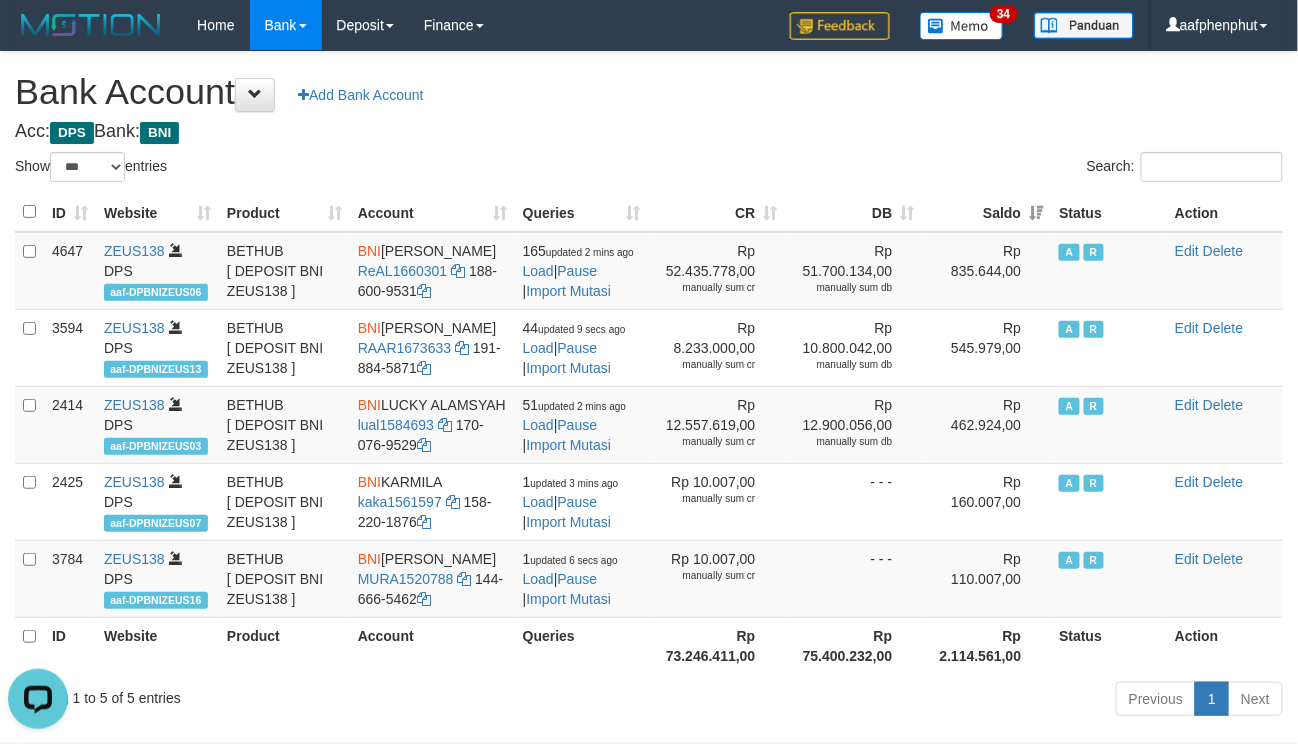 scroll, scrollTop: 0, scrollLeft: 0, axis: both 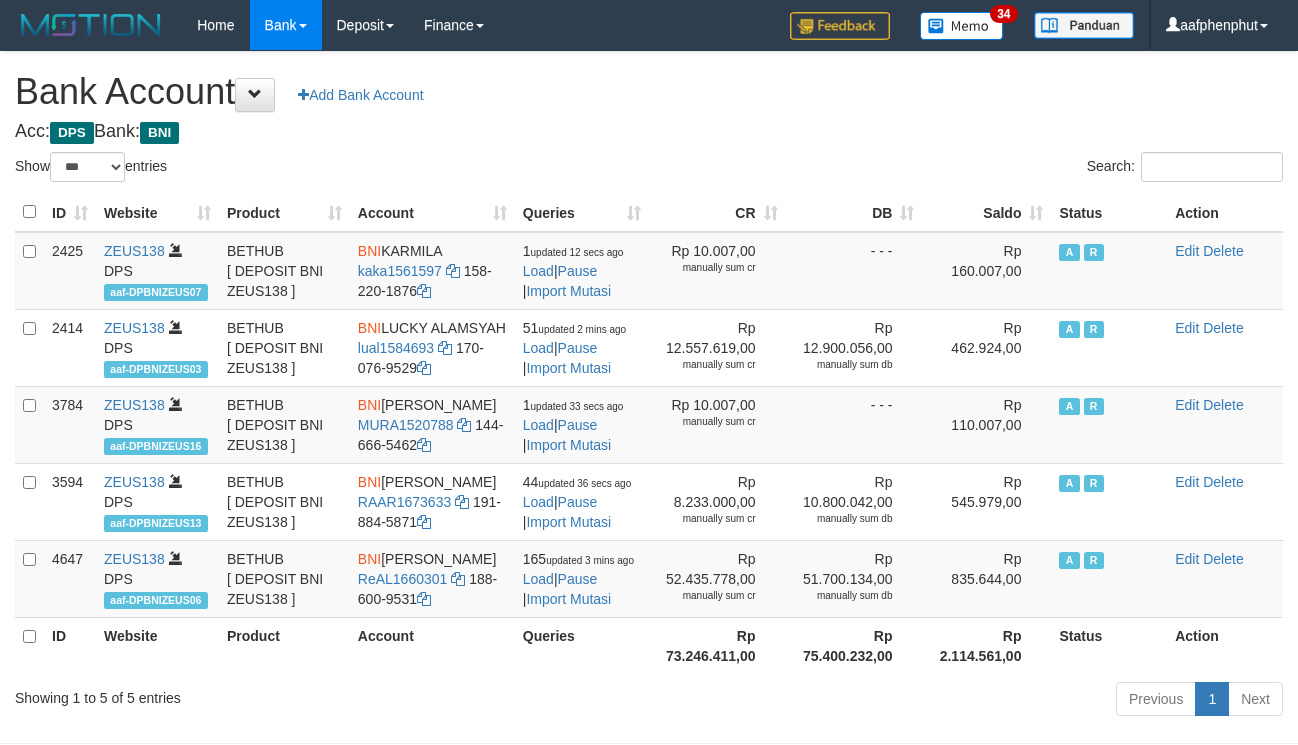 select on "***" 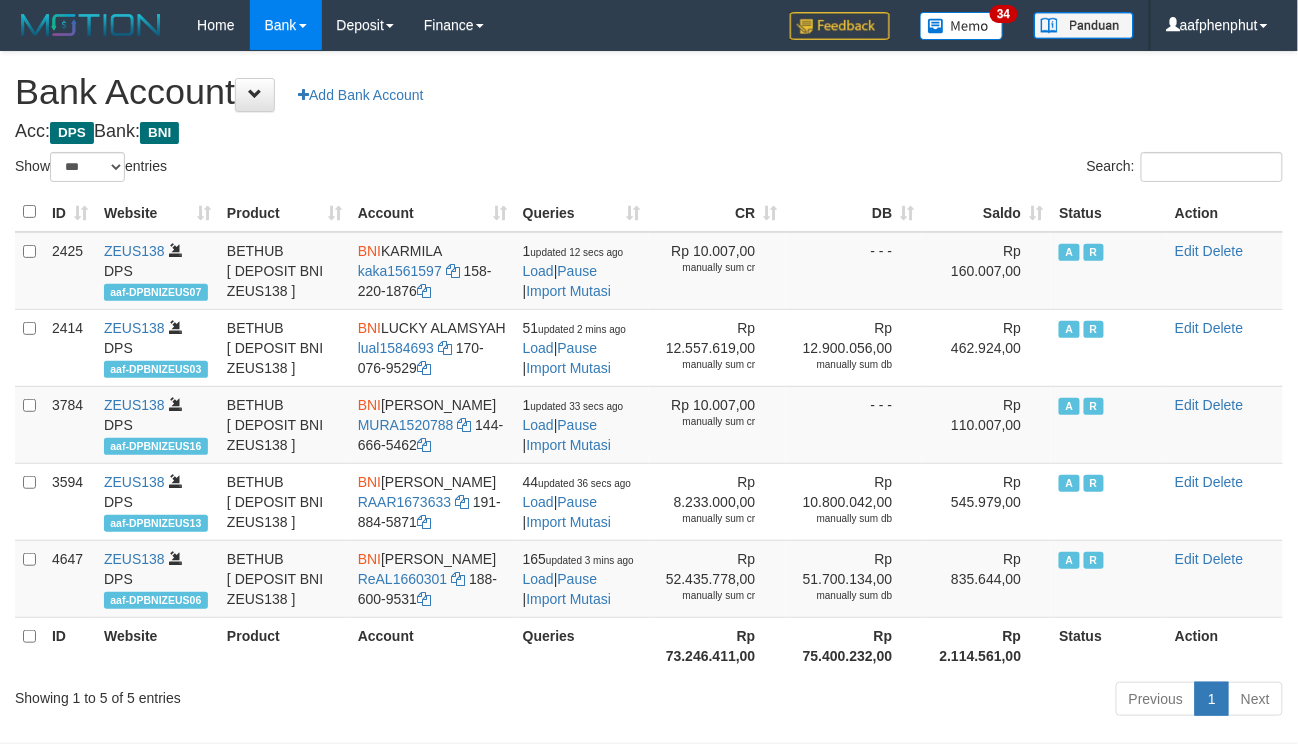 click on "Saldo" at bounding box center [986, 212] 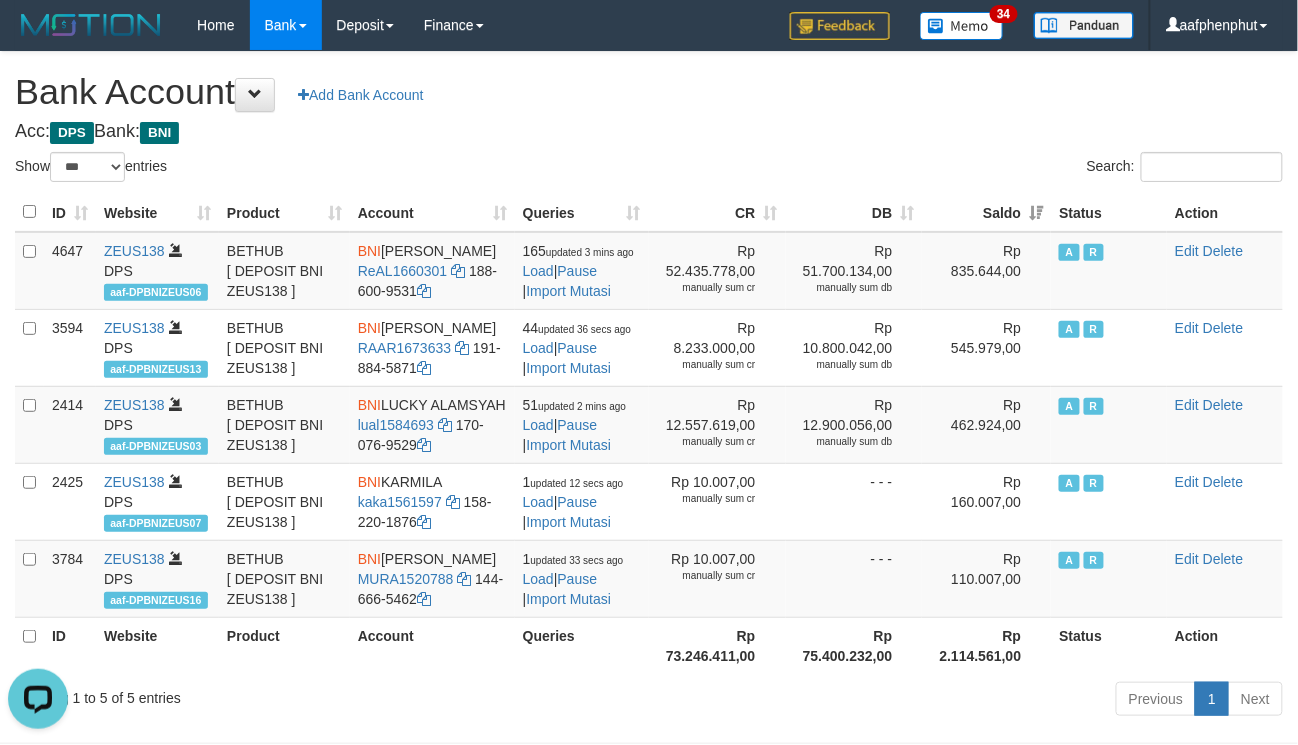 scroll, scrollTop: 0, scrollLeft: 0, axis: both 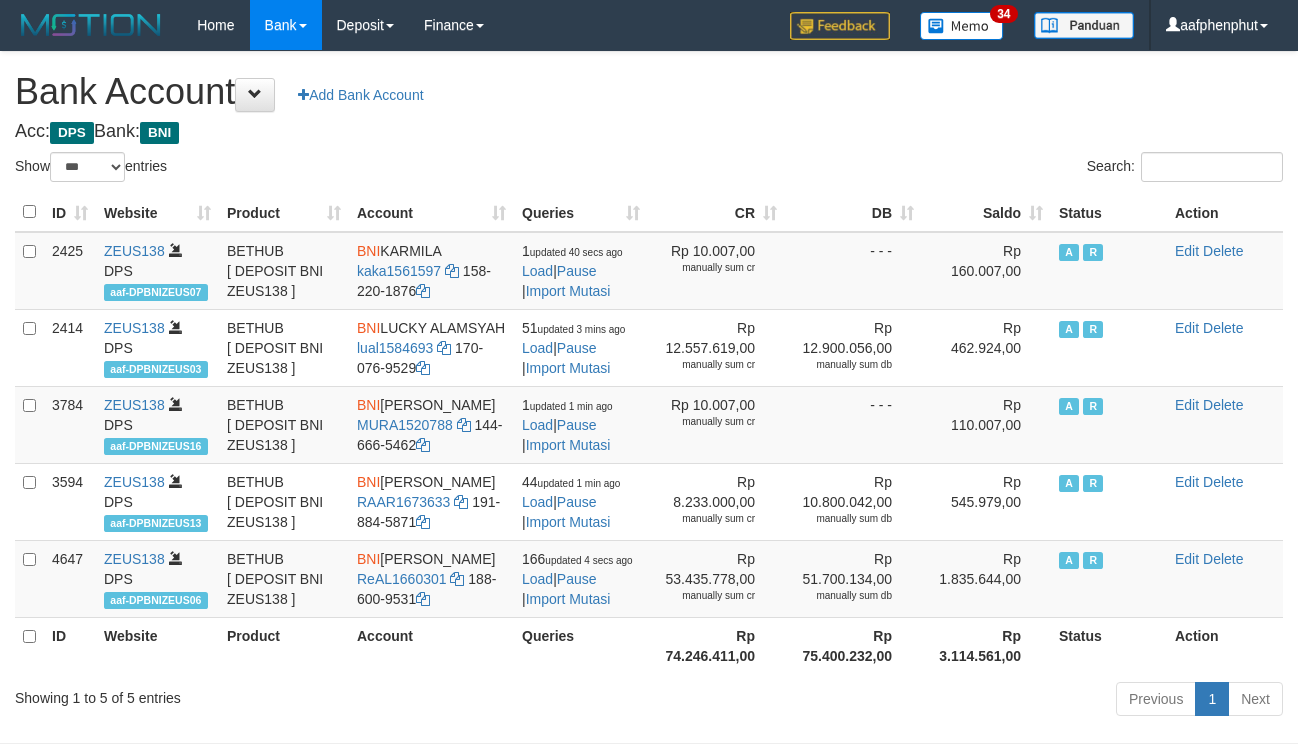 select on "***" 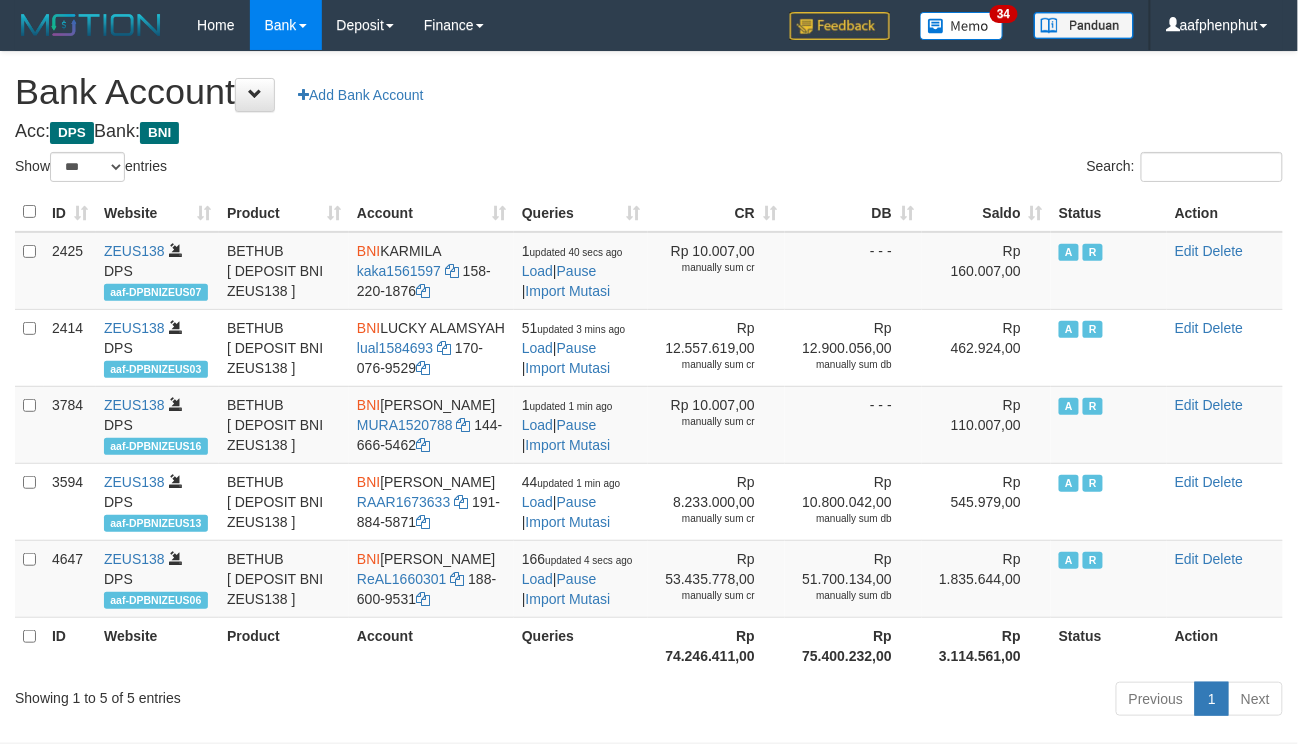 click on "Saldo" at bounding box center (986, 212) 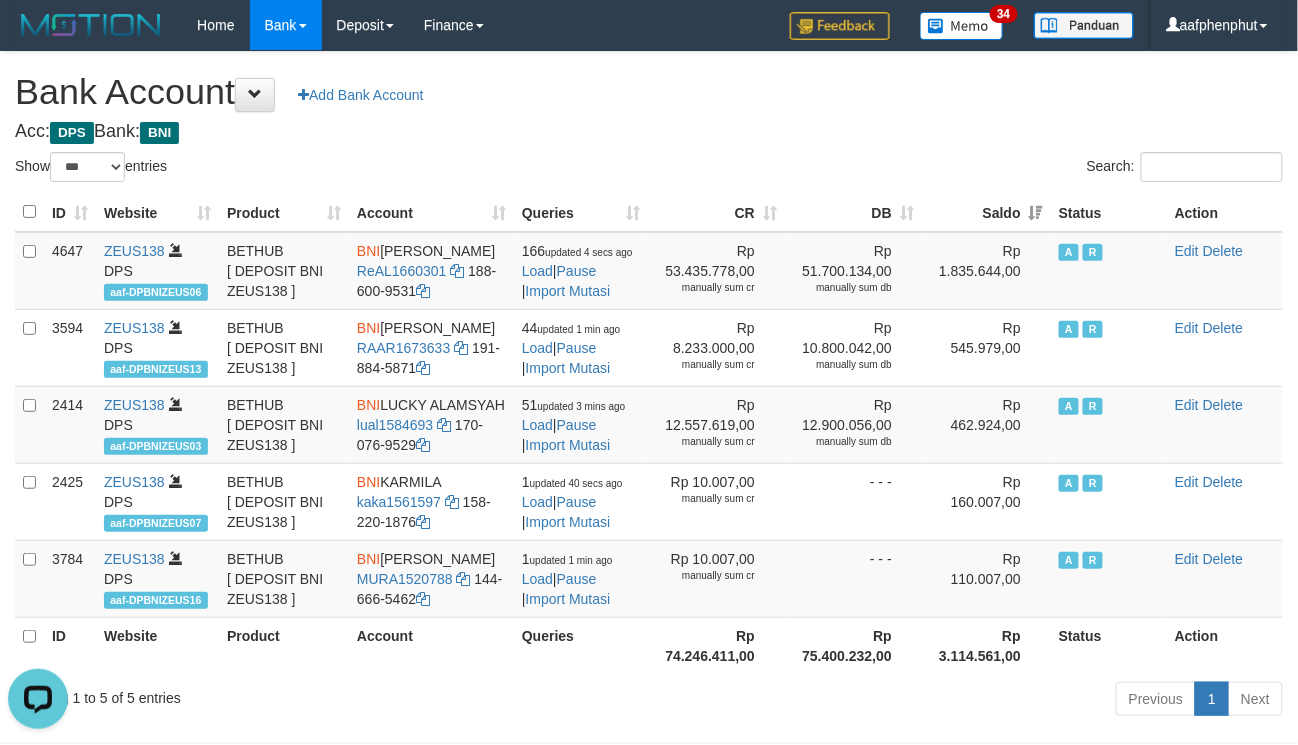 scroll, scrollTop: 0, scrollLeft: 0, axis: both 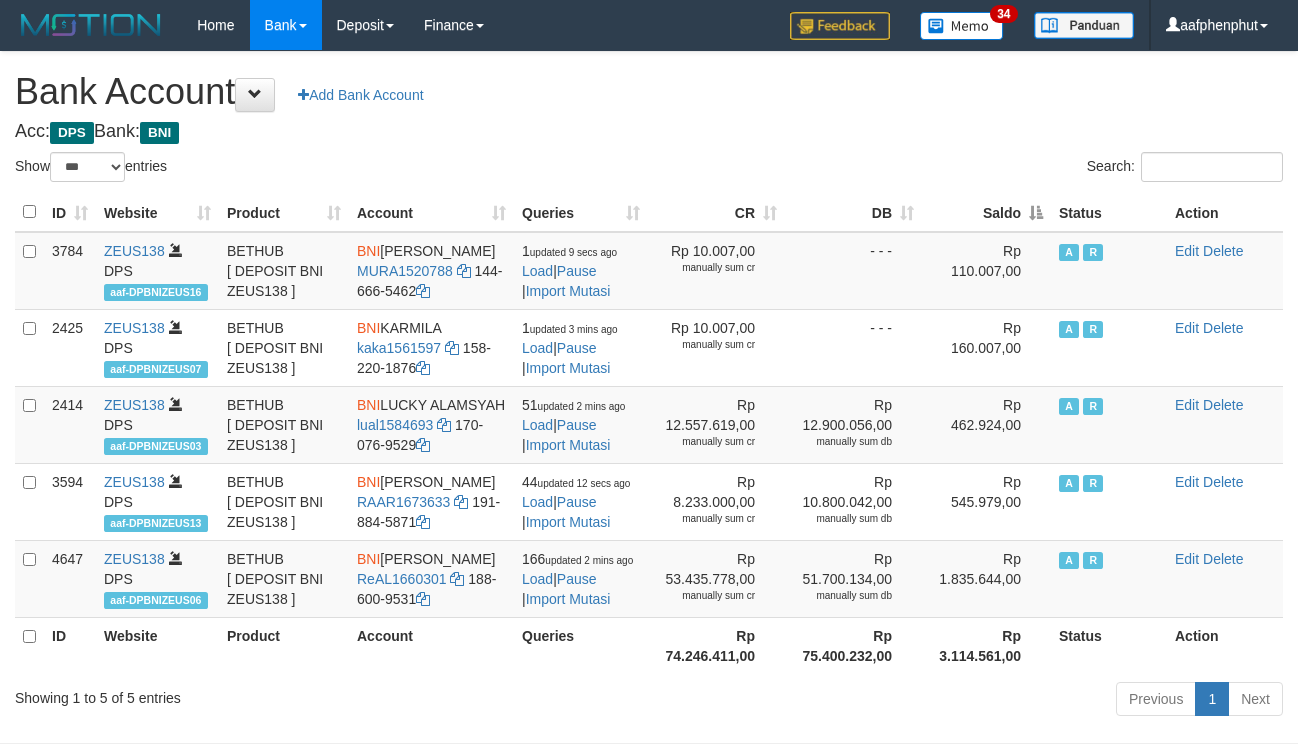 select on "***" 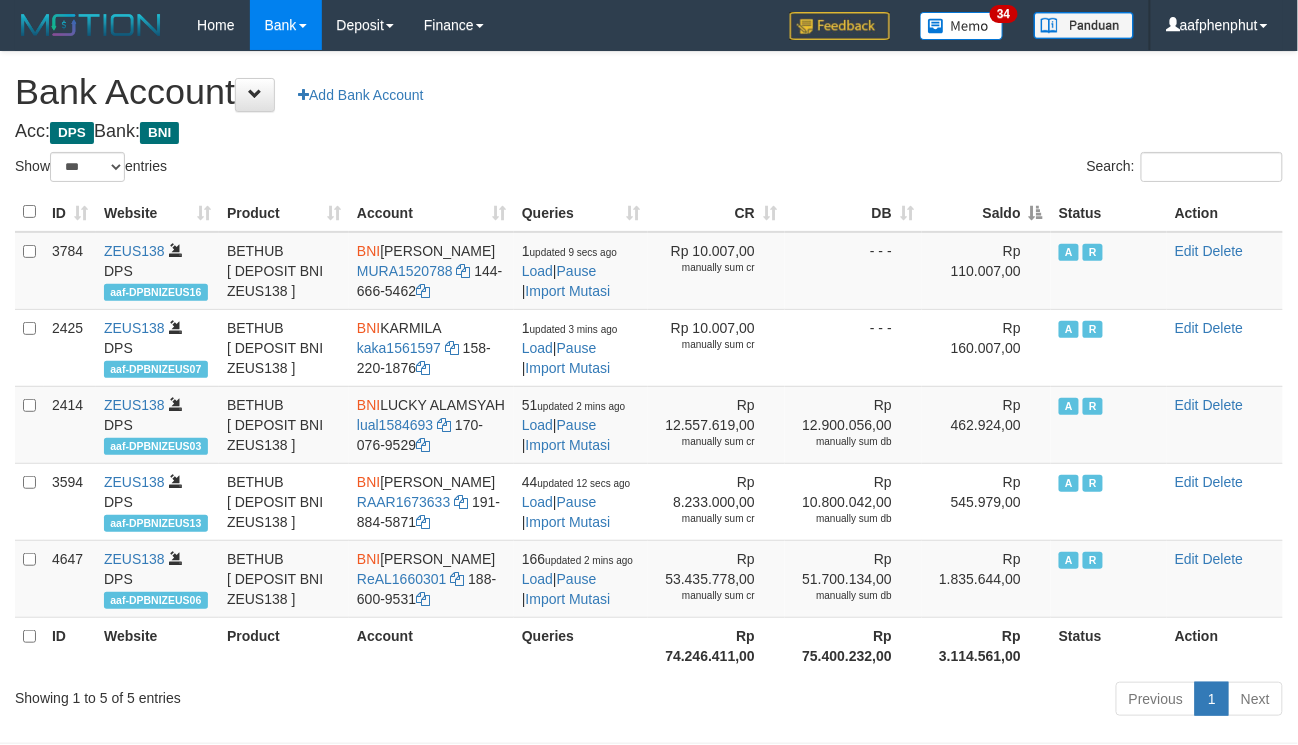 click on "Saldo" at bounding box center (986, 212) 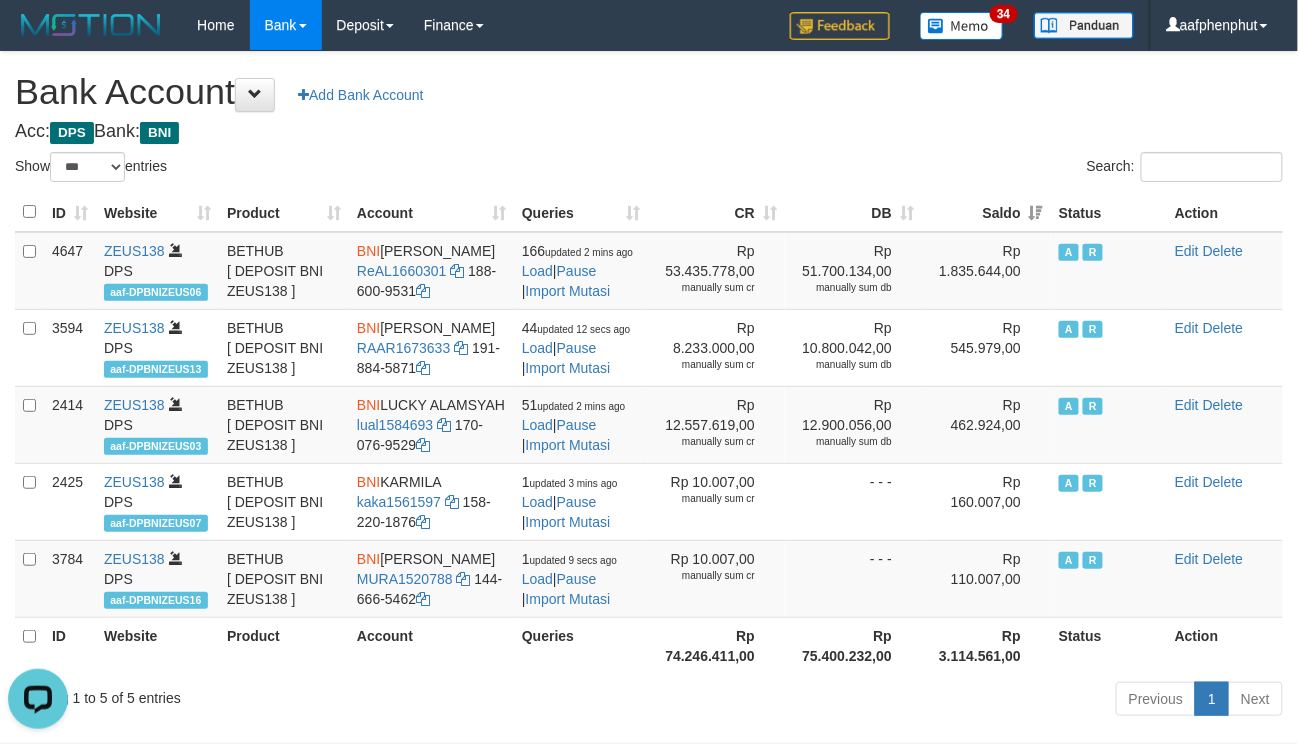 scroll, scrollTop: 0, scrollLeft: 0, axis: both 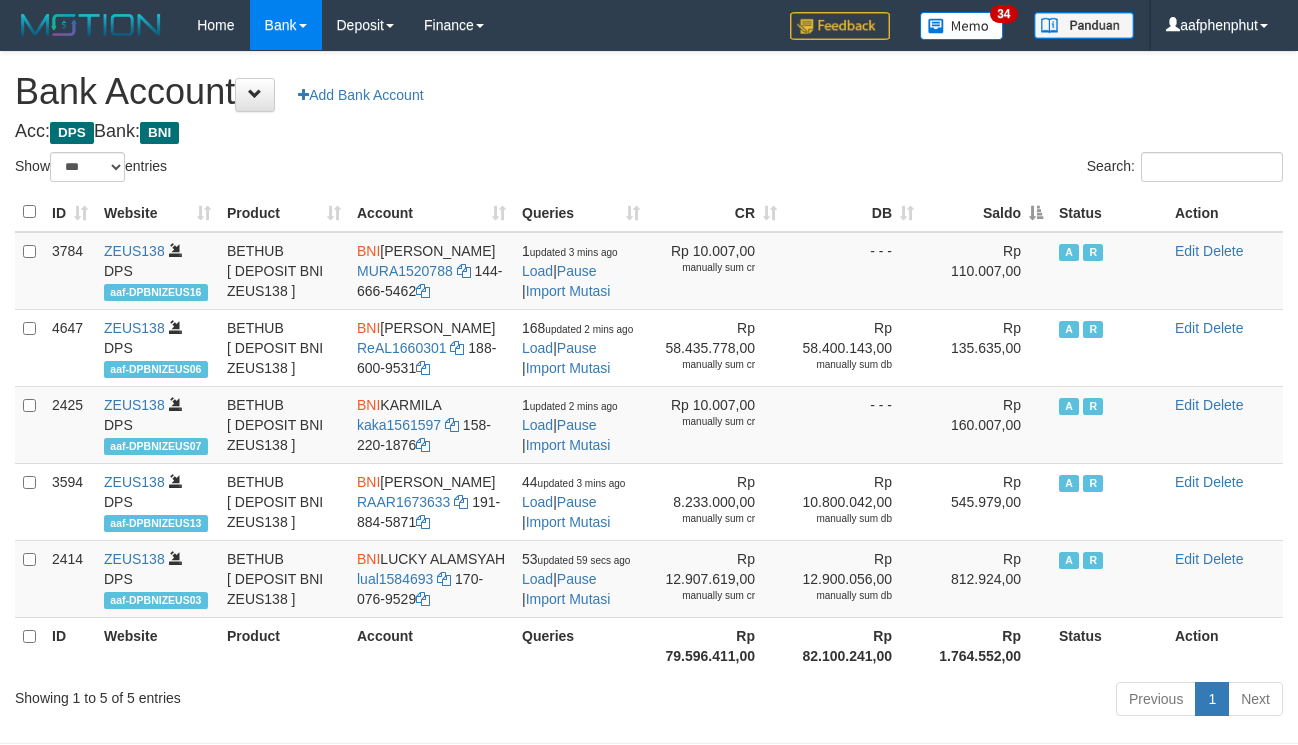 select on "***" 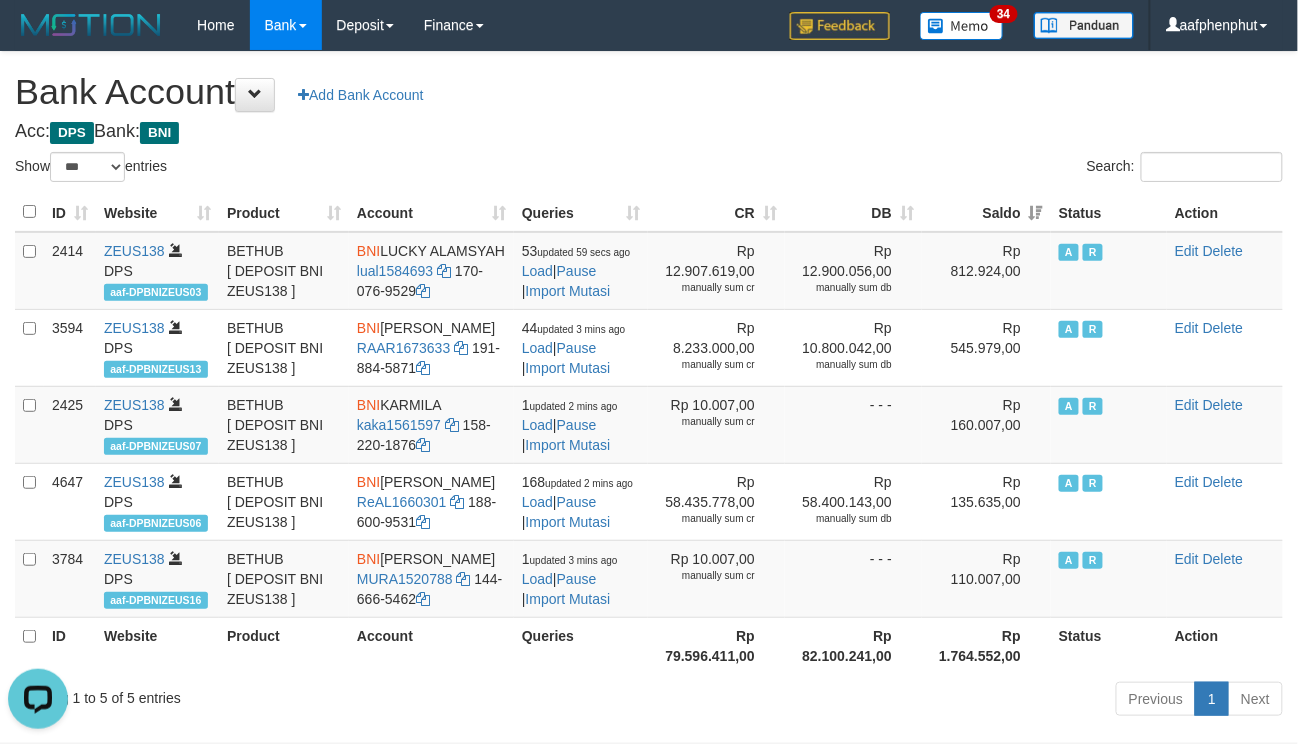 scroll, scrollTop: 0, scrollLeft: 0, axis: both 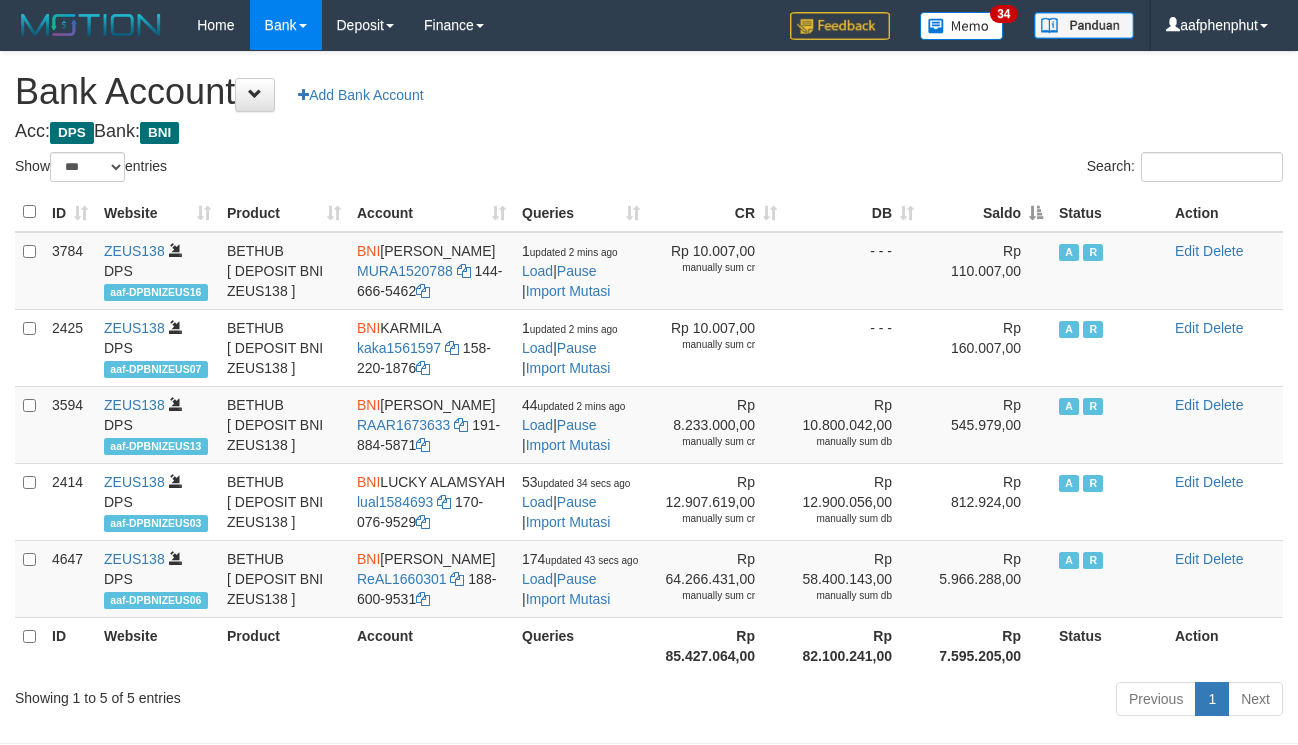 select on "***" 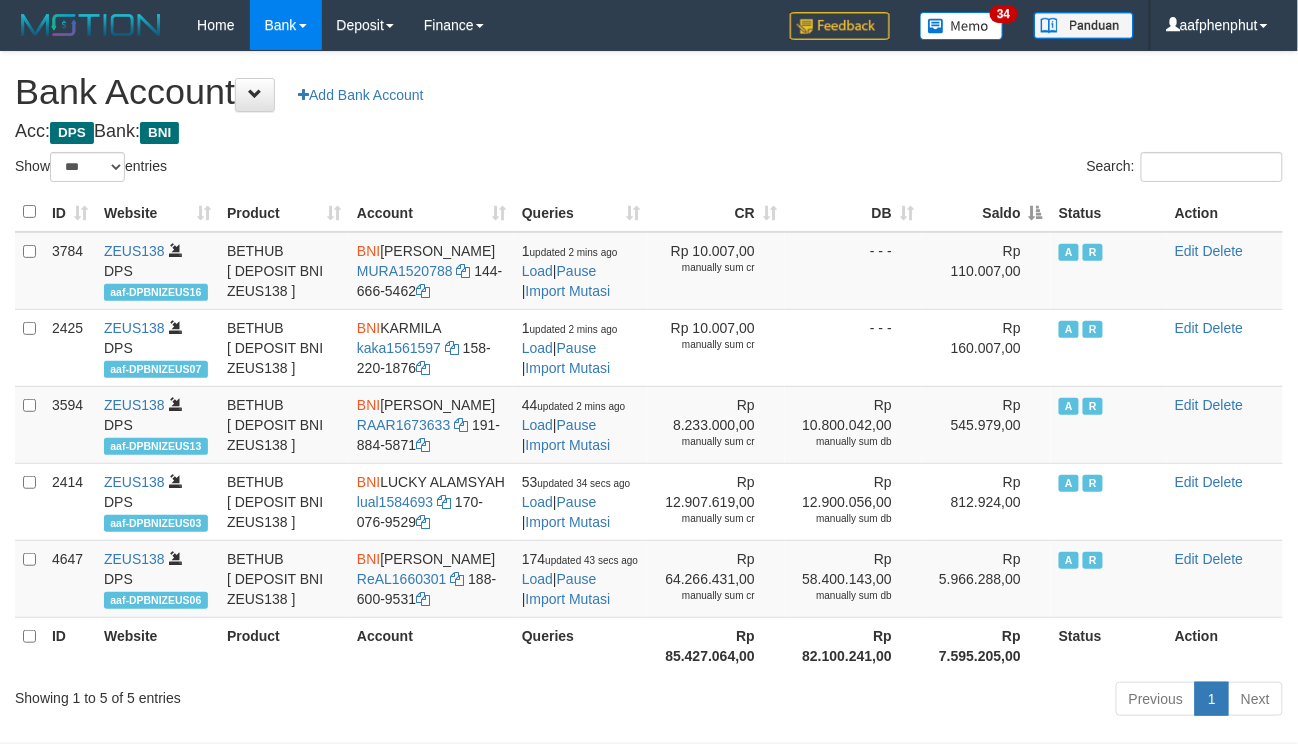 click on "Saldo" at bounding box center [986, 212] 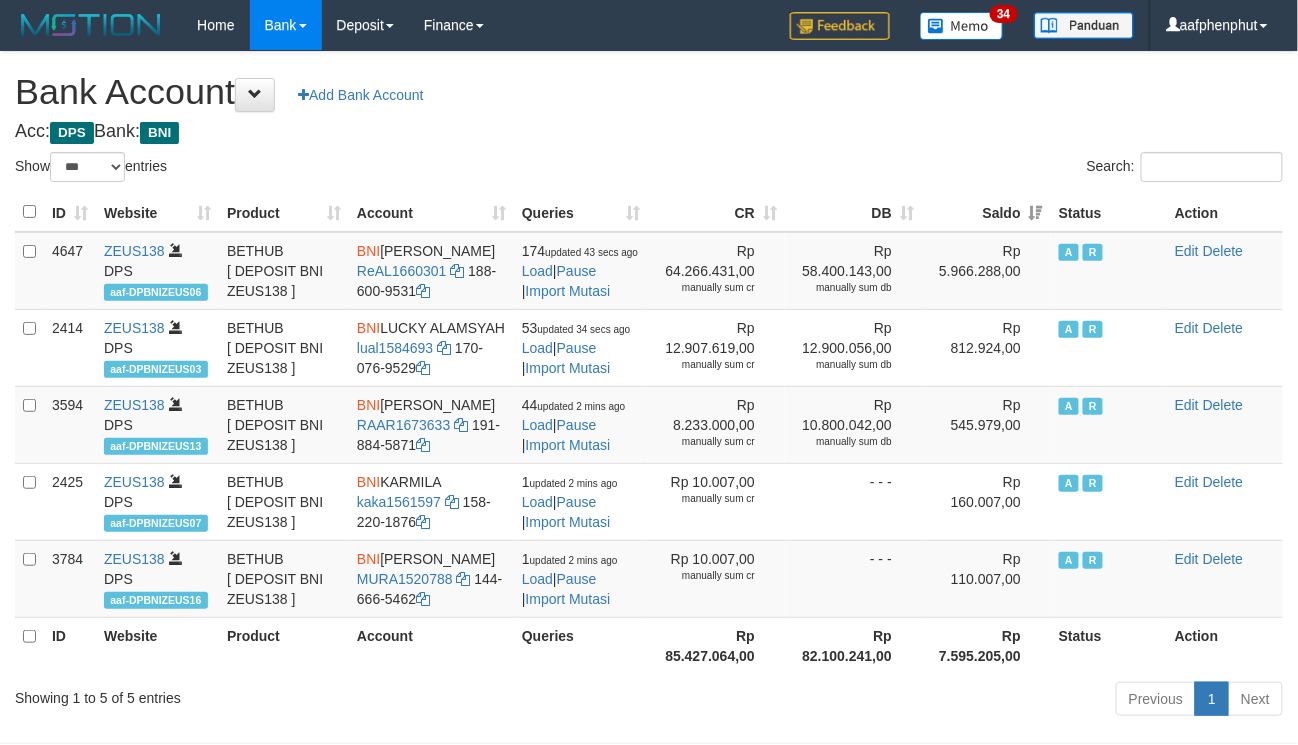 click on "Saldo" at bounding box center (986, 212) 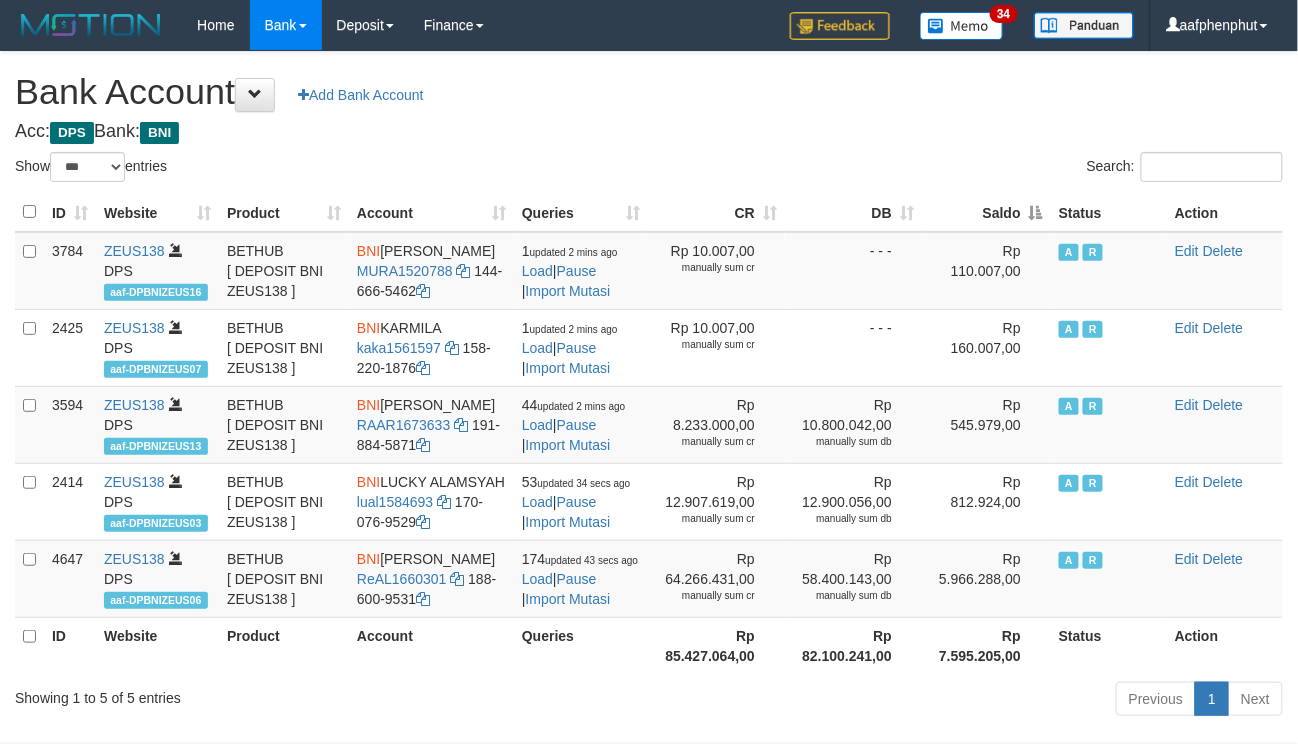 click on "Saldo" at bounding box center (986, 212) 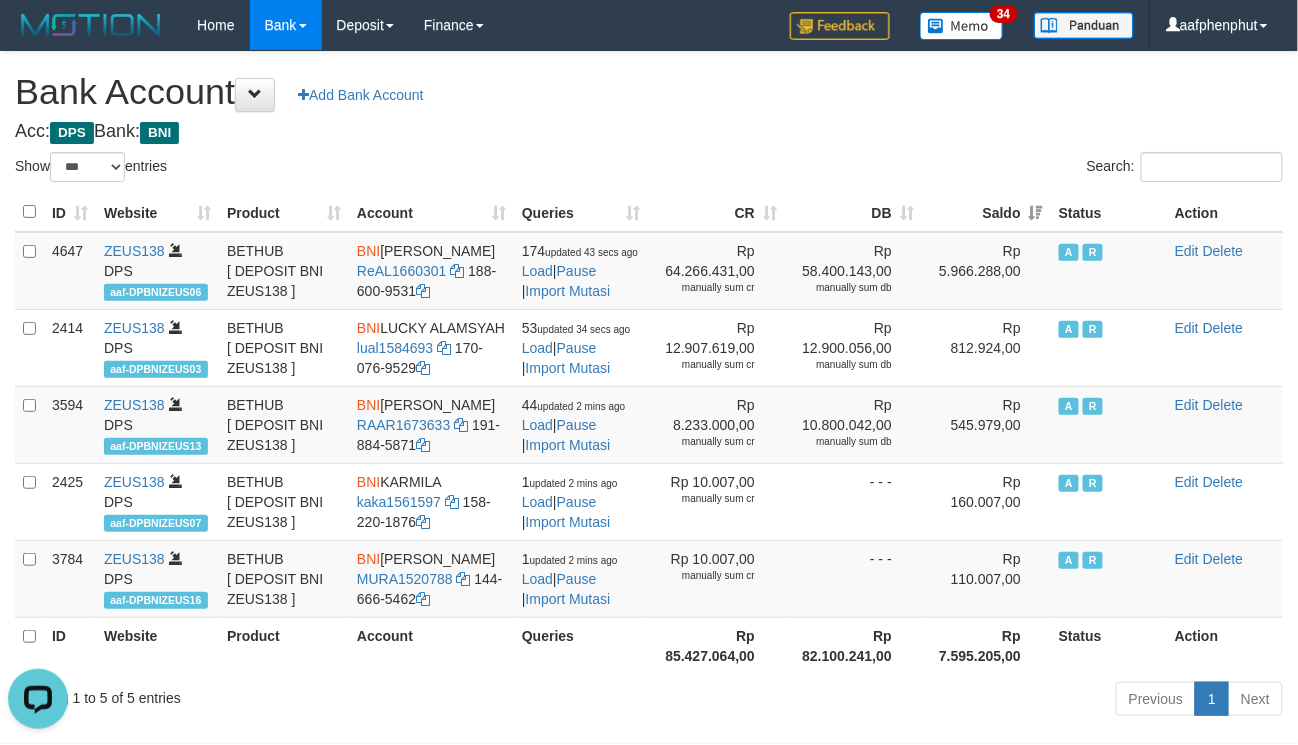 scroll, scrollTop: 0, scrollLeft: 0, axis: both 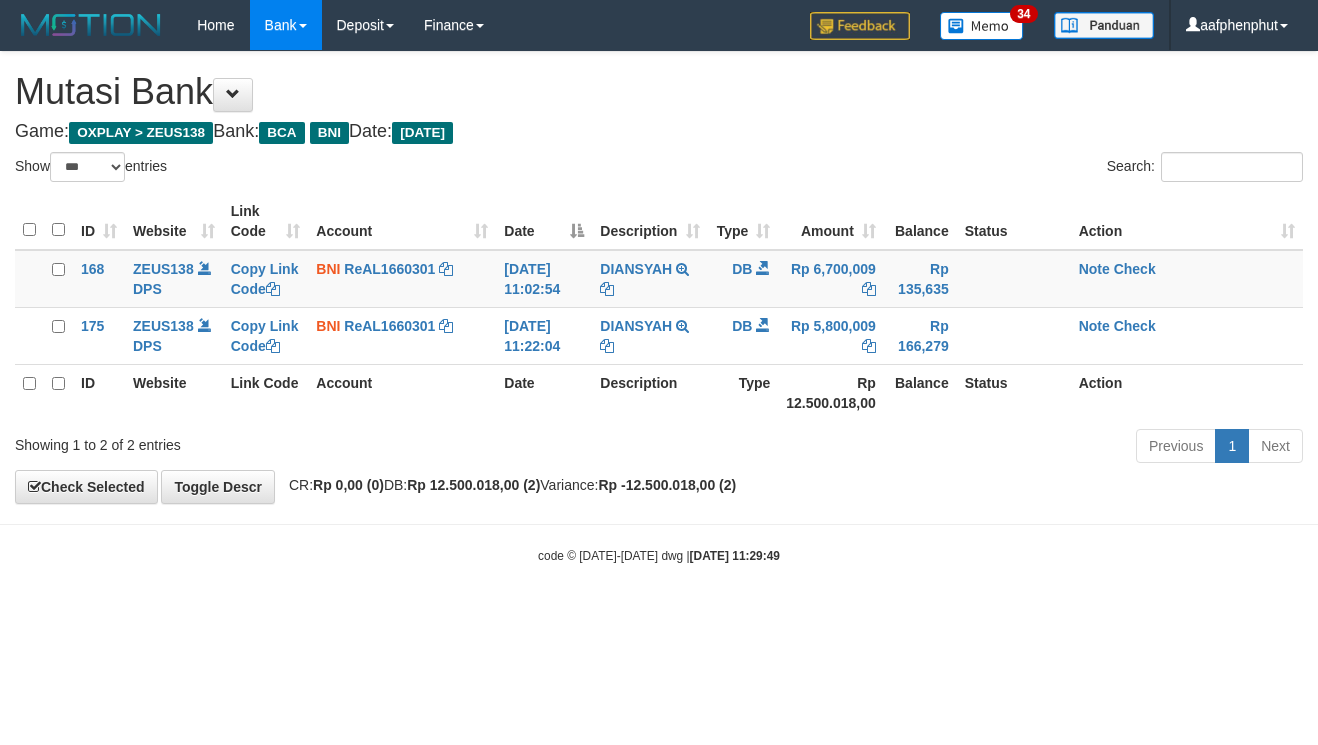 select on "***" 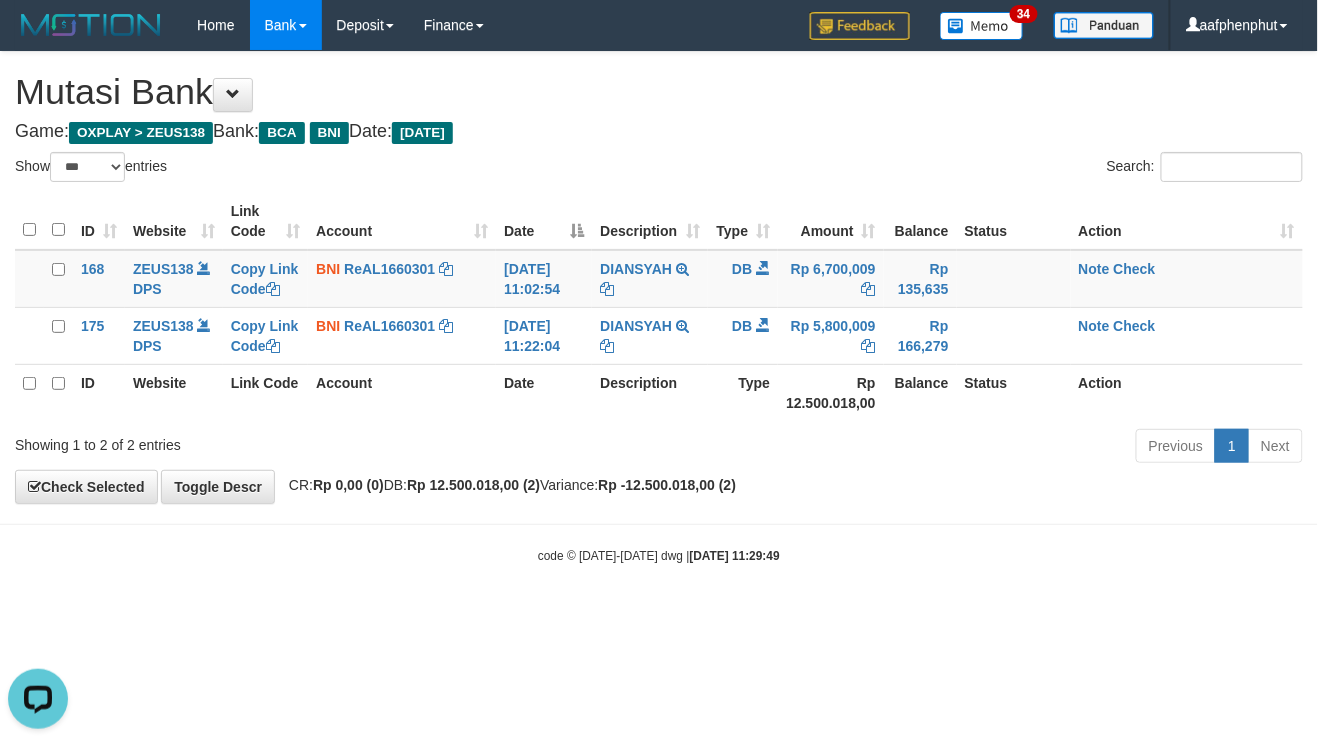scroll, scrollTop: 0, scrollLeft: 0, axis: both 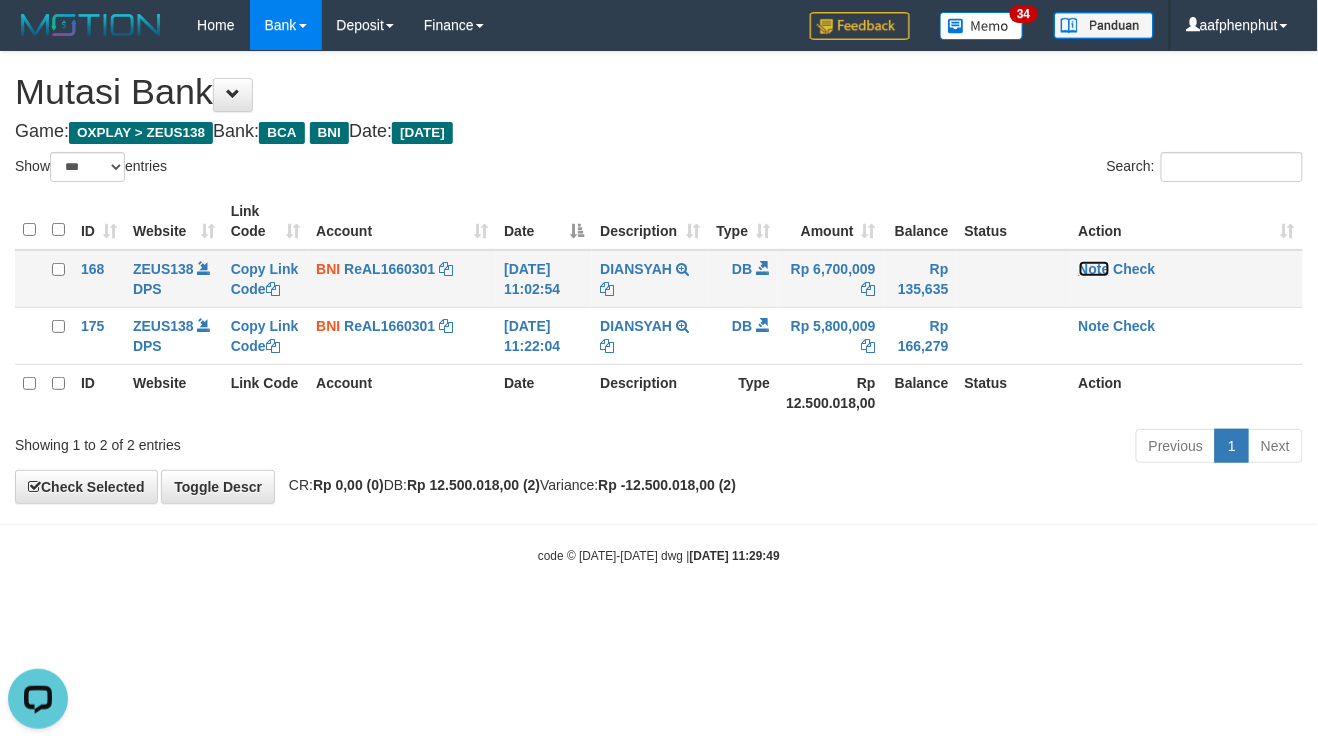 click on "Note" at bounding box center (1094, 269) 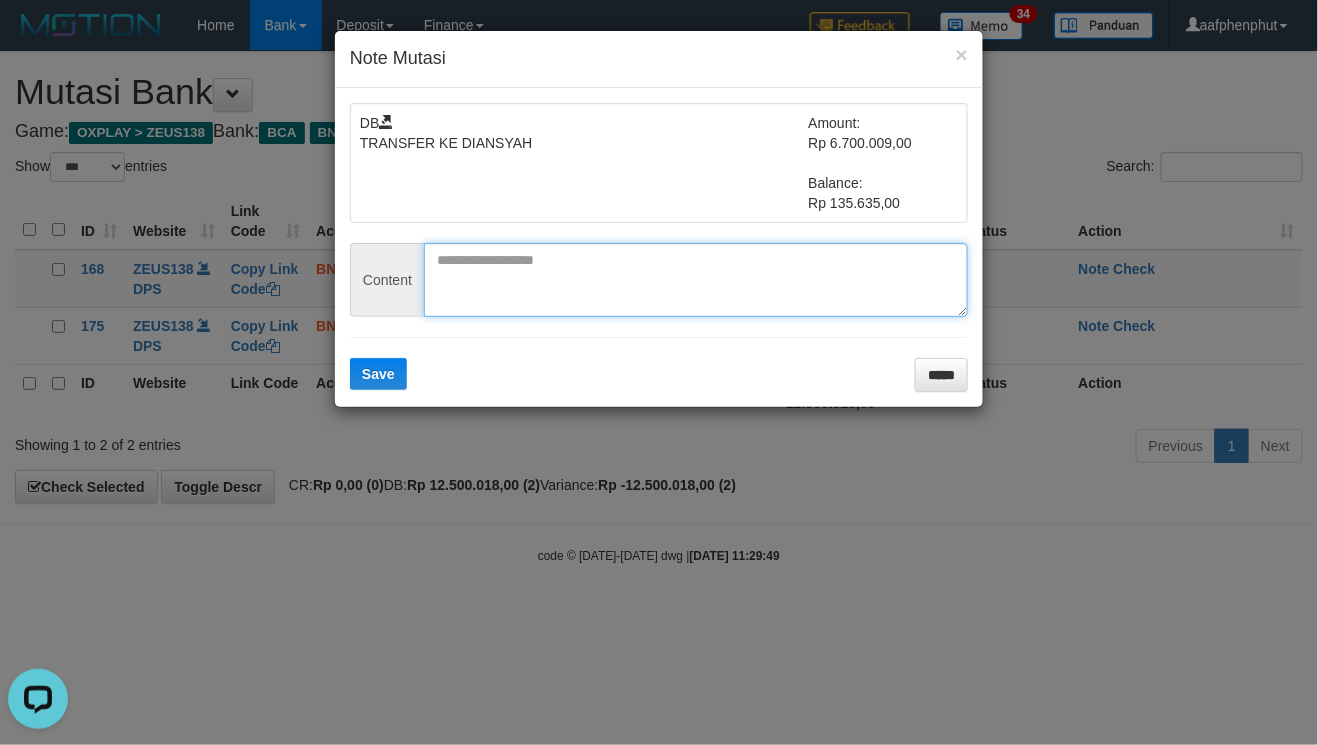 click at bounding box center [696, 280] 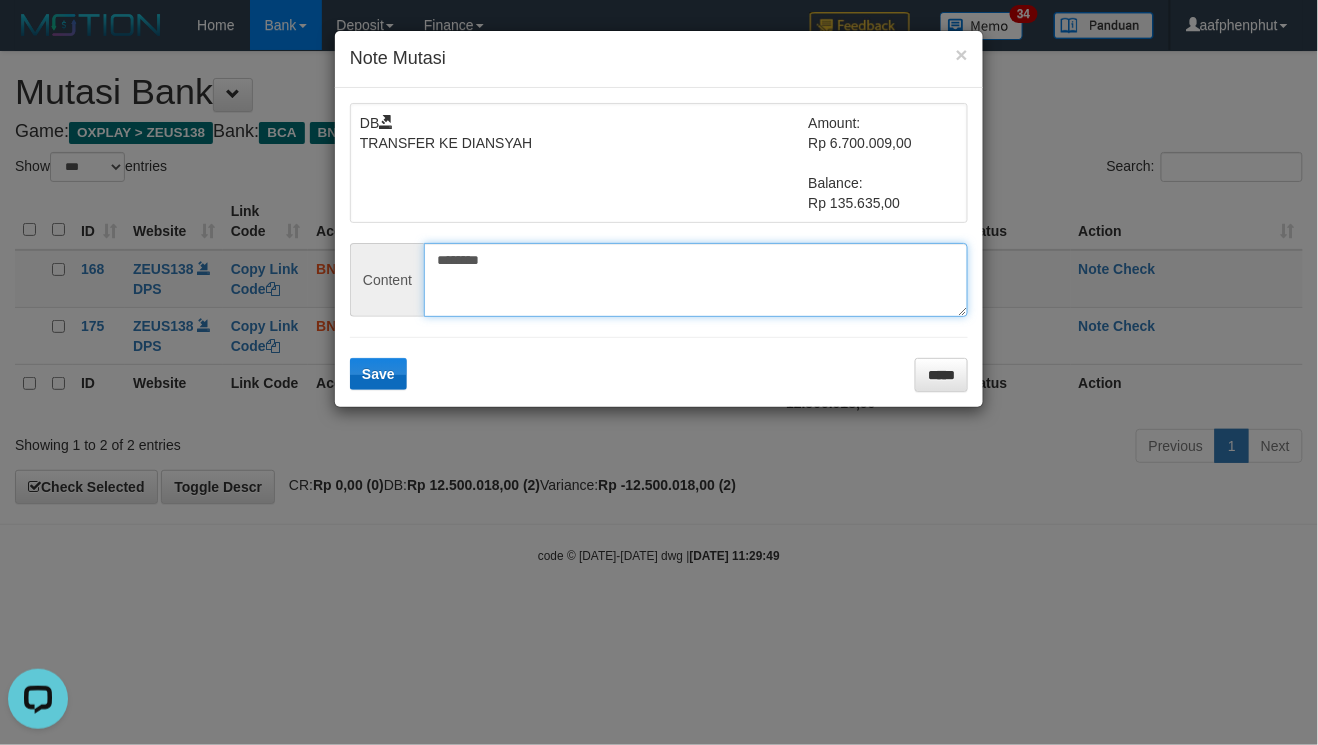 type on "********" 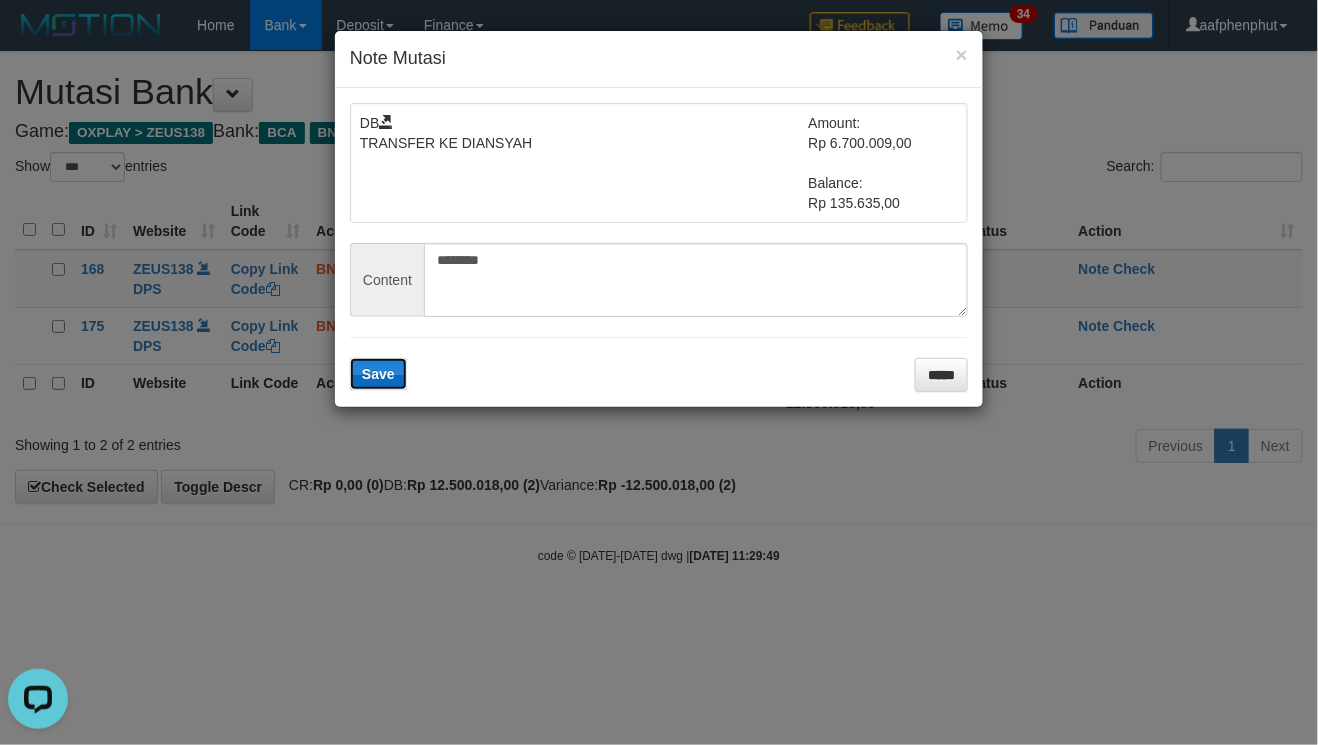 click on "Save" at bounding box center [378, 374] 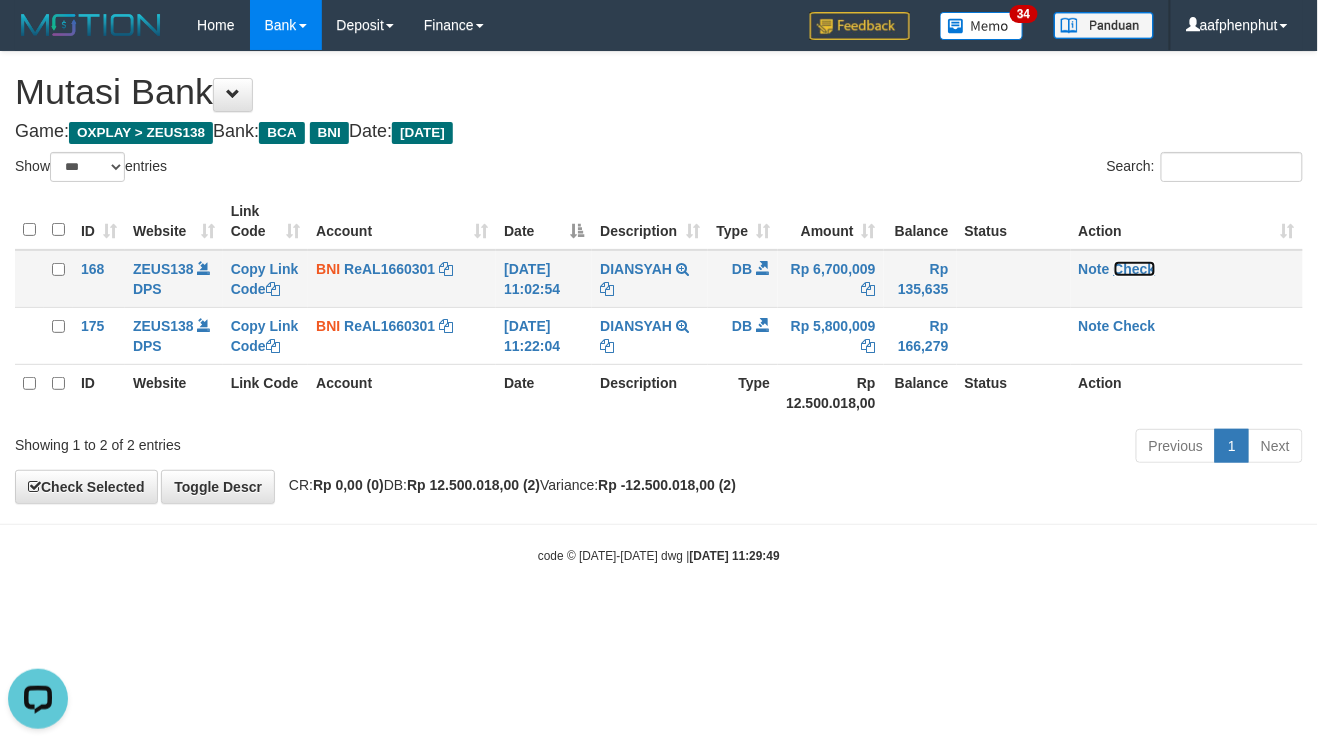 click on "Check" at bounding box center [1135, 269] 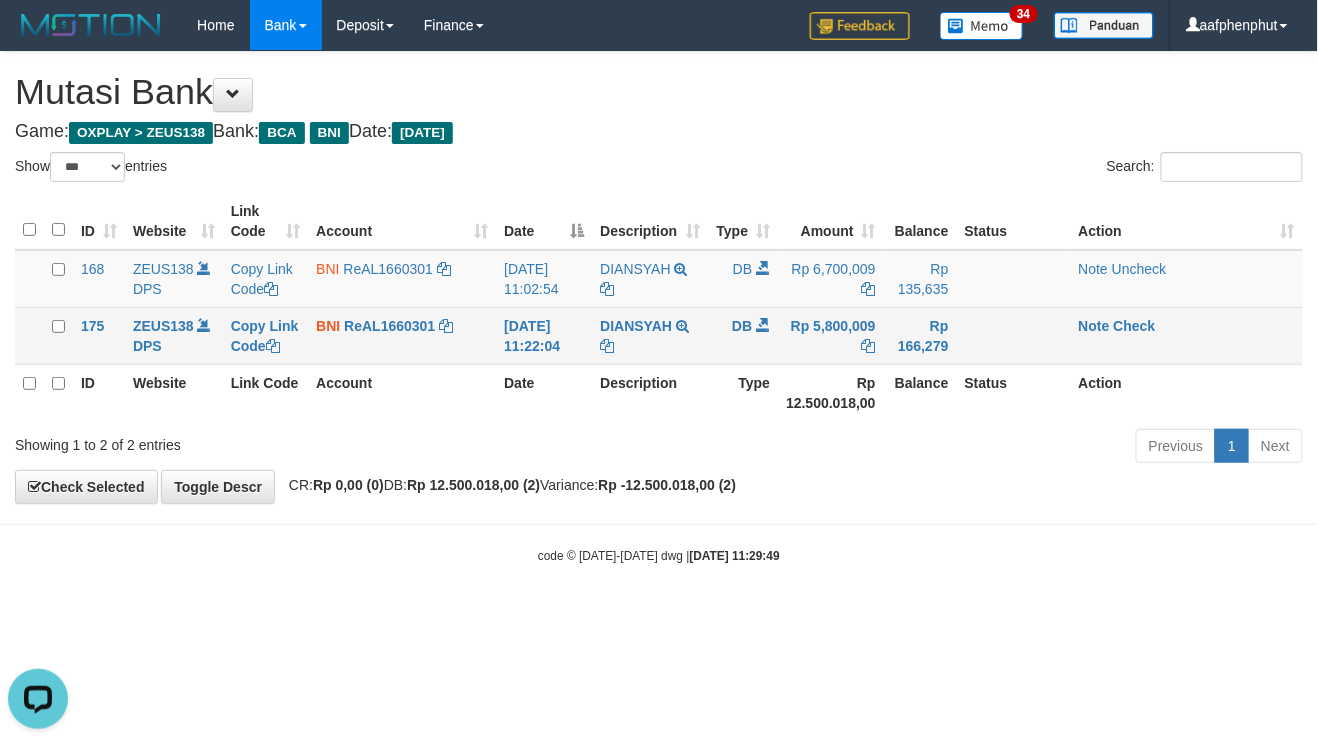 click on "Note
Check" at bounding box center [1187, 335] 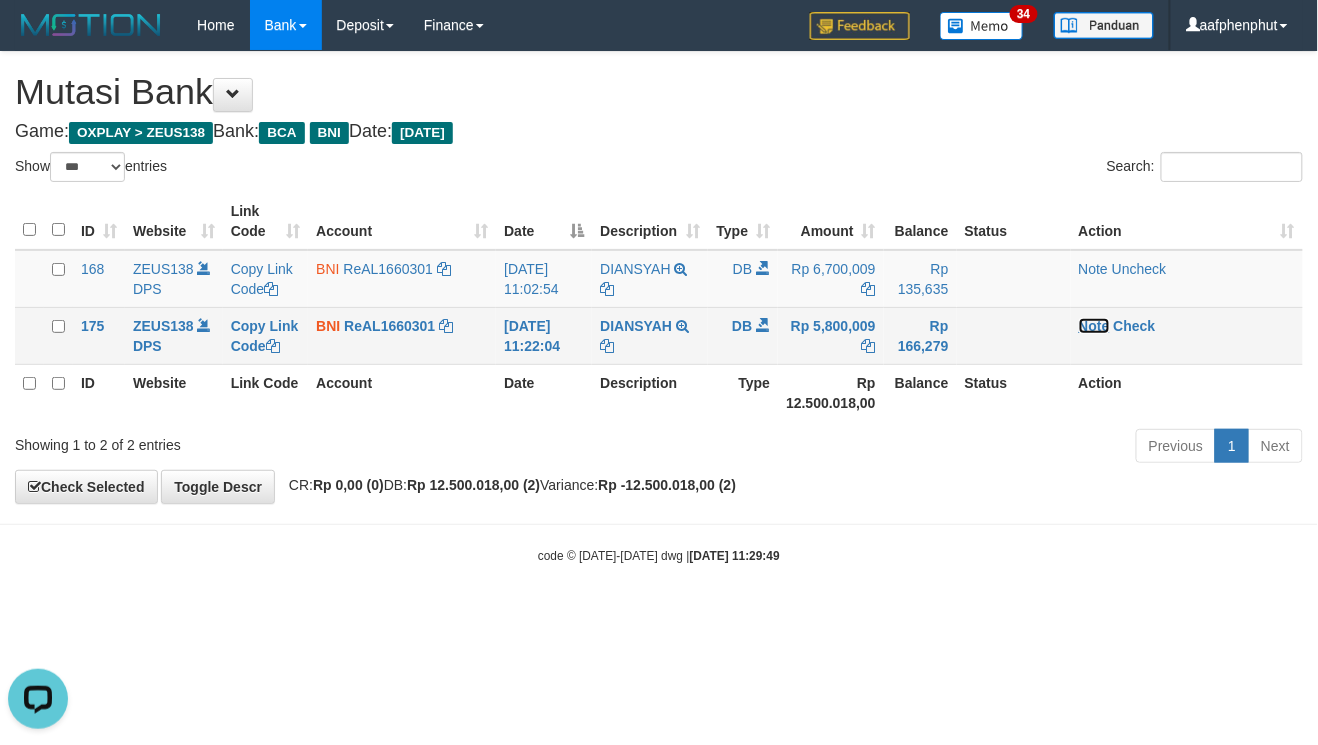 click on "Note" at bounding box center [1094, 326] 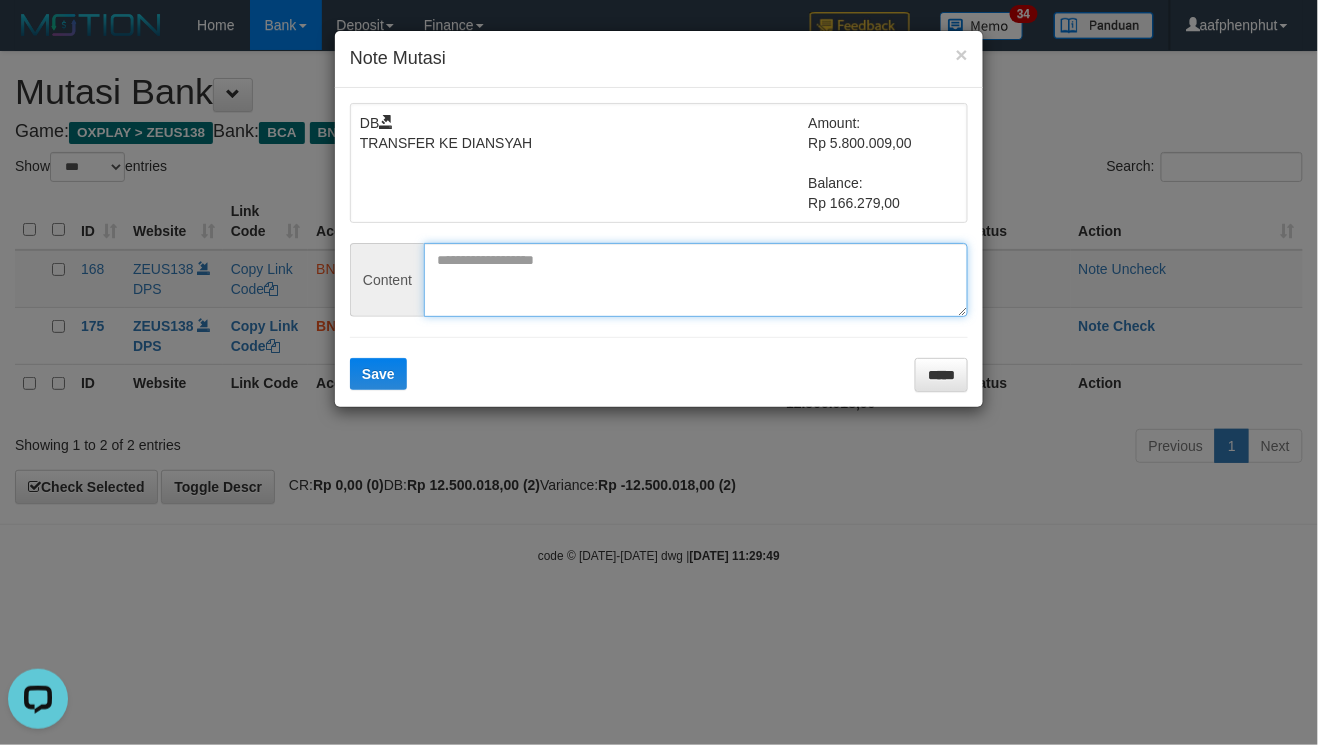 click at bounding box center [696, 280] 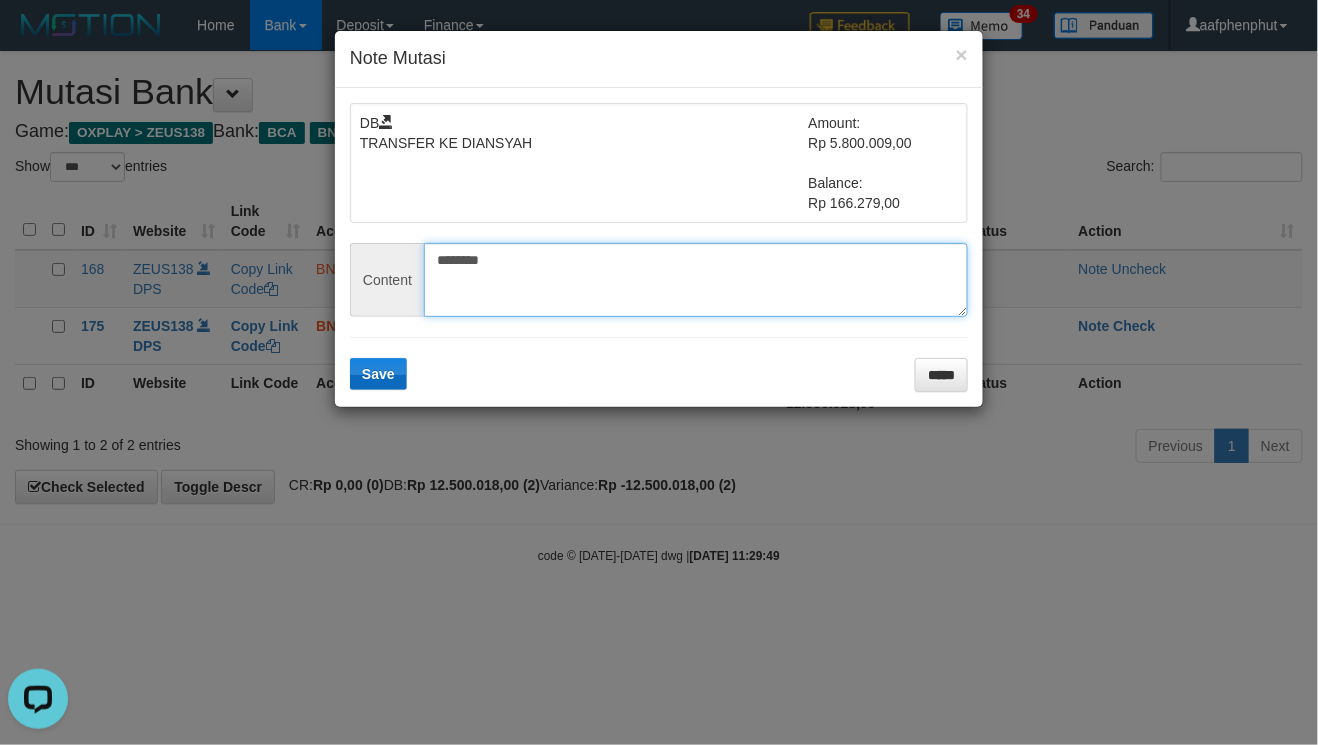 type on "********" 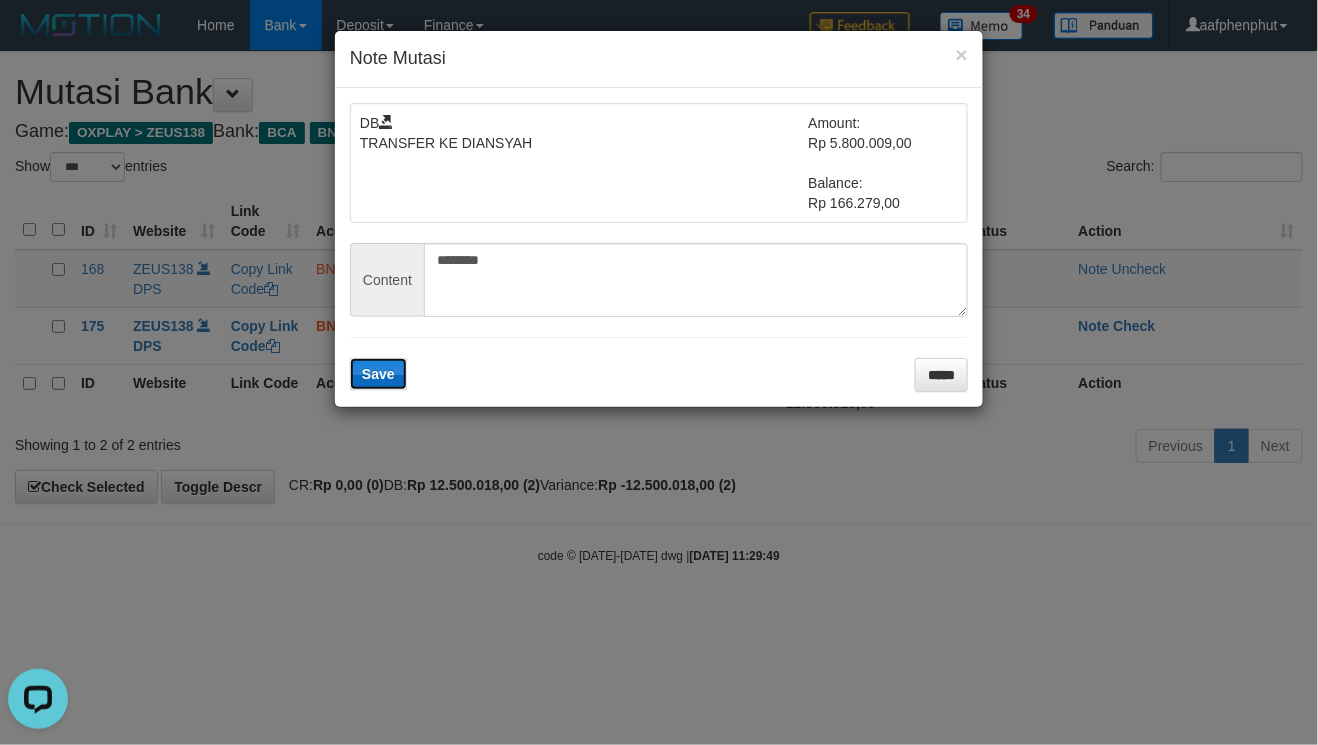 click on "Save" at bounding box center [378, 374] 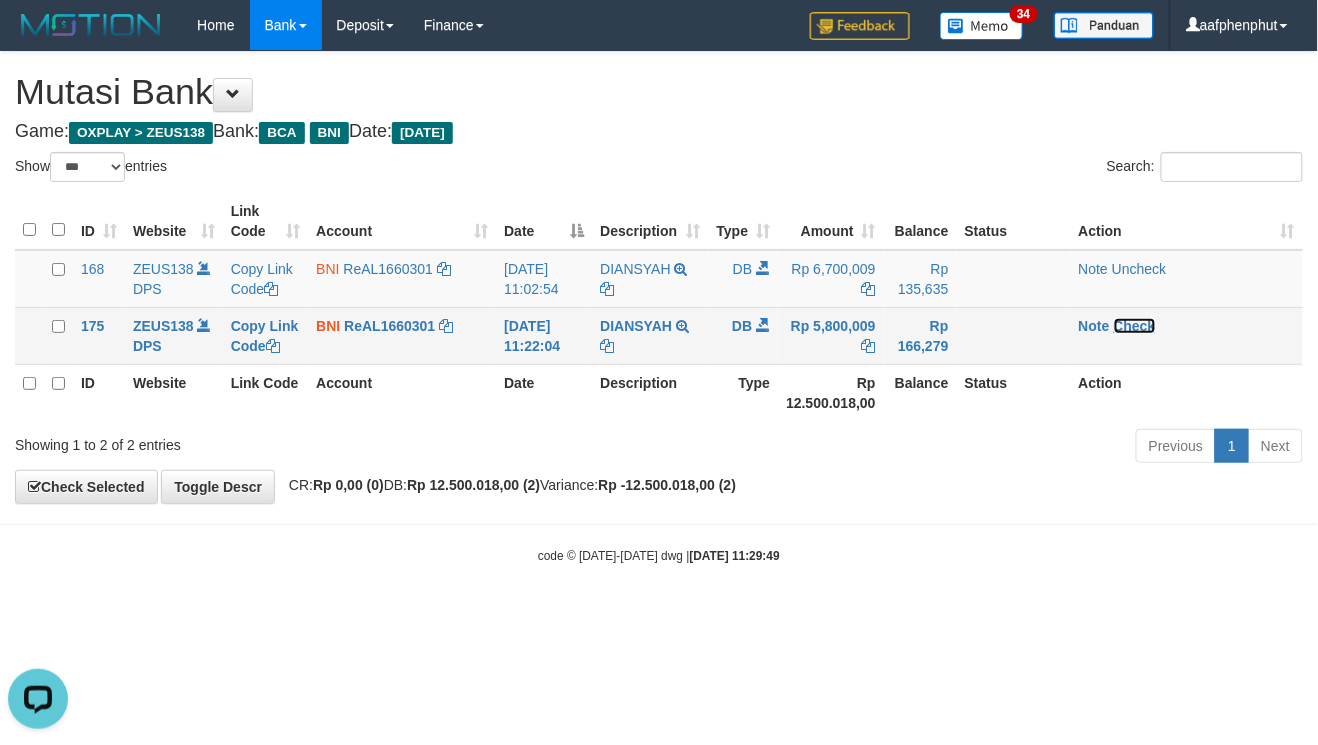 click on "Check" at bounding box center (1135, 326) 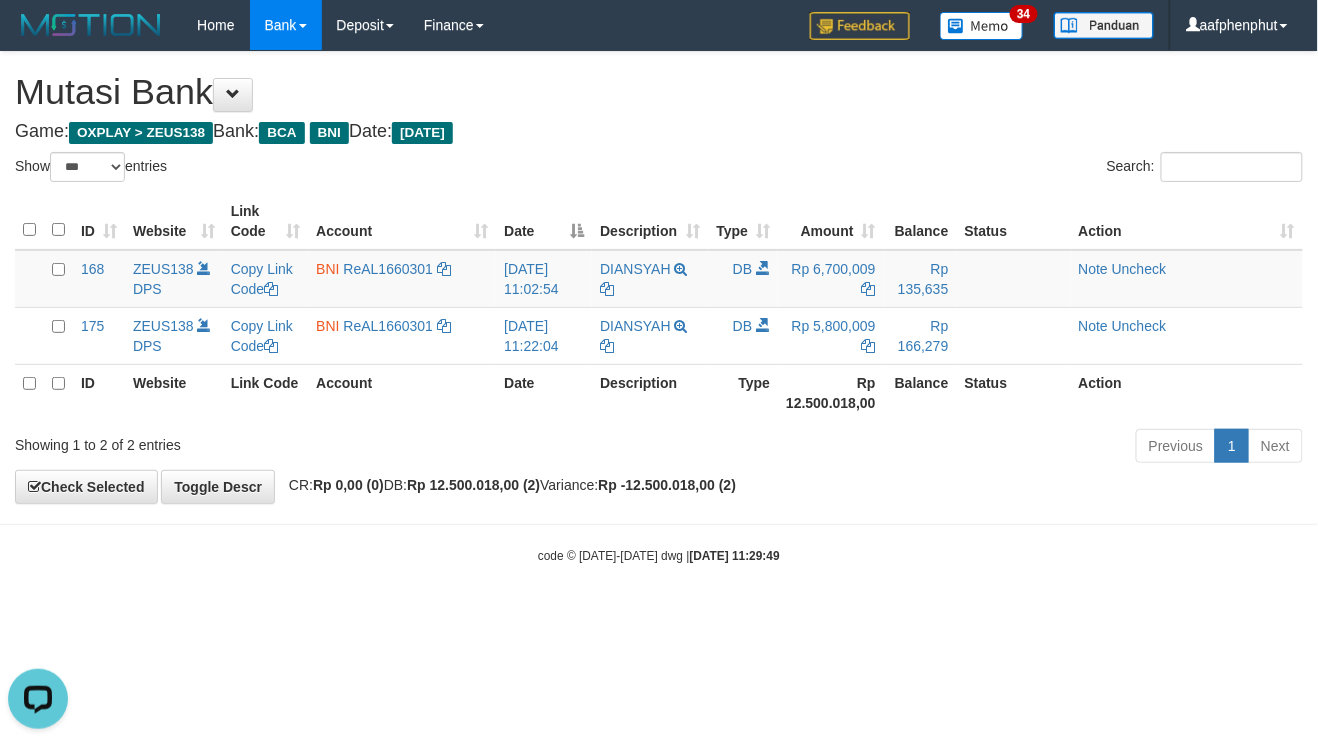 drag, startPoint x: 976, startPoint y: 550, endPoint x: 952, endPoint y: 549, distance: 24.020824 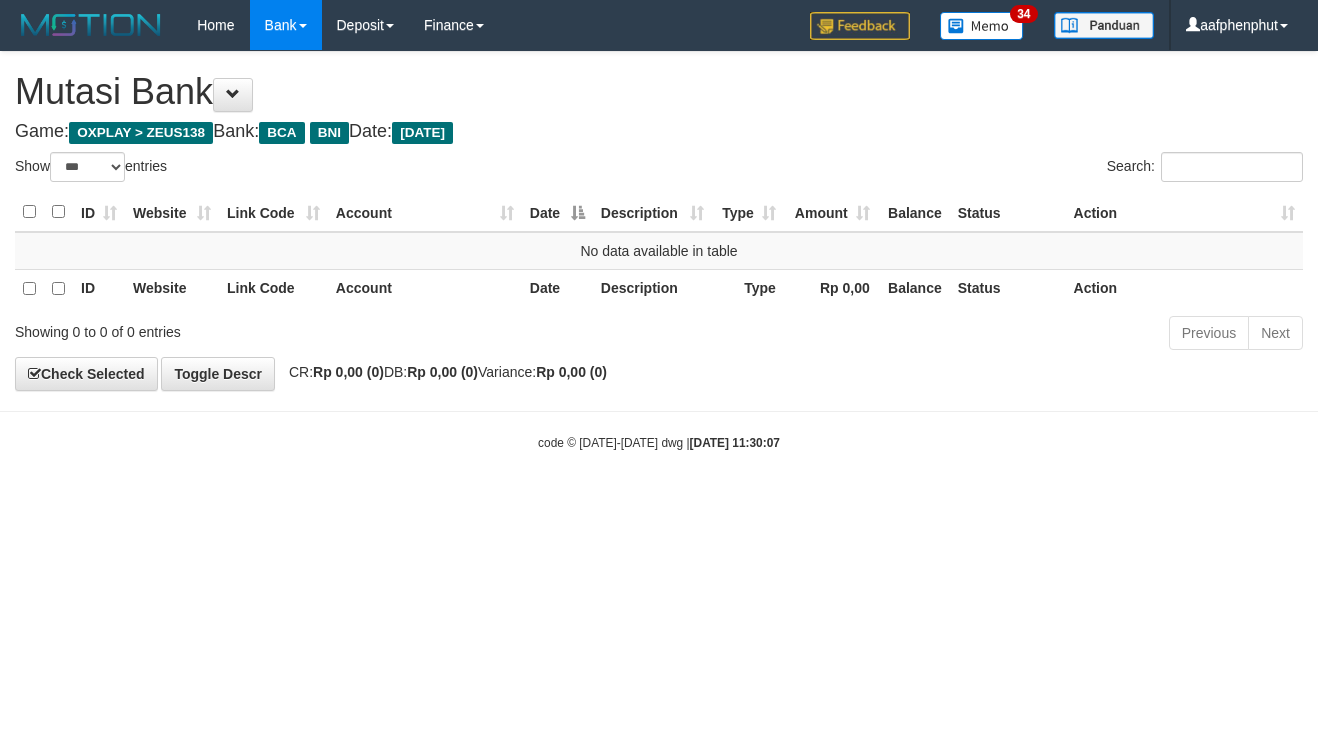 select on "***" 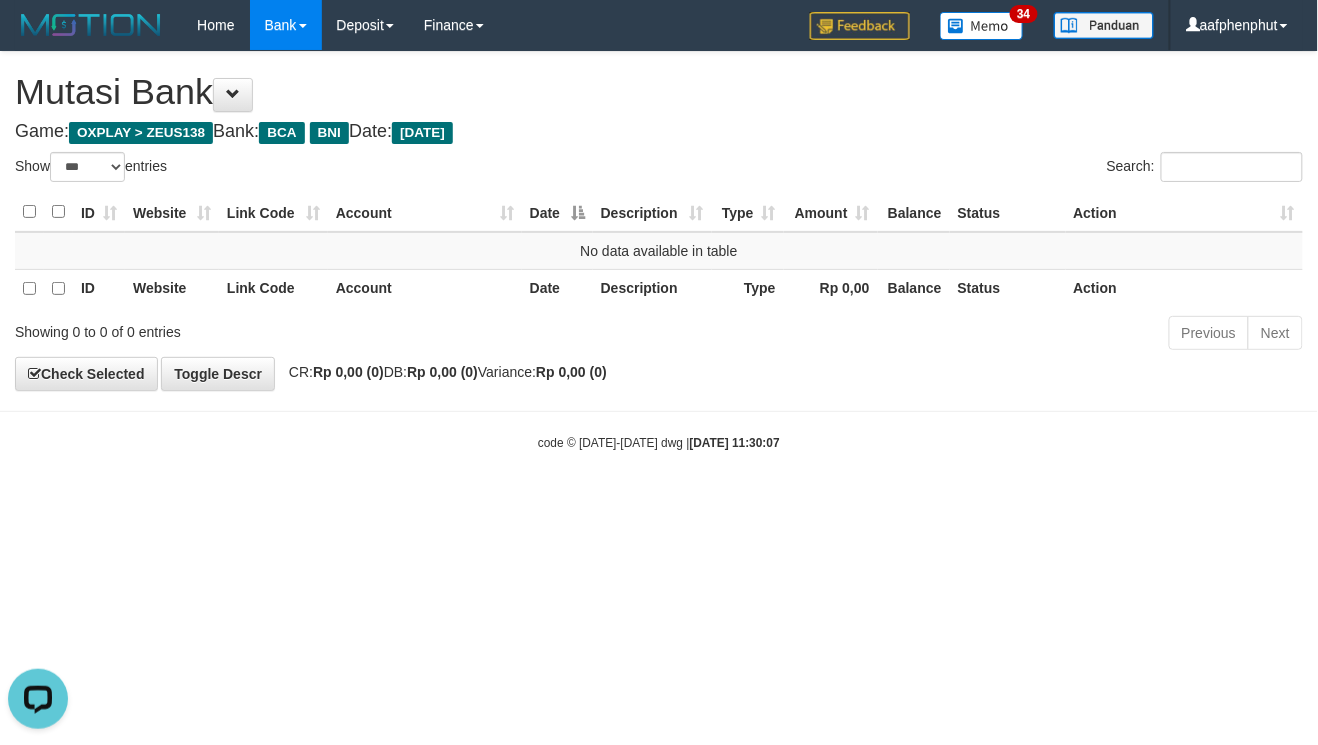 scroll, scrollTop: 0, scrollLeft: 0, axis: both 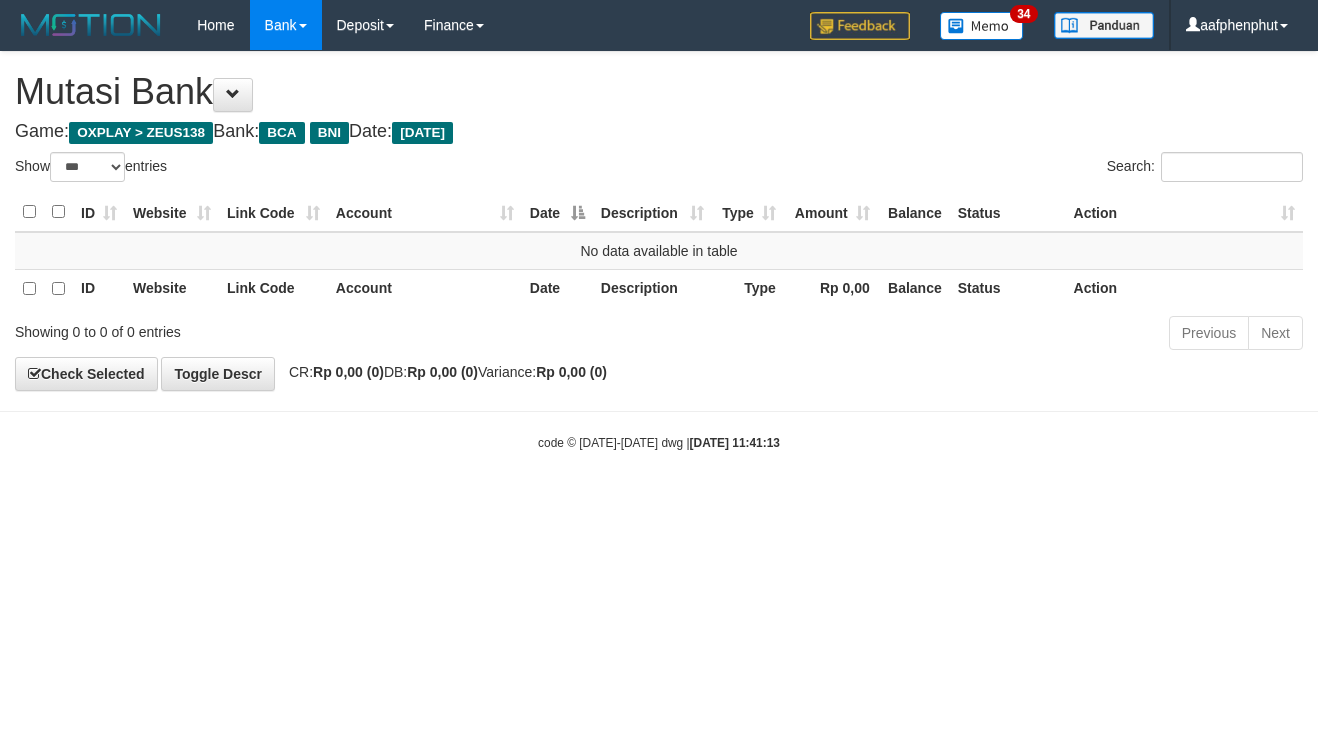select on "***" 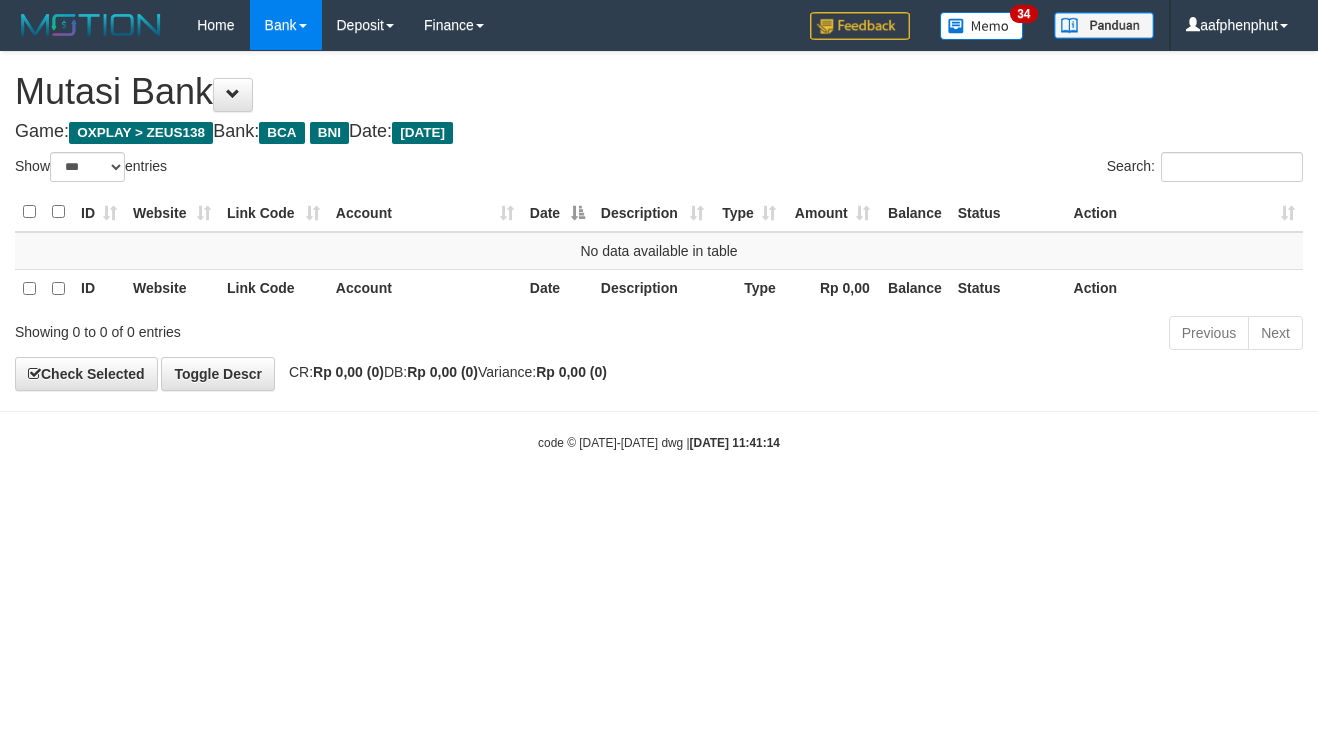 select on "***" 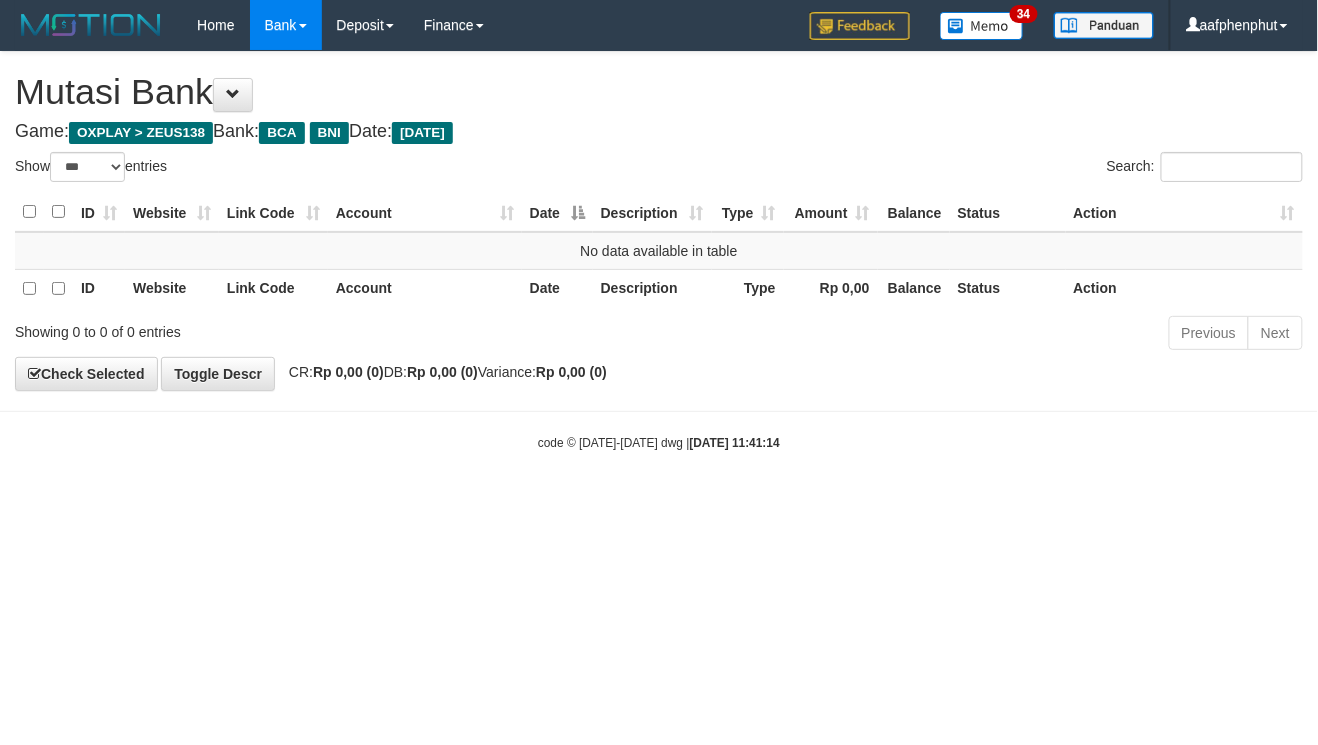click on "Toggle navigation
Home
Bank
Account List
Load
By Website
Group
[OXPLAY]													ZEUS138
By Load Group (DPS)
Sync" at bounding box center [659, 251] 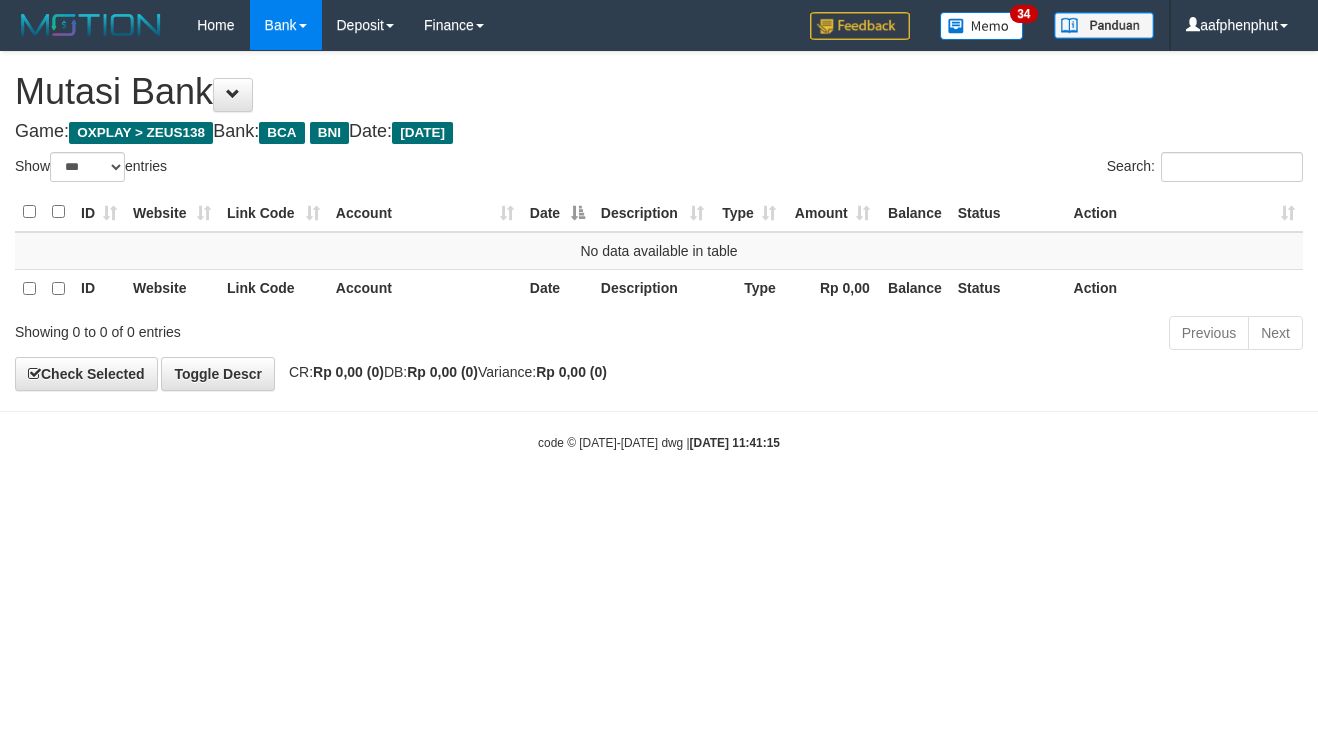select on "***" 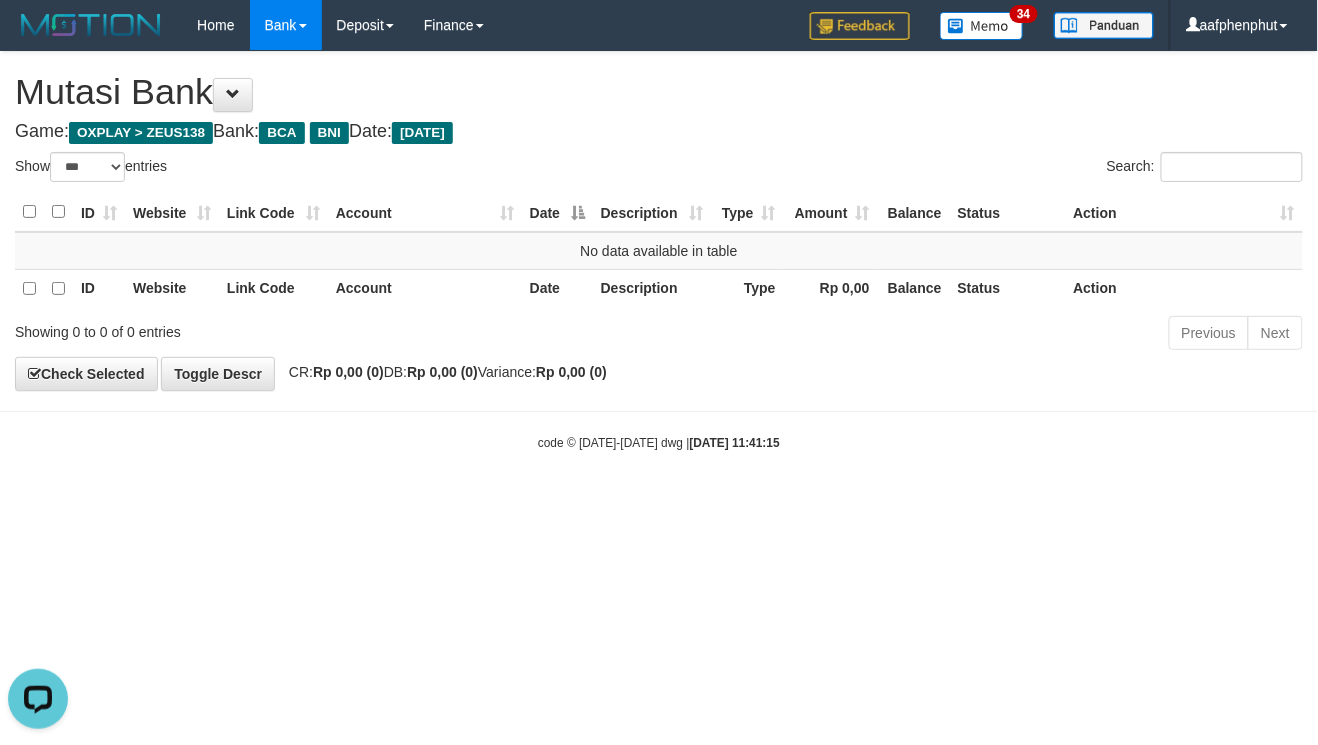 scroll, scrollTop: 0, scrollLeft: 0, axis: both 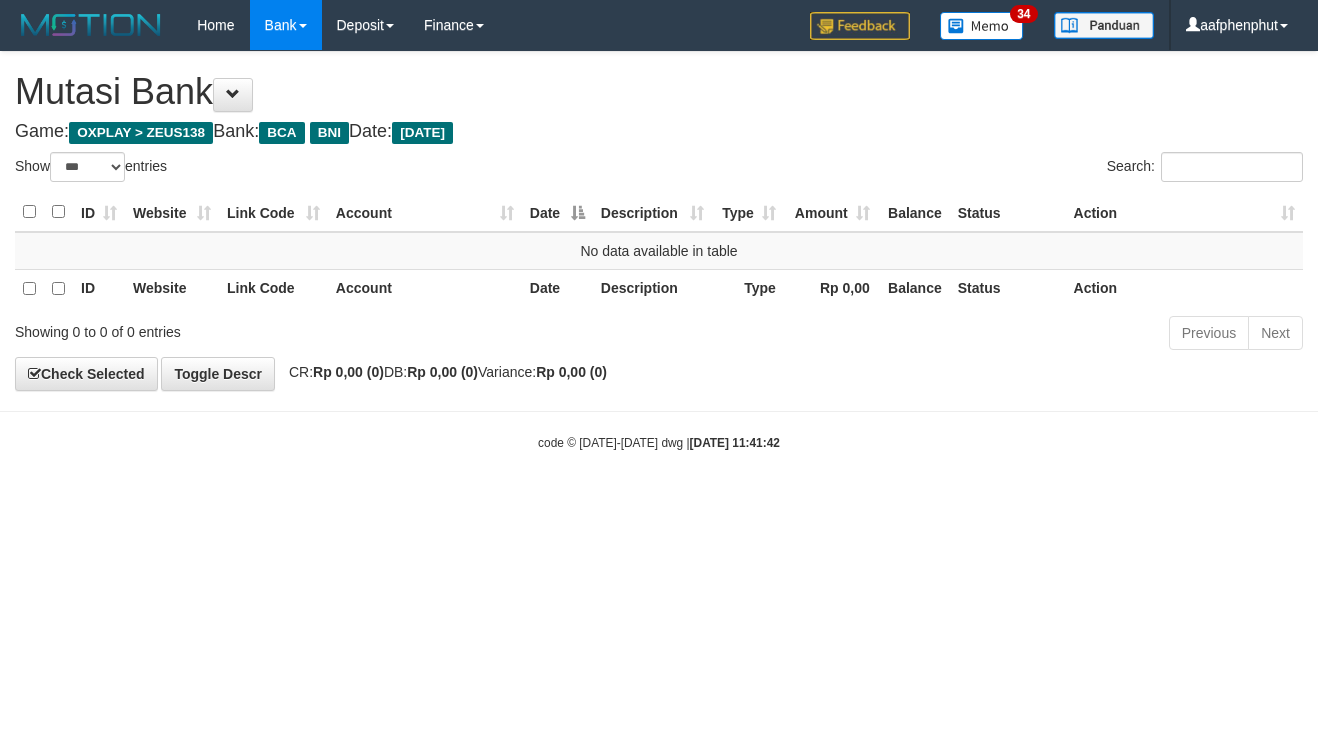select on "***" 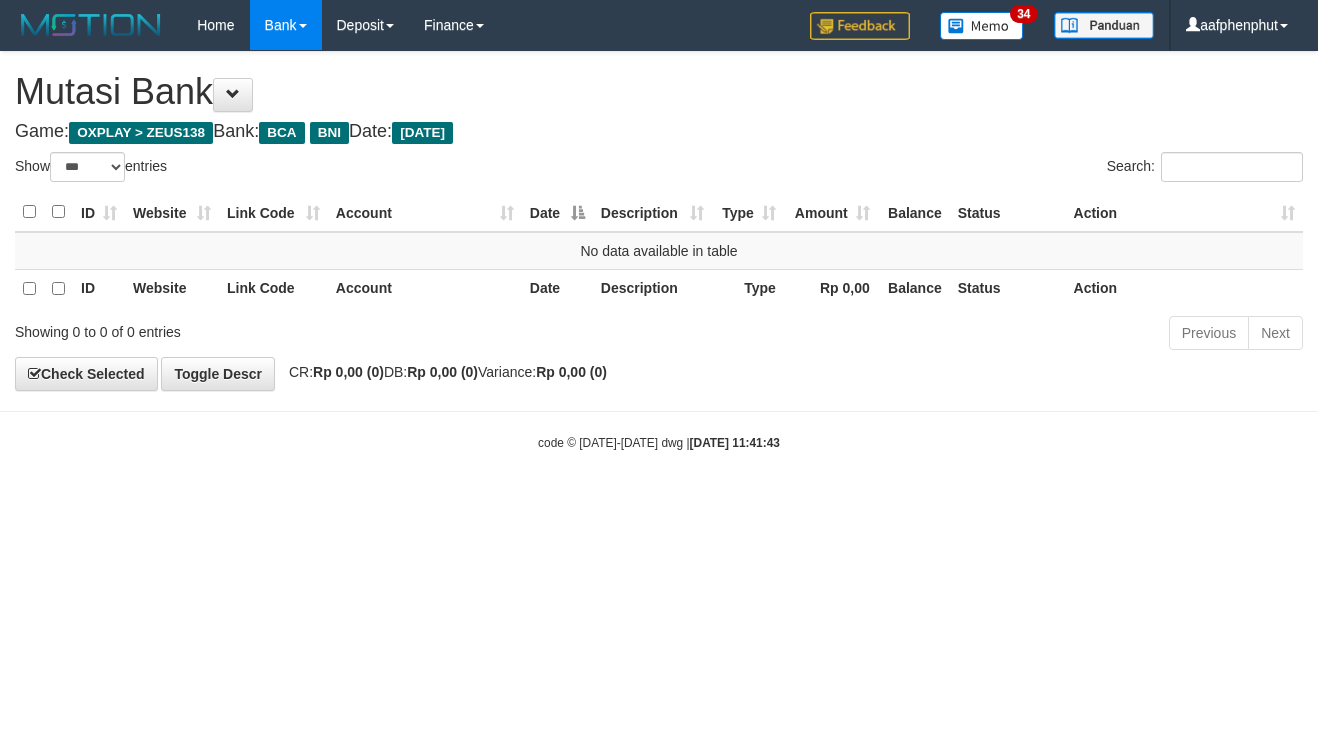 select on "***" 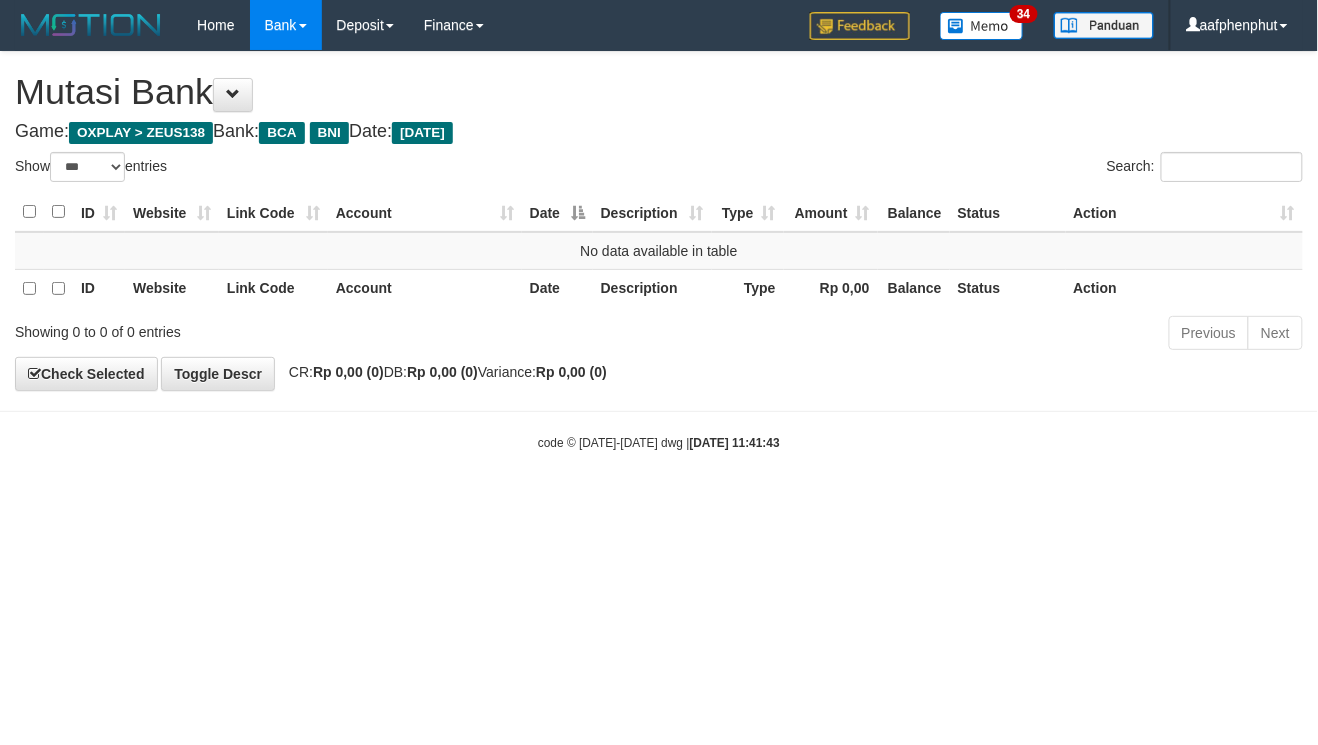 click on "Toggle navigation
Home
Bank
Account List
Load
By Website
Group
[OXPLAY]													ZEUS138
By Load Group (DPS)" at bounding box center (659, 251) 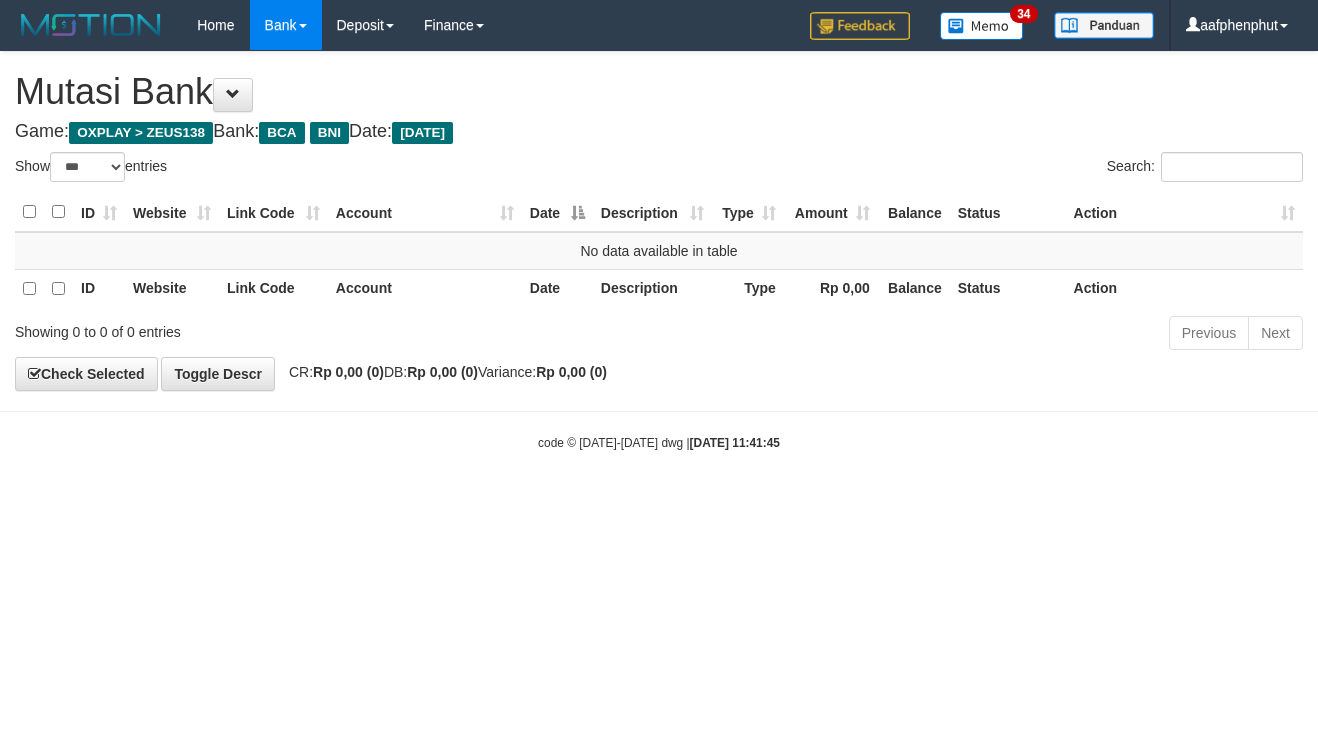 select on "***" 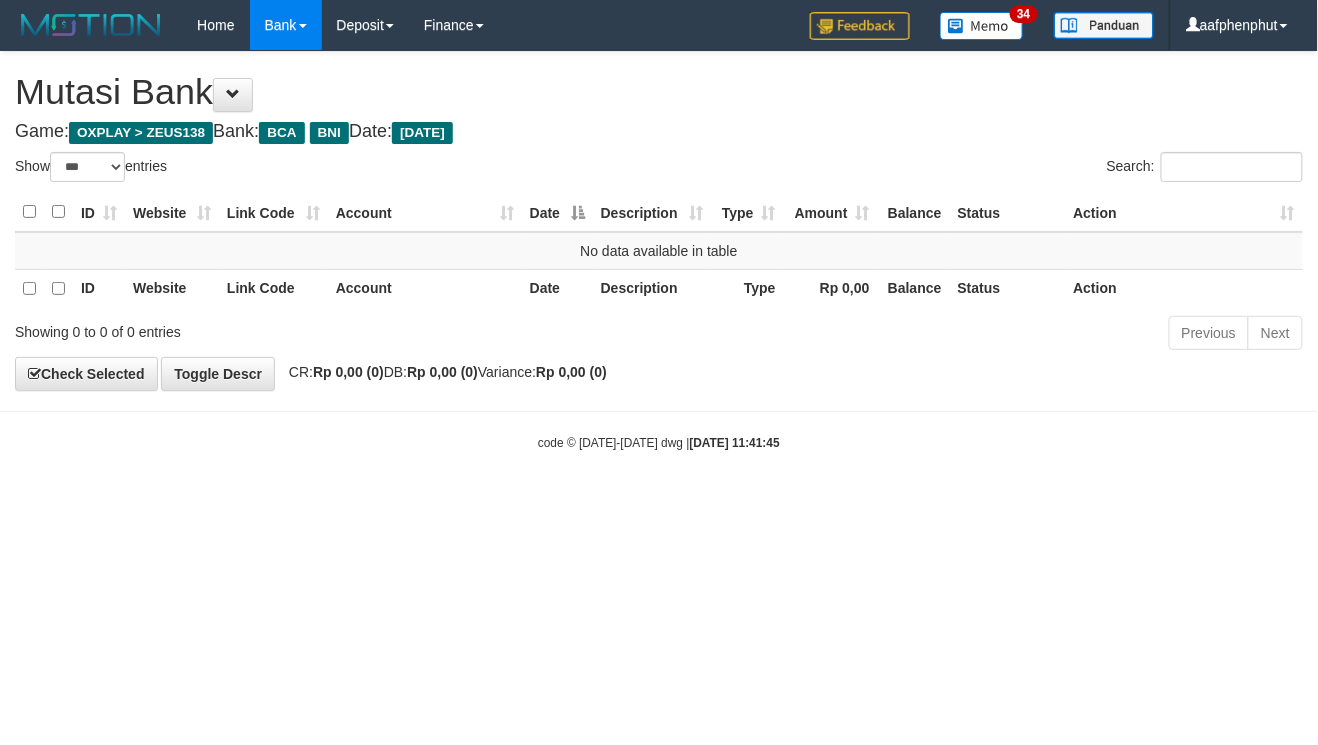 click on "Toggle navigation
Home
Bank
Account List
Load
By Website
Group
[OXPLAY]													ZEUS138
By Load Group (DPS)
Sync" at bounding box center [659, 251] 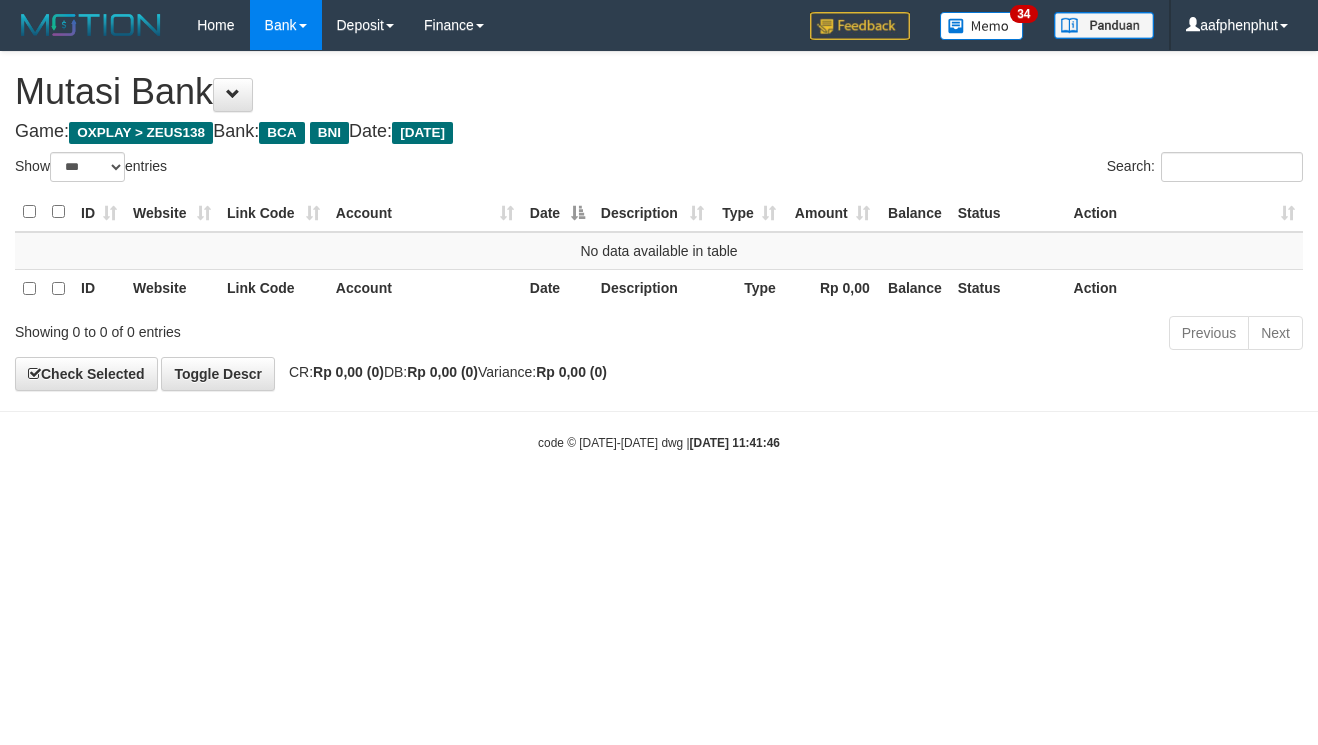 select on "***" 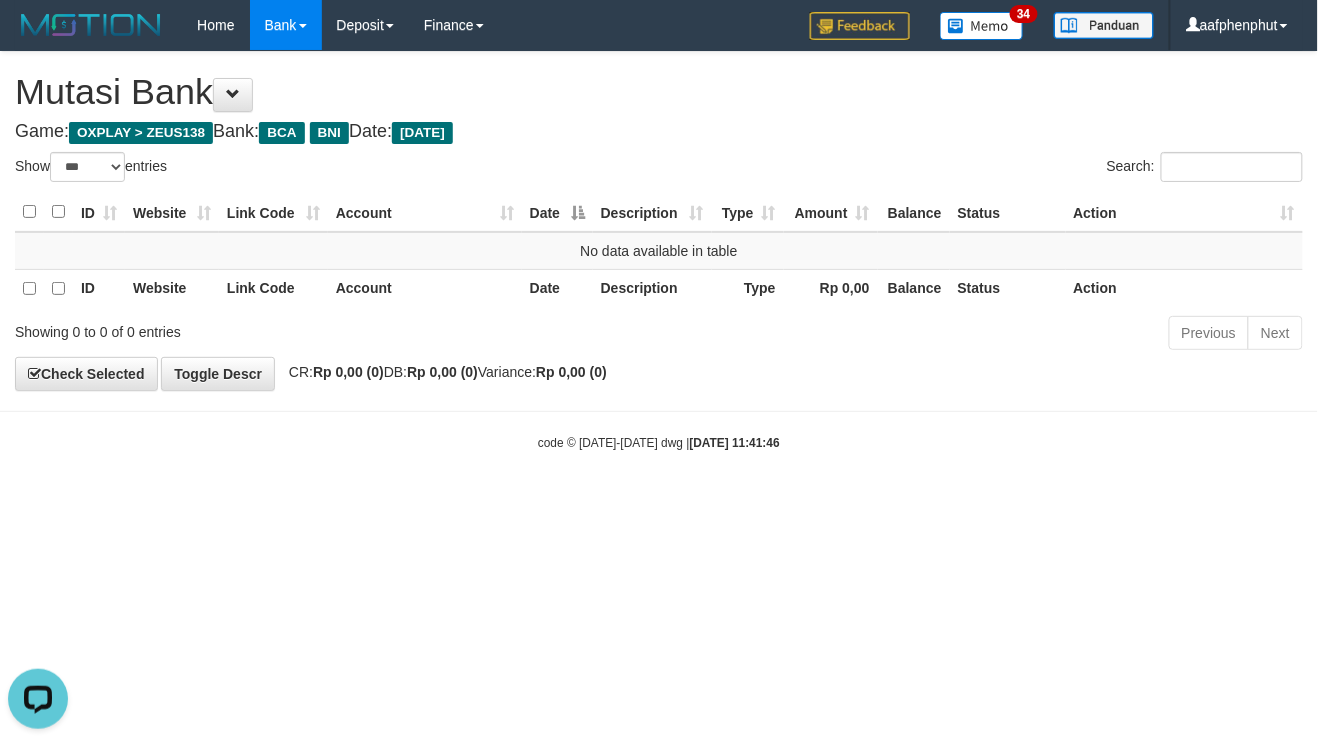 scroll, scrollTop: 0, scrollLeft: 0, axis: both 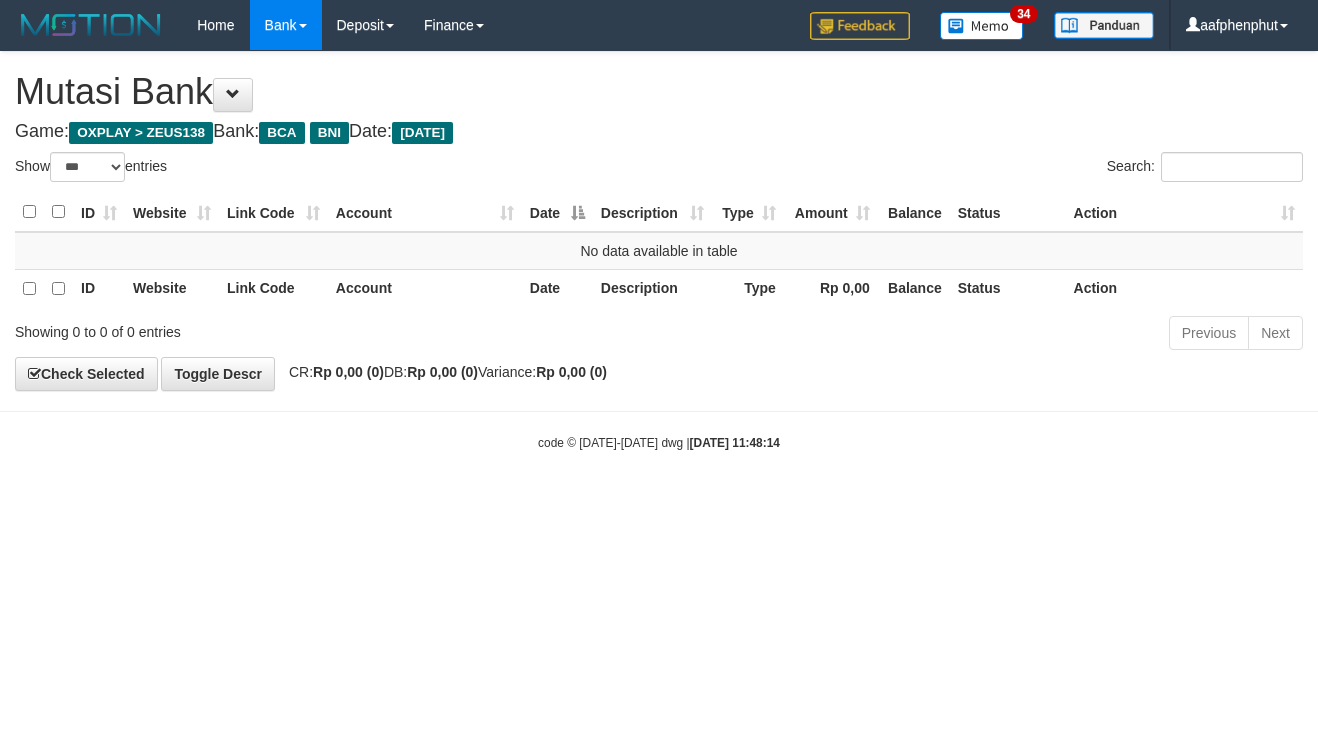 select on "***" 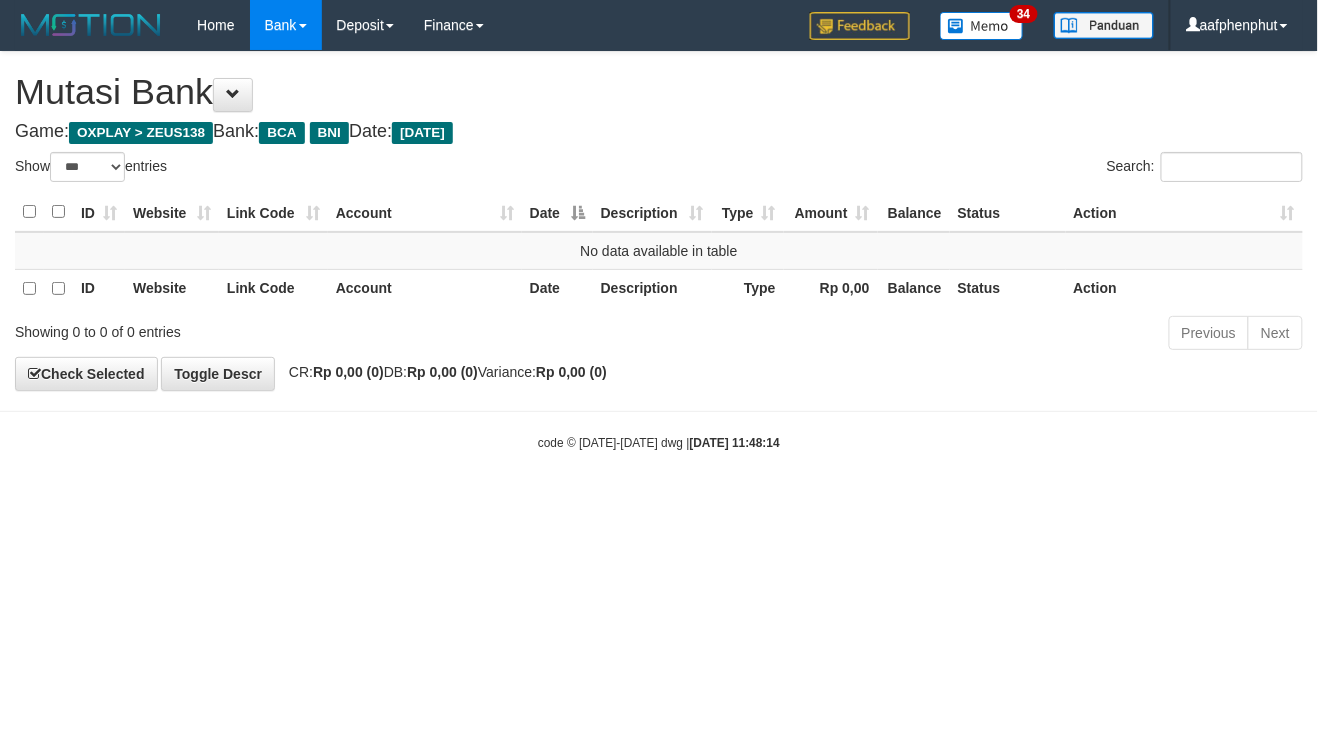 click on "Toggle navigation
Home
Bank
Account List
Load
By Website
Group
[OXPLAY]													ZEUS138
By Load Group (DPS)" at bounding box center (659, 251) 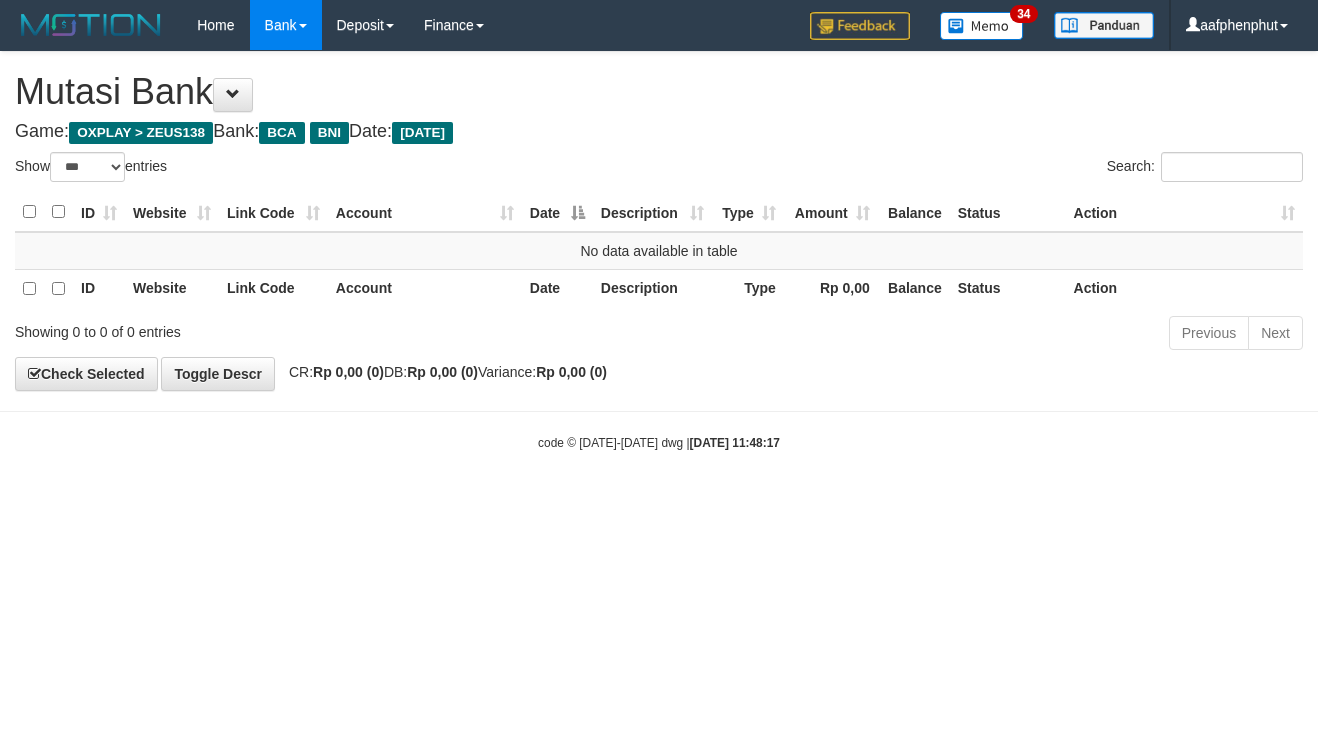 select on "***" 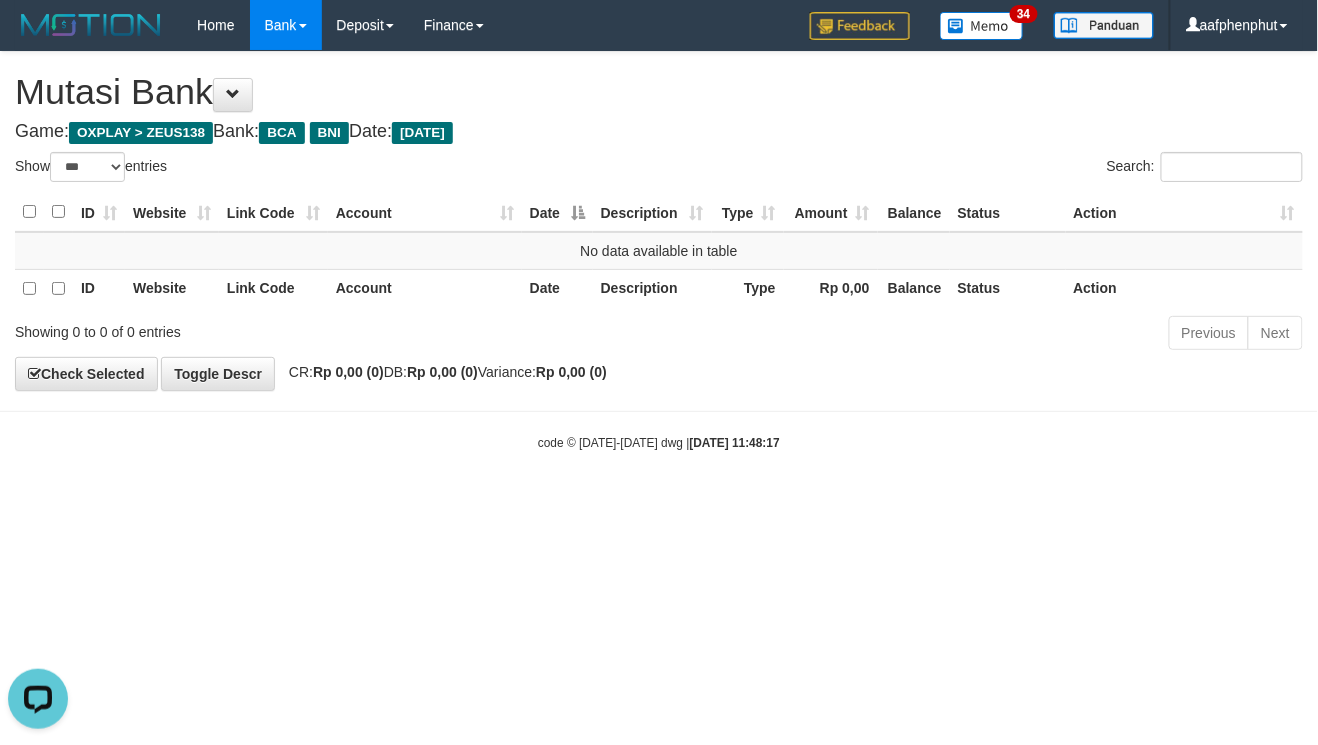 scroll, scrollTop: 0, scrollLeft: 0, axis: both 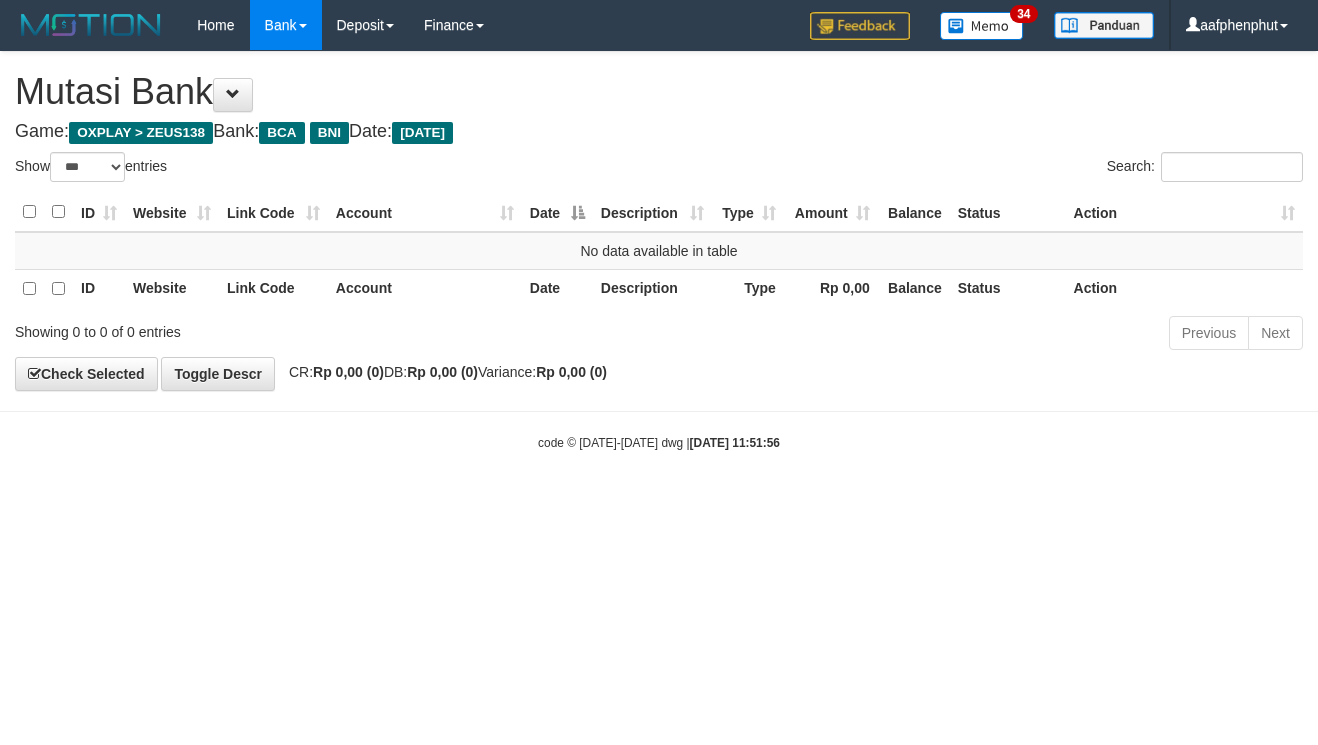 select on "***" 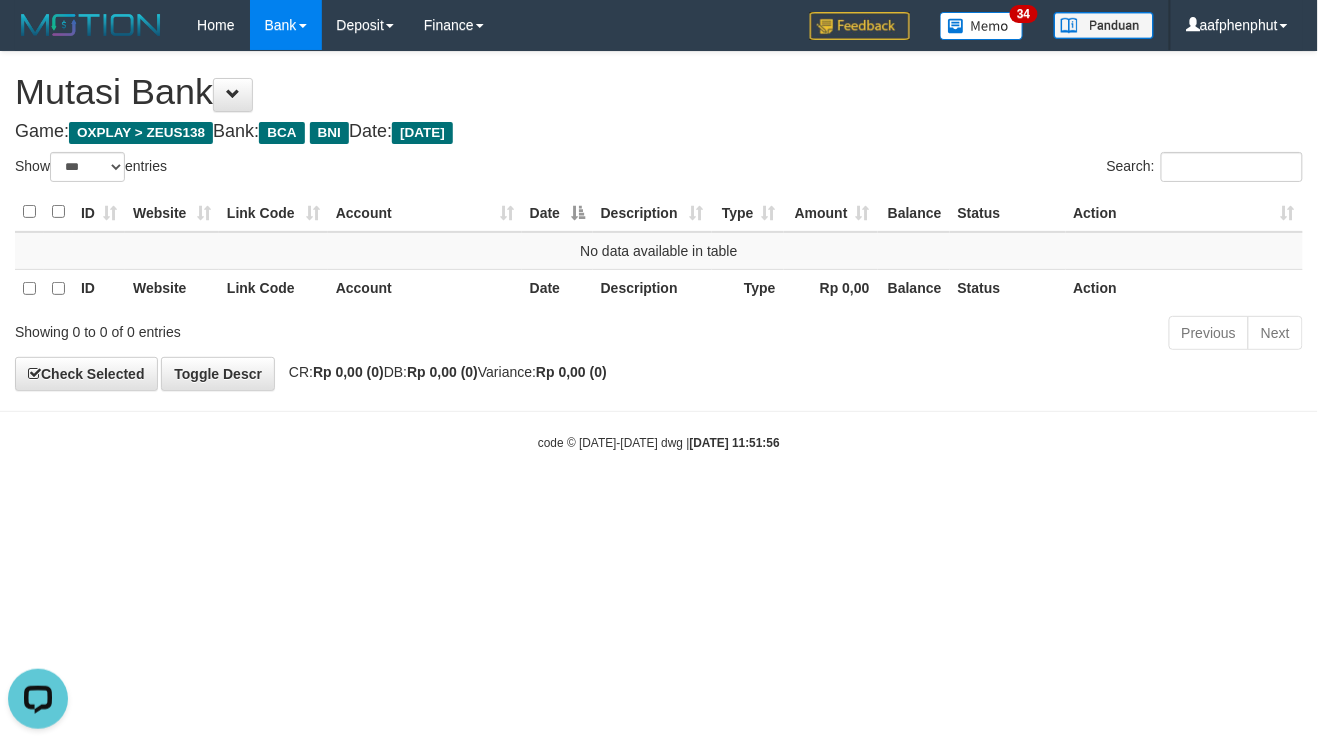 scroll, scrollTop: 0, scrollLeft: 0, axis: both 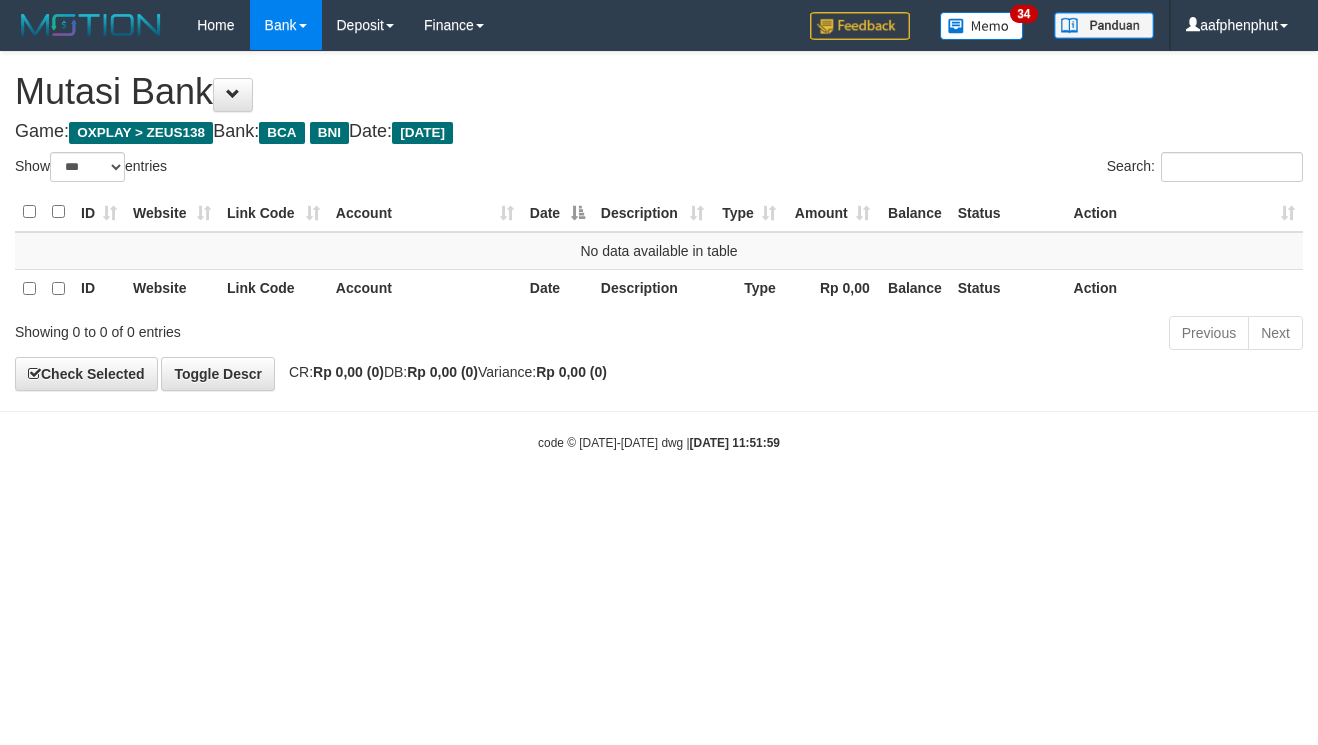 select on "***" 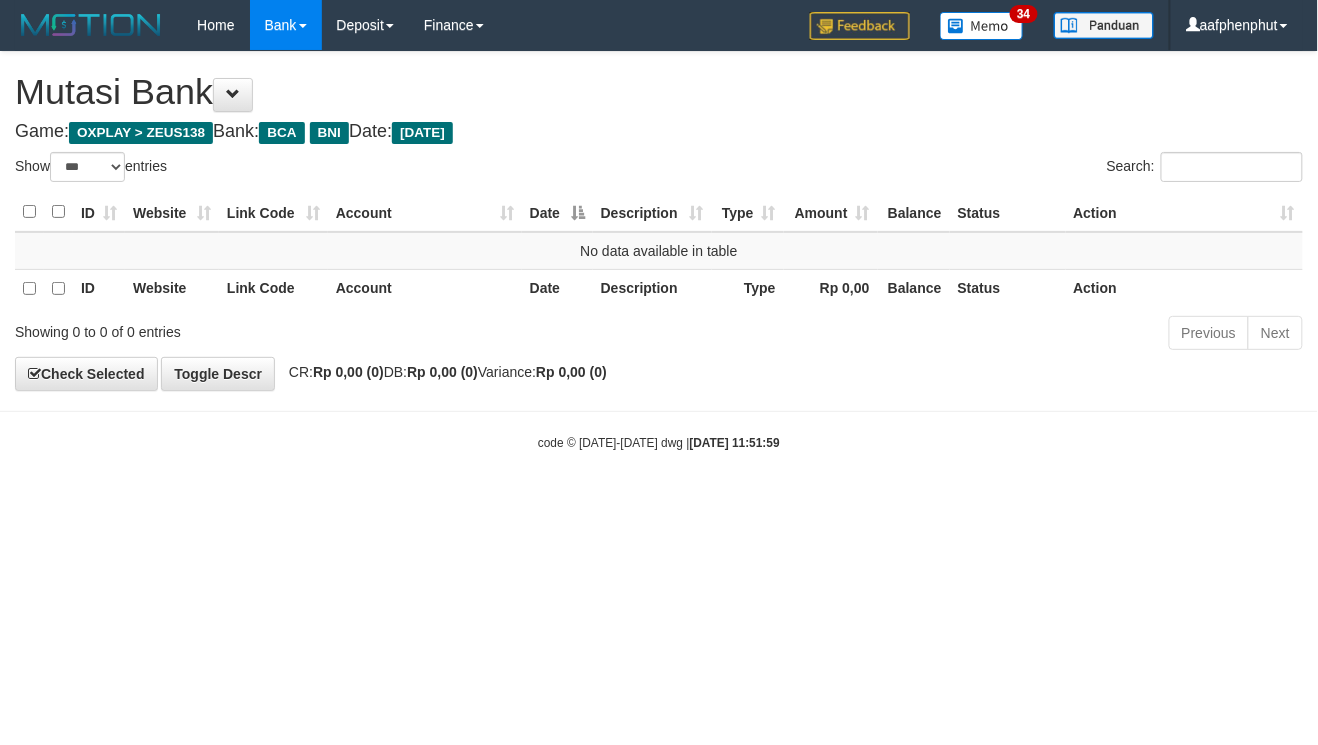 drag, startPoint x: 1017, startPoint y: 577, endPoint x: 1001, endPoint y: 593, distance: 22.627417 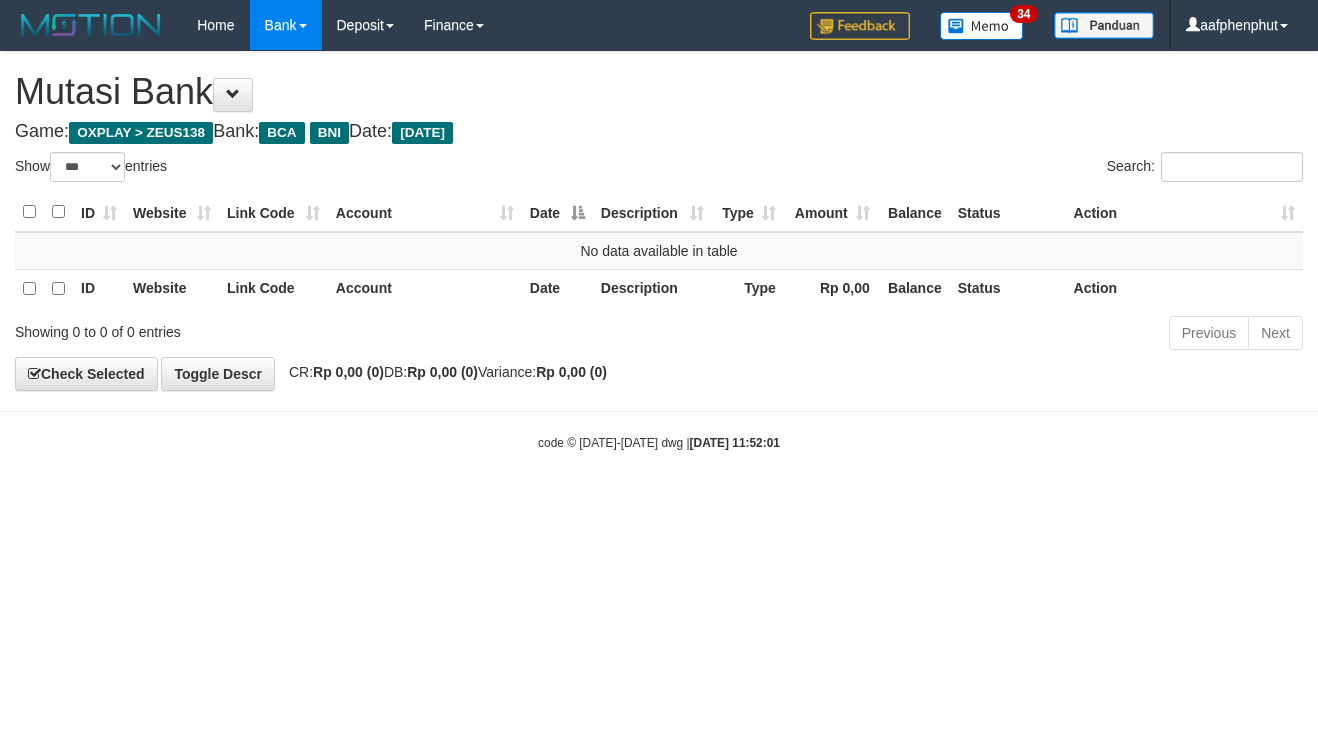 select on "***" 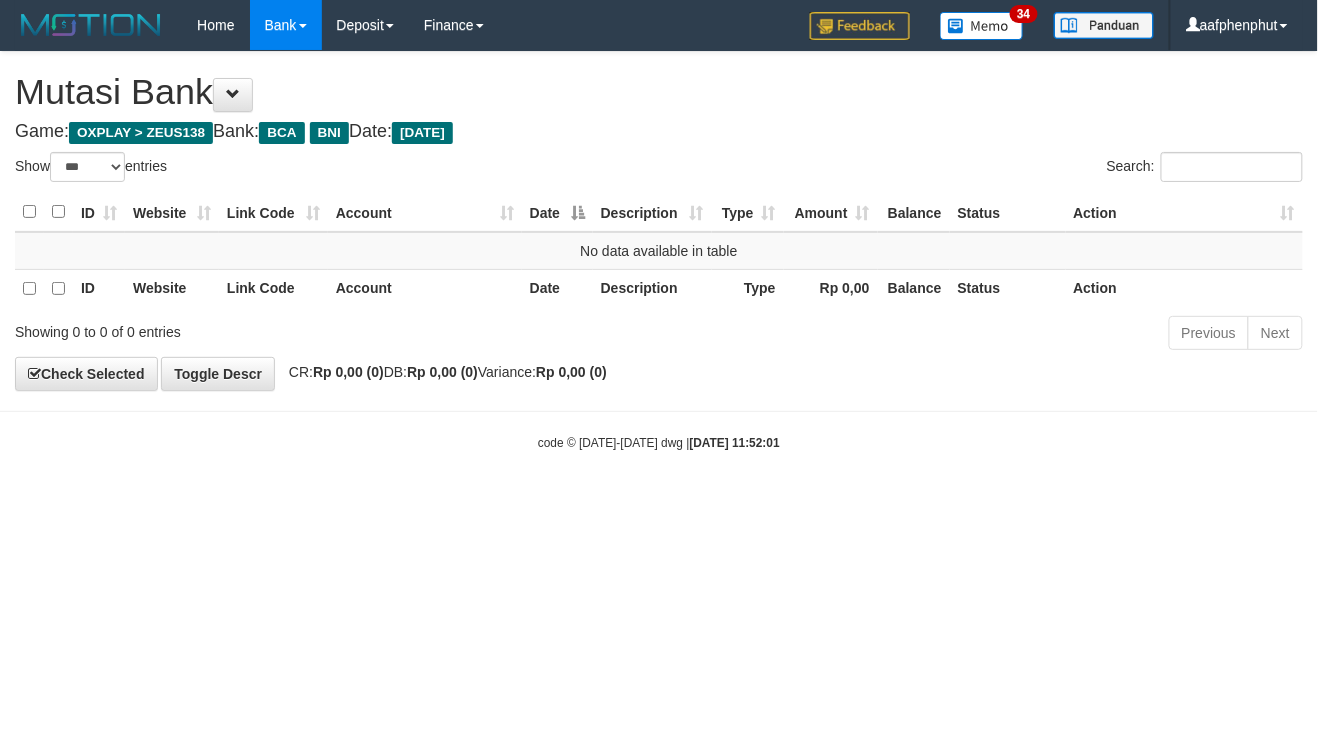 click on "Toggle navigation
Home
Bank
Account List
Load
By Website
Group
[OXPLAY]													ZEUS138
By Load Group (DPS)
Sync" at bounding box center (659, 251) 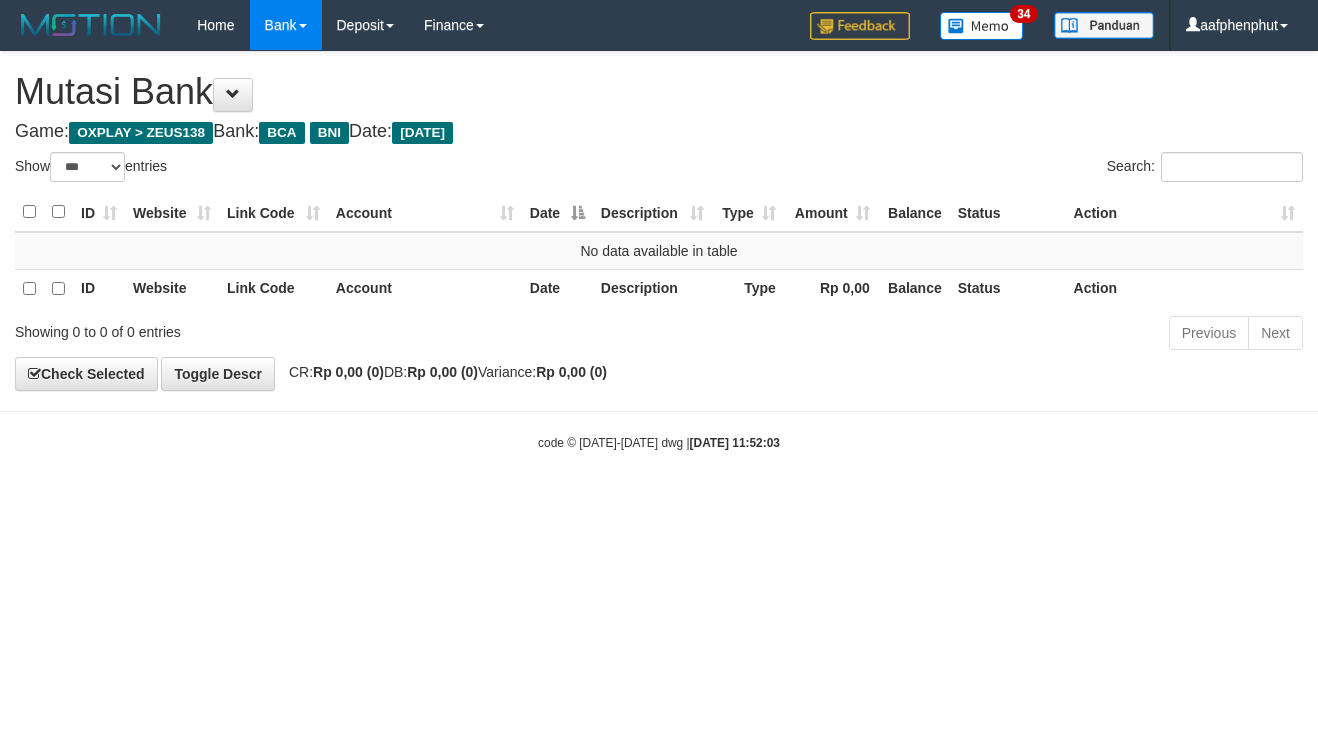 select on "***" 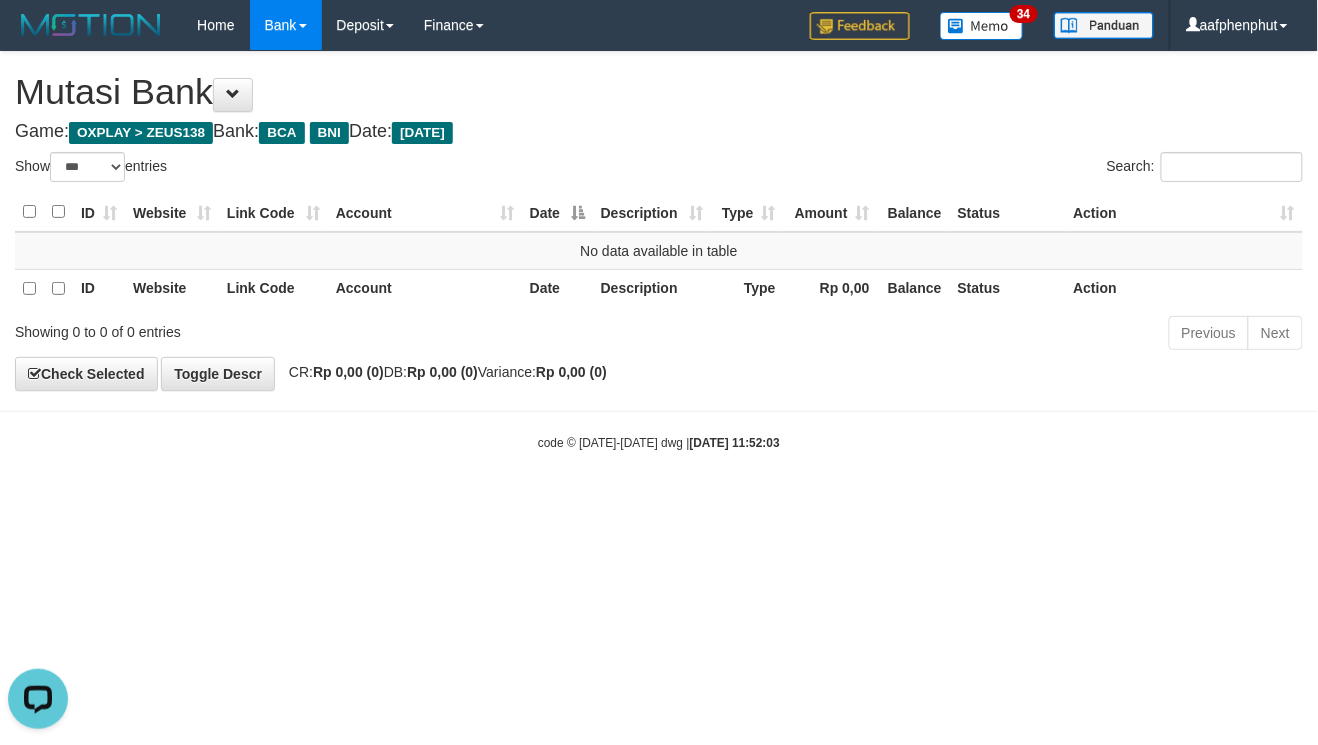 scroll, scrollTop: 0, scrollLeft: 0, axis: both 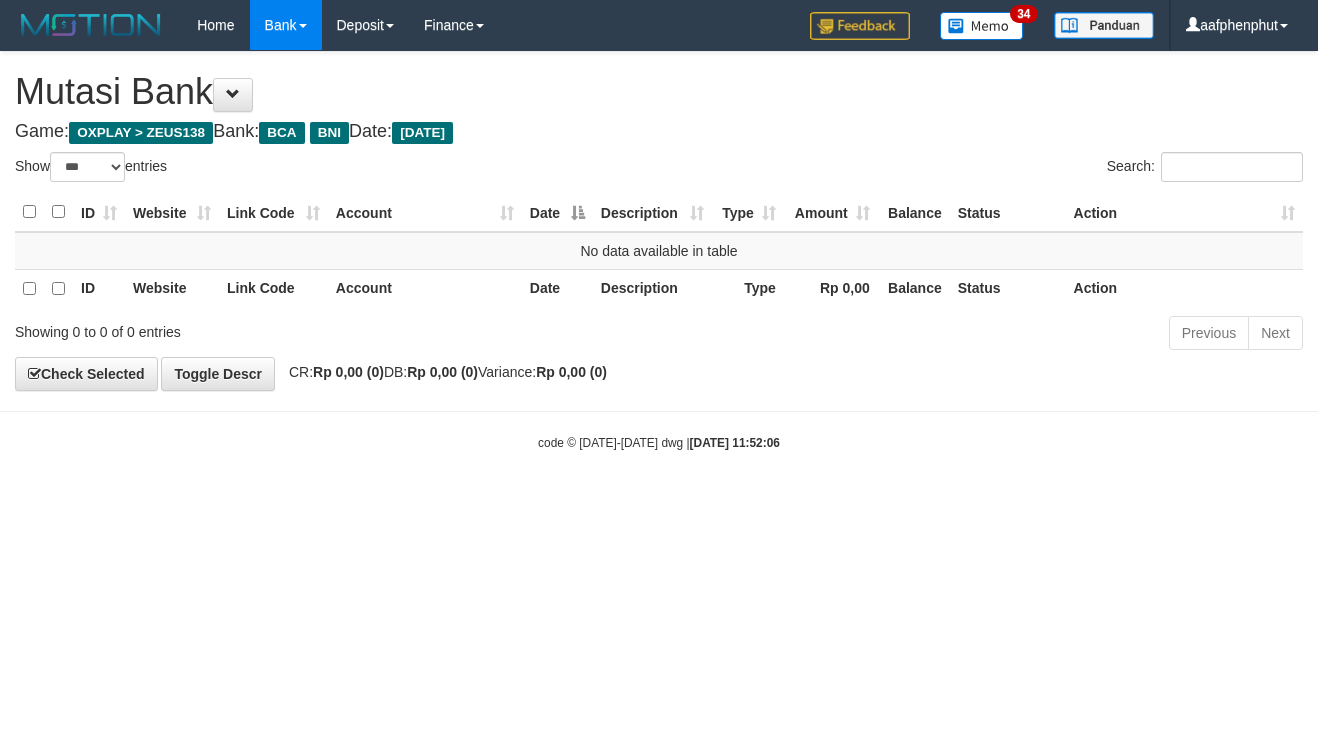 select on "***" 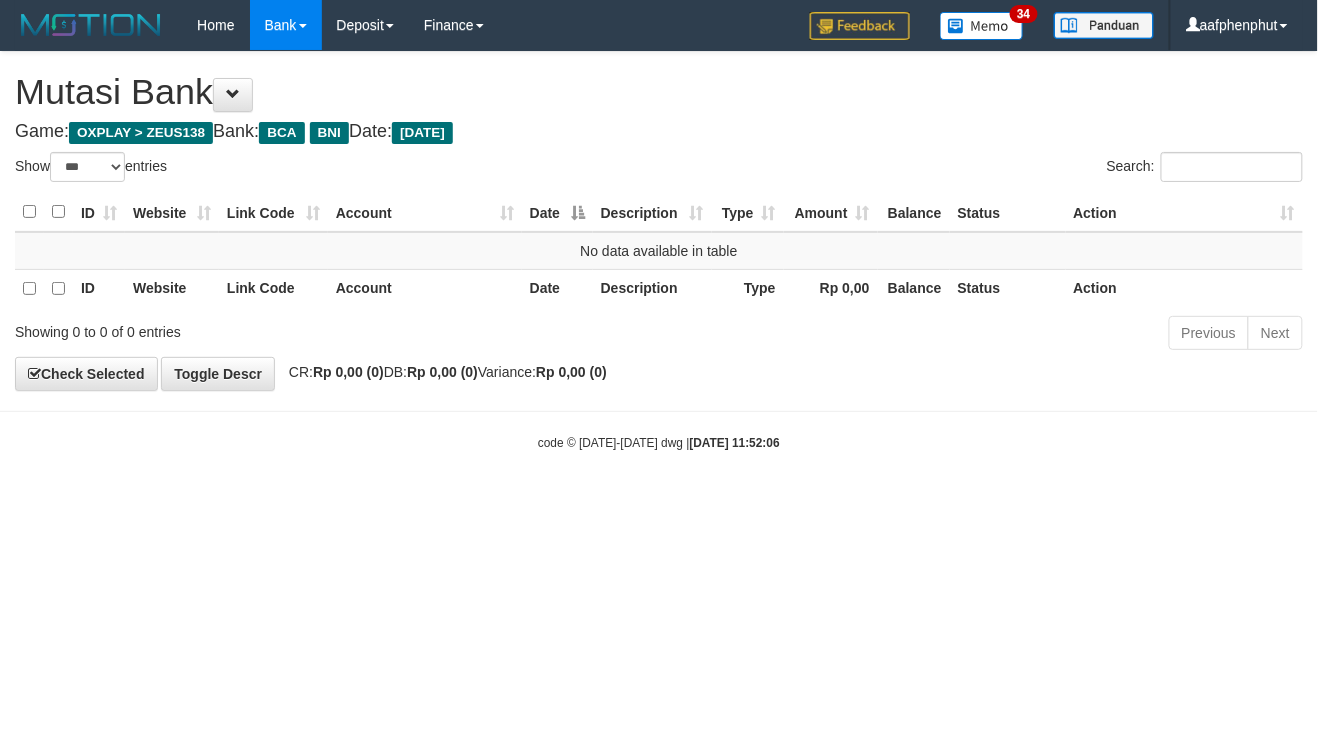 click on "code © 2012-2018 dwg |  2025/07/13 11:52:06" at bounding box center (659, 442) 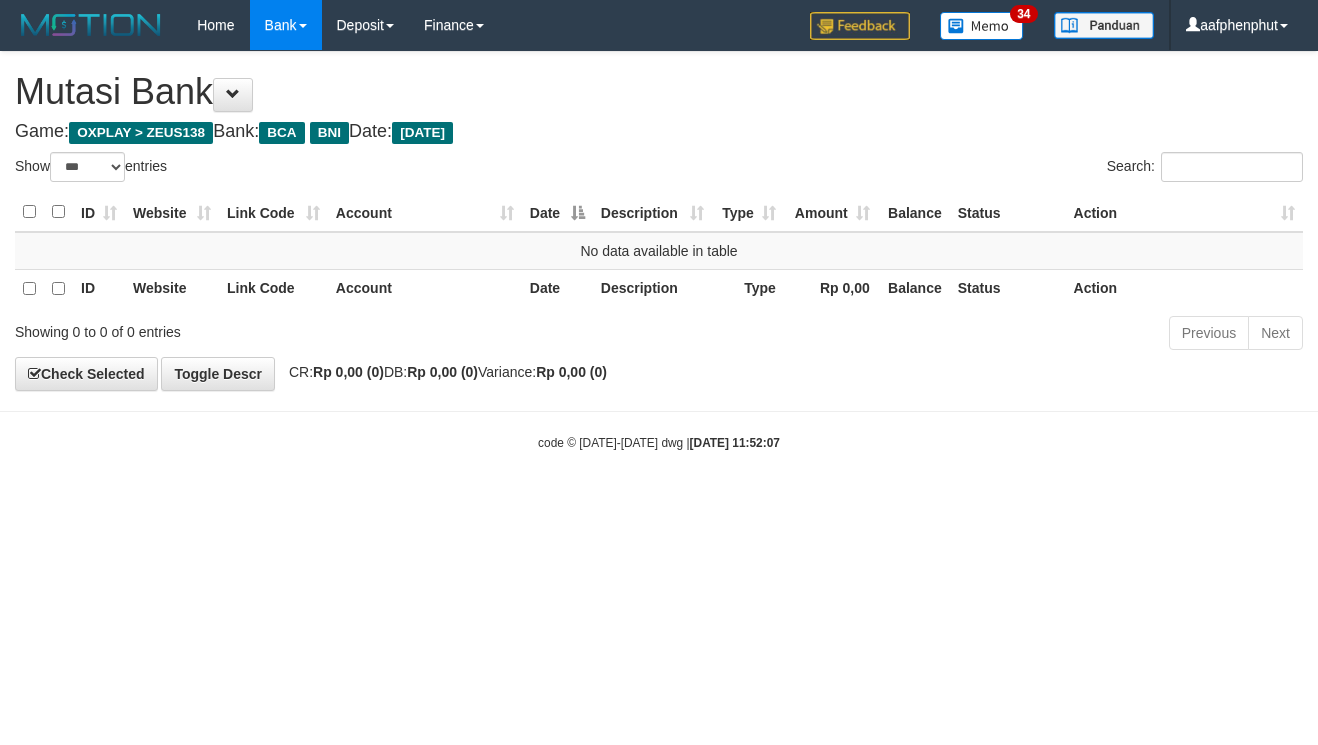 select on "***" 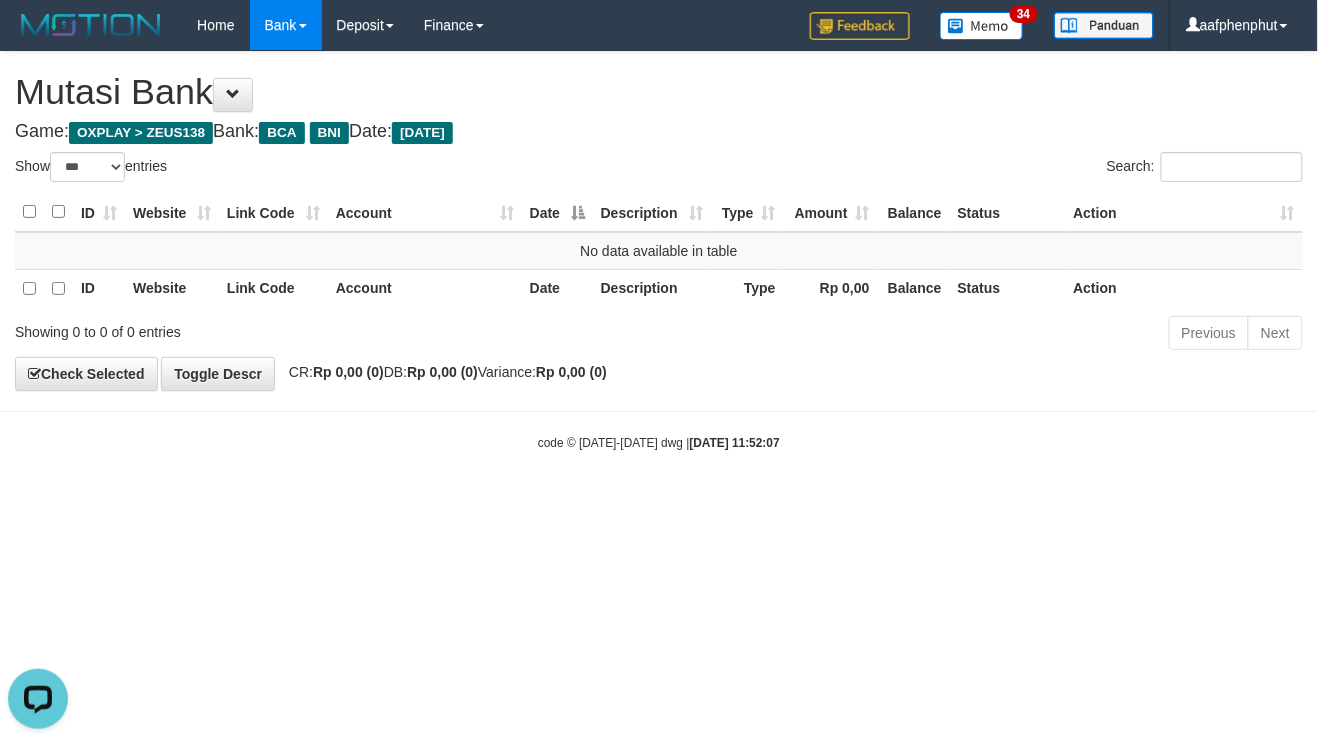 scroll, scrollTop: 0, scrollLeft: 0, axis: both 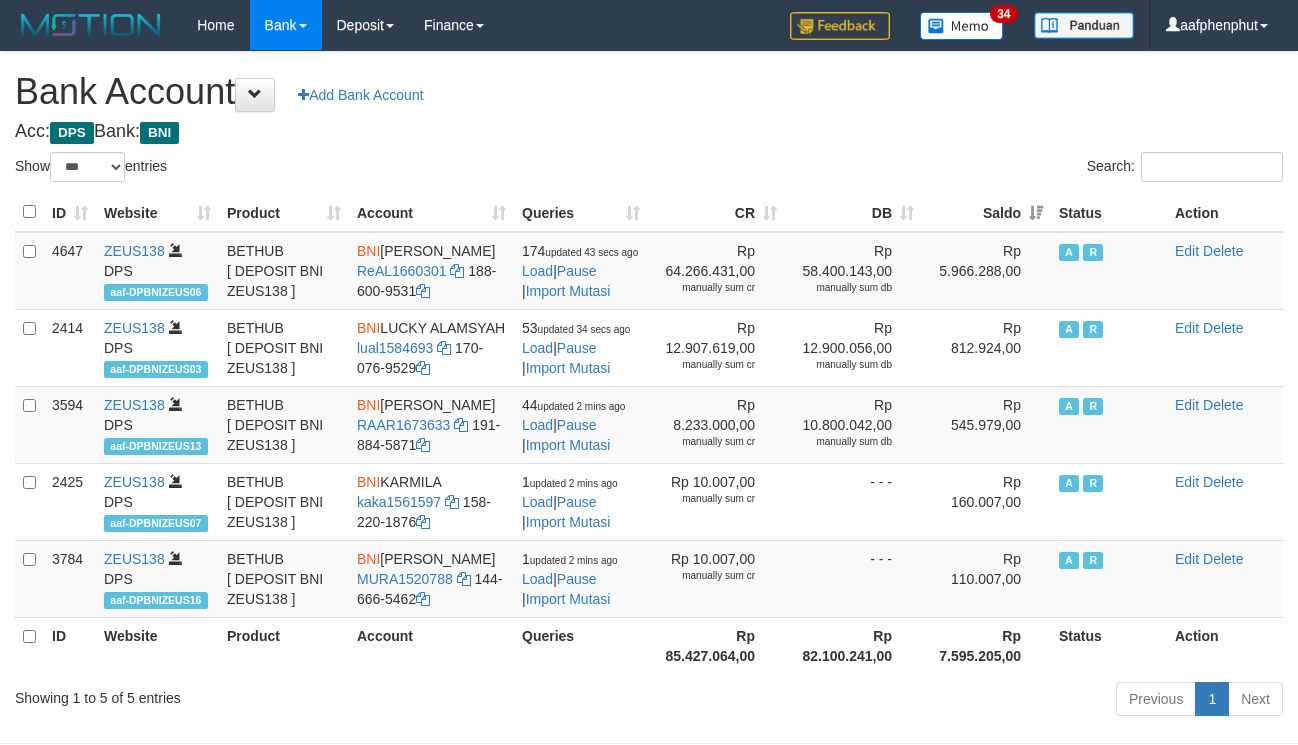 select on "***" 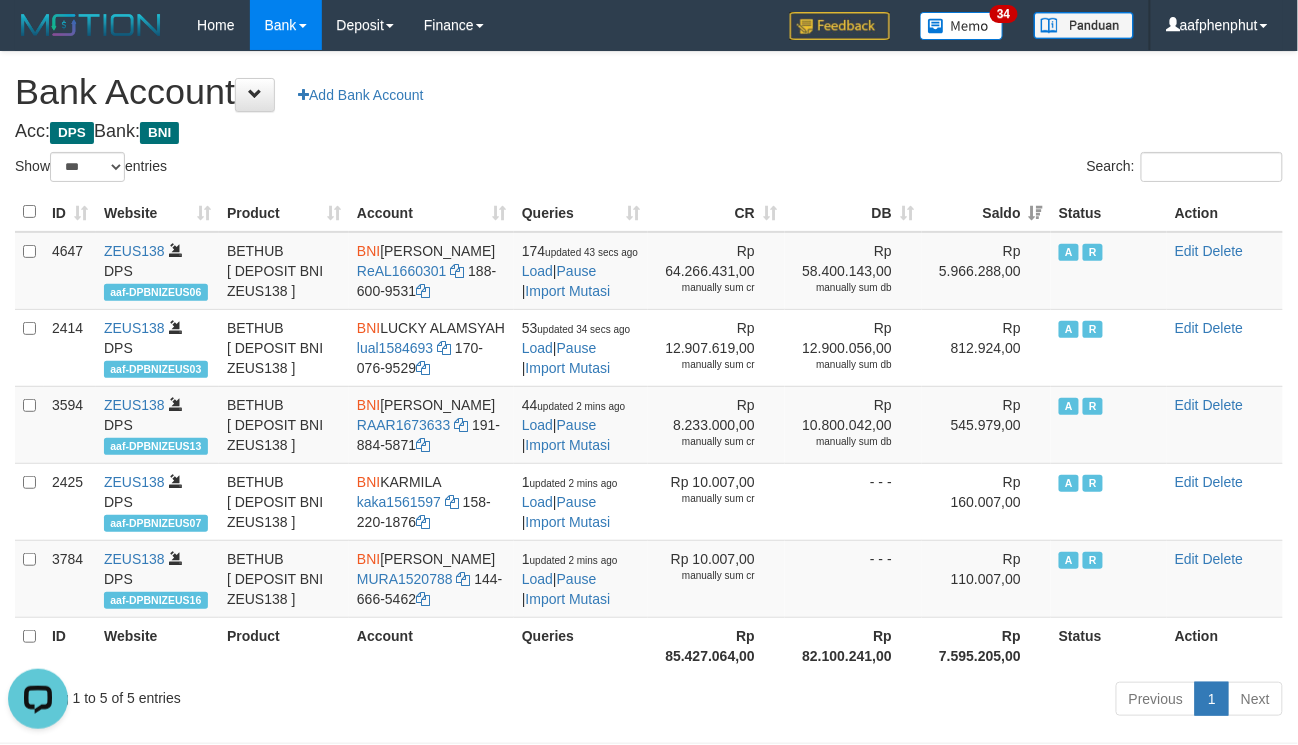 scroll, scrollTop: 0, scrollLeft: 0, axis: both 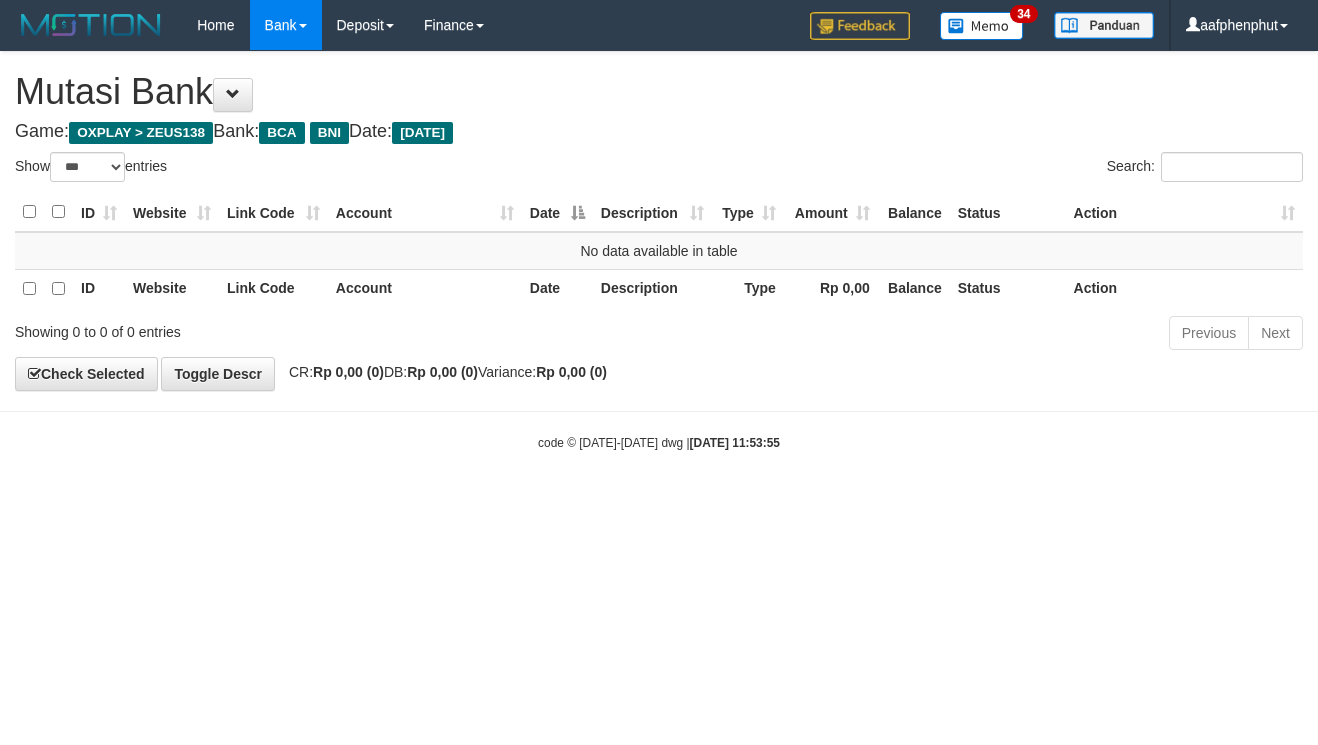 select on "***" 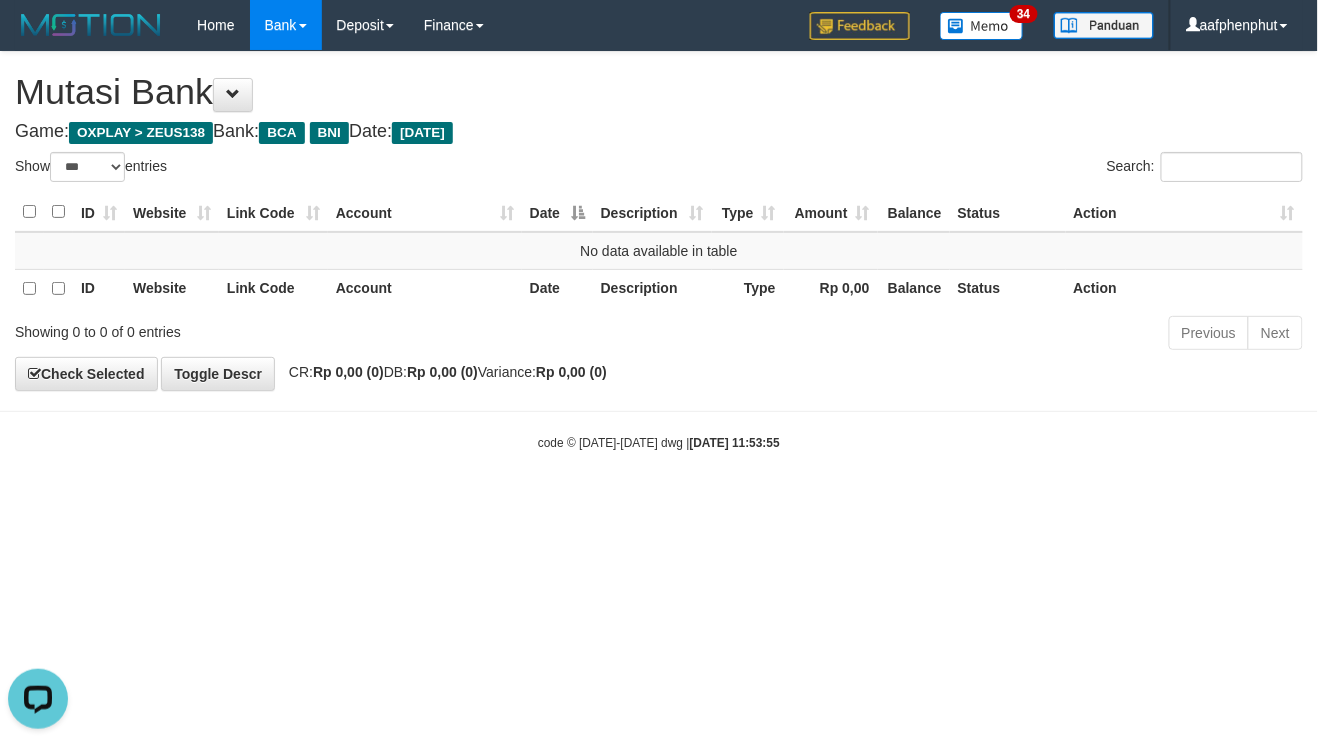 scroll, scrollTop: 0, scrollLeft: 0, axis: both 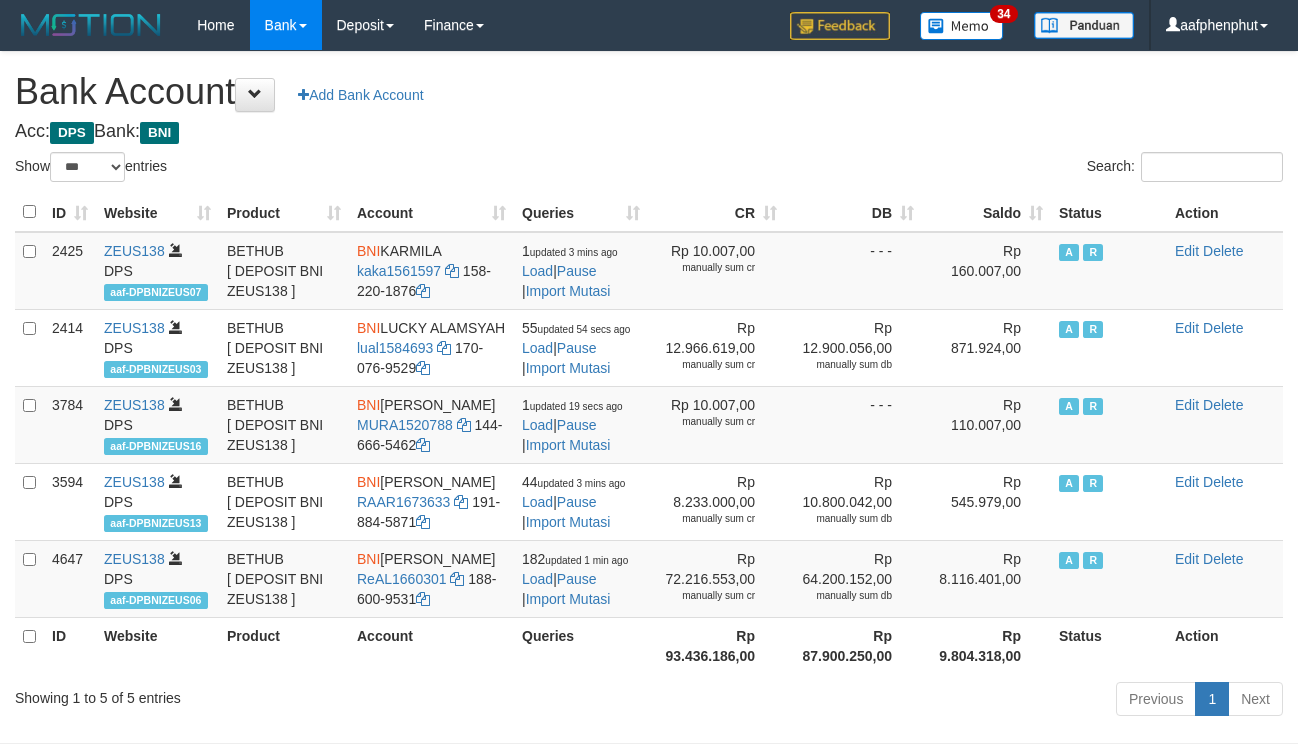 select on "***" 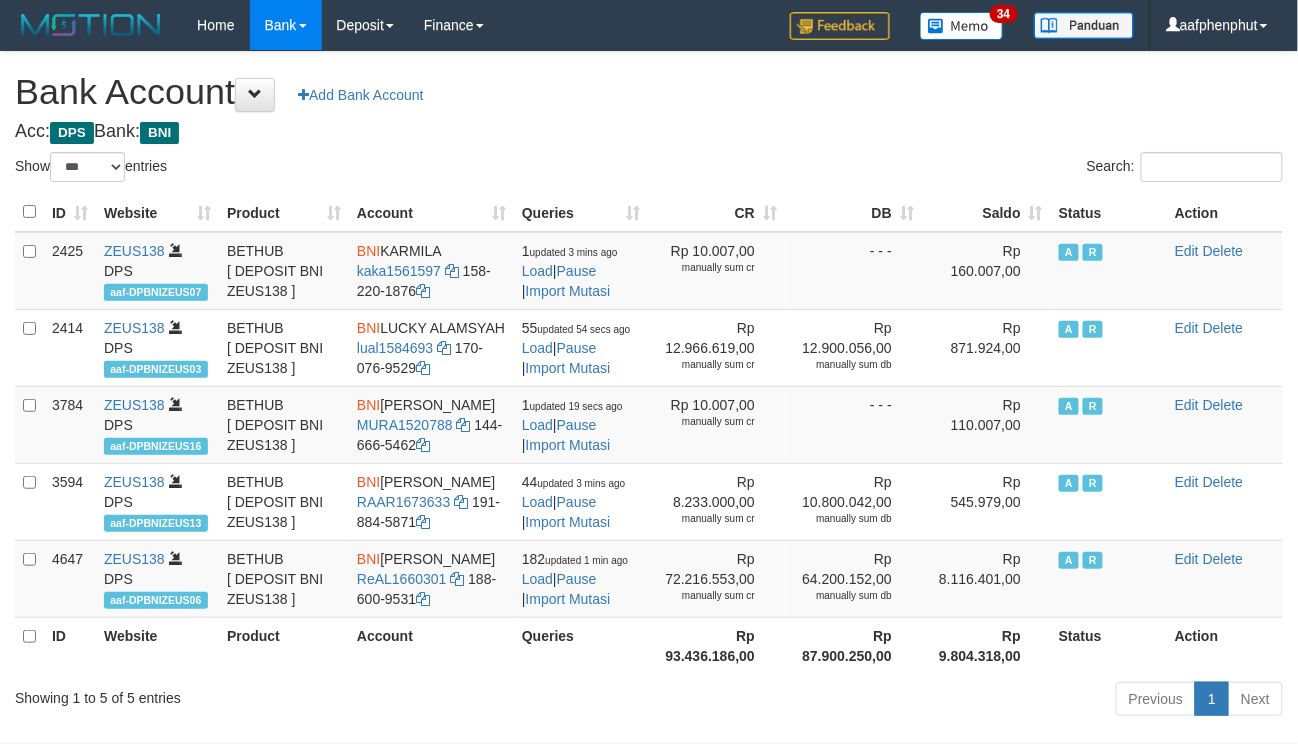 click on "Saldo" at bounding box center [986, 212] 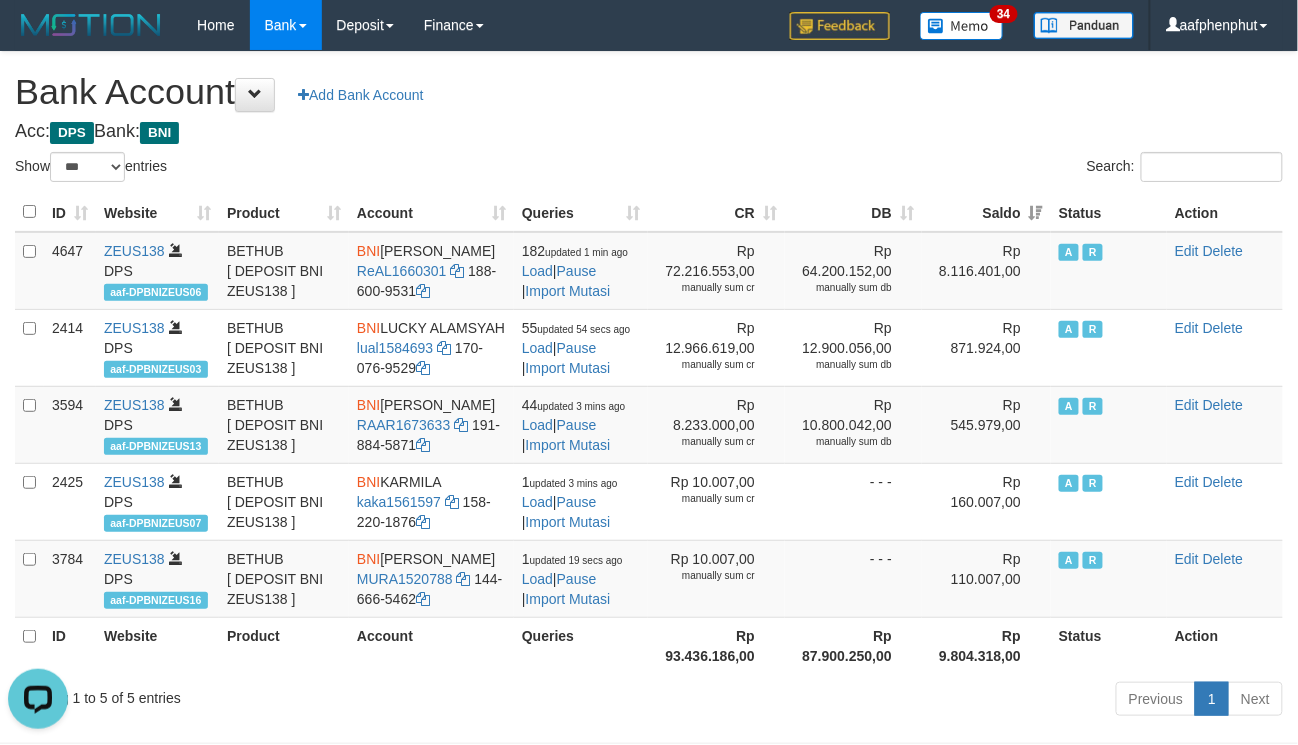 scroll, scrollTop: 0, scrollLeft: 0, axis: both 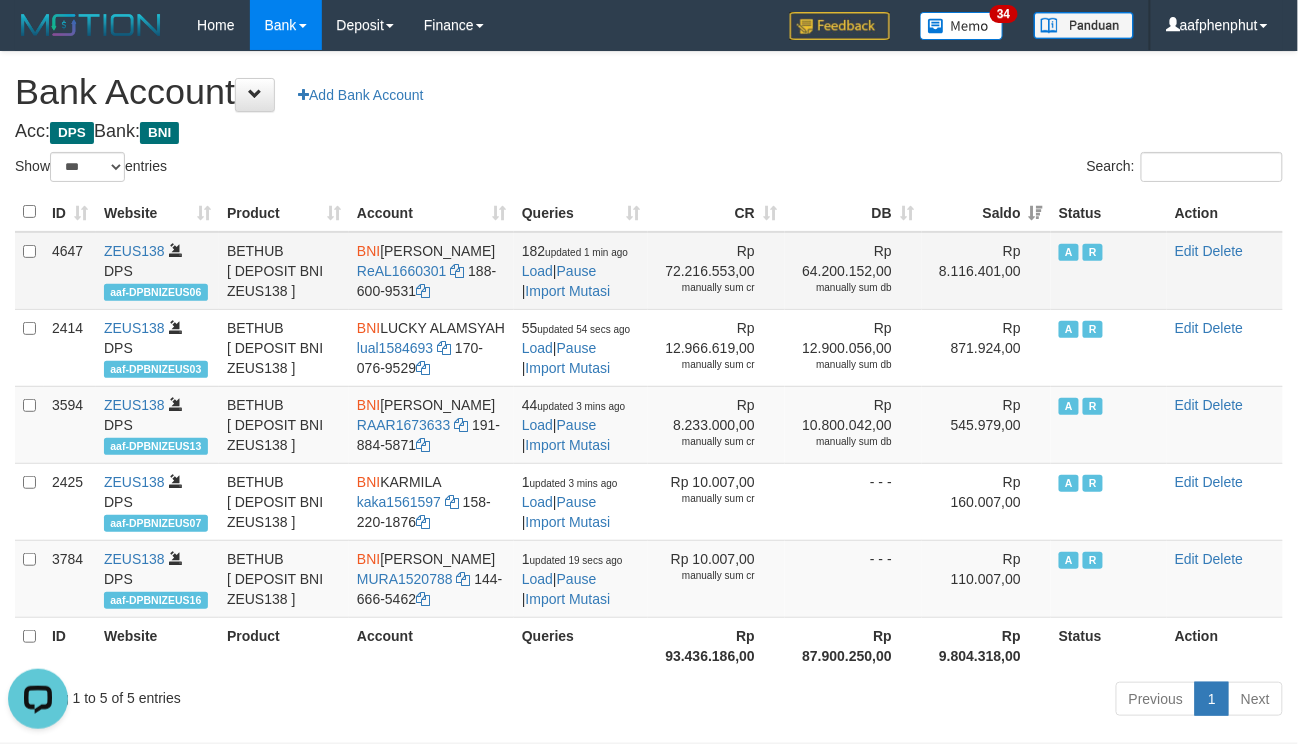 drag, startPoint x: 385, startPoint y: 249, endPoint x: 449, endPoint y: 265, distance: 65.96969 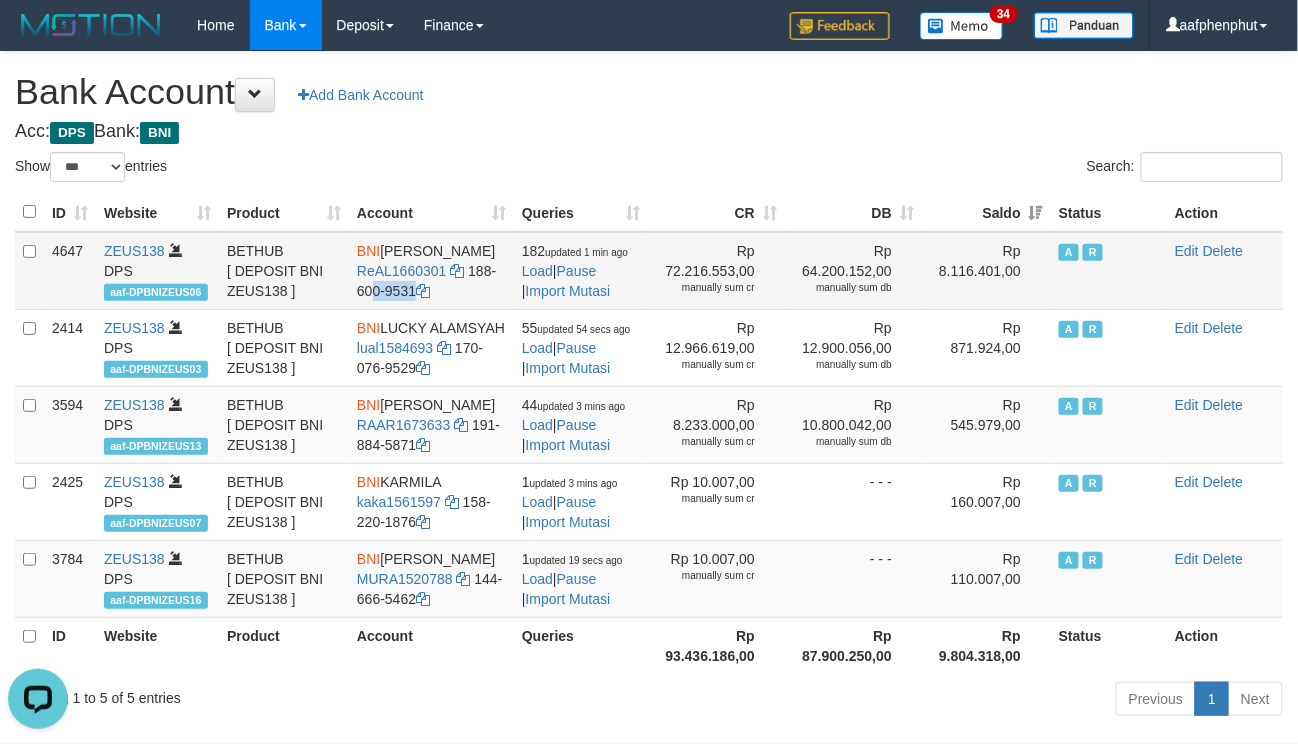 drag, startPoint x: 469, startPoint y: 293, endPoint x: 482, endPoint y: 309, distance: 20.615528 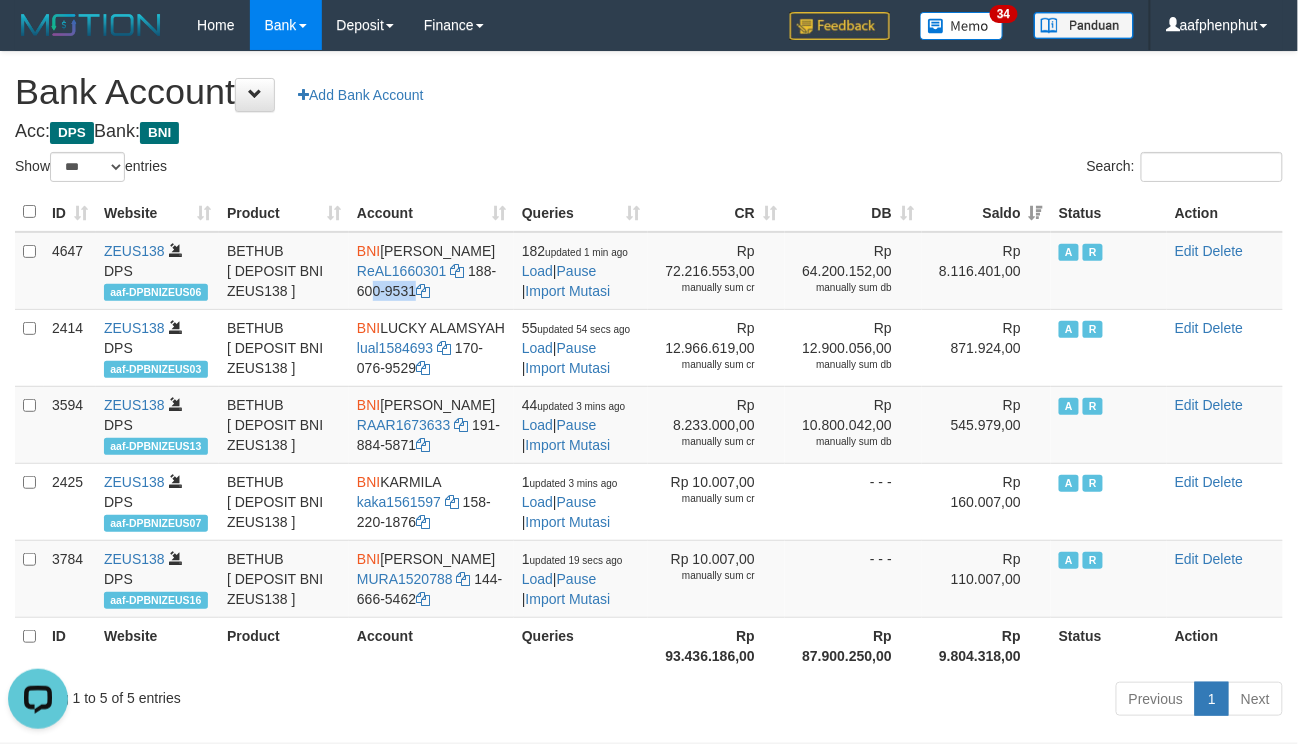copy on "188-600-9531" 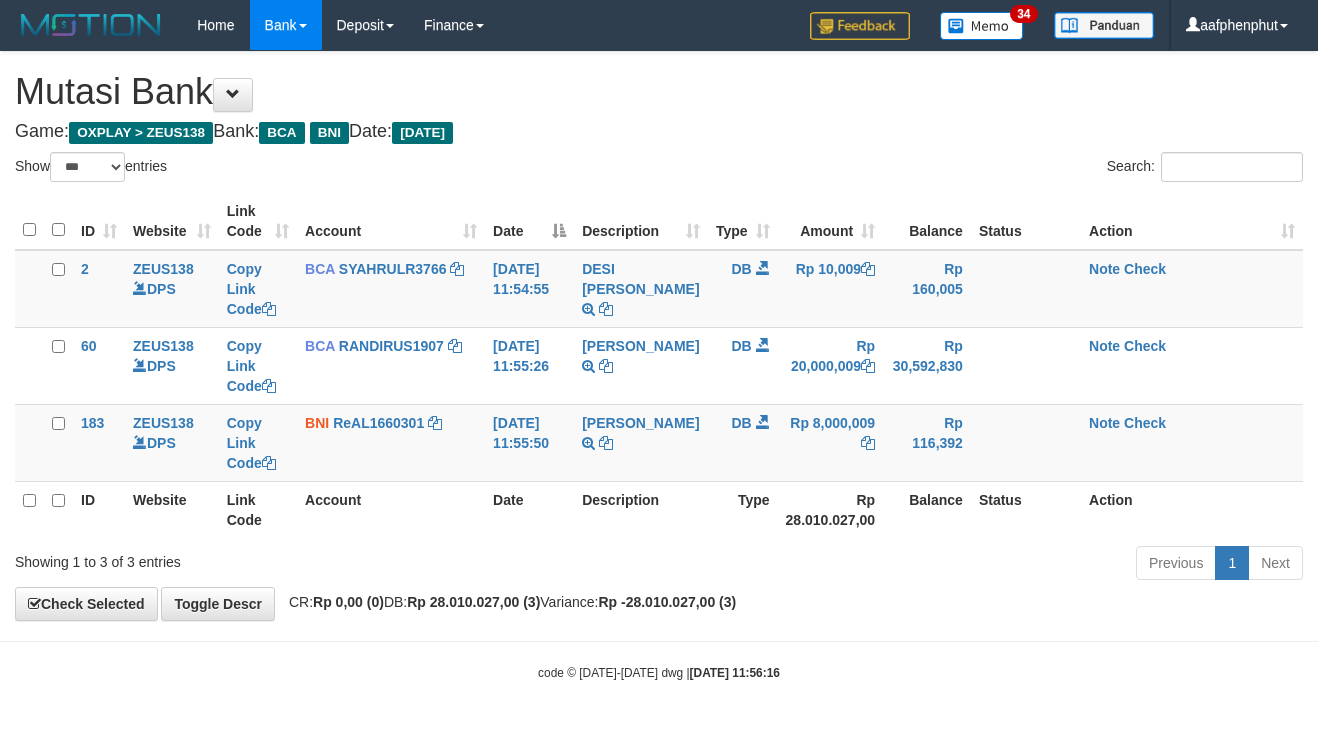 select on "***" 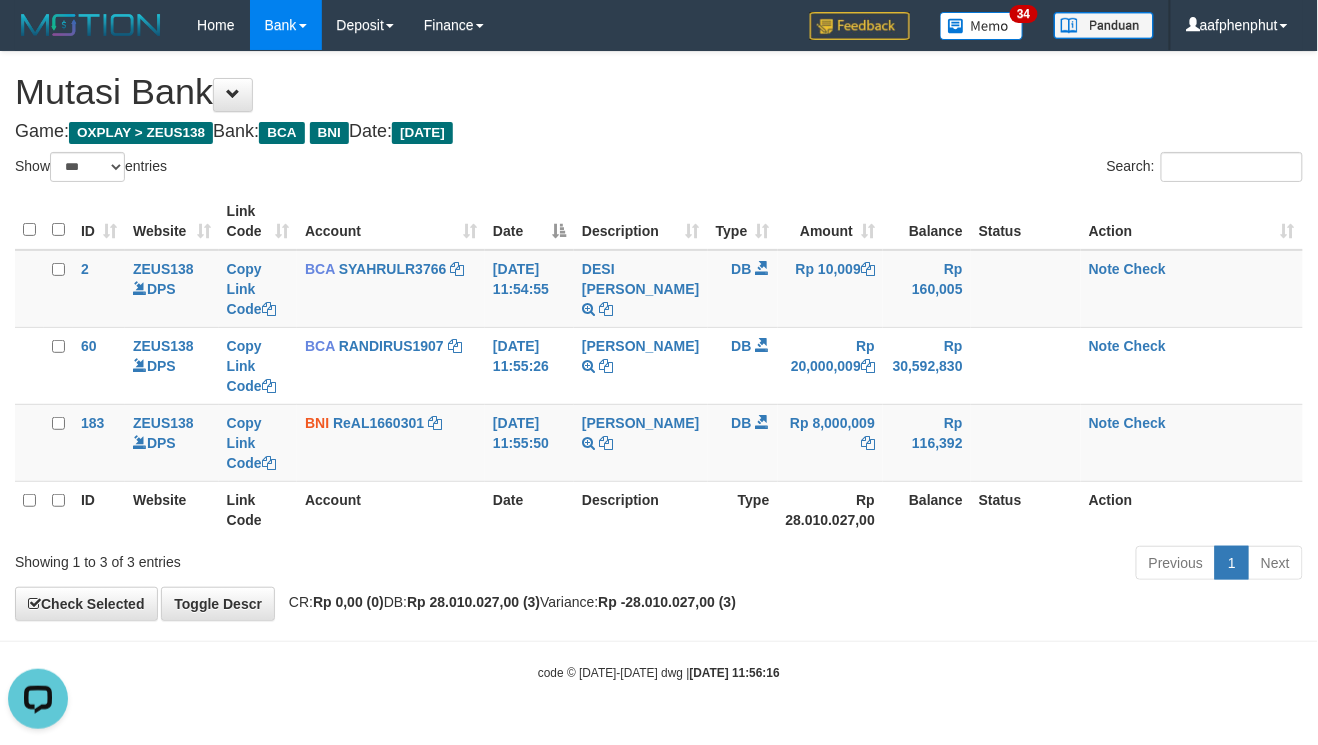 scroll, scrollTop: 0, scrollLeft: 0, axis: both 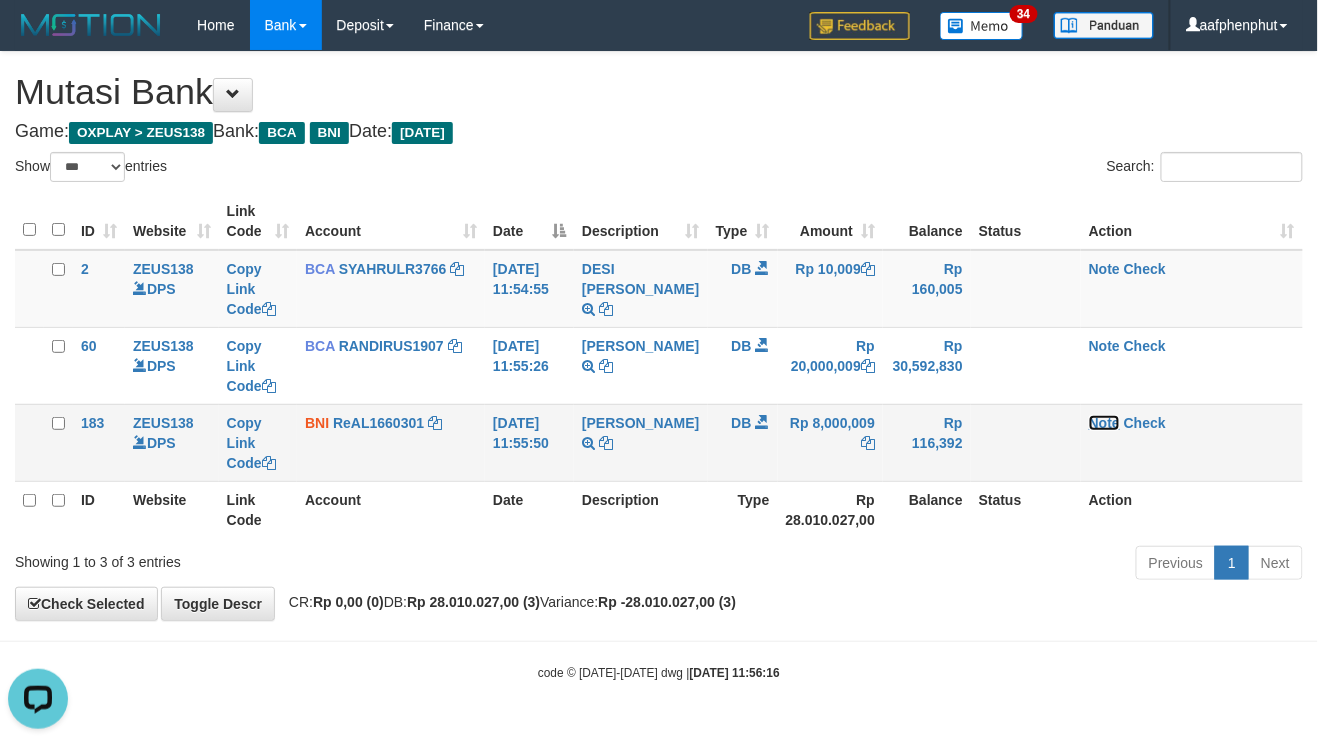 drag, startPoint x: 1101, startPoint y: 424, endPoint x: 1084, endPoint y: 421, distance: 17.262676 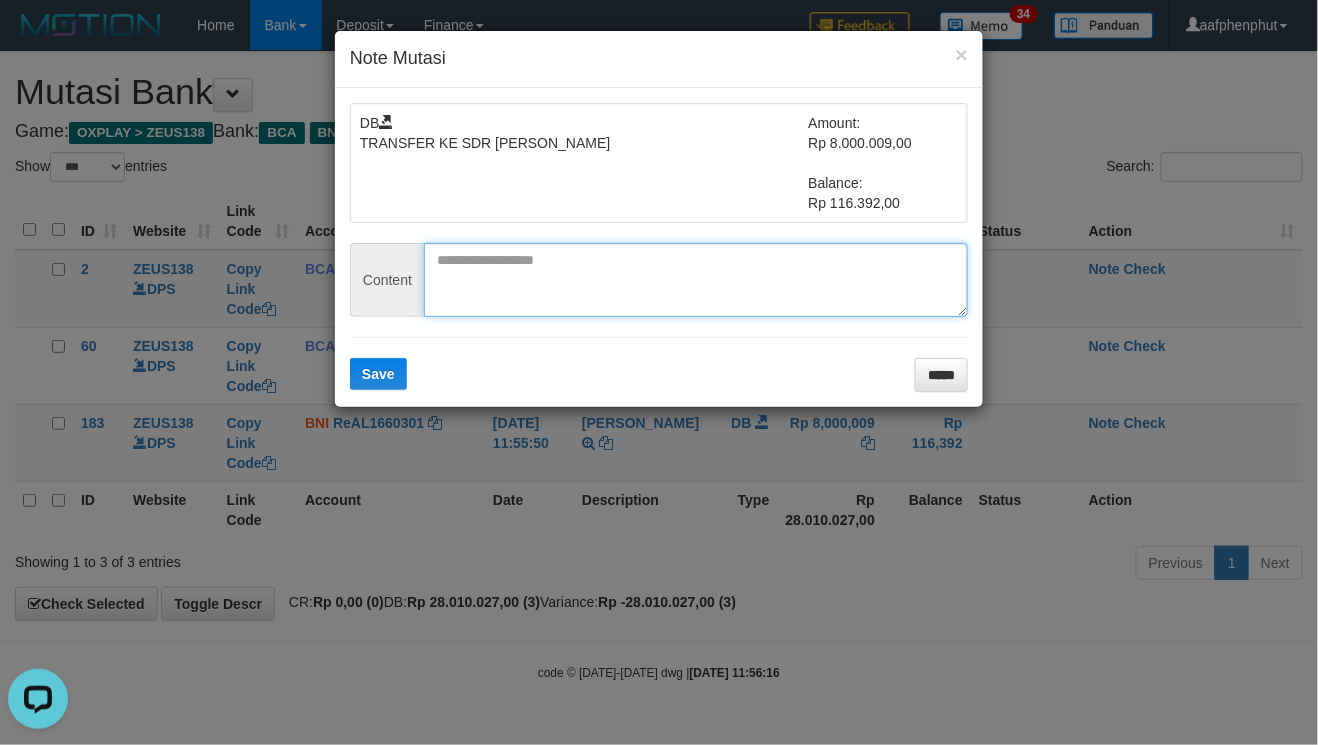 click at bounding box center [696, 280] 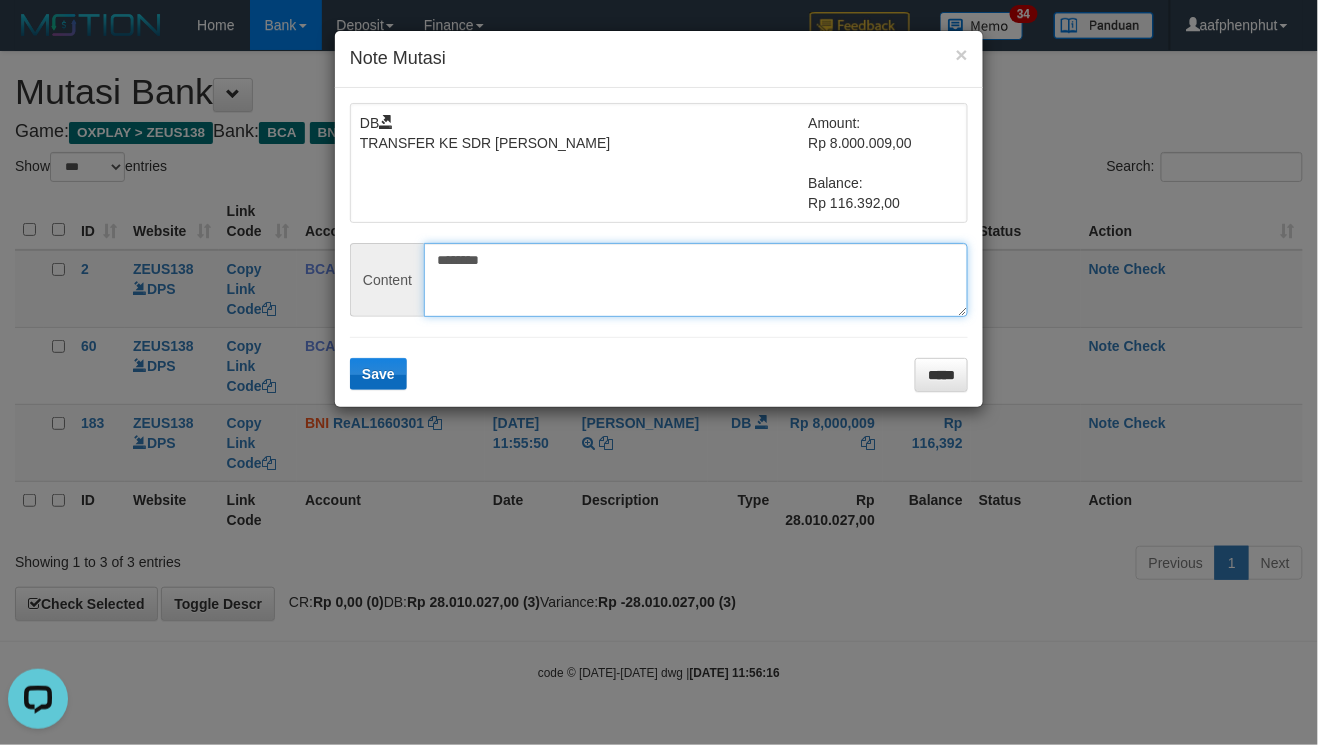 type on "********" 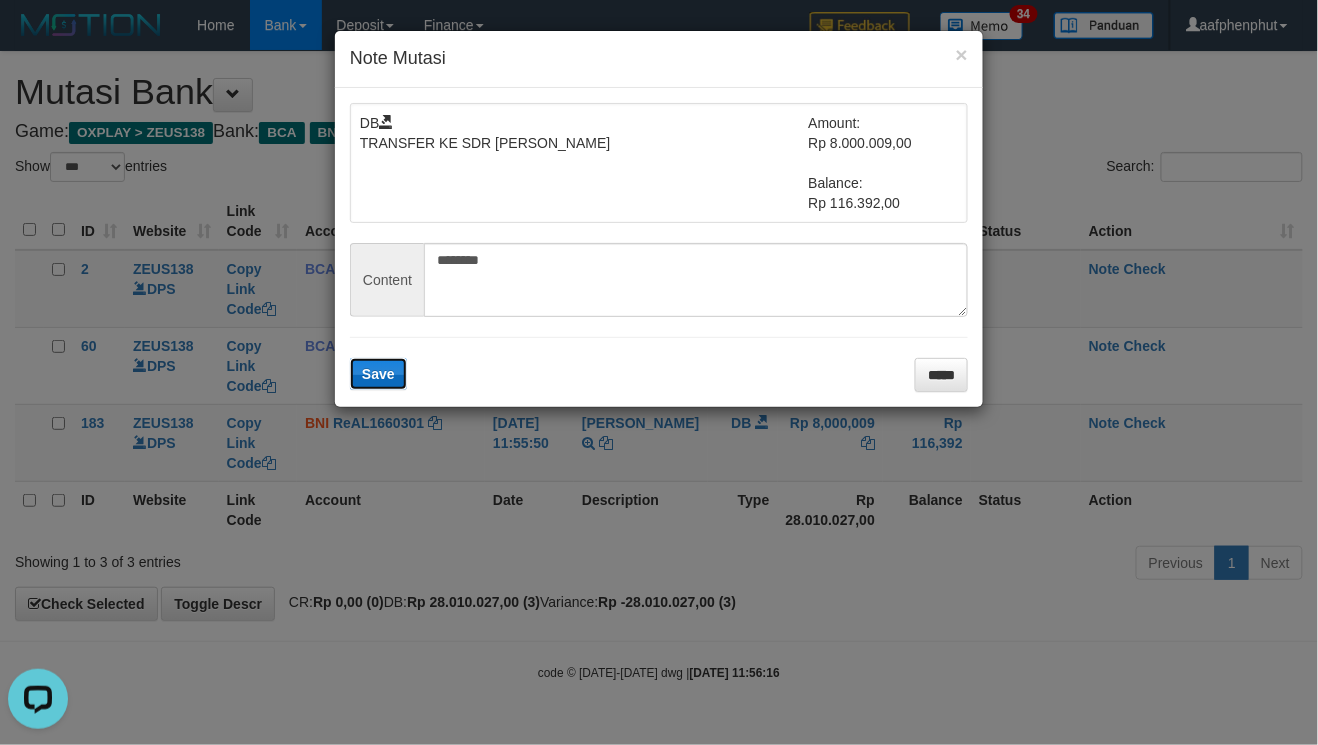 click on "Save" at bounding box center (378, 374) 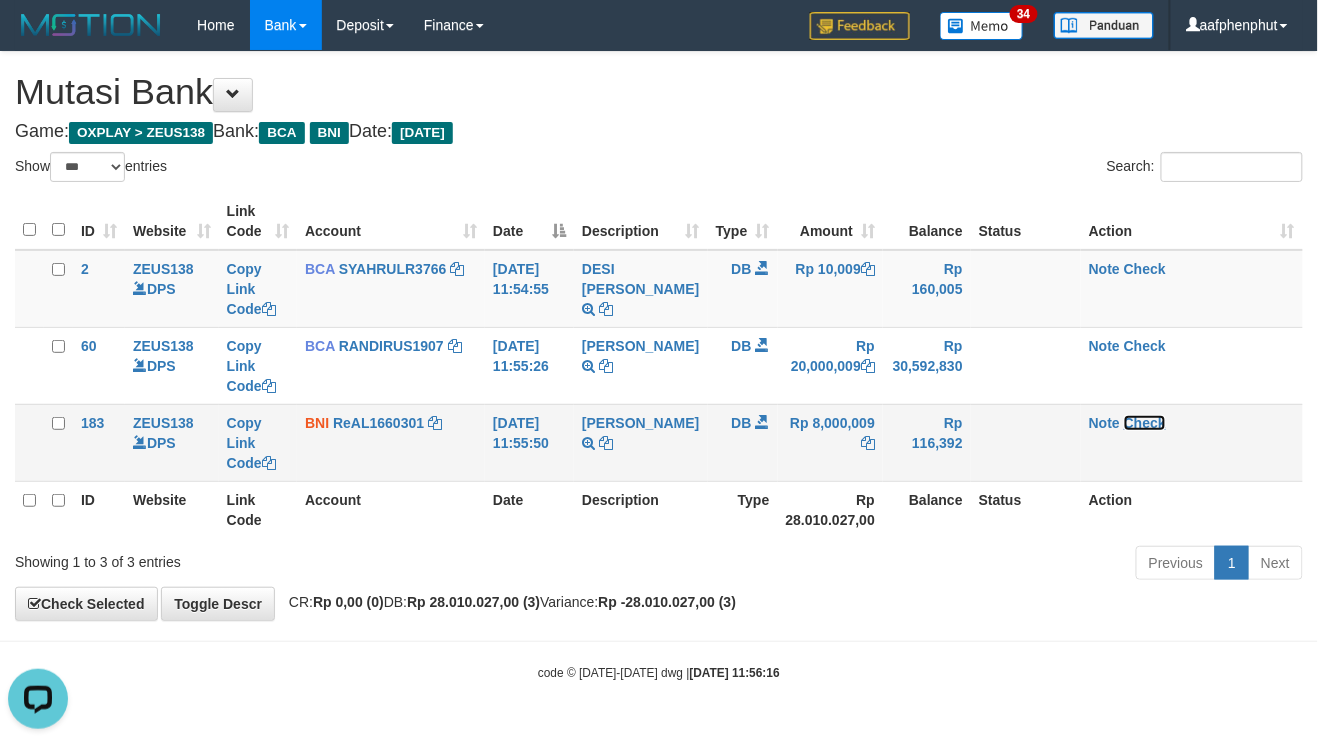click on "Check" at bounding box center (1145, 423) 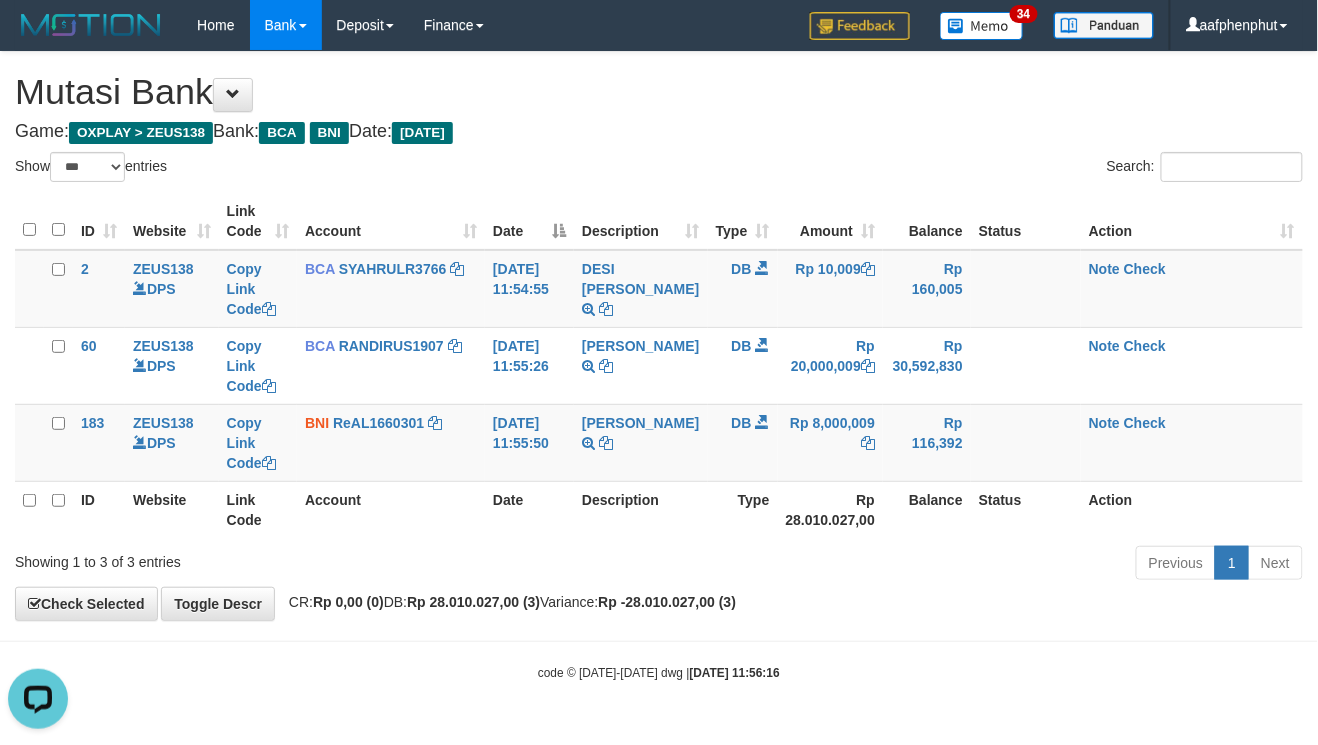 drag, startPoint x: 962, startPoint y: 664, endPoint x: 925, endPoint y: 666, distance: 37.054016 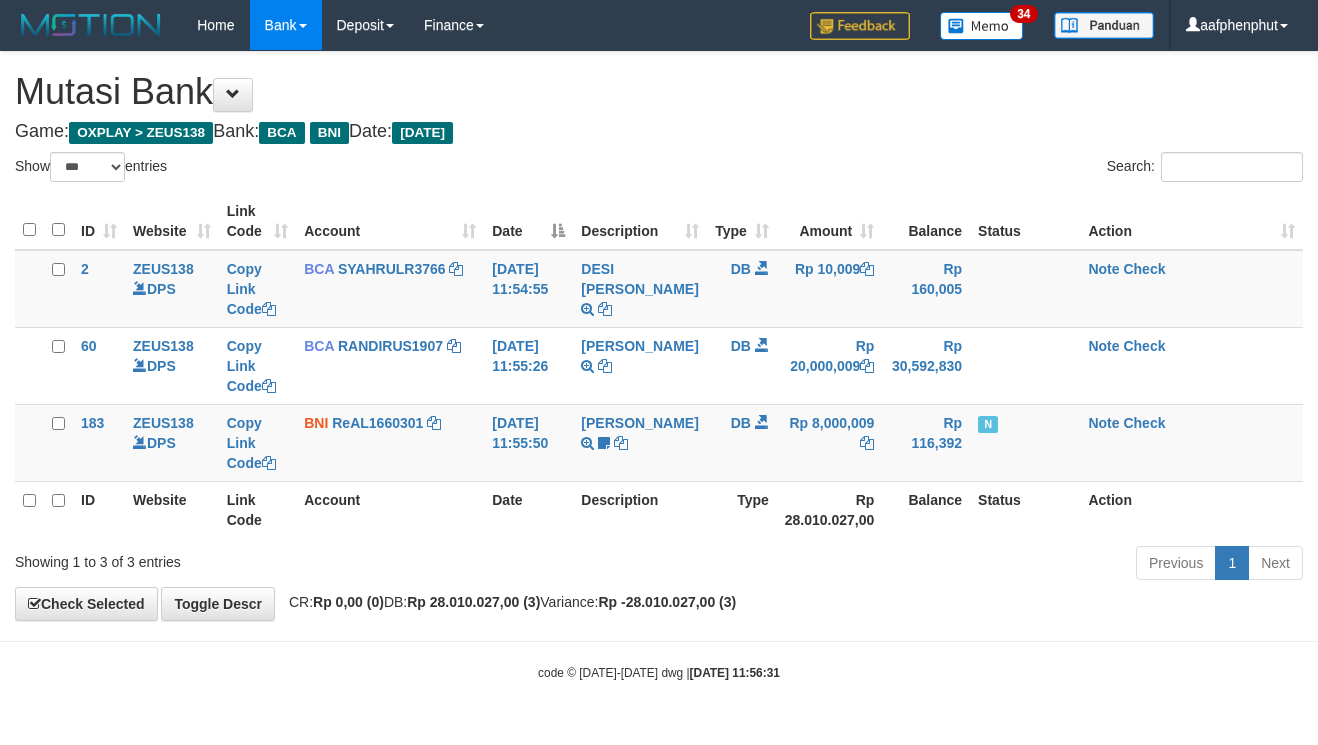 select on "***" 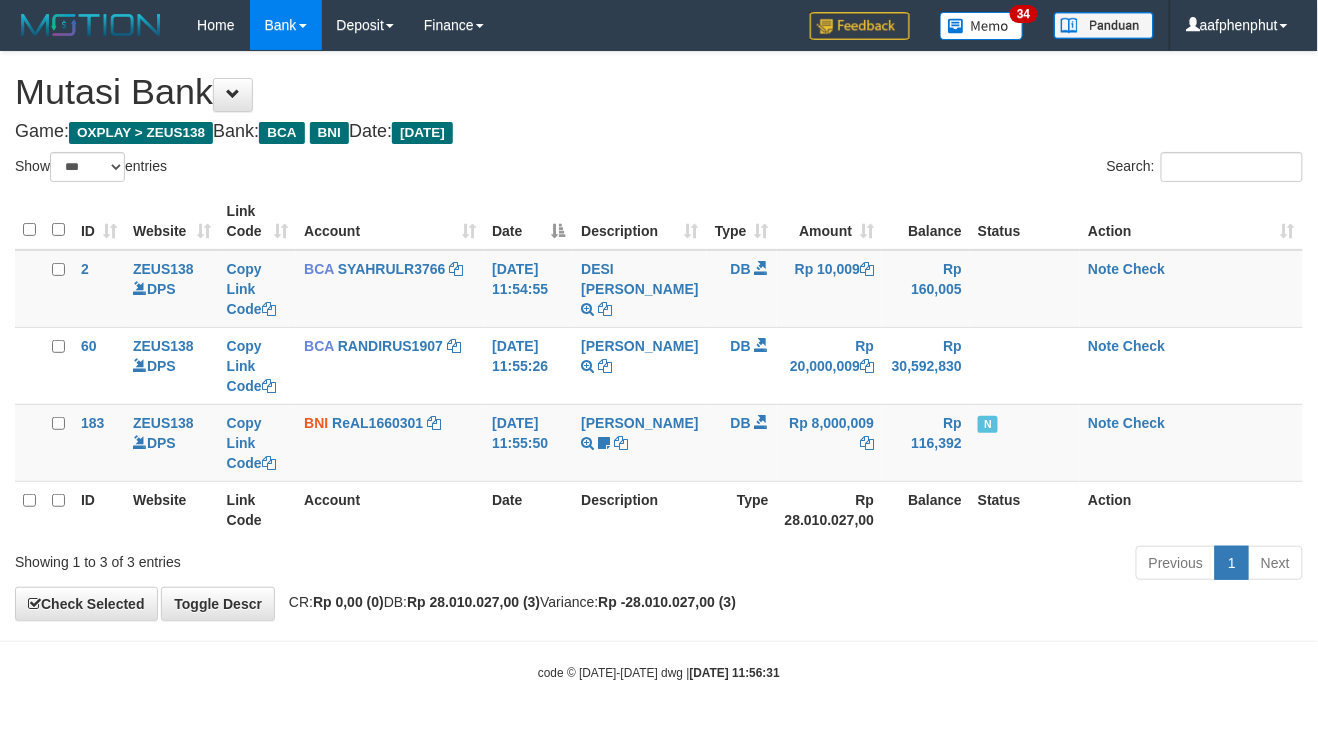 click on "Toggle navigation
Home
Bank
Account List
Load
By Website
Group
[OXPLAY]													ZEUS138
By Load Group (DPS)" at bounding box center (659, 366) 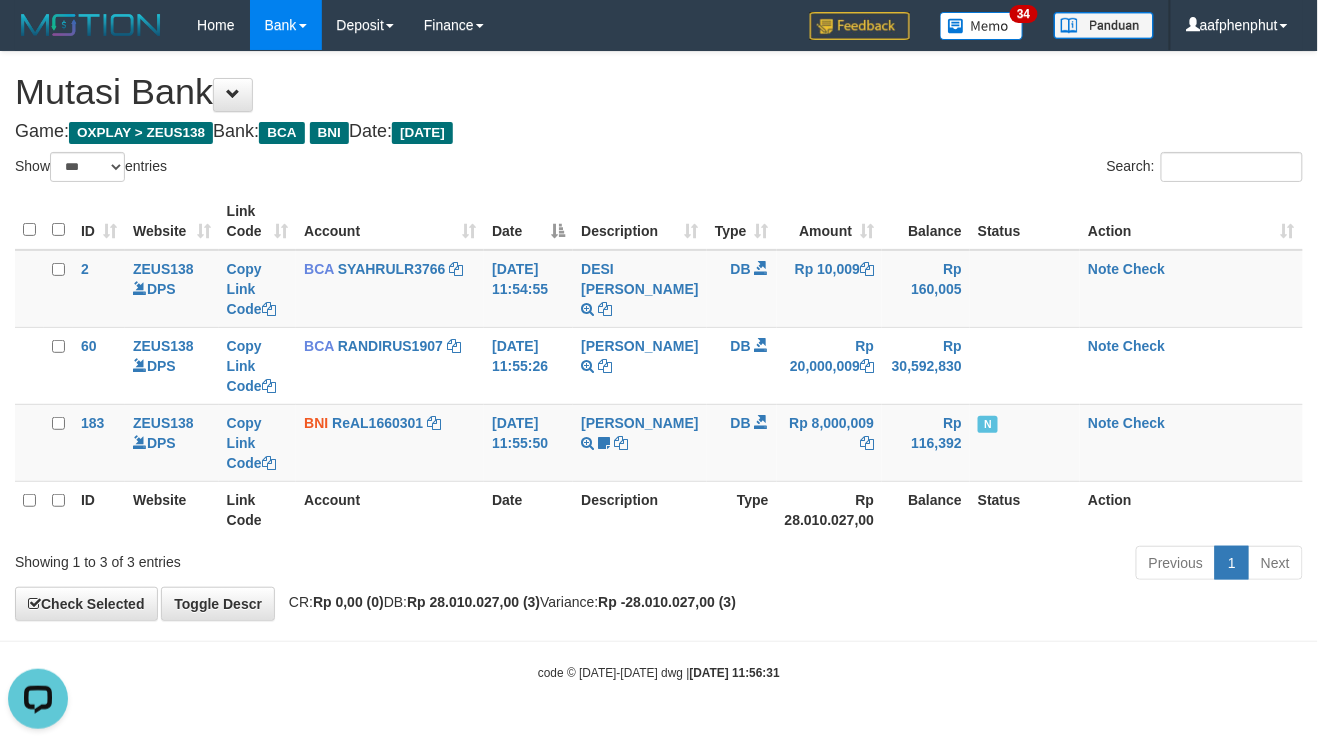 scroll, scrollTop: 0, scrollLeft: 0, axis: both 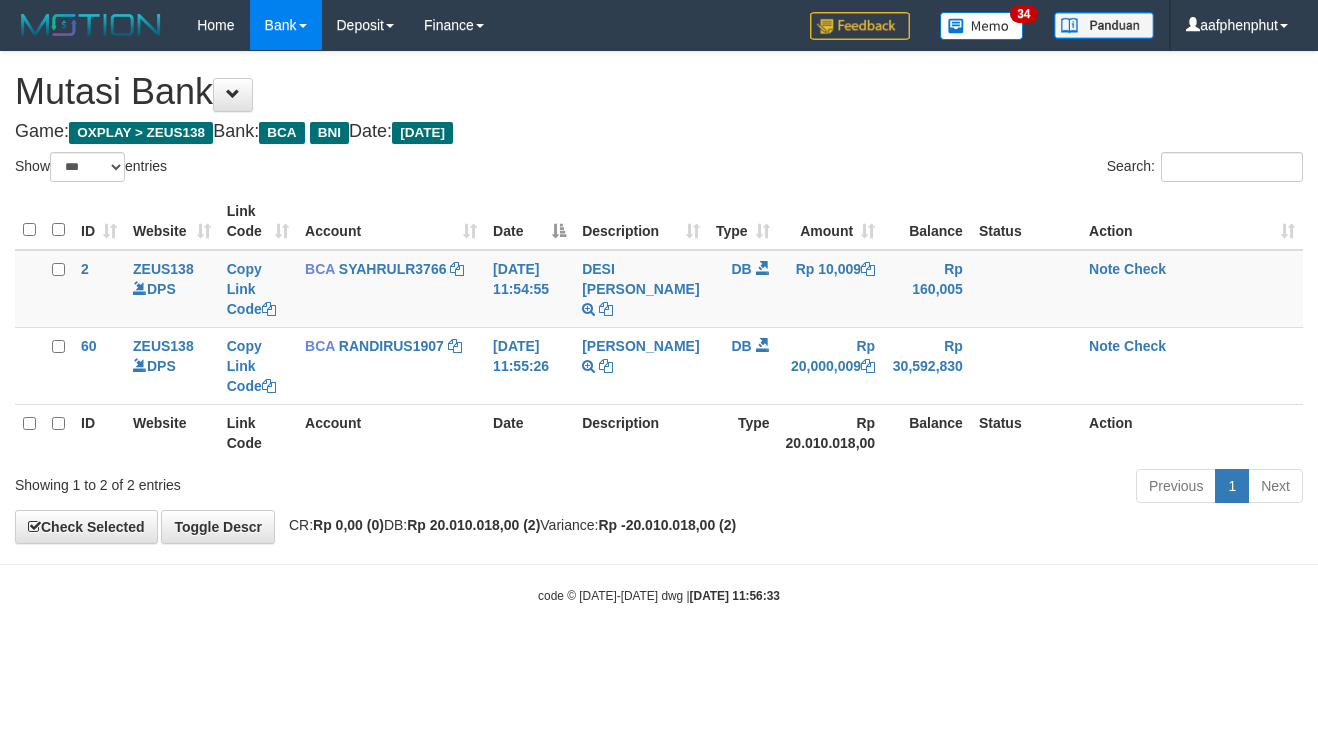 select on "***" 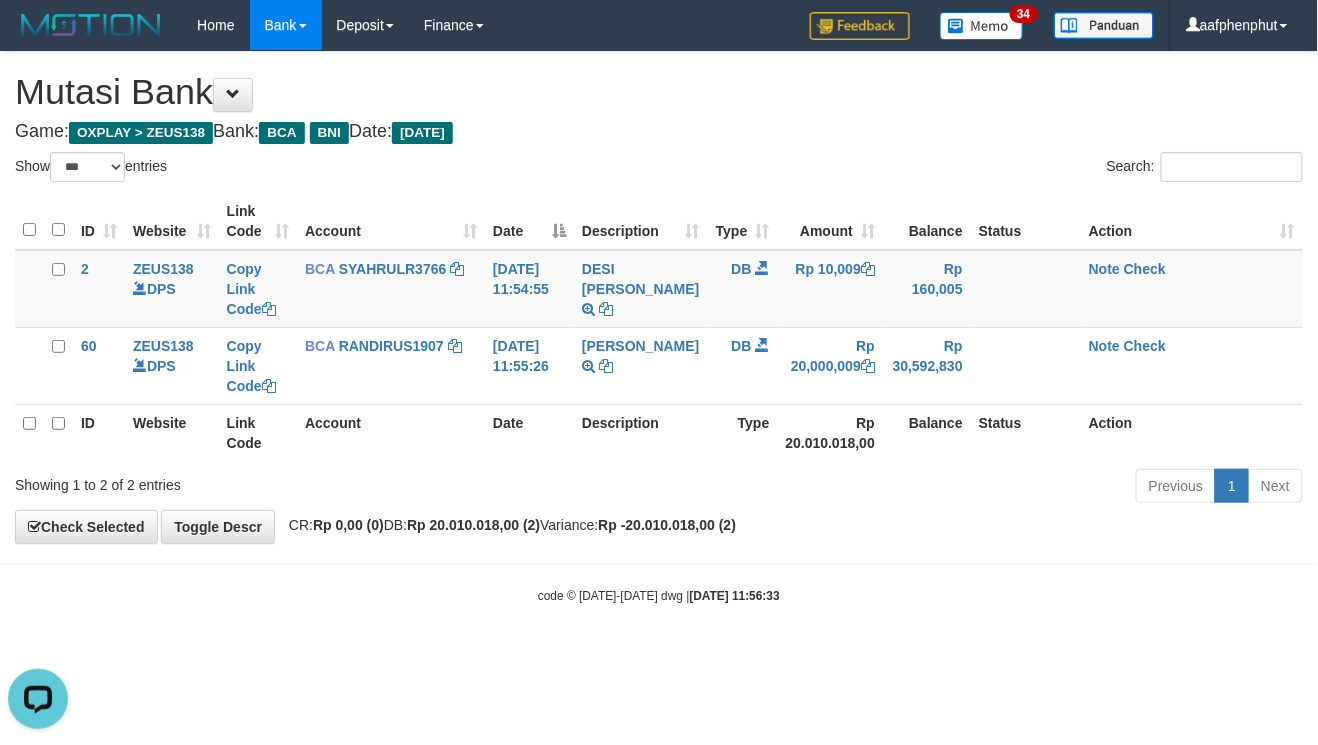 scroll, scrollTop: 0, scrollLeft: 0, axis: both 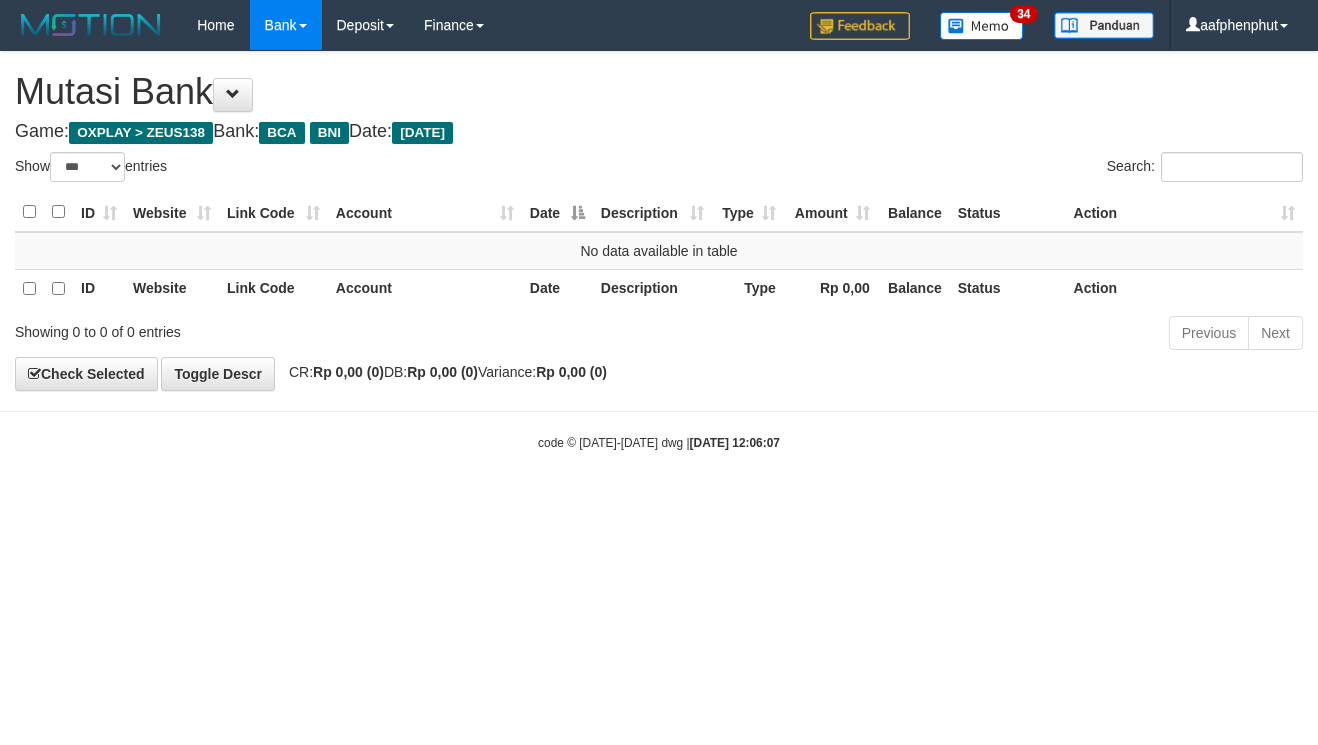 select on "***" 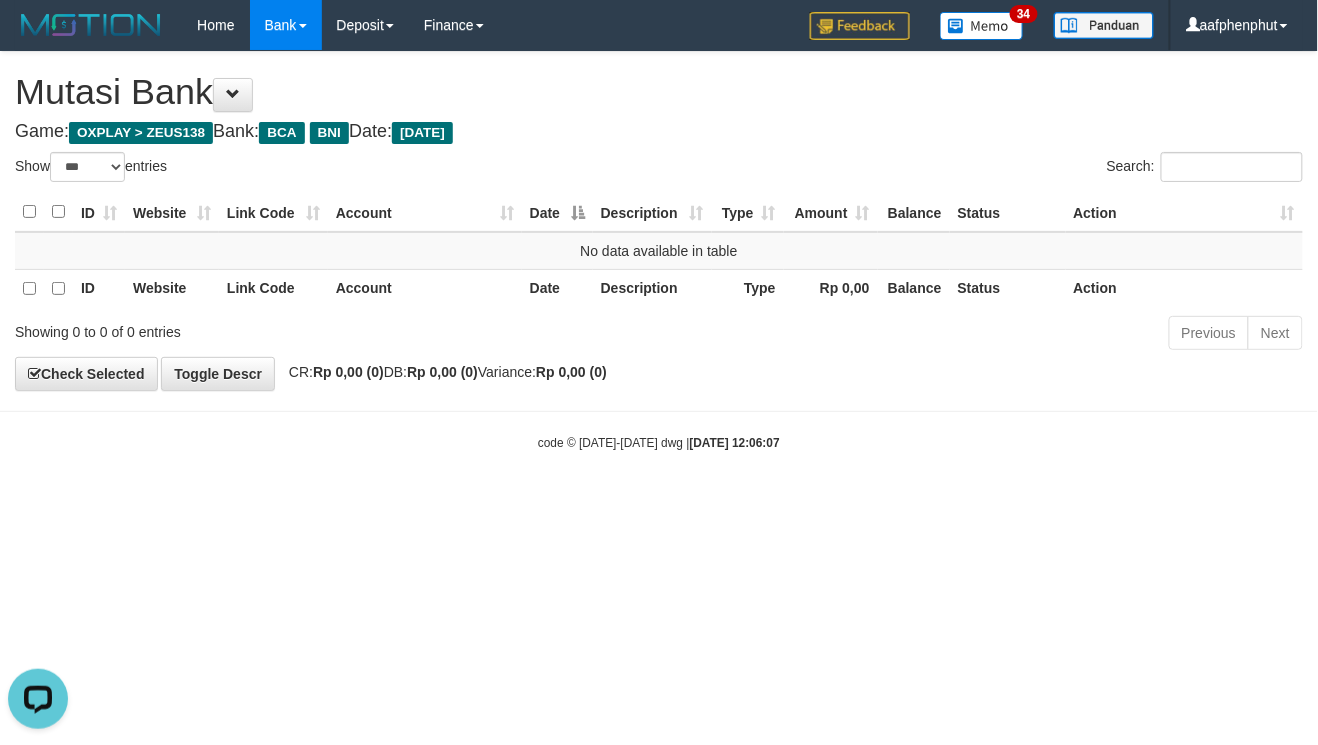 scroll, scrollTop: 0, scrollLeft: 0, axis: both 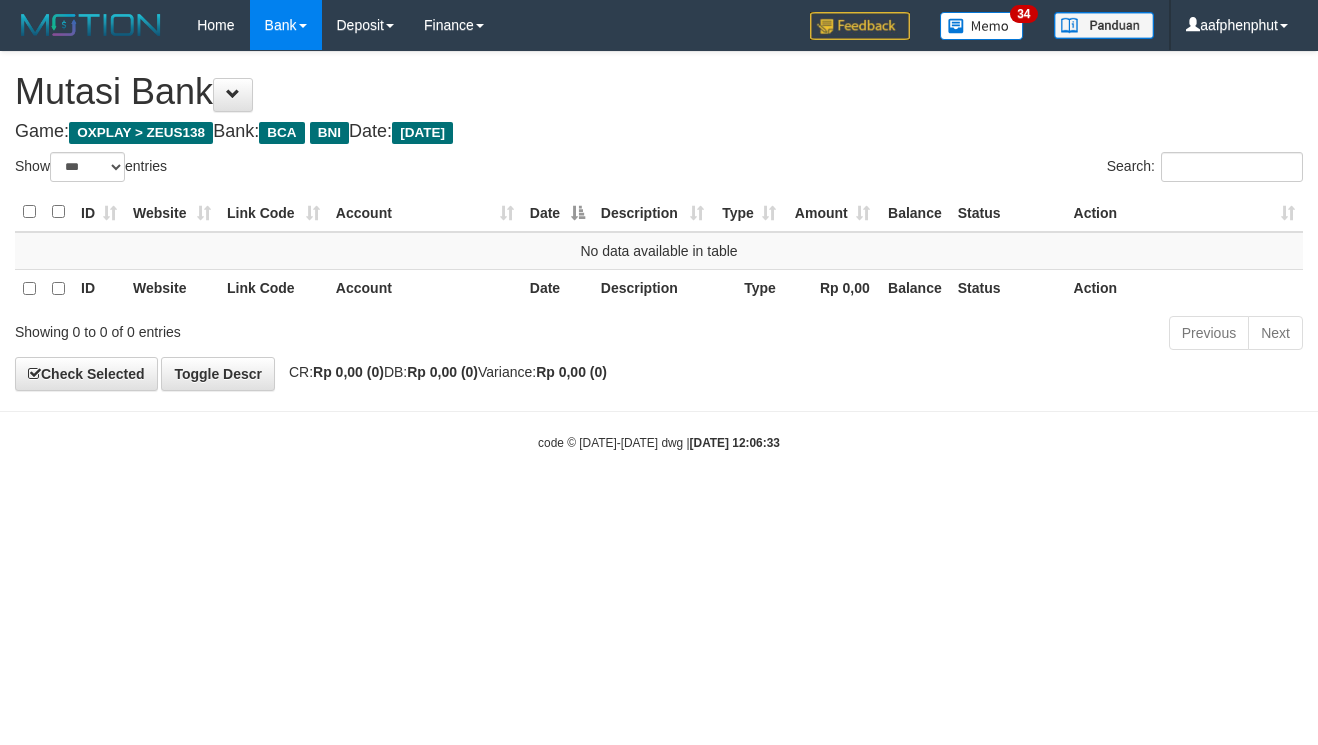 select on "***" 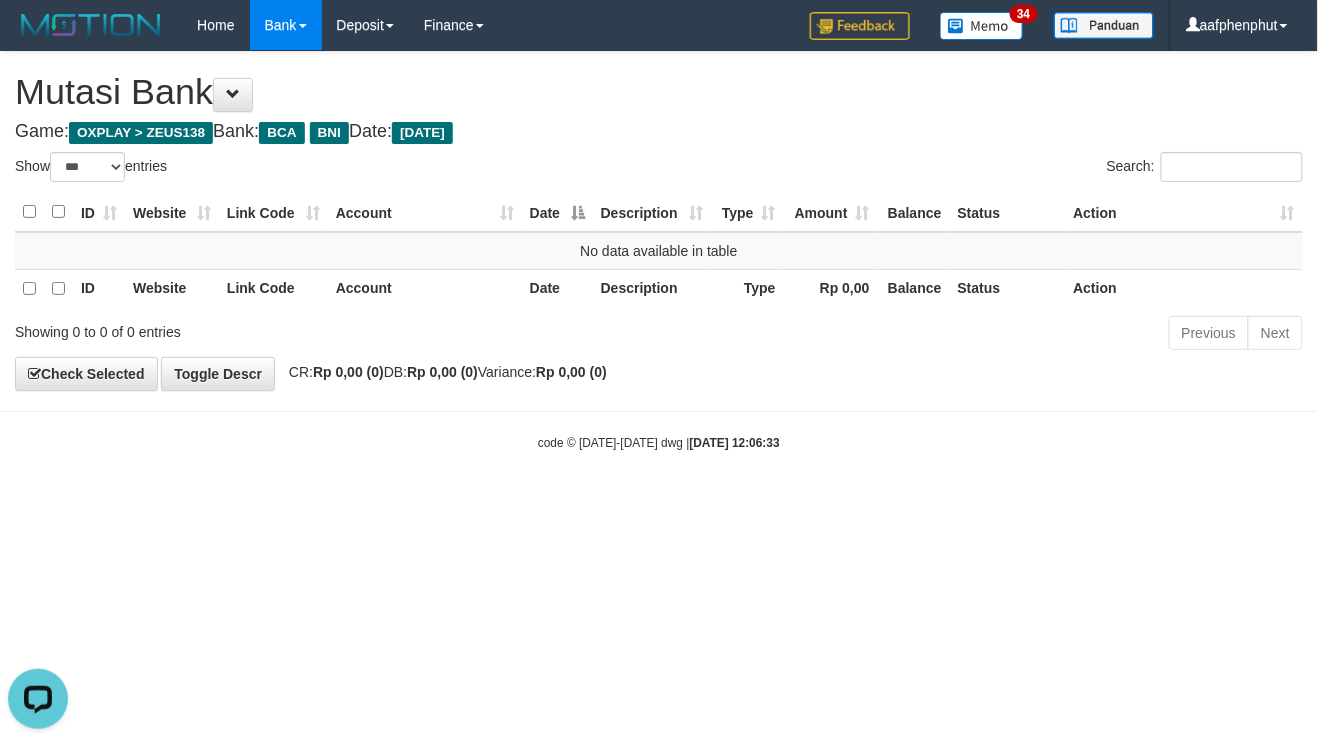 scroll, scrollTop: 0, scrollLeft: 0, axis: both 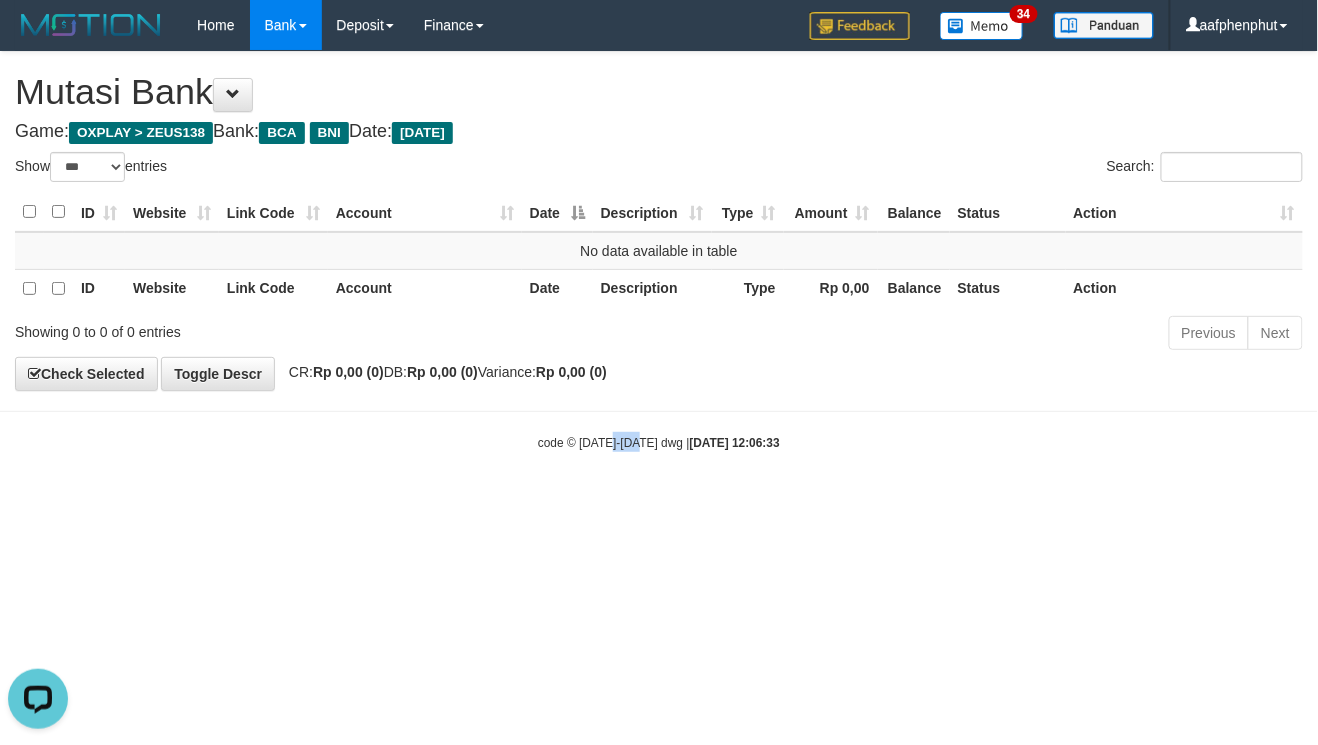 click on "Toggle navigation
Home
Bank
Account List
Load
By Website
Group
[OXPLAY]													ZEUS138
By Load Group (DPS)
Sync" at bounding box center (659, 251) 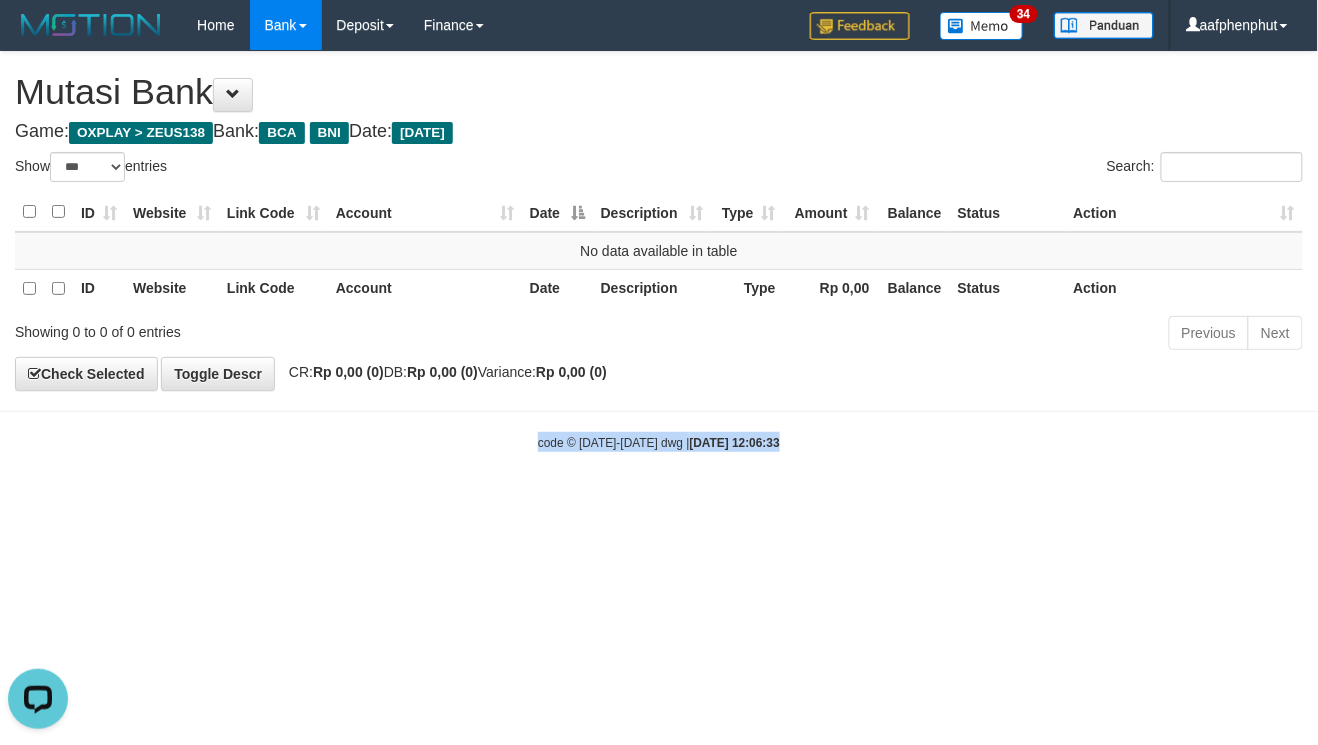 click on "Toggle navigation
Home
Bank
Account List
Load
By Website
Group
[OXPLAY]													ZEUS138
By Load Group (DPS)
Sync" at bounding box center [659, 251] 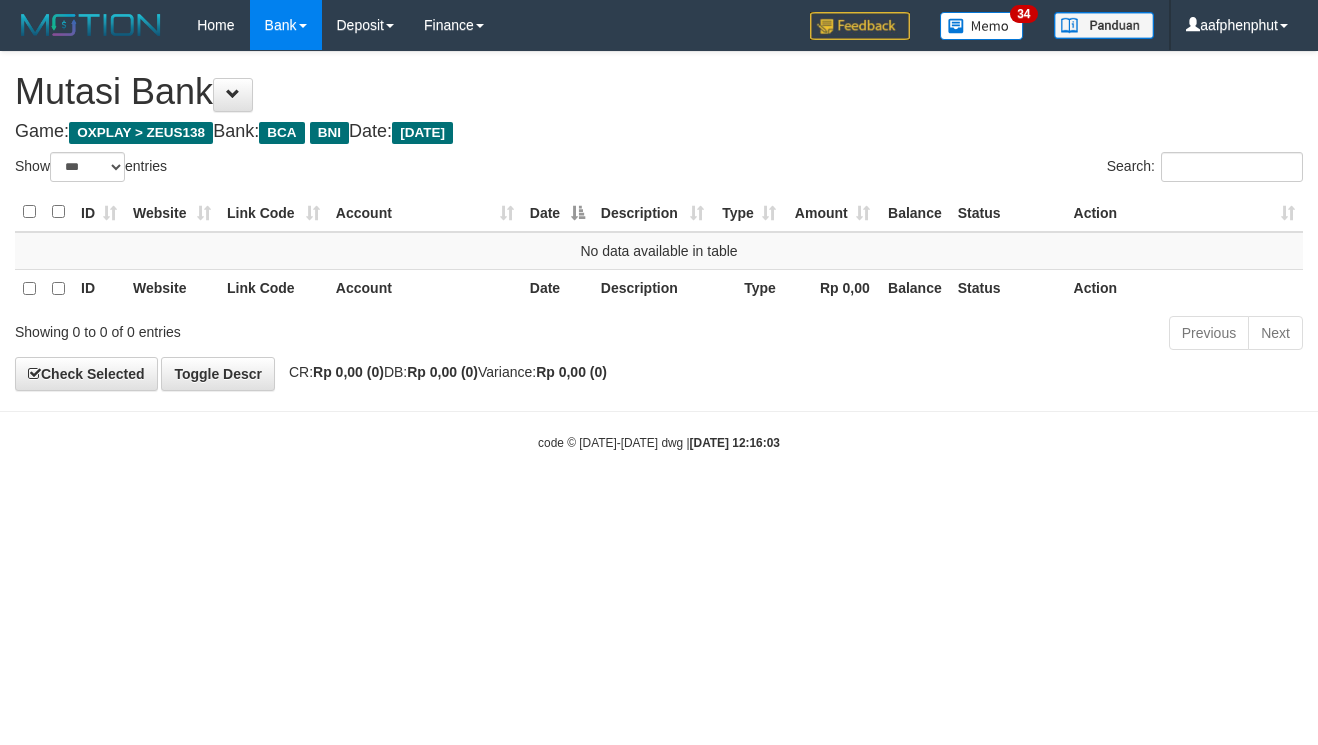 select on "***" 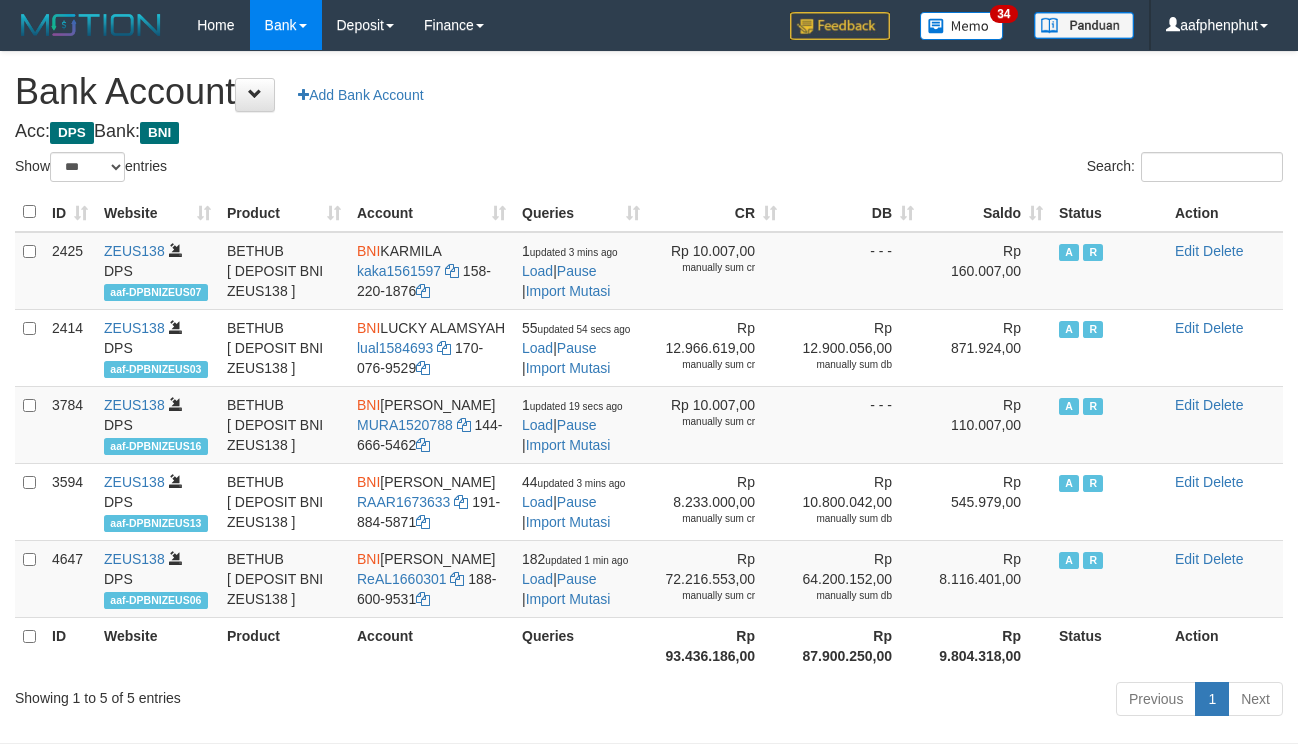 select on "***" 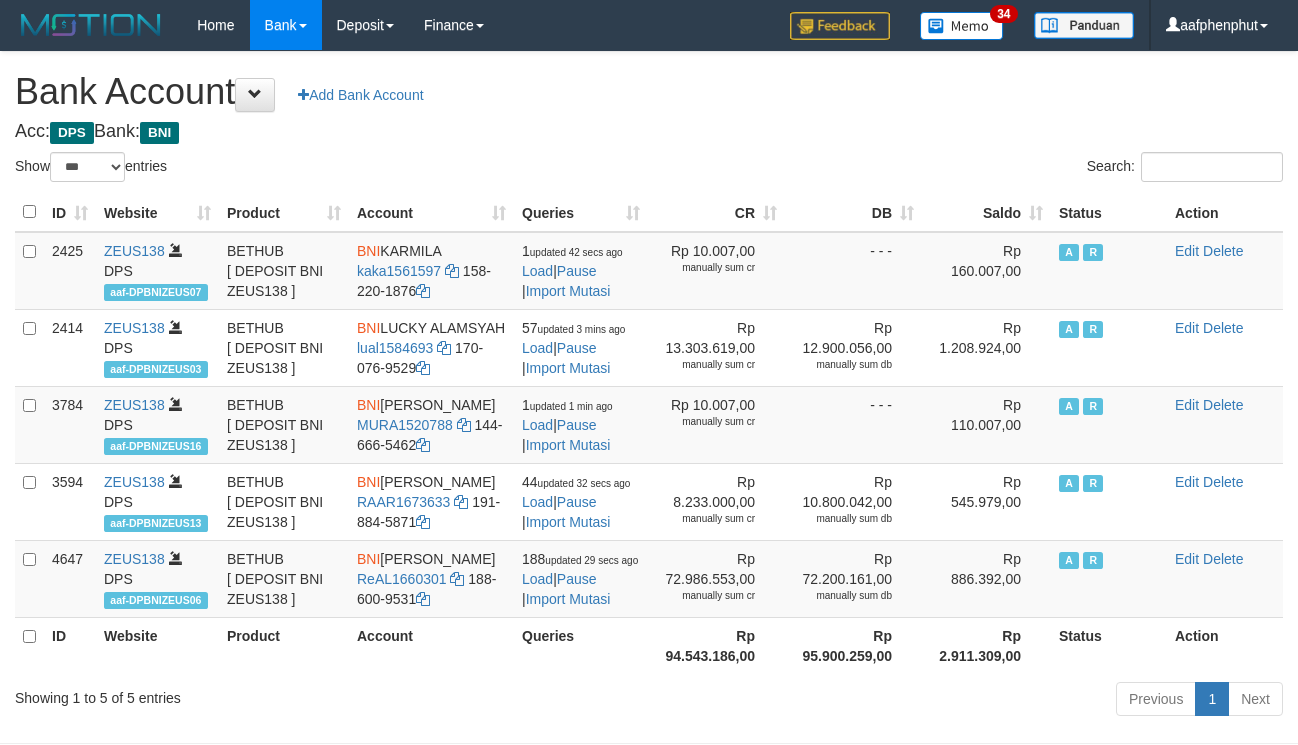 select on "***" 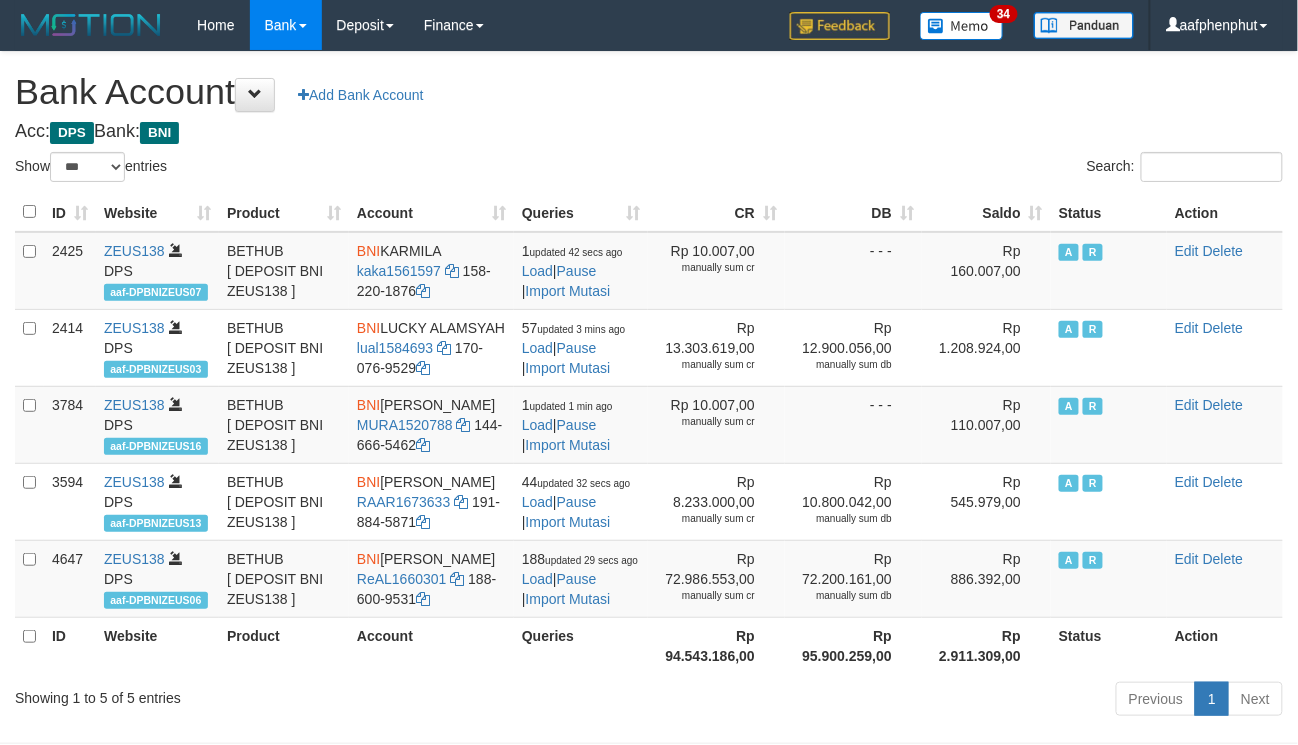 click on "Saldo" at bounding box center (986, 212) 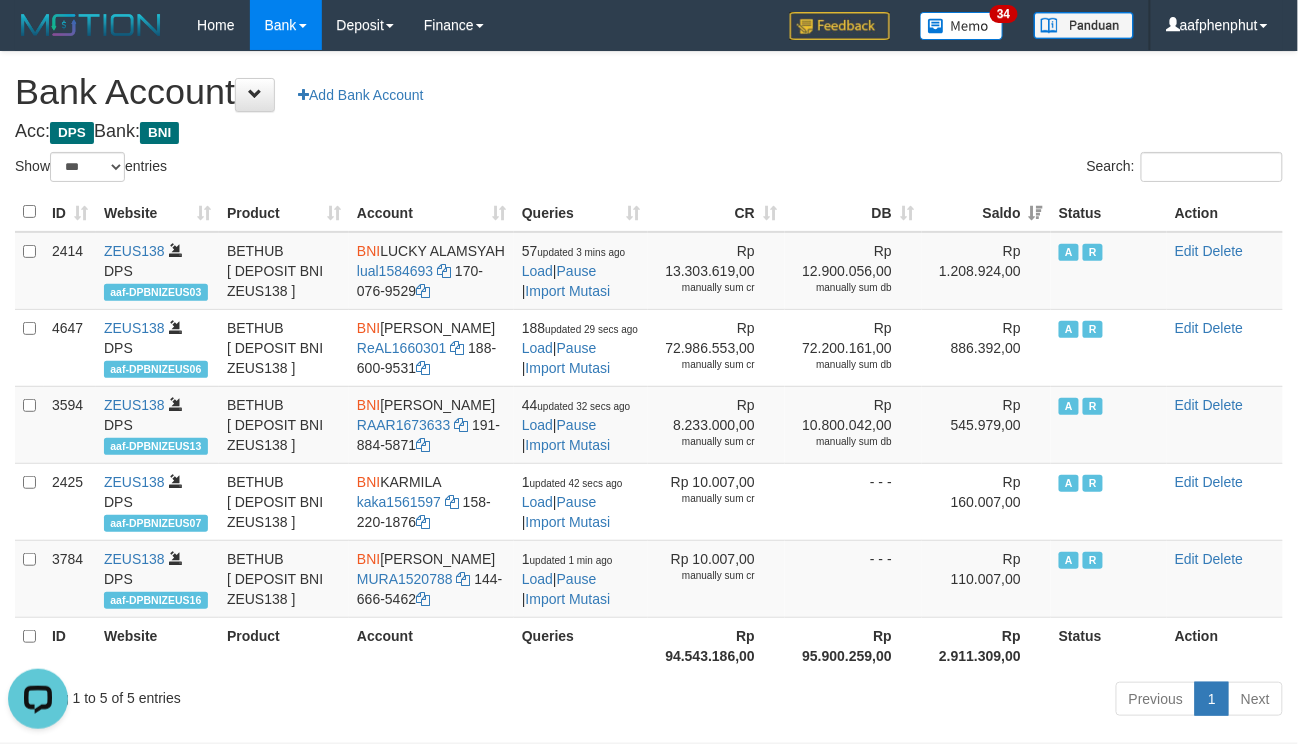 scroll, scrollTop: 0, scrollLeft: 0, axis: both 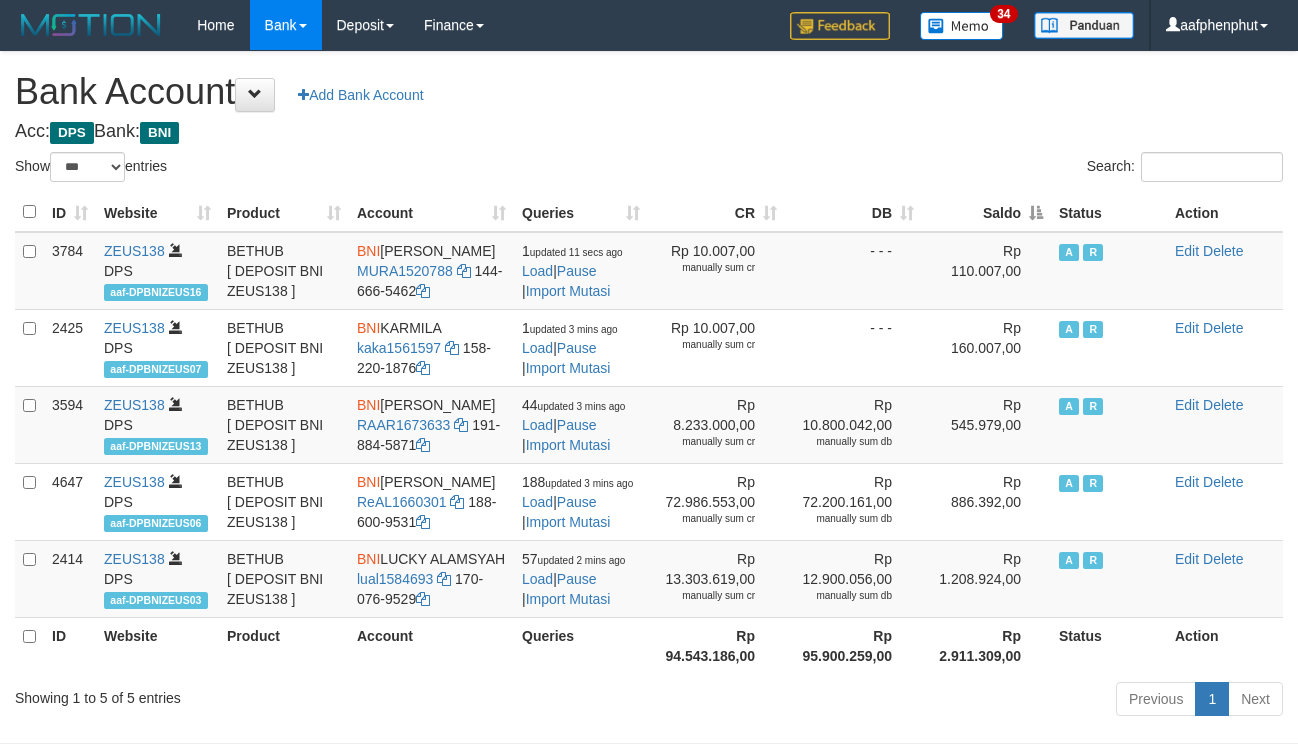 select on "***" 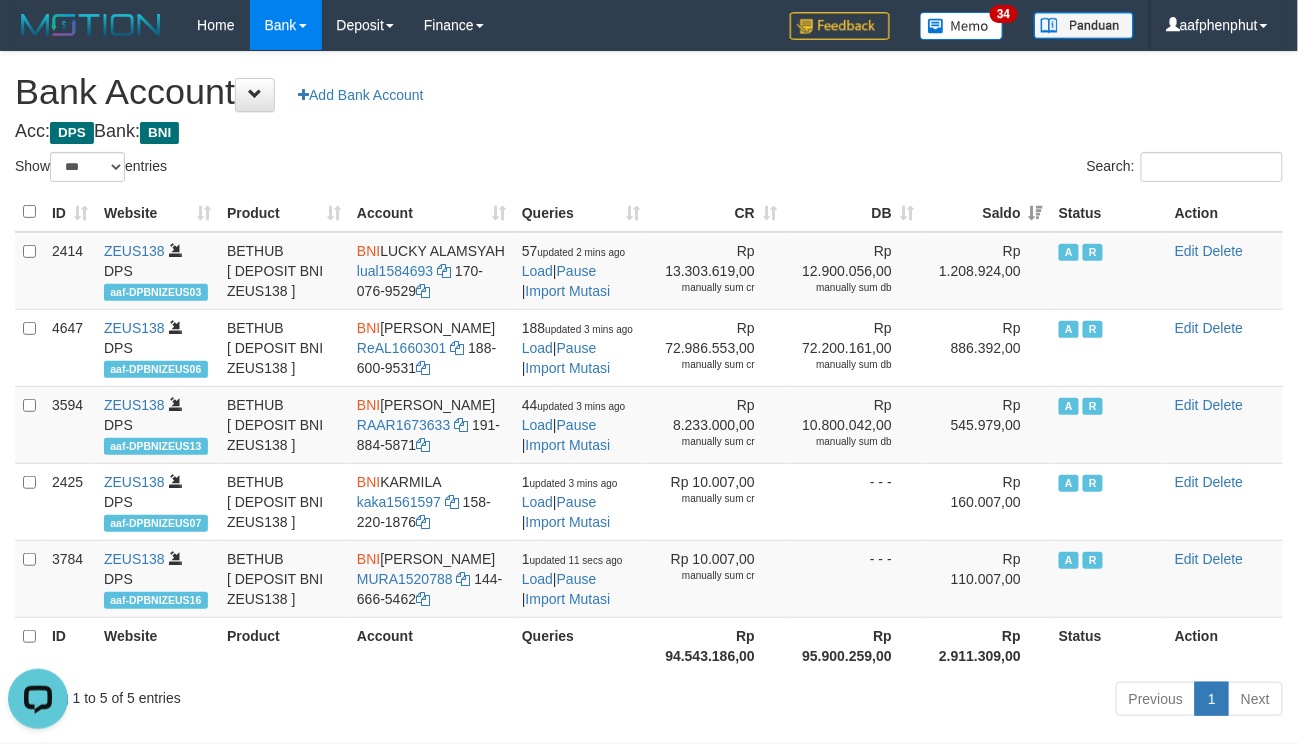 scroll, scrollTop: 0, scrollLeft: 0, axis: both 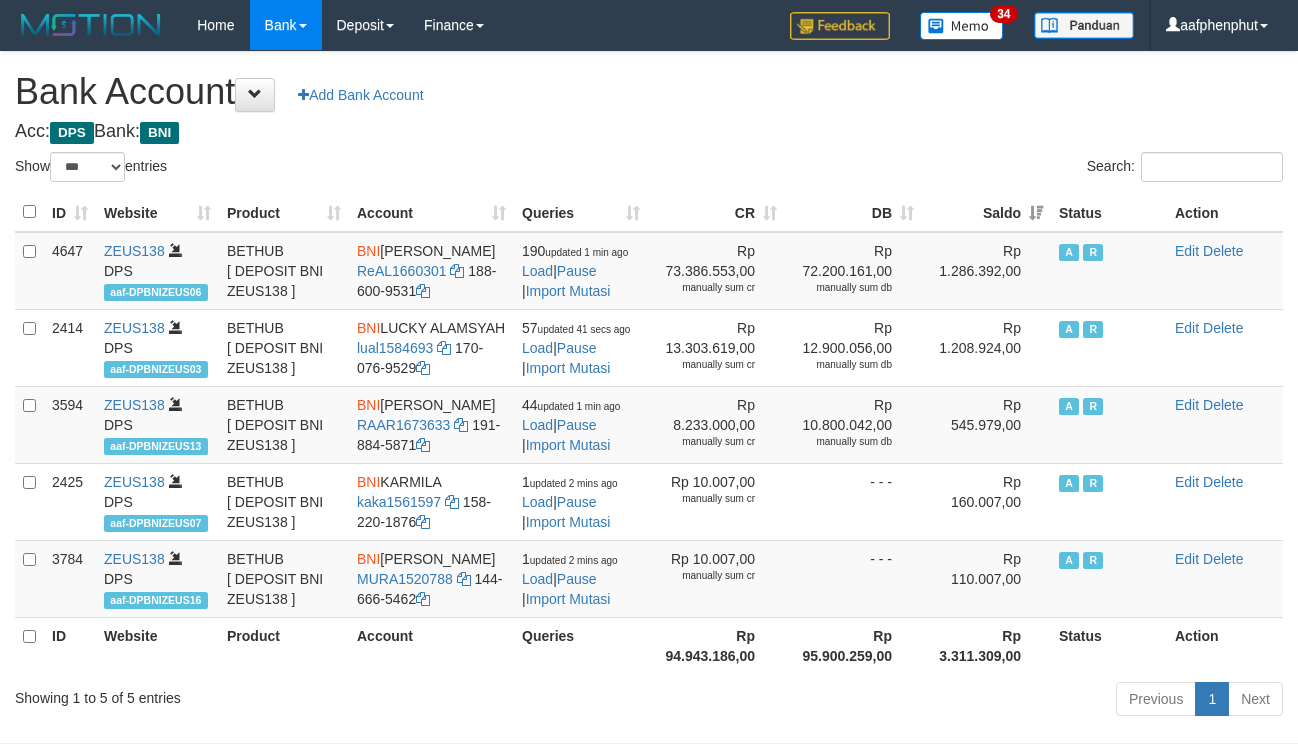 select on "***" 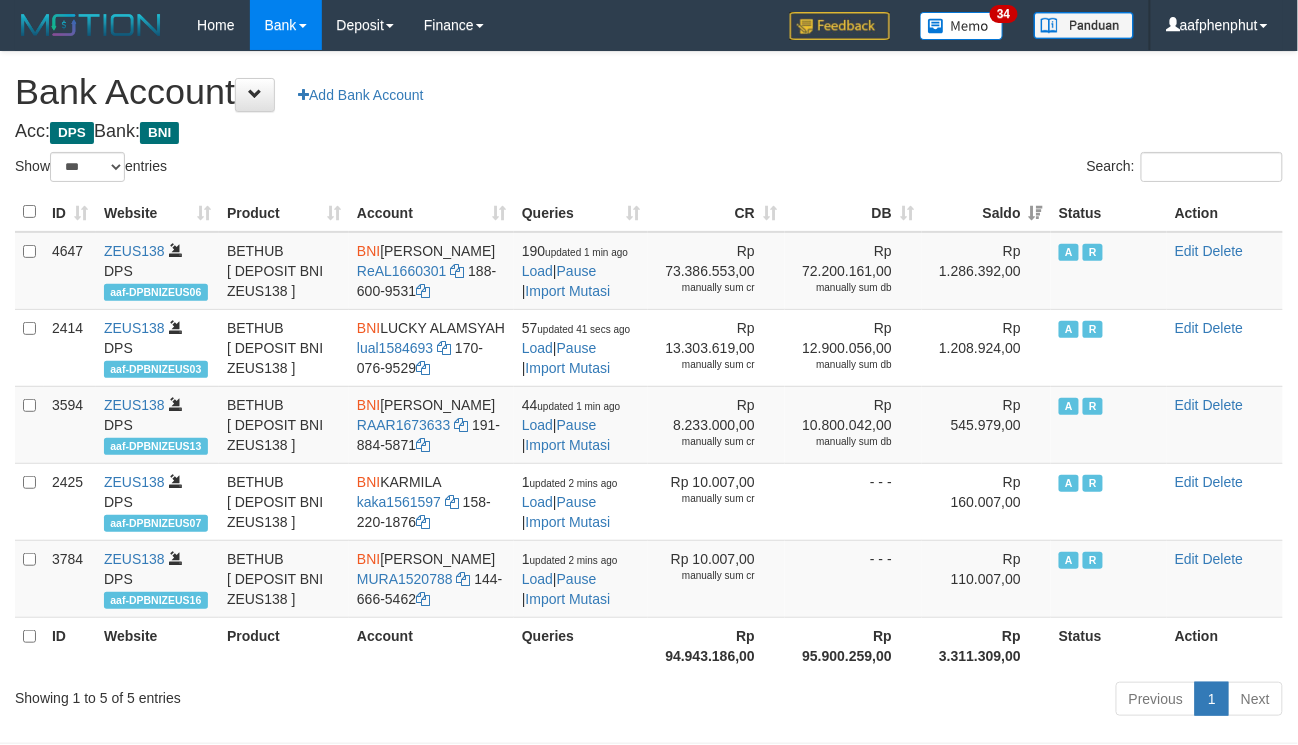 click on "Saldo" at bounding box center (986, 212) 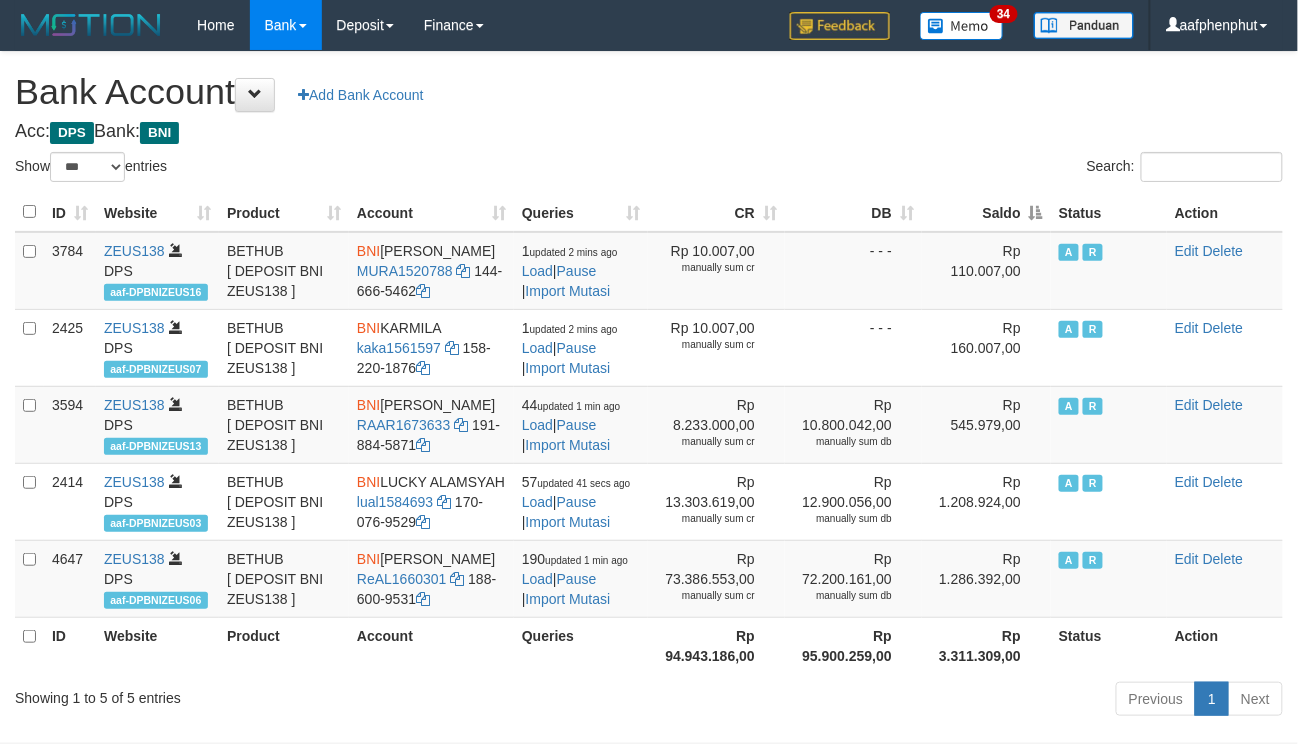 click on "Saldo" at bounding box center (986, 212) 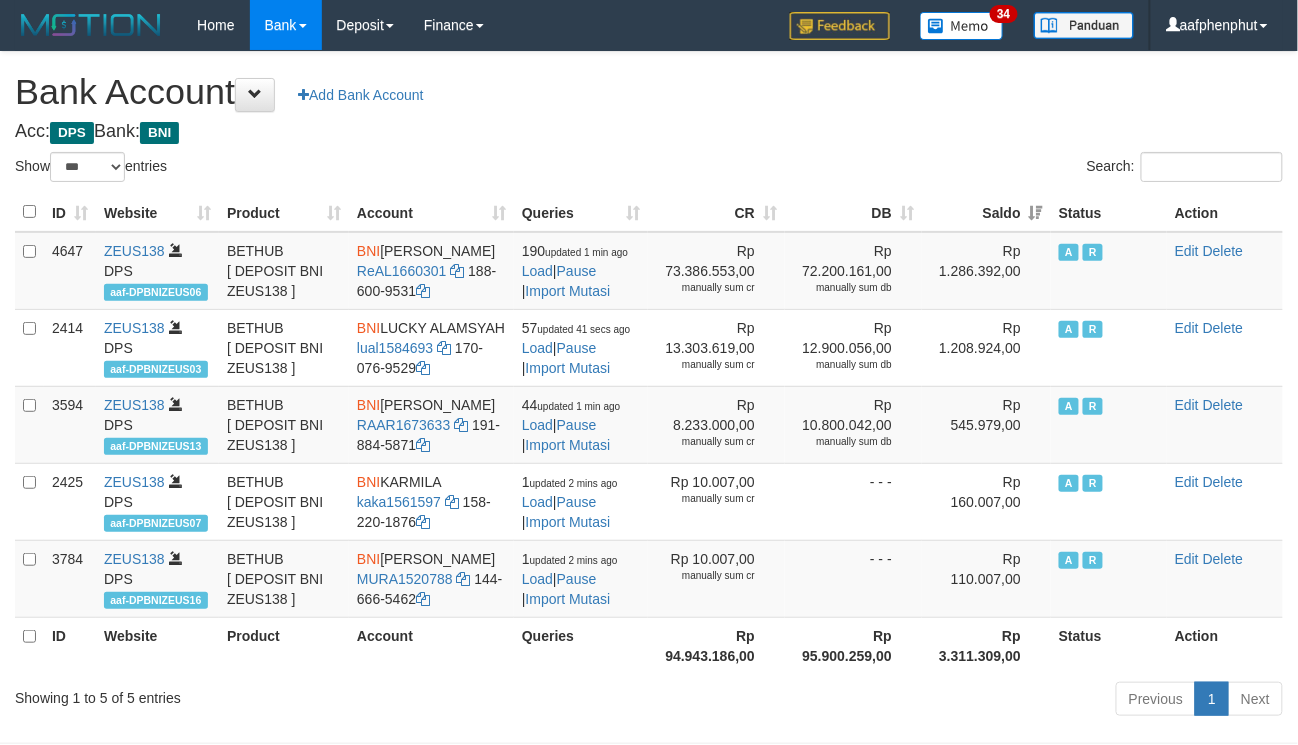 click on "Saldo" at bounding box center [986, 212] 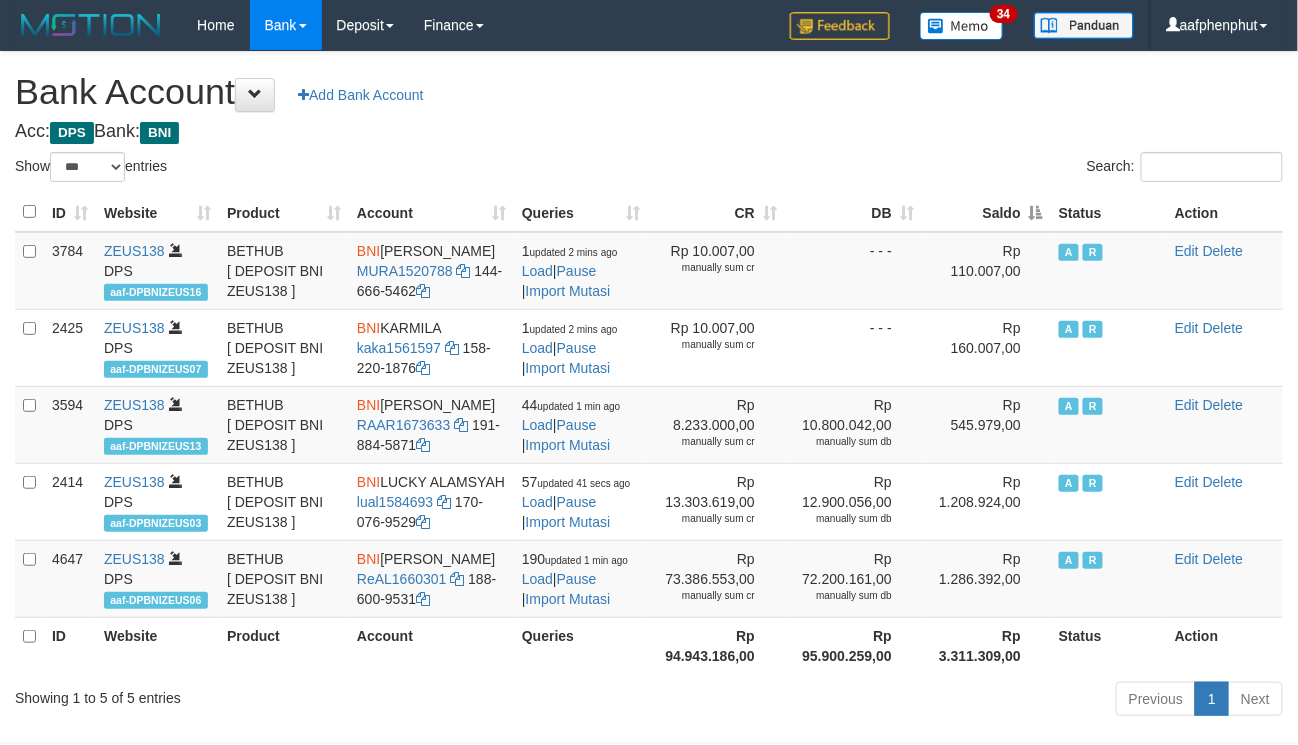 click on "Saldo" at bounding box center (986, 212) 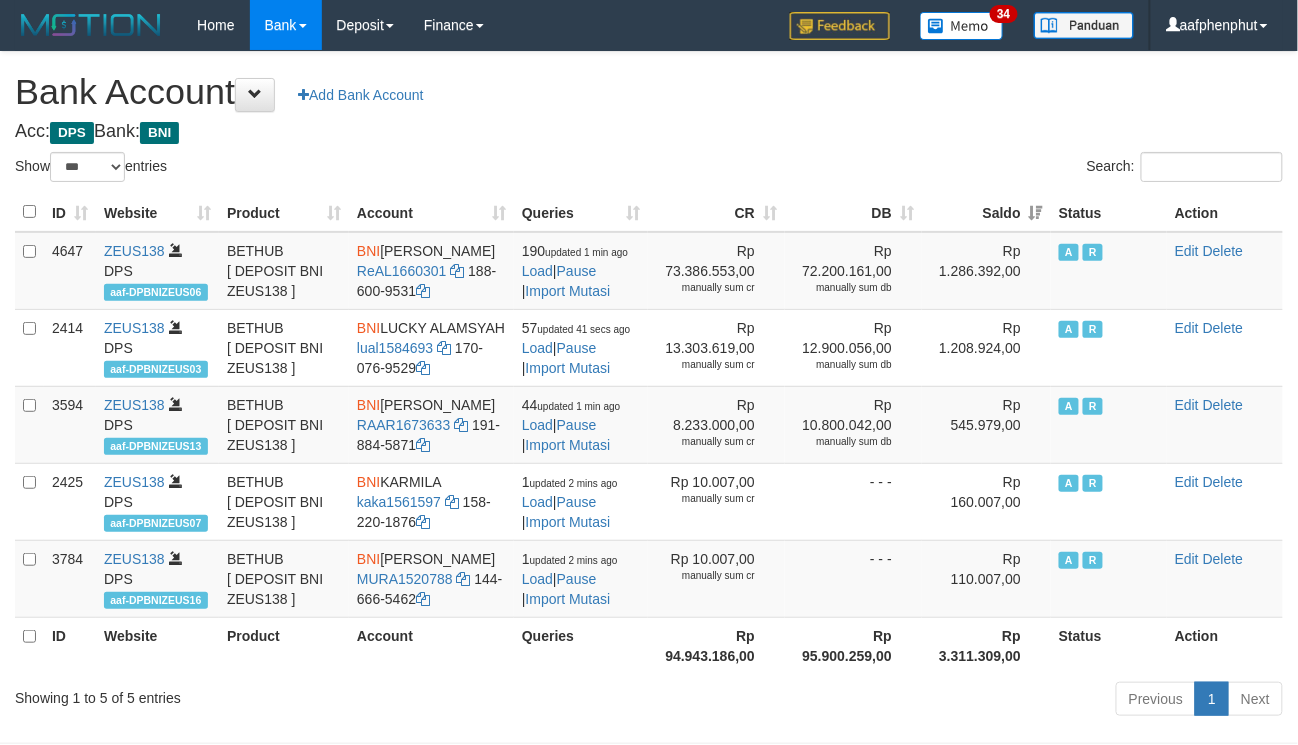 click on "Saldo" at bounding box center [986, 212] 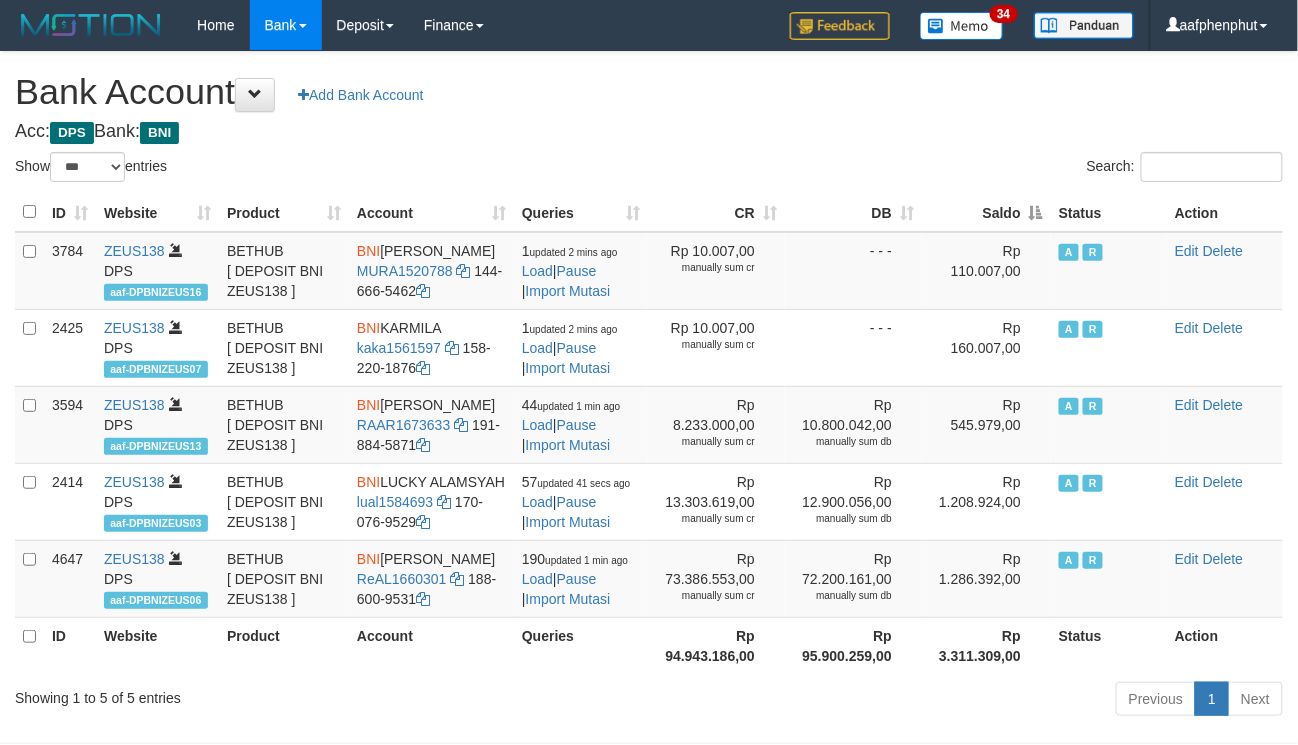 click on "Saldo" at bounding box center (986, 212) 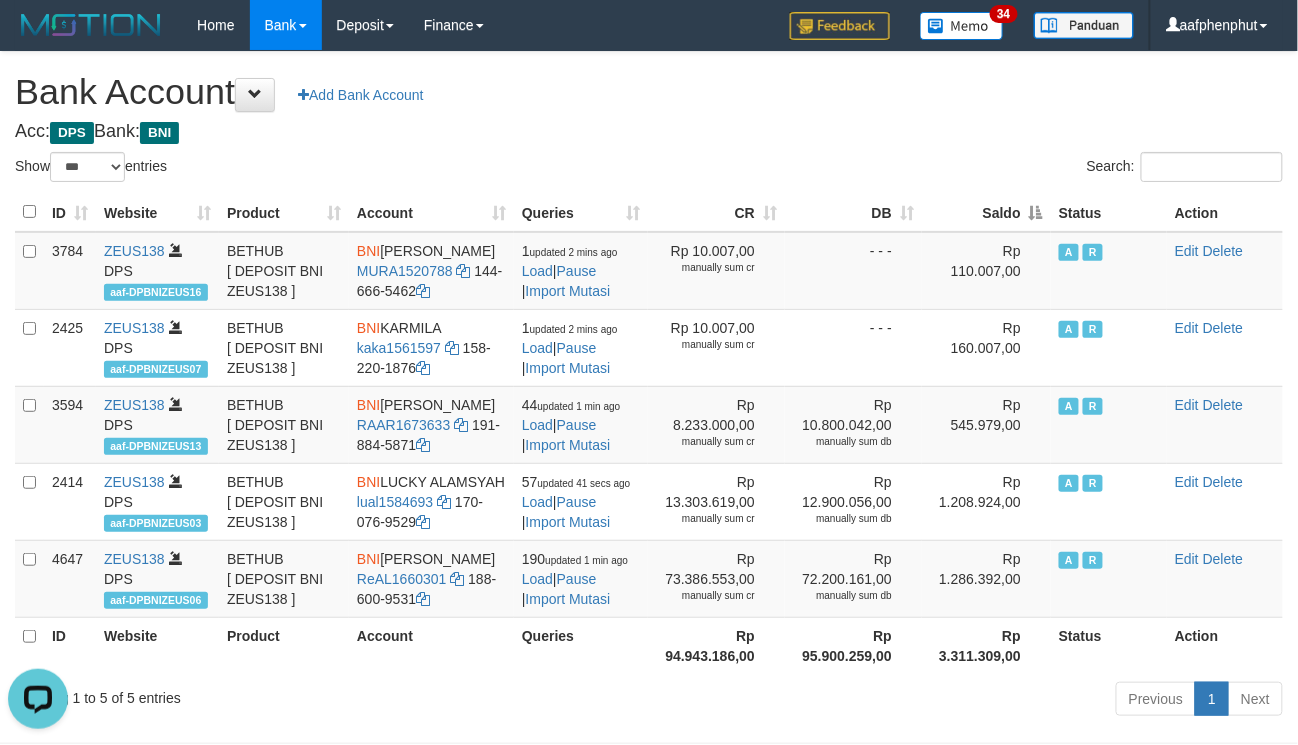 scroll, scrollTop: 0, scrollLeft: 0, axis: both 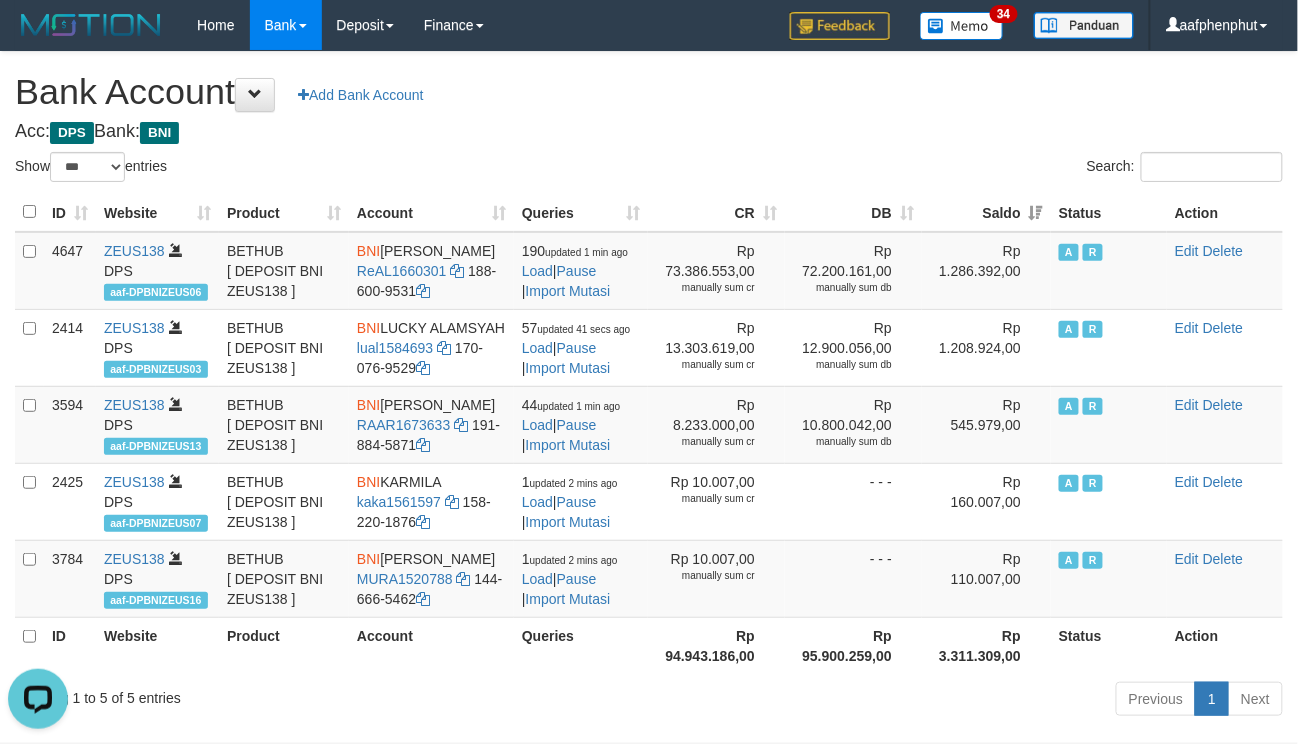 click on "Saldo" at bounding box center [986, 212] 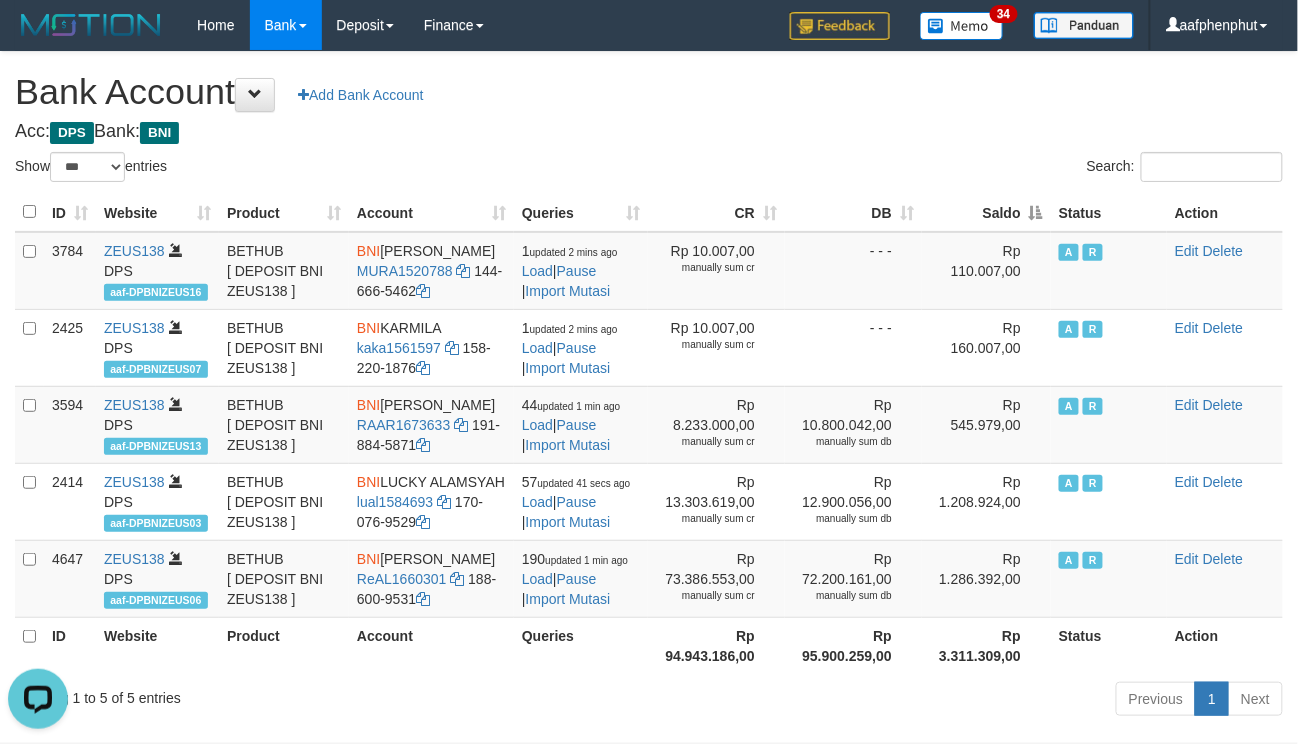 click on "Saldo" at bounding box center [986, 212] 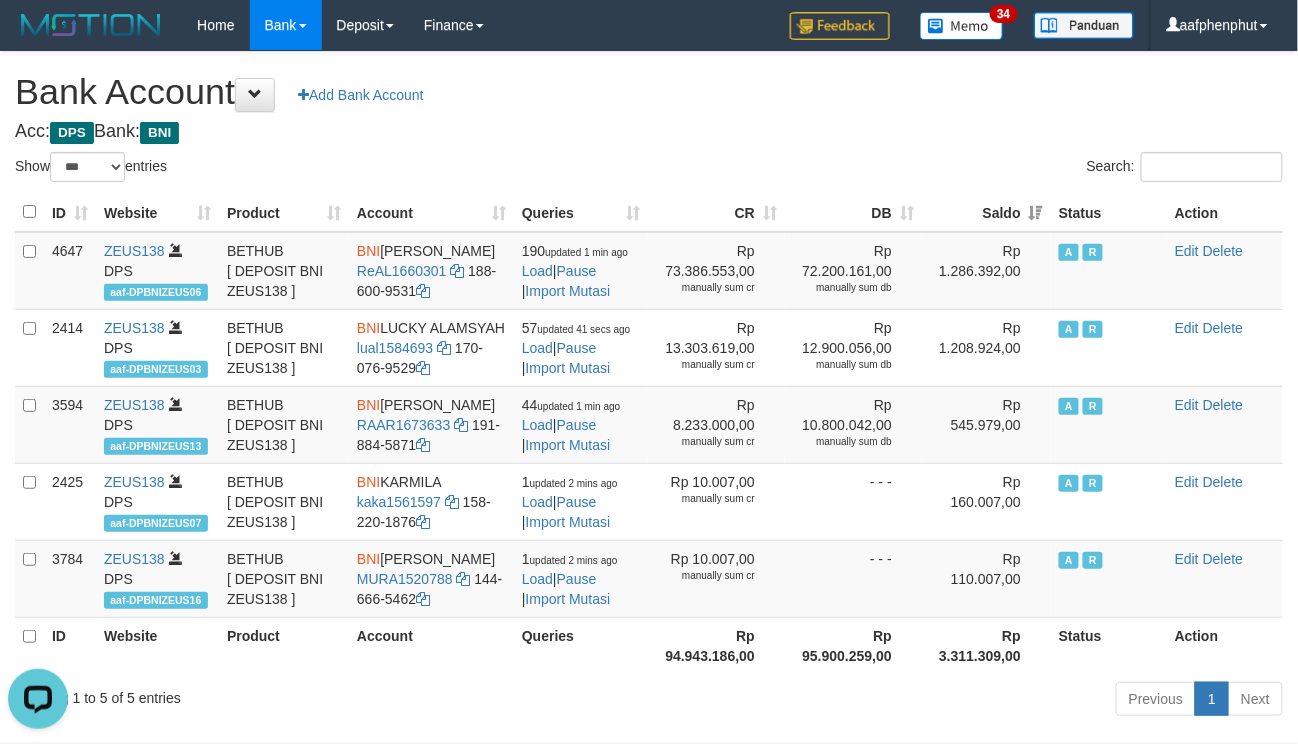 click on "Saldo" at bounding box center (986, 212) 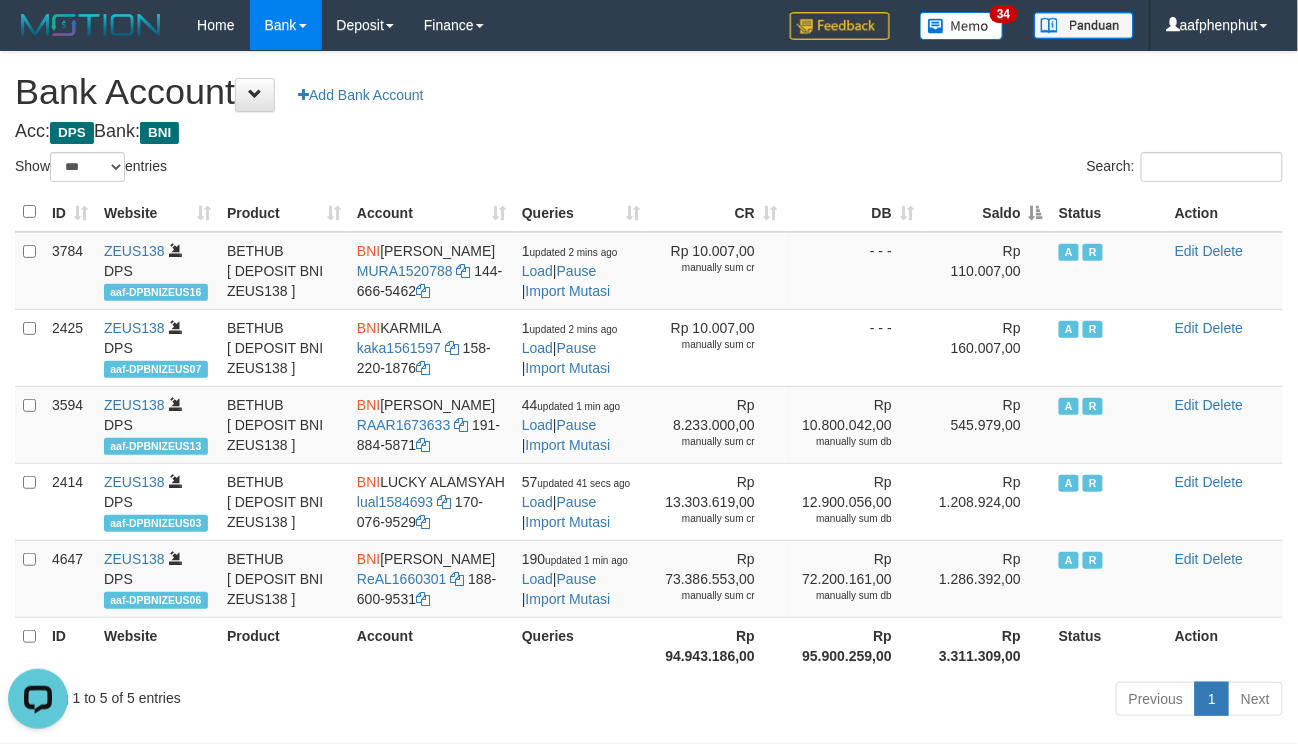 click on "Saldo" at bounding box center (986, 212) 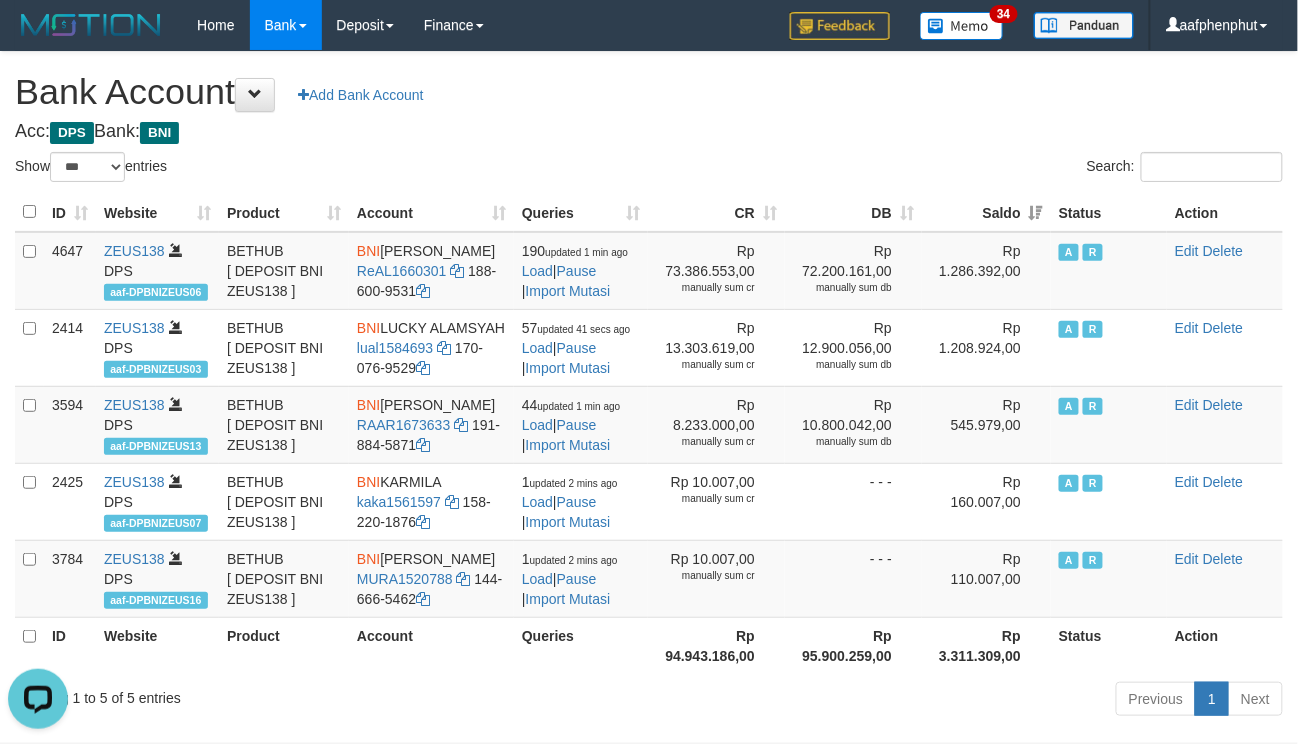 click on "Saldo" at bounding box center [986, 212] 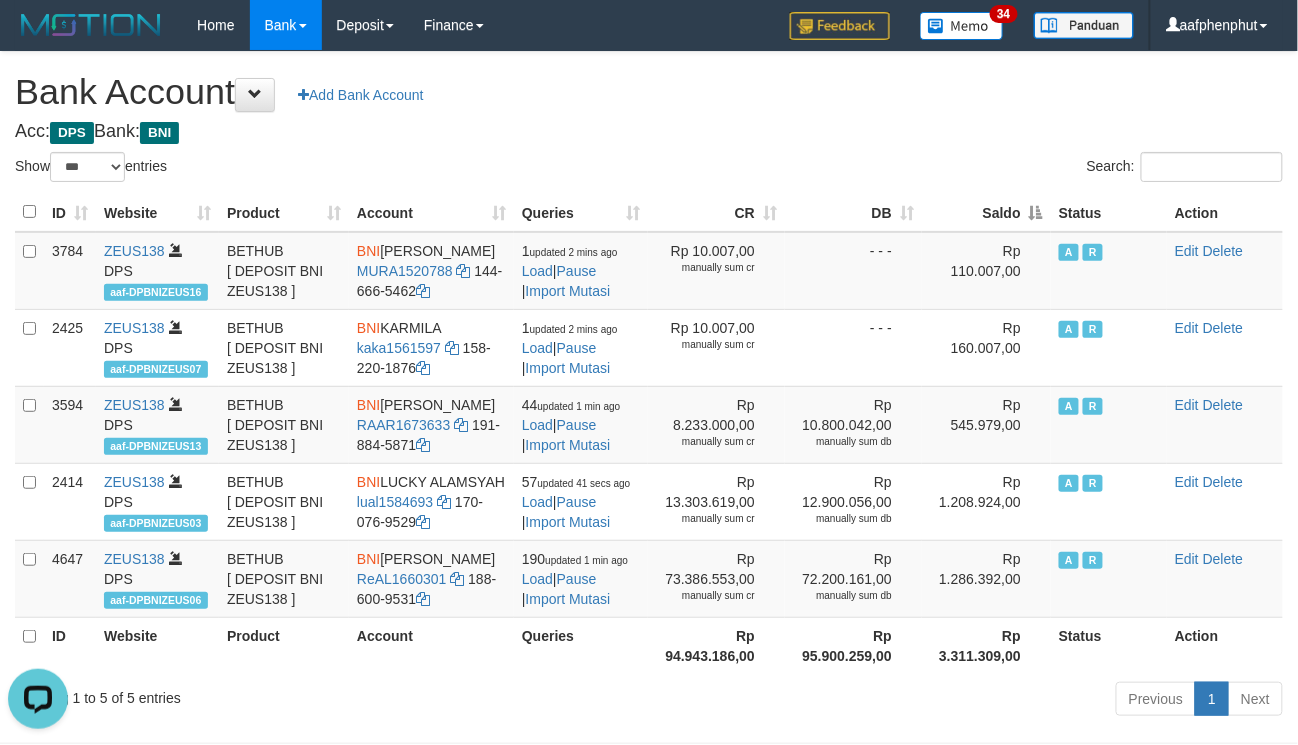 drag, startPoint x: 850, startPoint y: 154, endPoint x: 841, endPoint y: 148, distance: 10.816654 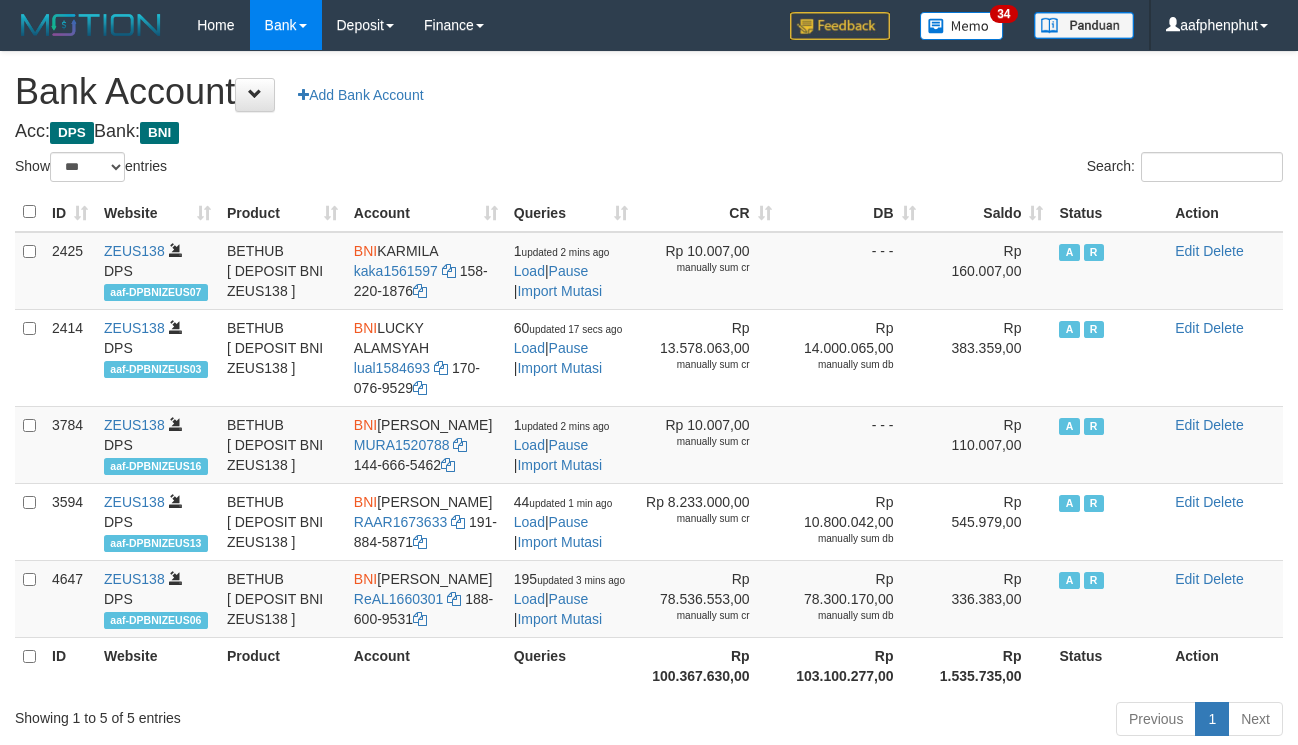 select on "***" 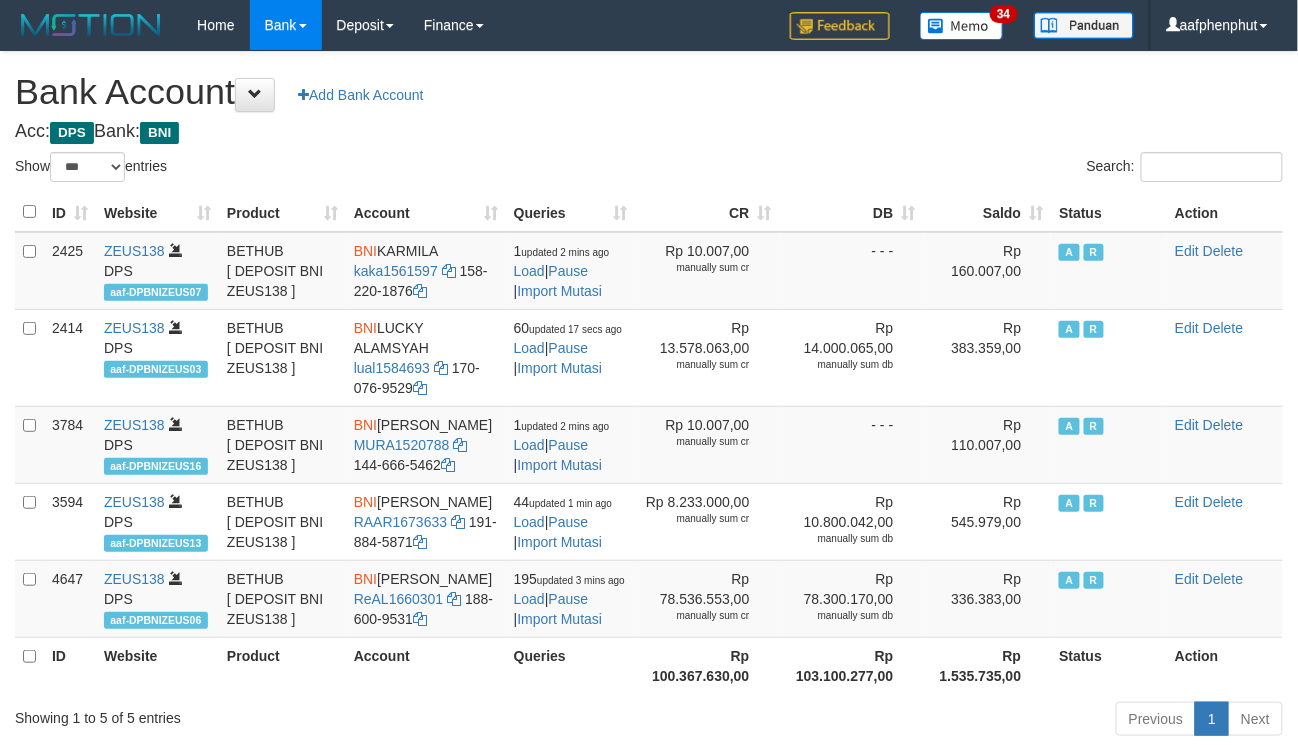 click on "Saldo" at bounding box center (988, 212) 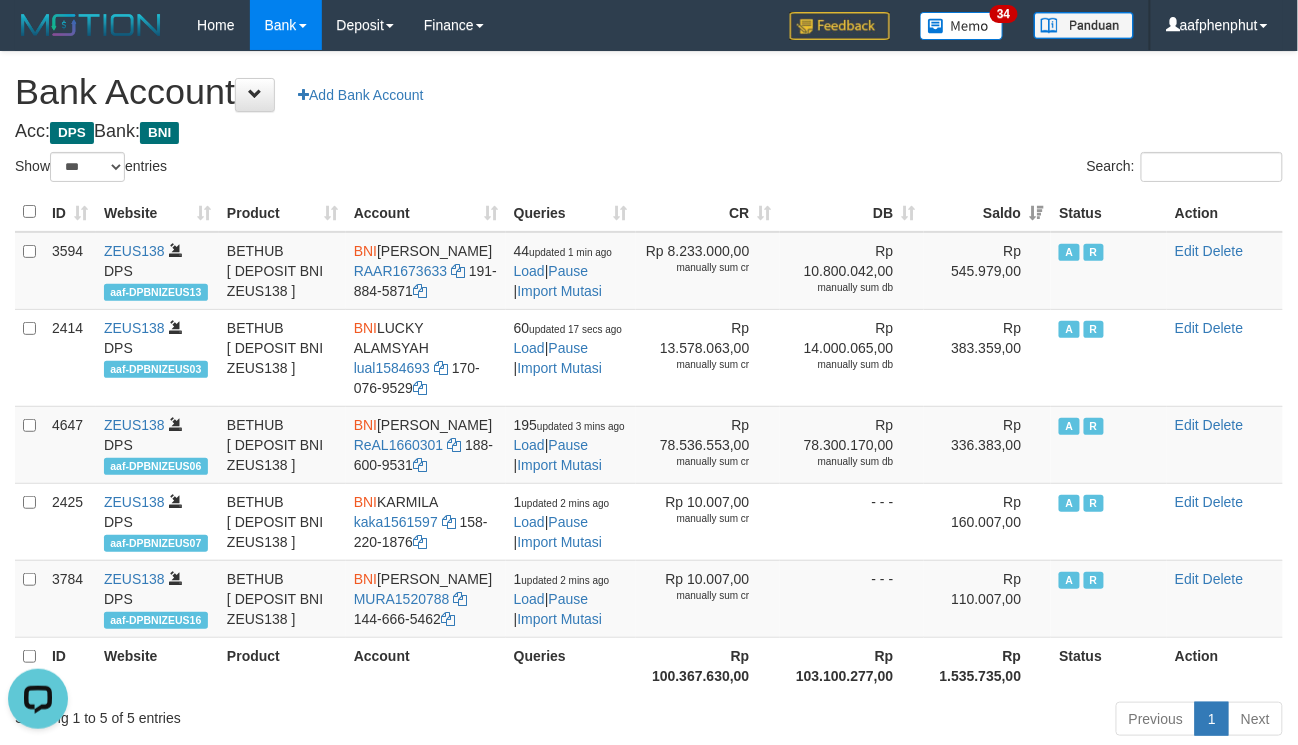 scroll, scrollTop: 0, scrollLeft: 0, axis: both 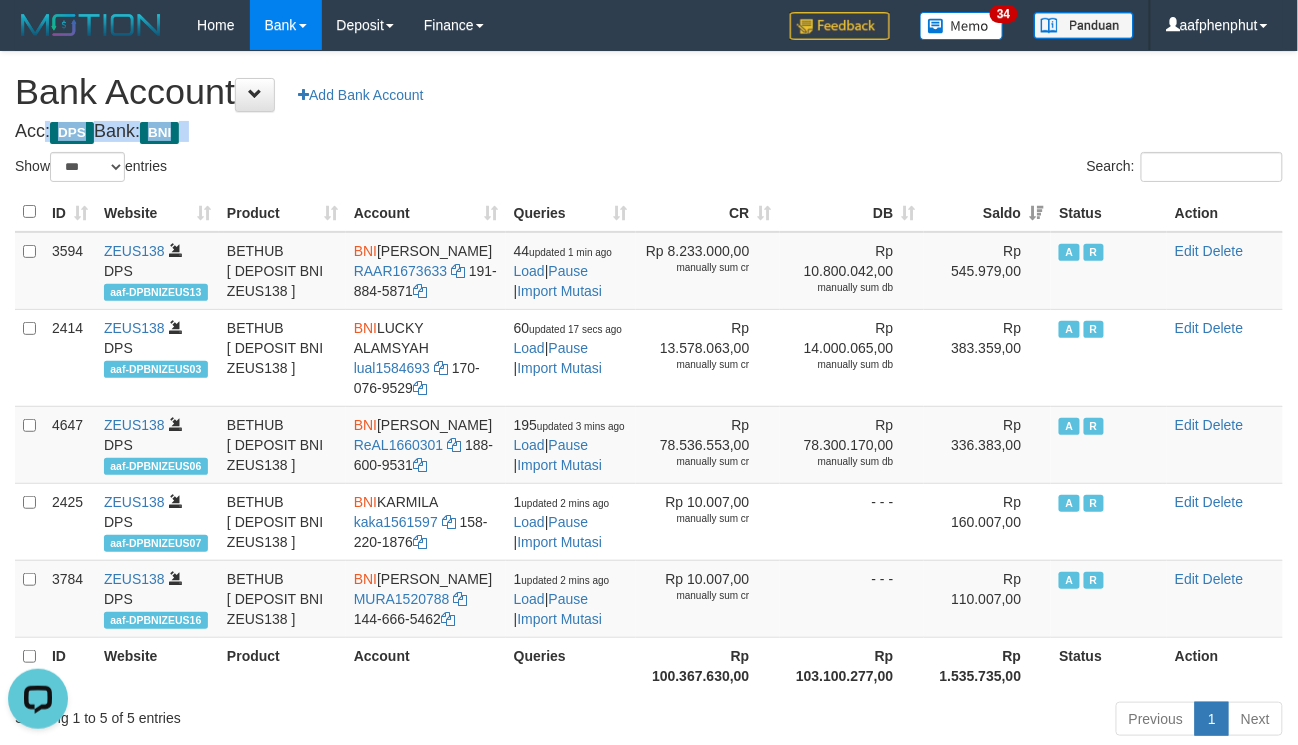 click on "**********" at bounding box center [649, 397] 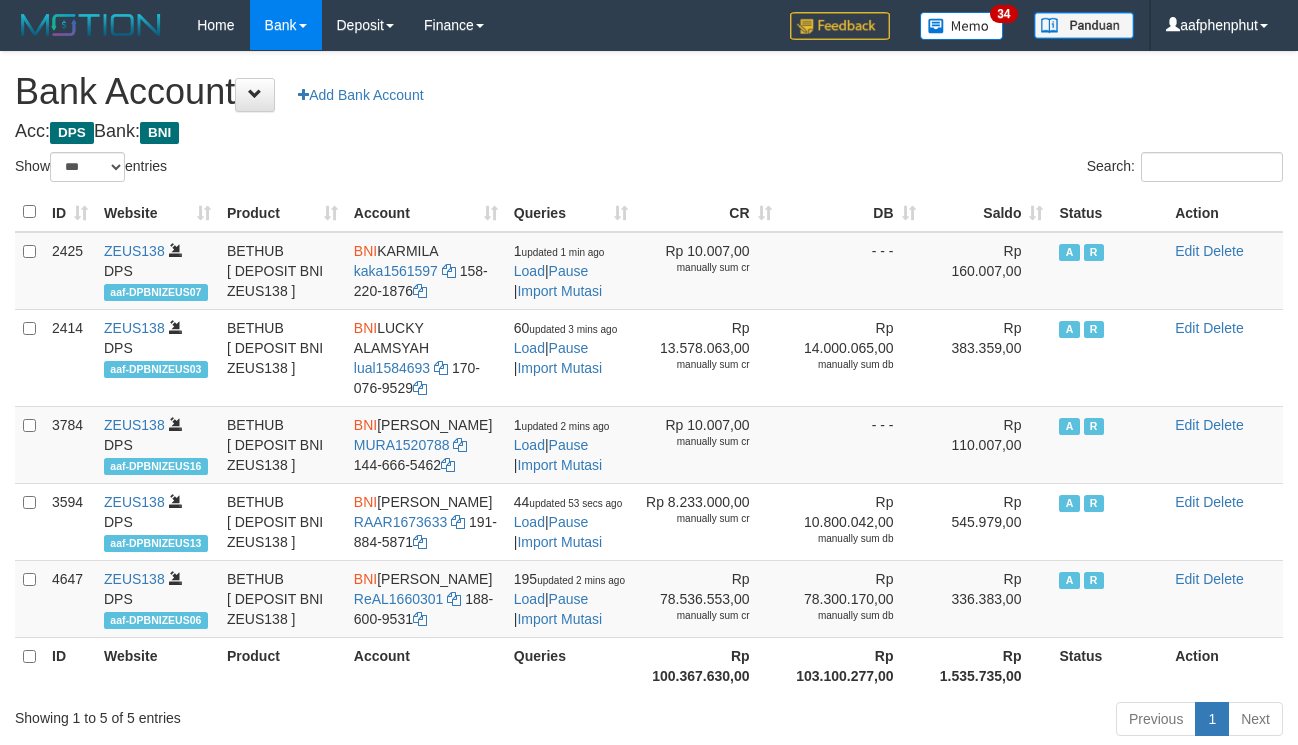 select on "***" 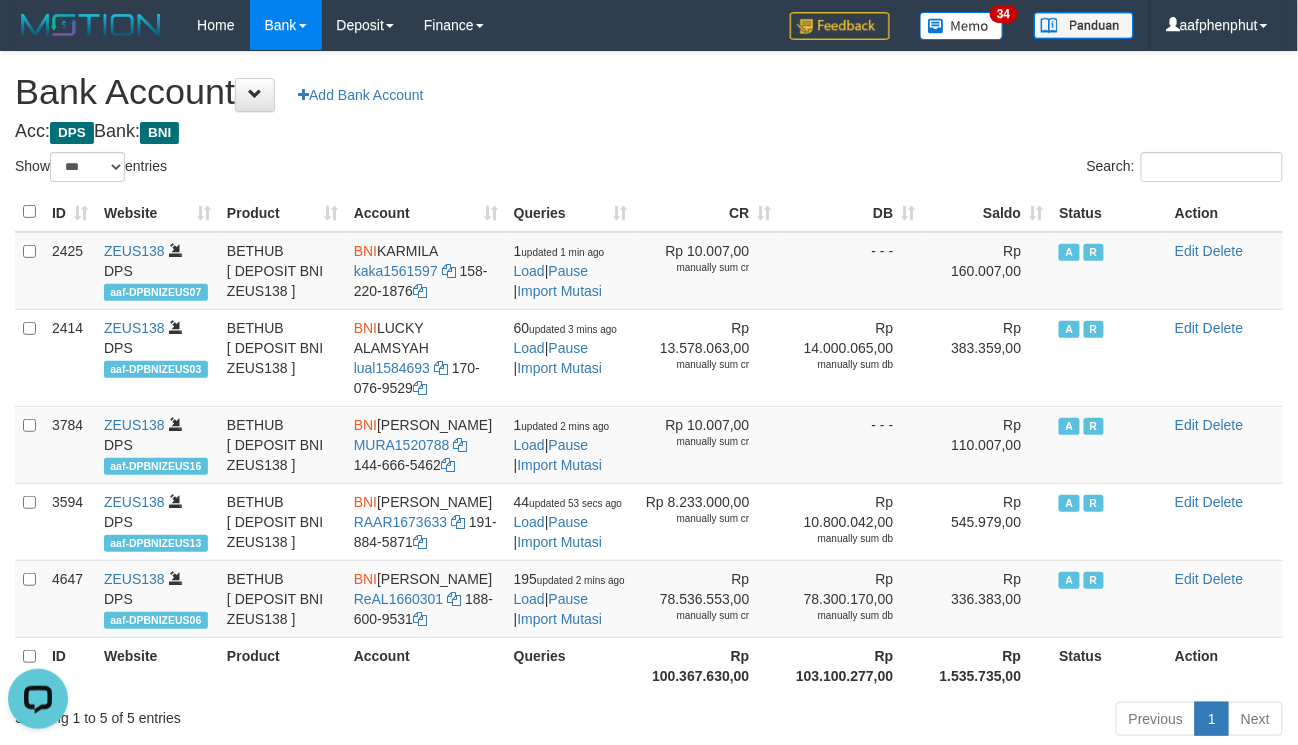 scroll, scrollTop: 0, scrollLeft: 0, axis: both 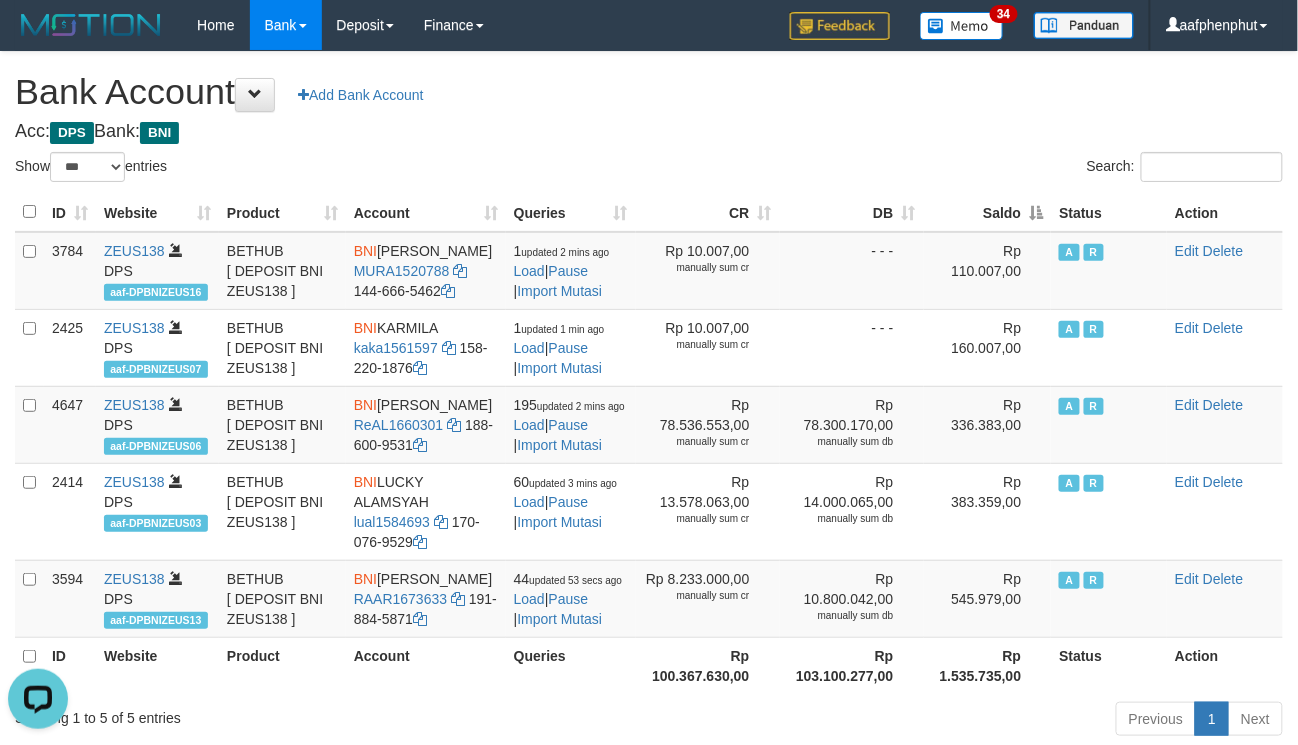 click on "Saldo" at bounding box center (988, 212) 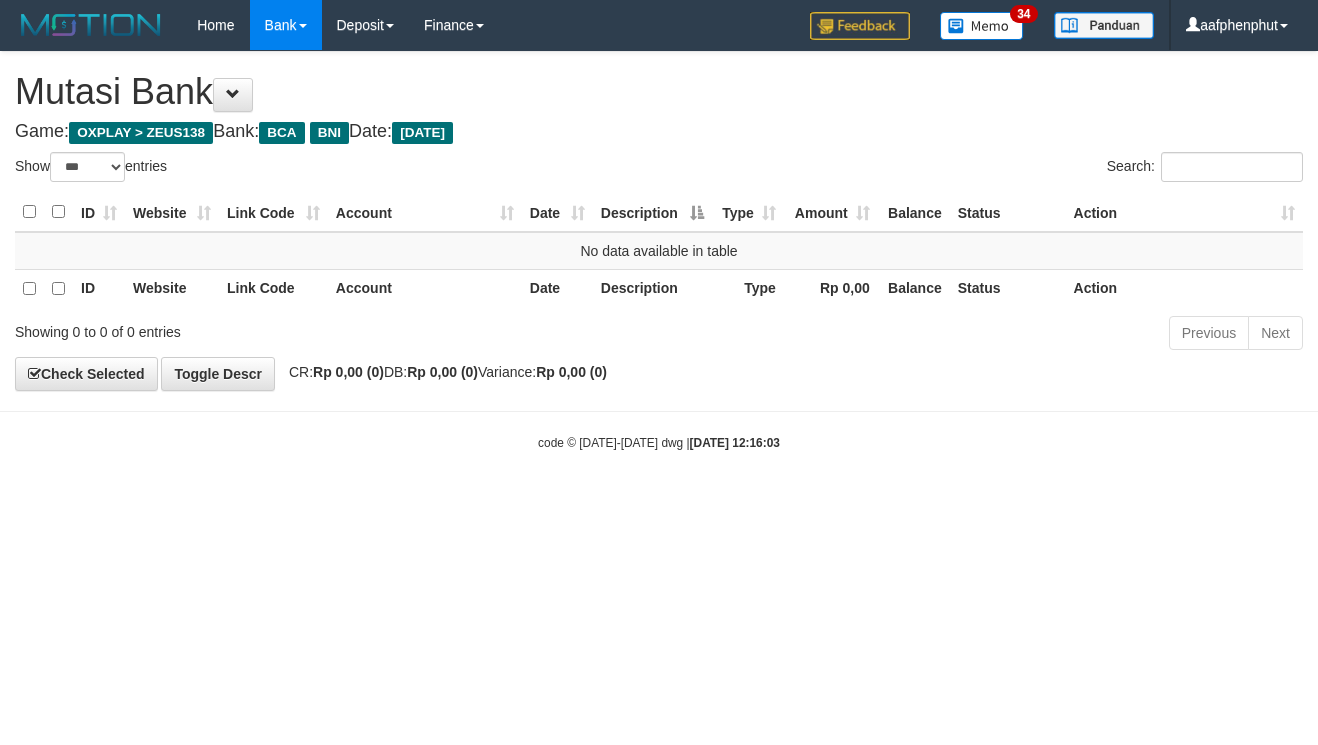select on "***" 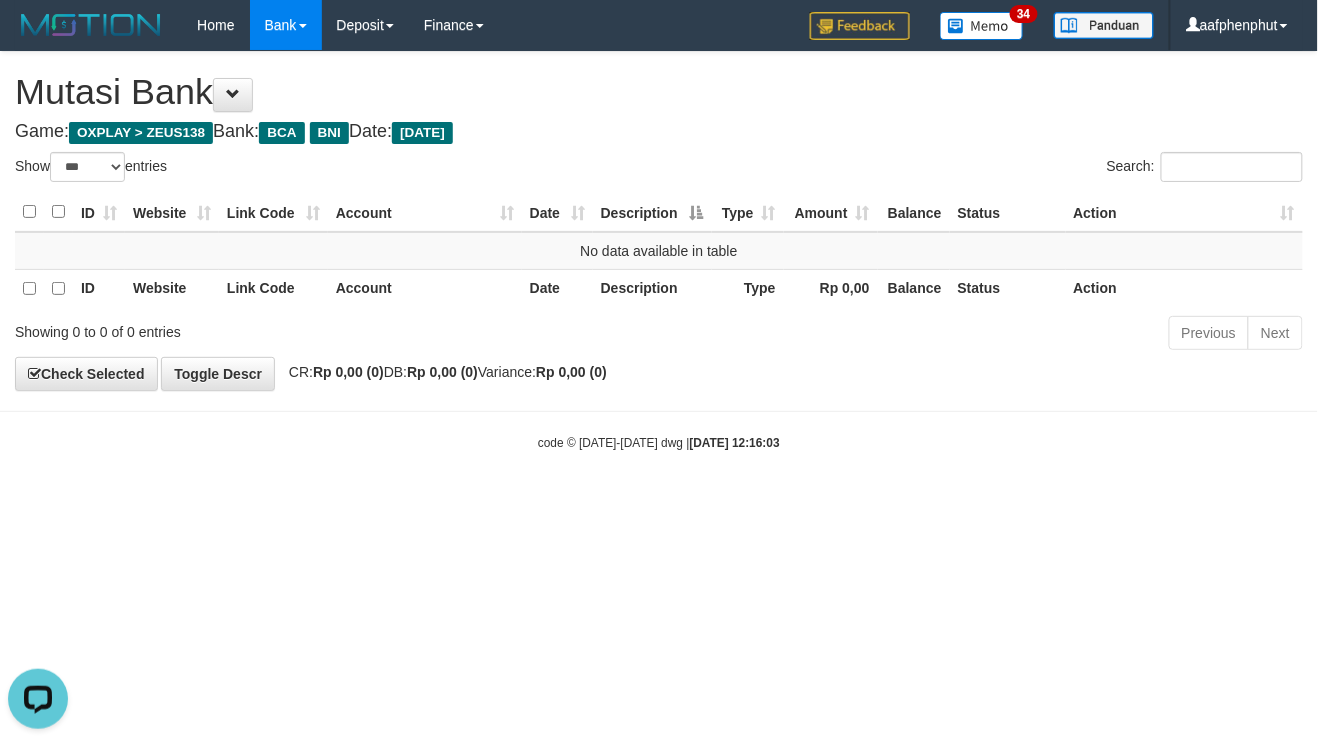 scroll, scrollTop: 0, scrollLeft: 0, axis: both 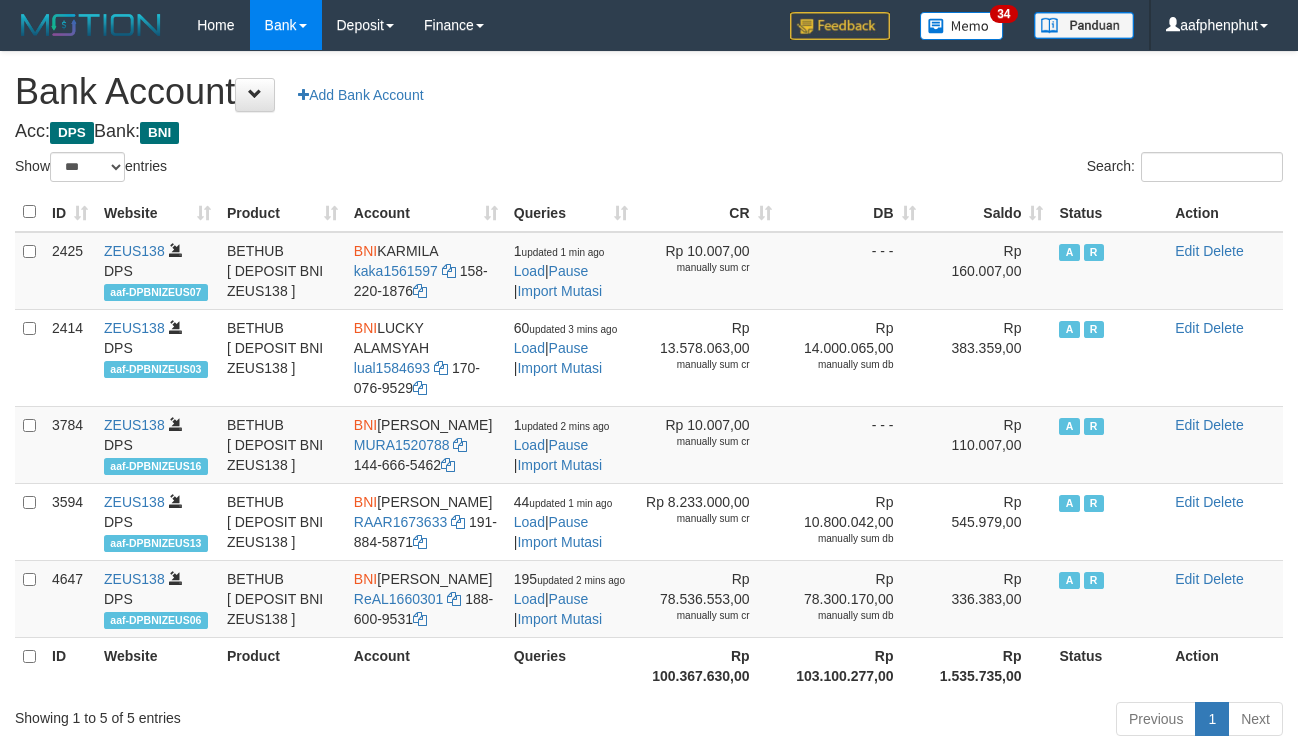 select on "***" 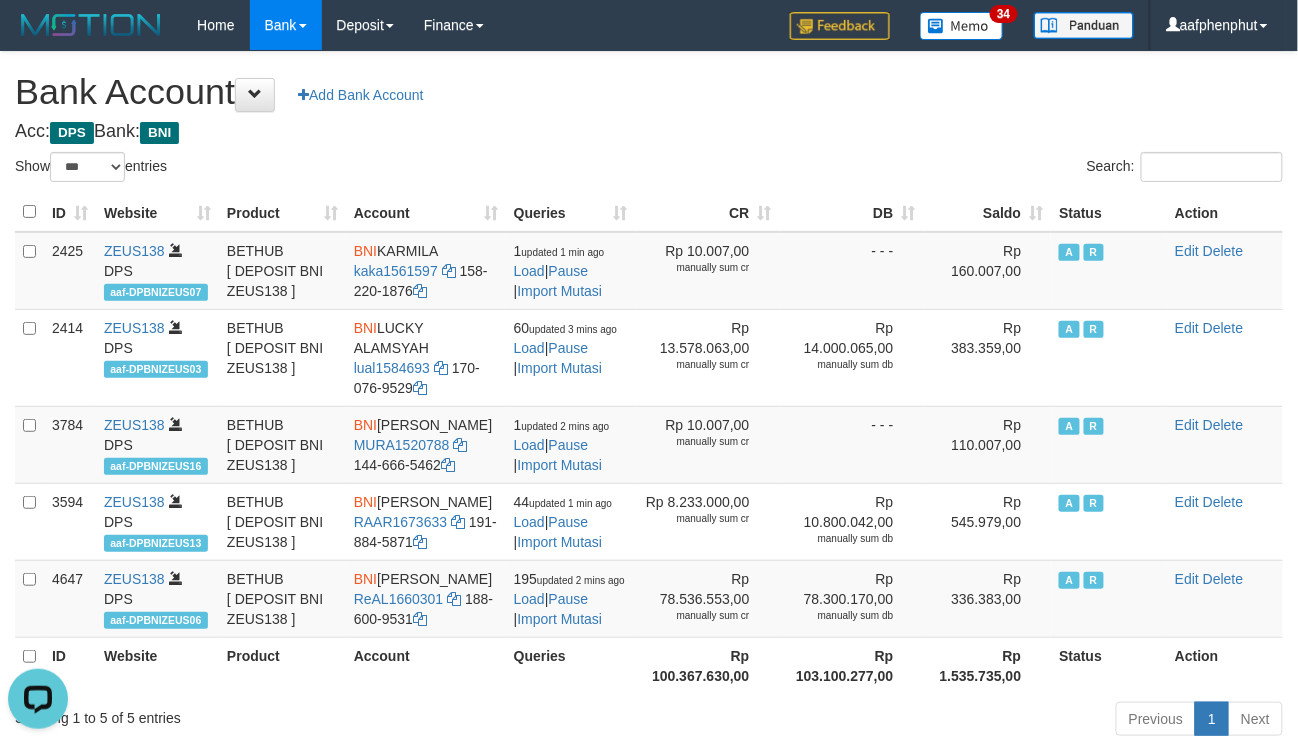 scroll, scrollTop: 0, scrollLeft: 0, axis: both 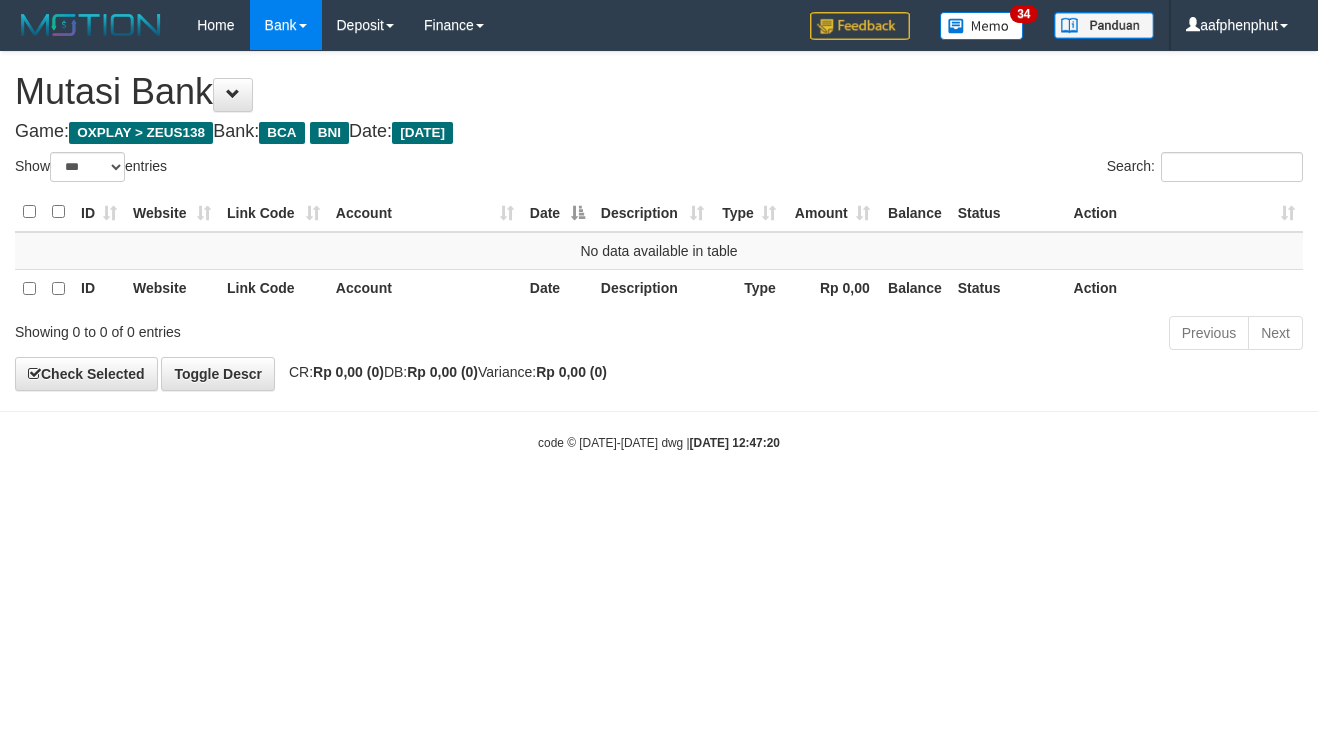 select on "***" 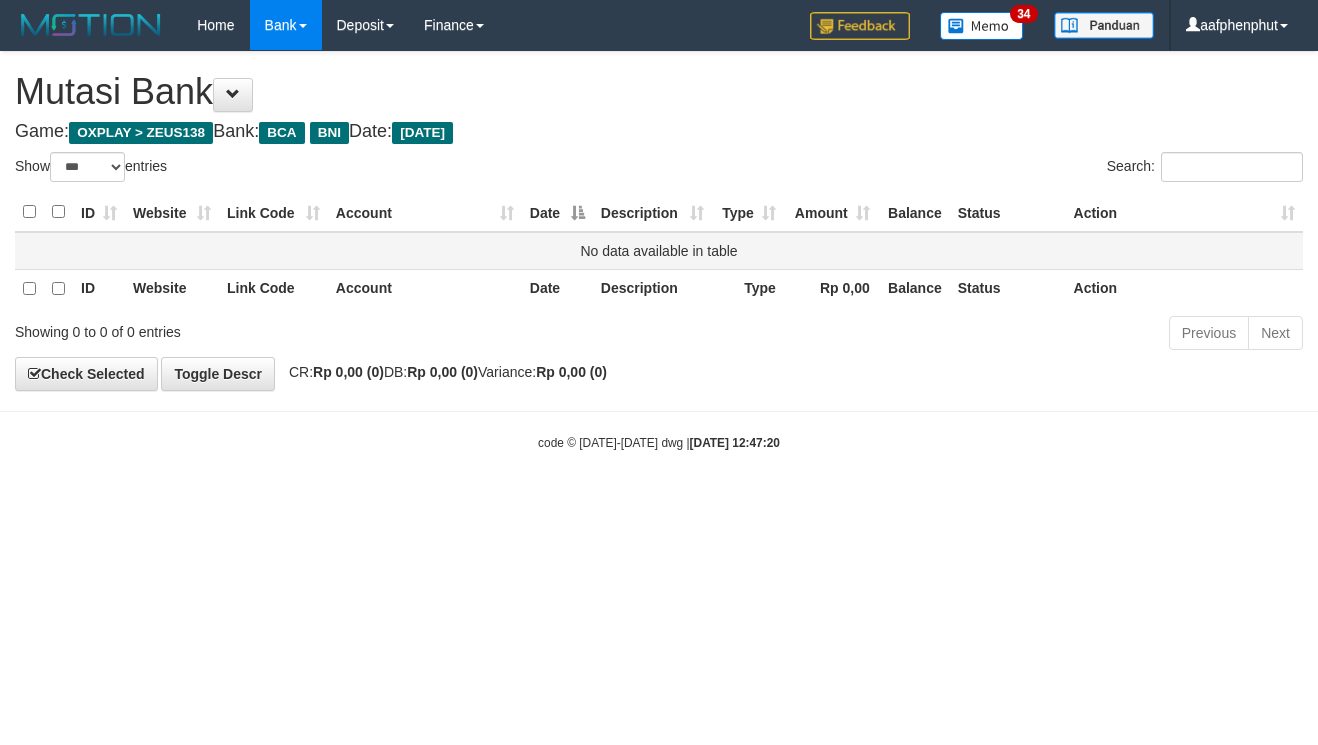 scroll, scrollTop: 0, scrollLeft: 0, axis: both 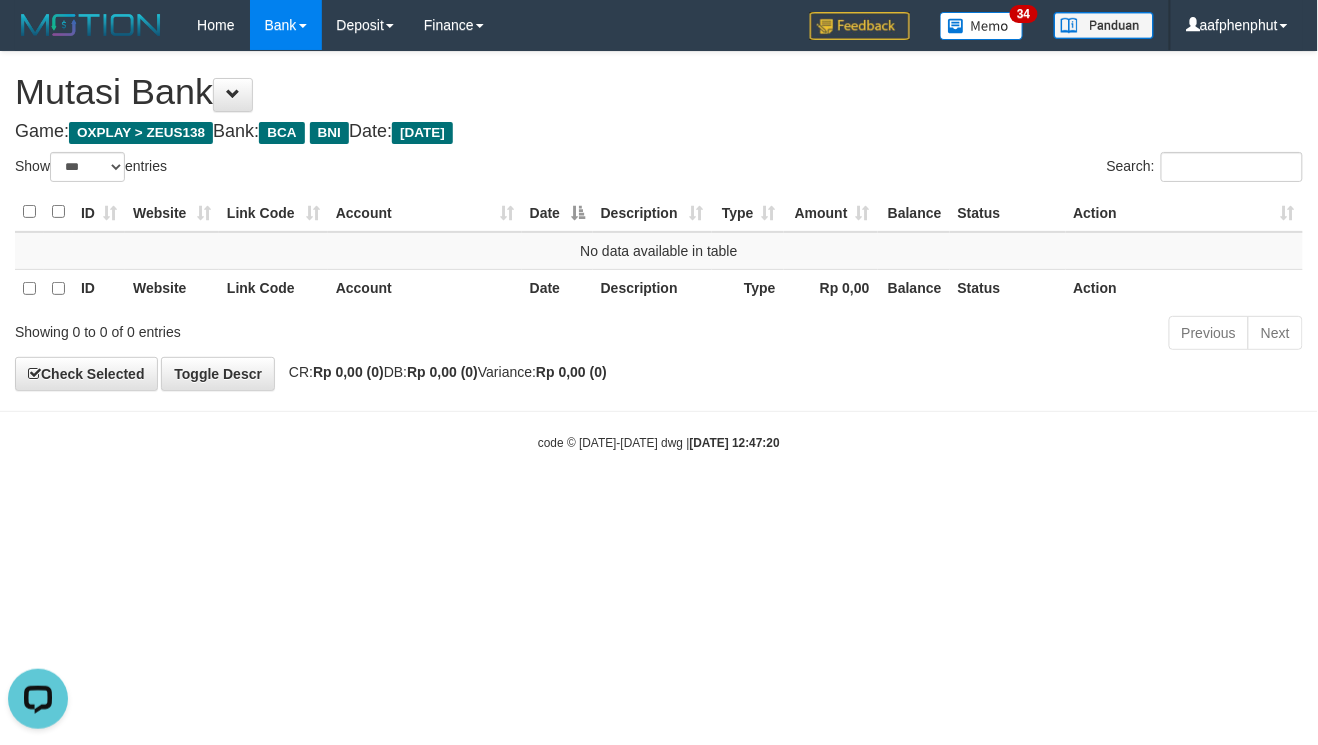 drag, startPoint x: 929, startPoint y: 562, endPoint x: 874, endPoint y: 545, distance: 57.567352 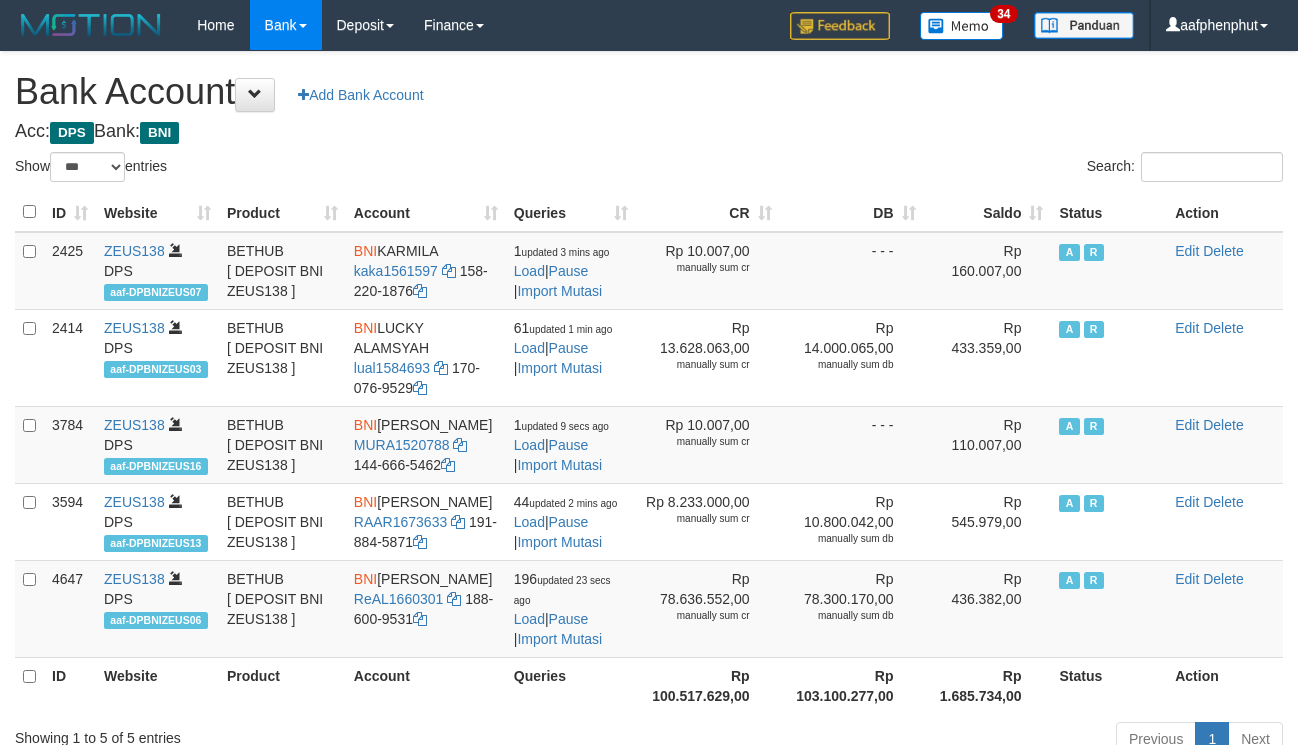 select on "***" 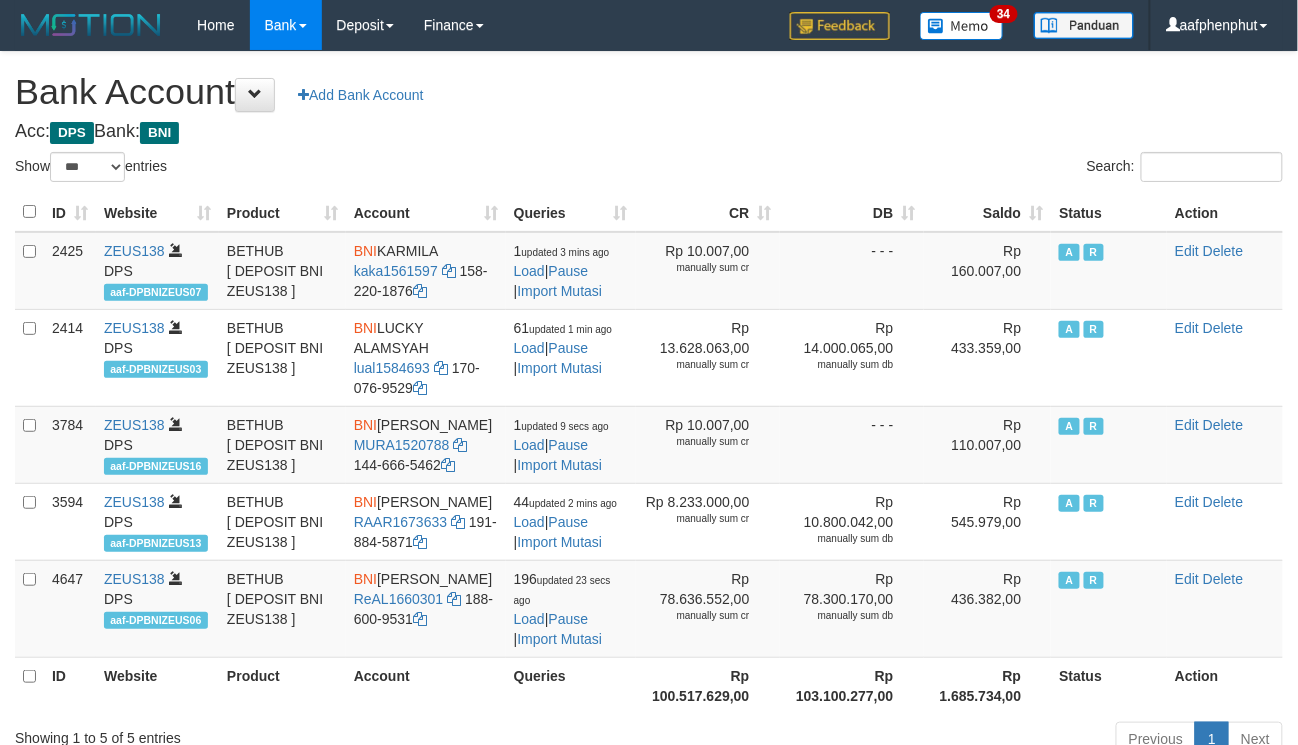 drag, startPoint x: 0, startPoint y: 0, endPoint x: 1024, endPoint y: 213, distance: 1045.9182 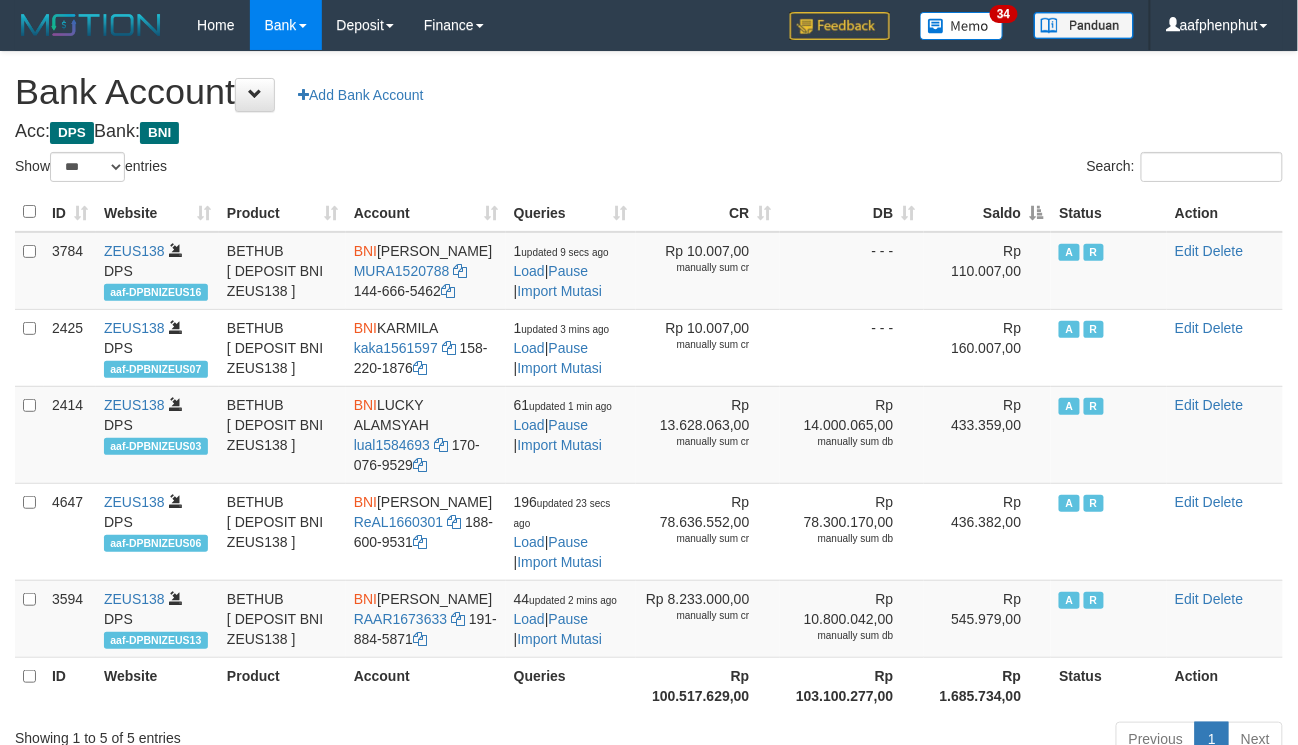 click on "Saldo" at bounding box center (988, 212) 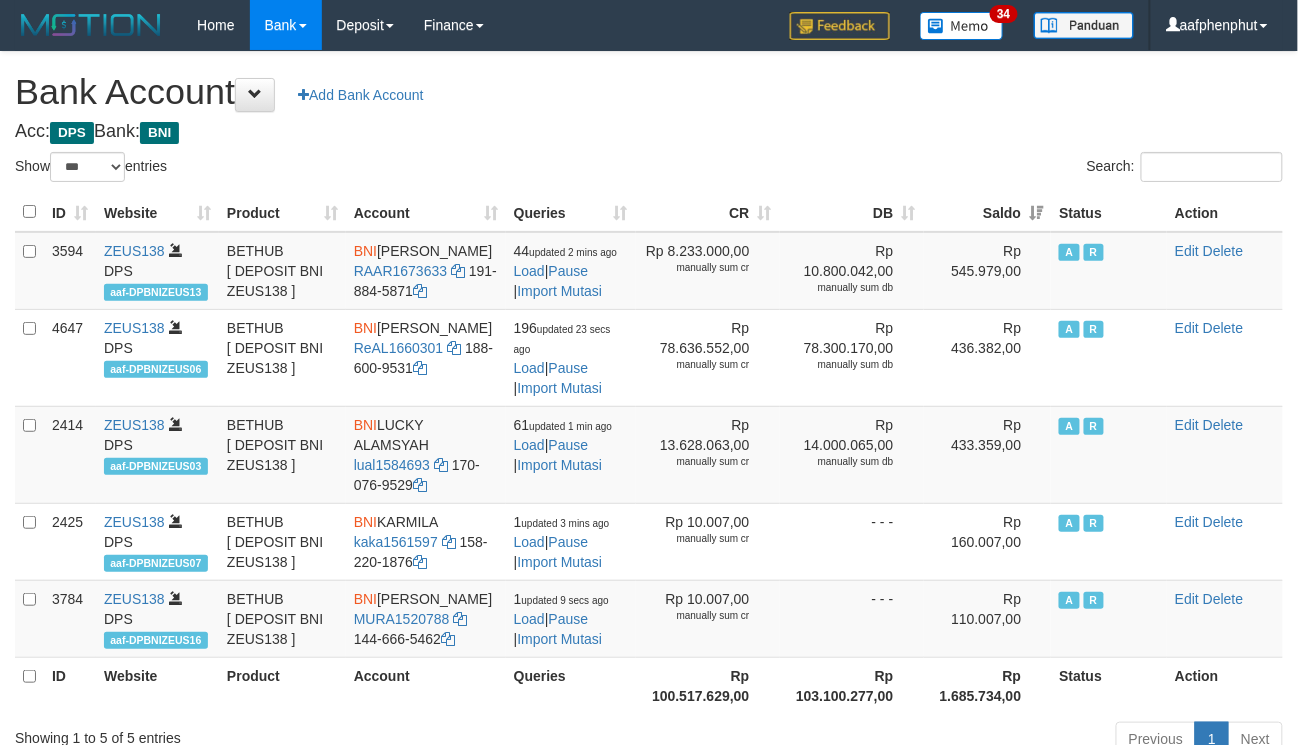 click on "Saldo" at bounding box center [988, 212] 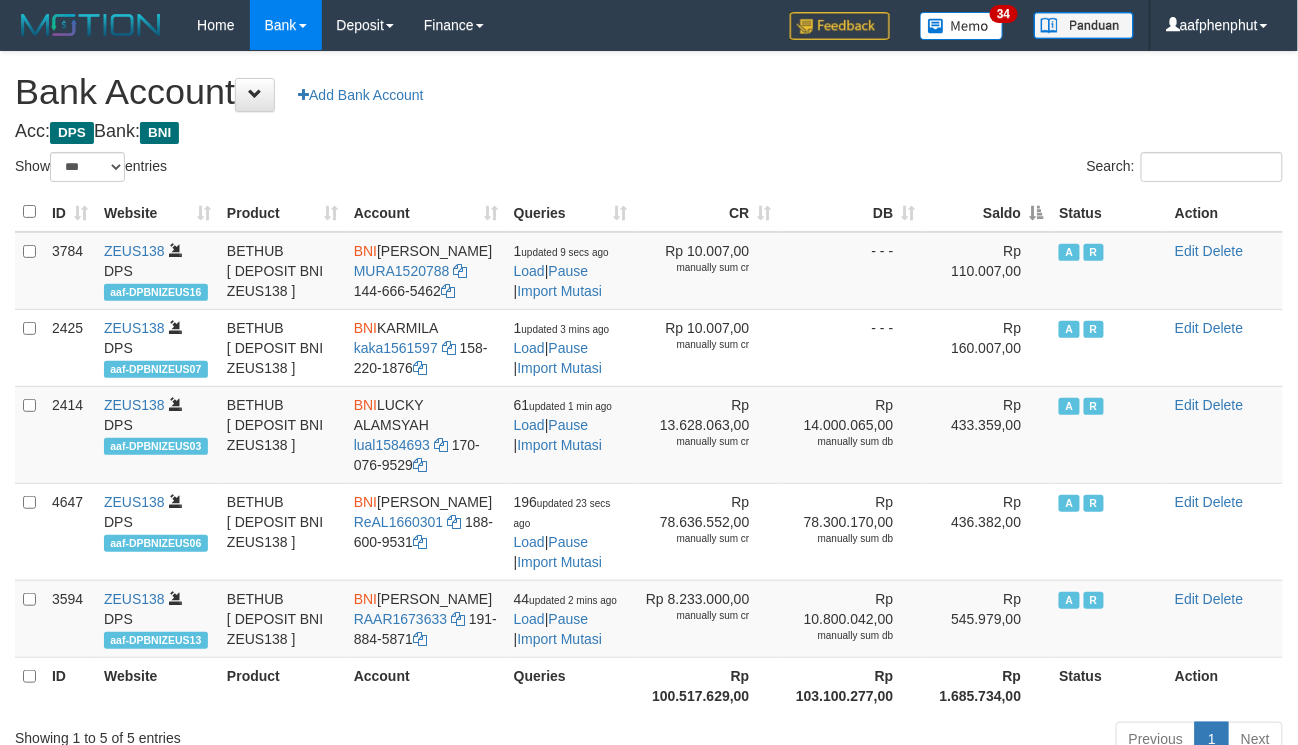 click on "Saldo" at bounding box center [988, 212] 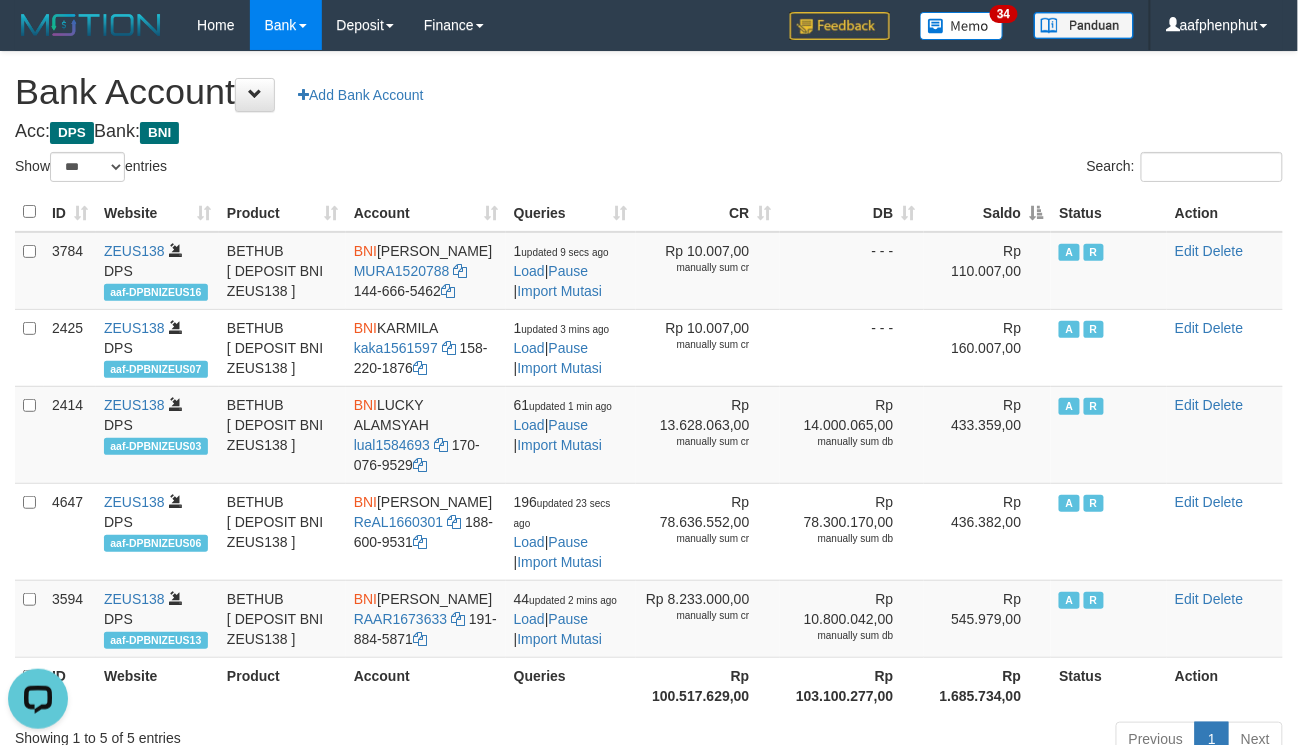 scroll, scrollTop: 0, scrollLeft: 0, axis: both 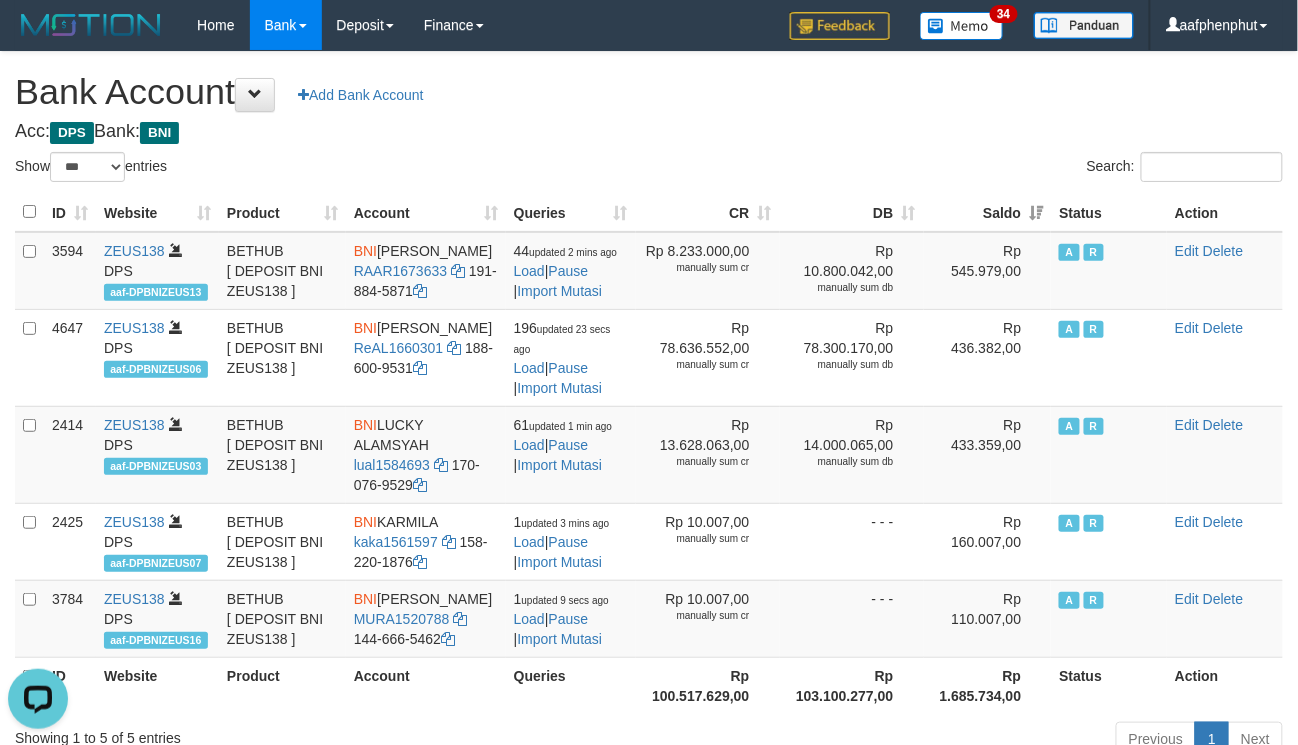 drag, startPoint x: 789, startPoint y: 137, endPoint x: 773, endPoint y: 126, distance: 19.416489 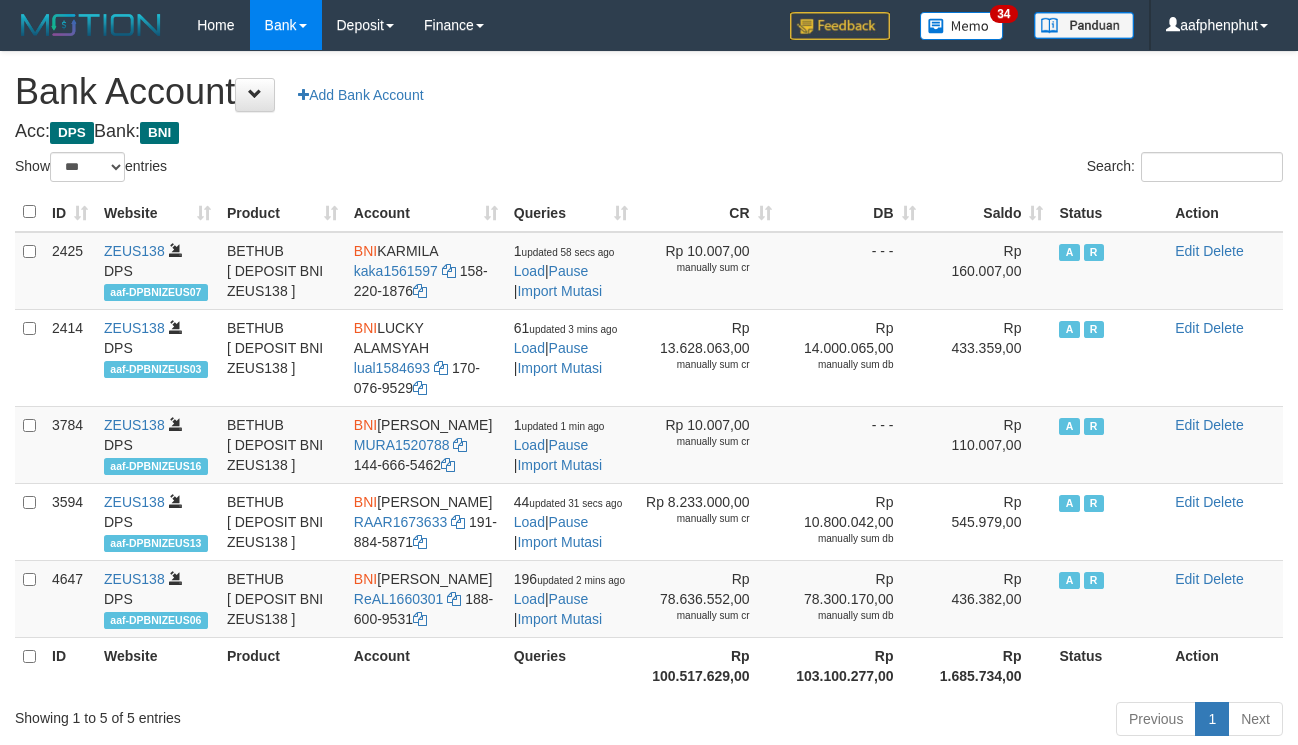 select on "***" 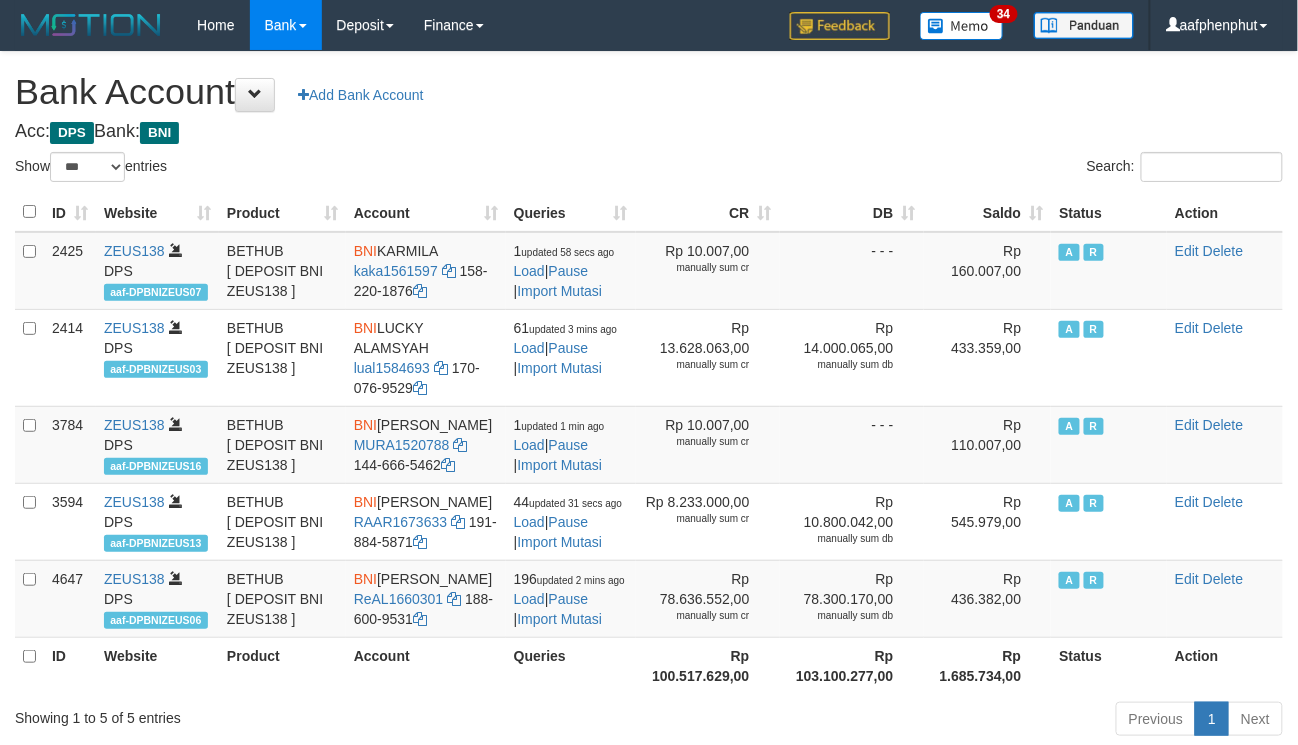 click on "Saldo" at bounding box center [988, 212] 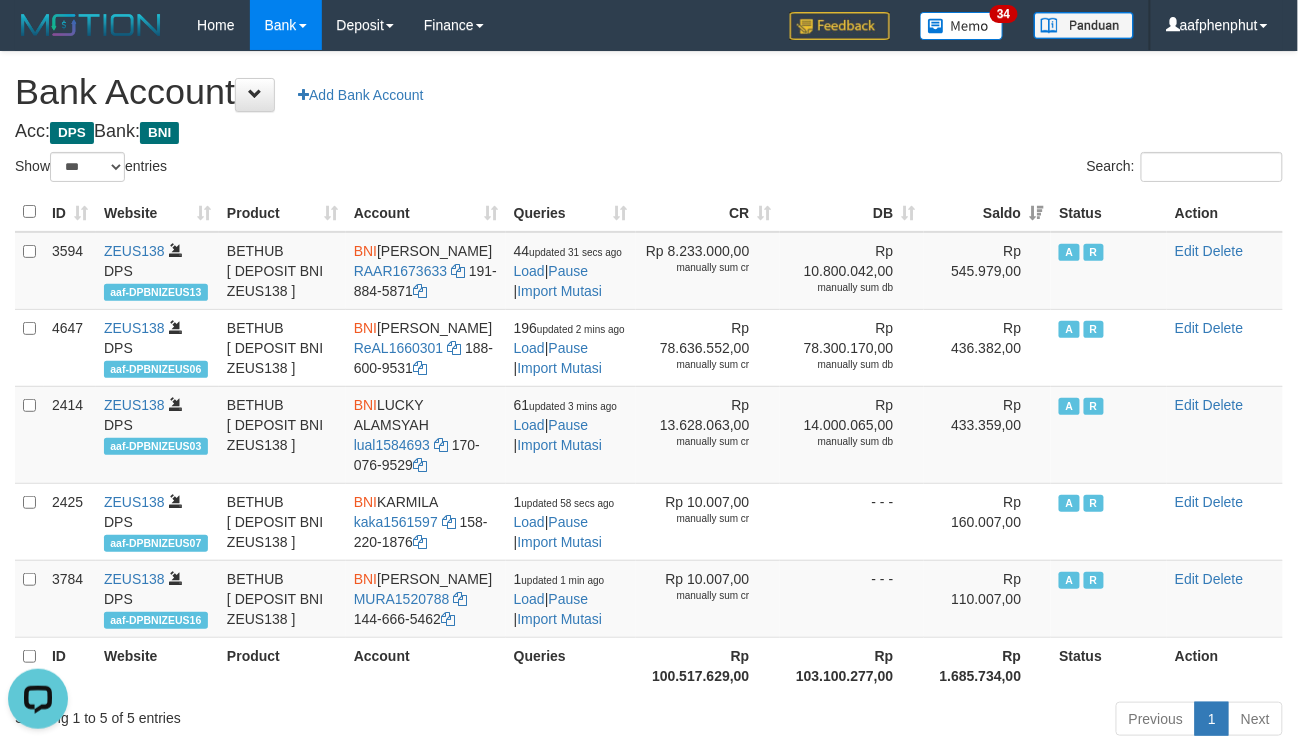 scroll, scrollTop: 0, scrollLeft: 0, axis: both 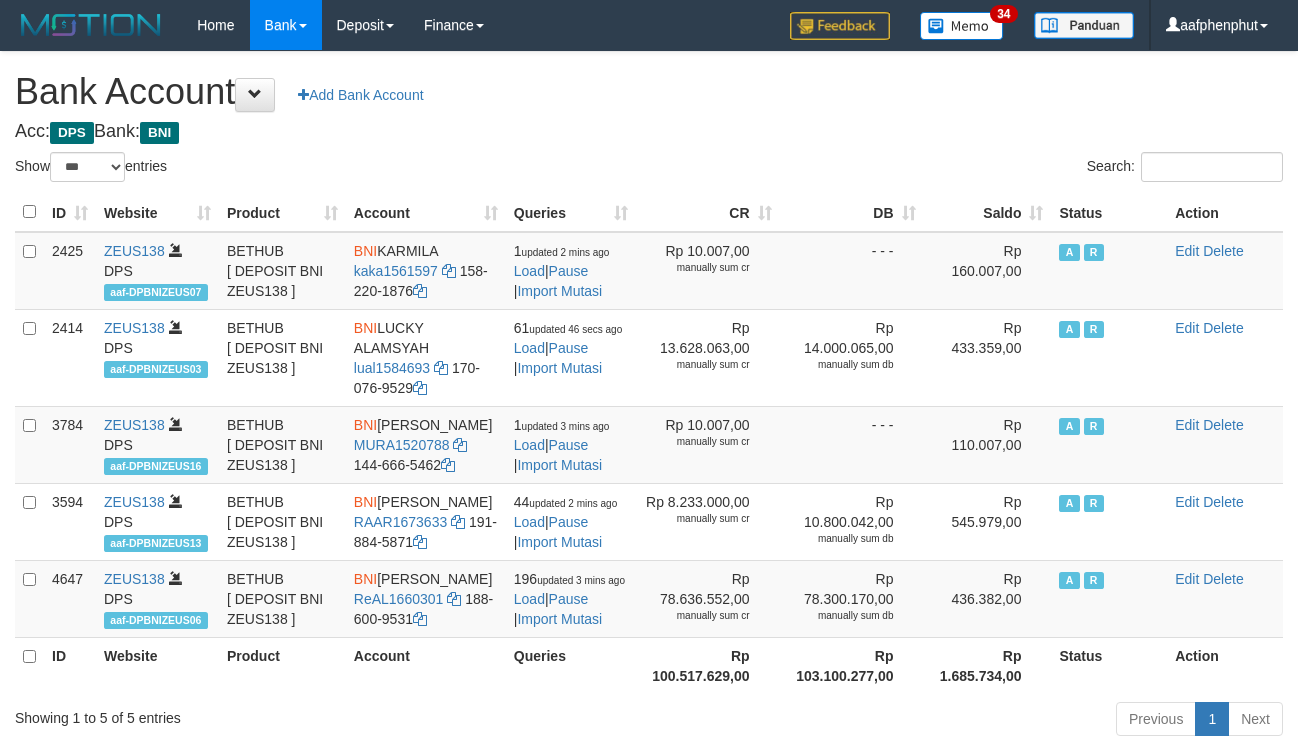 select on "***" 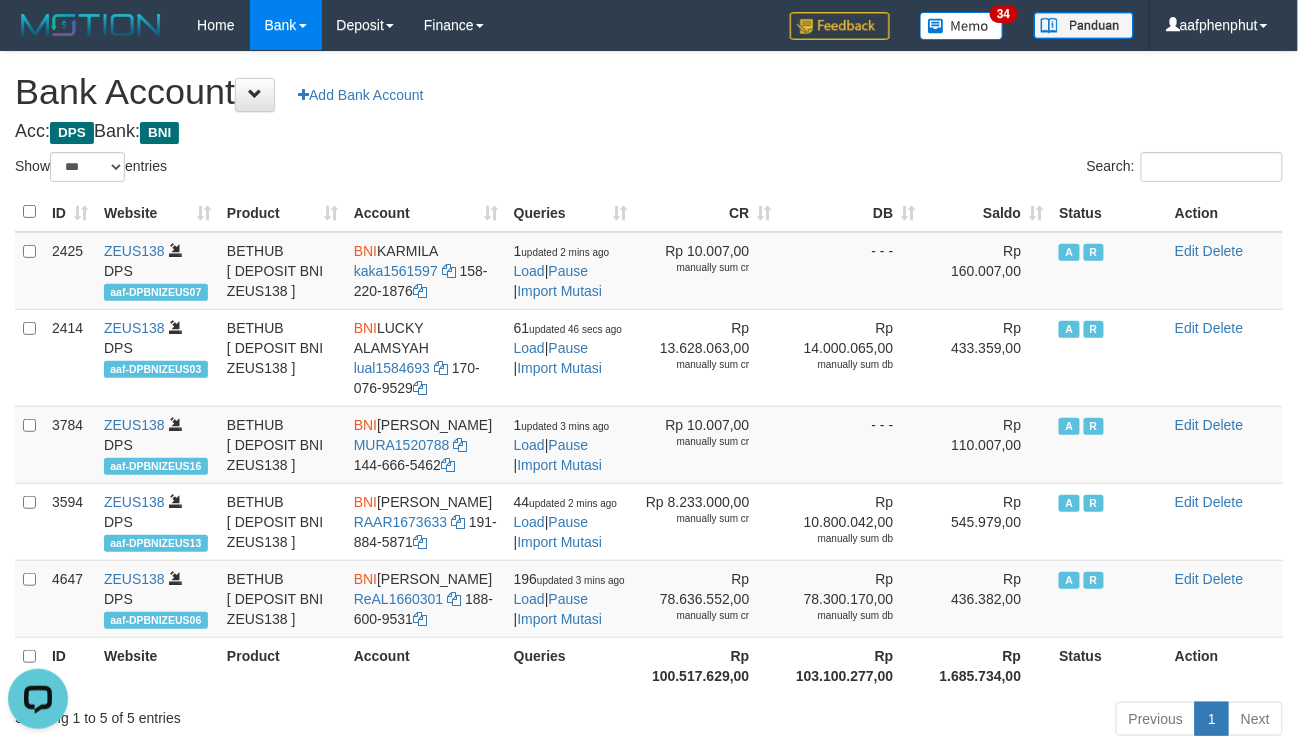 scroll, scrollTop: 0, scrollLeft: 0, axis: both 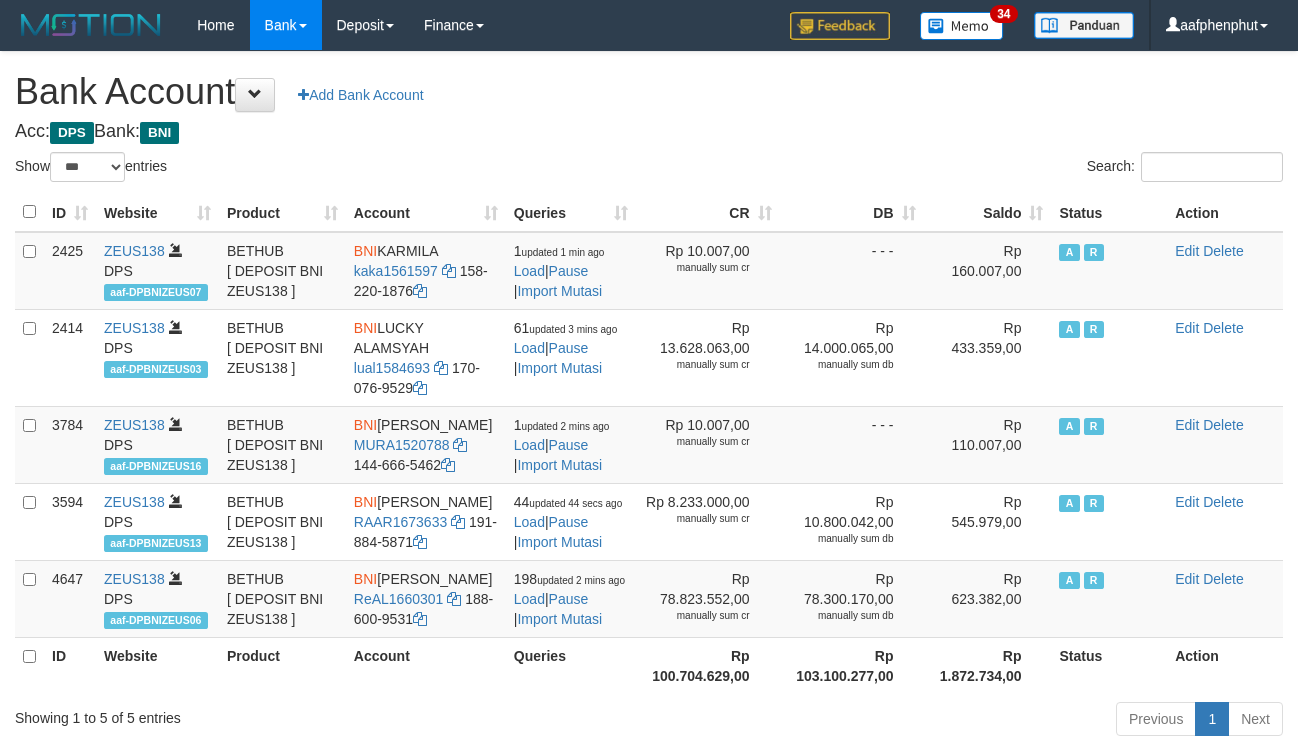 select on "***" 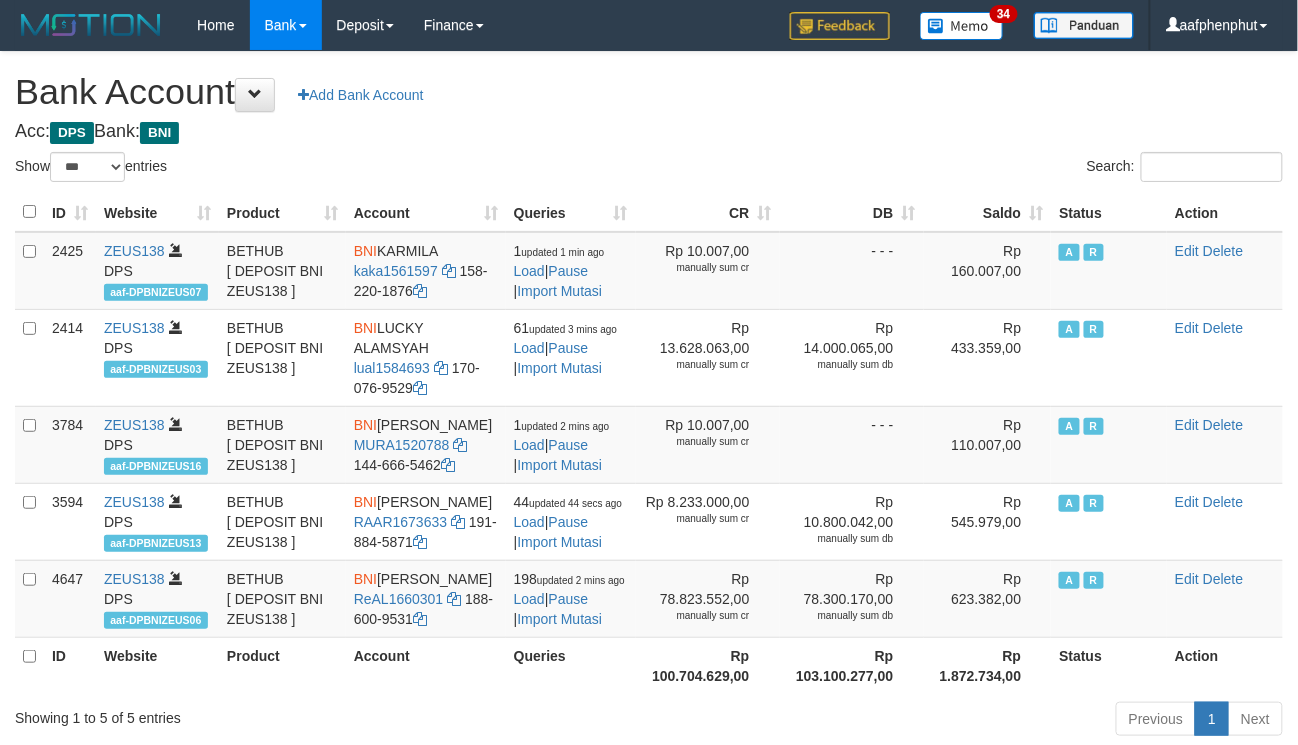 click on "Saldo" at bounding box center (988, 212) 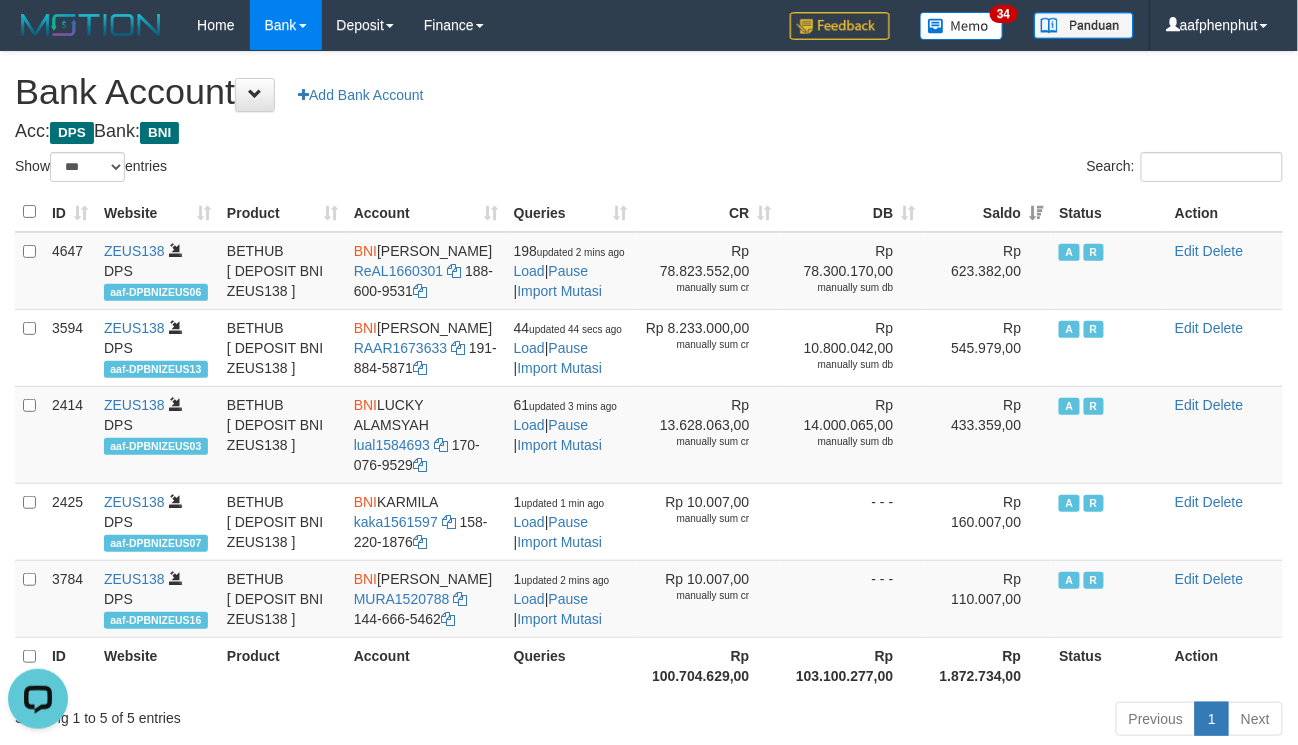 scroll, scrollTop: 0, scrollLeft: 0, axis: both 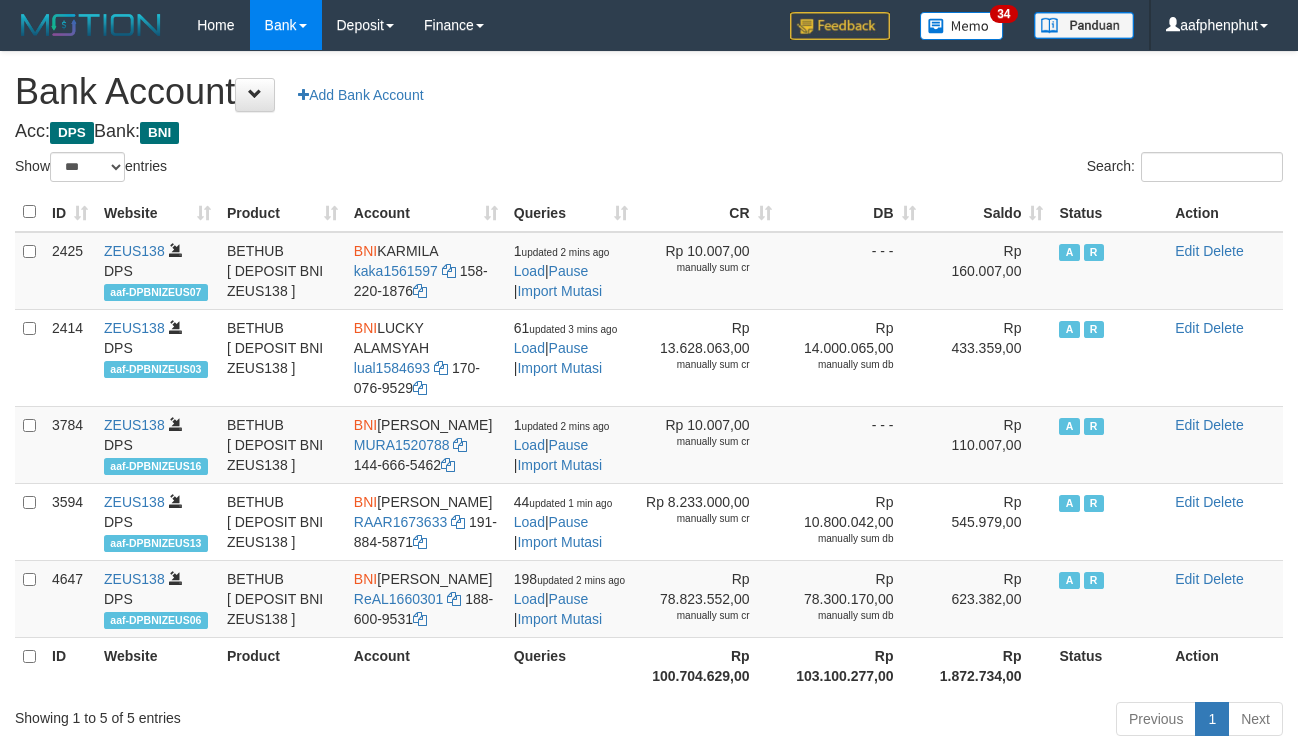 select on "***" 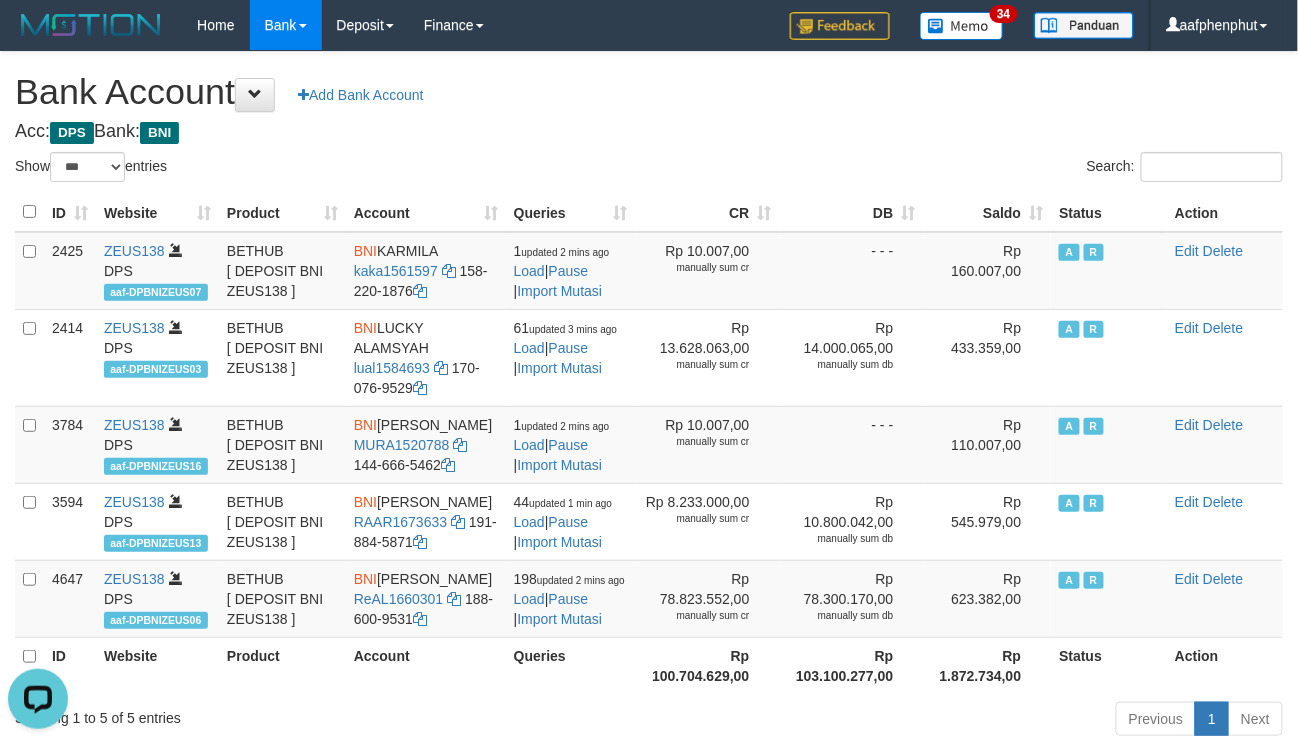 scroll, scrollTop: 0, scrollLeft: 0, axis: both 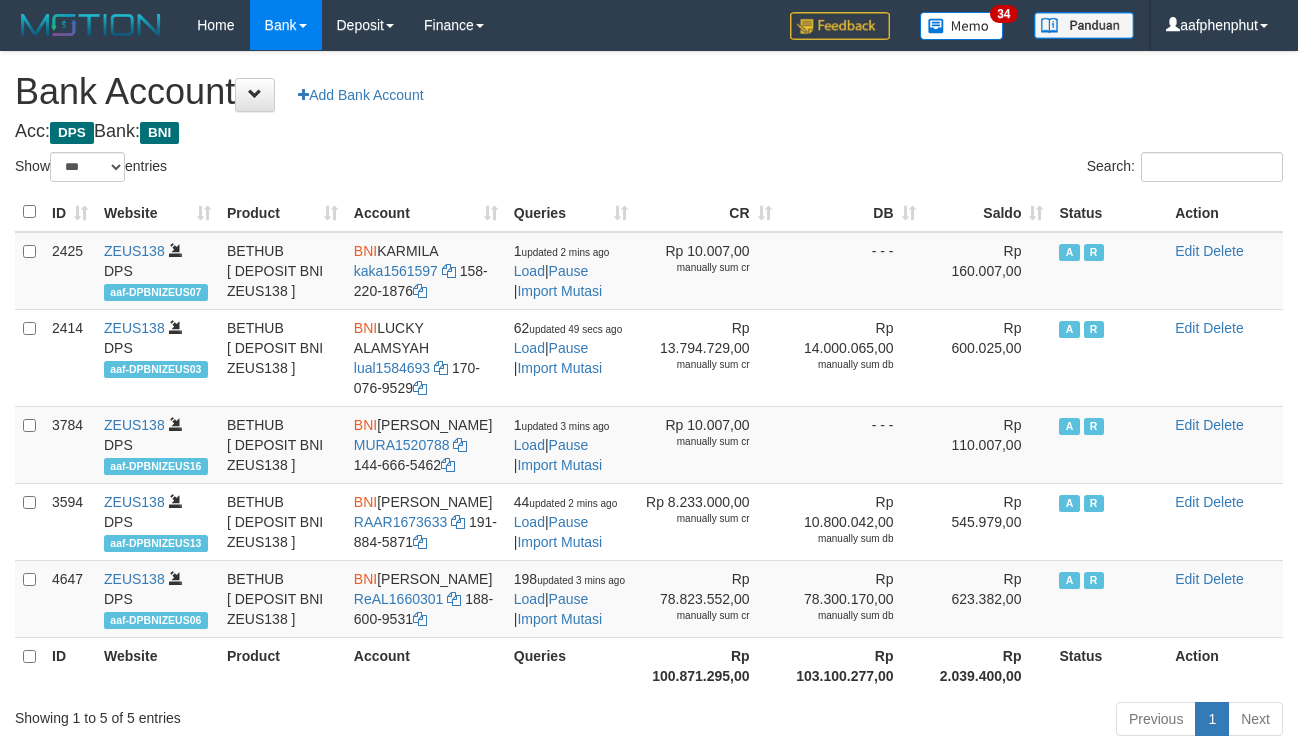 select on "***" 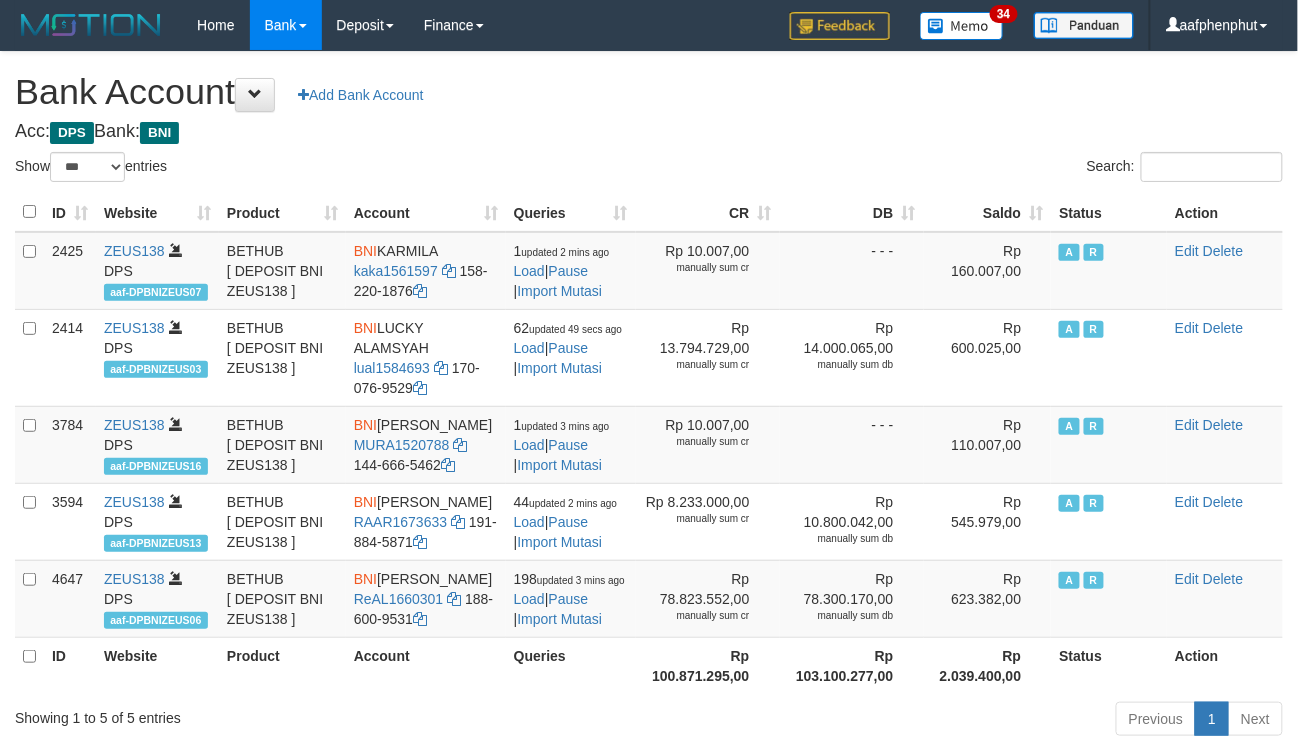 click on "Saldo" at bounding box center (988, 212) 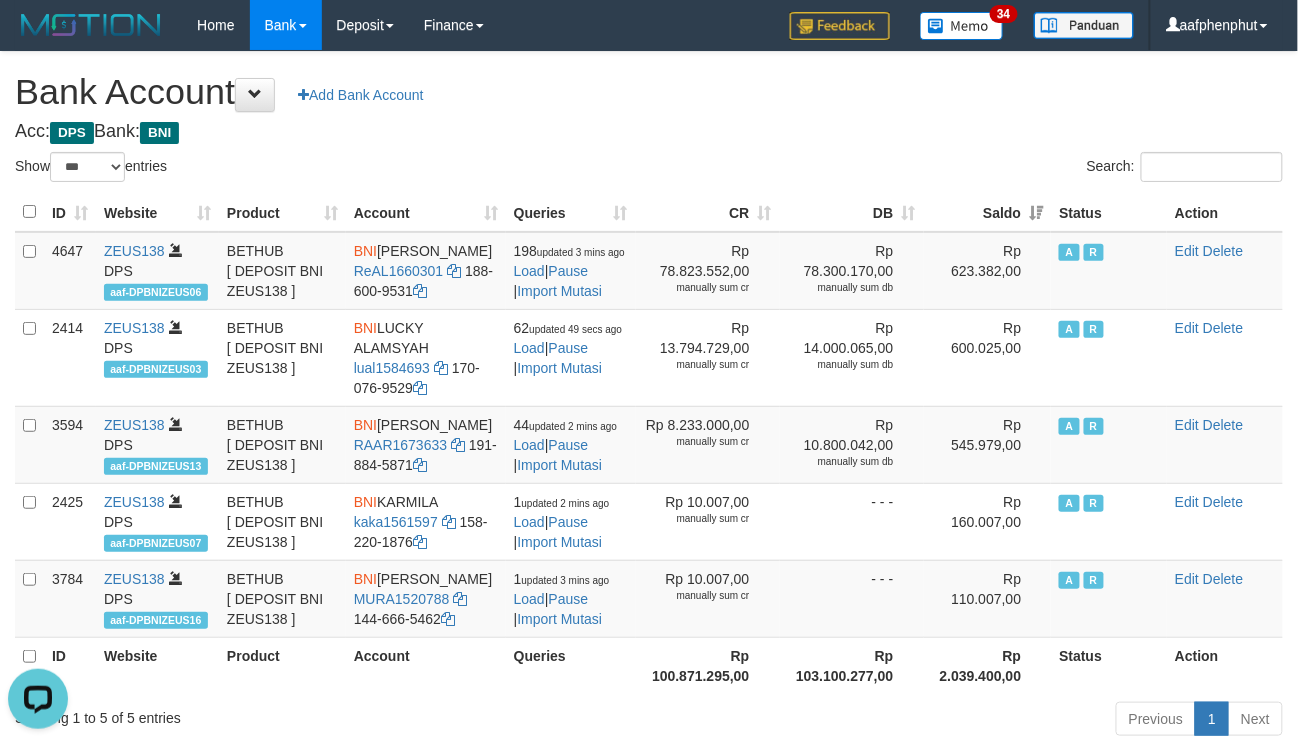 scroll, scrollTop: 0, scrollLeft: 0, axis: both 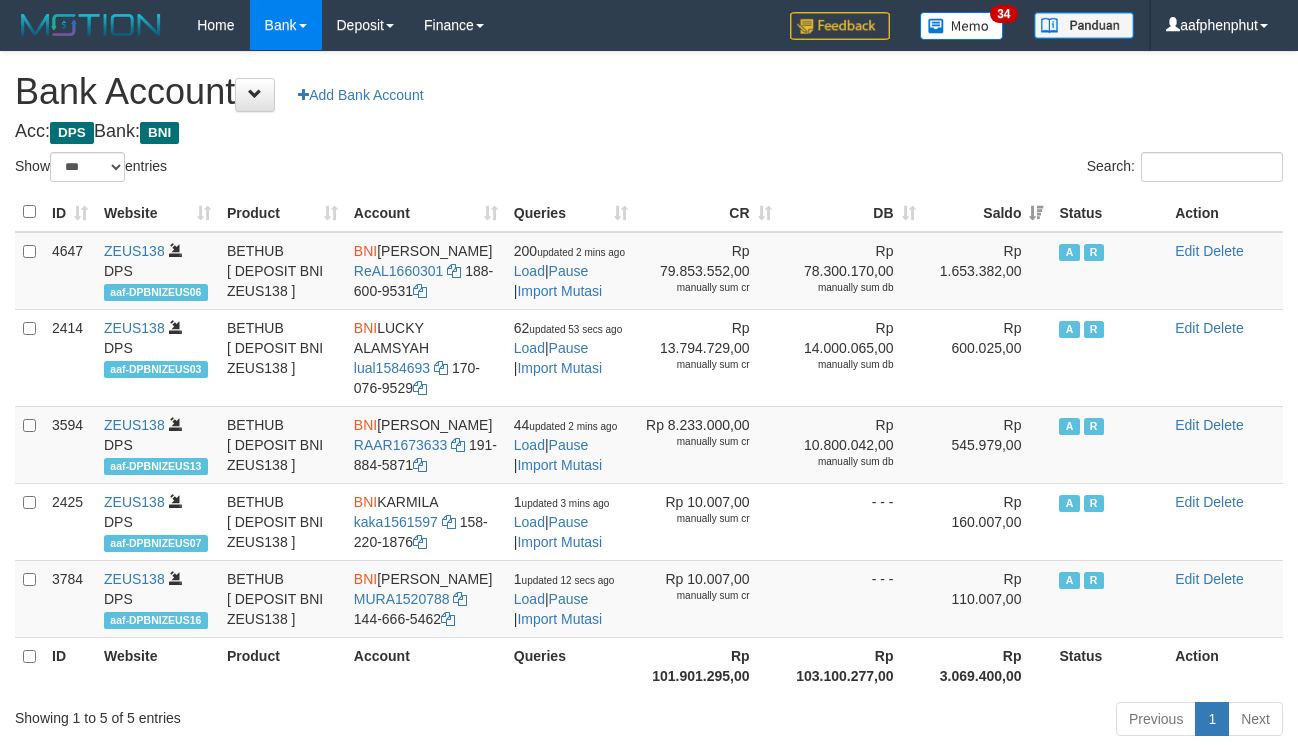 select on "***" 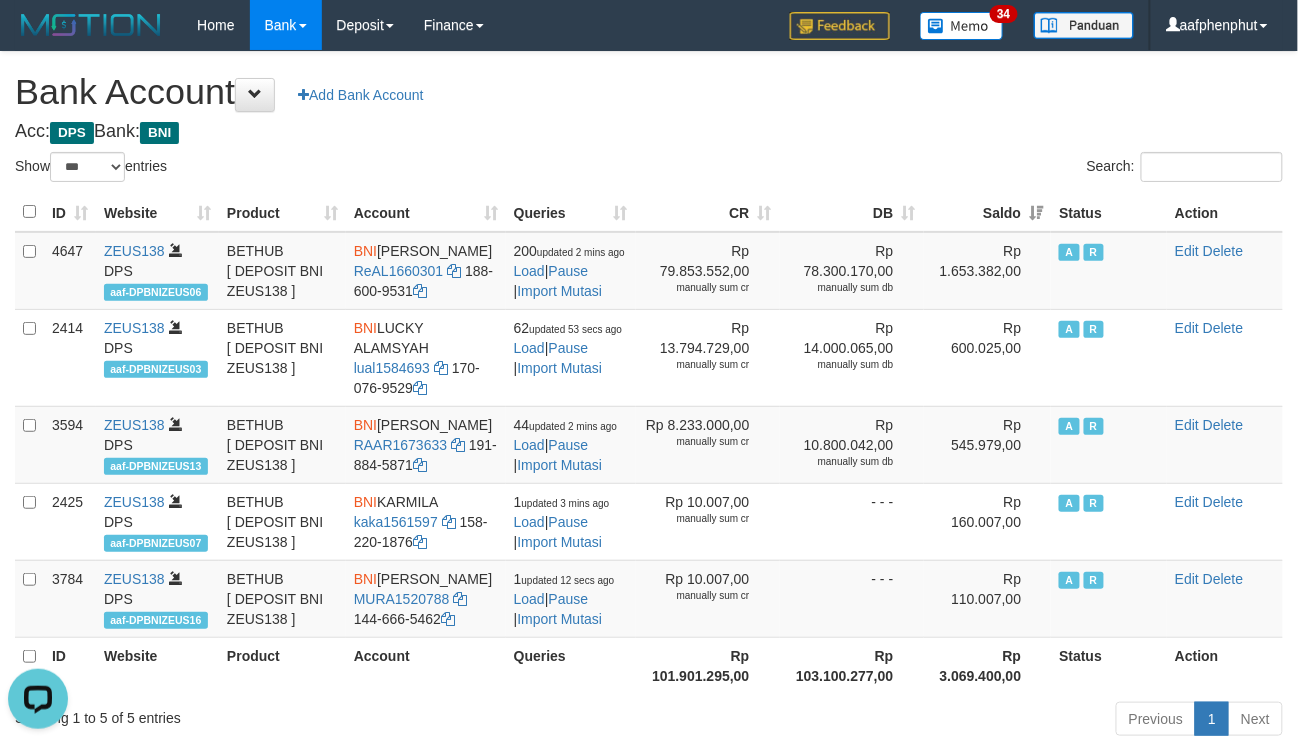 scroll, scrollTop: 0, scrollLeft: 0, axis: both 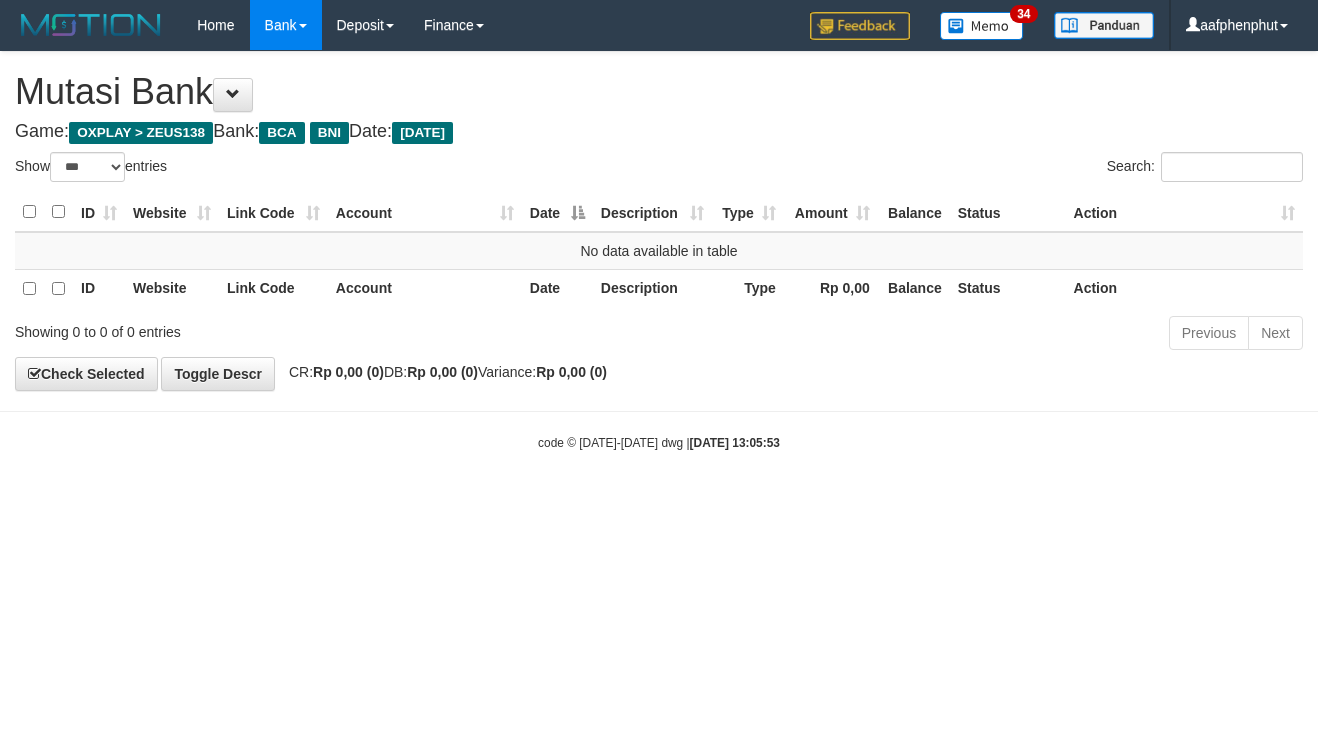 select on "***" 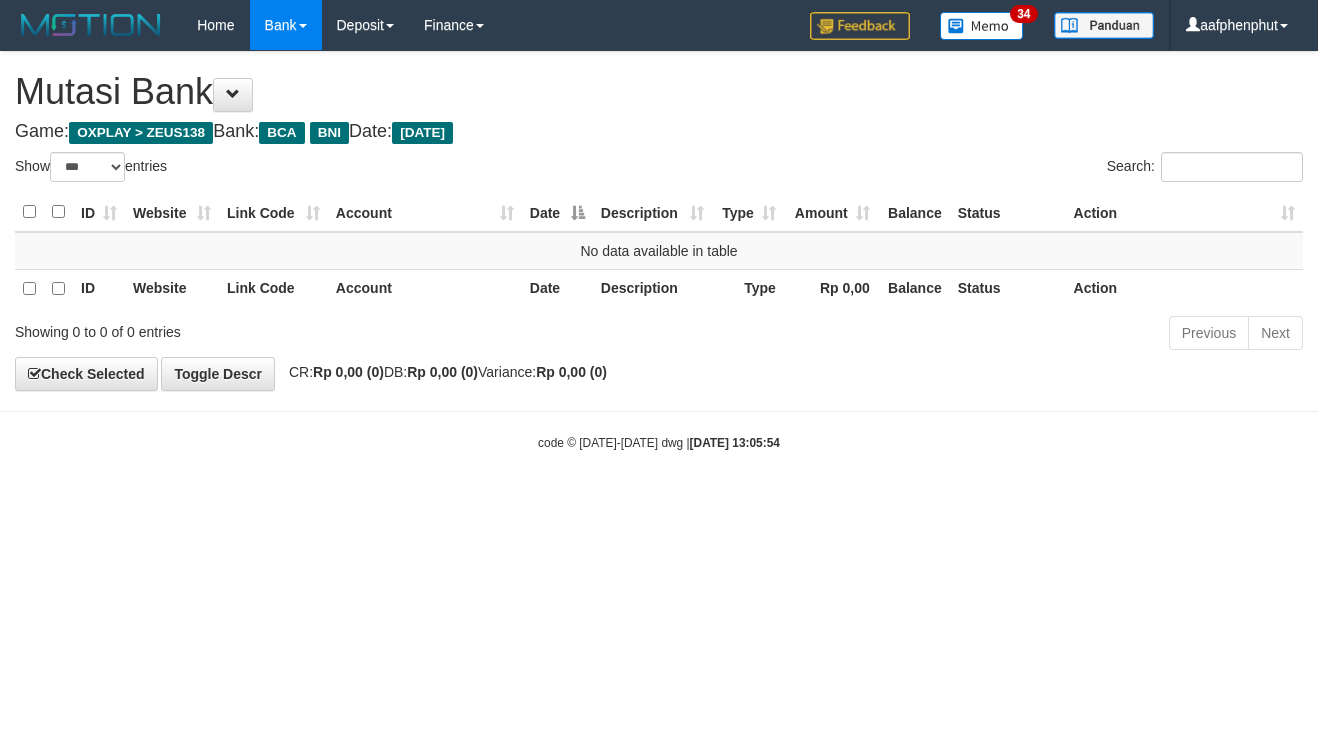 select on "***" 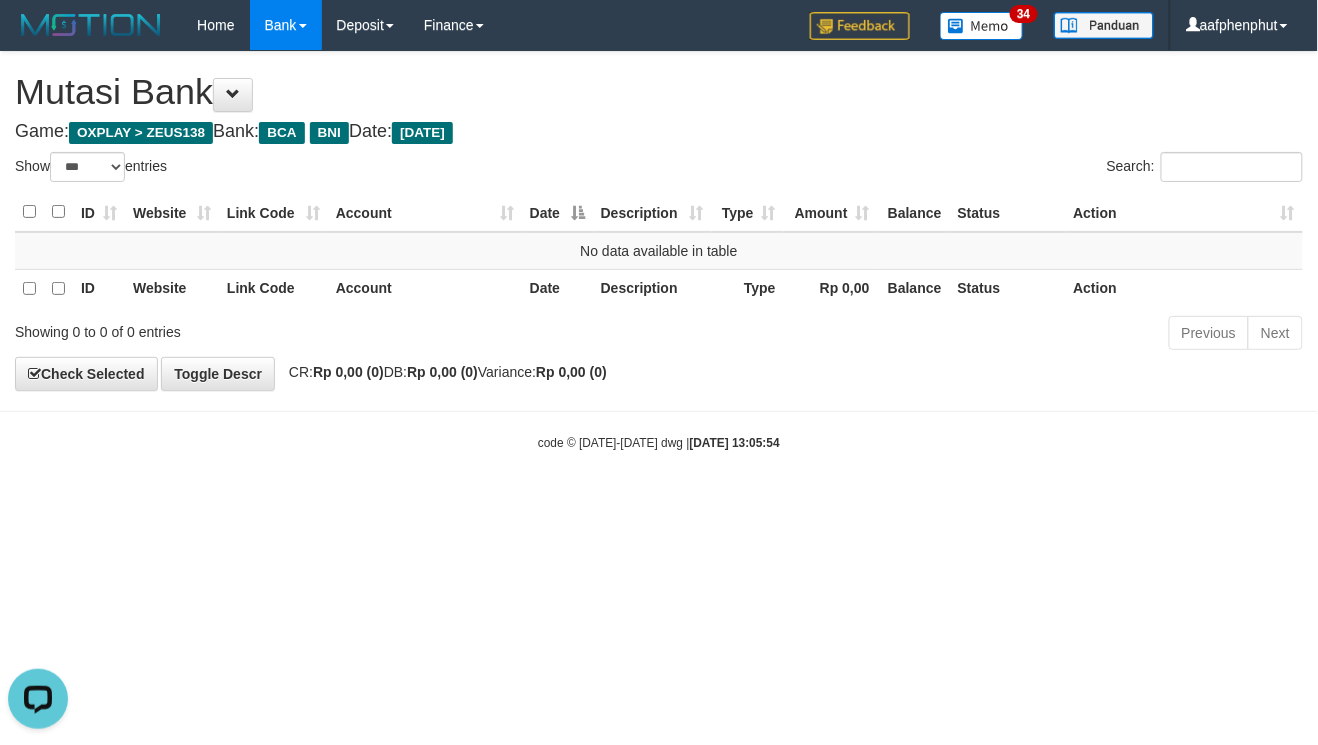 scroll, scrollTop: 0, scrollLeft: 0, axis: both 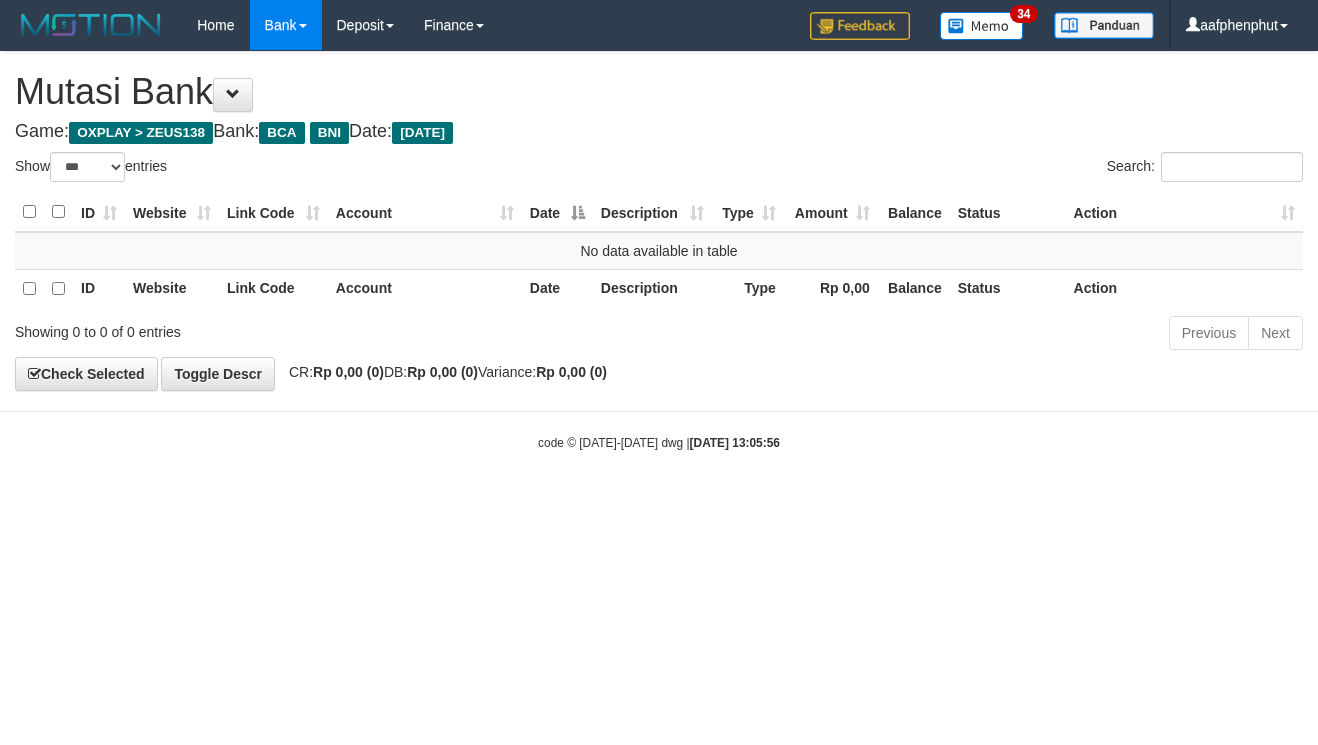 select on "***" 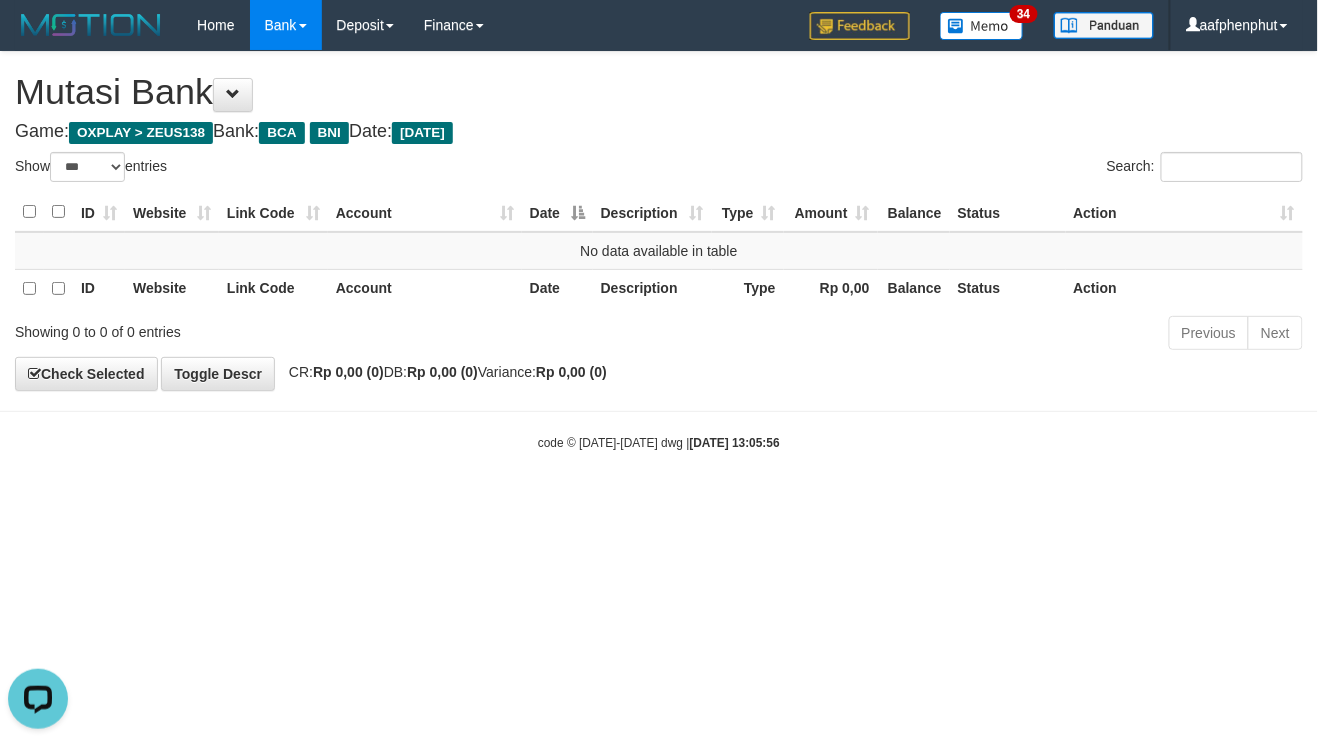scroll, scrollTop: 0, scrollLeft: 0, axis: both 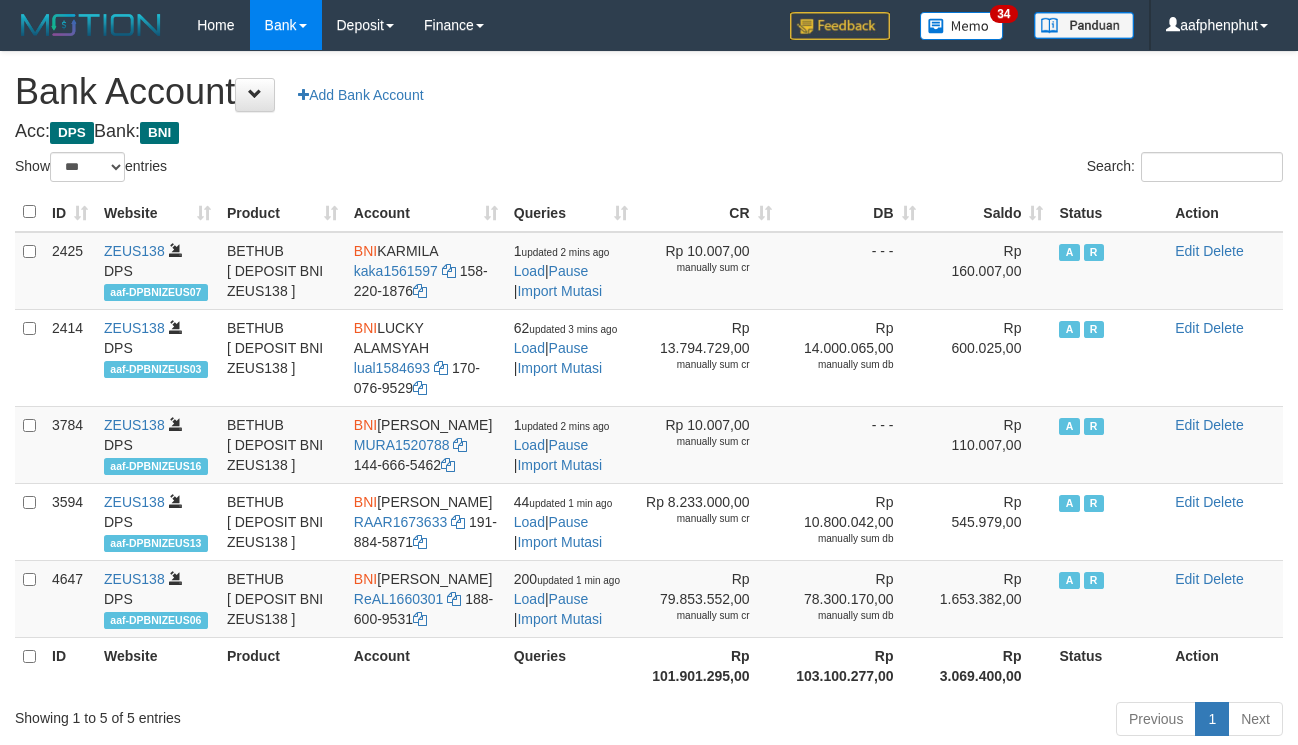 select on "***" 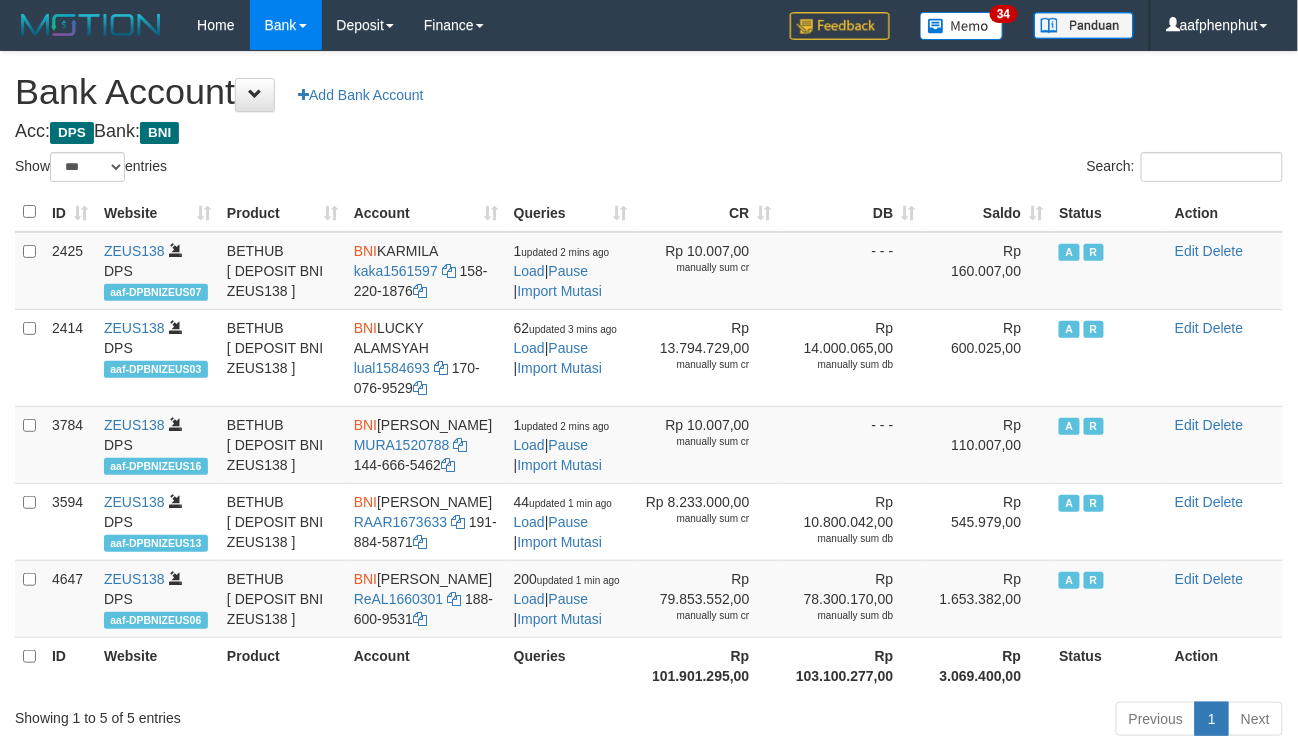 click on "Saldo" at bounding box center [988, 212] 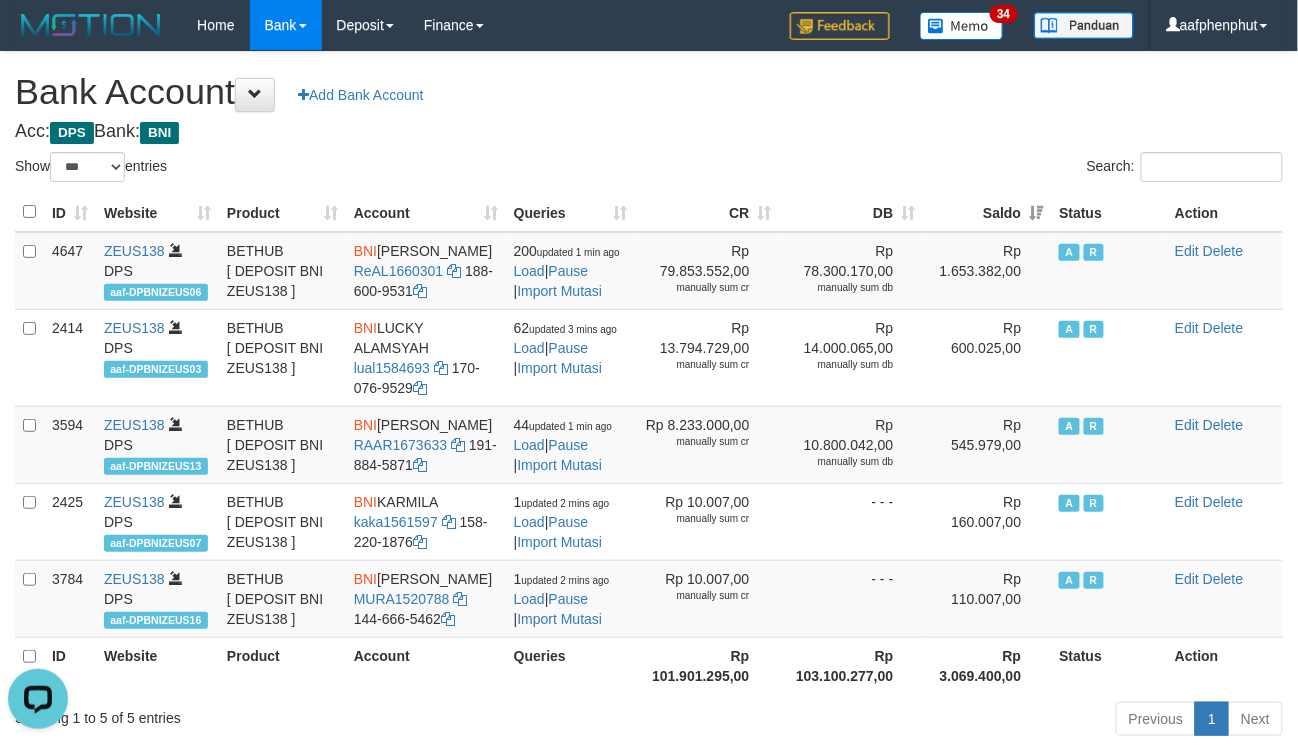 scroll, scrollTop: 0, scrollLeft: 0, axis: both 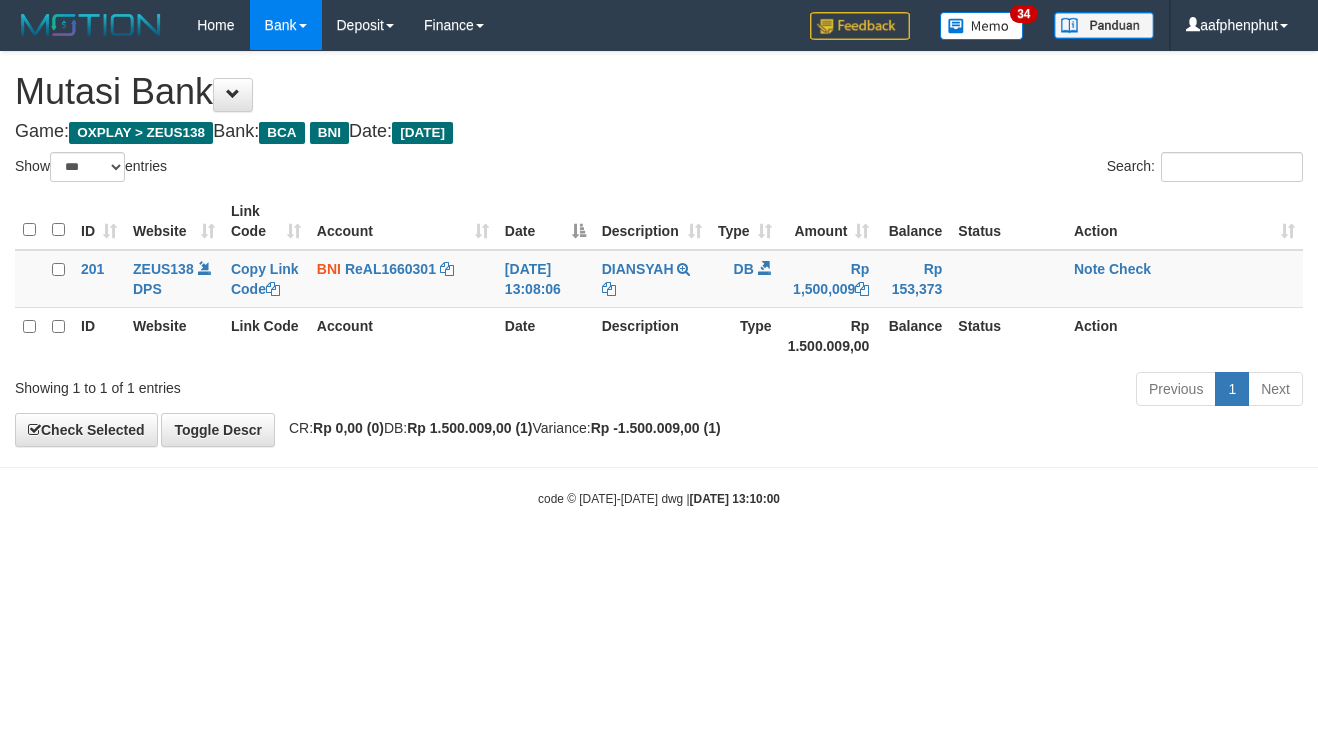 select on "***" 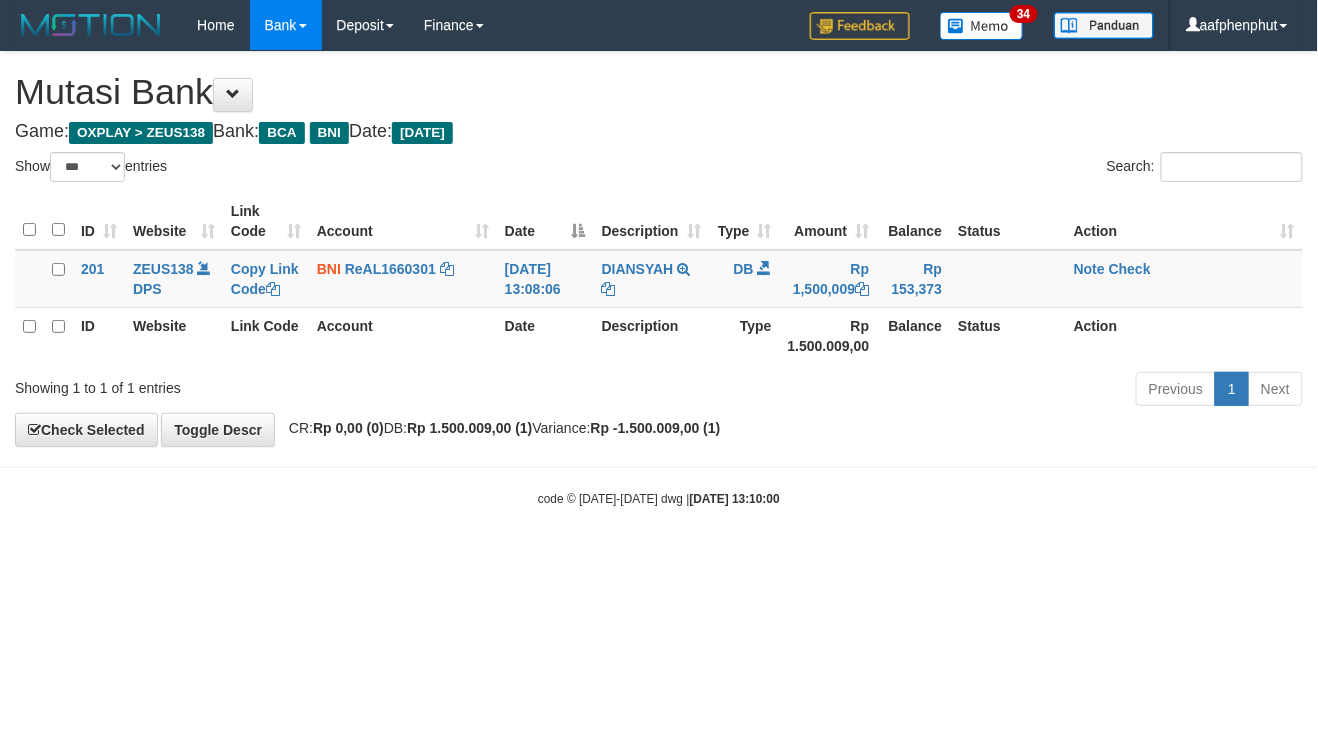 click on "Toggle navigation
Home
Bank
Account List
Load
By Website
Group
[OXPLAY]													ZEUS138
By Load Group (DPS)" at bounding box center (659, 279) 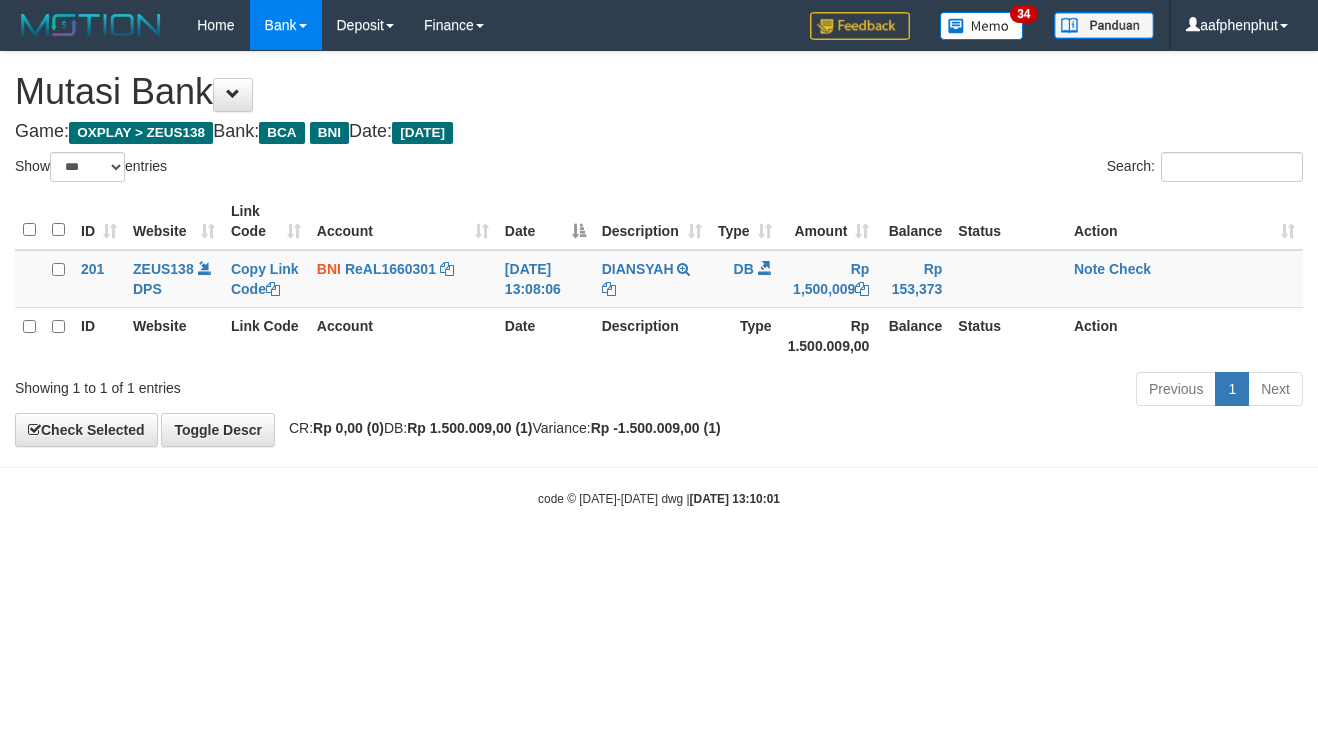 select on "***" 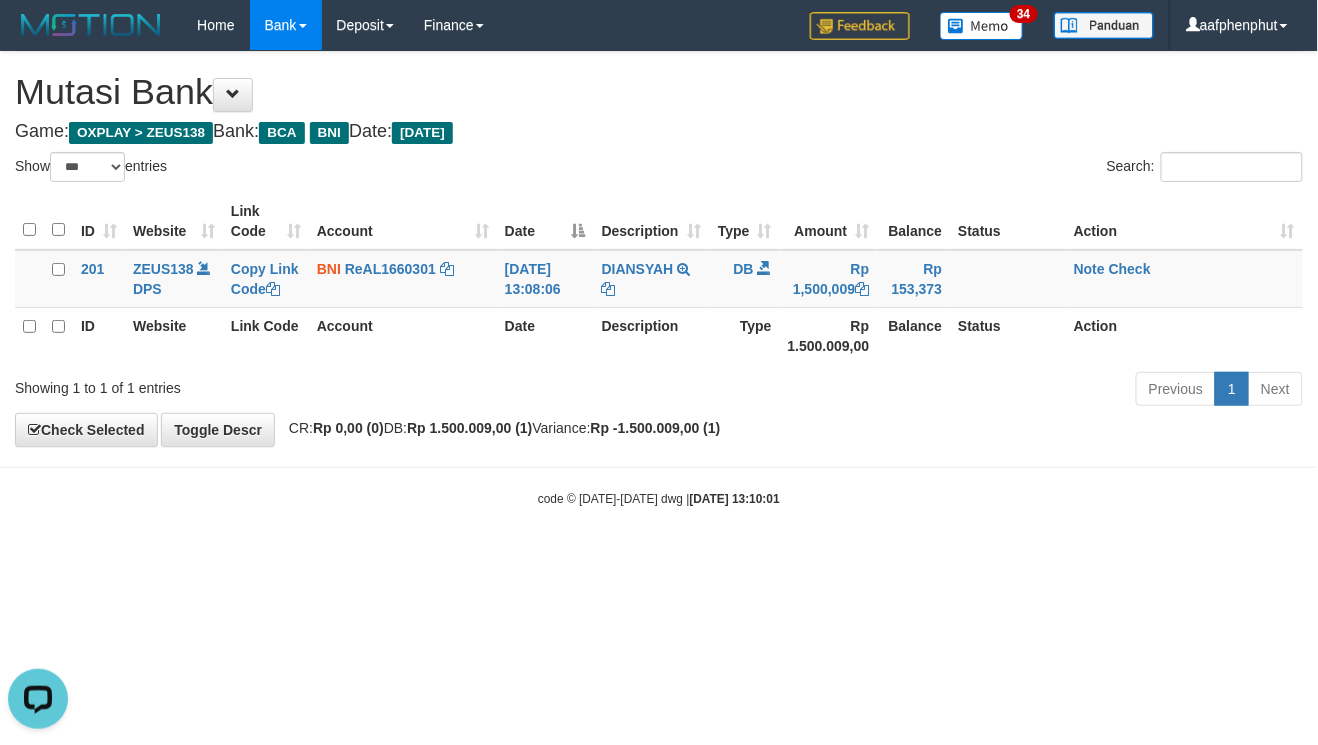 scroll, scrollTop: 0, scrollLeft: 0, axis: both 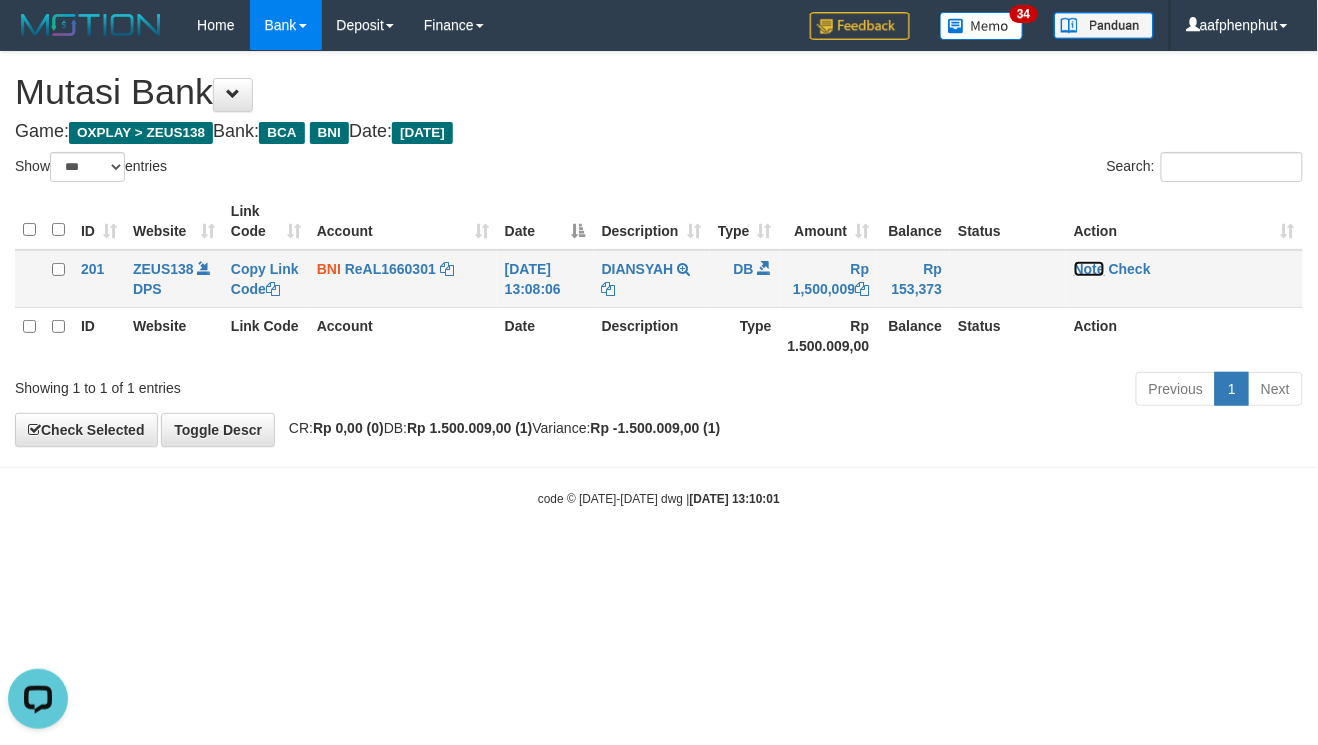 click on "Note" at bounding box center (1089, 269) 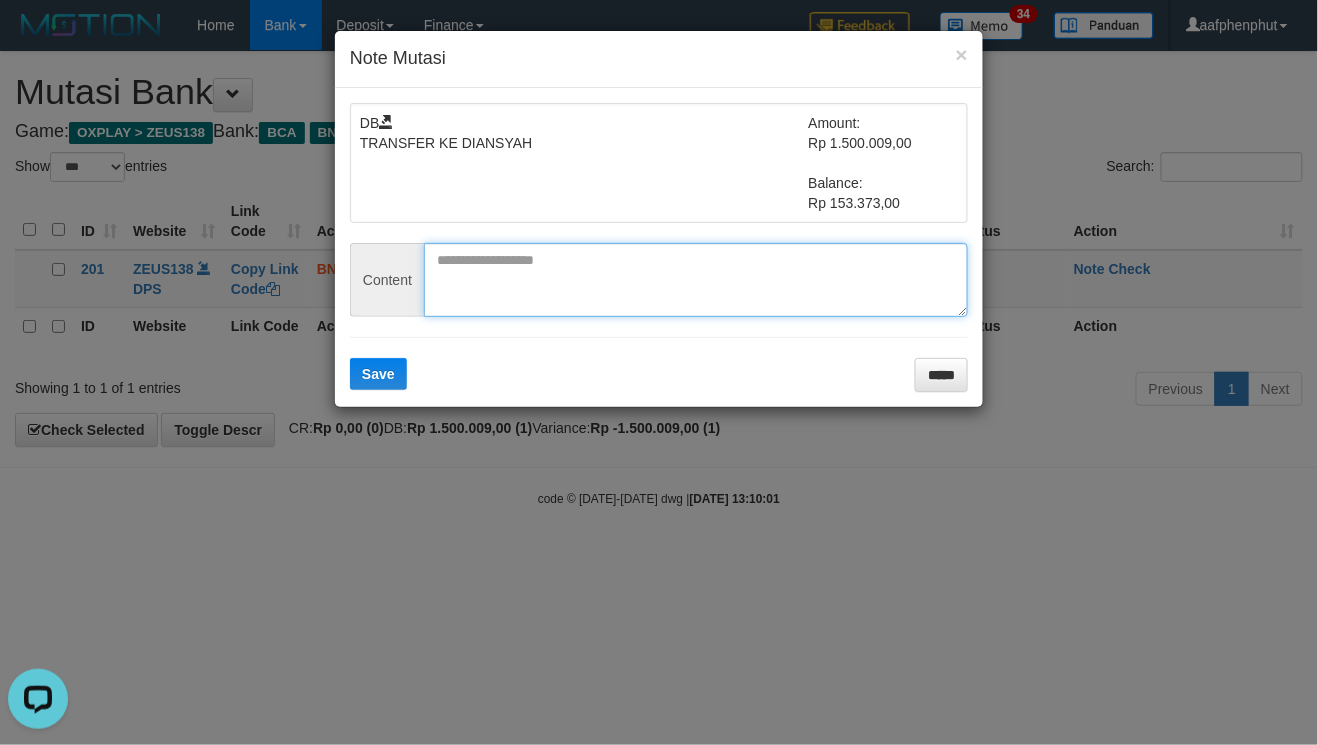 click at bounding box center (696, 280) 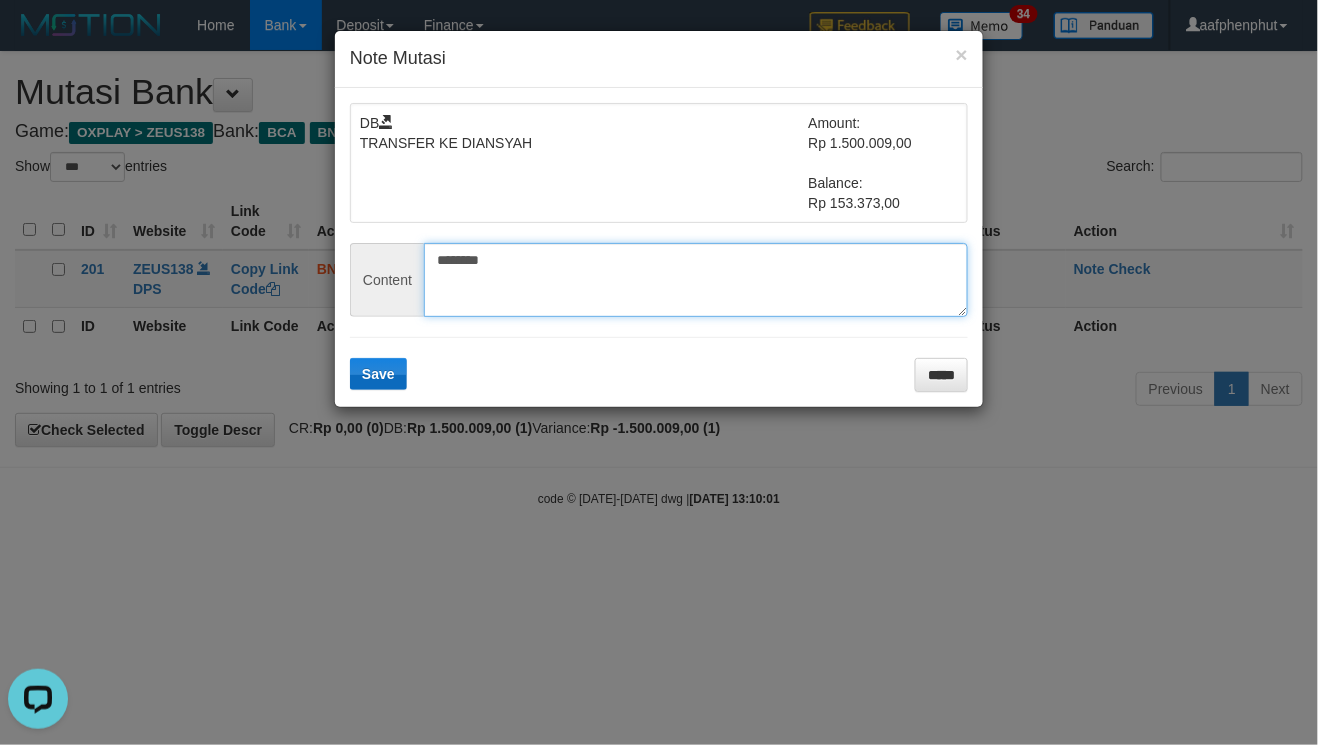 type on "********" 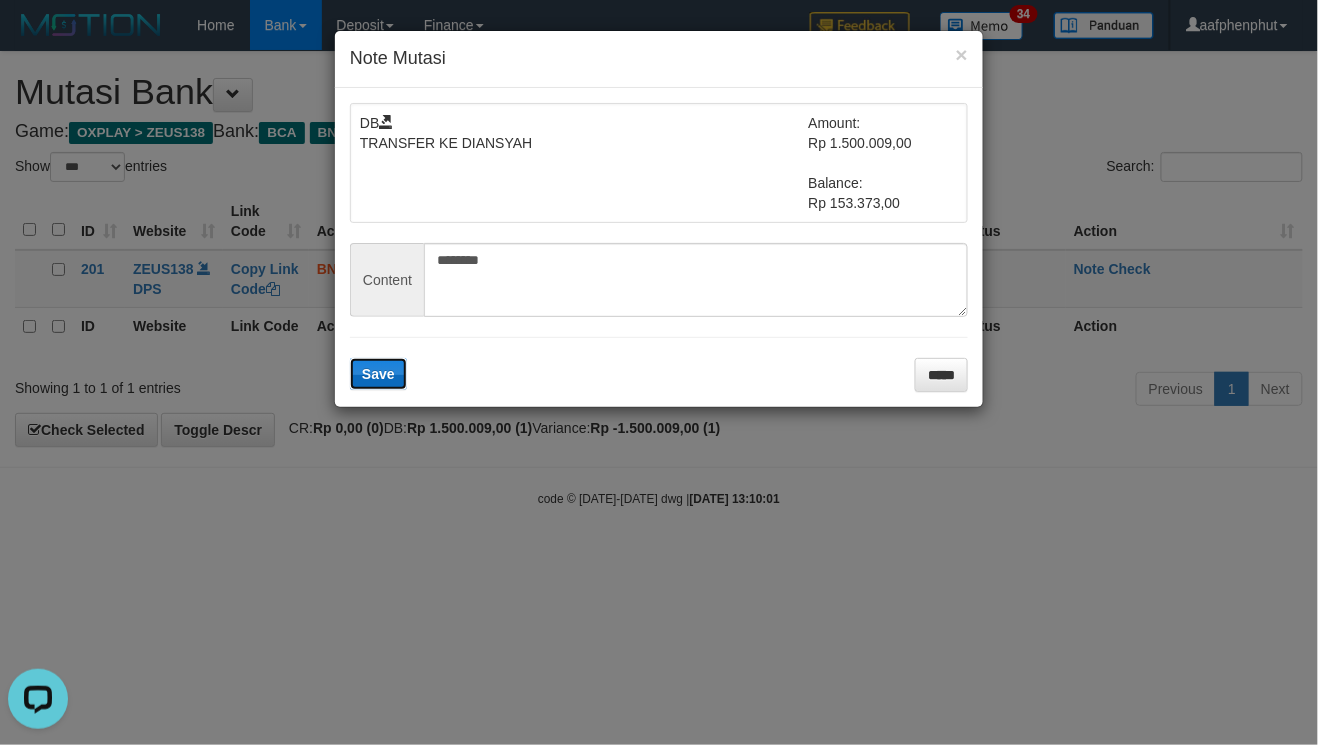 click on "Save" at bounding box center [378, 374] 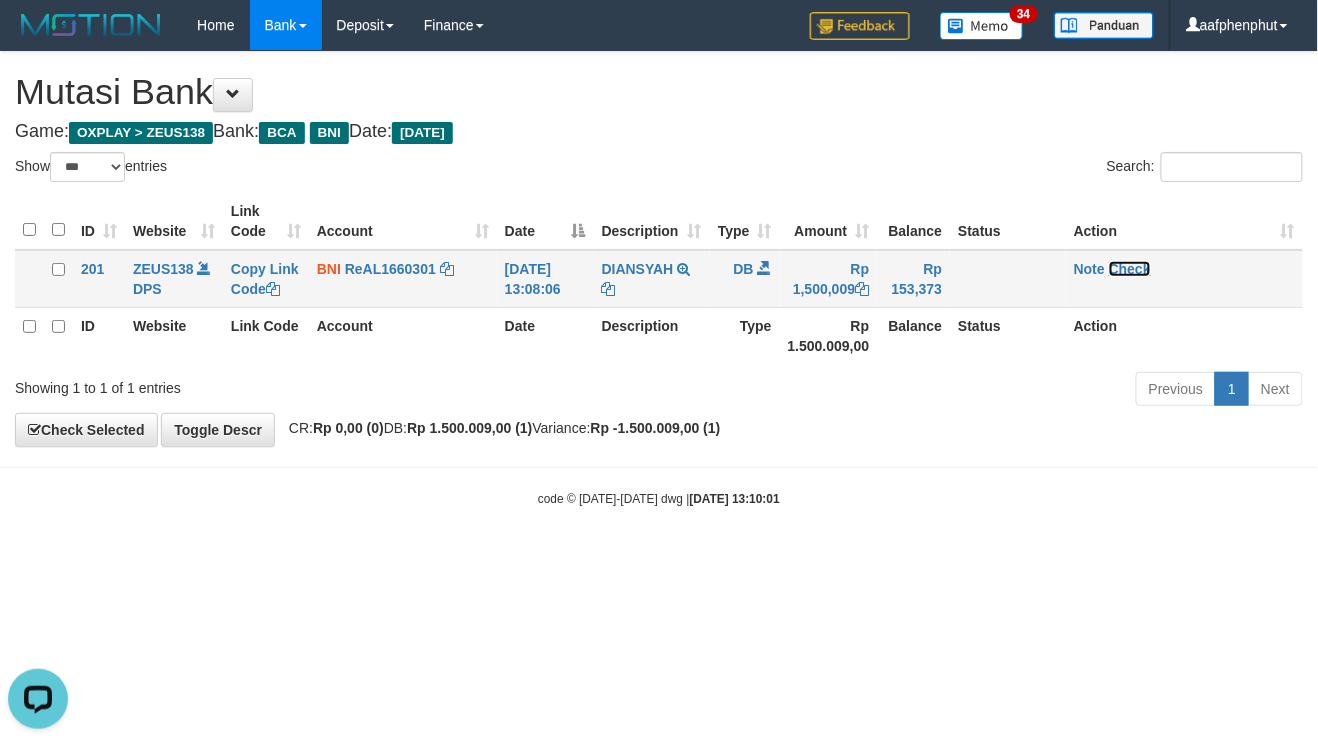 click on "Check" at bounding box center [1130, 269] 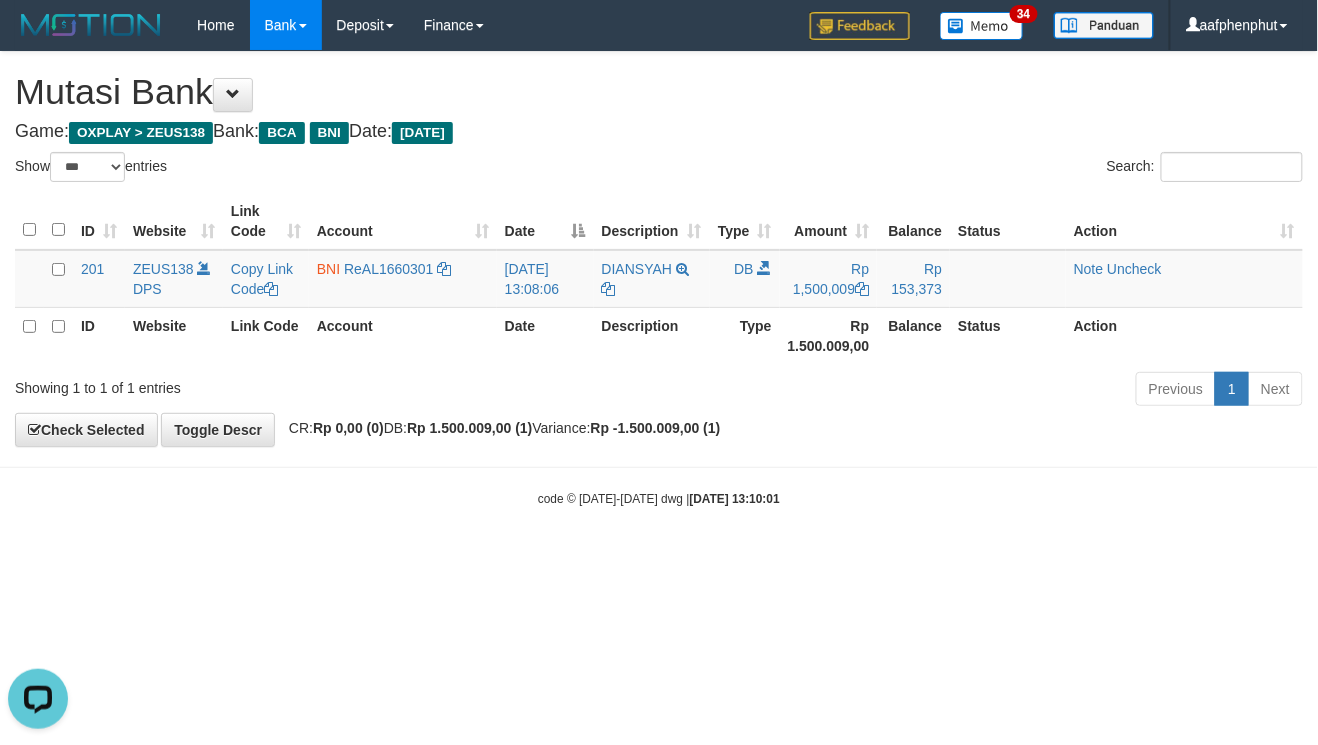 click on "code © 2012-2018 dwg |  2025/07/13 13:10:01" at bounding box center [659, 498] 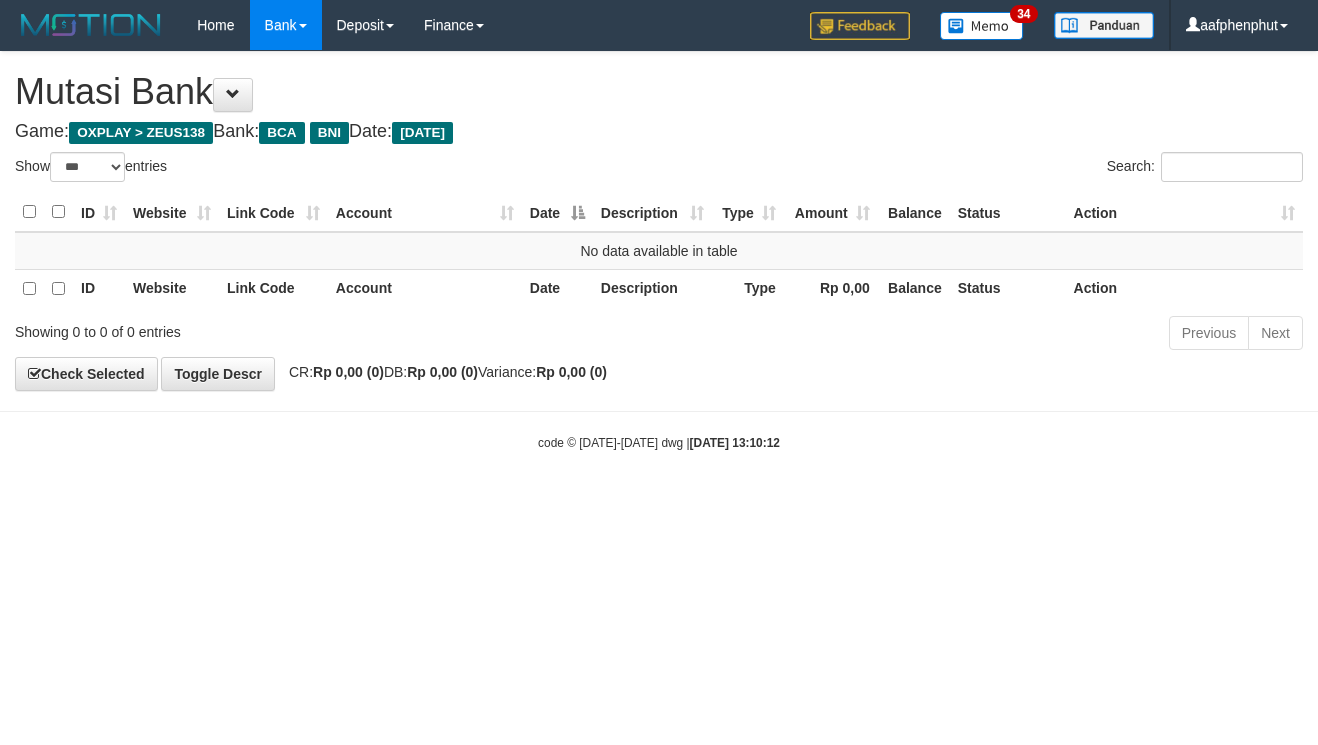 select on "***" 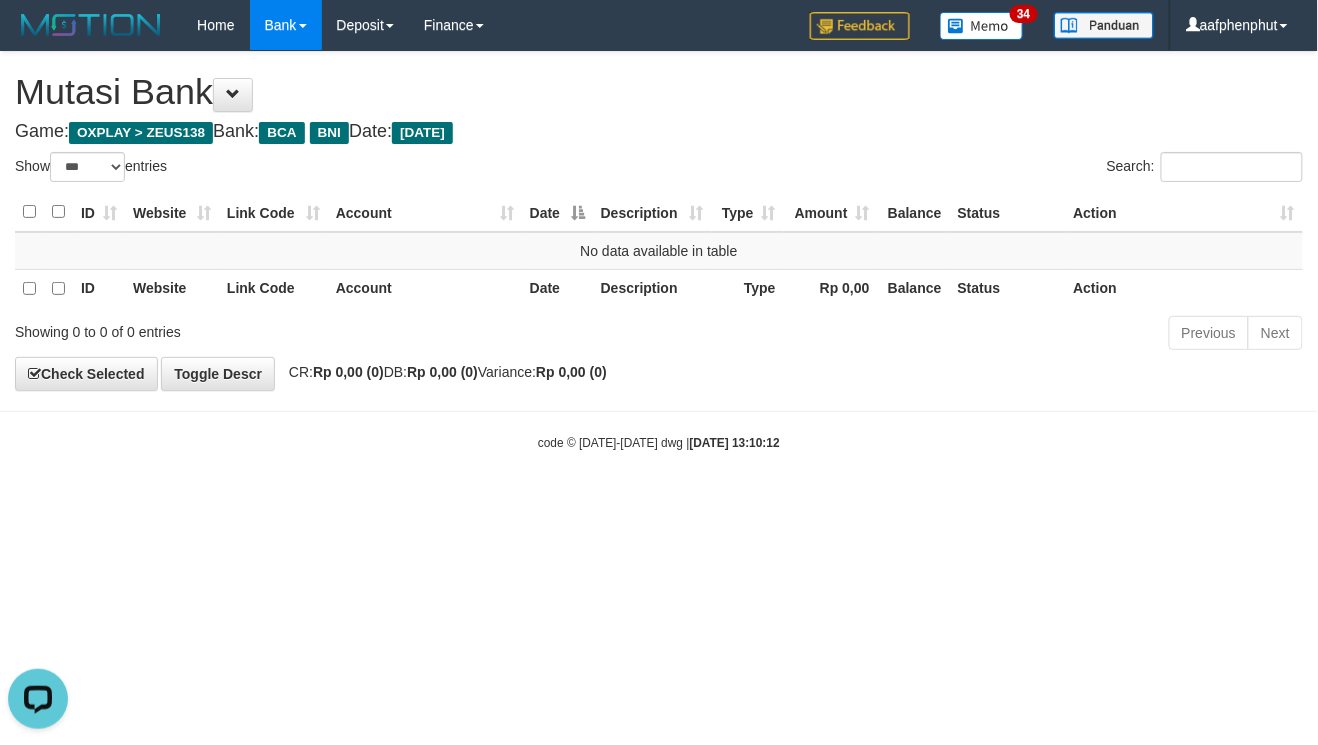scroll, scrollTop: 0, scrollLeft: 0, axis: both 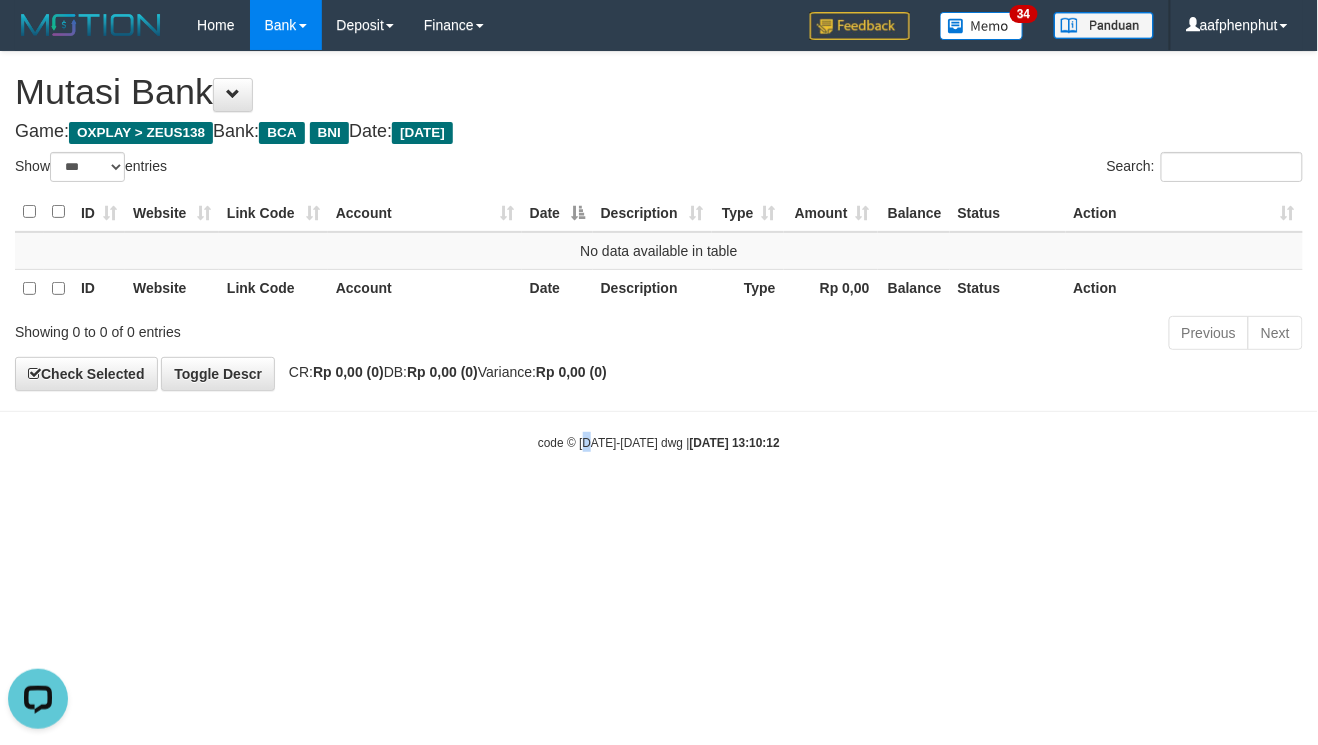 click on "Toggle navigation
Home
Bank
Account List
Load
By Website
Group
[OXPLAY]													ZEUS138
By Load Group (DPS)
Sync" at bounding box center (659, 251) 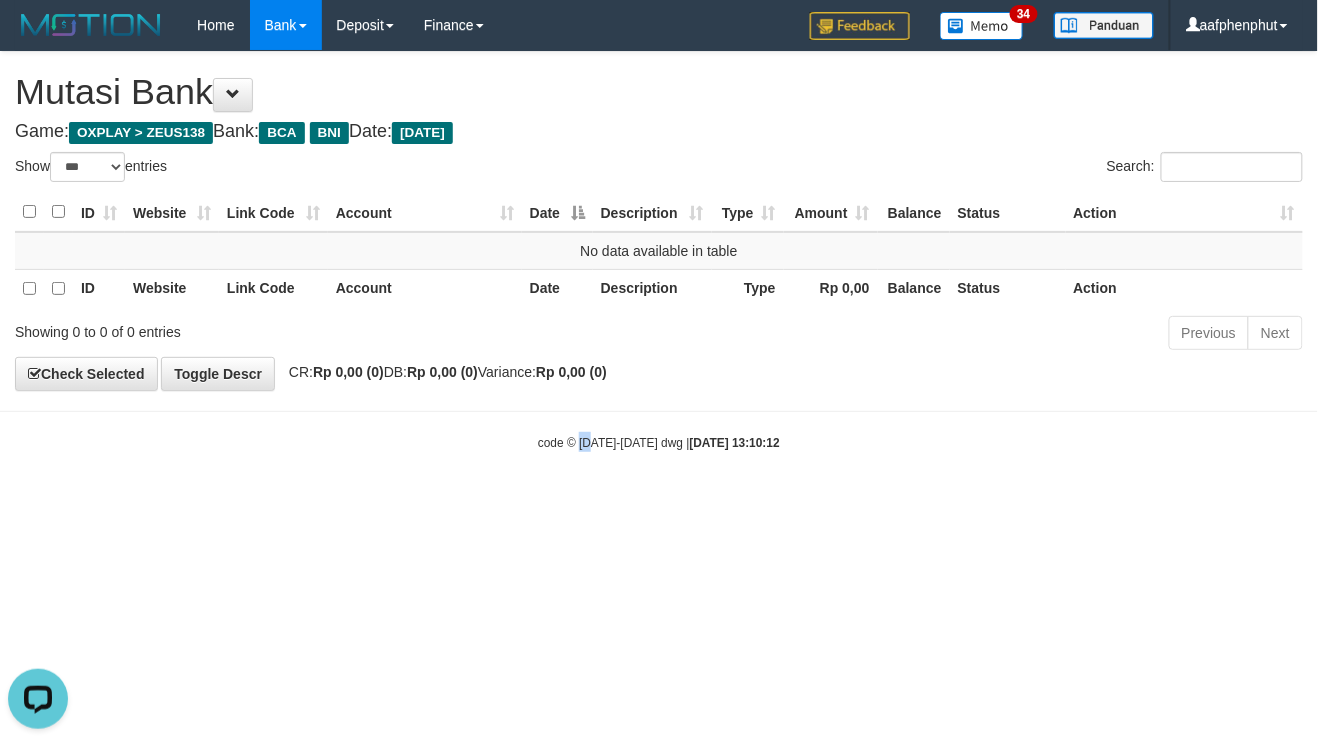 click on "Toggle navigation
Home
Bank
Account List
Load
By Website
Group
[OXPLAY]													ZEUS138
By Load Group (DPS)
Sync" at bounding box center [659, 251] 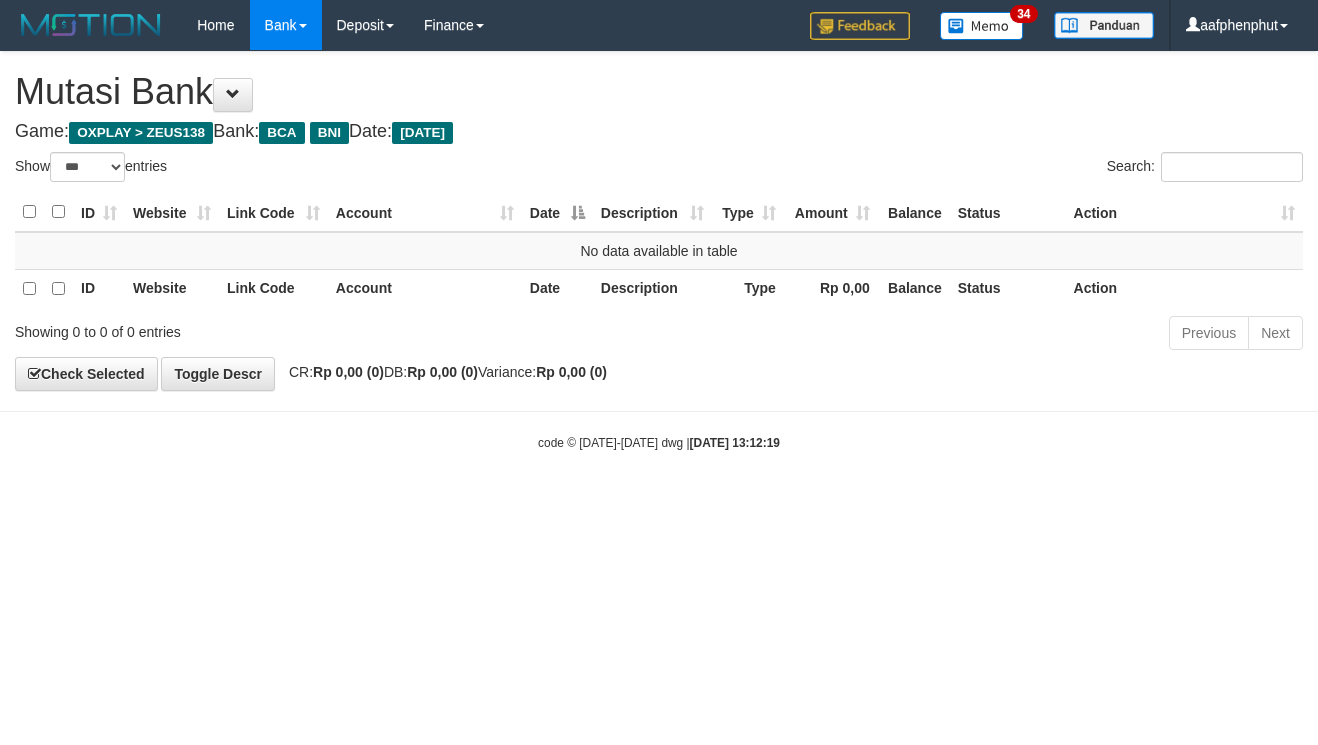 select on "***" 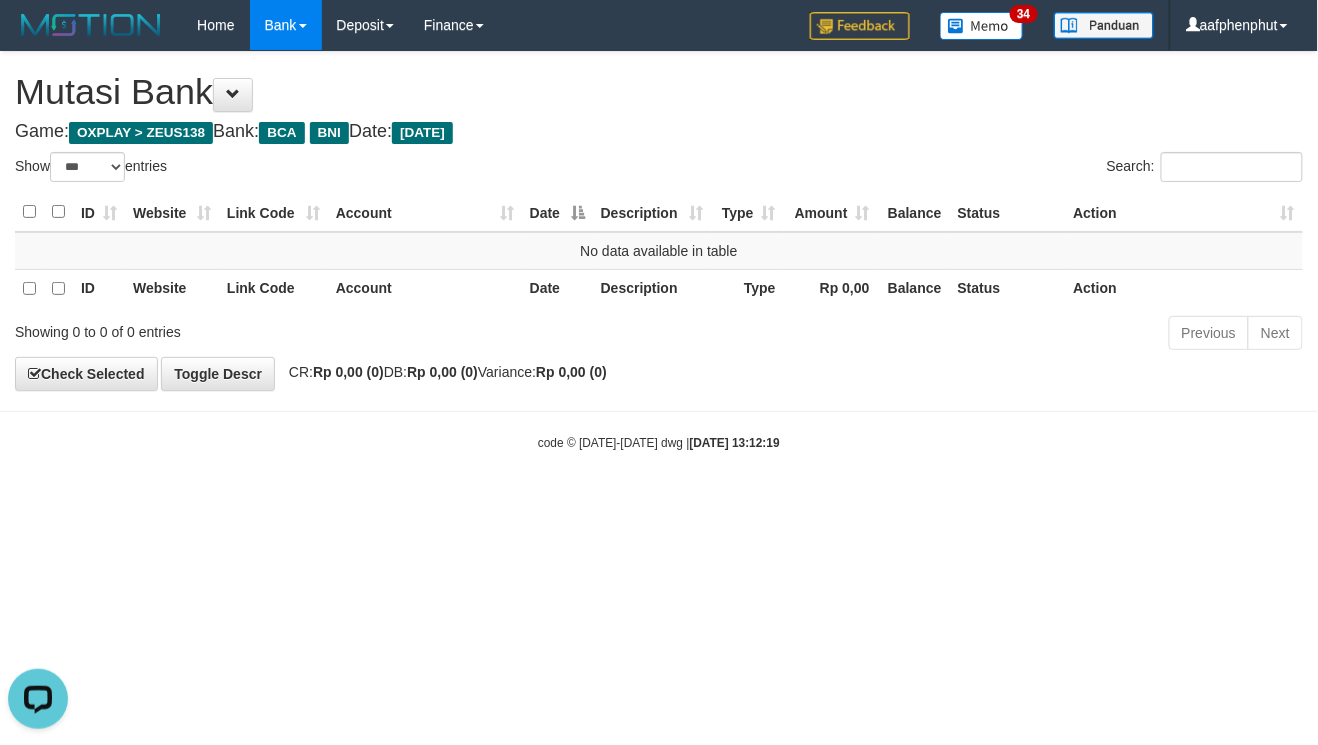 scroll, scrollTop: 0, scrollLeft: 0, axis: both 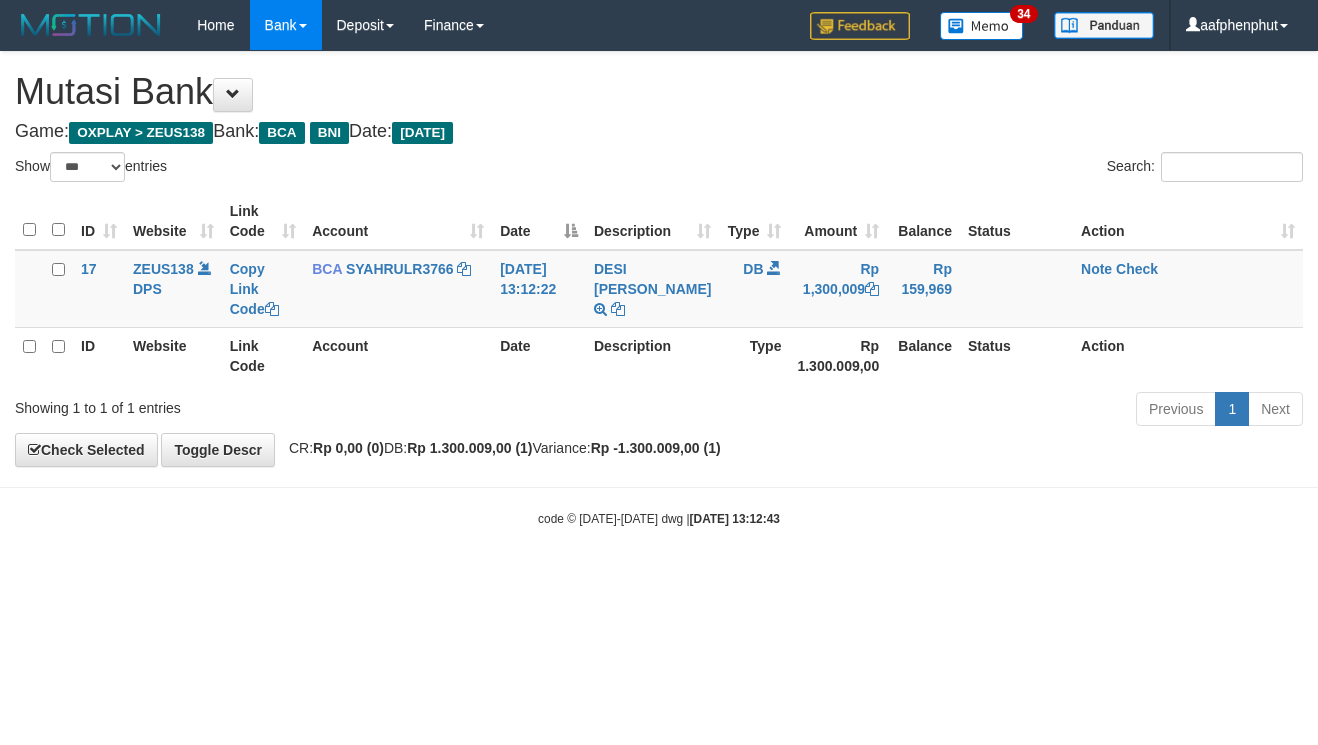 select on "***" 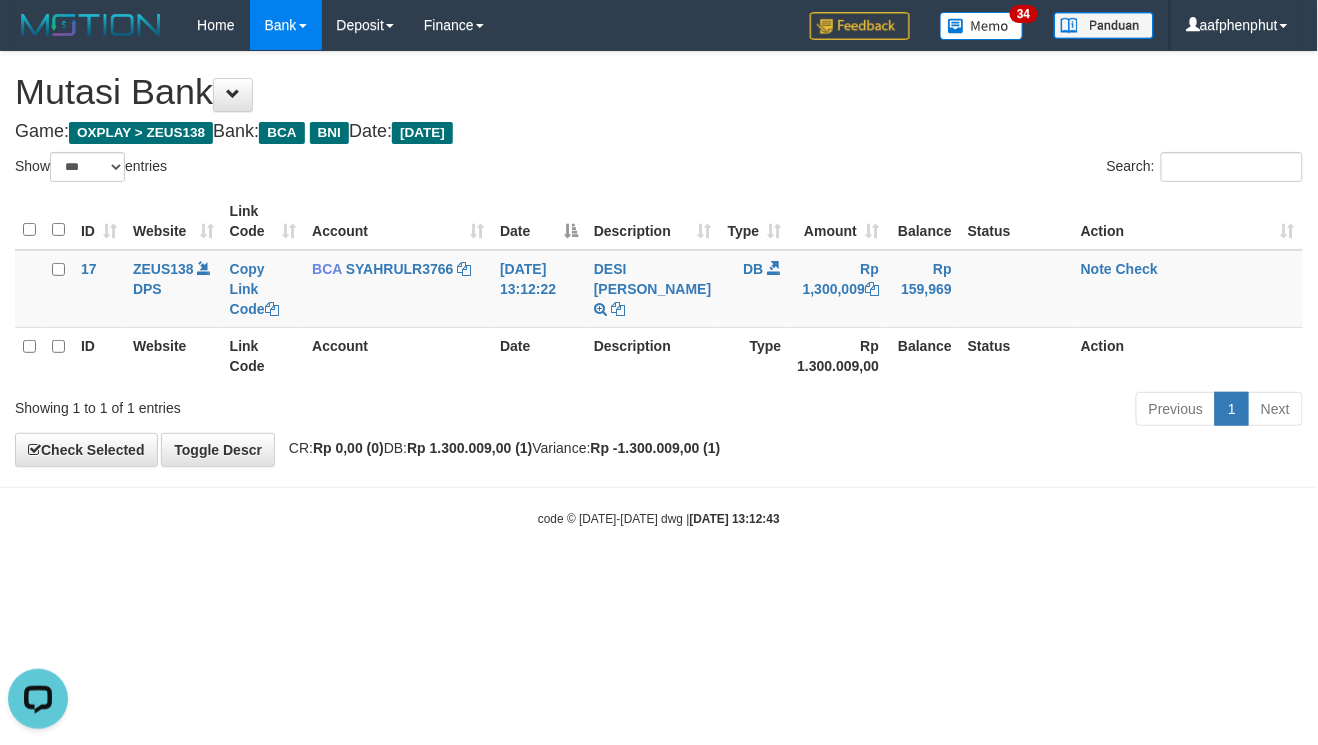 scroll, scrollTop: 0, scrollLeft: 0, axis: both 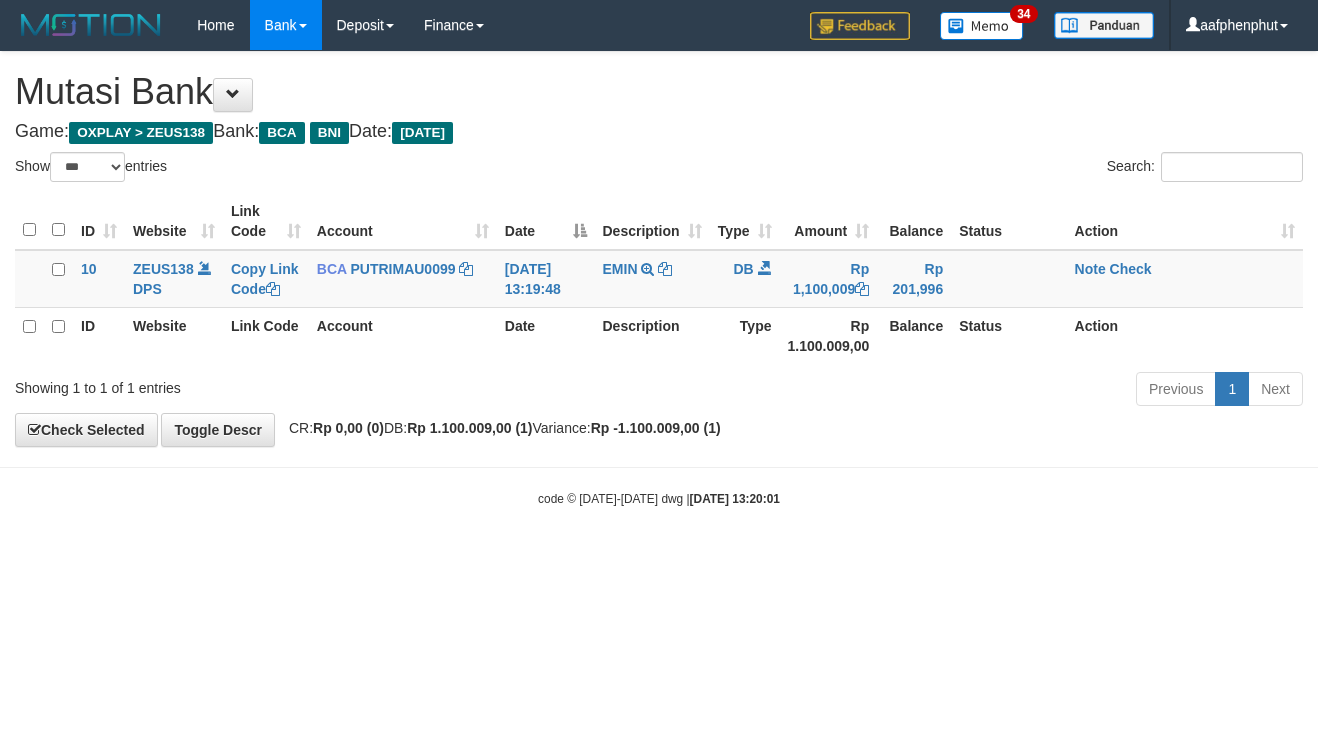 select on "***" 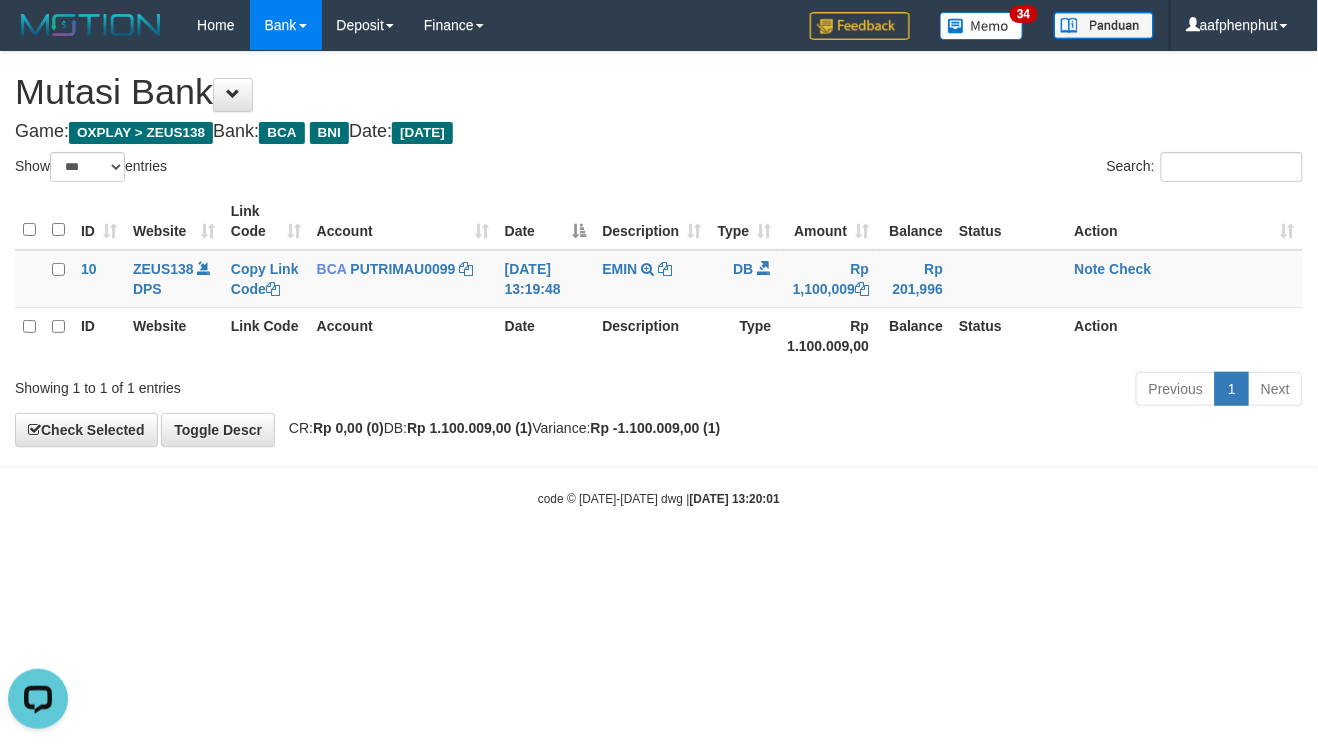 scroll, scrollTop: 0, scrollLeft: 0, axis: both 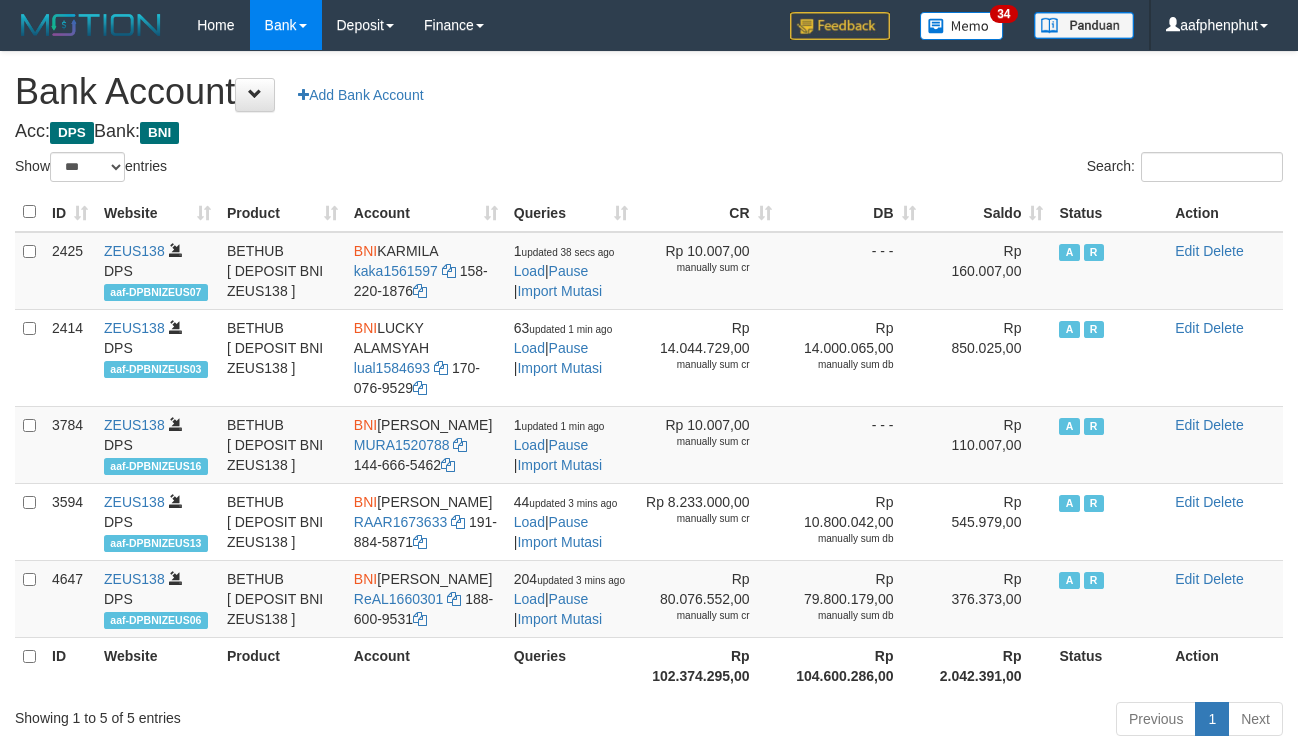 select on "***" 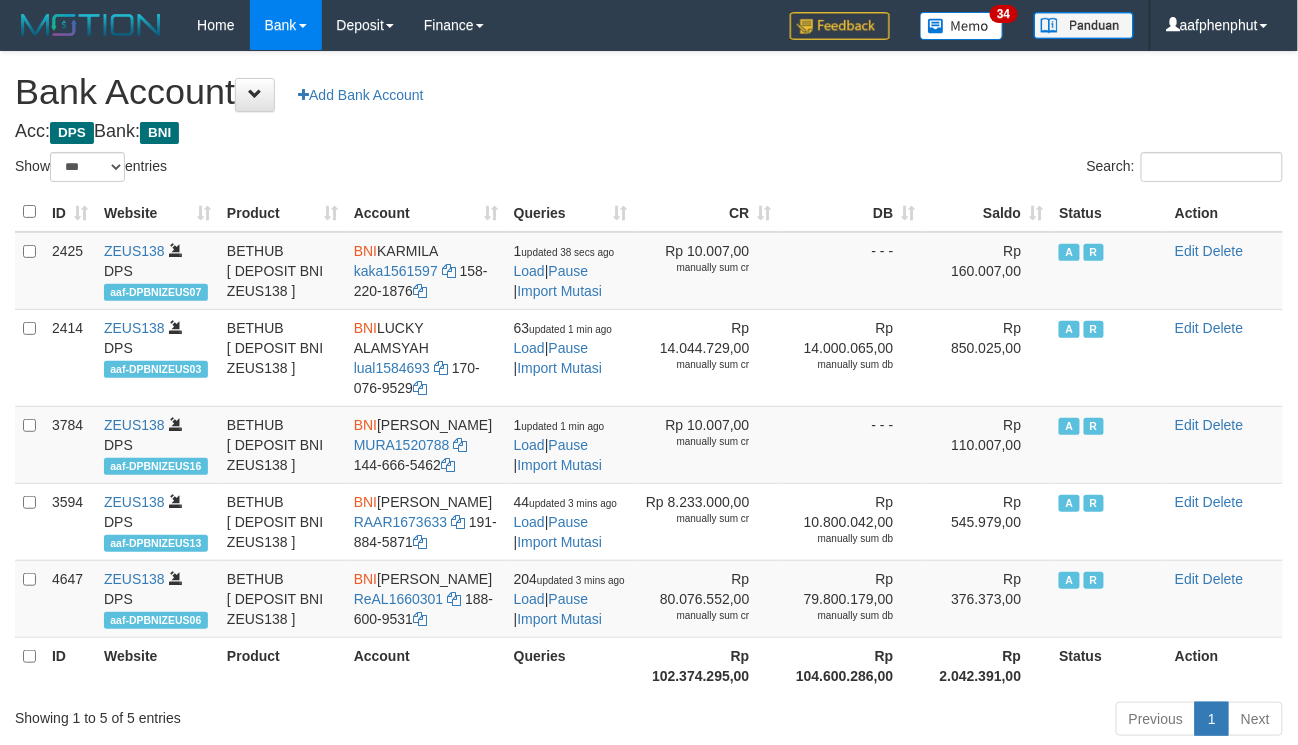 click on "Saldo" at bounding box center (988, 212) 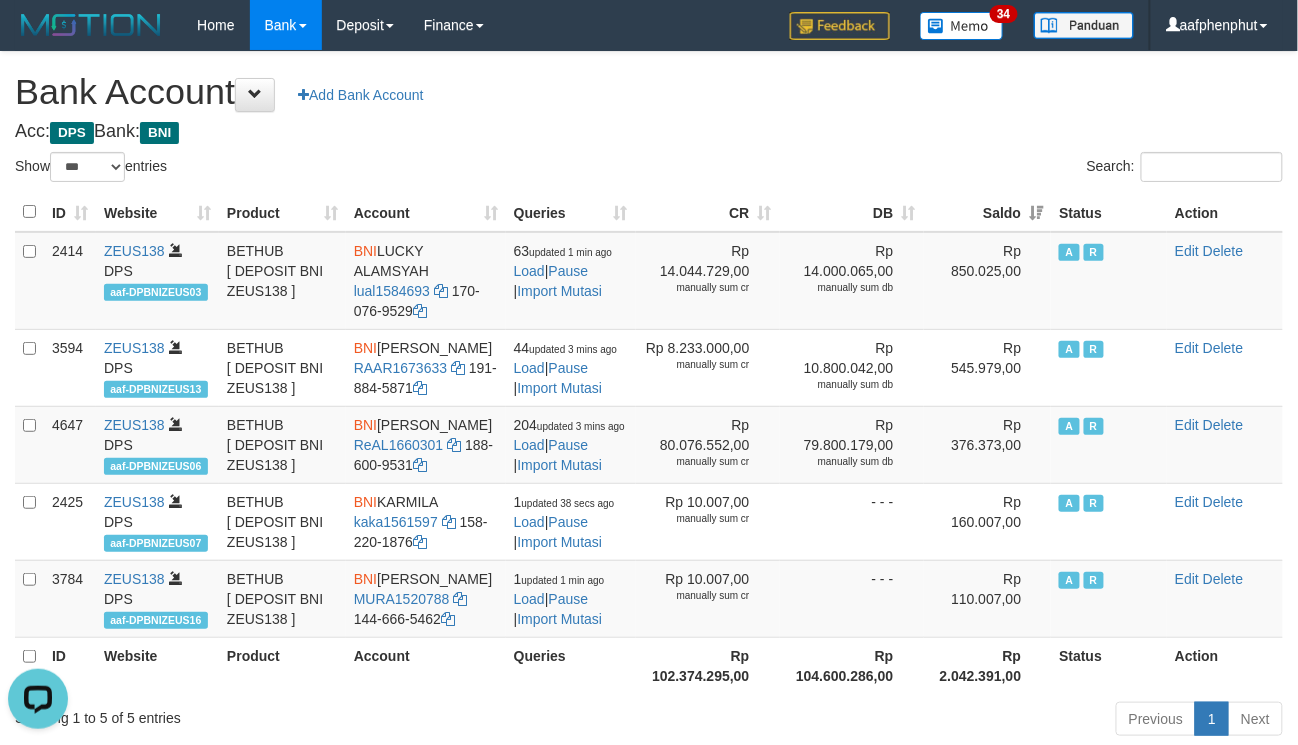 scroll, scrollTop: 0, scrollLeft: 0, axis: both 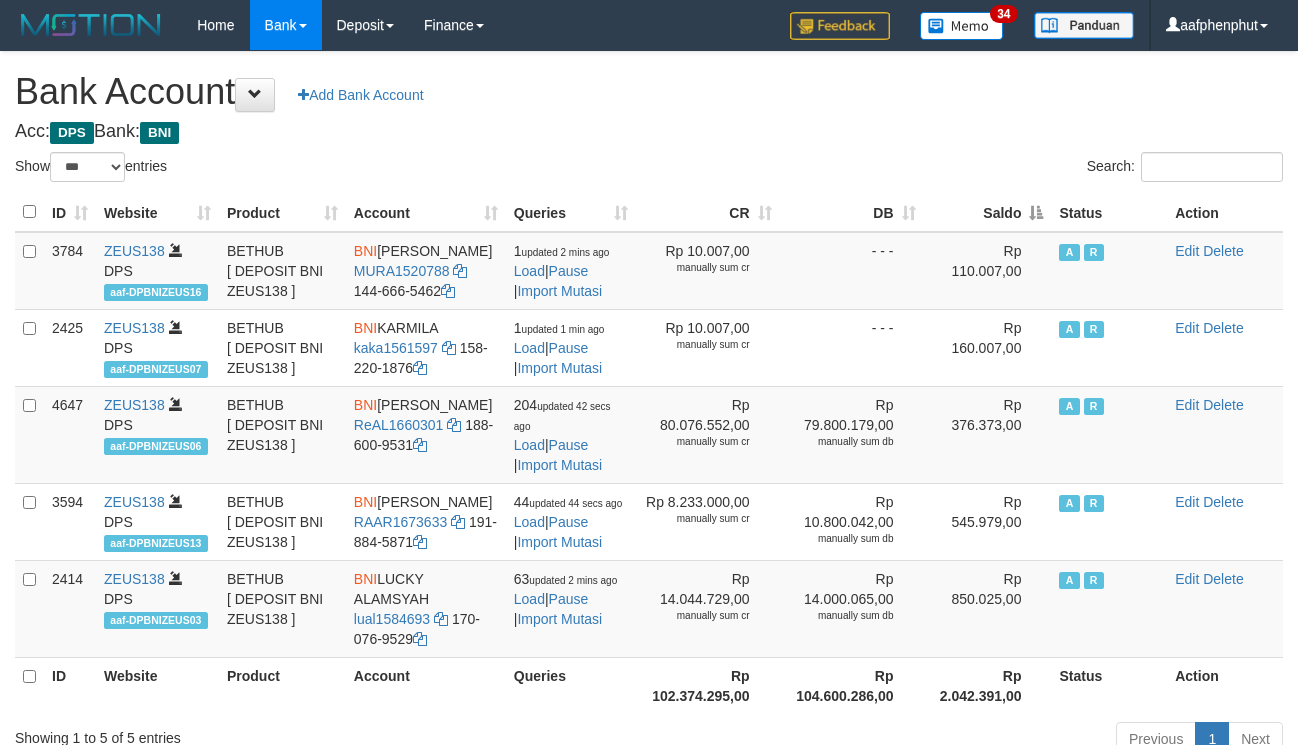 select on "***" 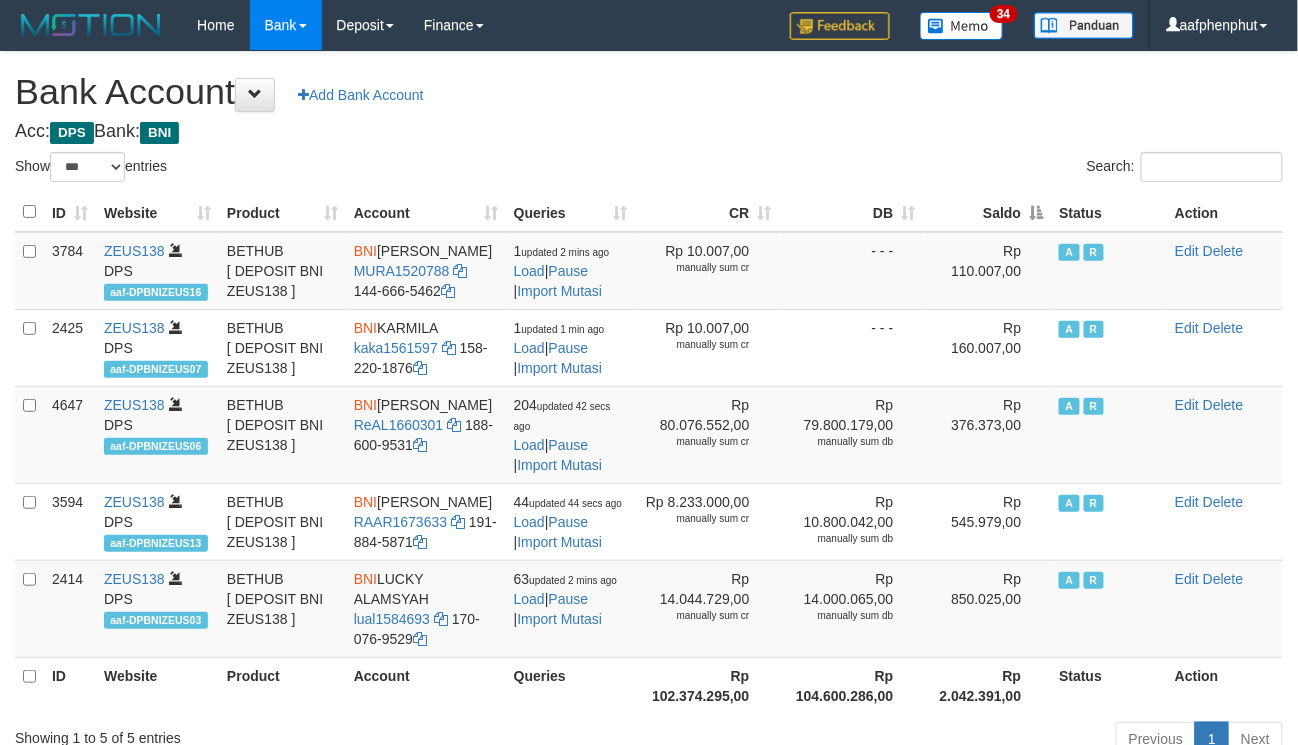 click on "Saldo" at bounding box center (988, 212) 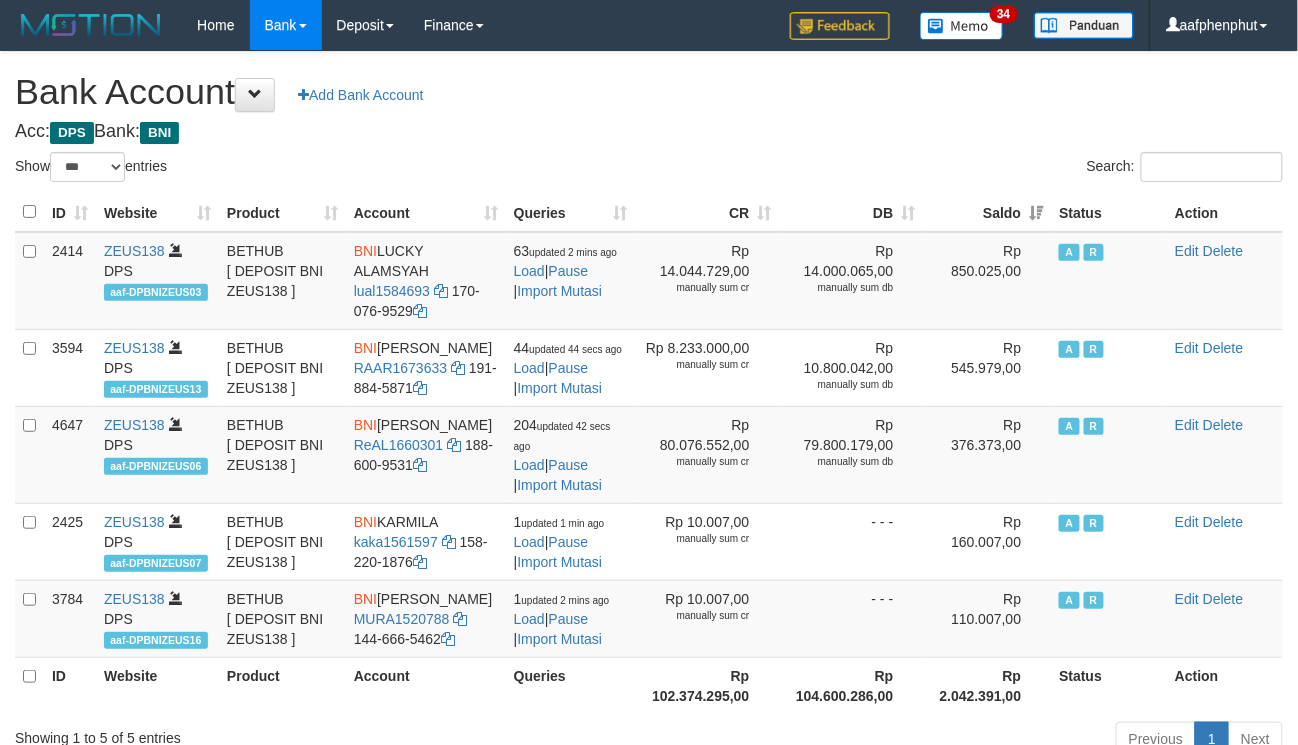 click on "Acc: 										 DPS
Bank:   BNI" at bounding box center (649, 132) 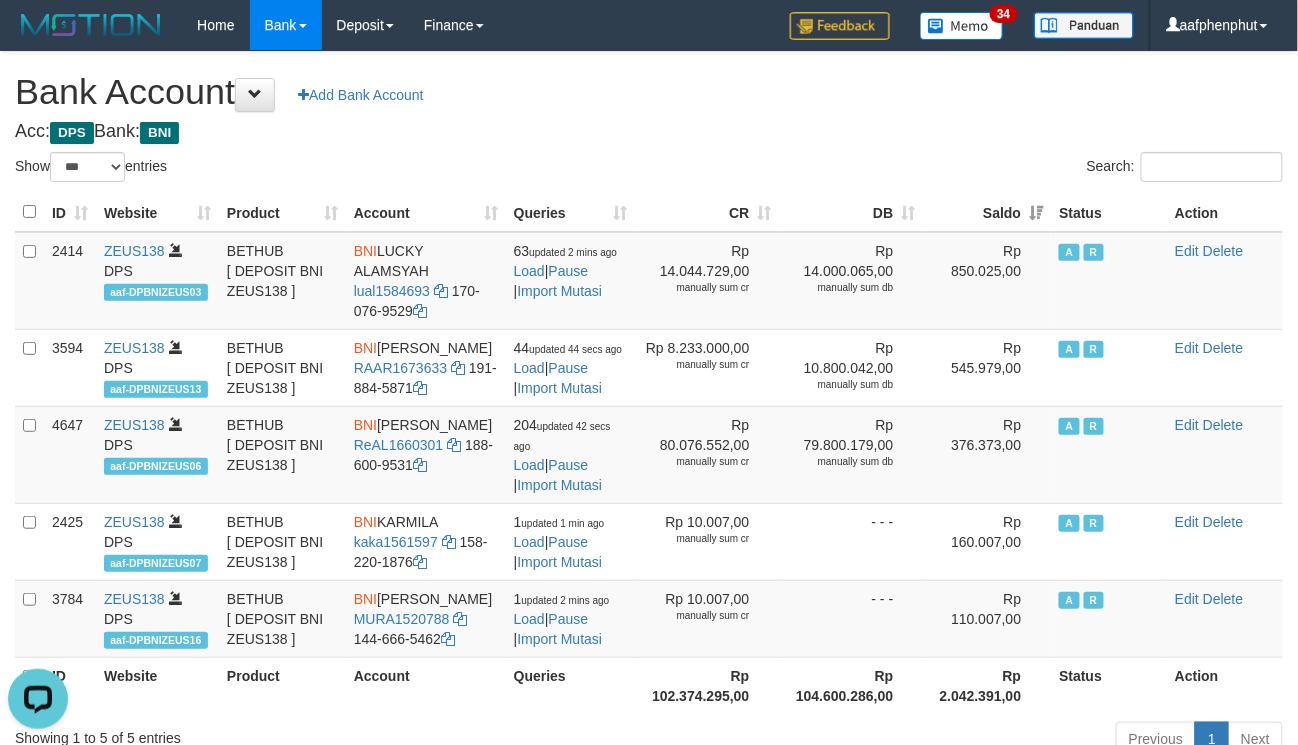 scroll, scrollTop: 0, scrollLeft: 0, axis: both 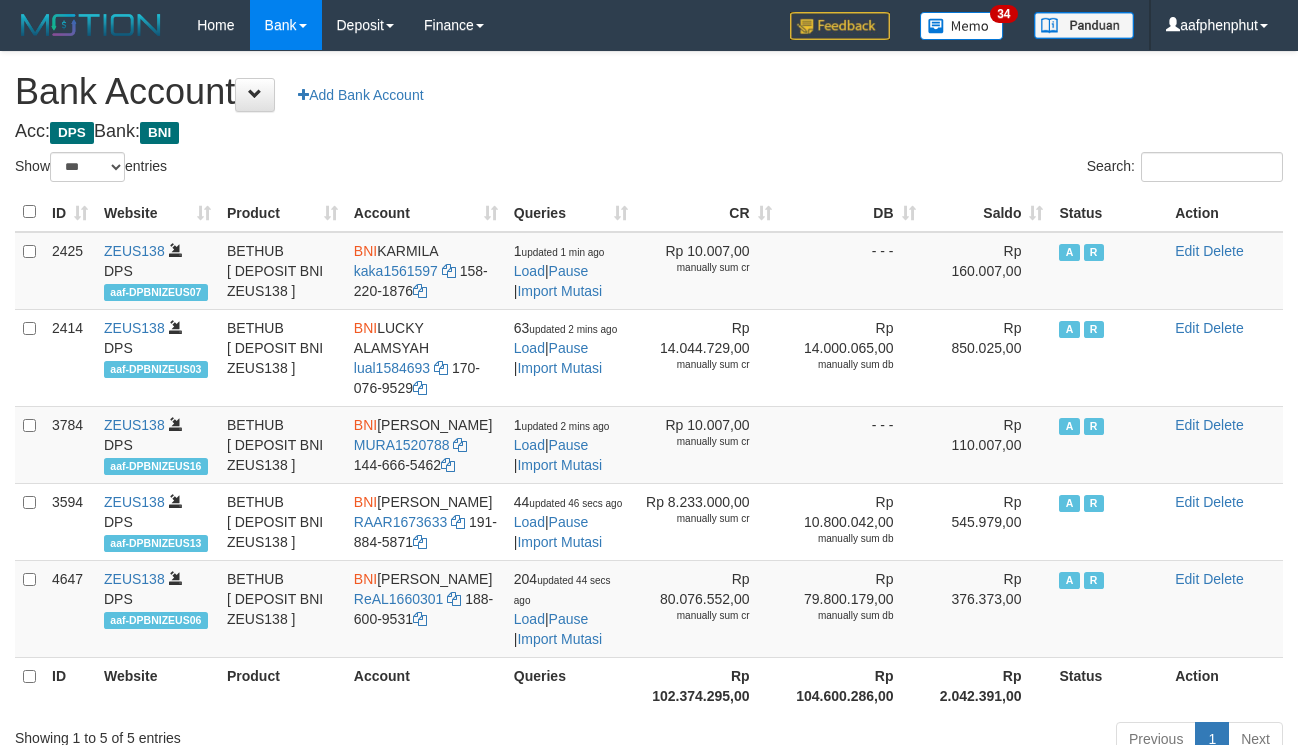 select on "***" 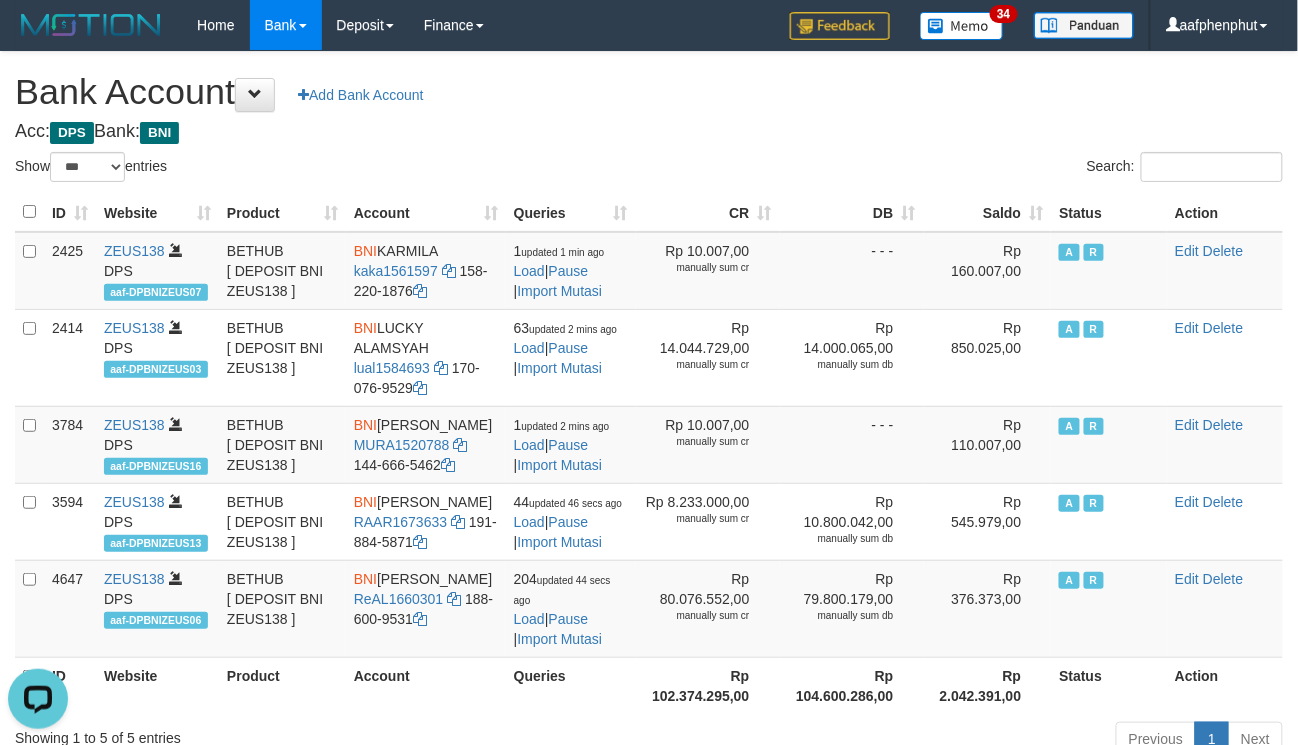 scroll, scrollTop: 0, scrollLeft: 0, axis: both 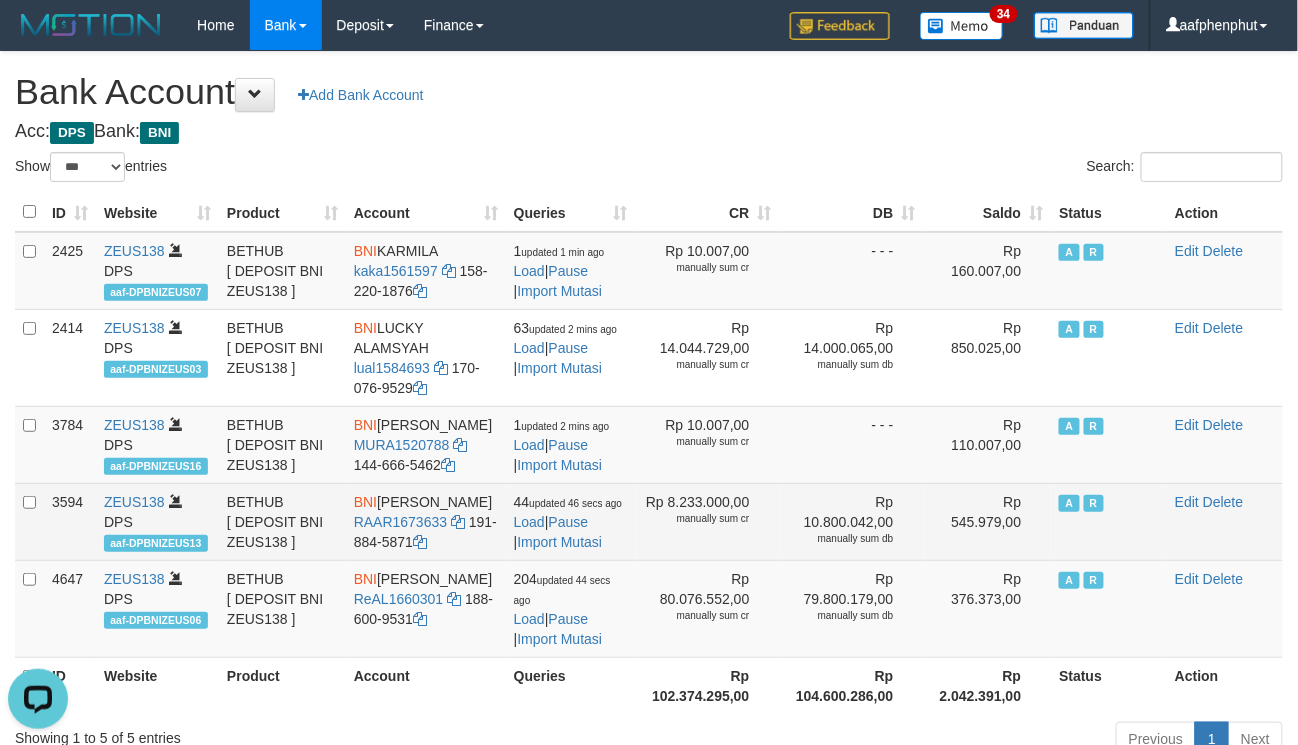 drag, startPoint x: 378, startPoint y: 521, endPoint x: 474, endPoint y: 536, distance: 97.16481 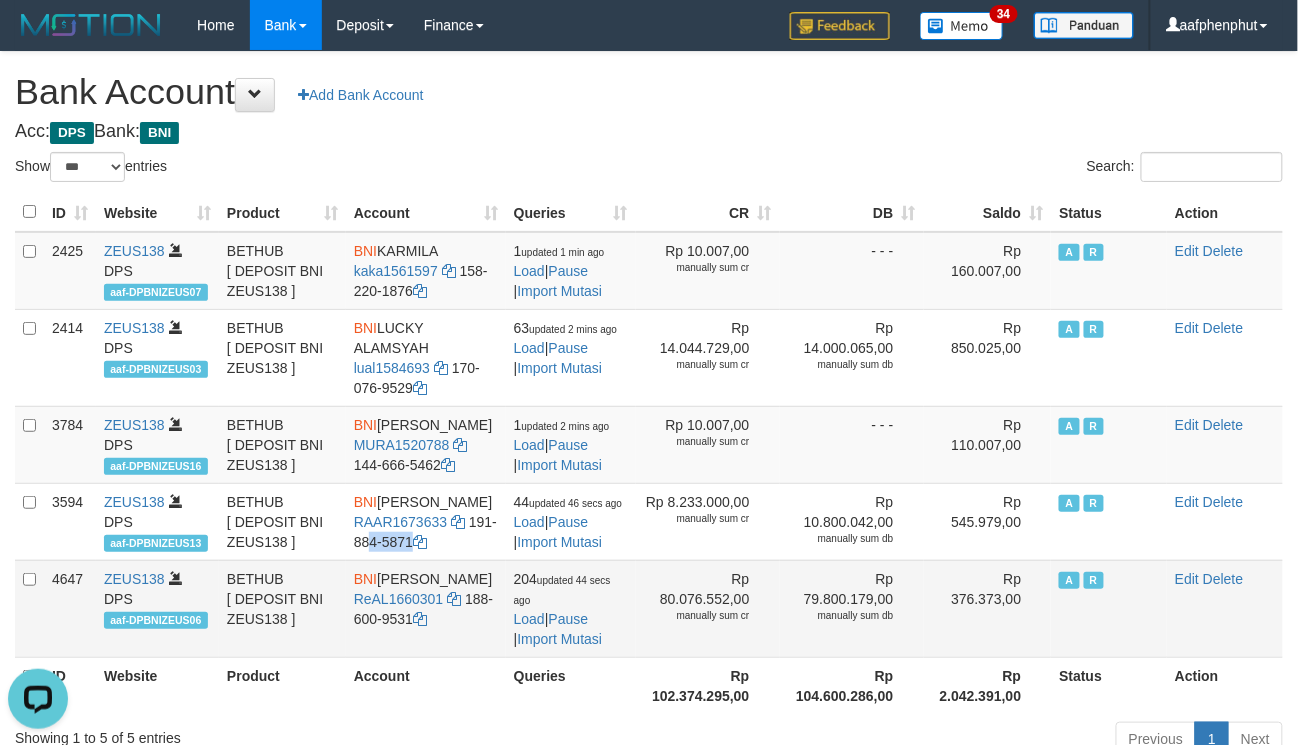 drag, startPoint x: 468, startPoint y: 562, endPoint x: 441, endPoint y: 606, distance: 51.62364 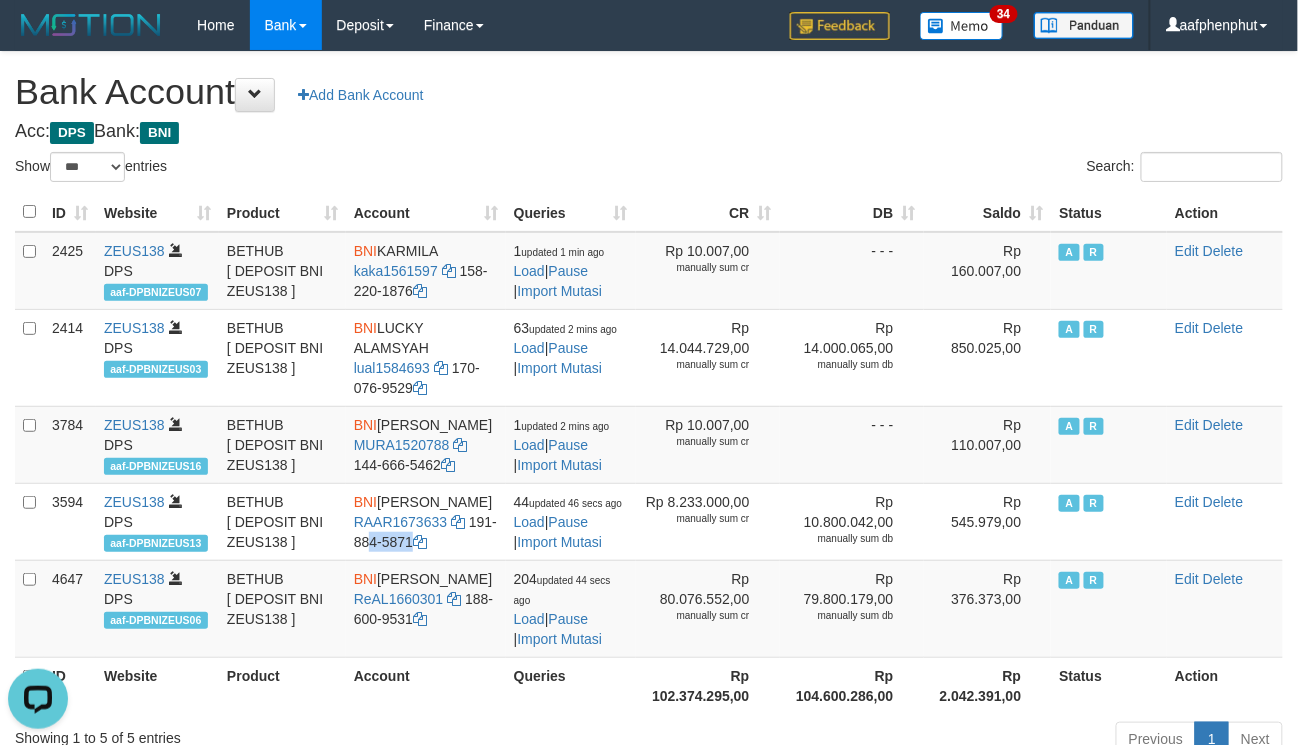 drag, startPoint x: 666, startPoint y: 204, endPoint x: 628, endPoint y: 180, distance: 44.94441 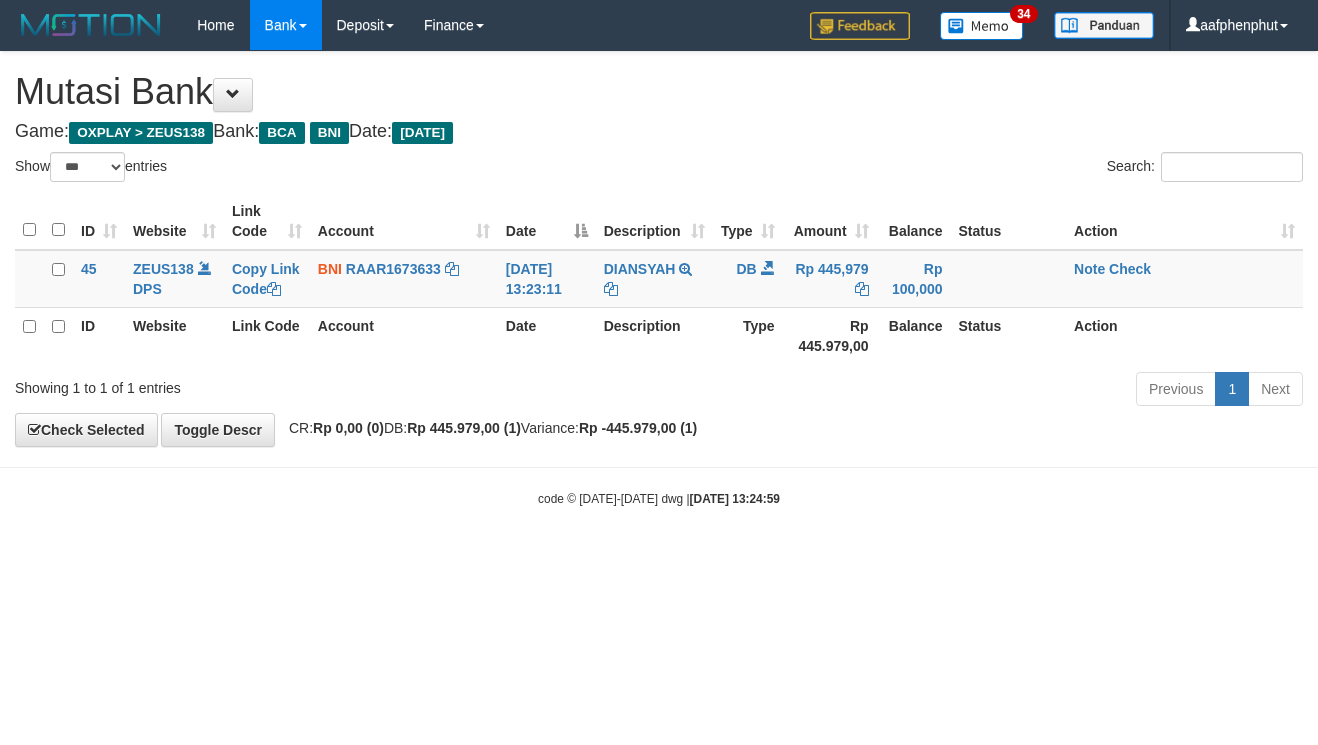 select on "***" 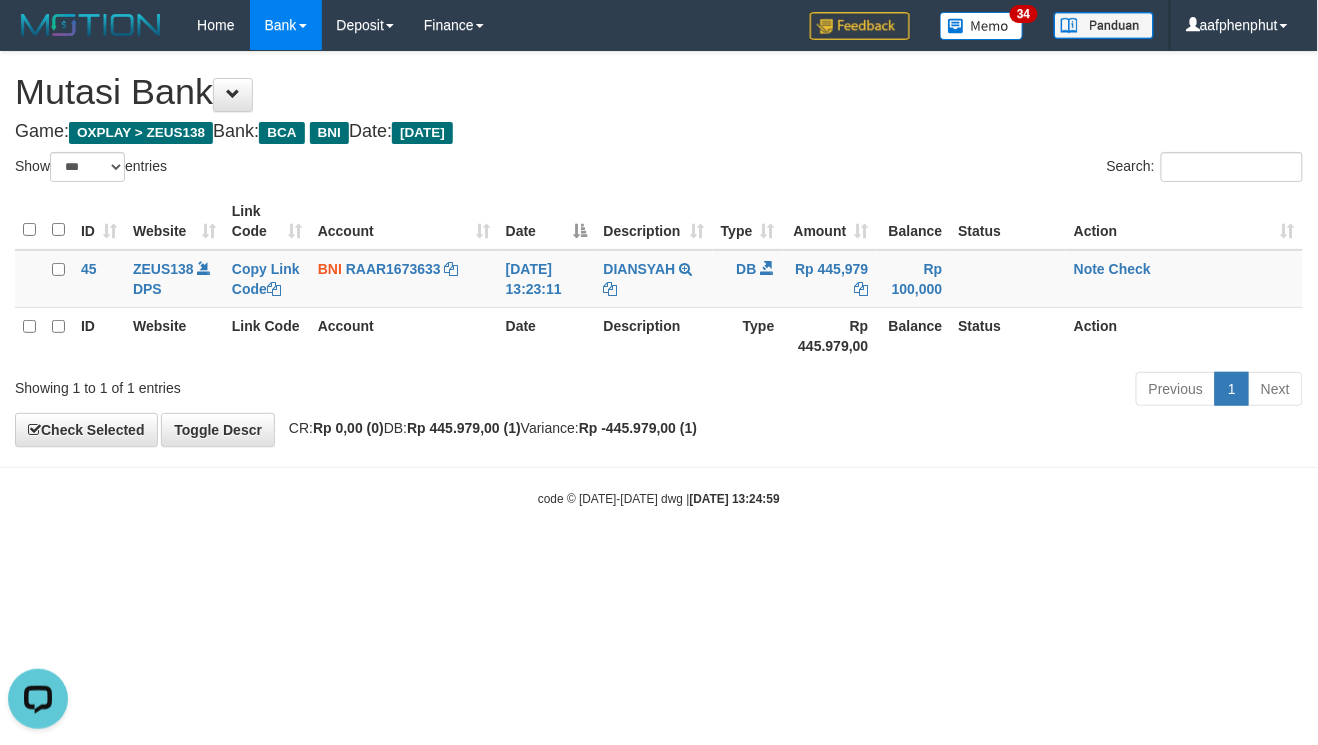 scroll, scrollTop: 0, scrollLeft: 0, axis: both 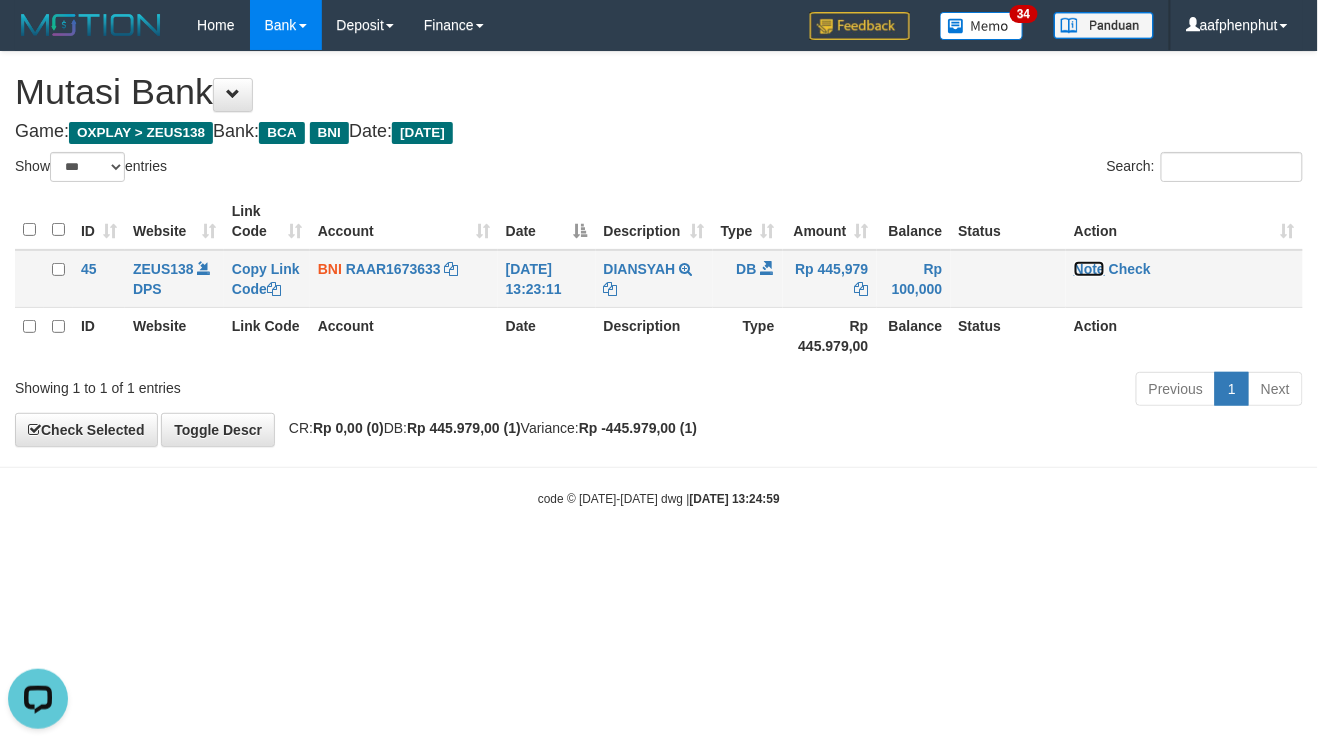 click on "Note" at bounding box center (1089, 269) 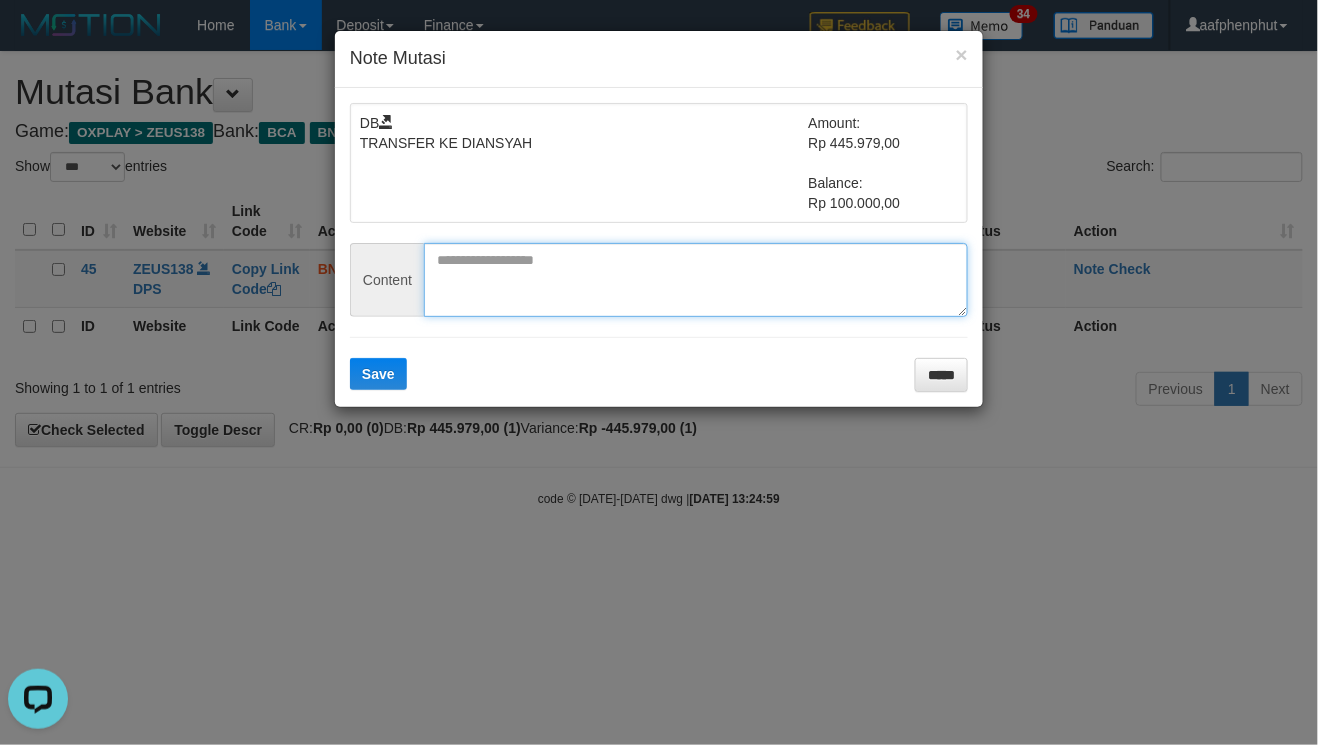 click at bounding box center [696, 280] 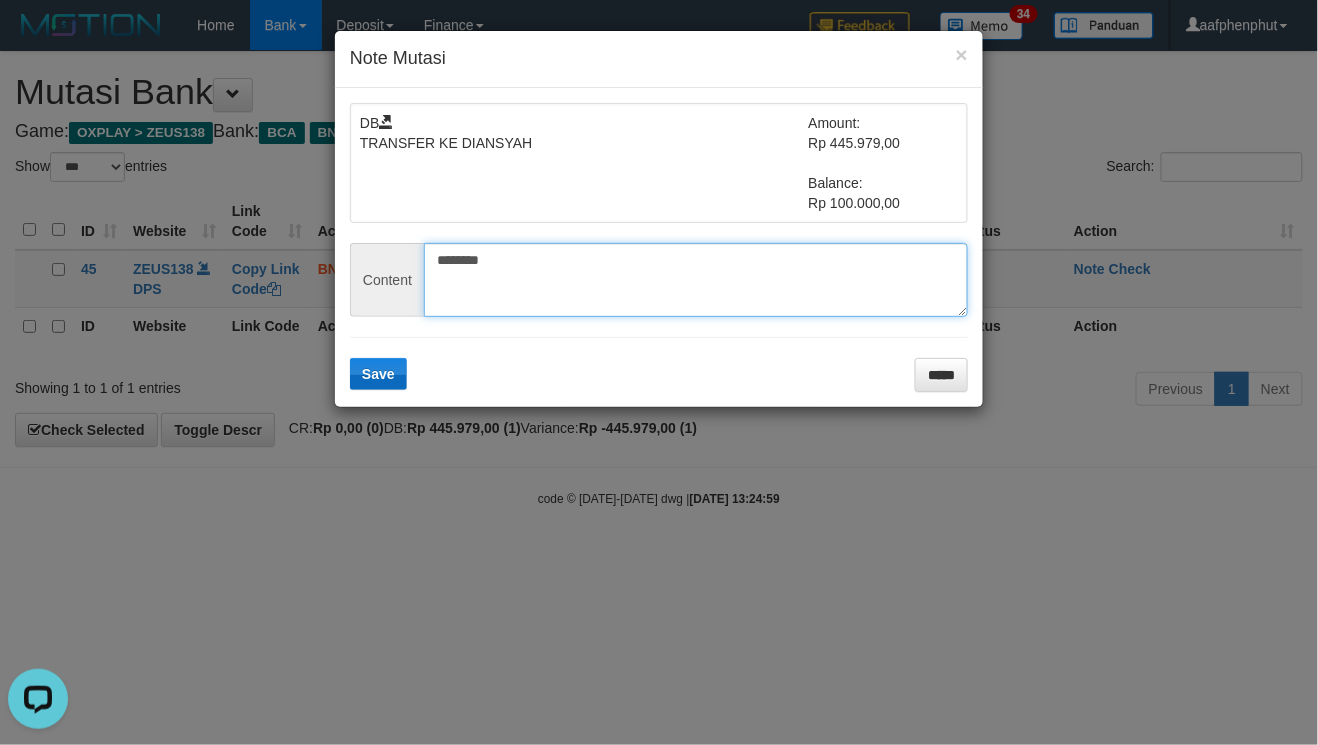 type on "********" 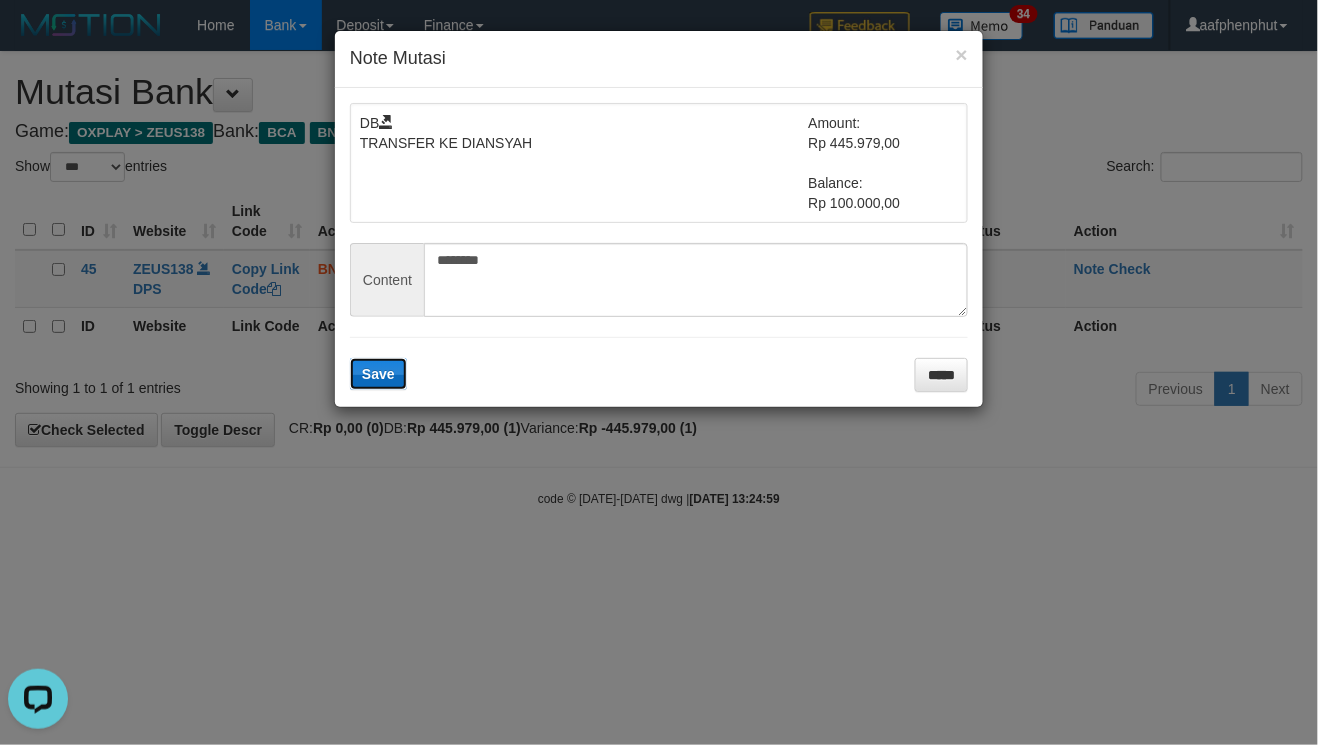 click on "Save" at bounding box center [378, 374] 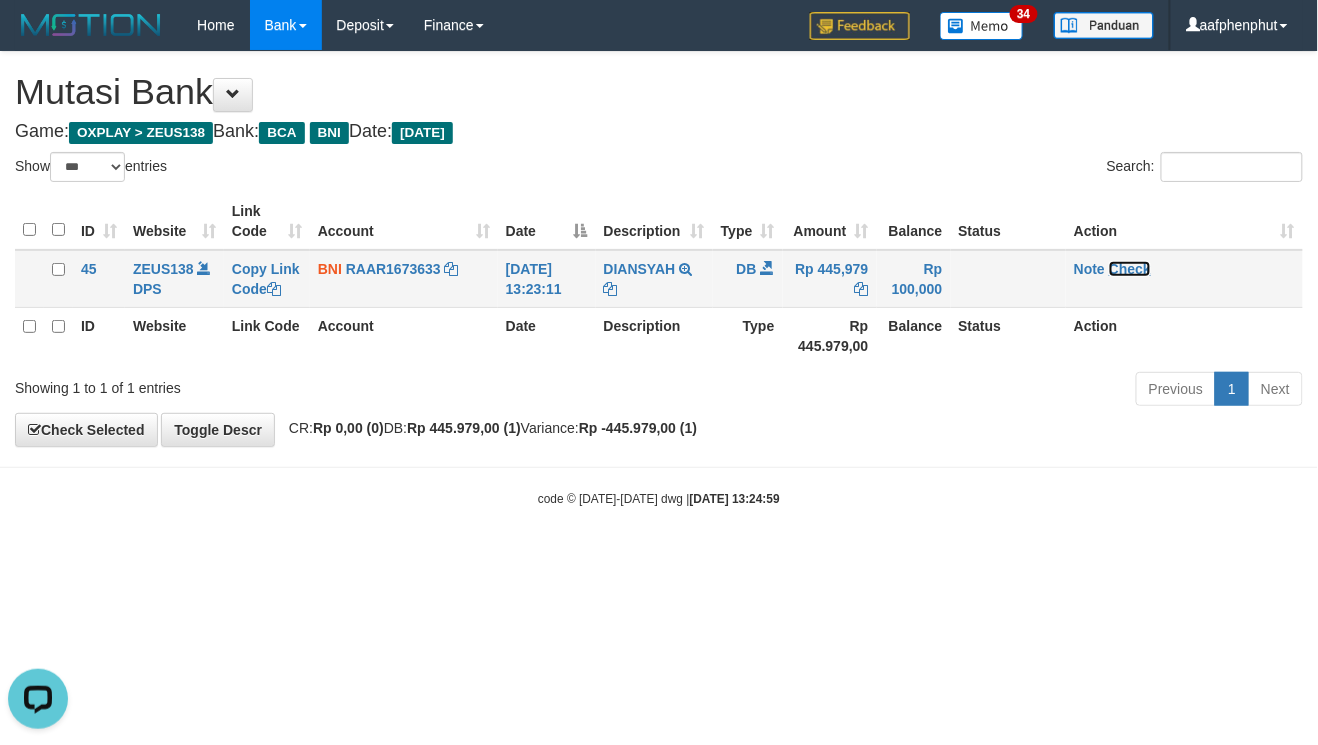 click on "Check" at bounding box center [1130, 269] 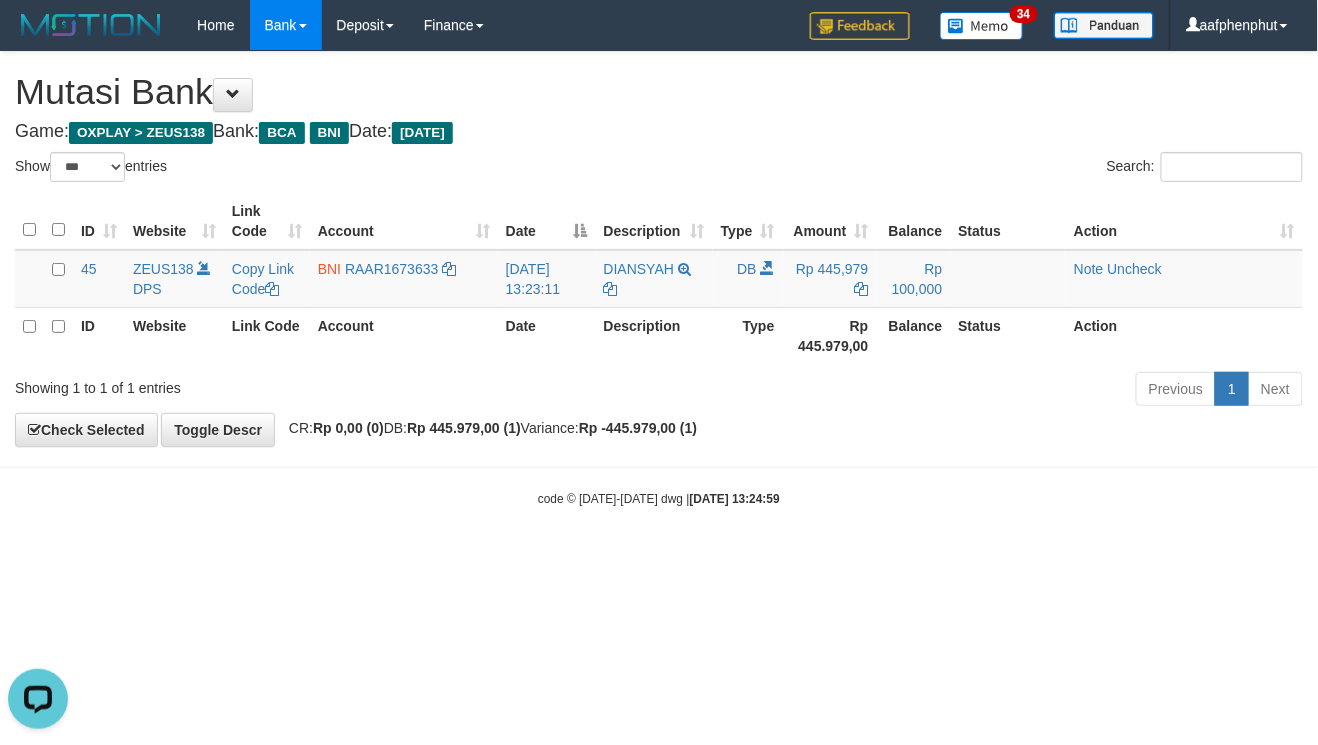 drag, startPoint x: 954, startPoint y: 546, endPoint x: 941, endPoint y: 556, distance: 16.40122 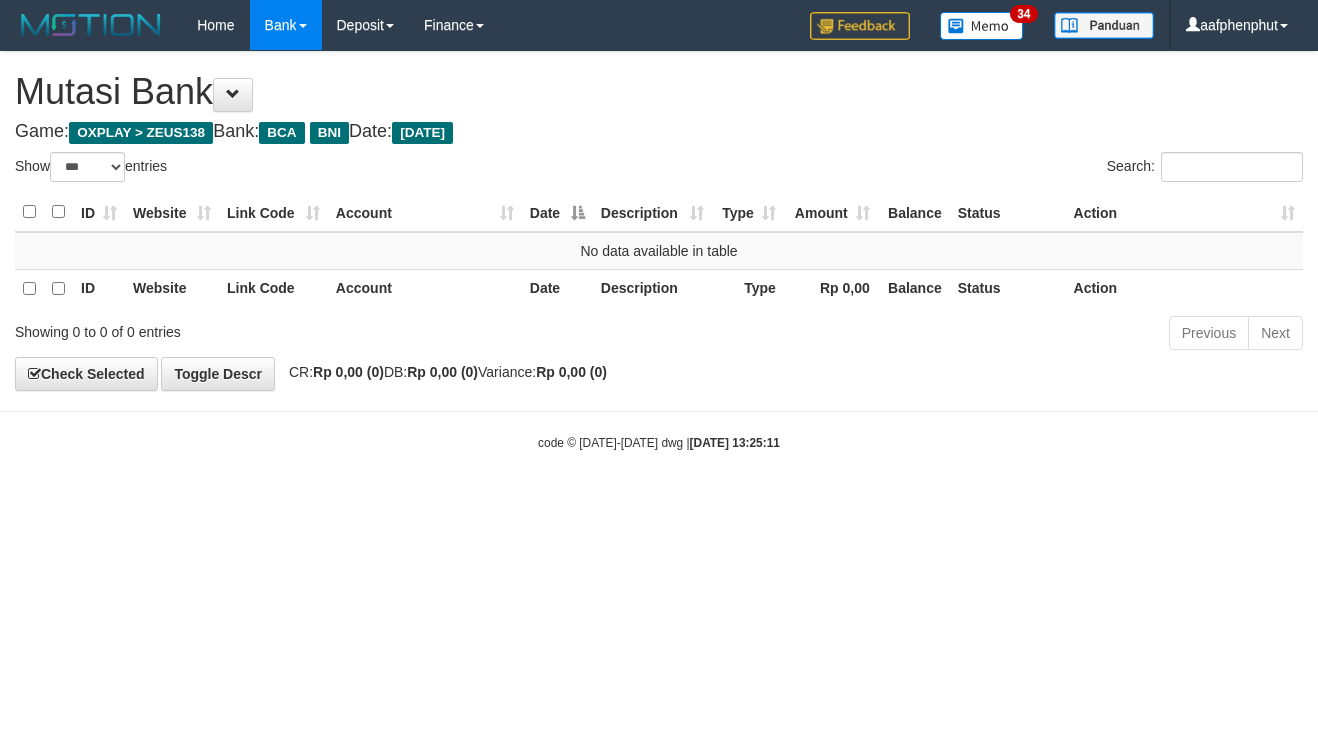 select on "***" 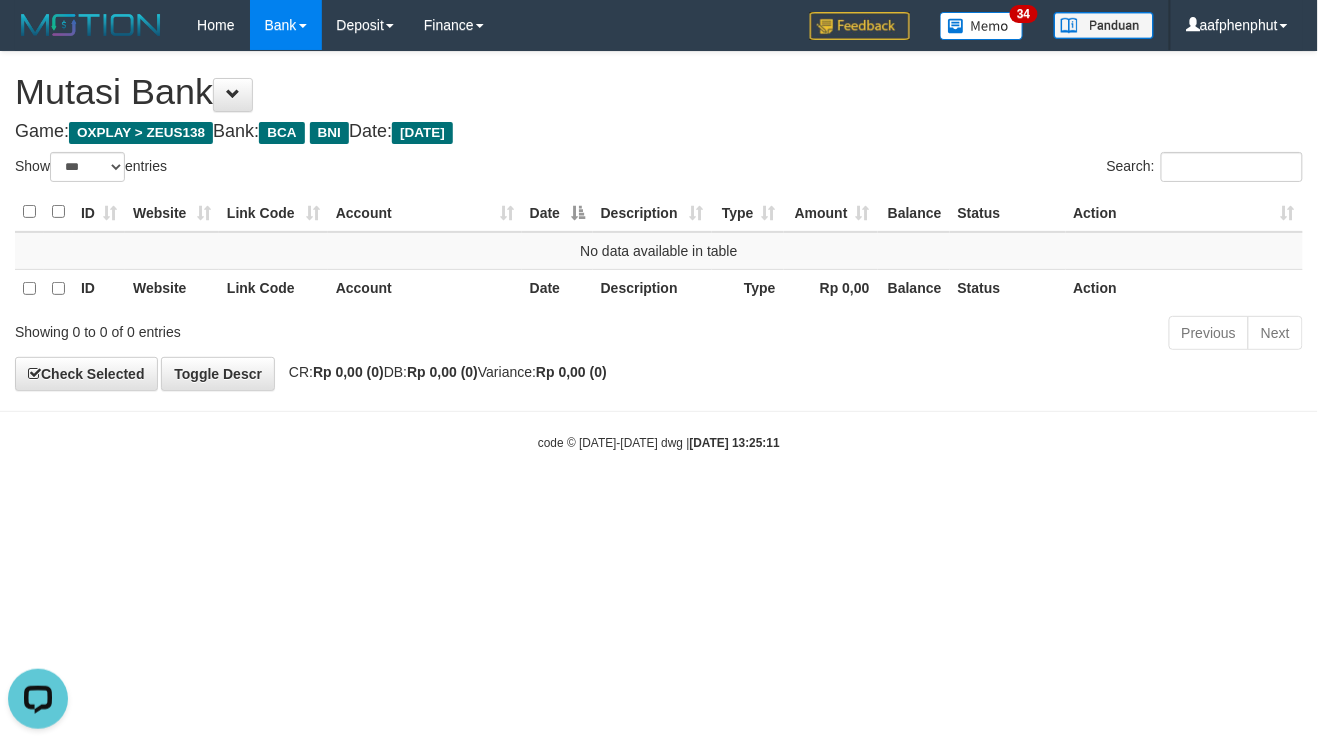 scroll, scrollTop: 0, scrollLeft: 0, axis: both 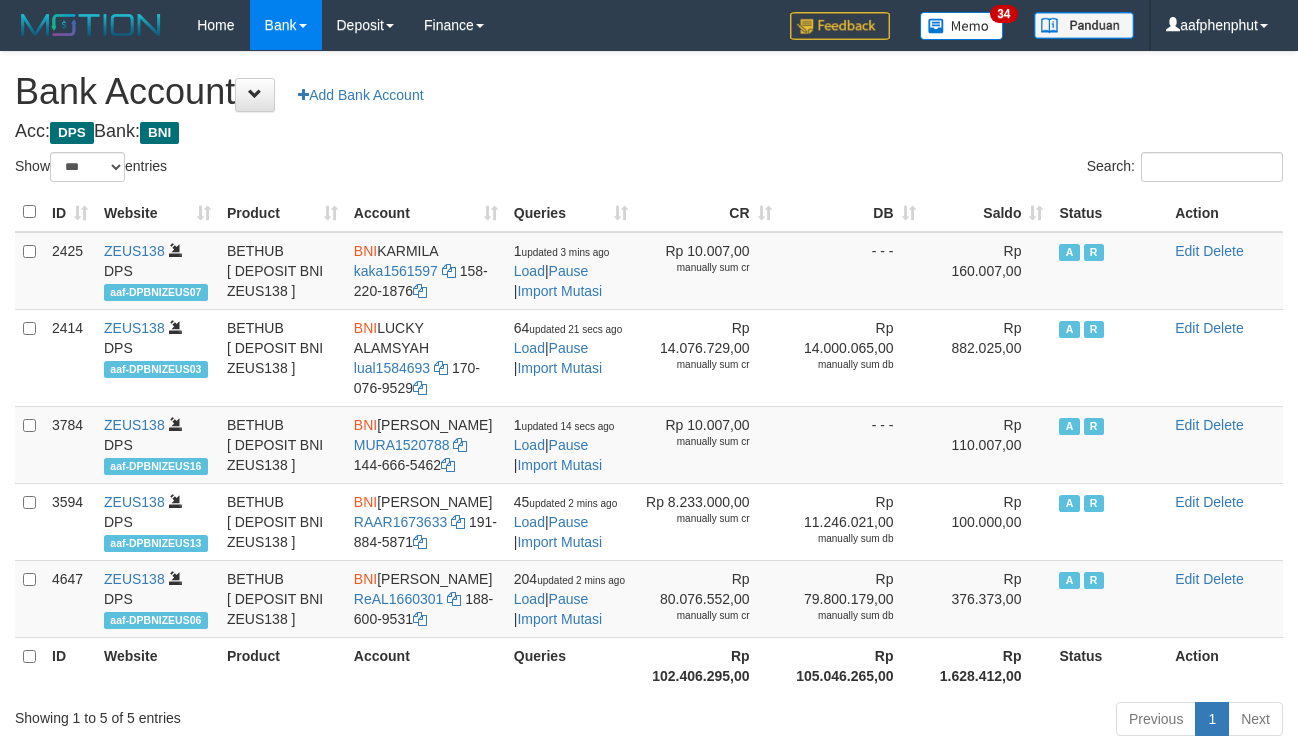 select on "***" 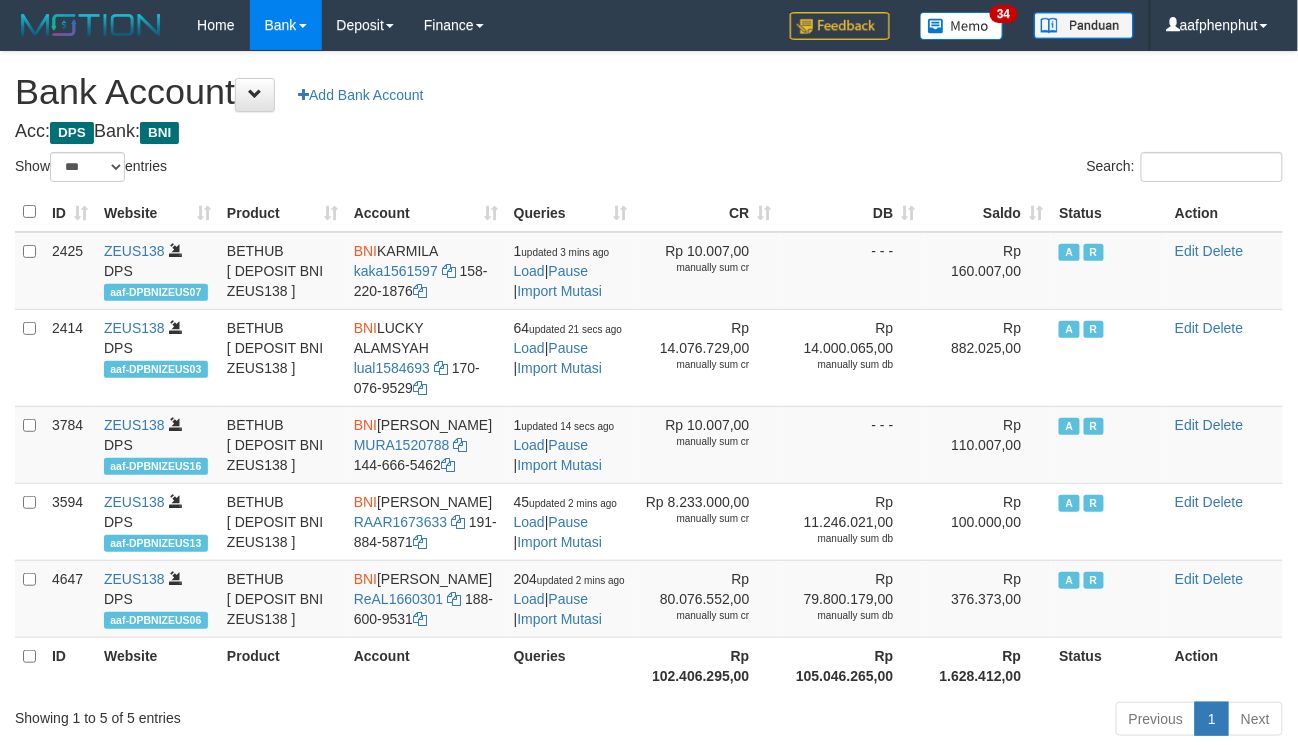 click on "Saldo" at bounding box center [988, 212] 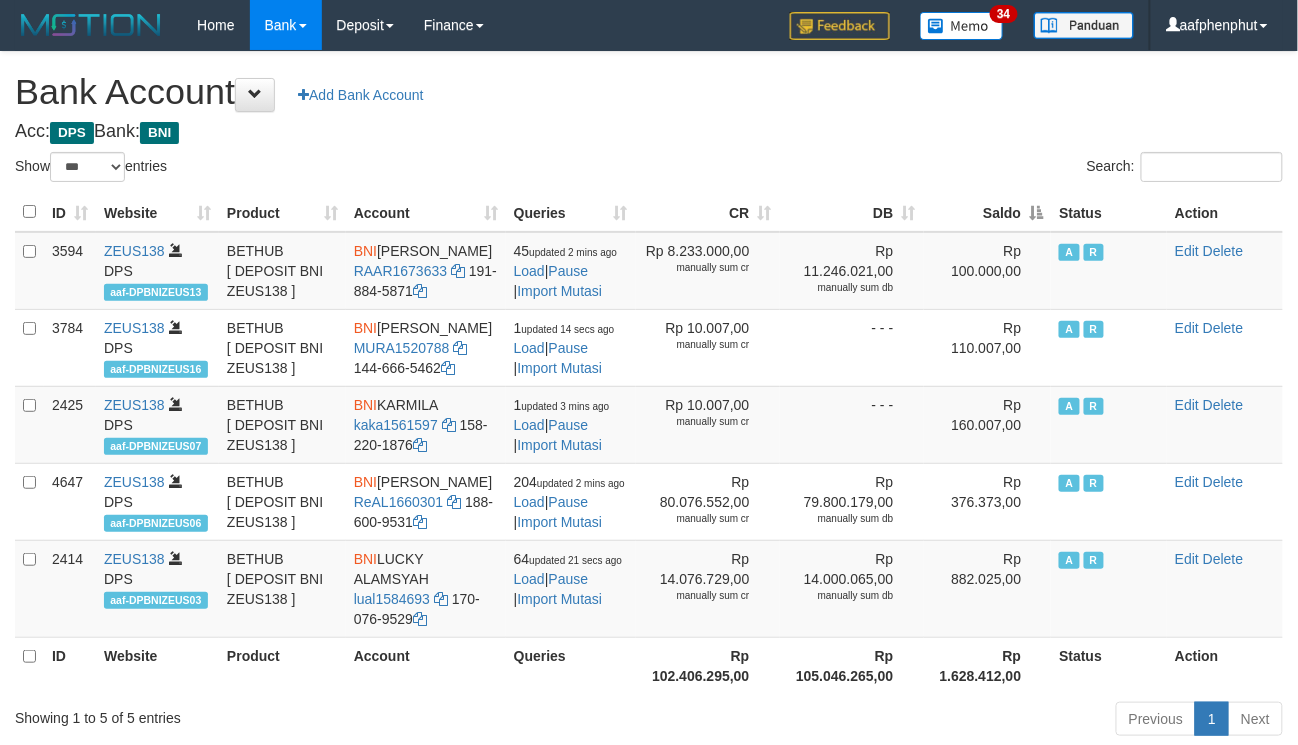 click on "Saldo" at bounding box center [988, 212] 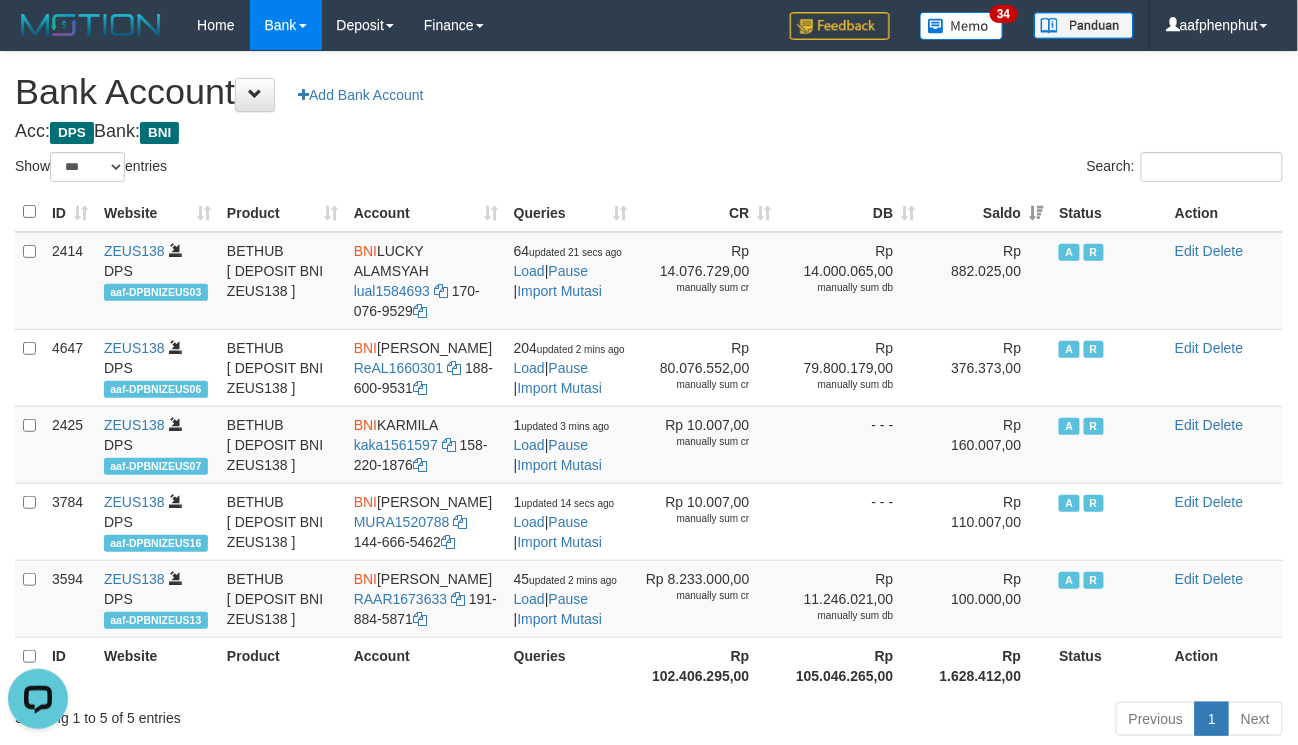 scroll, scrollTop: 0, scrollLeft: 0, axis: both 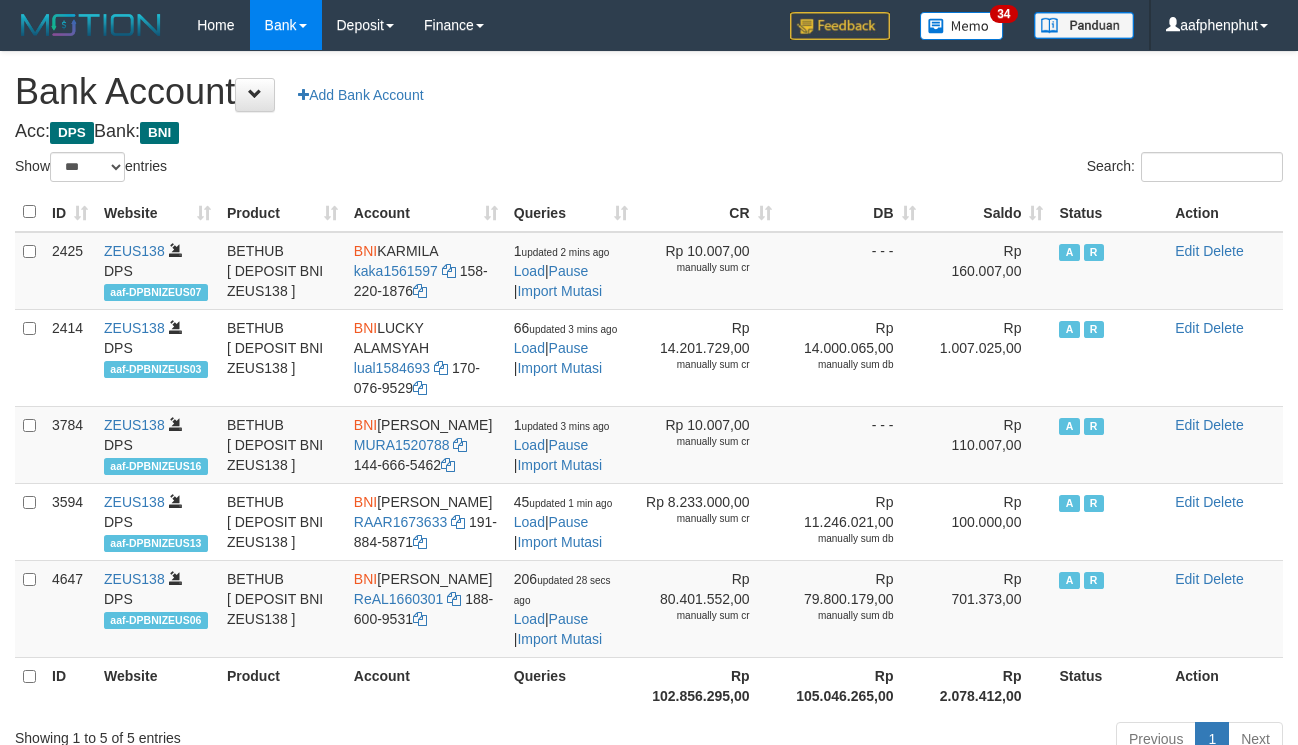 select on "***" 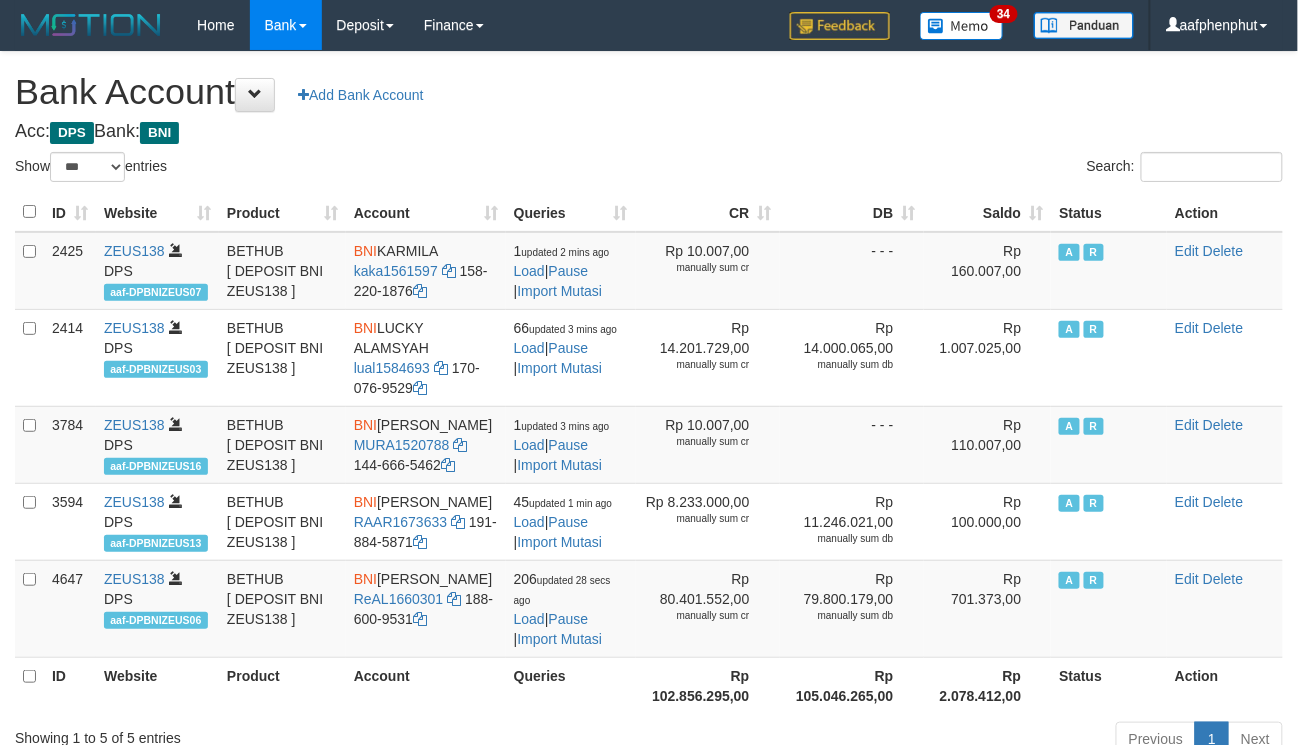click on "Saldo" at bounding box center (988, 212) 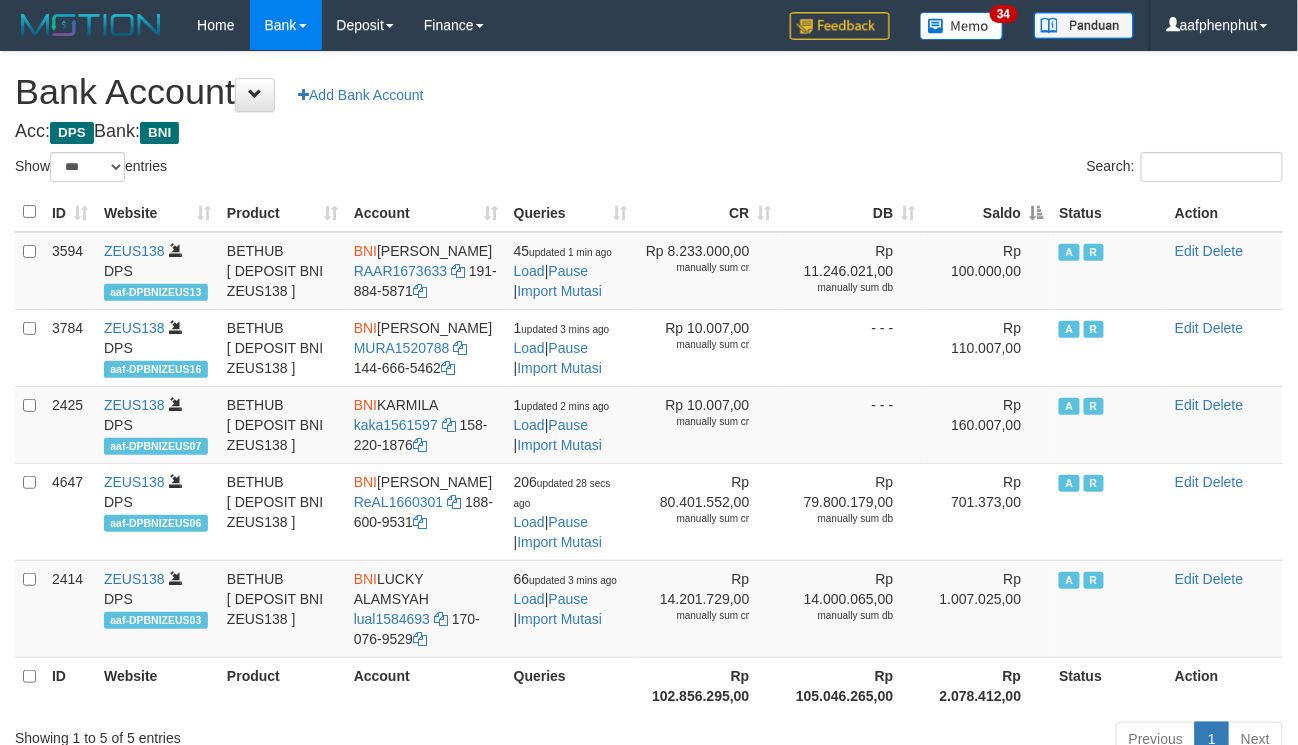 click on "Saldo" at bounding box center [988, 212] 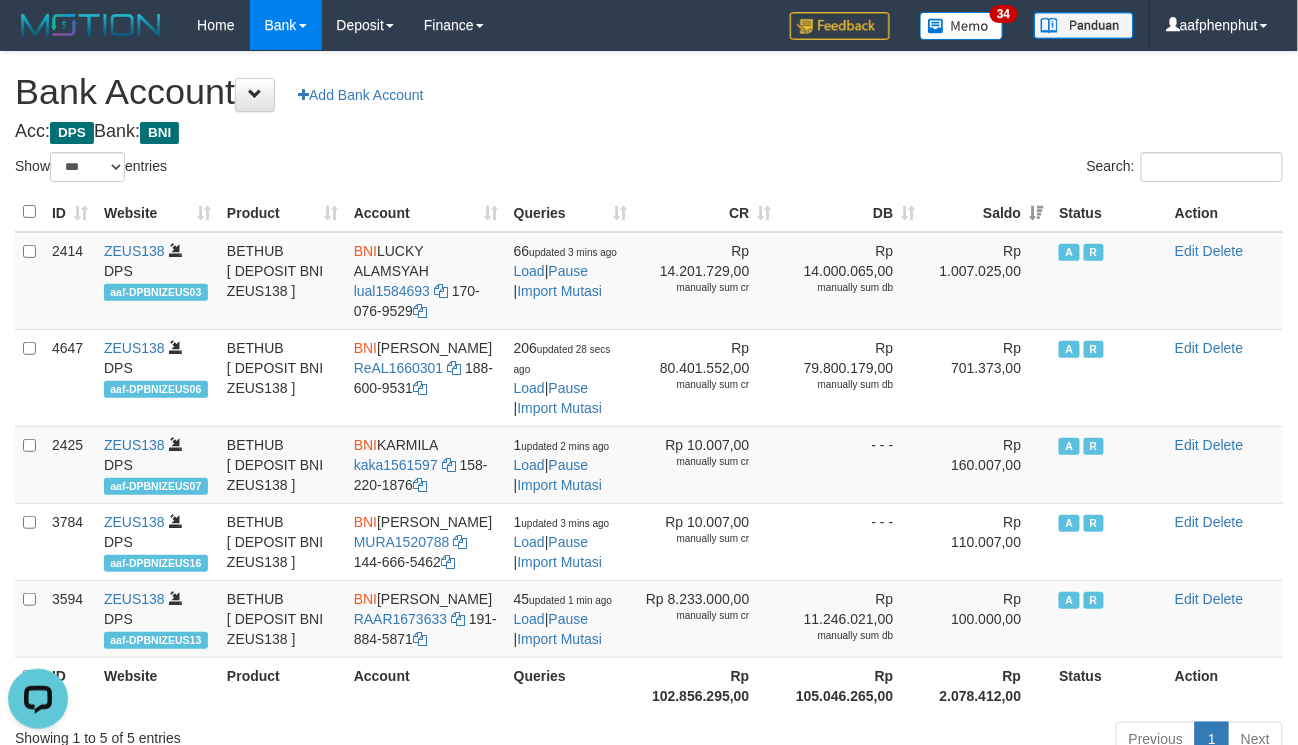 scroll, scrollTop: 0, scrollLeft: 0, axis: both 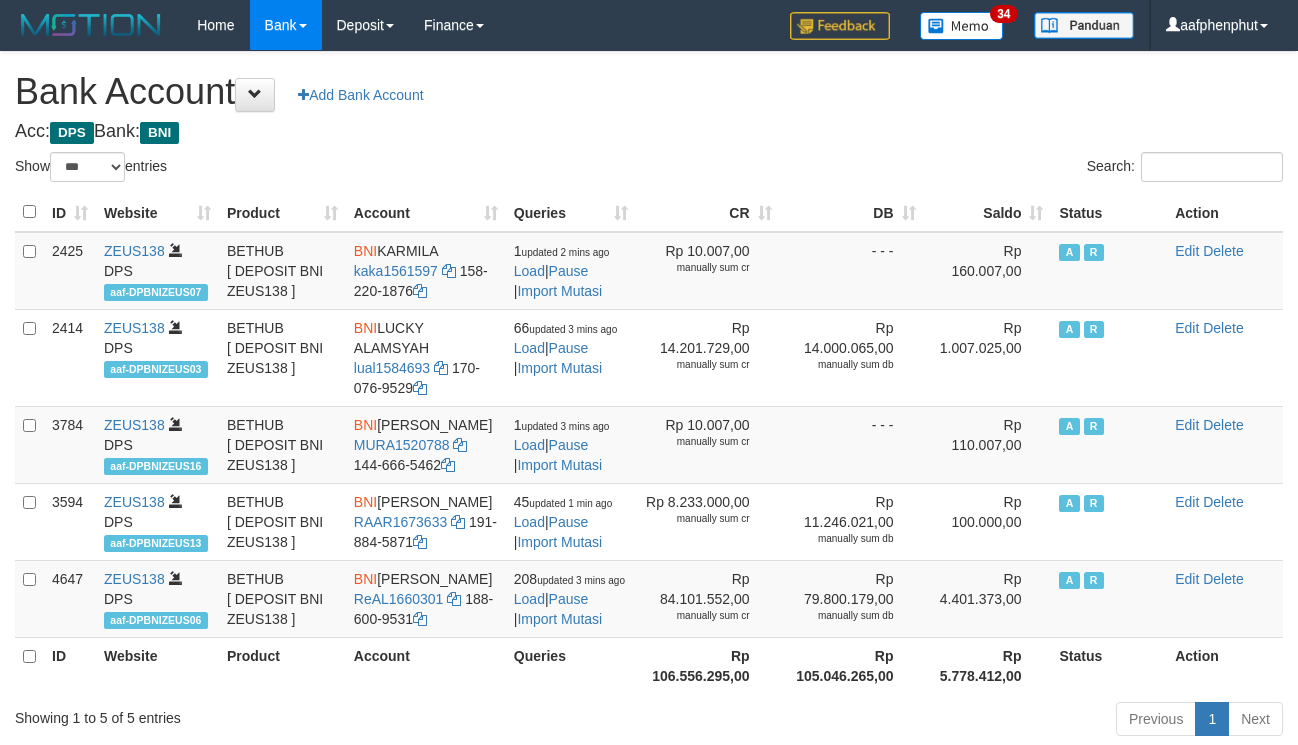 select on "***" 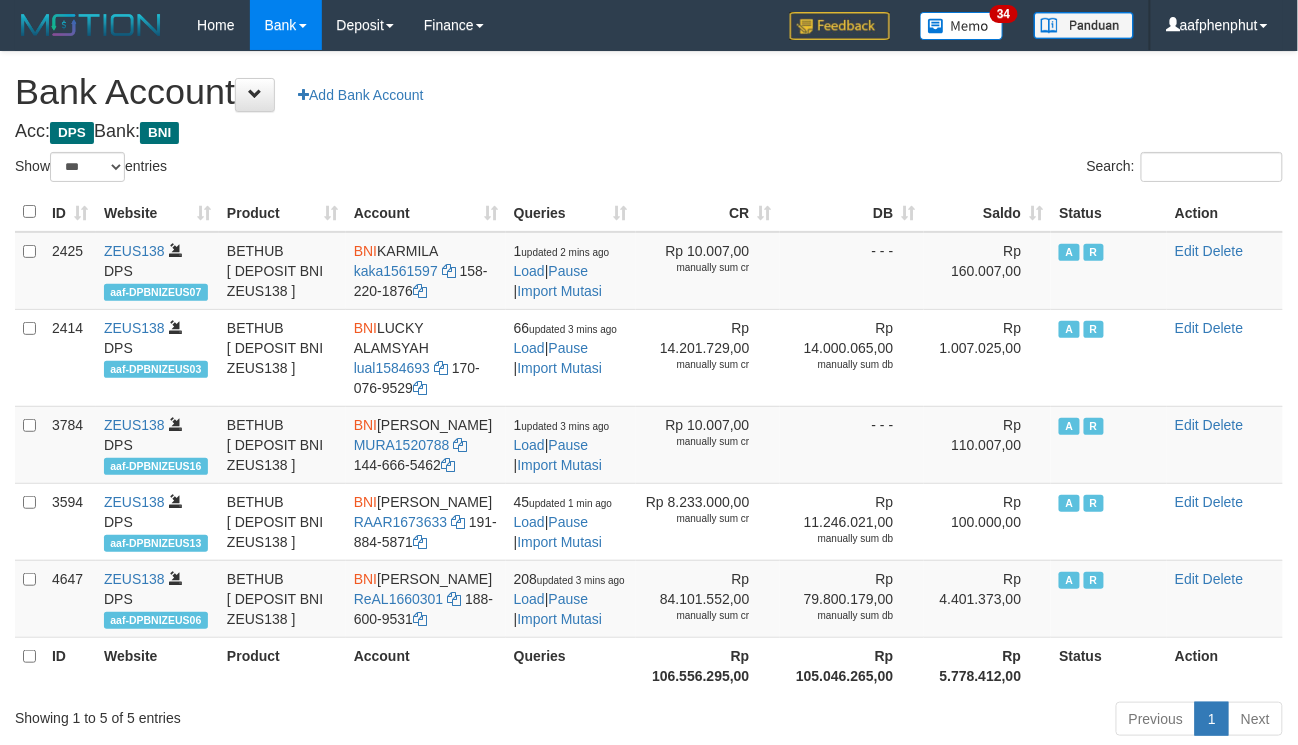 drag, startPoint x: 900, startPoint y: 126, endPoint x: 880, endPoint y: 136, distance: 22.36068 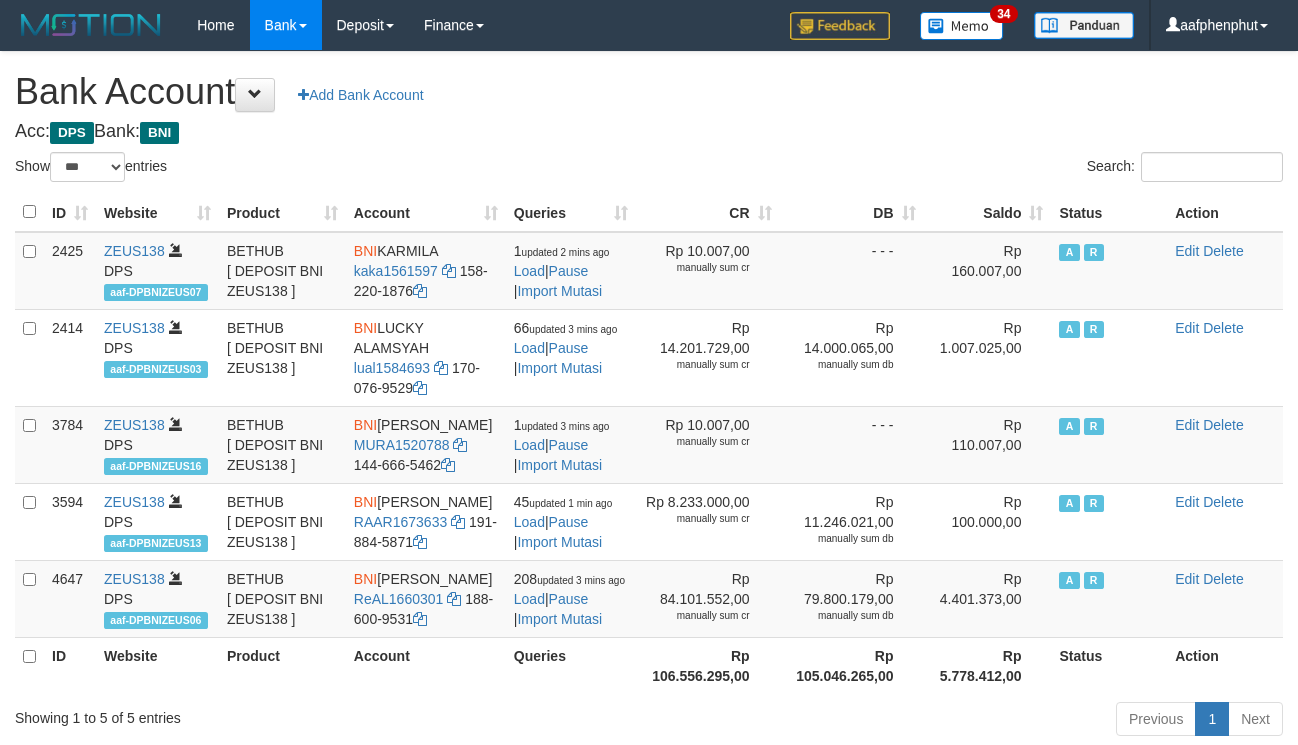 select on "***" 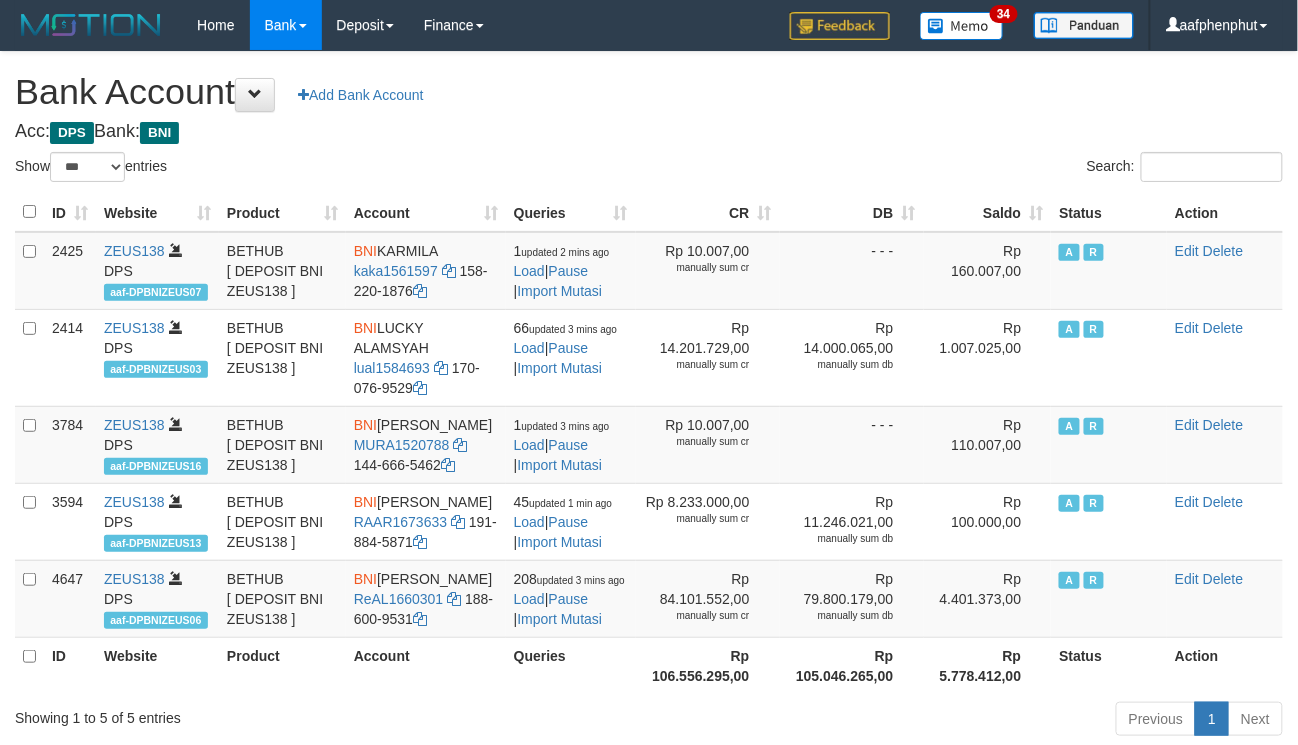 click on "Saldo" at bounding box center (988, 212) 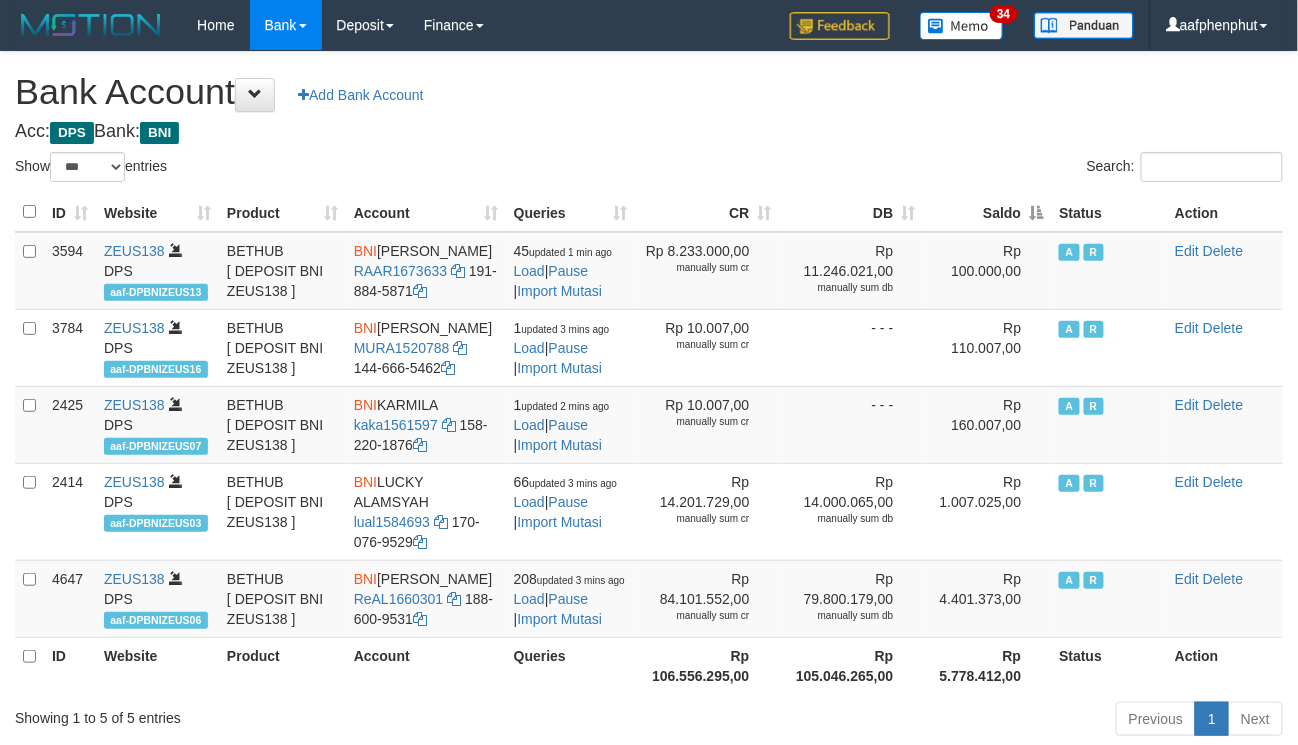 click on "Saldo" at bounding box center (988, 212) 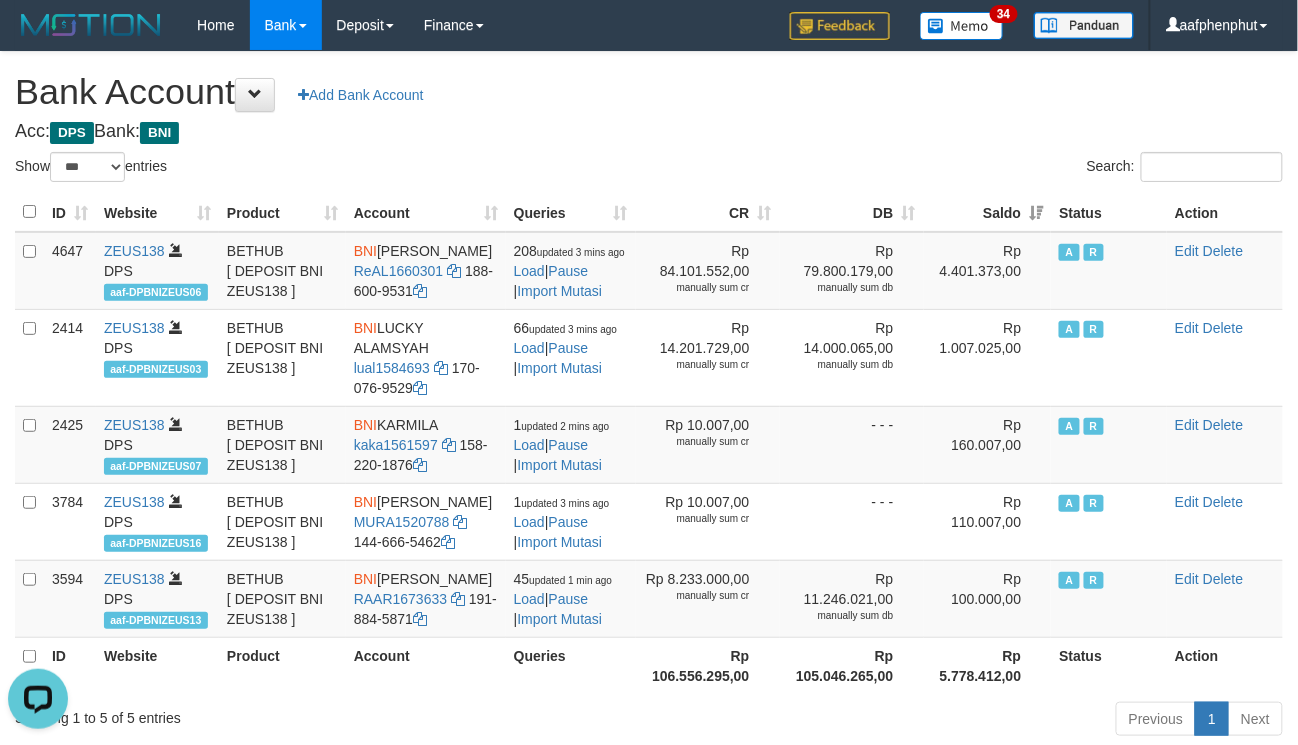scroll, scrollTop: 0, scrollLeft: 0, axis: both 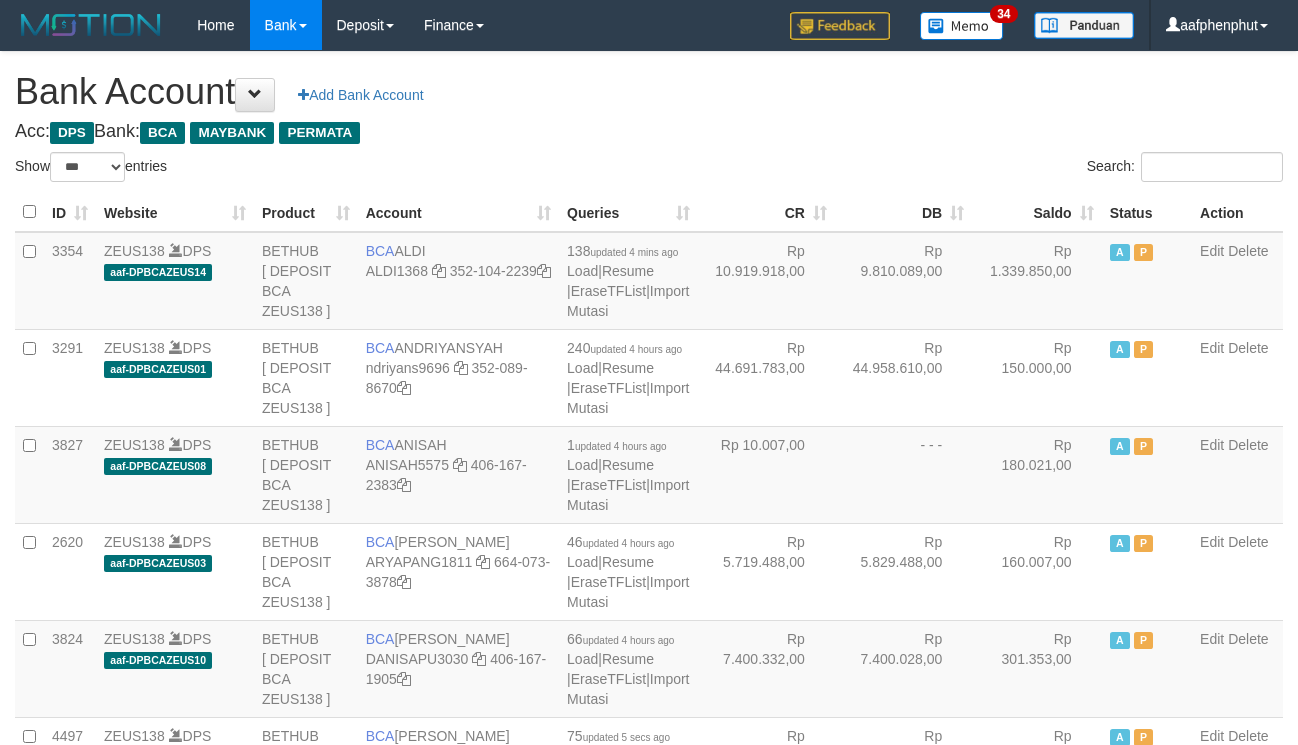 select on "***" 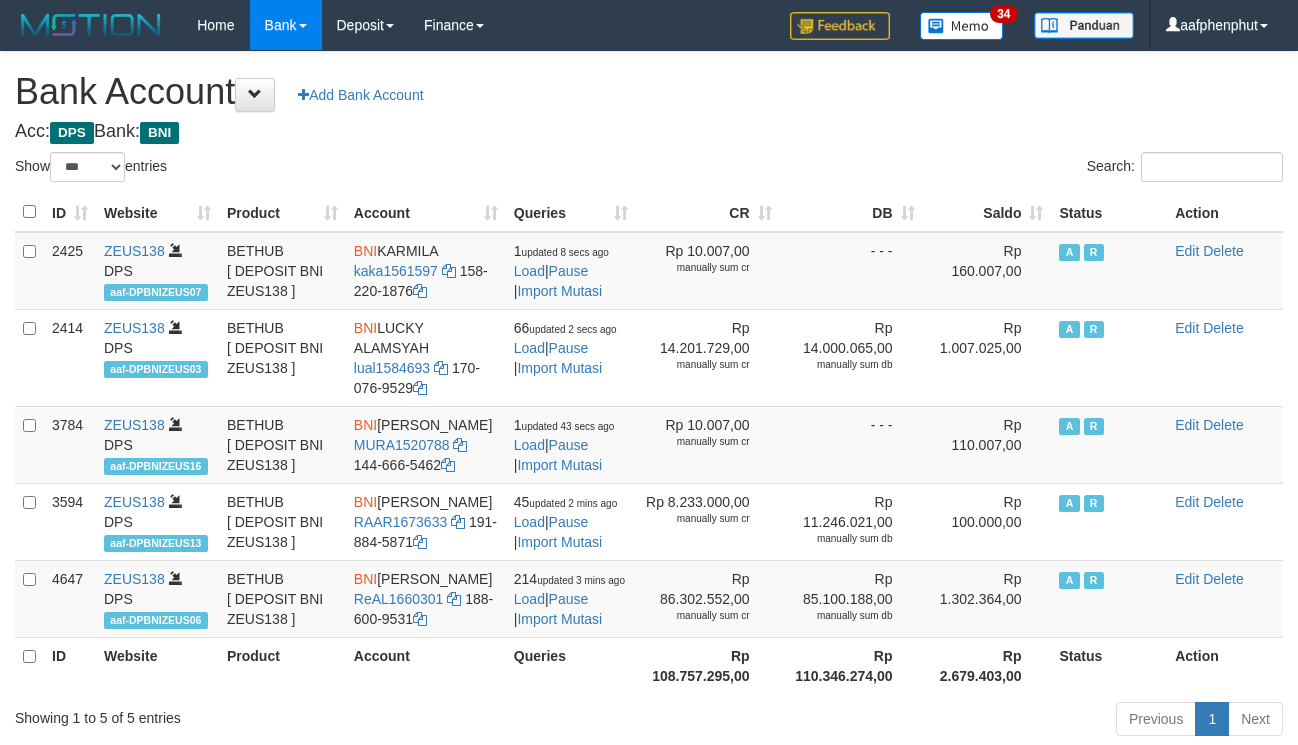 select on "***" 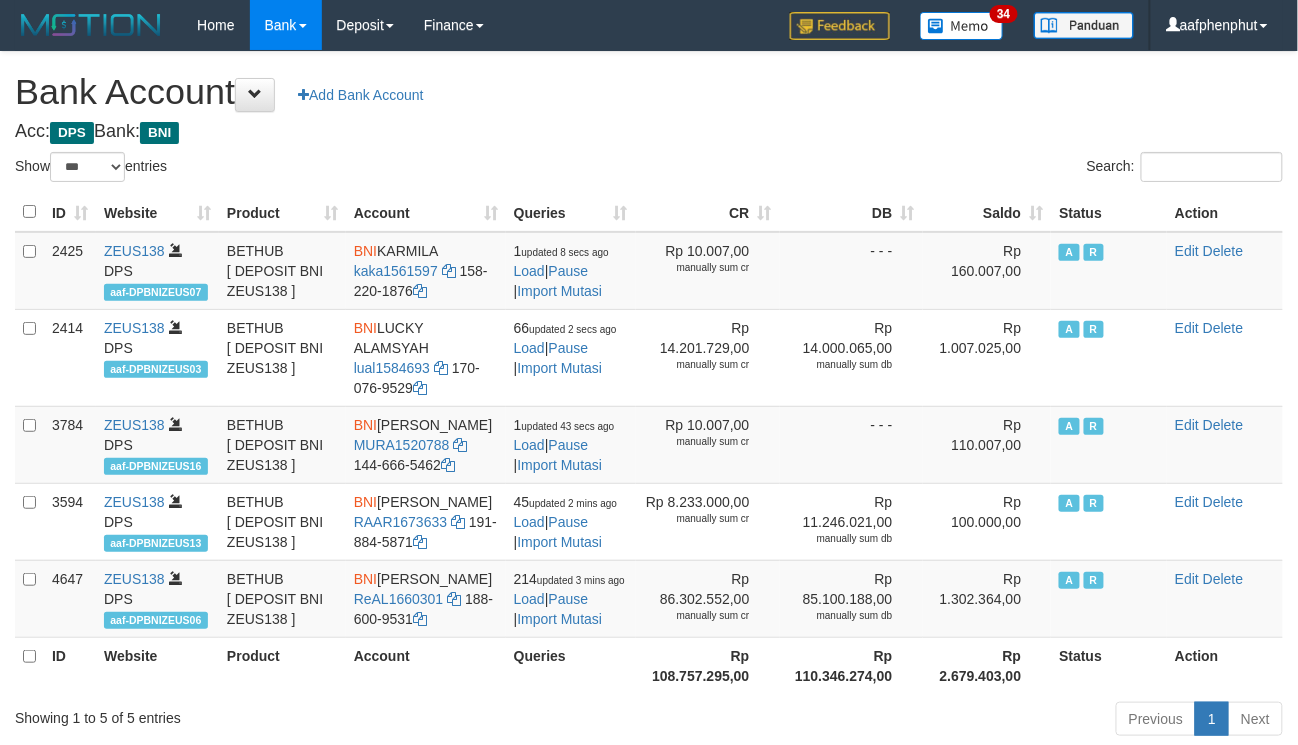 click on "Saldo" at bounding box center (987, 212) 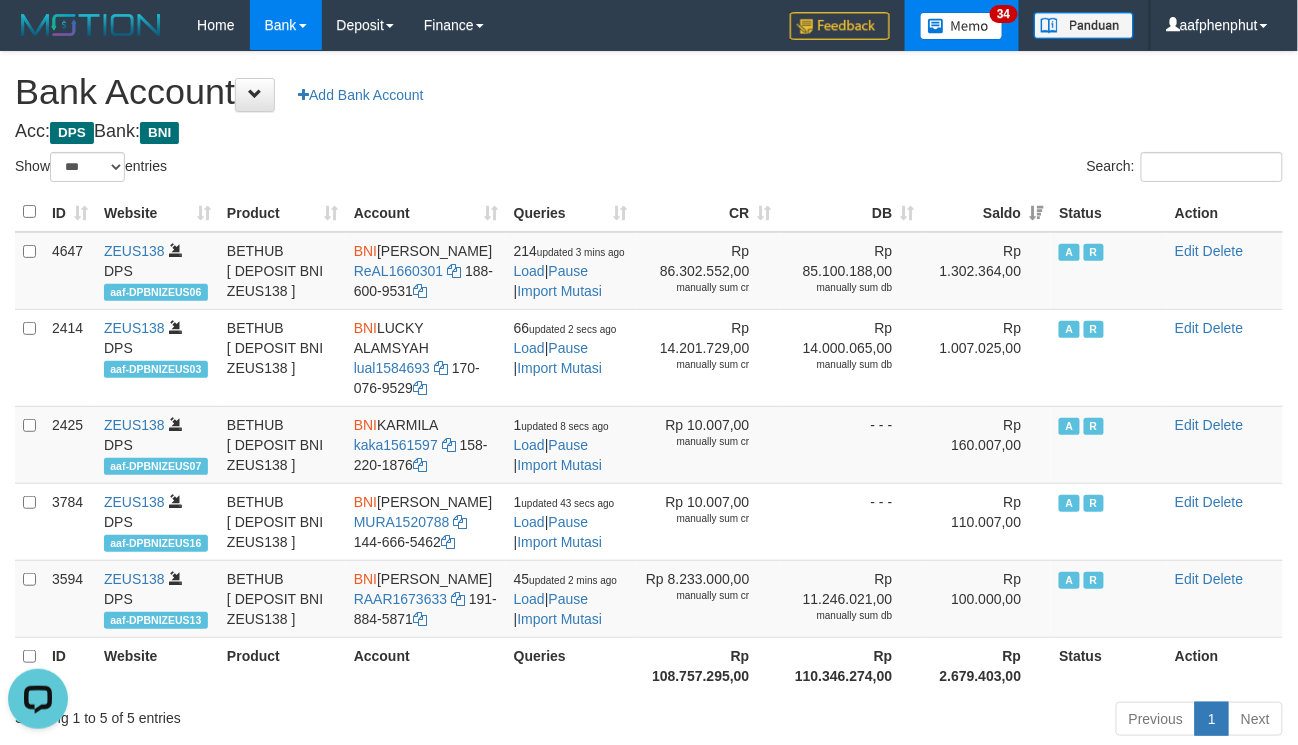scroll, scrollTop: 0, scrollLeft: 0, axis: both 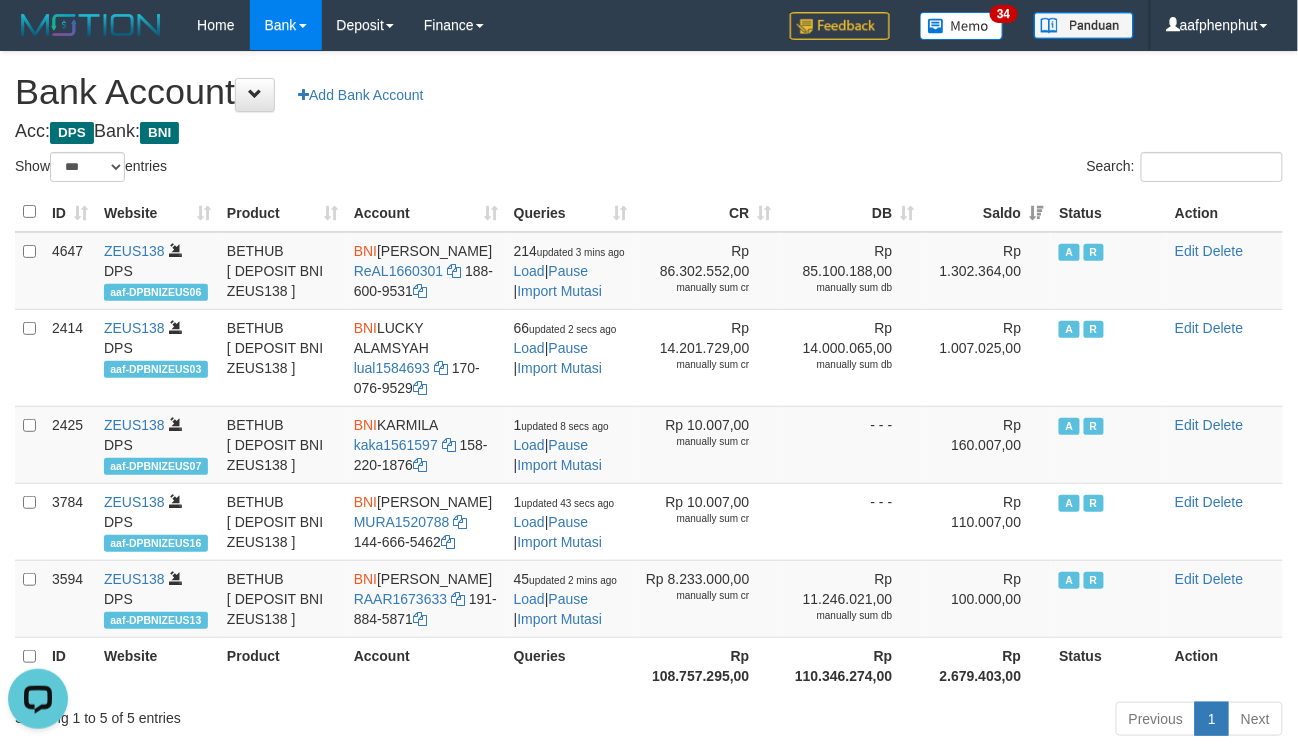 click on "Search:" at bounding box center [973, 169] 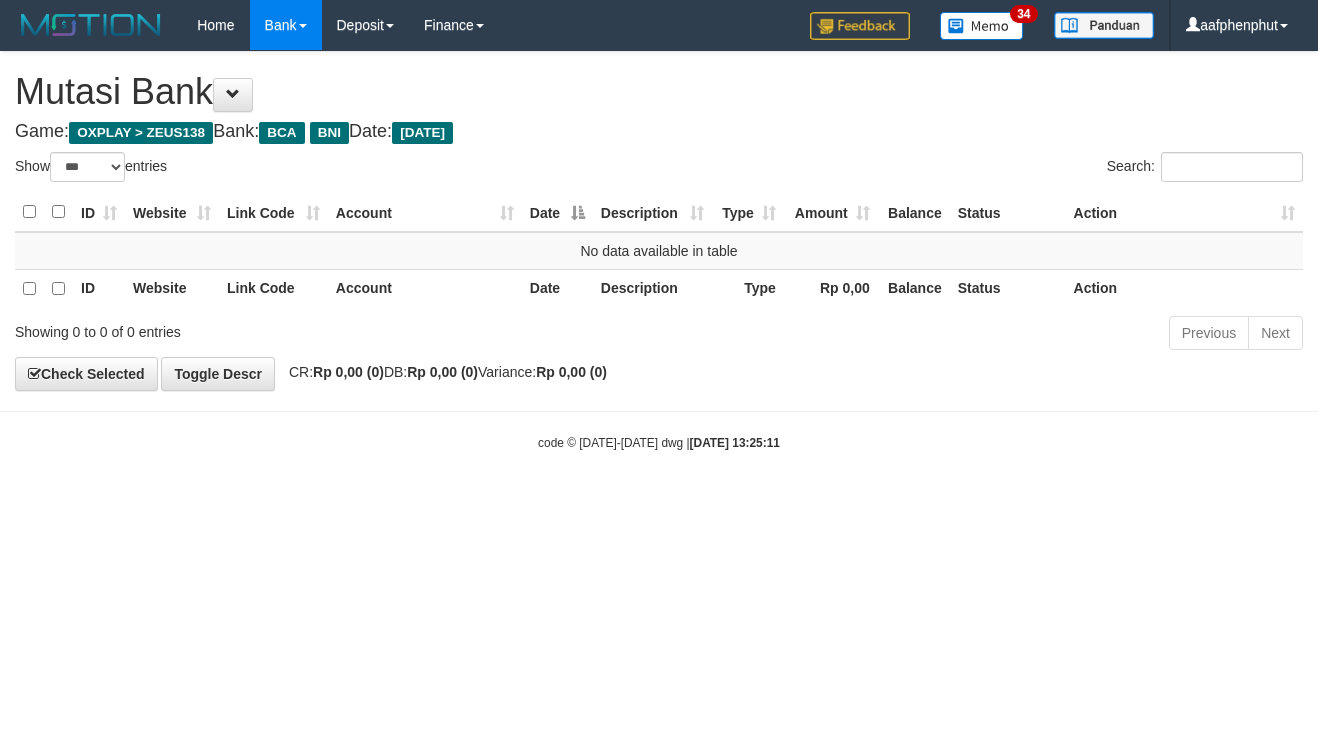 select on "***" 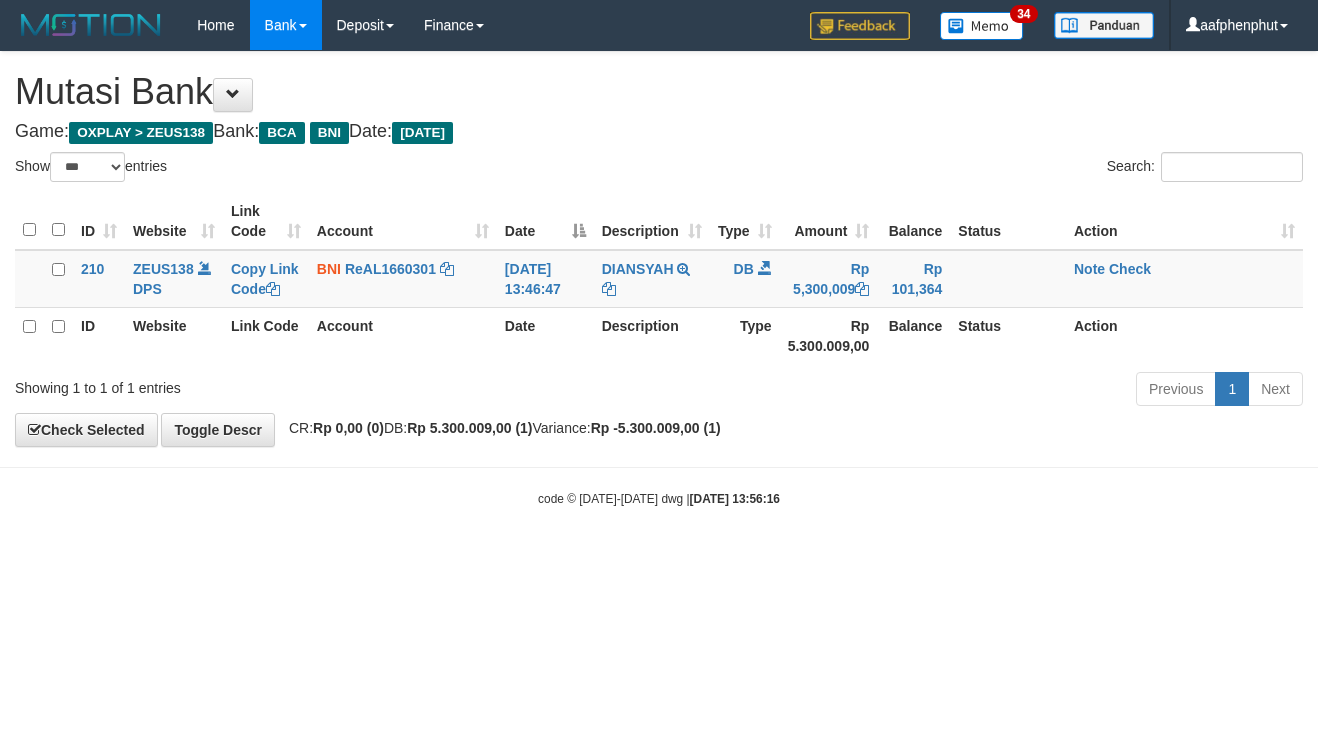 select on "***" 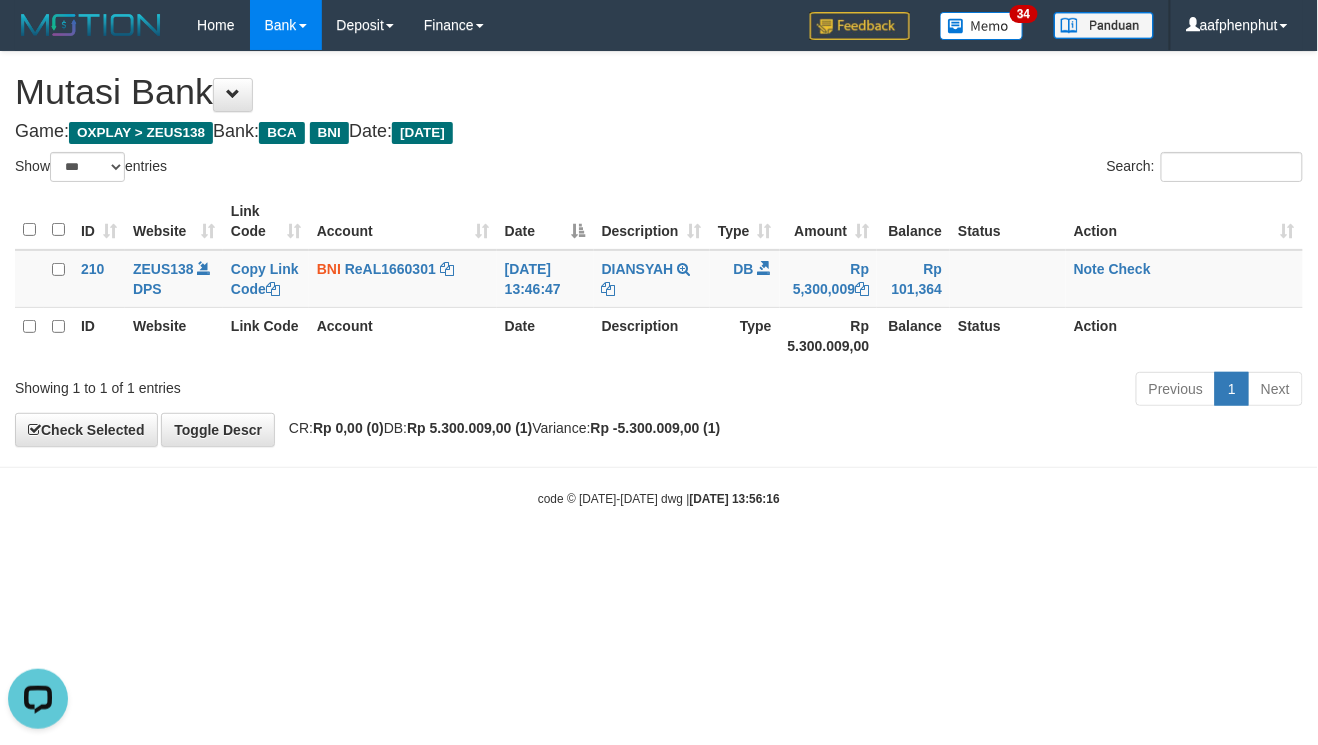 scroll, scrollTop: 0, scrollLeft: 0, axis: both 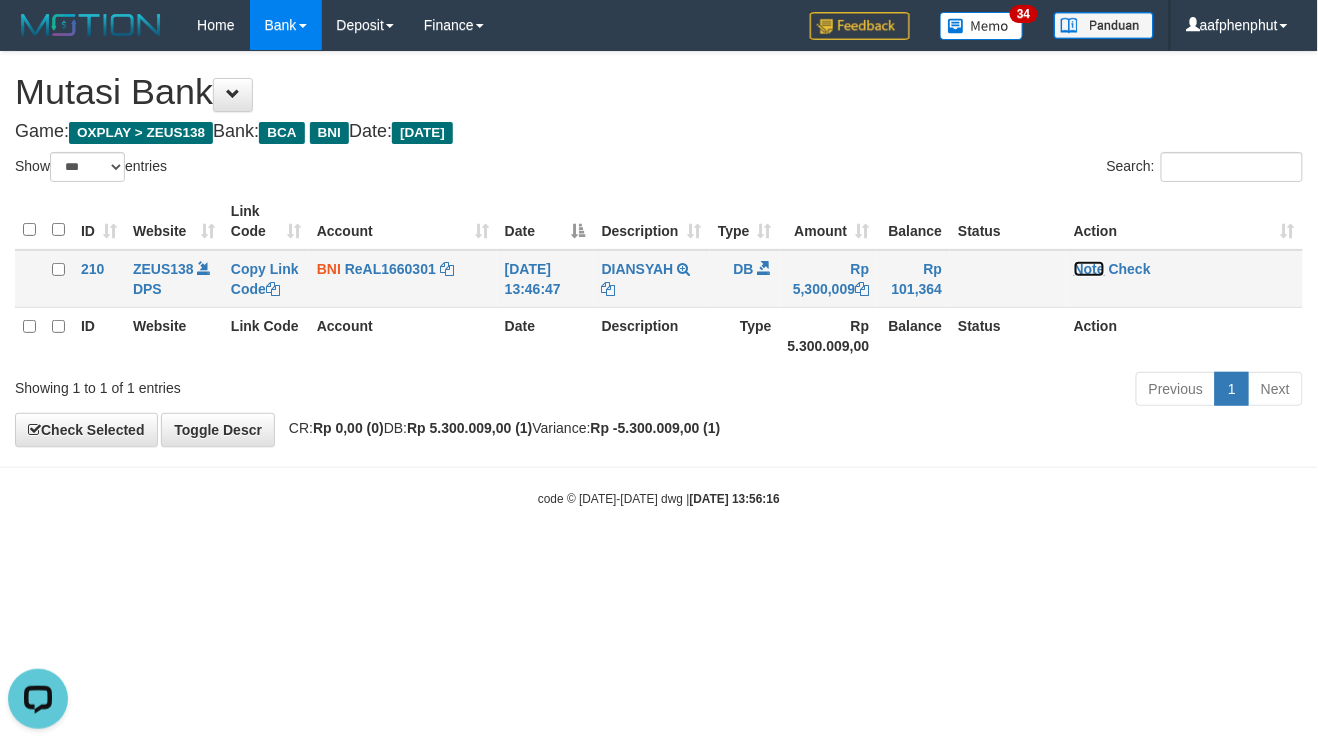 click on "Note" at bounding box center (1089, 269) 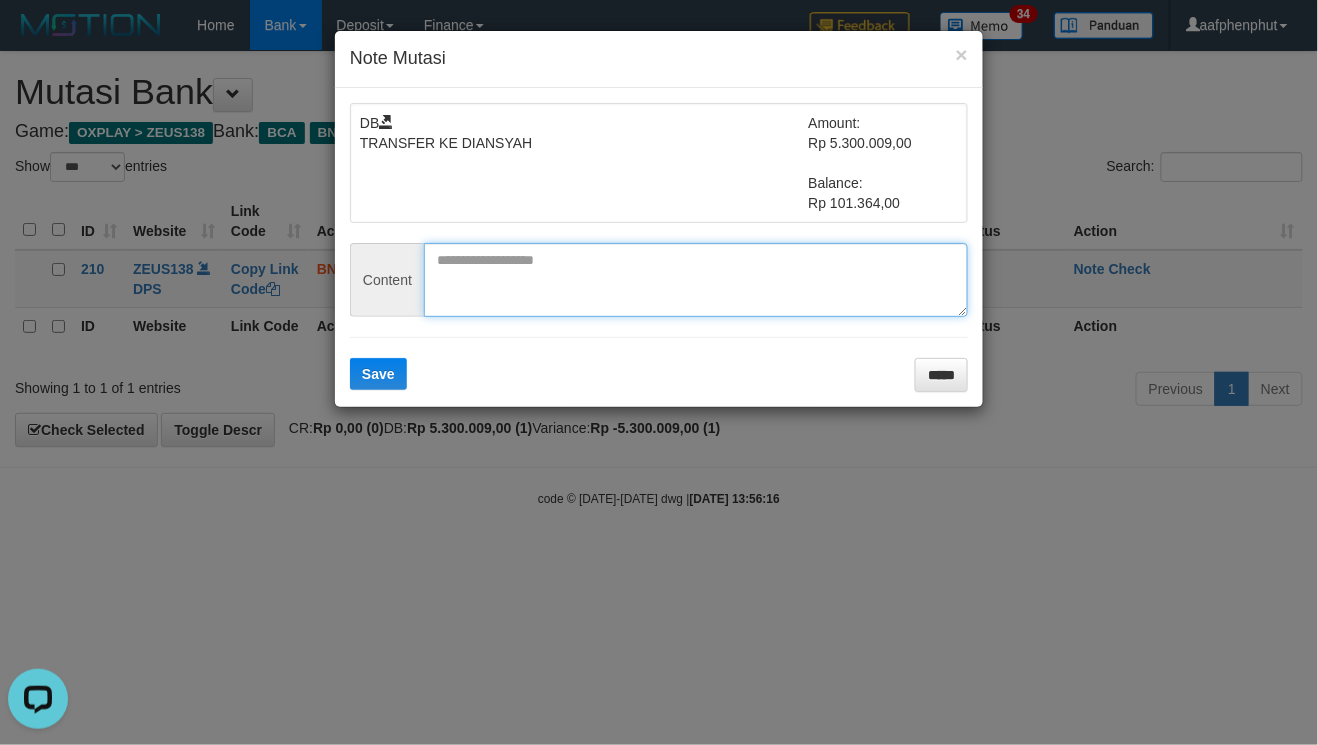 click at bounding box center [696, 280] 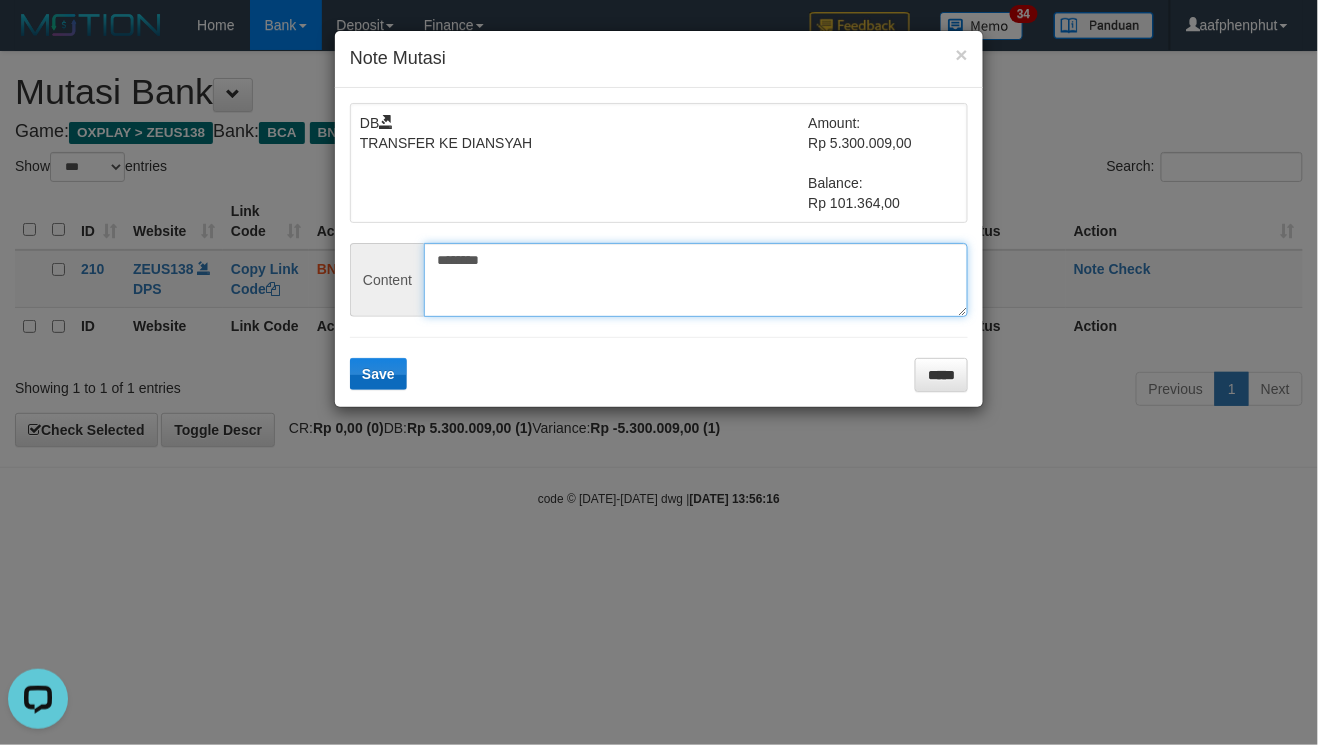 type on "********" 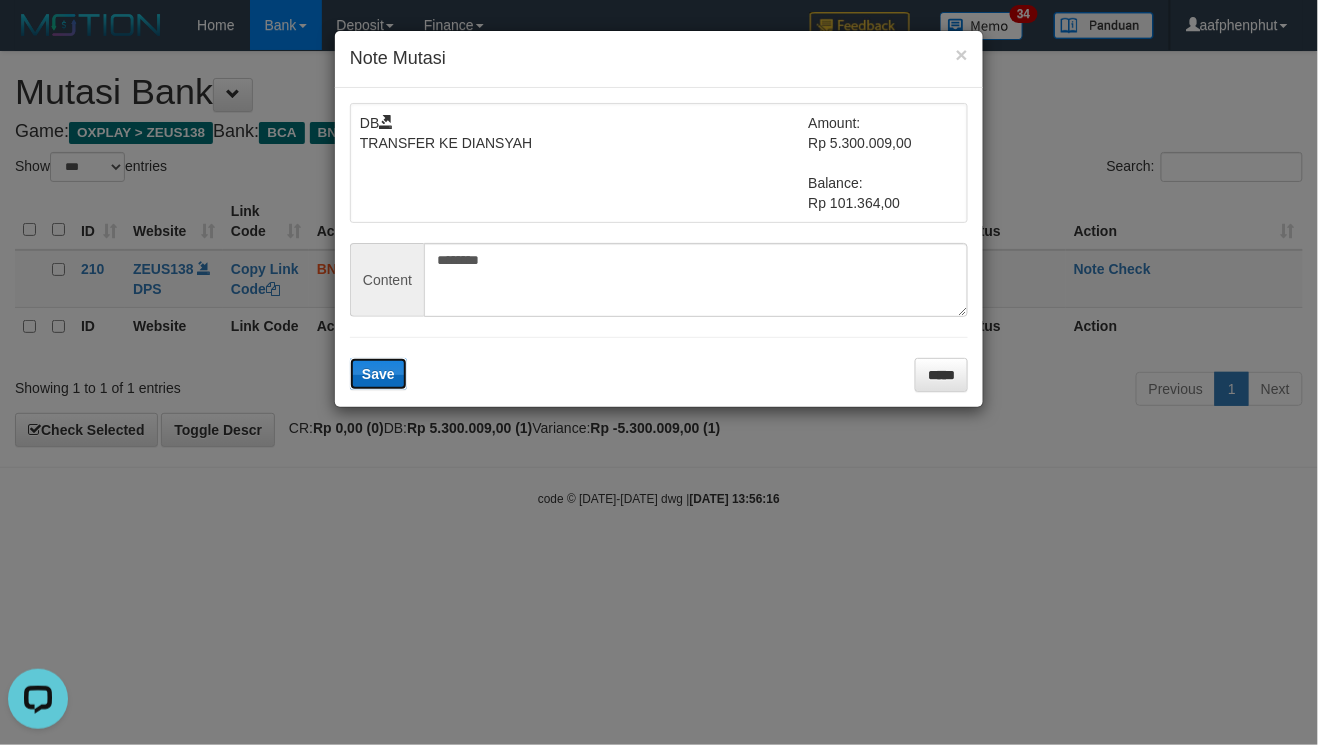 click on "Save" at bounding box center [378, 374] 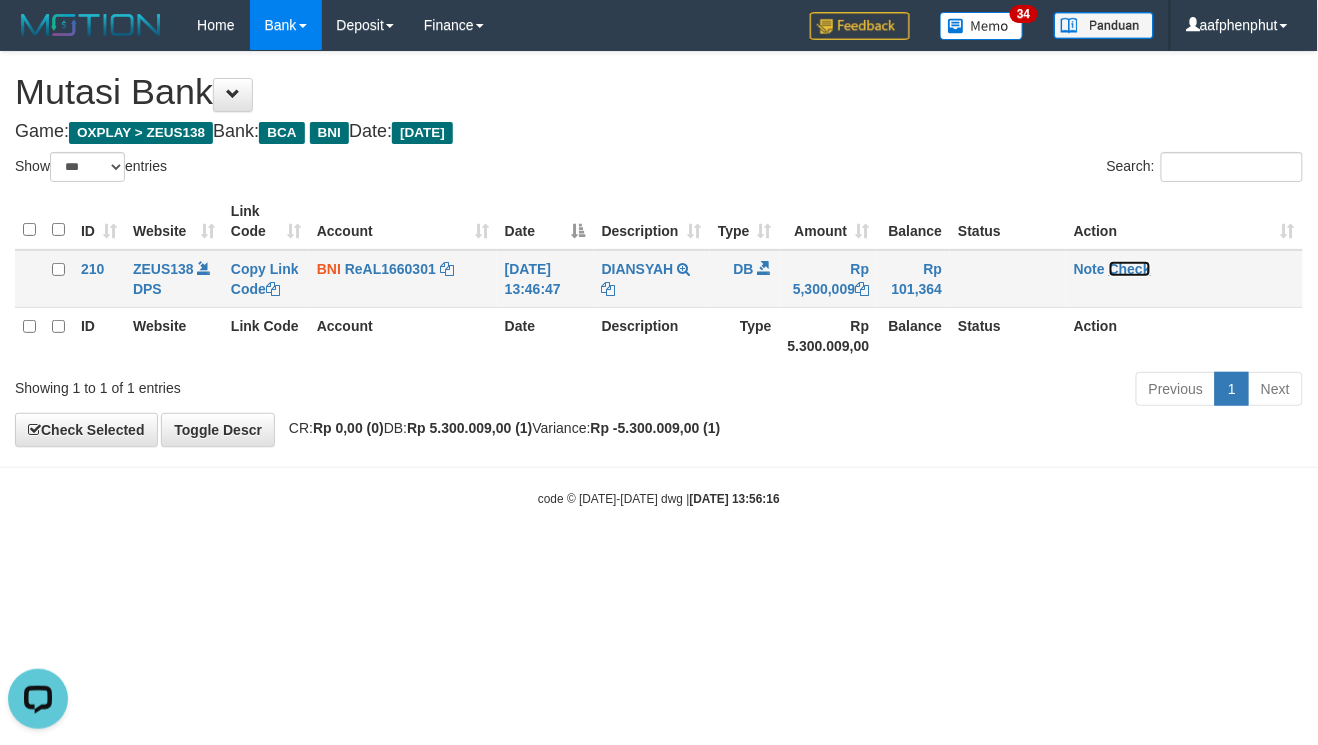 click on "Check" at bounding box center [1130, 269] 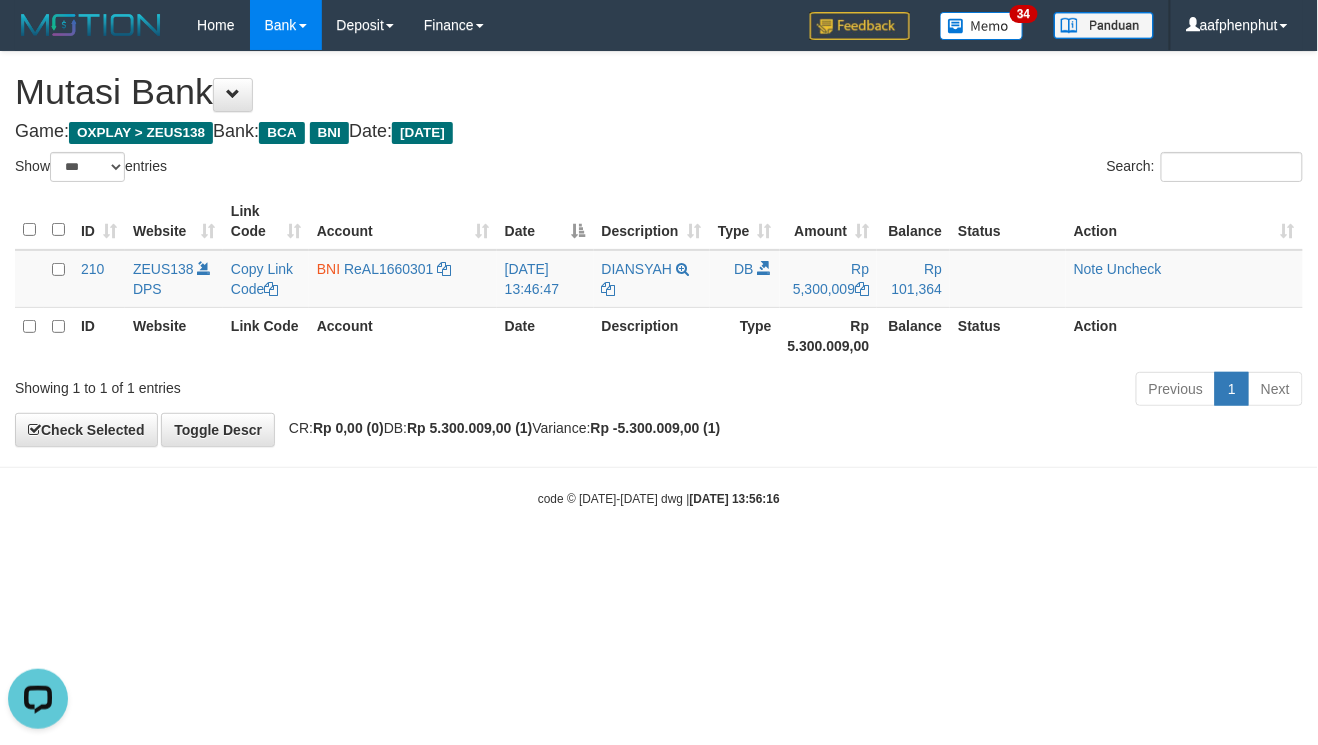 drag, startPoint x: 974, startPoint y: 554, endPoint x: 948, endPoint y: 546, distance: 27.202942 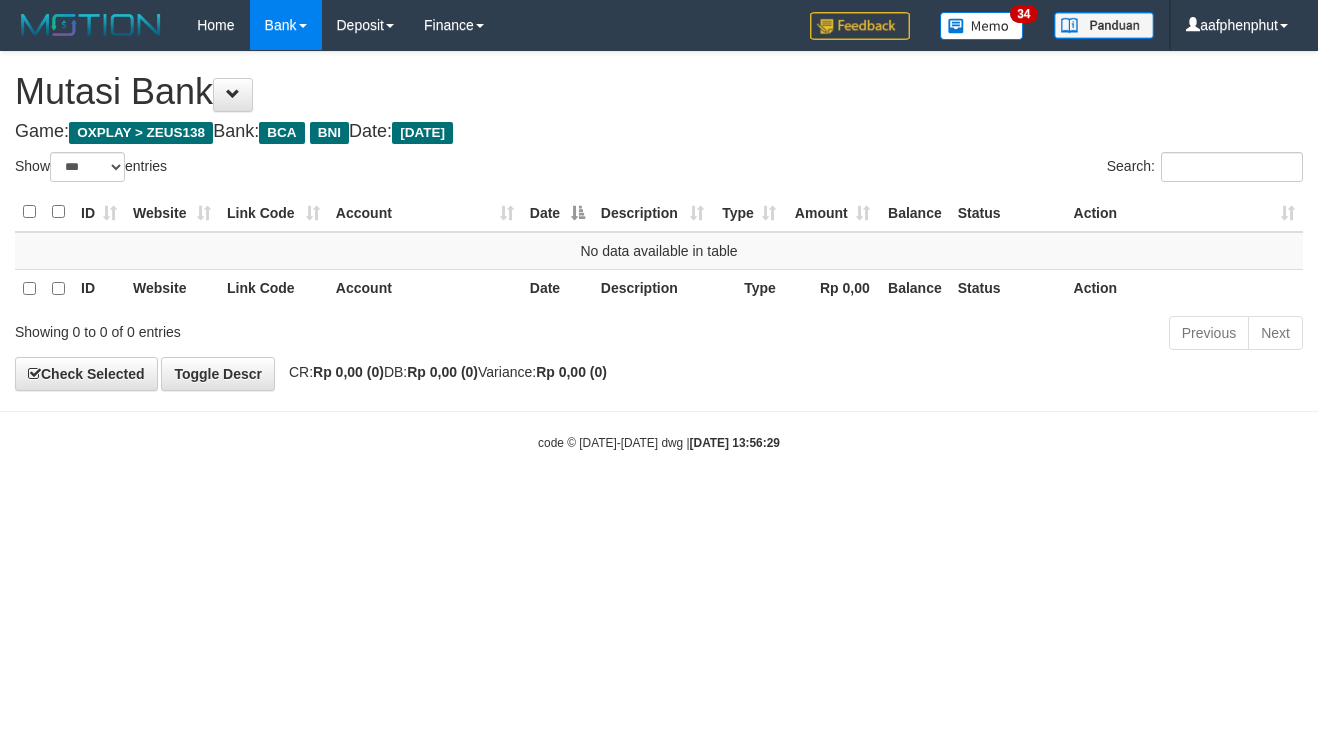 select on "***" 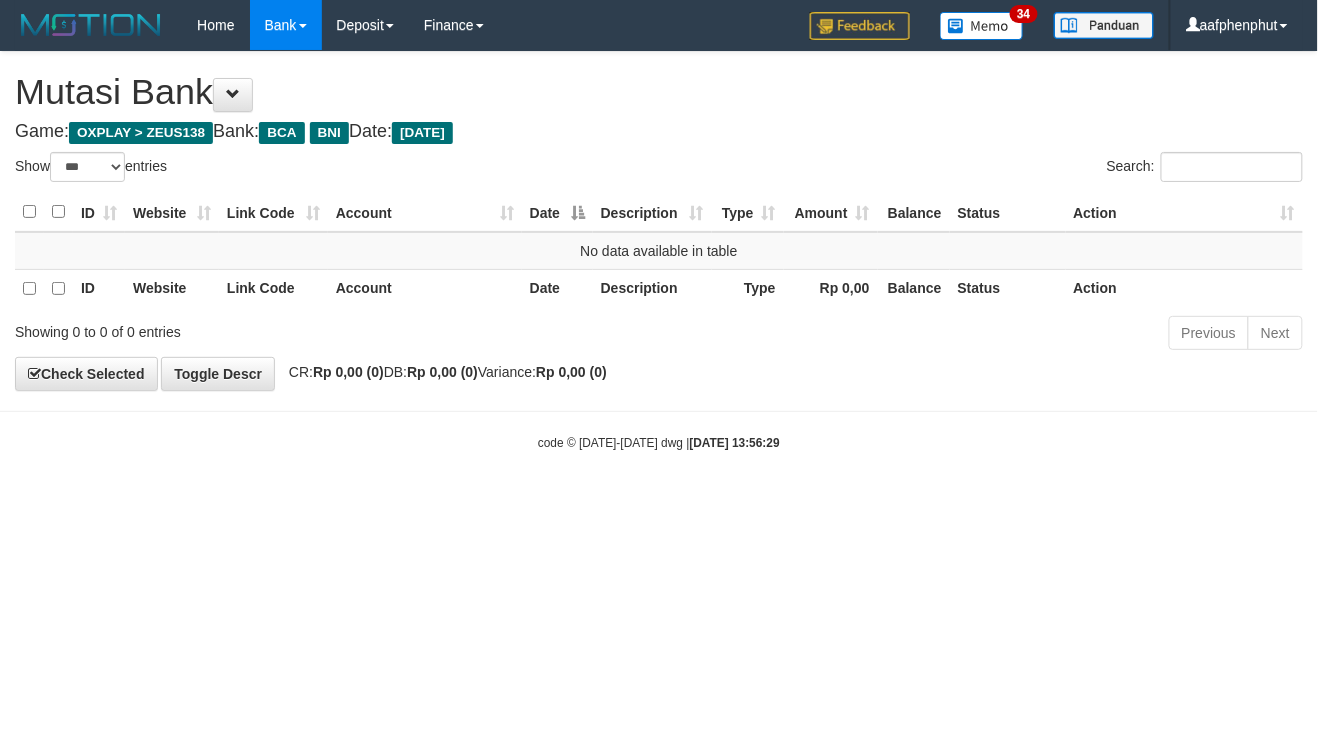 drag, startPoint x: 0, startPoint y: 0, endPoint x: 945, endPoint y: 541, distance: 1088.9012 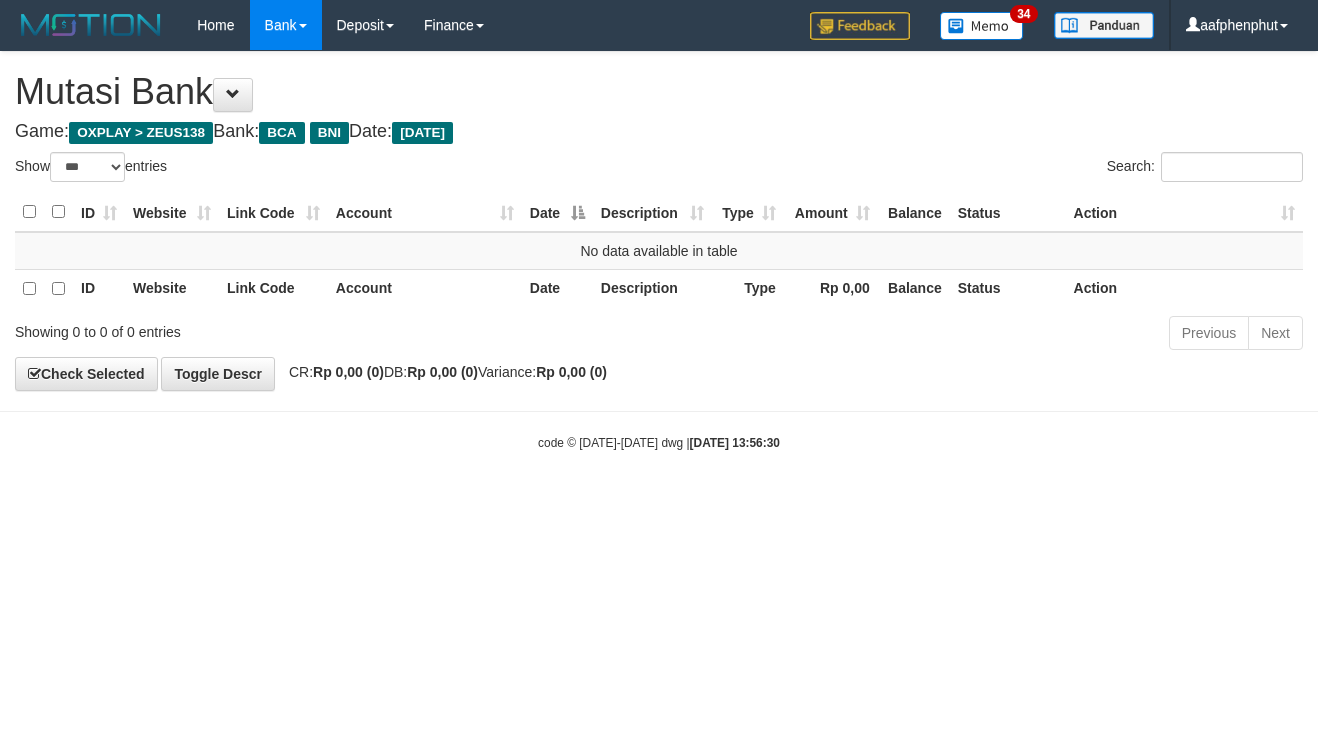 select on "***" 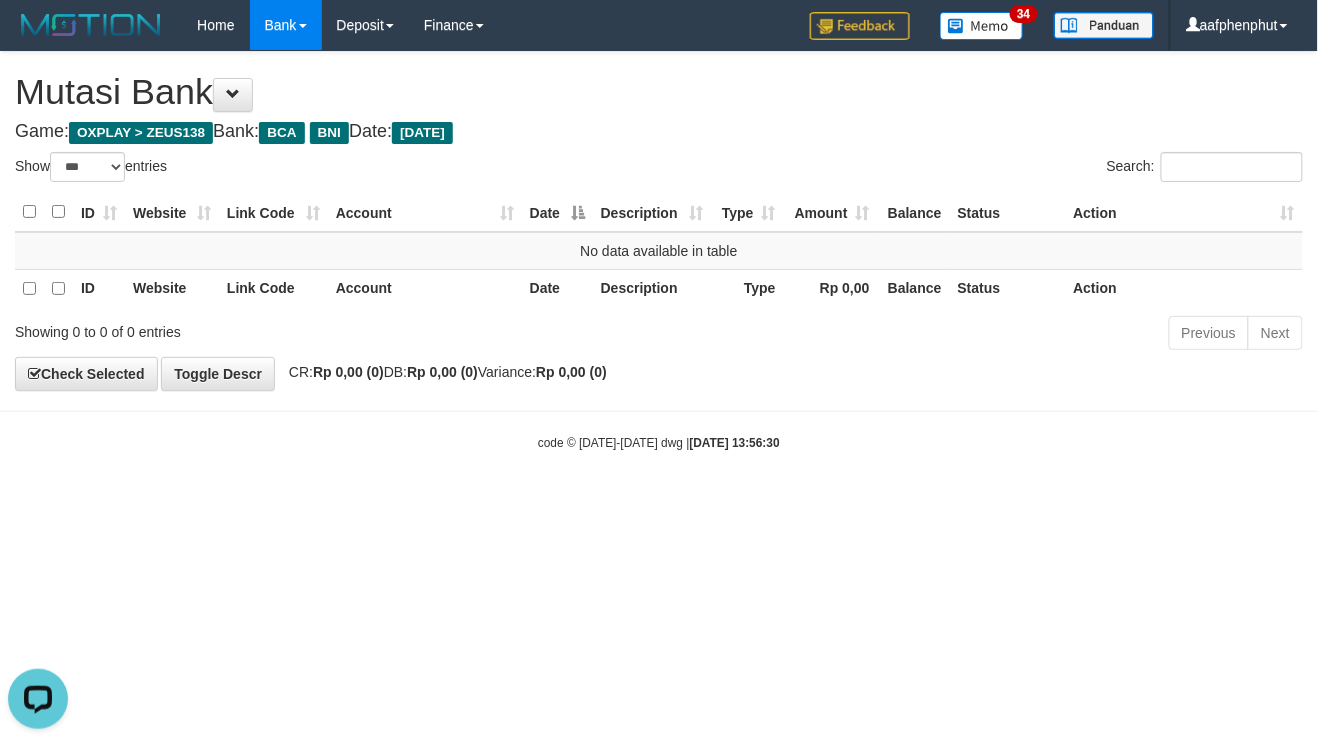 scroll, scrollTop: 0, scrollLeft: 0, axis: both 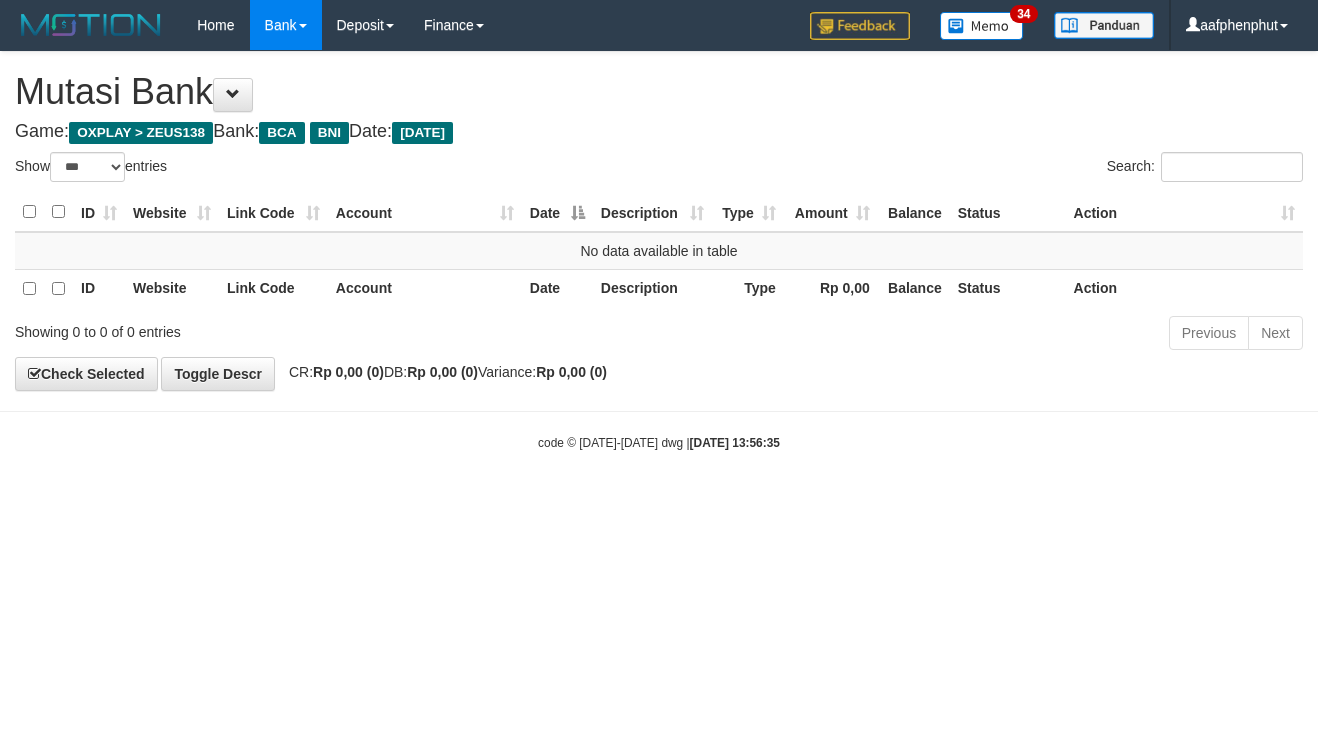 select on "***" 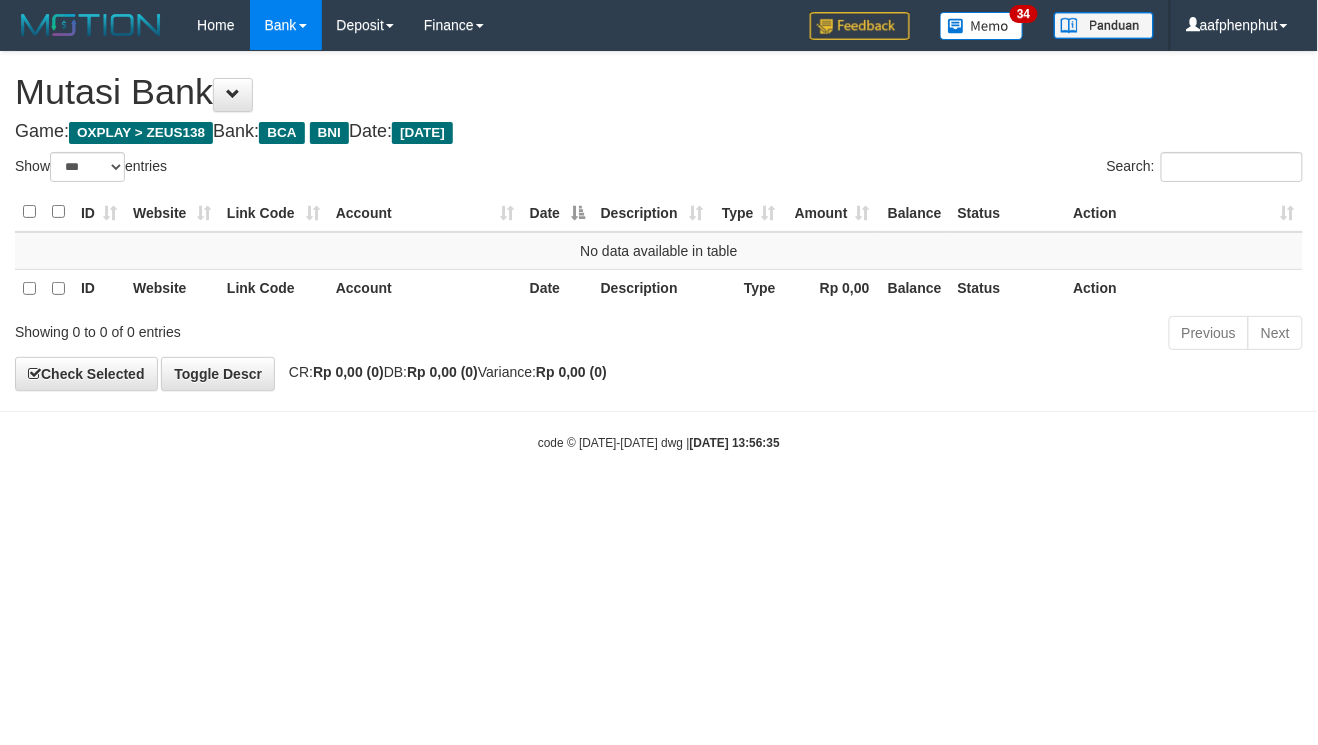 click on "Toggle navigation
Home
Bank
Account List
Load
By Website
Group
[OXPLAY]													ZEUS138
By Load Group (DPS)
Sync" at bounding box center (659, 251) 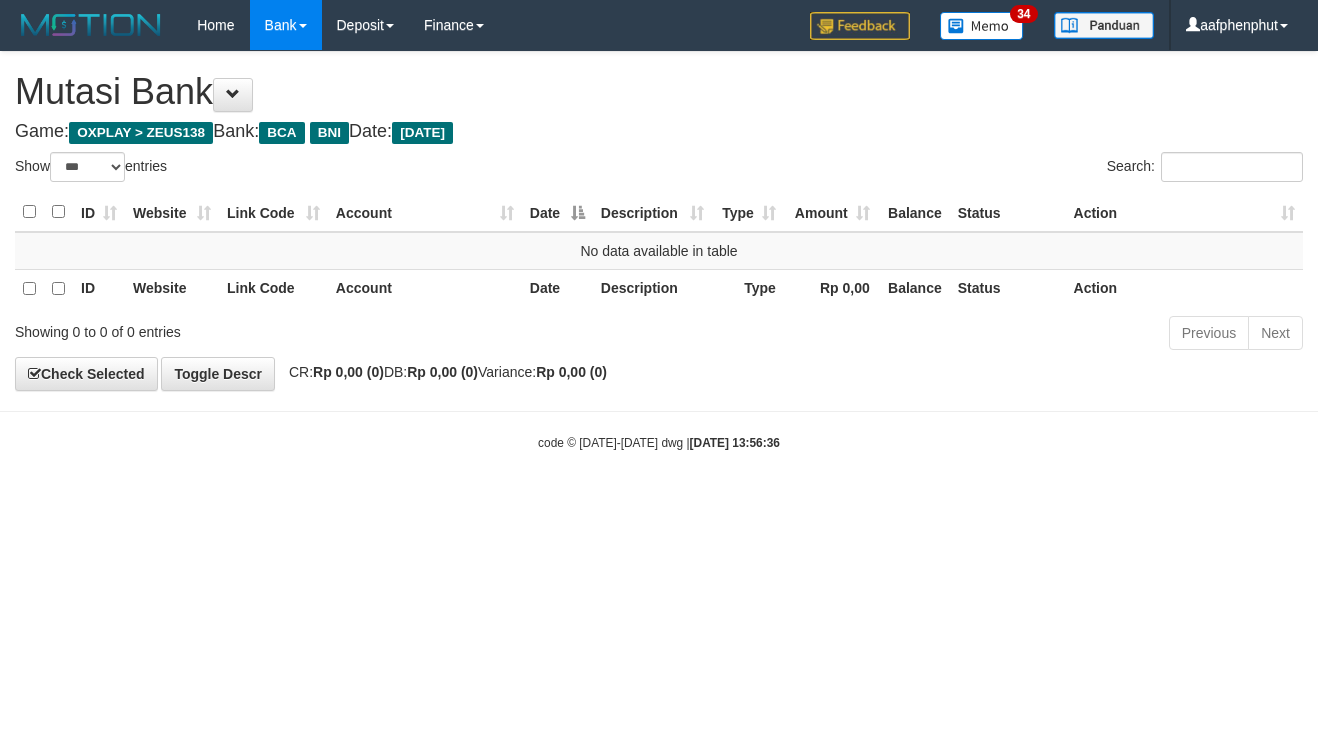 select on "***" 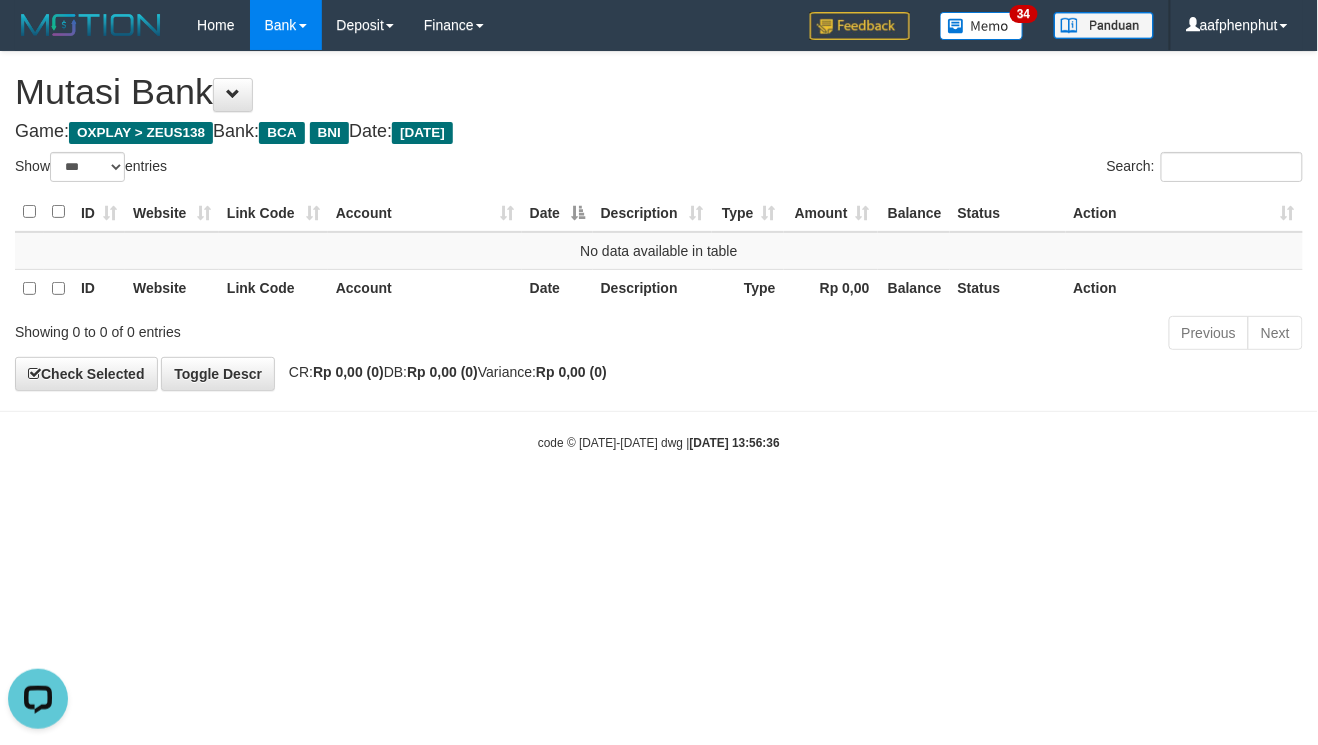 scroll, scrollTop: 0, scrollLeft: 0, axis: both 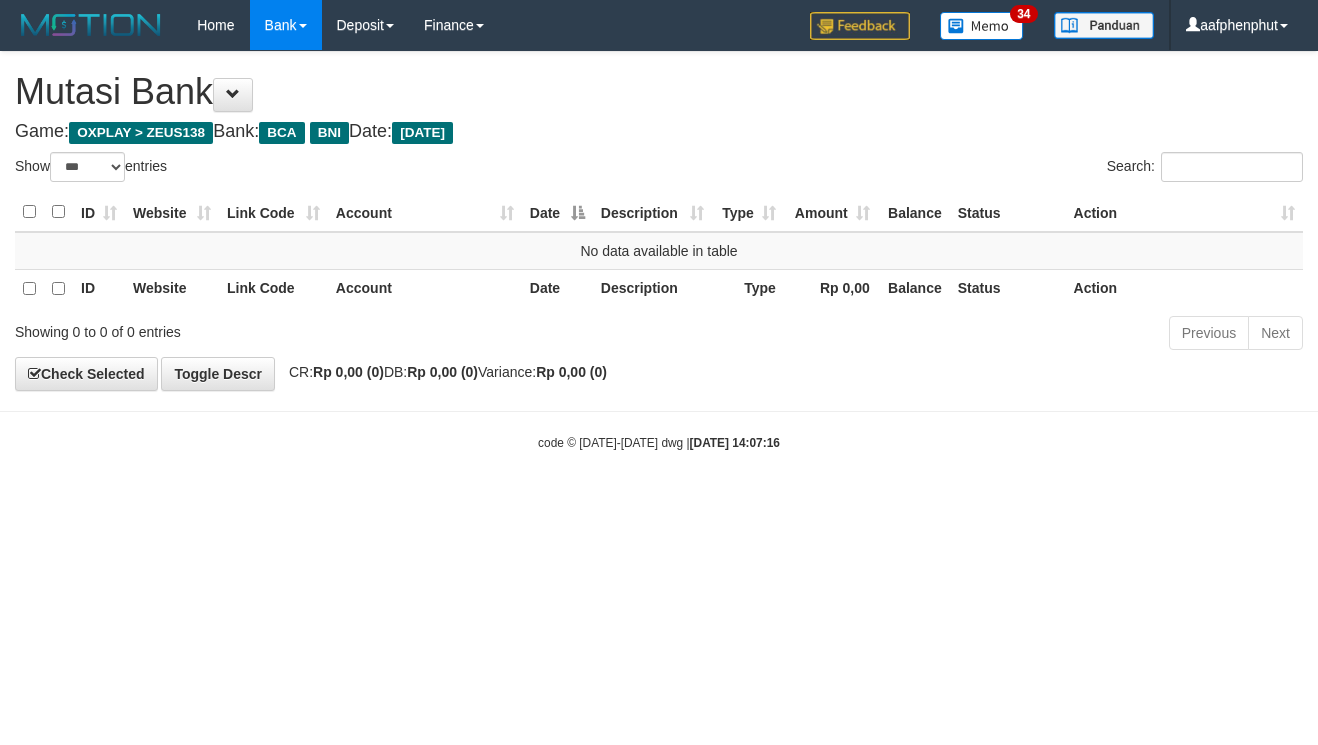 select on "***" 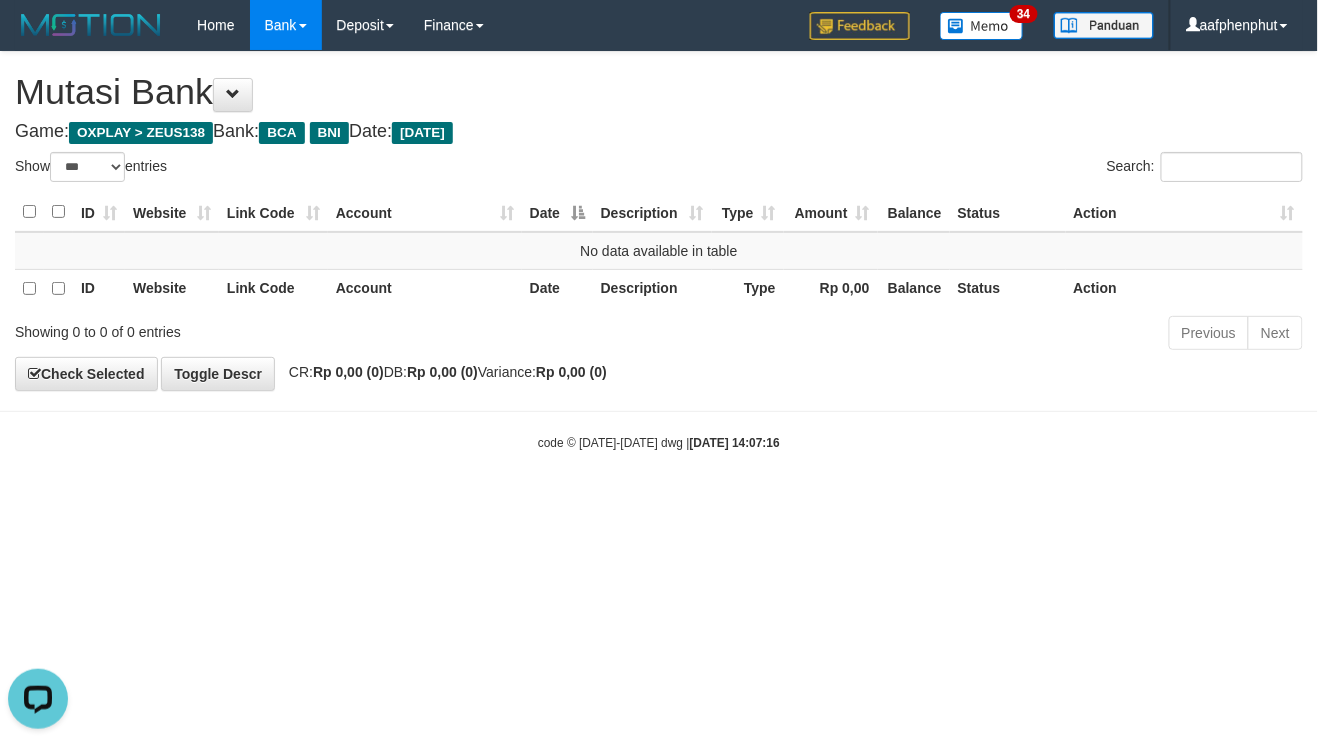 scroll, scrollTop: 0, scrollLeft: 0, axis: both 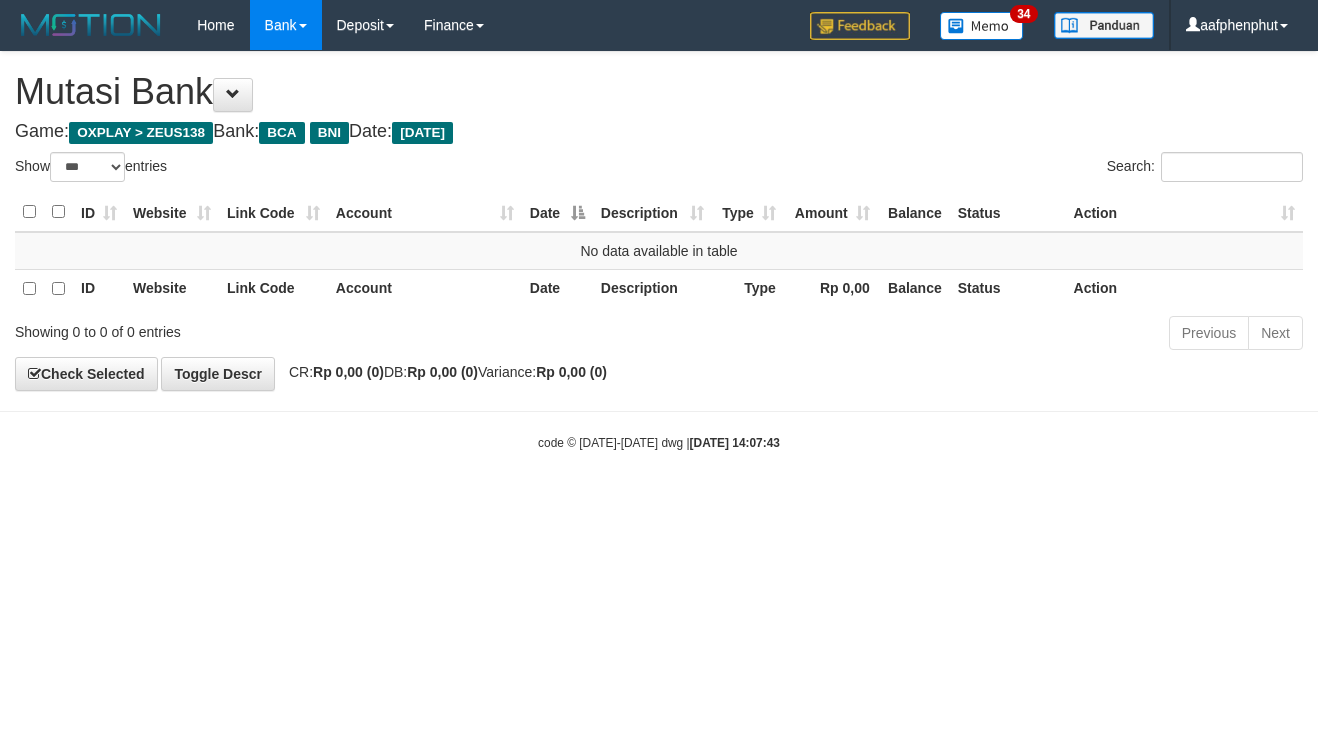 select on "***" 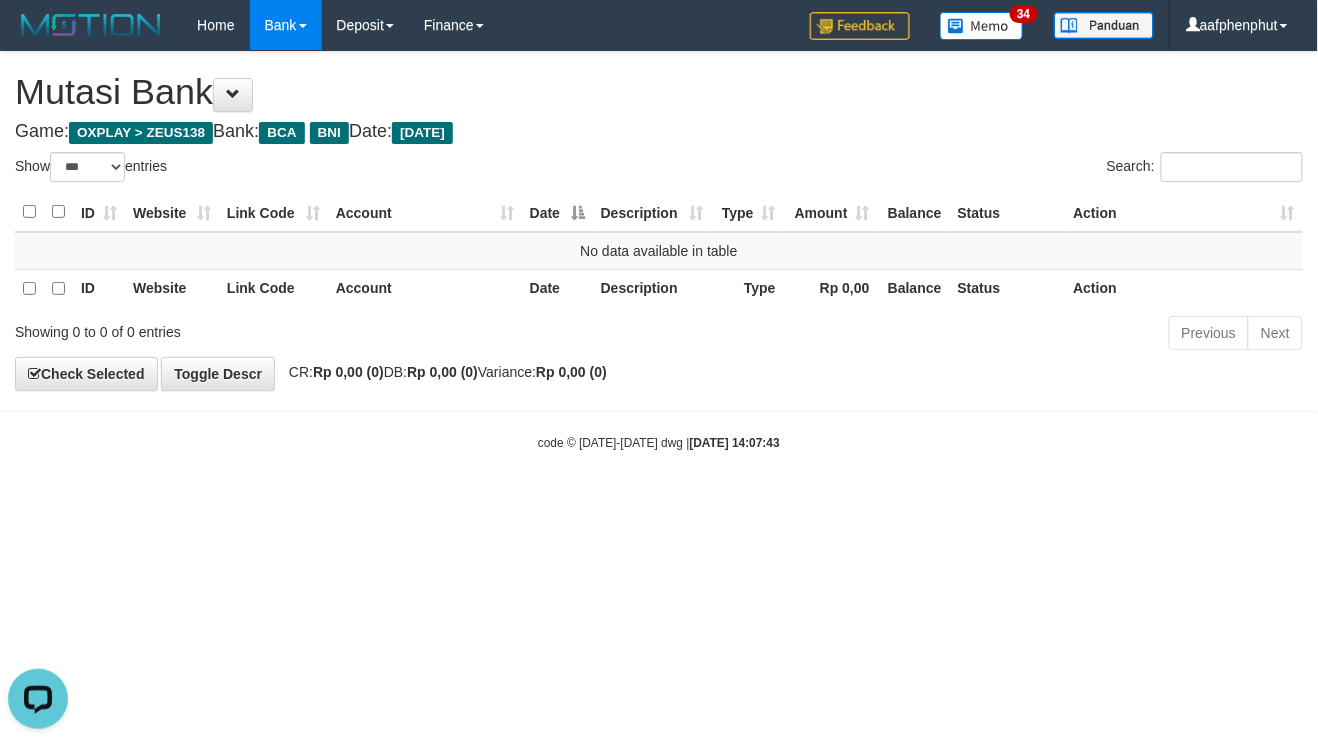 scroll, scrollTop: 0, scrollLeft: 0, axis: both 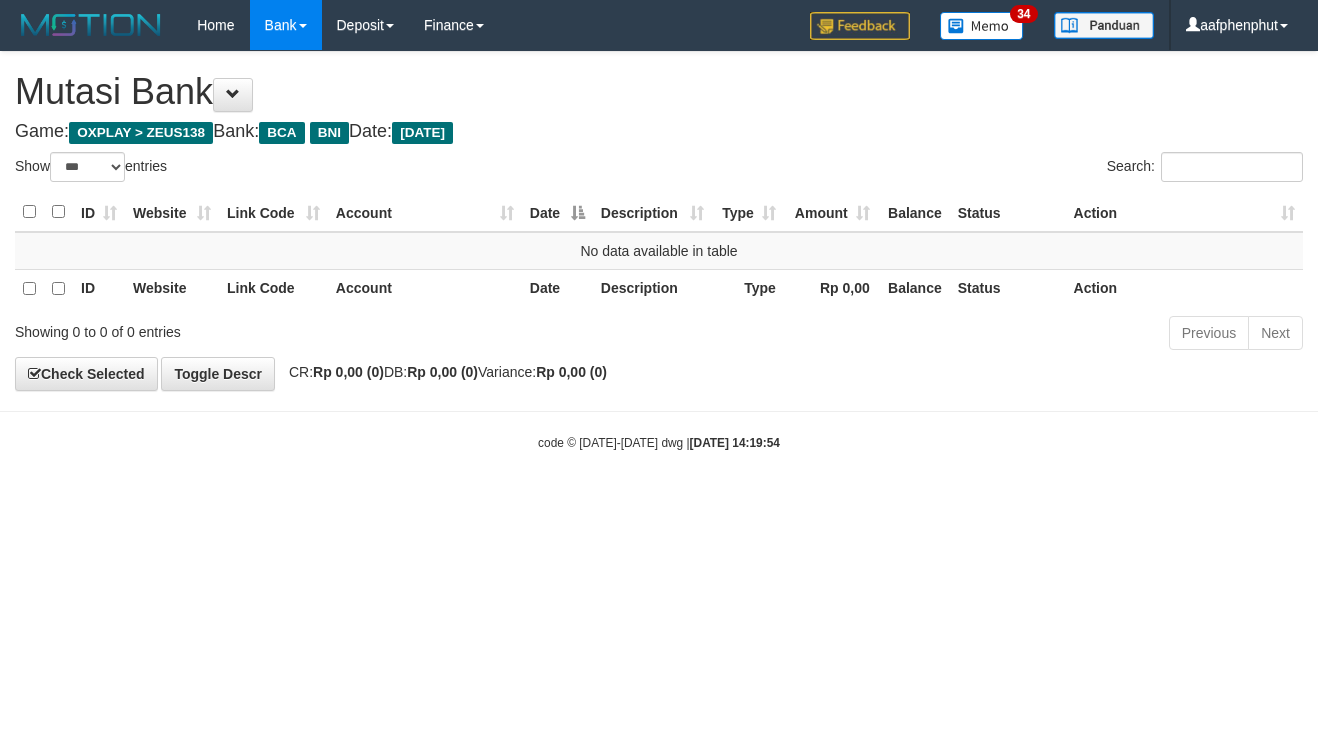 select on "***" 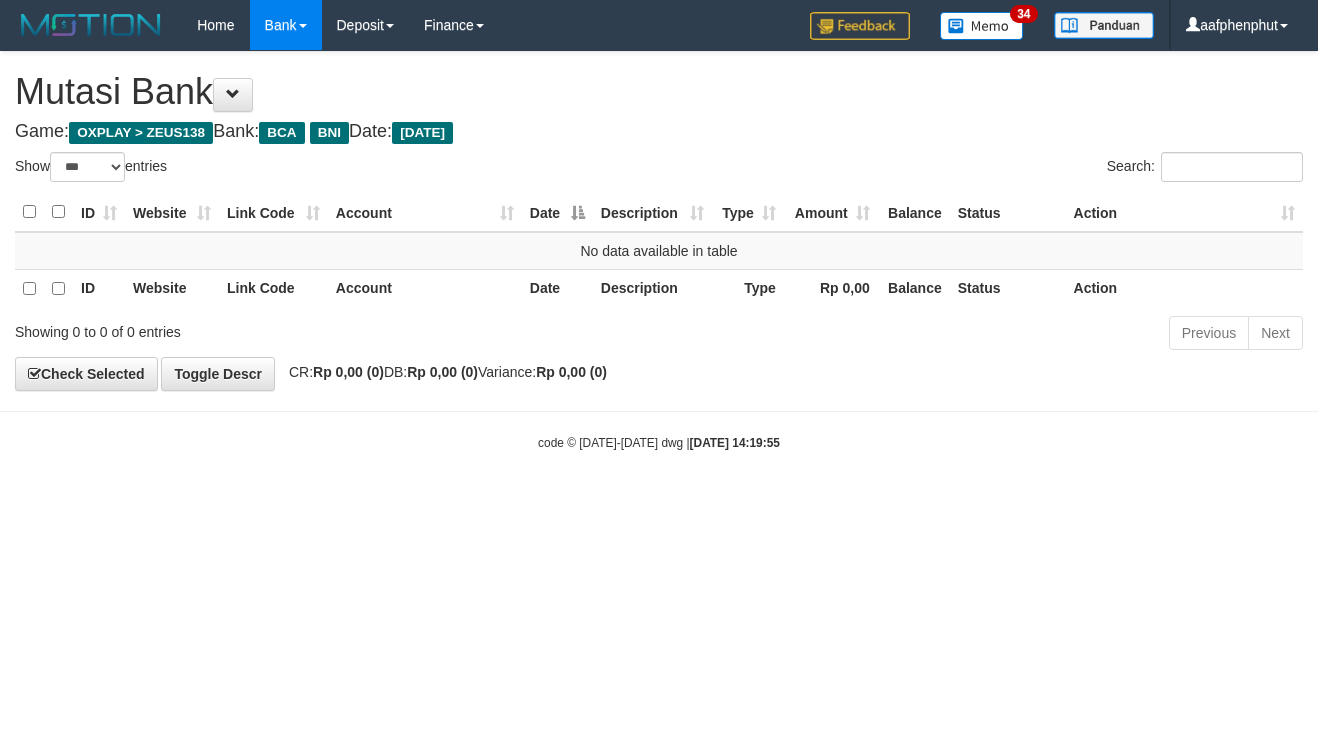 select on "***" 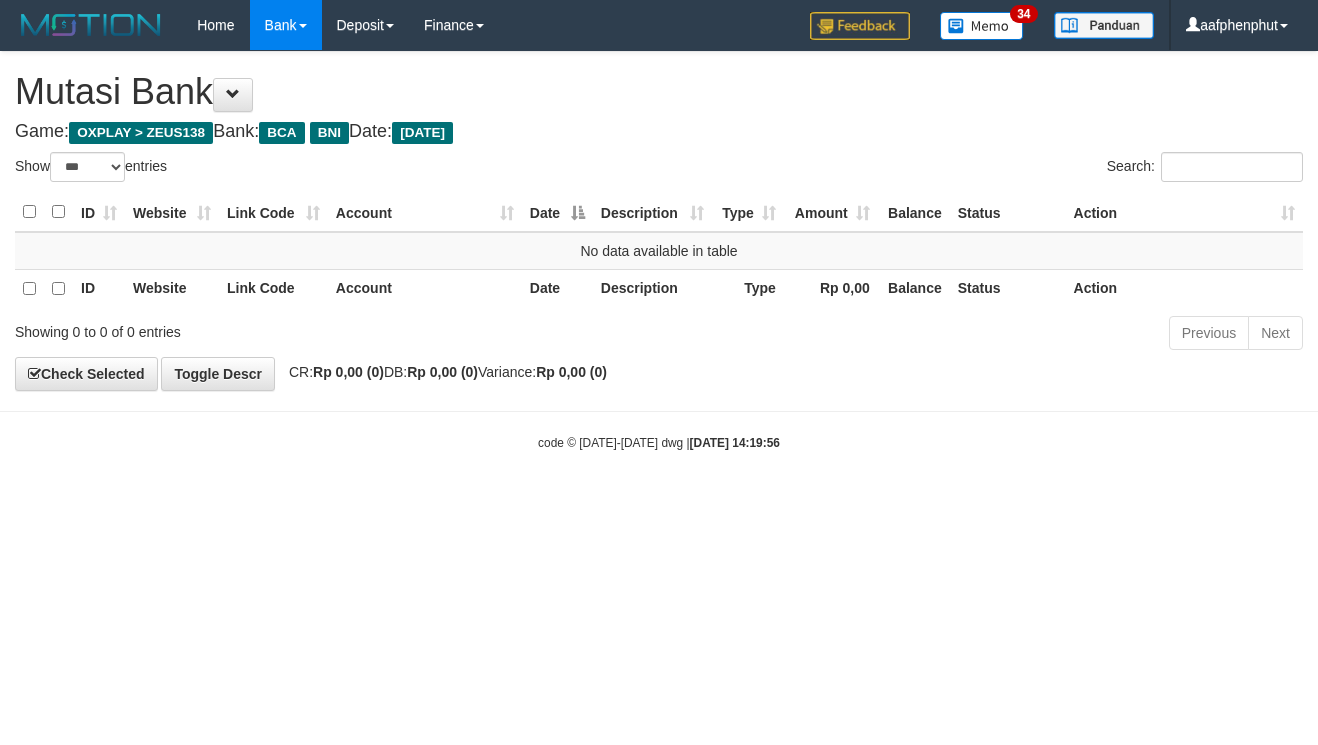 select on "***" 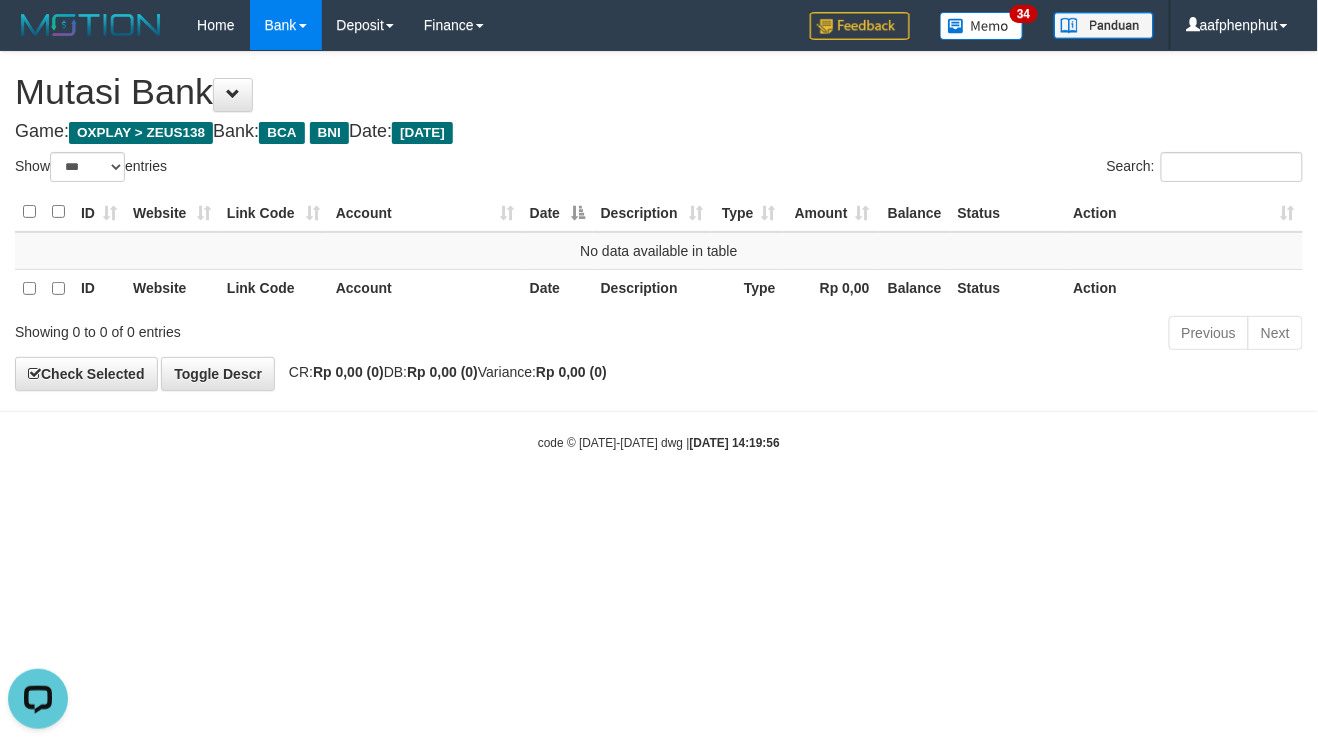 scroll, scrollTop: 0, scrollLeft: 0, axis: both 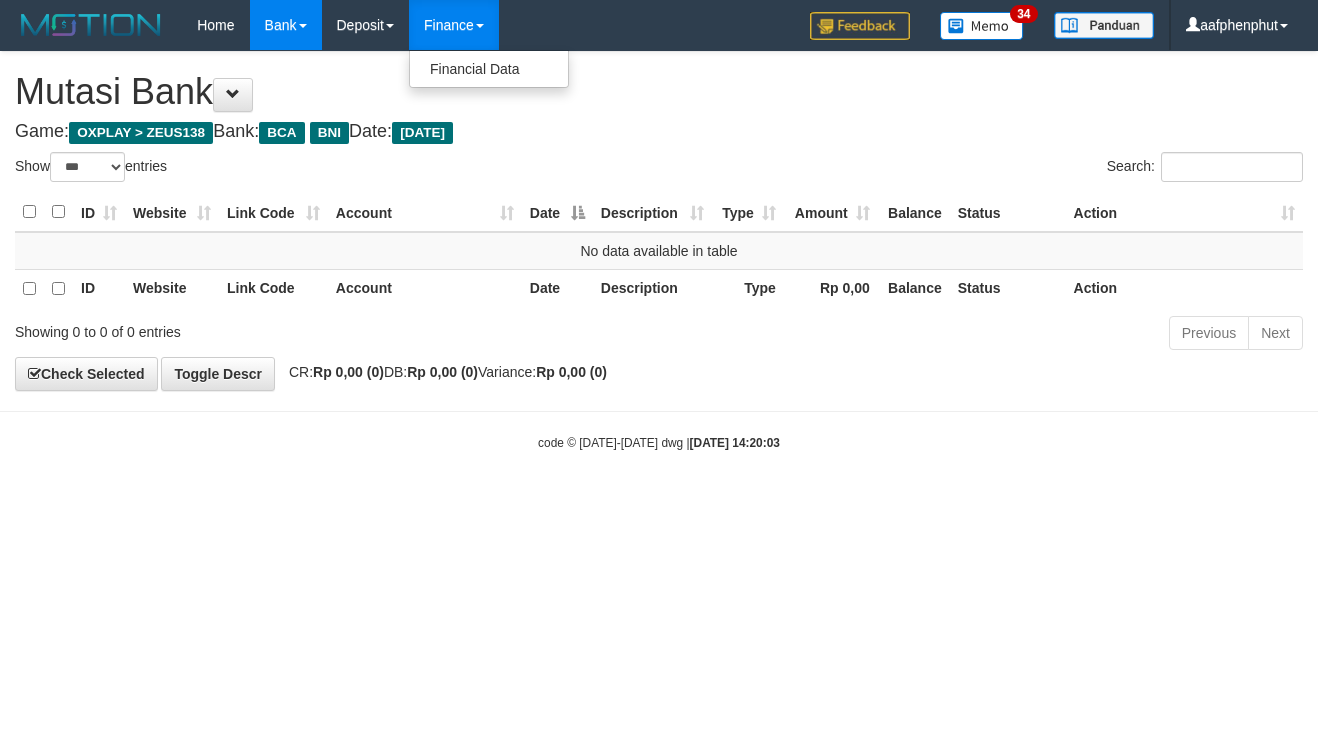 select on "***" 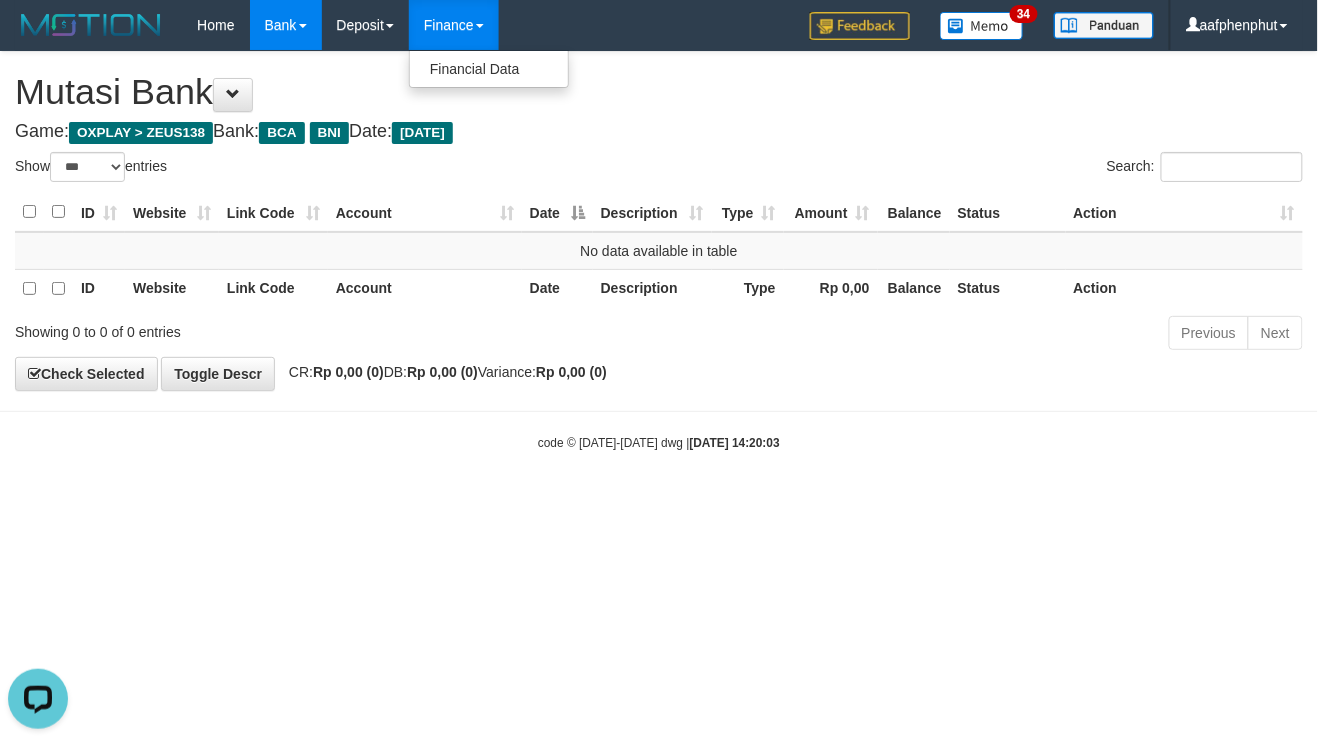 scroll, scrollTop: 0, scrollLeft: 0, axis: both 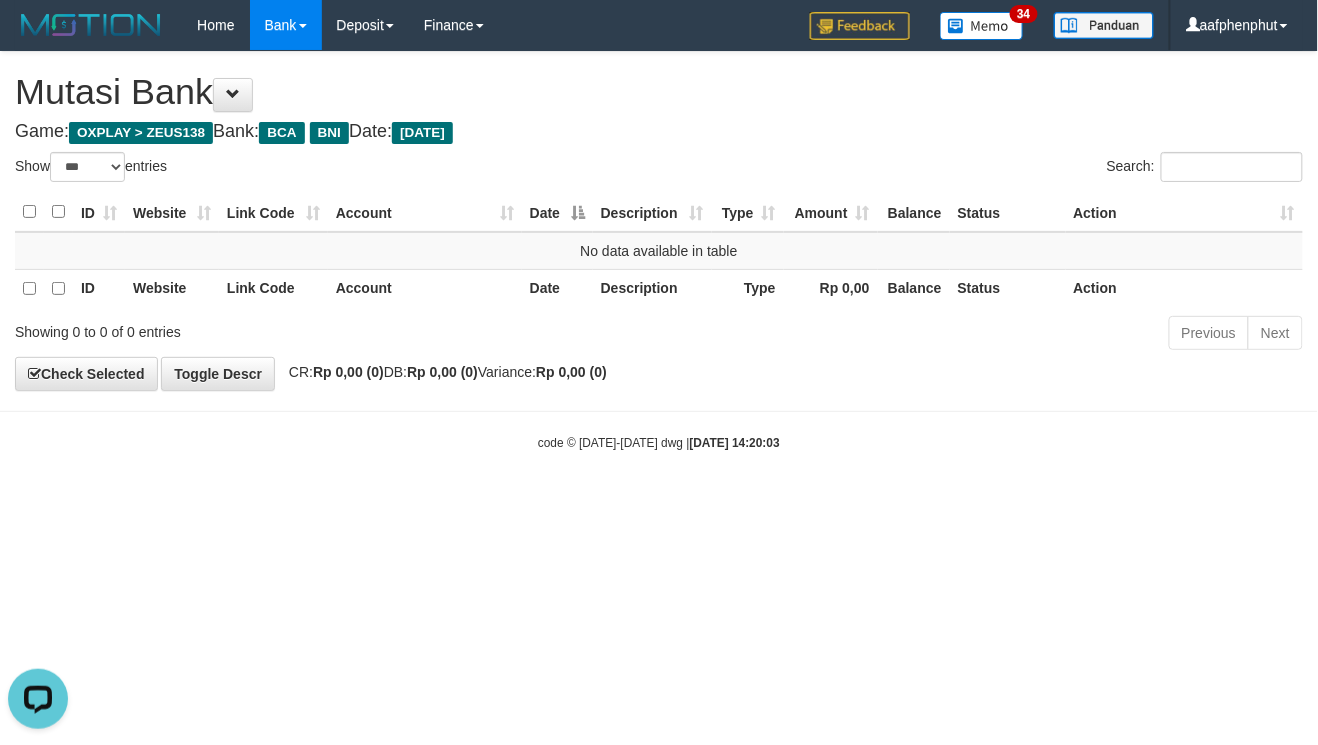 drag, startPoint x: 816, startPoint y: 340, endPoint x: 802, endPoint y: 356, distance: 21.260292 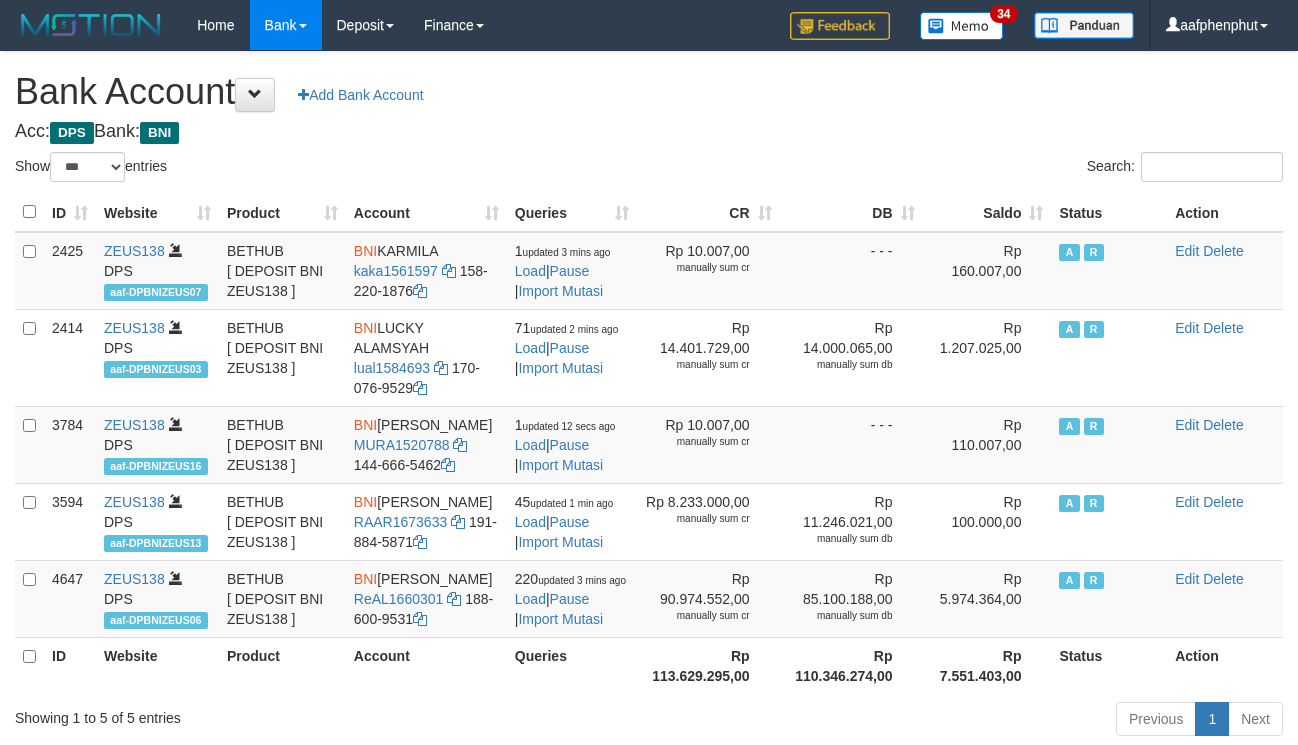 select on "***" 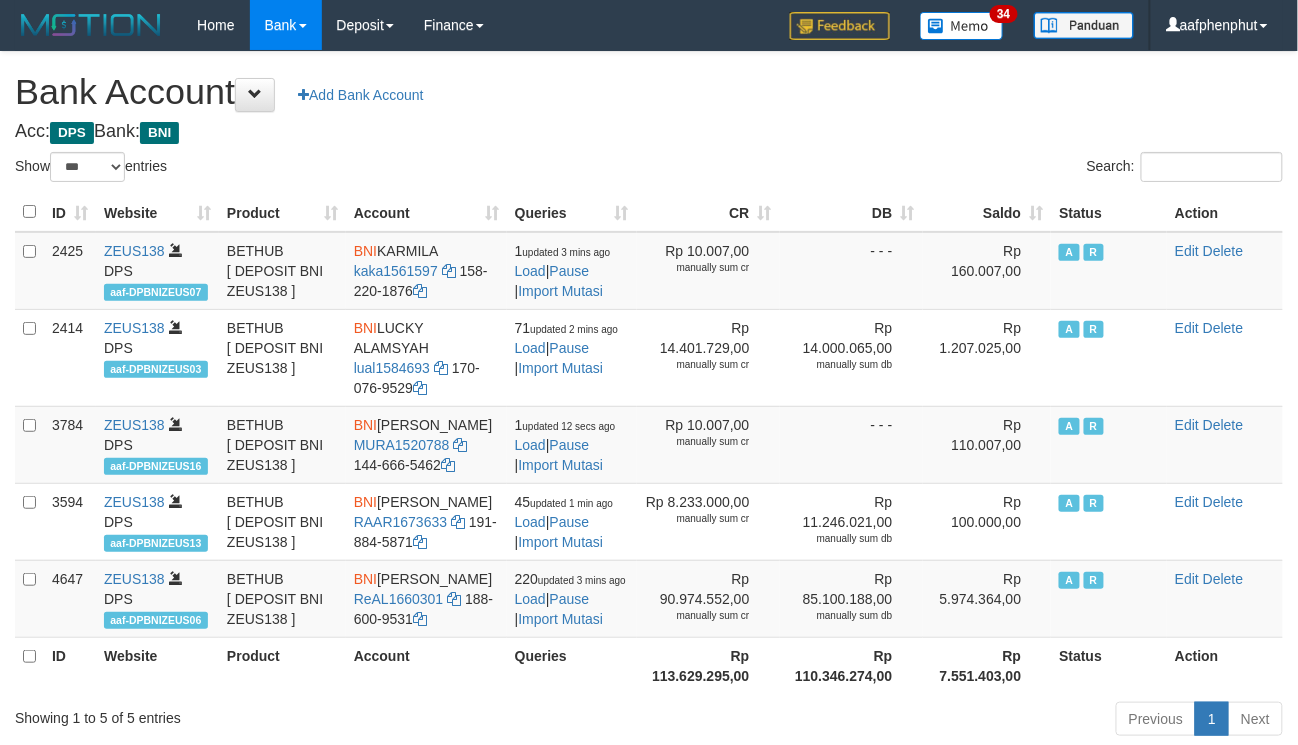 click on "Saldo" at bounding box center (987, 212) 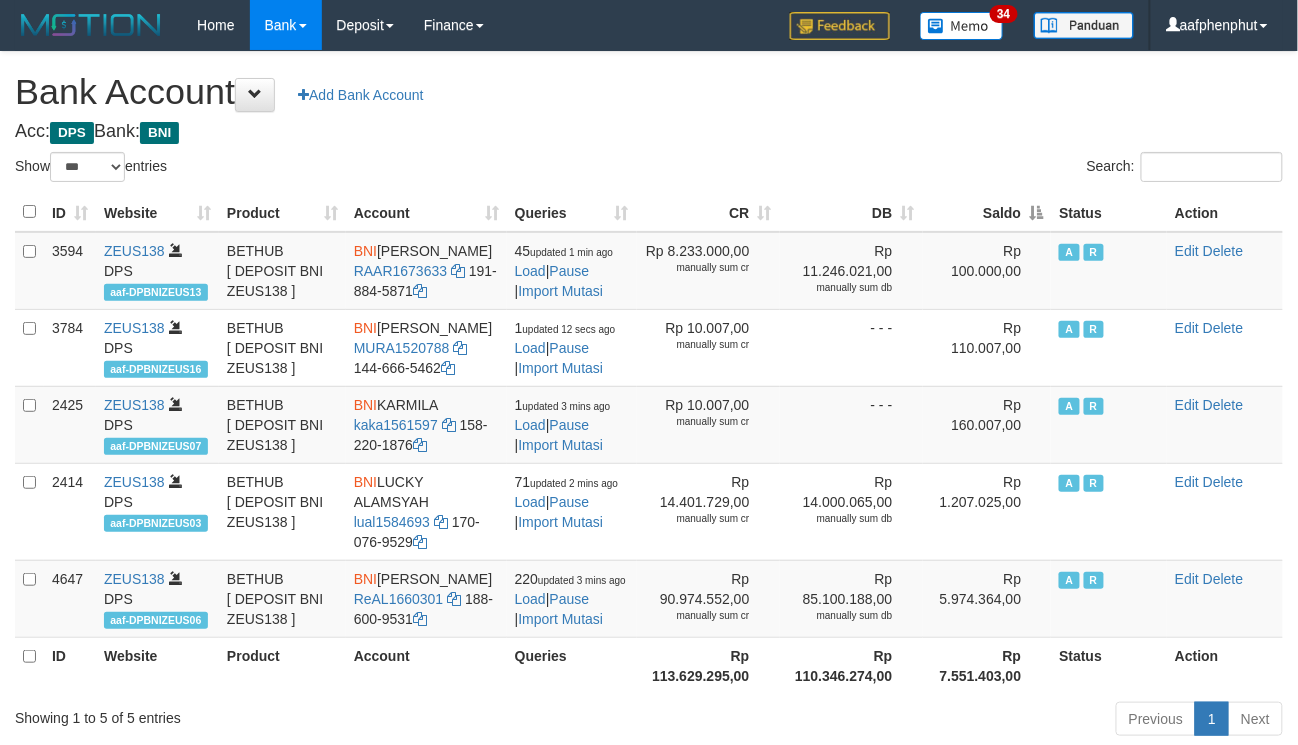 click on "Saldo" at bounding box center [987, 212] 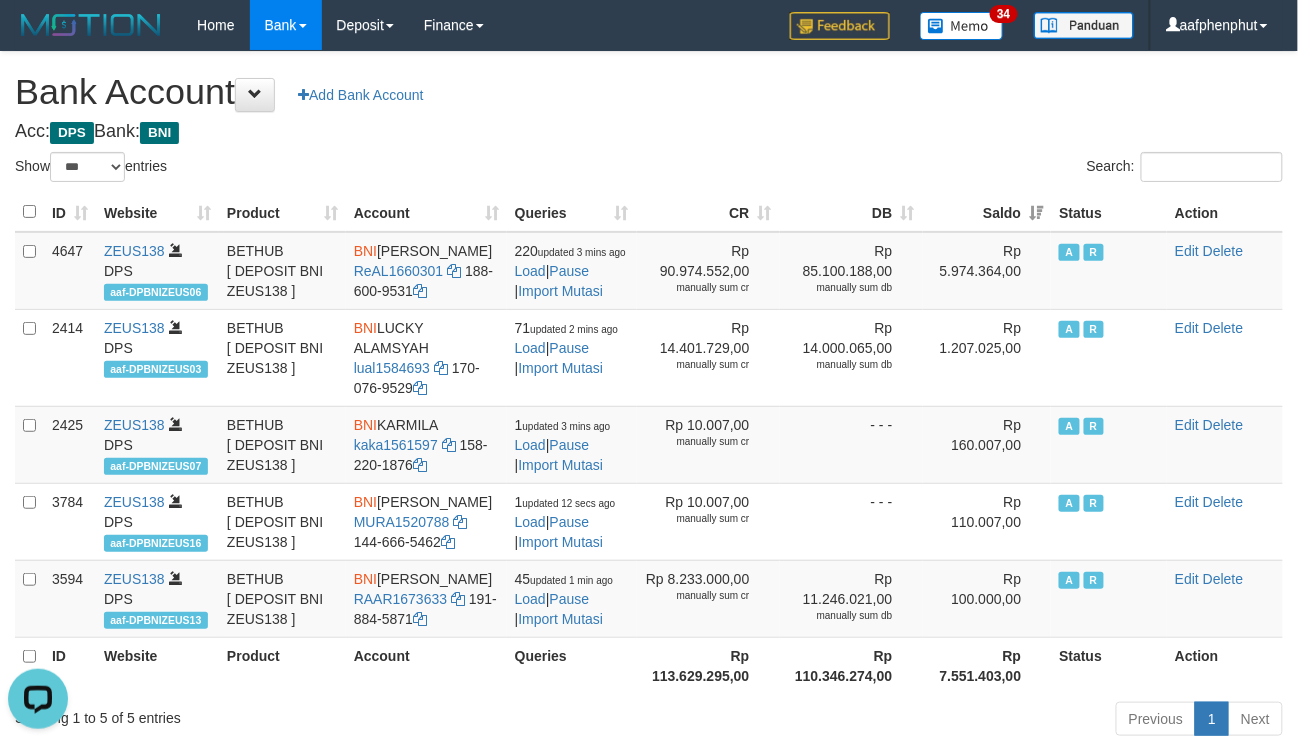 scroll, scrollTop: 0, scrollLeft: 0, axis: both 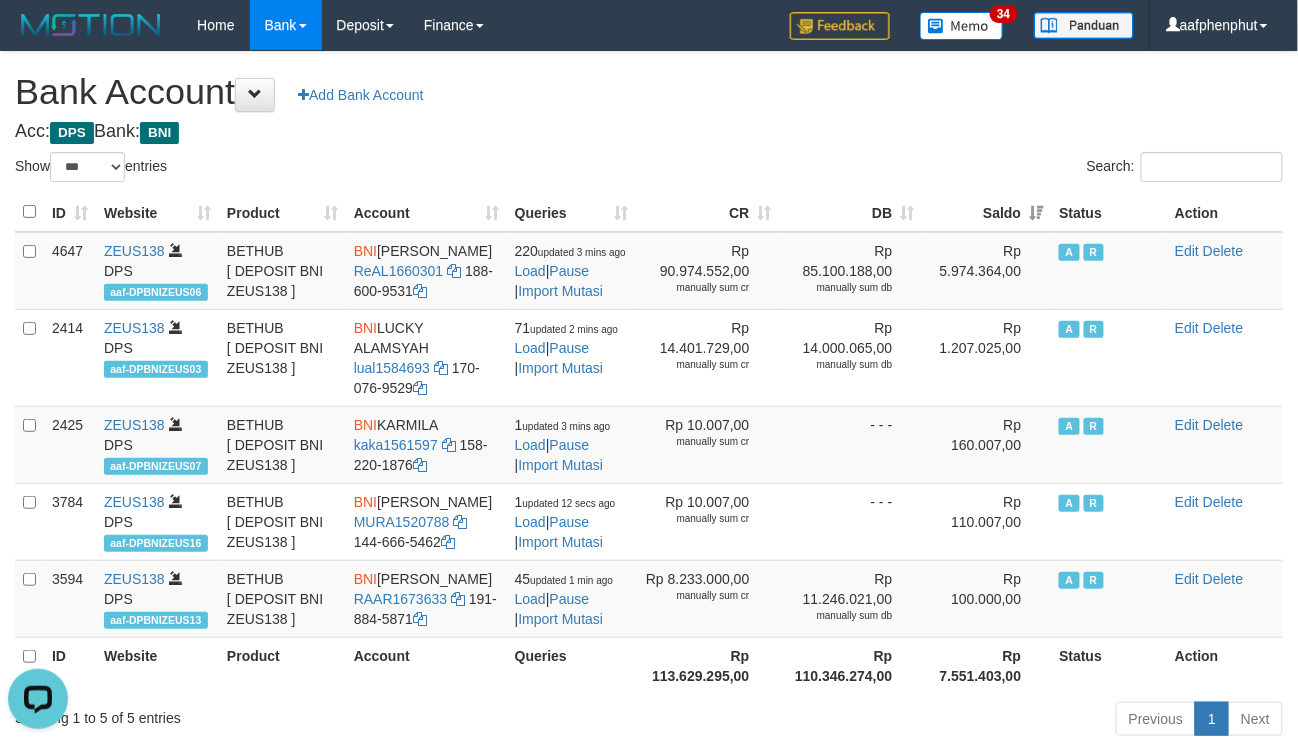 click on "**********" at bounding box center [649, 397] 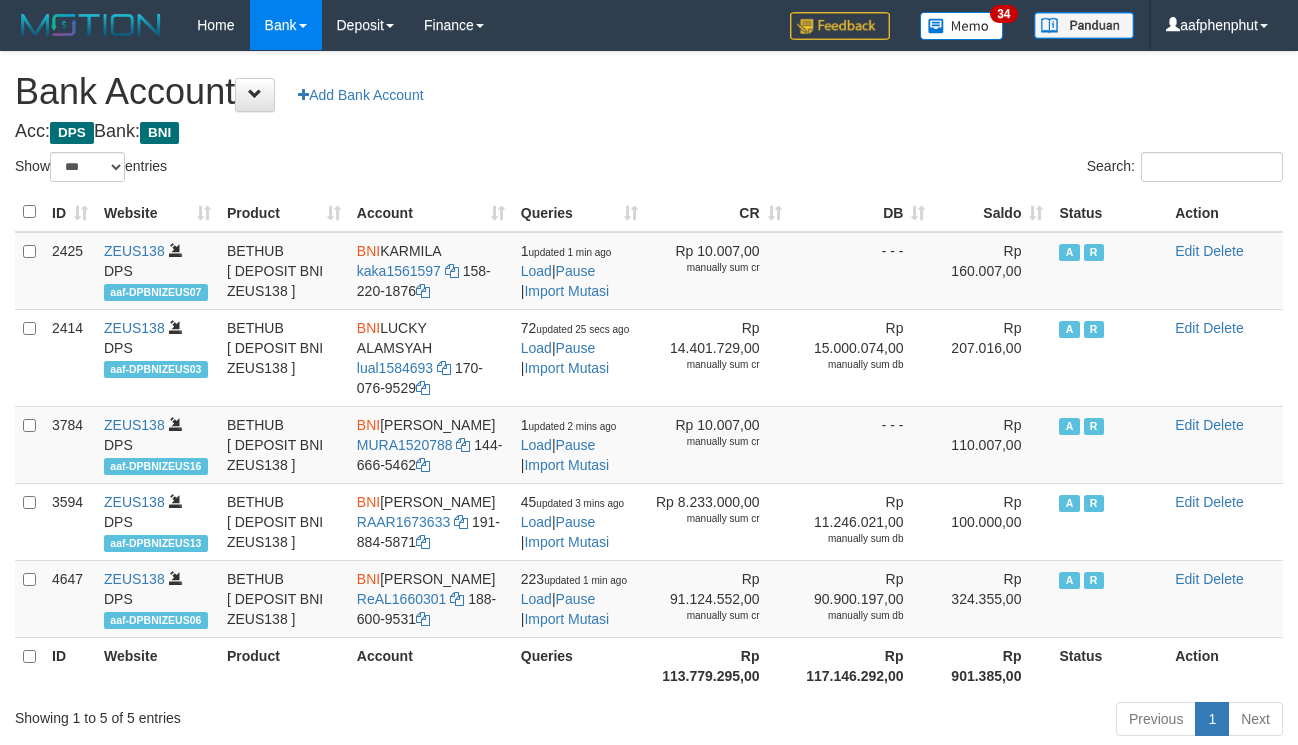 select on "***" 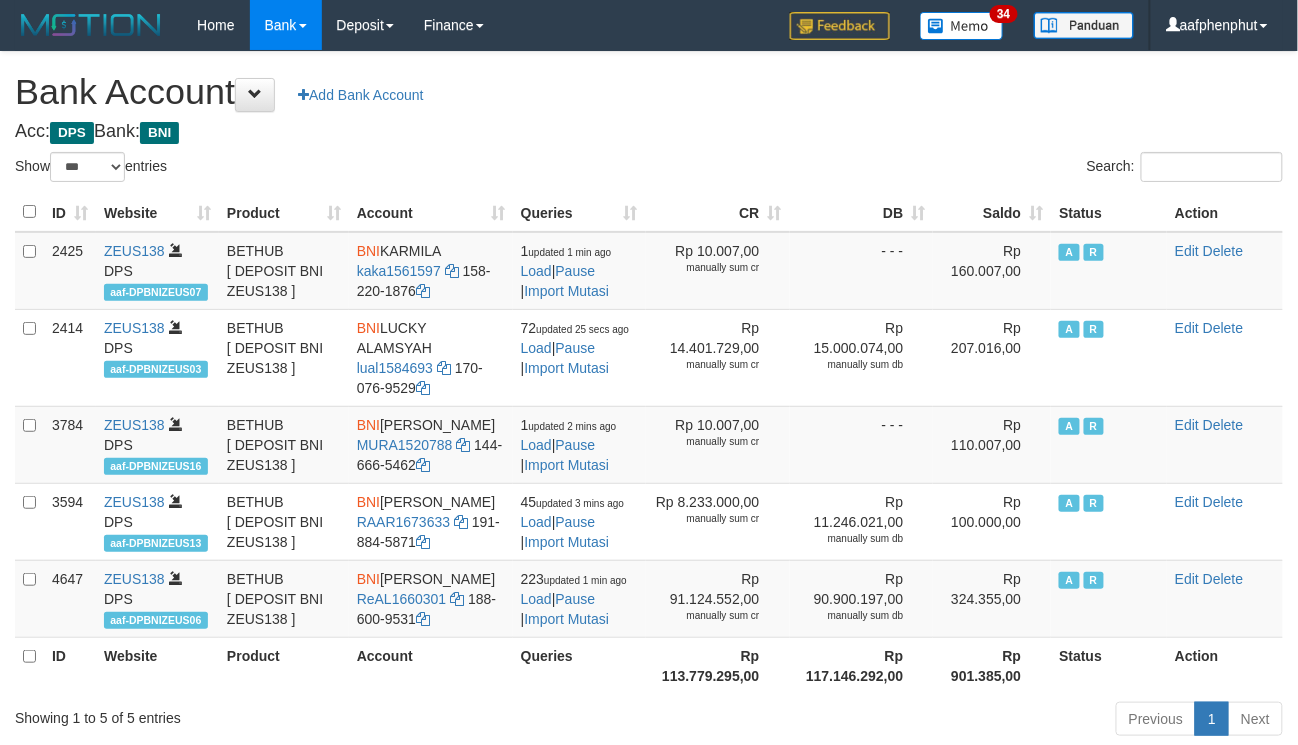 click on "Saldo" at bounding box center [992, 212] 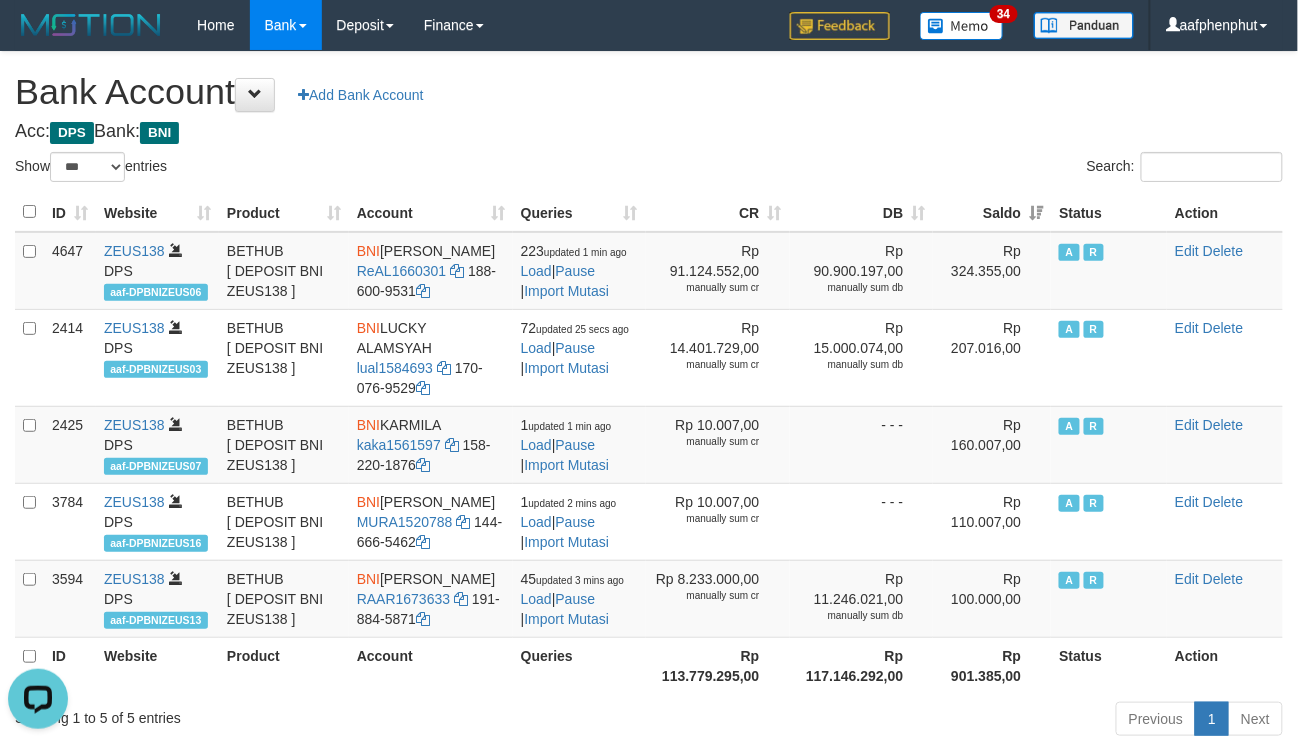 scroll, scrollTop: 0, scrollLeft: 0, axis: both 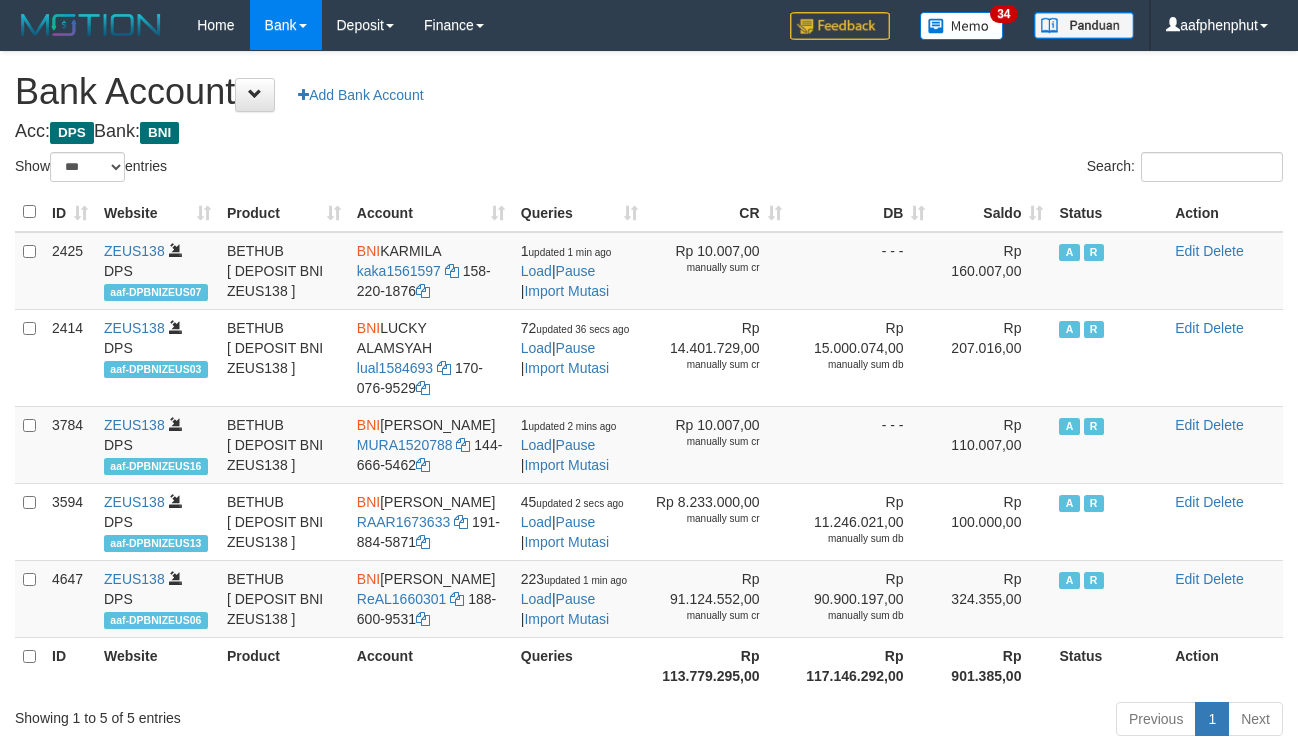 select on "***" 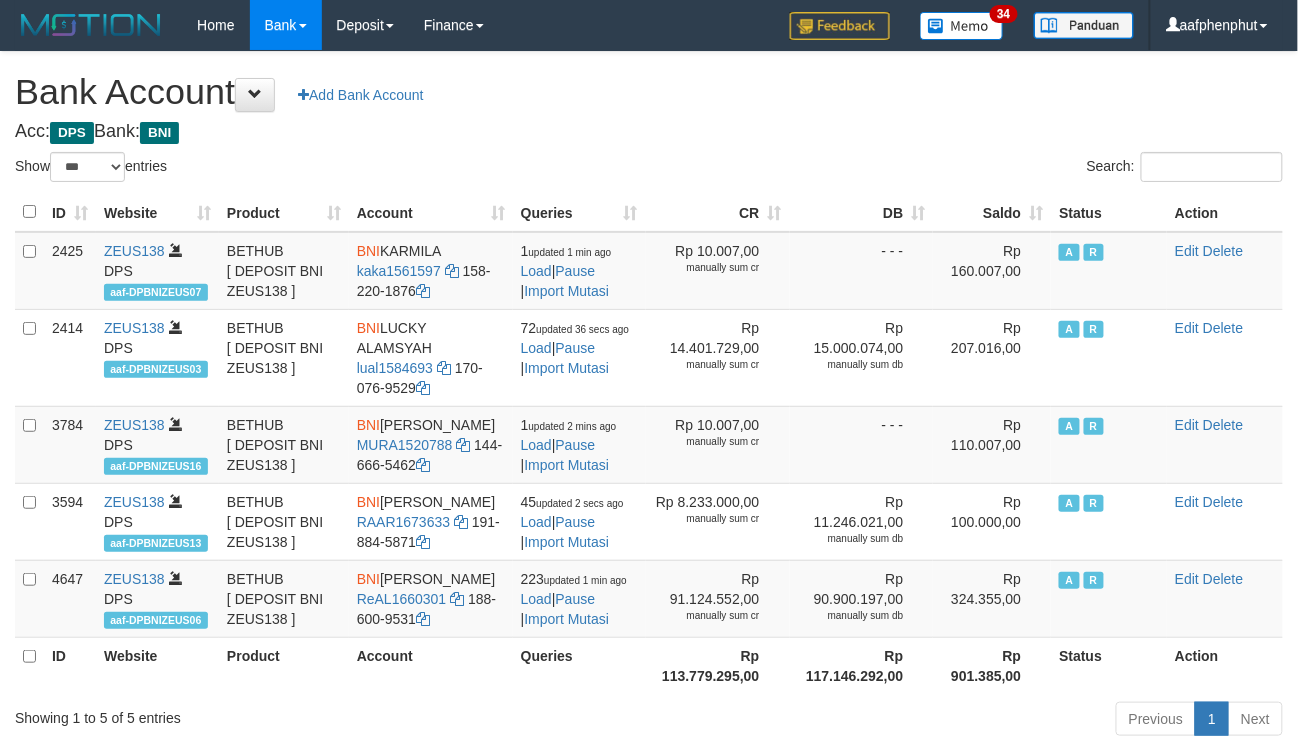 click on "Saldo" at bounding box center [992, 212] 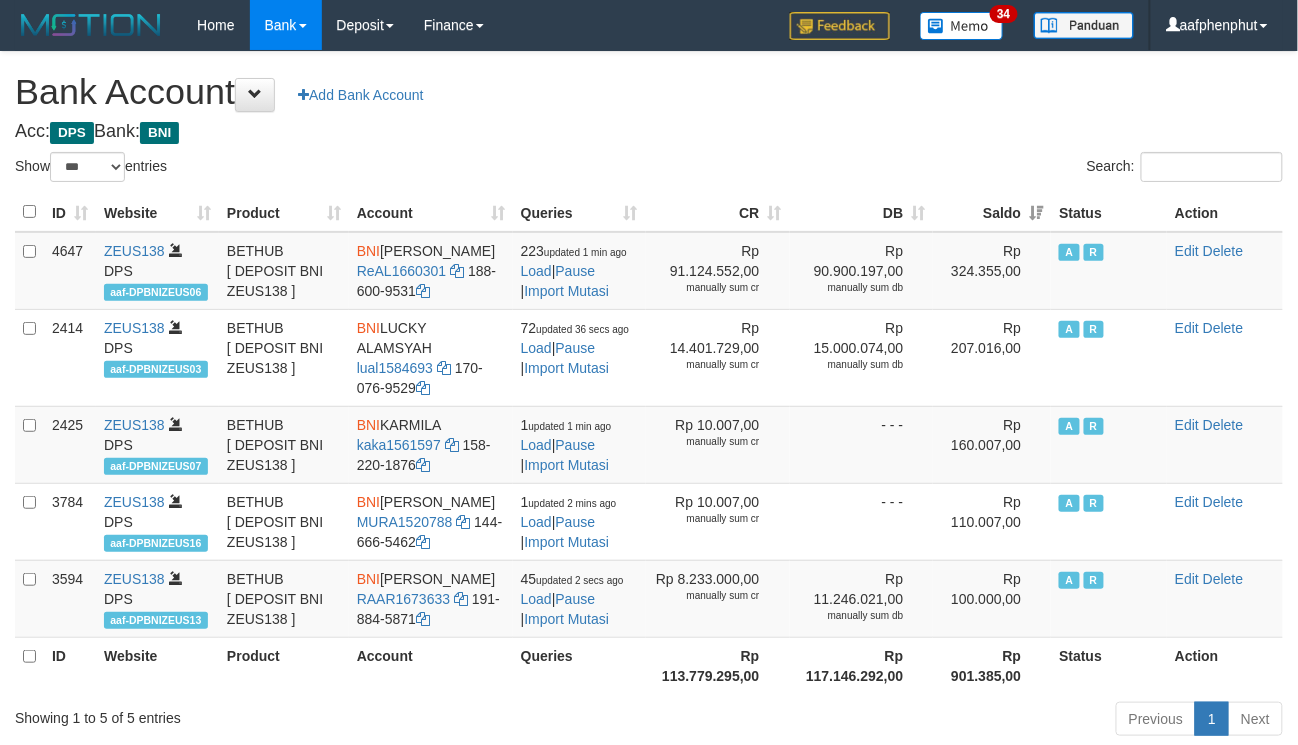 click on "Saldo" at bounding box center (992, 212) 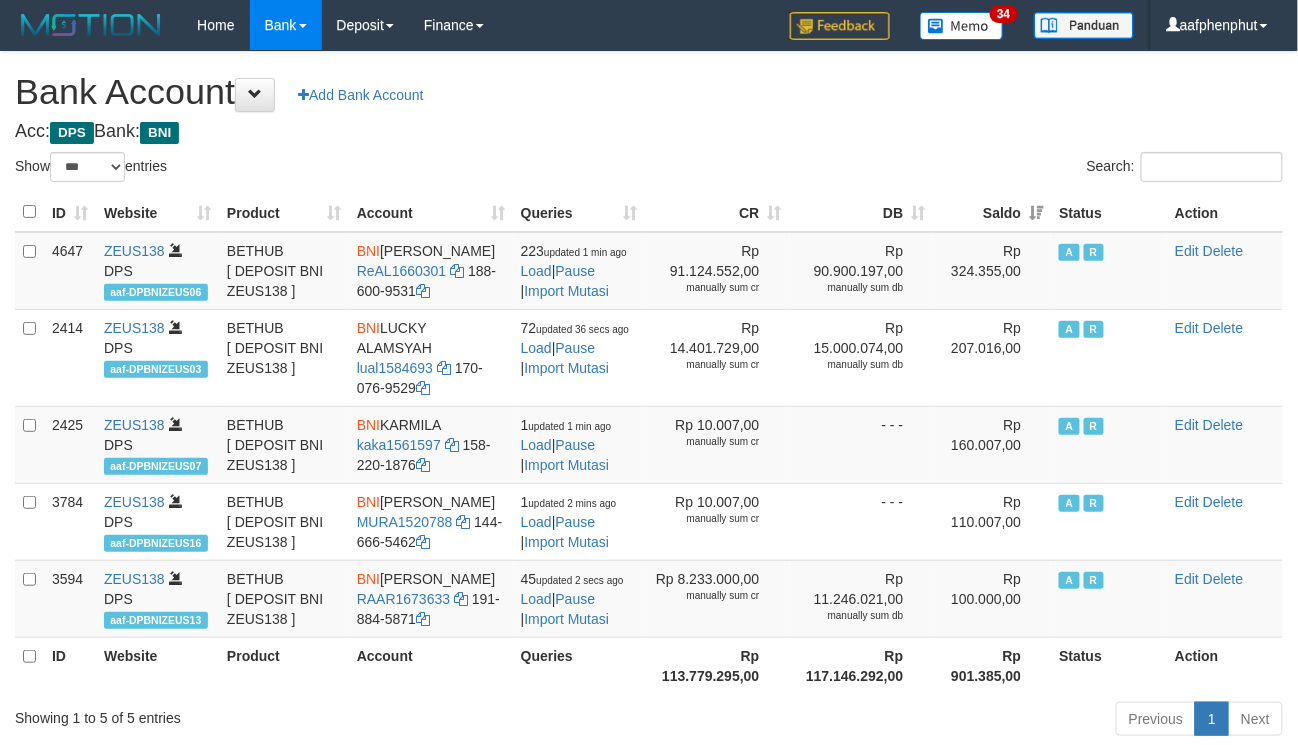 click on "Saldo" at bounding box center (992, 212) 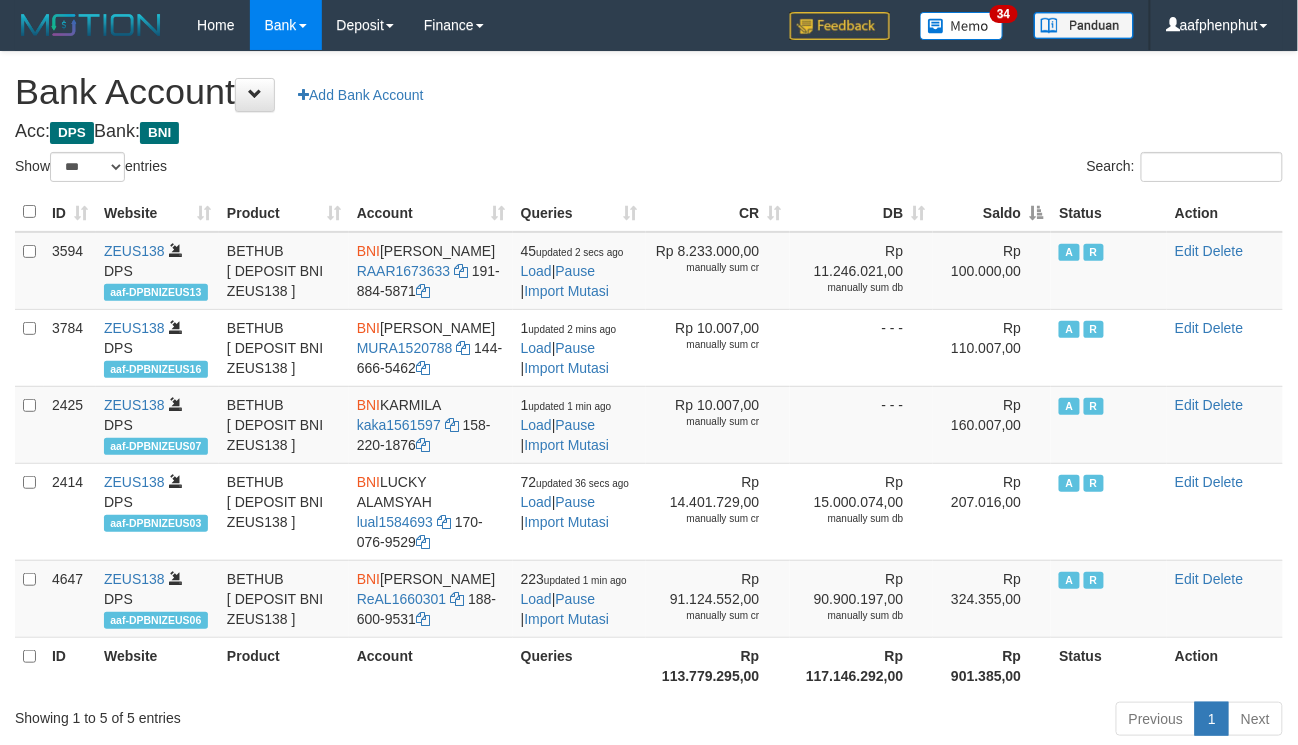 click on "Saldo" at bounding box center (992, 212) 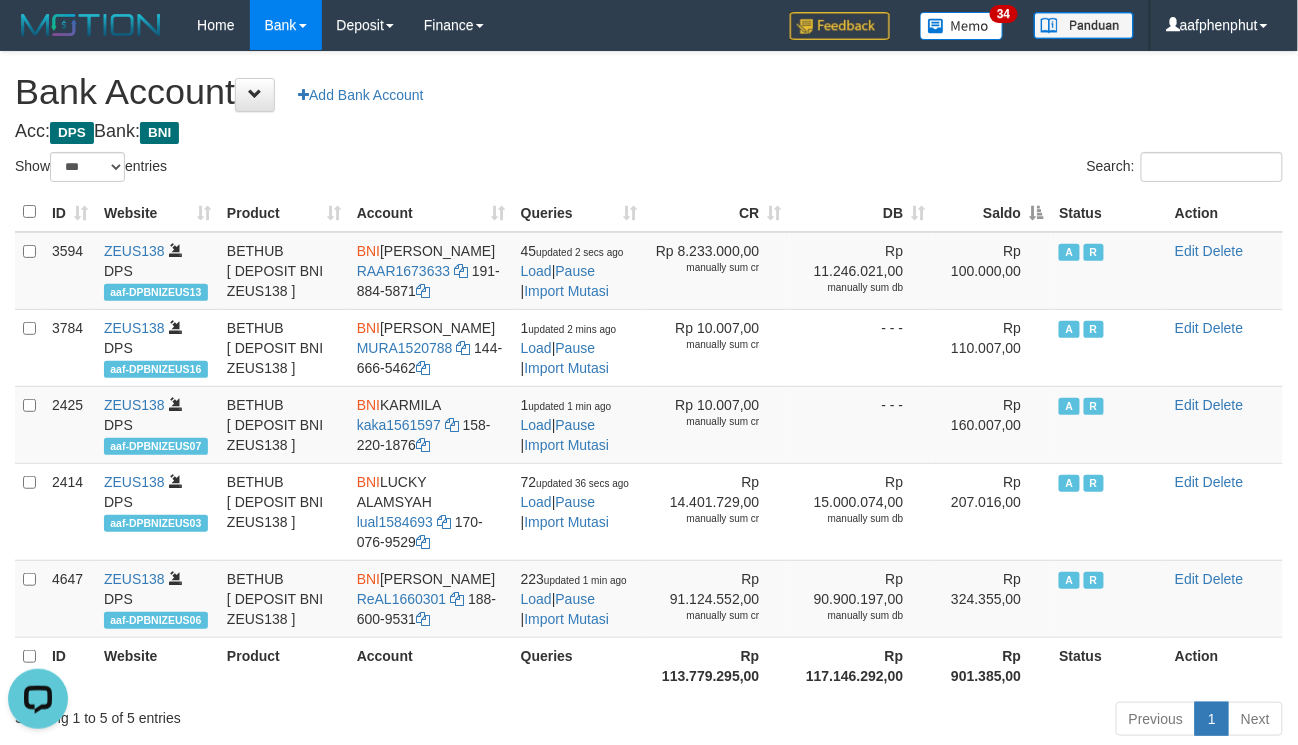 scroll, scrollTop: 0, scrollLeft: 0, axis: both 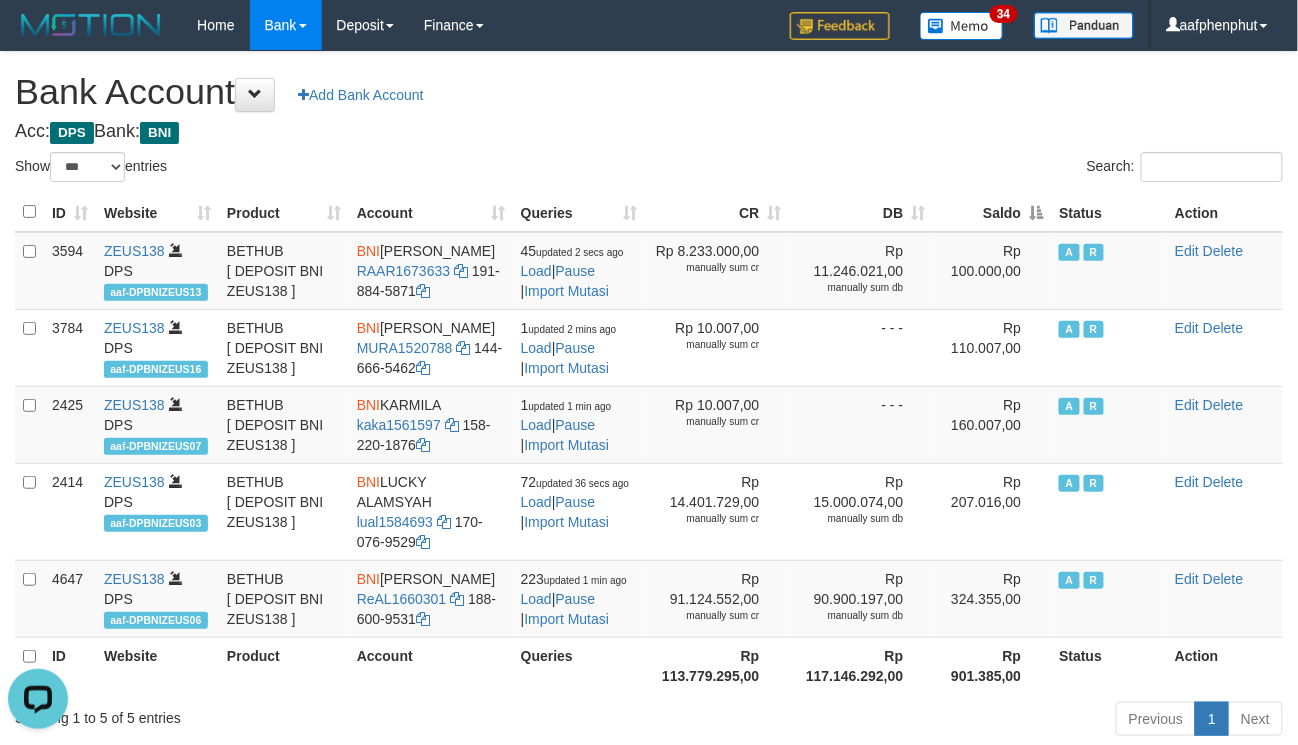 click on "**********" at bounding box center (649, 397) 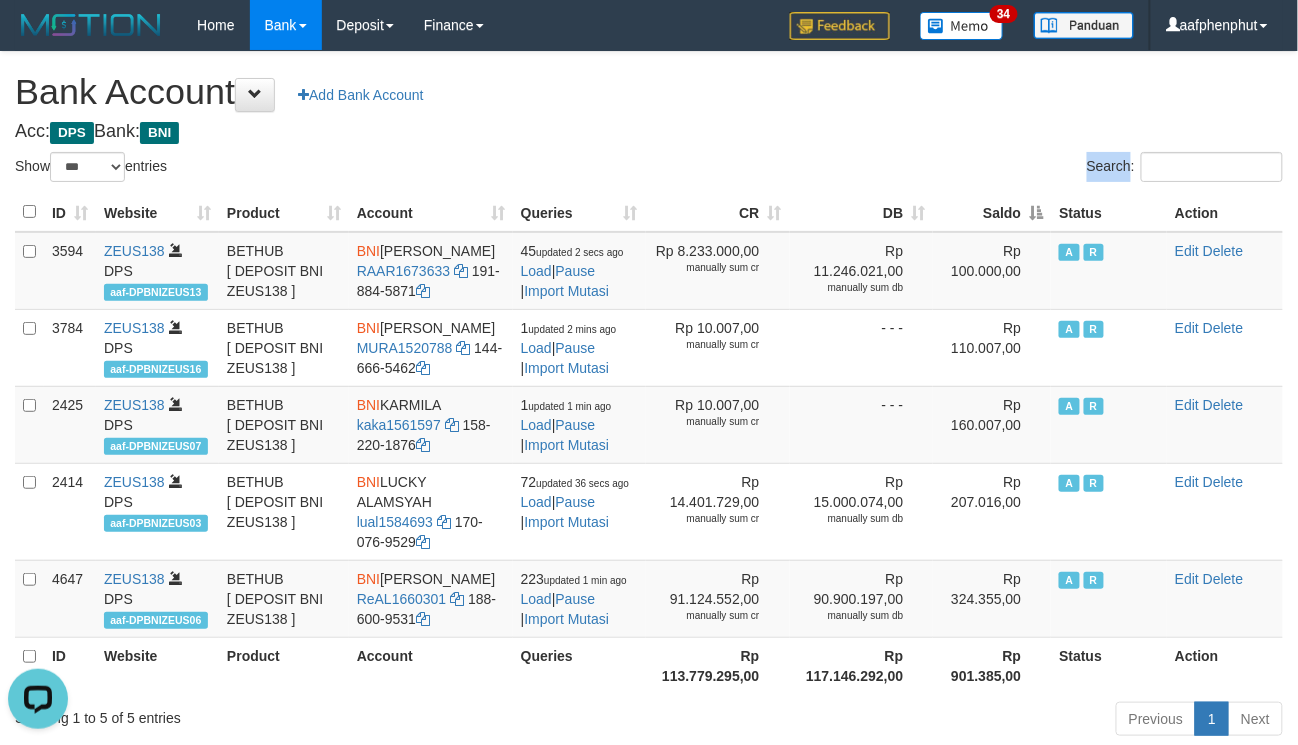 click on "**********" at bounding box center [649, 397] 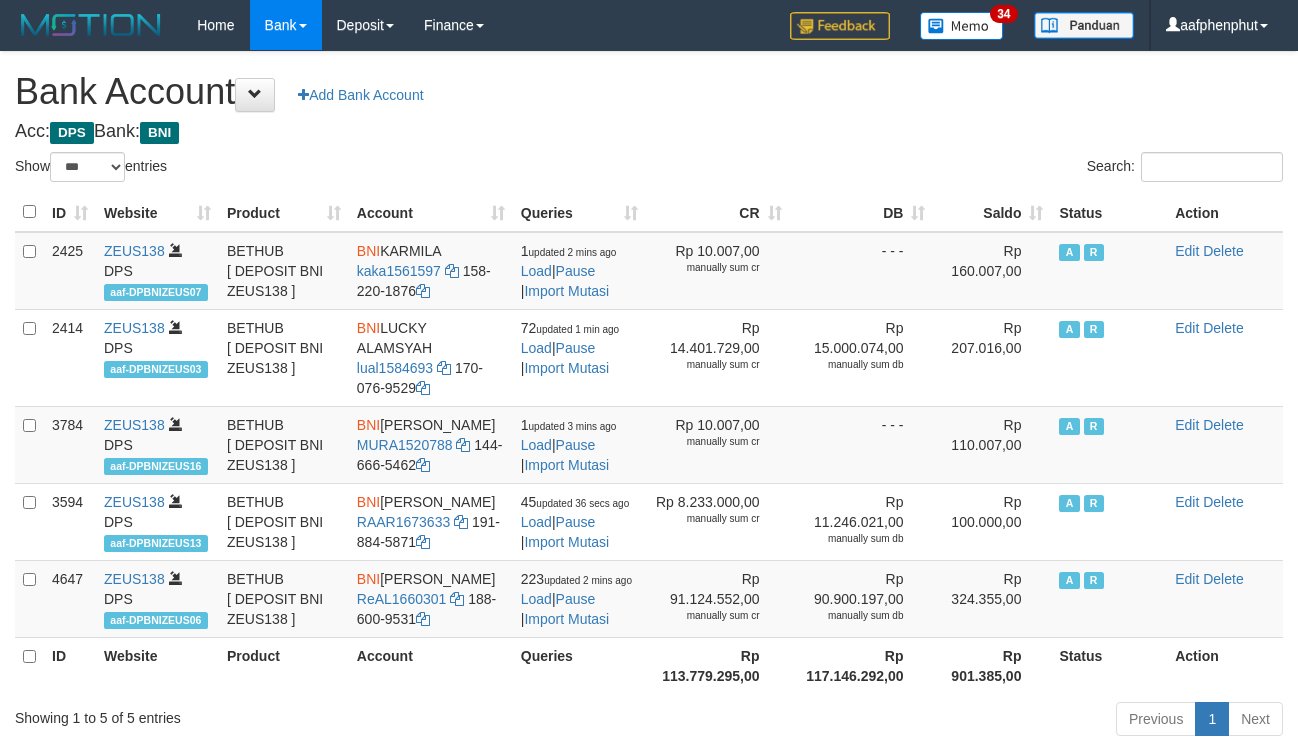 select on "***" 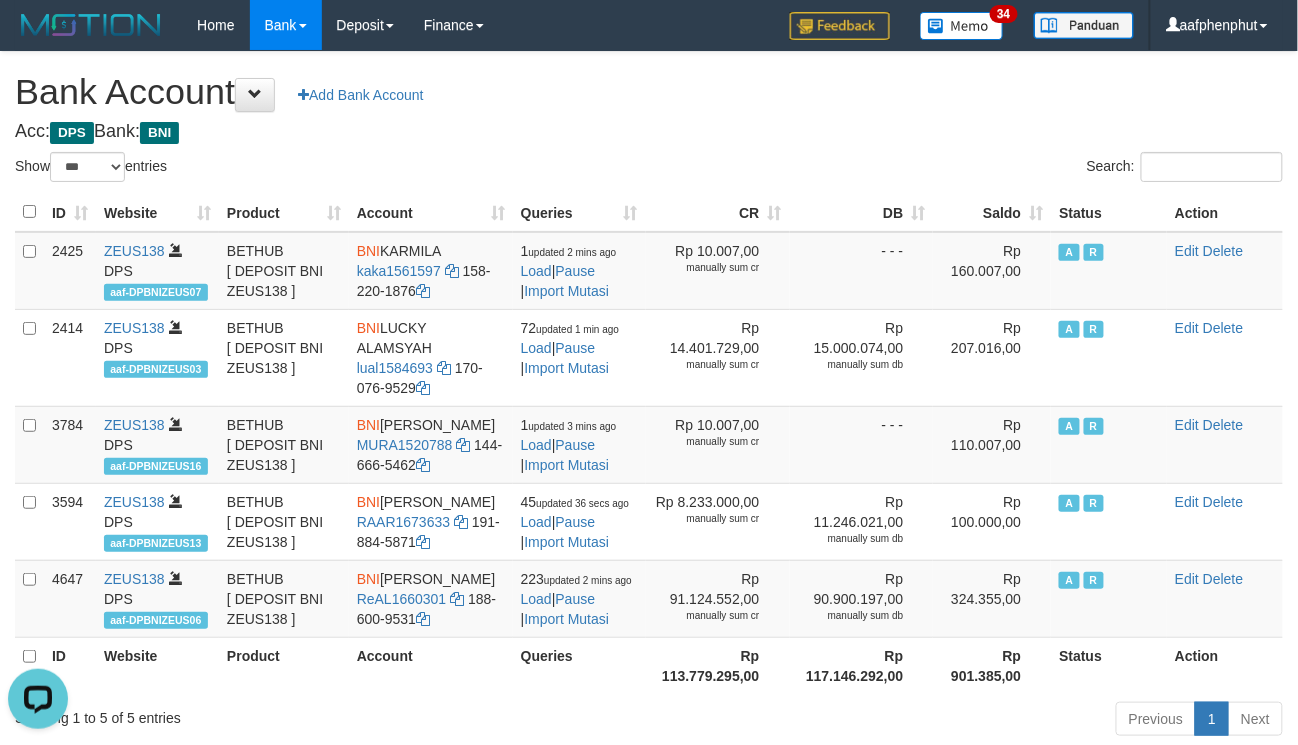 scroll, scrollTop: 0, scrollLeft: 0, axis: both 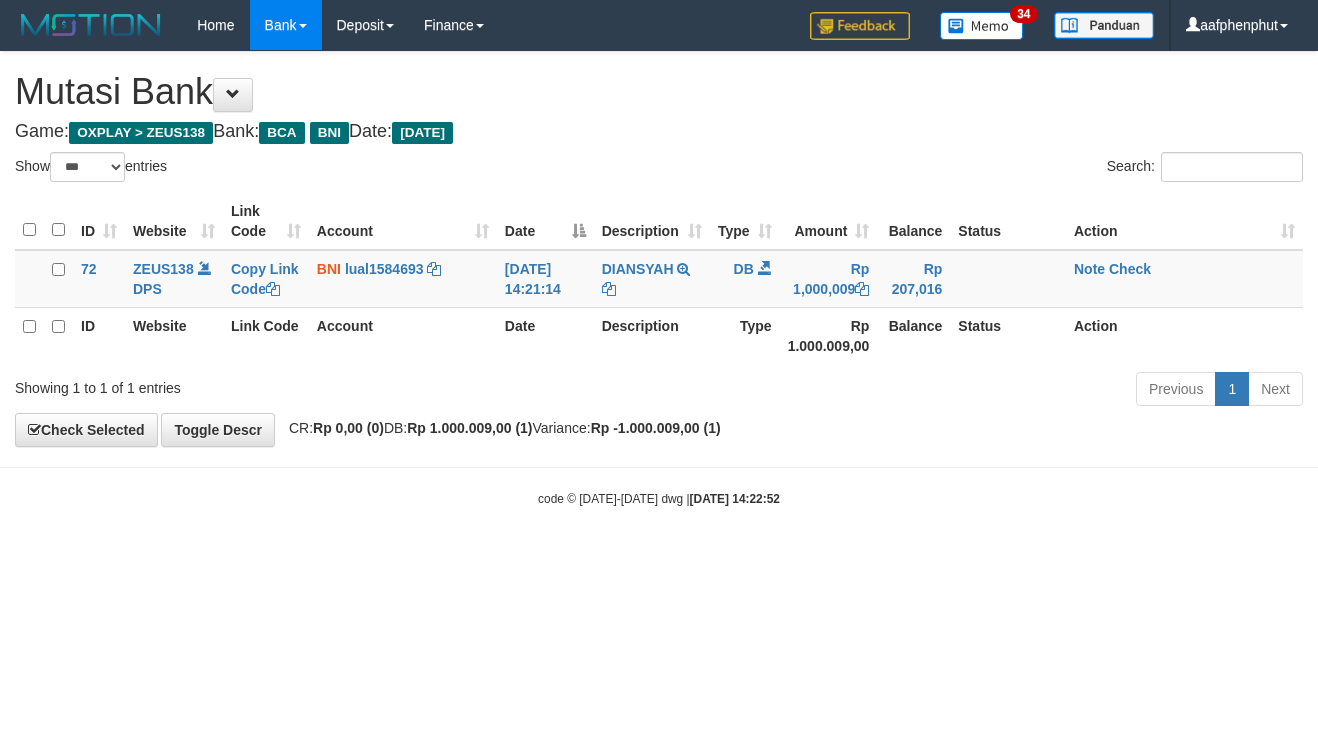 select on "***" 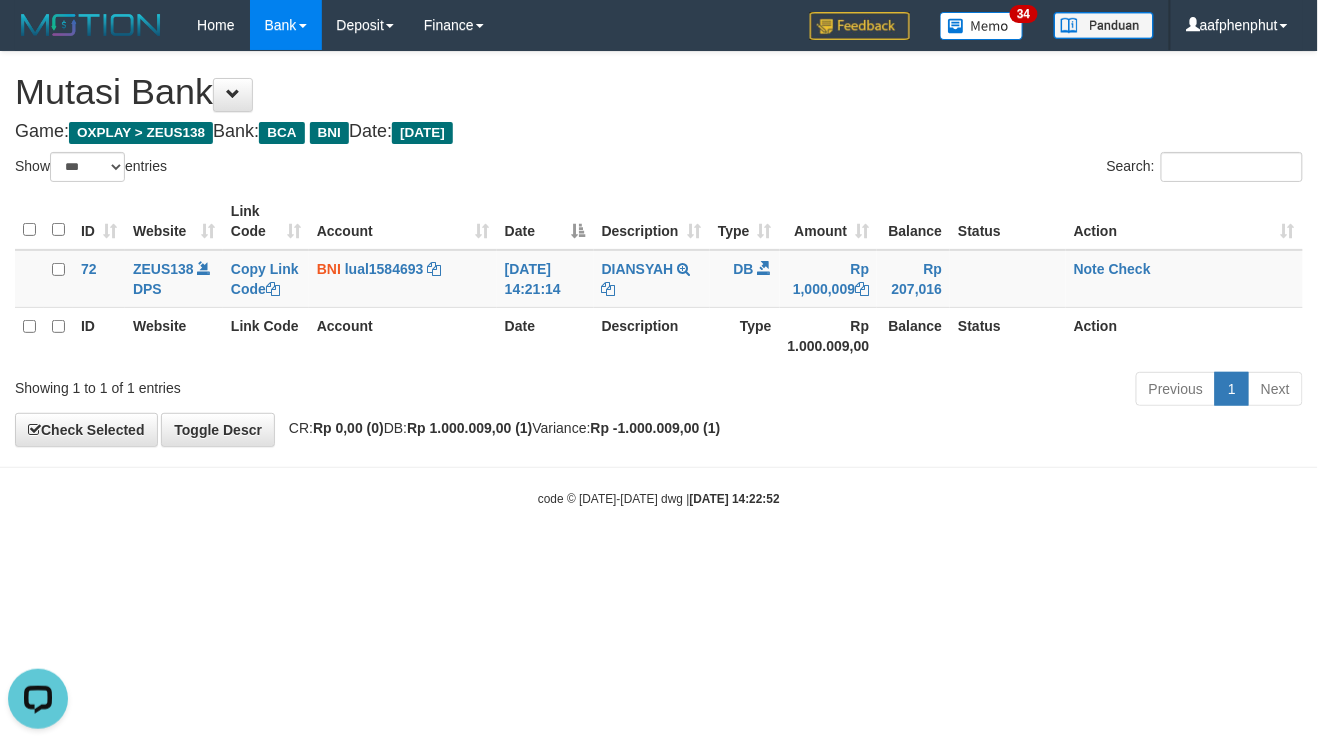 scroll, scrollTop: 0, scrollLeft: 0, axis: both 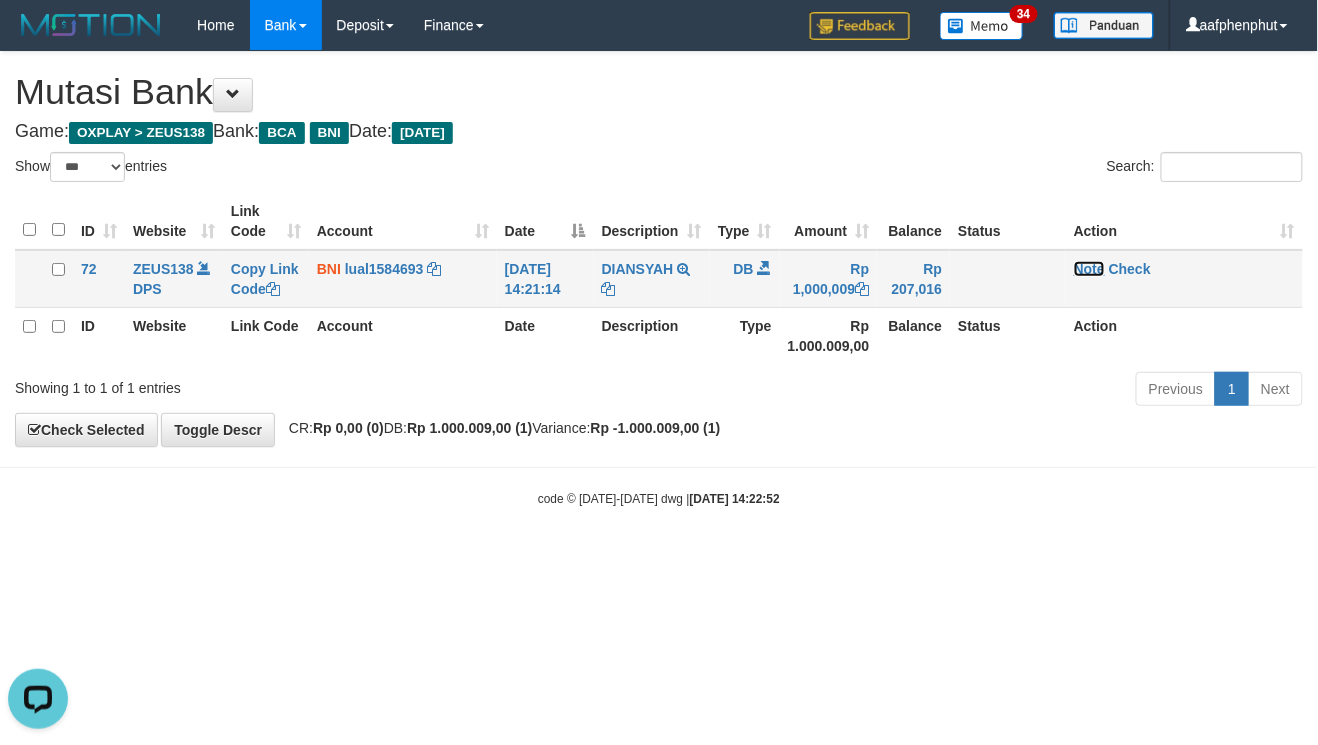 drag, startPoint x: 1096, startPoint y: 262, endPoint x: 1017, endPoint y: 304, distance: 89.470665 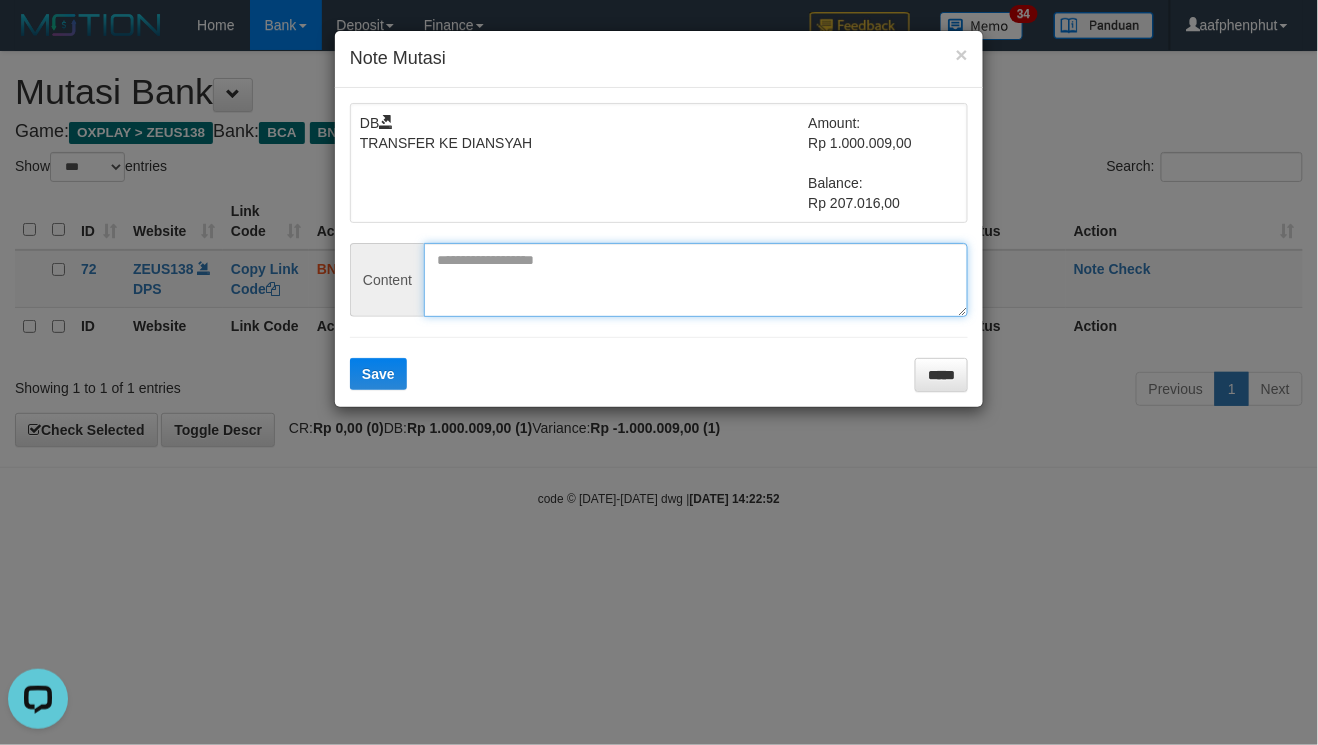 click at bounding box center [696, 280] 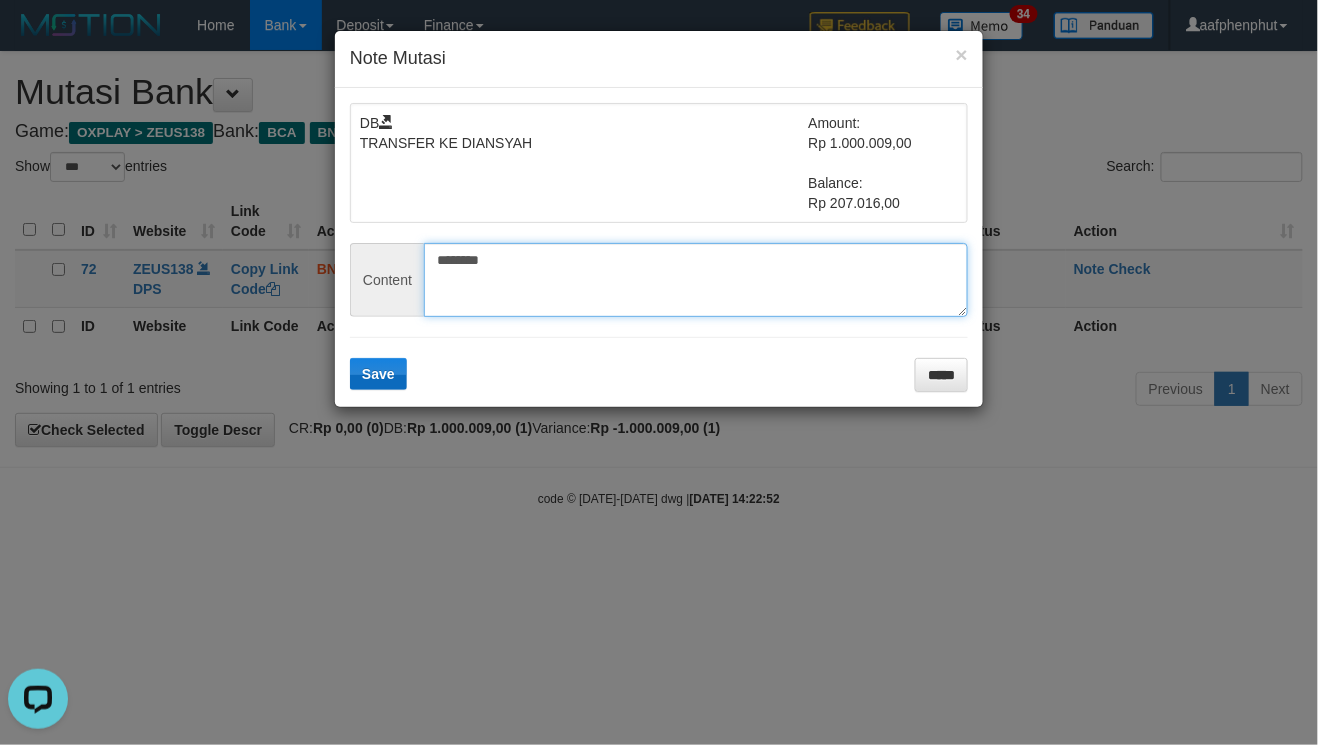 type on "********" 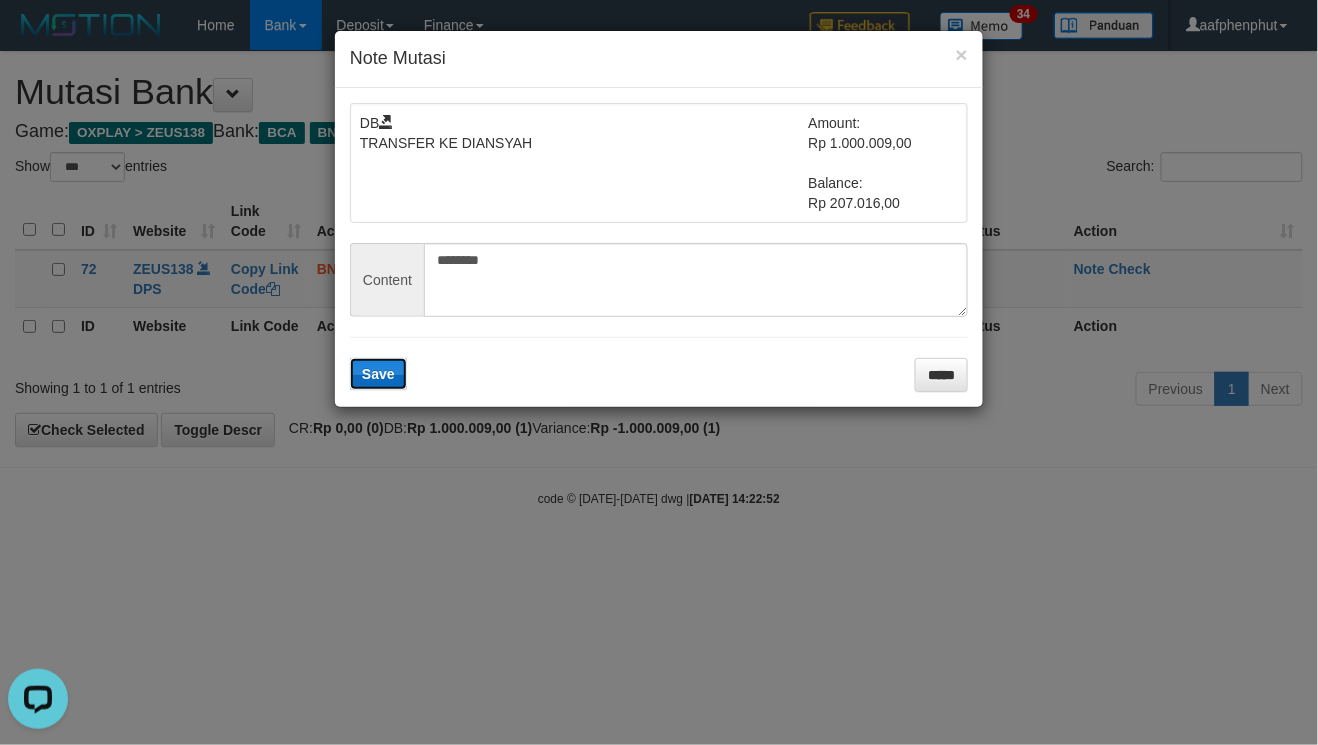 click on "Save" at bounding box center [378, 374] 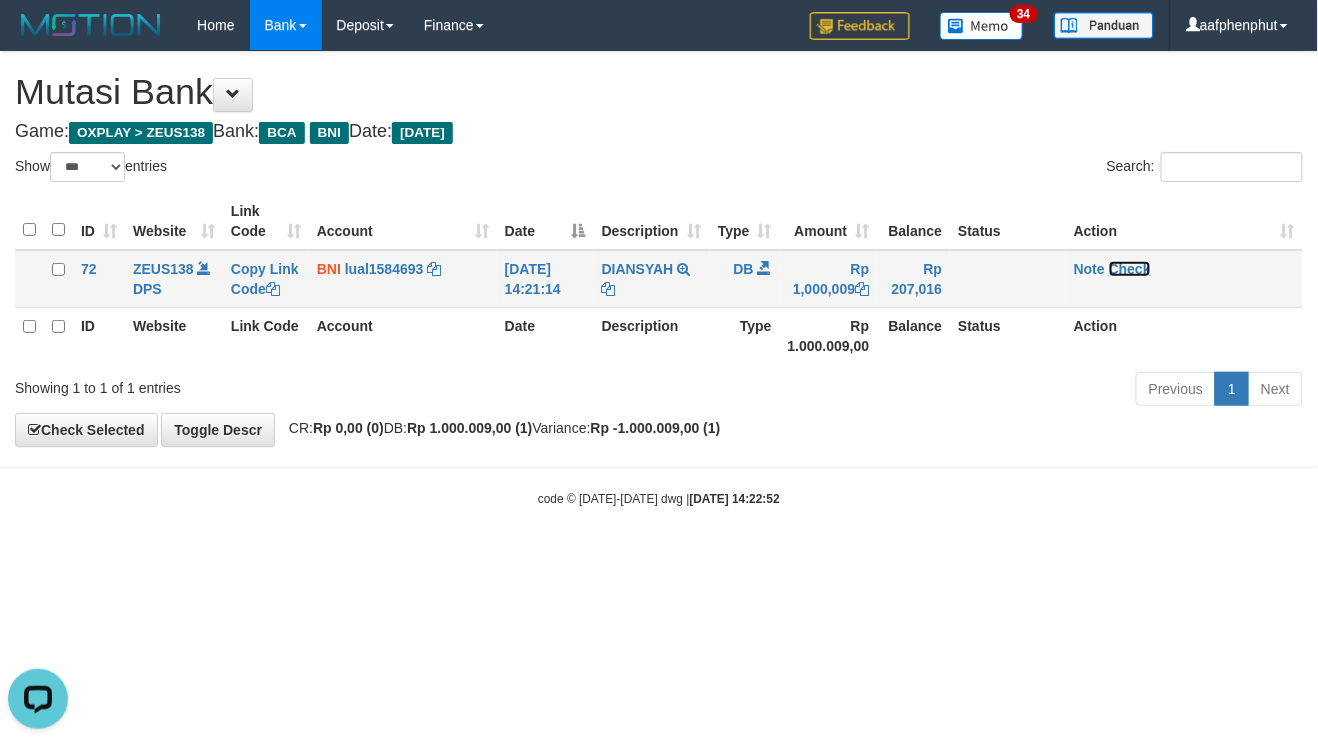 click on "Check" at bounding box center [1130, 269] 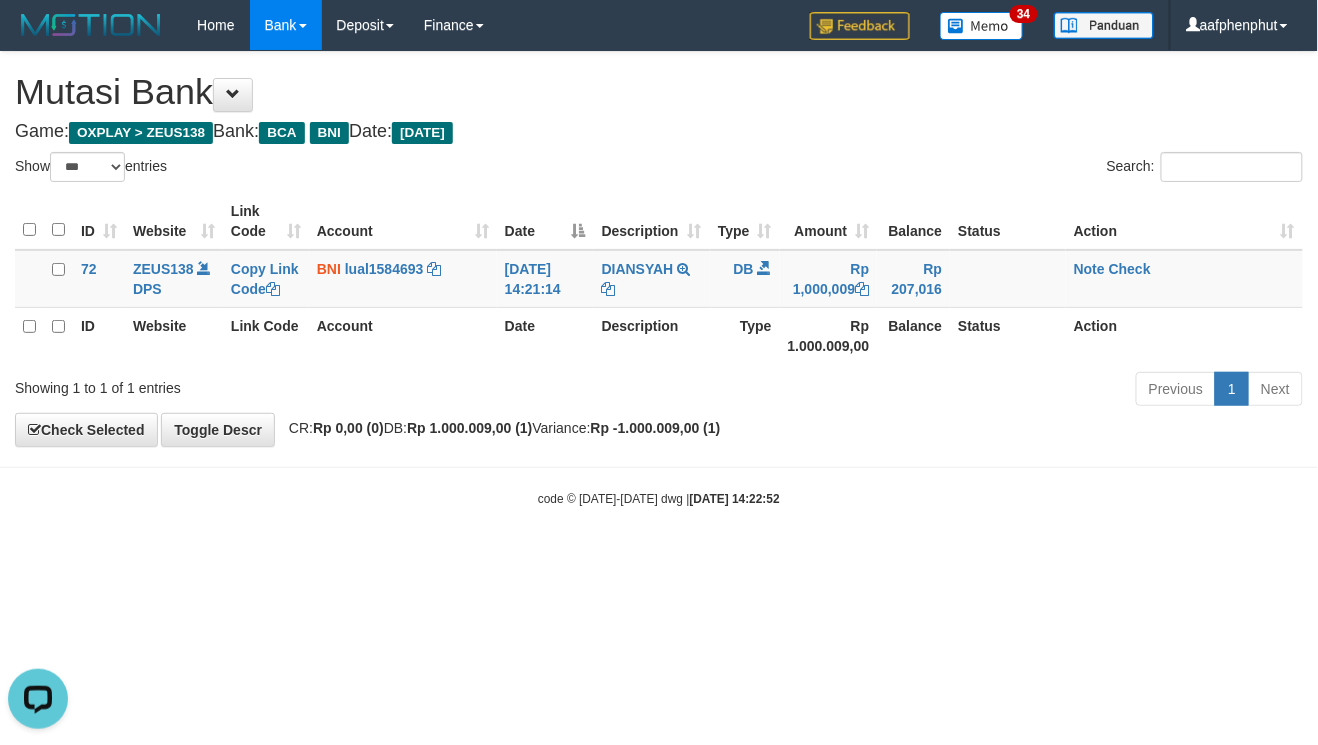 drag, startPoint x: 941, startPoint y: 494, endPoint x: 921, endPoint y: 497, distance: 20.22375 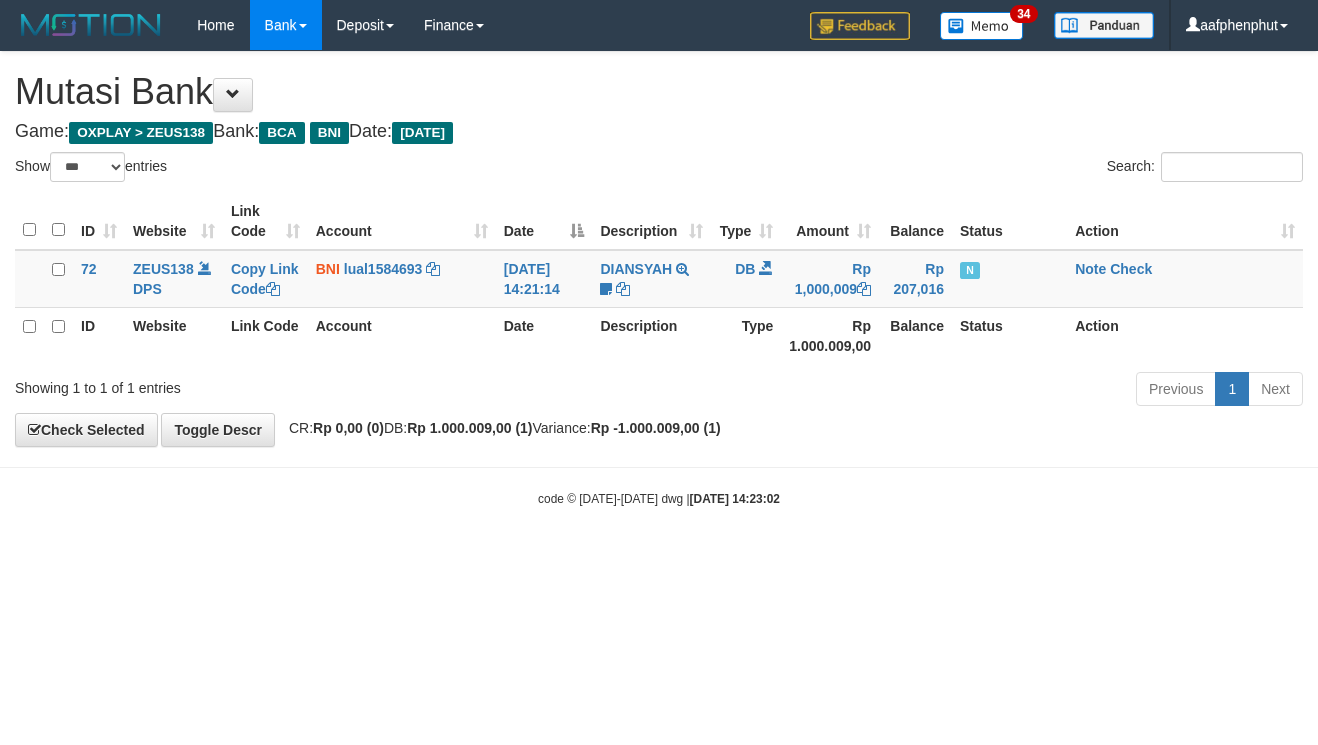 select on "***" 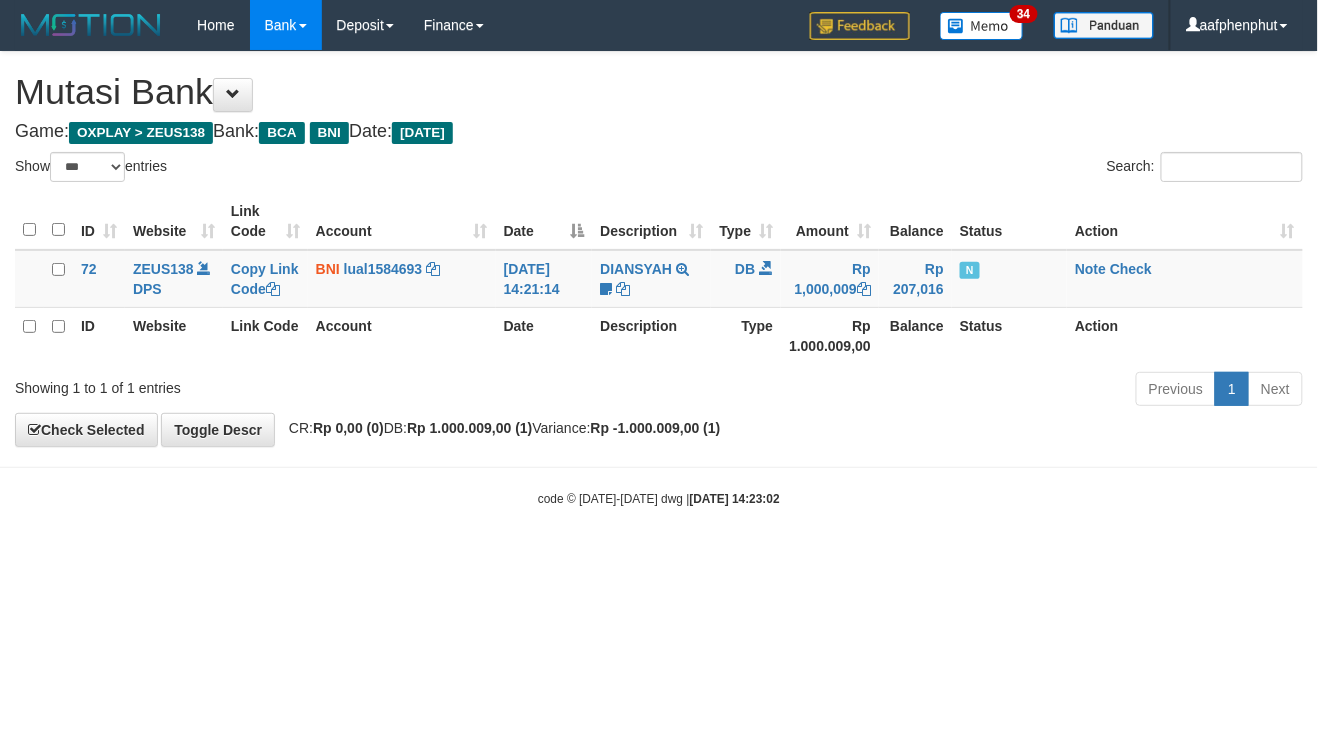 drag, startPoint x: 914, startPoint y: 446, endPoint x: 914, endPoint y: 457, distance: 11 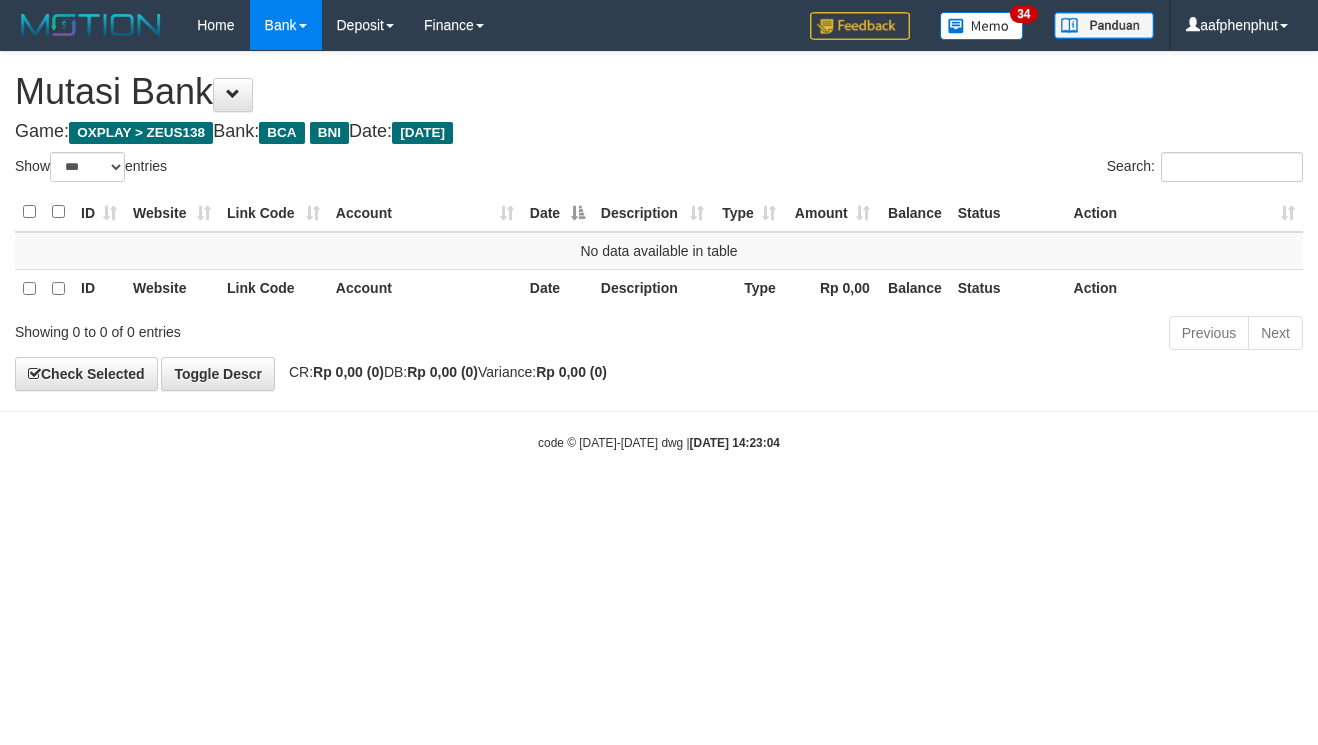 select on "***" 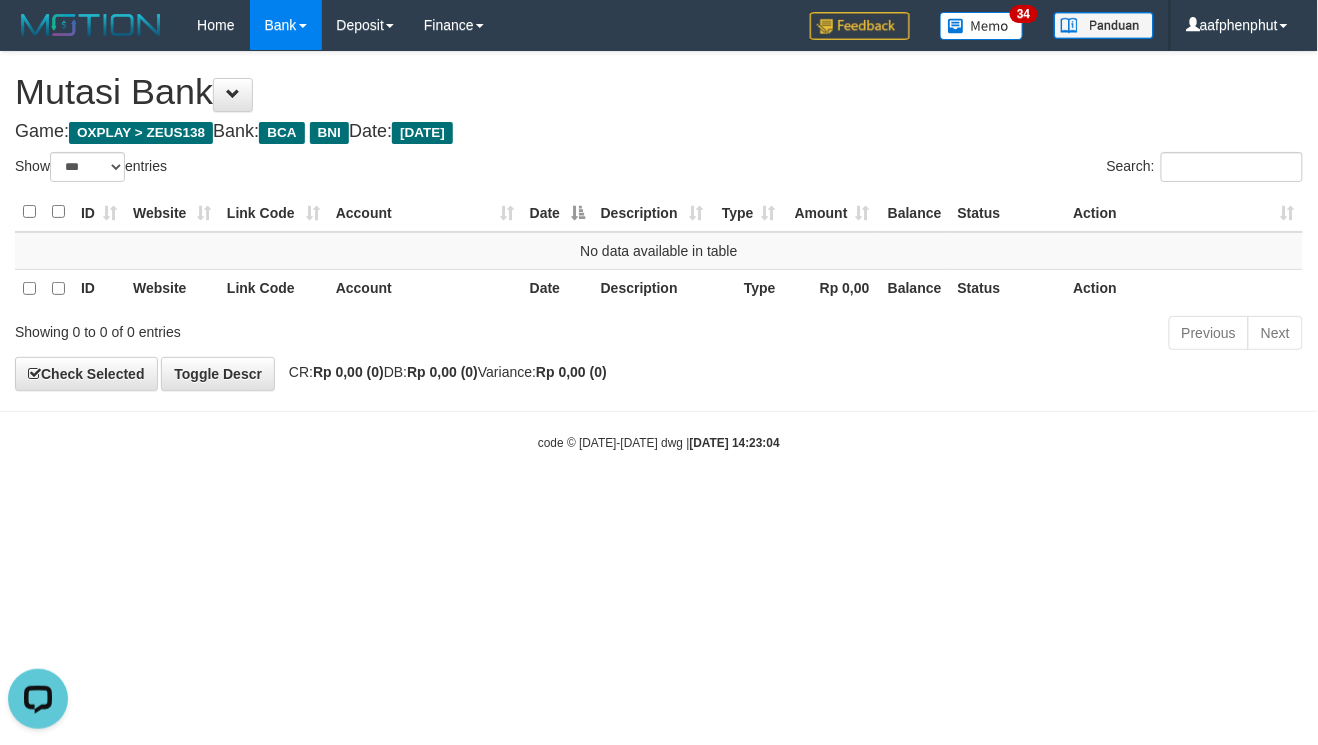 scroll, scrollTop: 0, scrollLeft: 0, axis: both 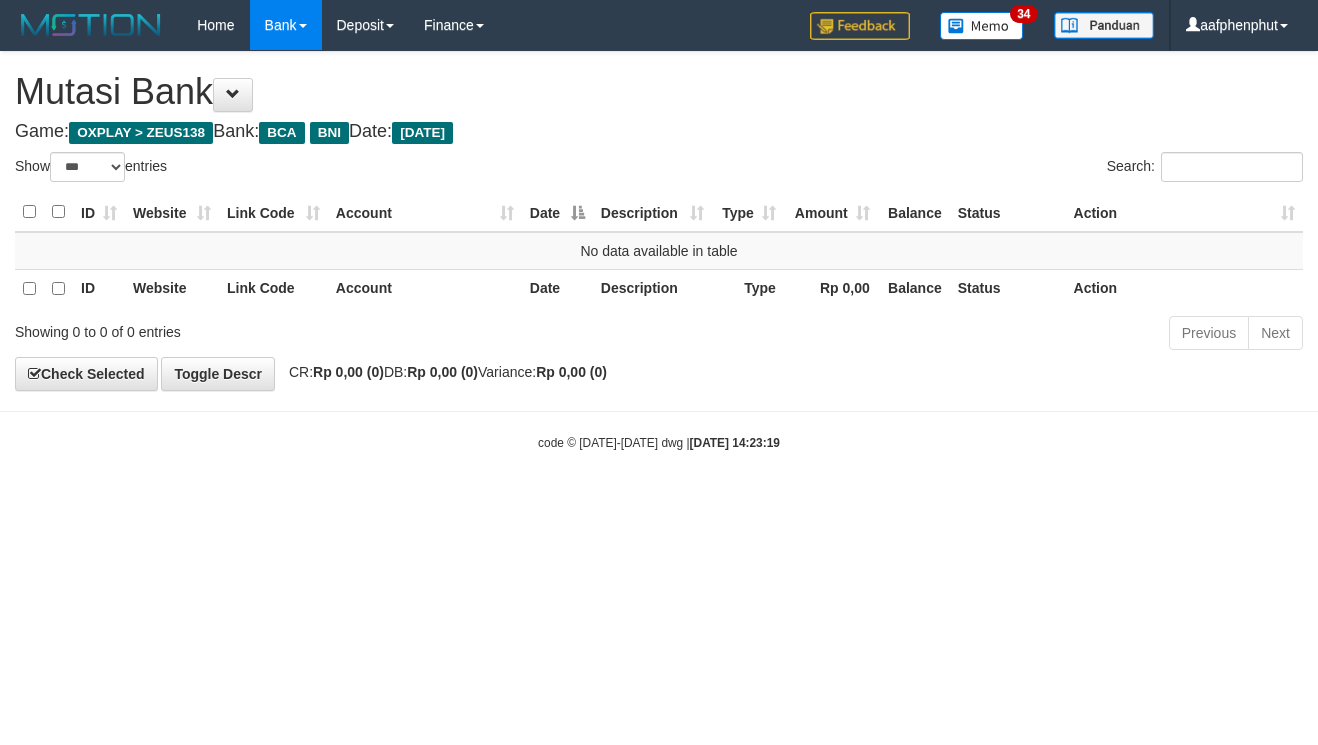 select on "***" 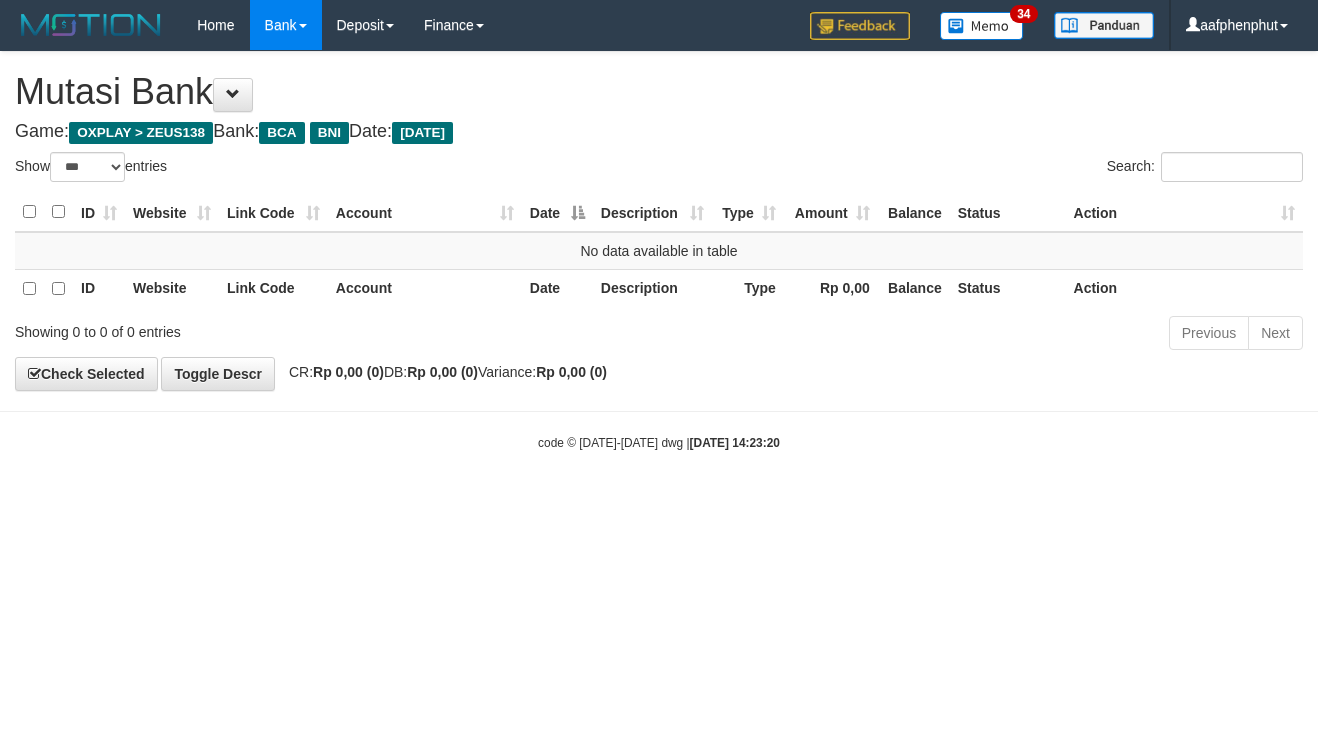 select on "***" 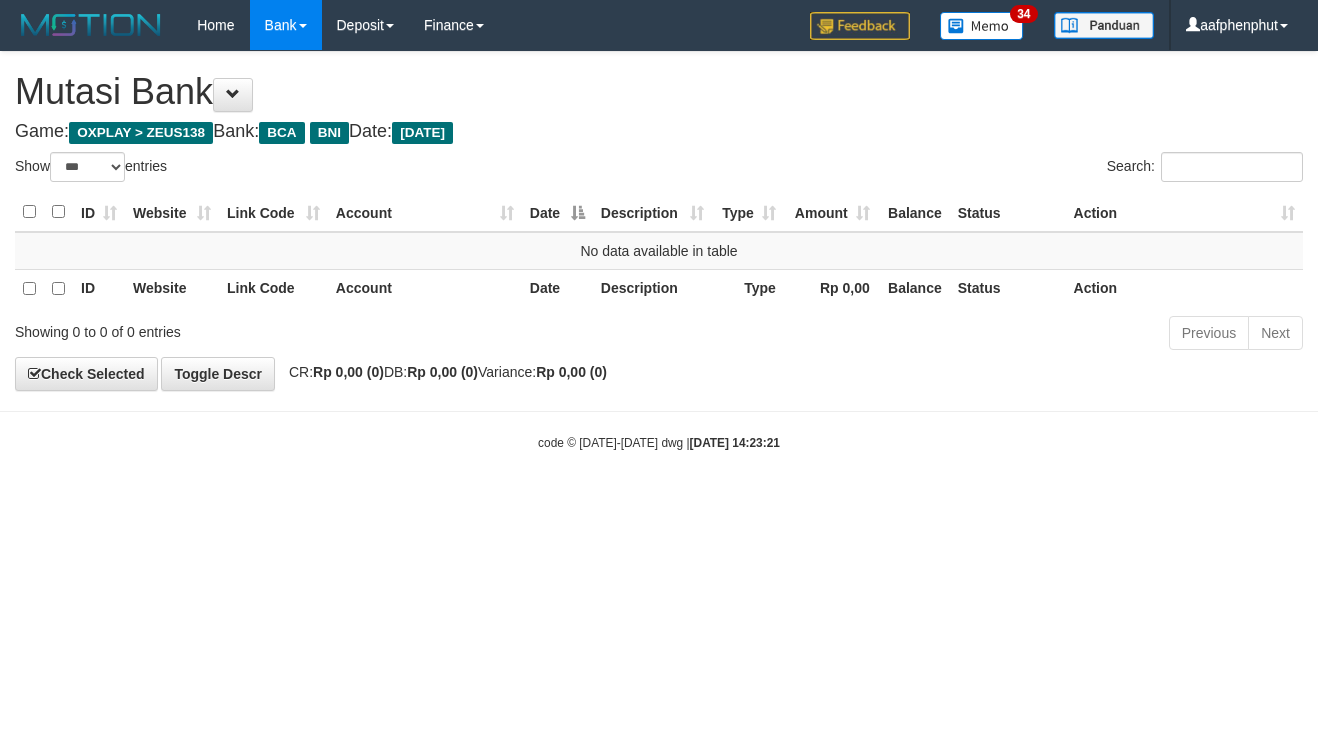 select on "***" 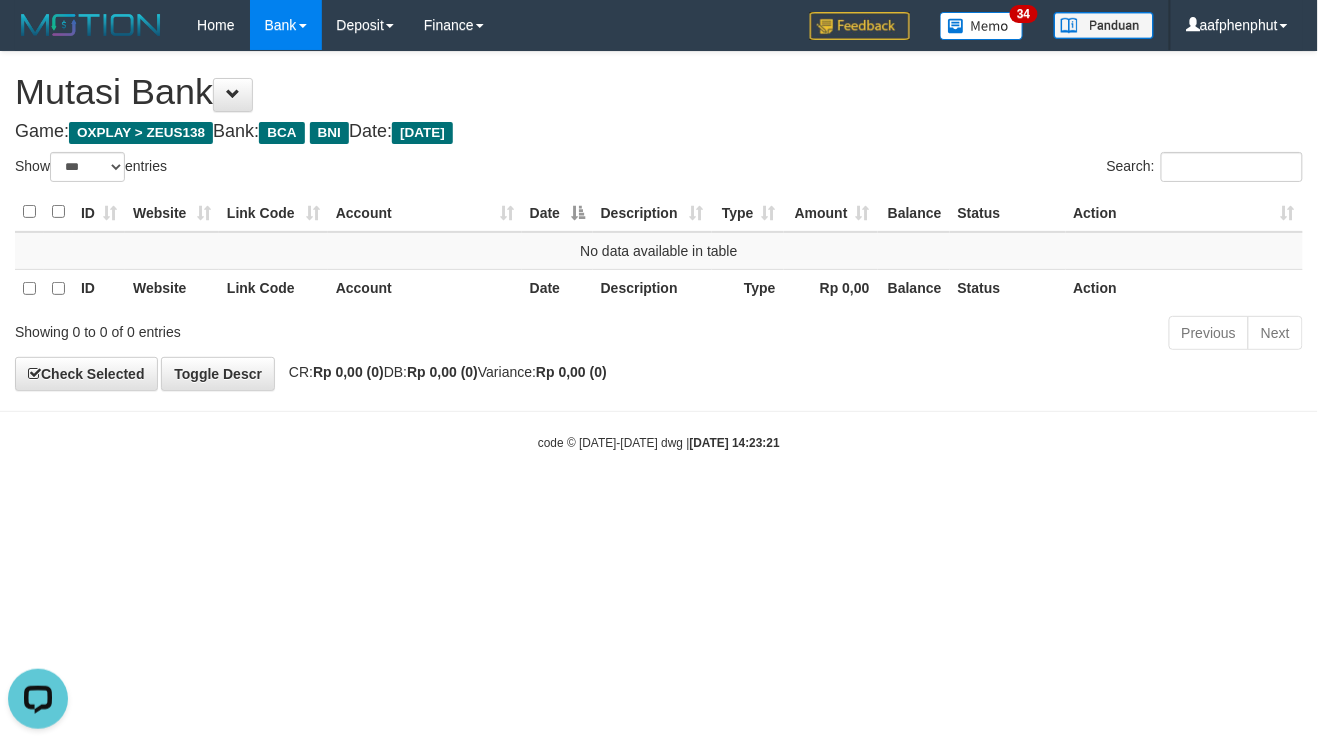 scroll, scrollTop: 0, scrollLeft: 0, axis: both 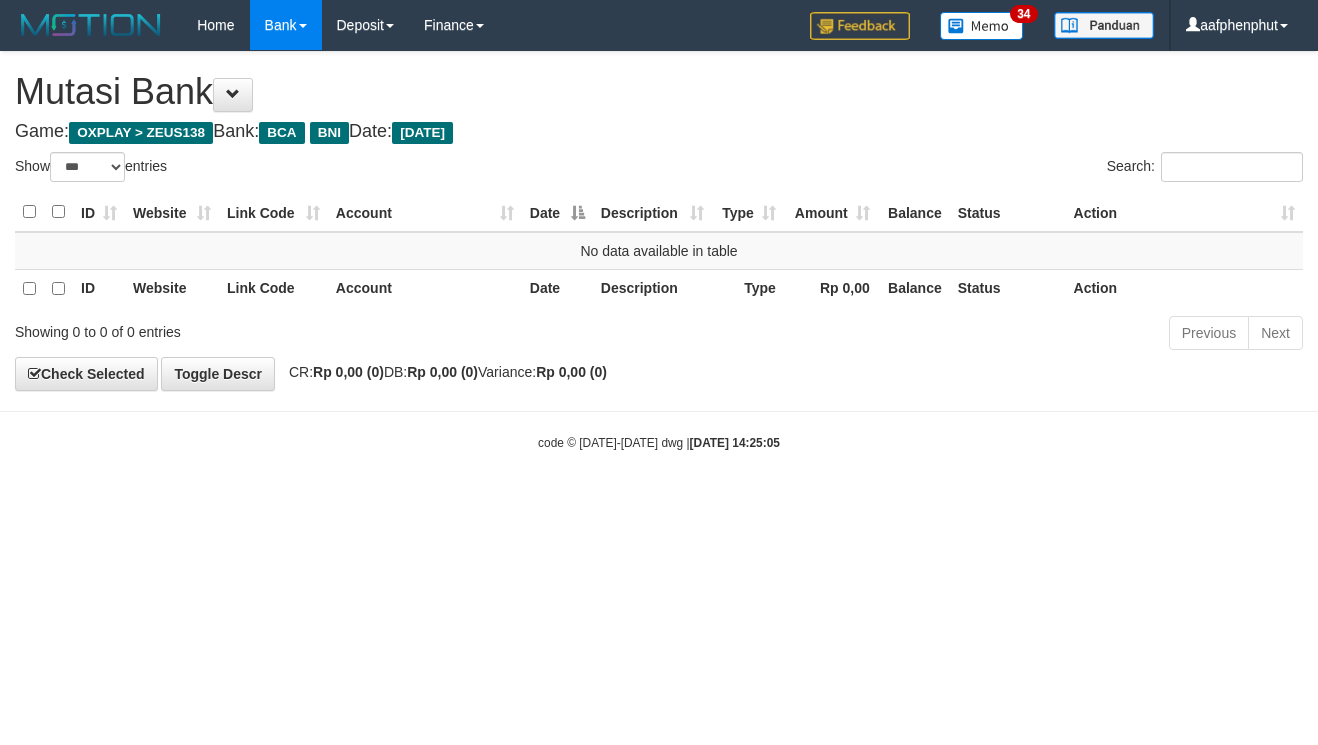 select on "***" 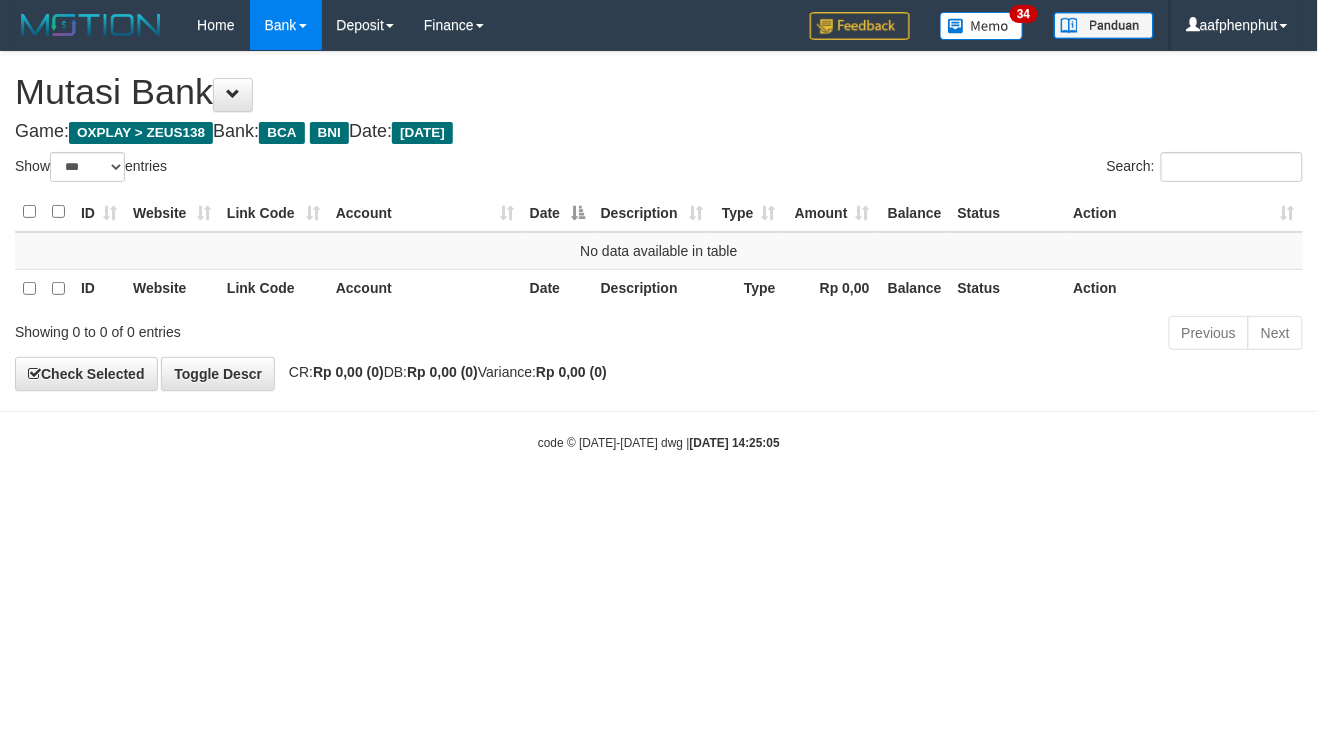 click on "Toggle navigation
Home
Bank
Account List
Load
By Website
Group
[OXPLAY]													ZEUS138
By Load Group (DPS)
Sync" at bounding box center [659, 251] 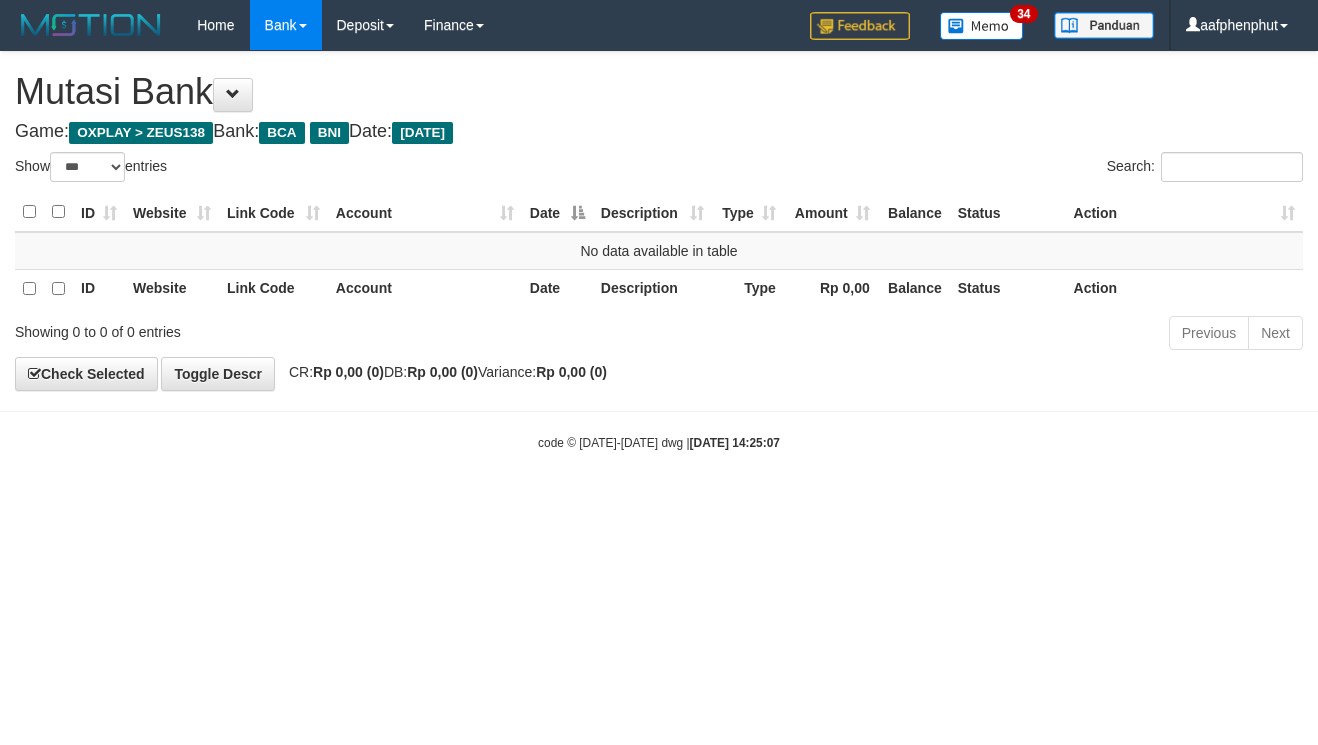 select on "***" 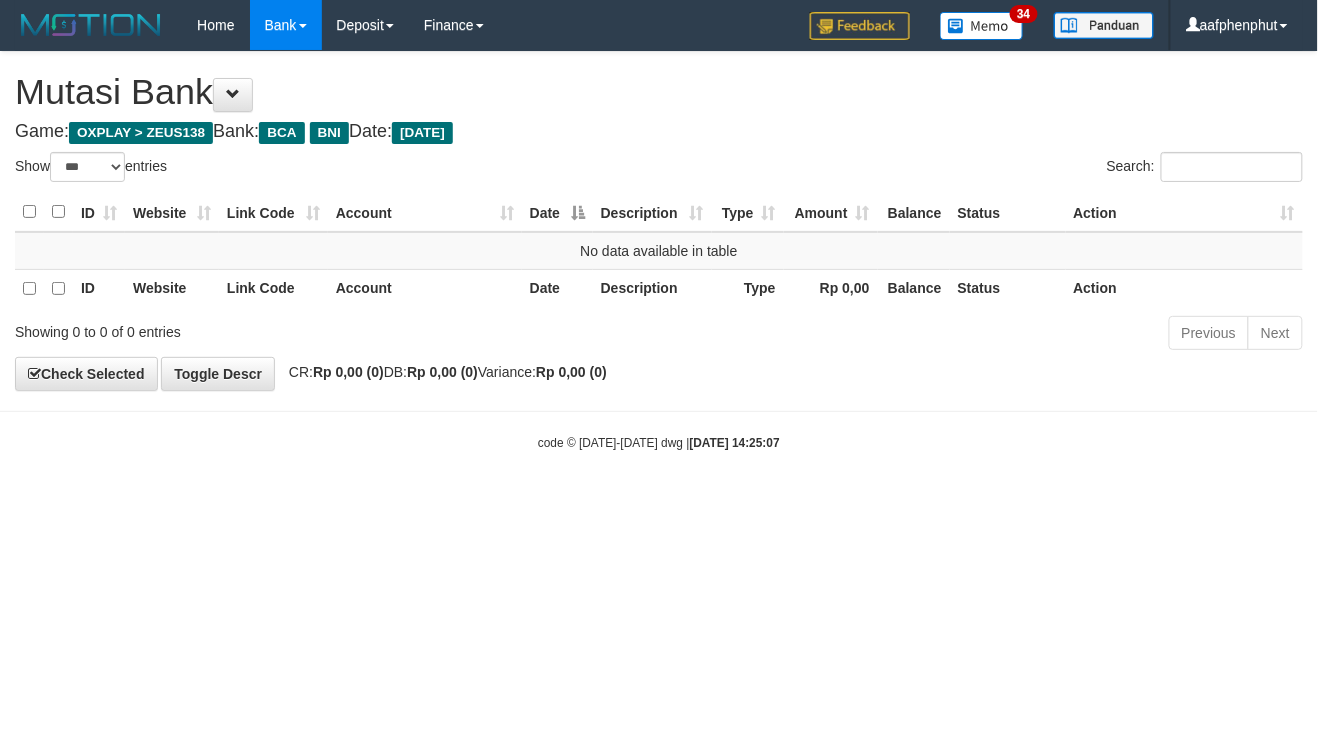 click on "Toggle navigation
Home
Bank
Account List
Load
By Website
Group
[OXPLAY]													ZEUS138
By Load Group (DPS)
Sync" at bounding box center (659, 251) 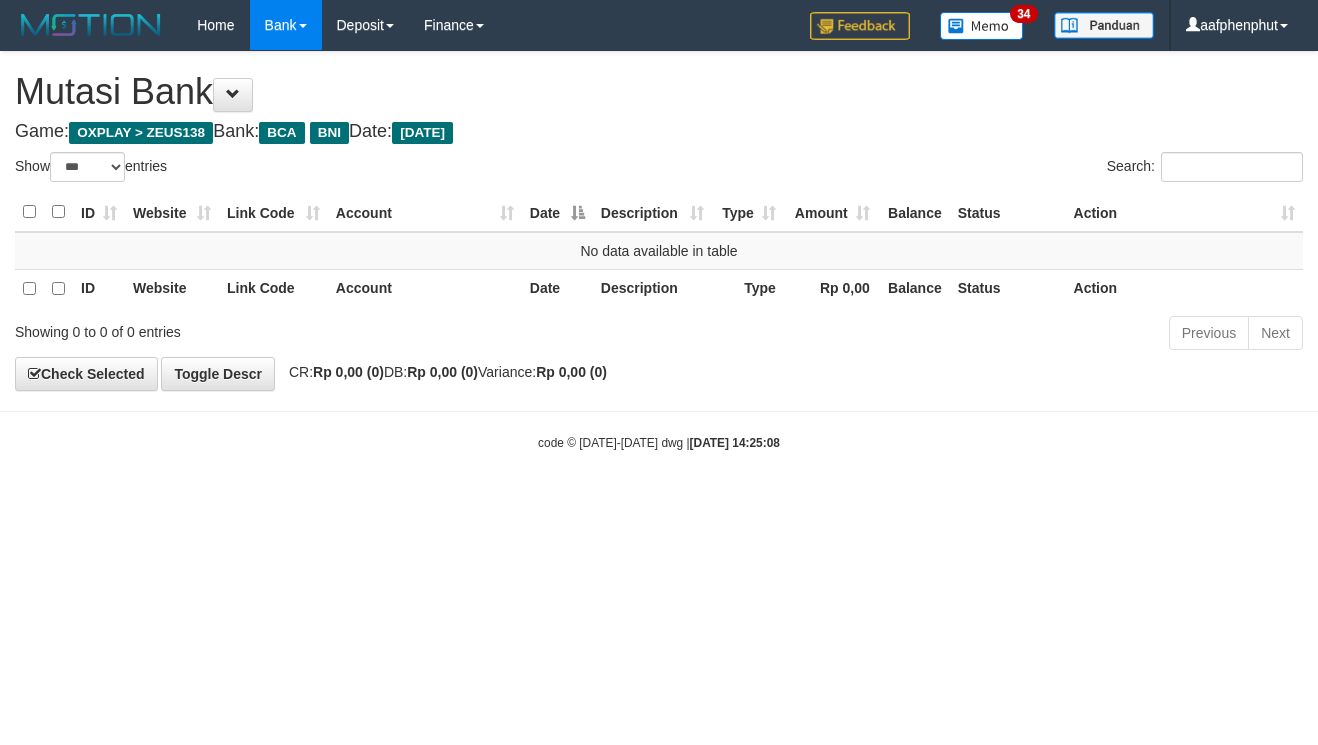 select on "***" 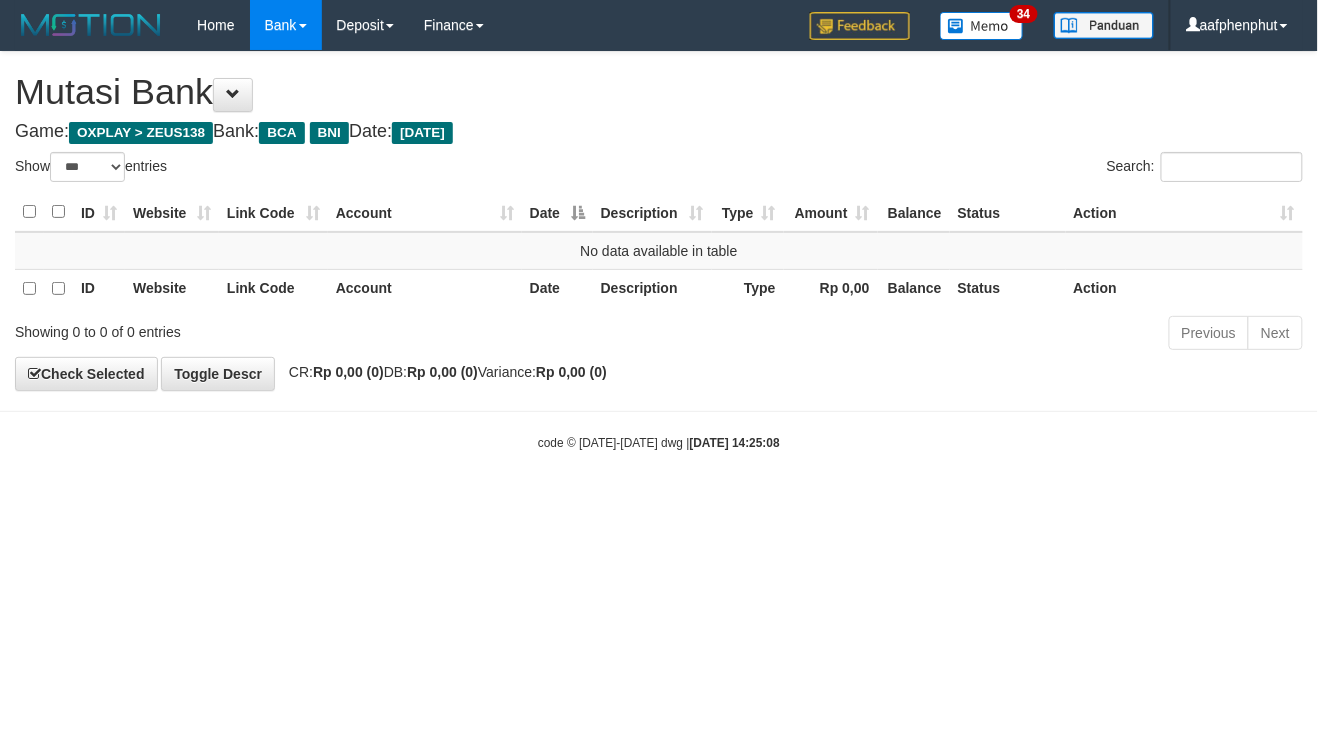 drag, startPoint x: 1044, startPoint y: 585, endPoint x: 1034, endPoint y: 590, distance: 11.18034 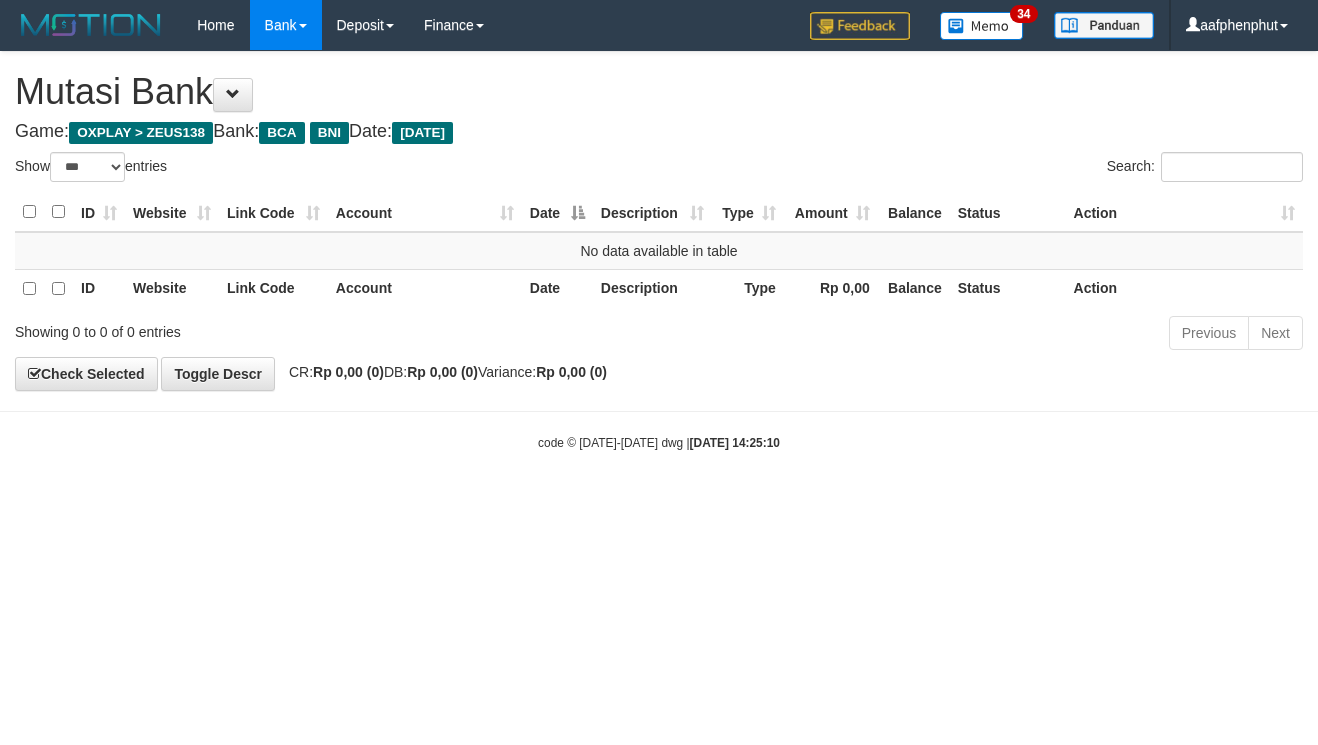 select on "***" 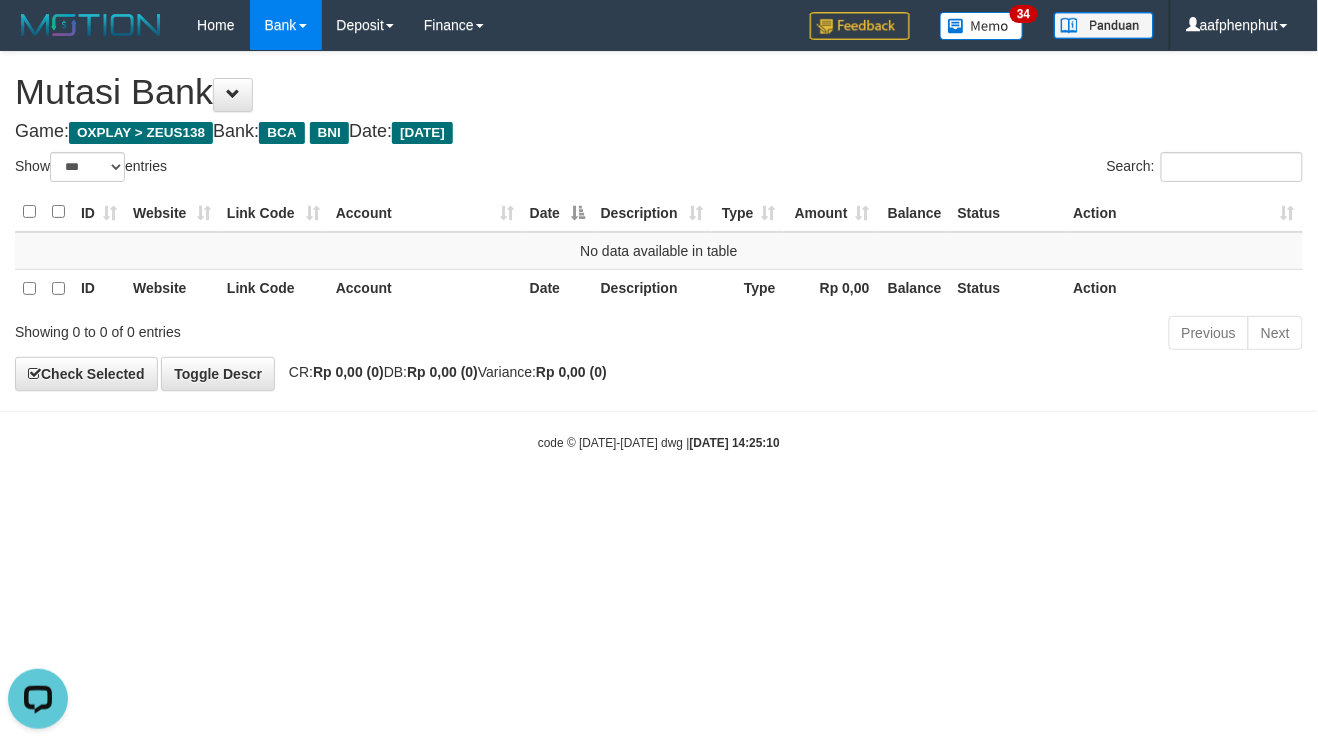 scroll, scrollTop: 0, scrollLeft: 0, axis: both 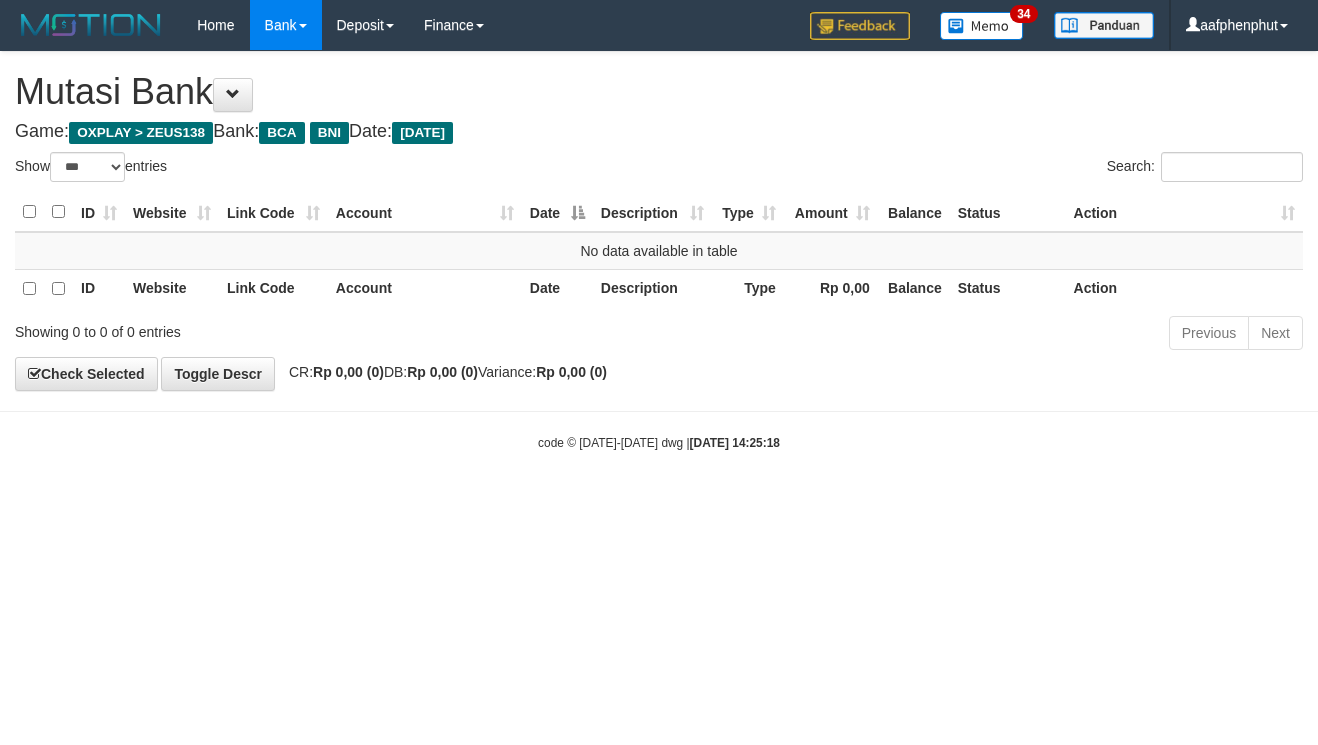 select on "***" 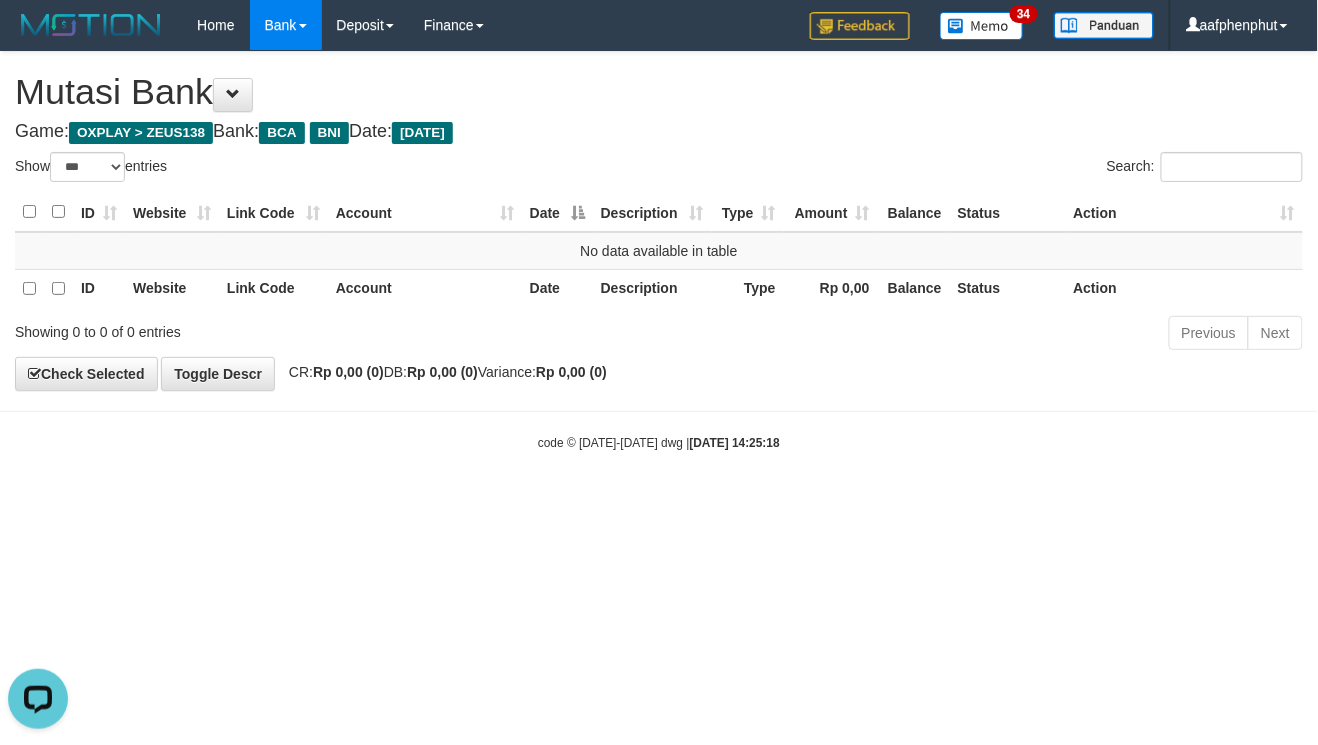scroll, scrollTop: 0, scrollLeft: 0, axis: both 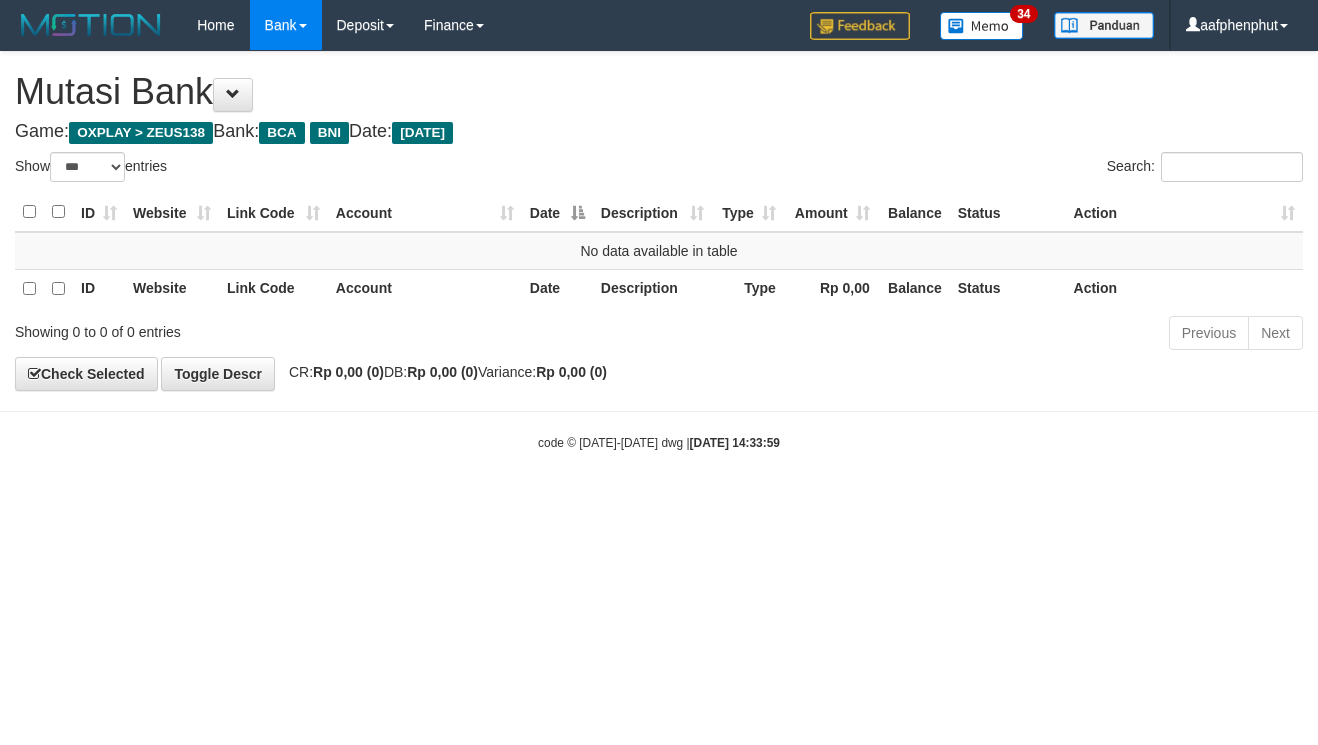 select on "***" 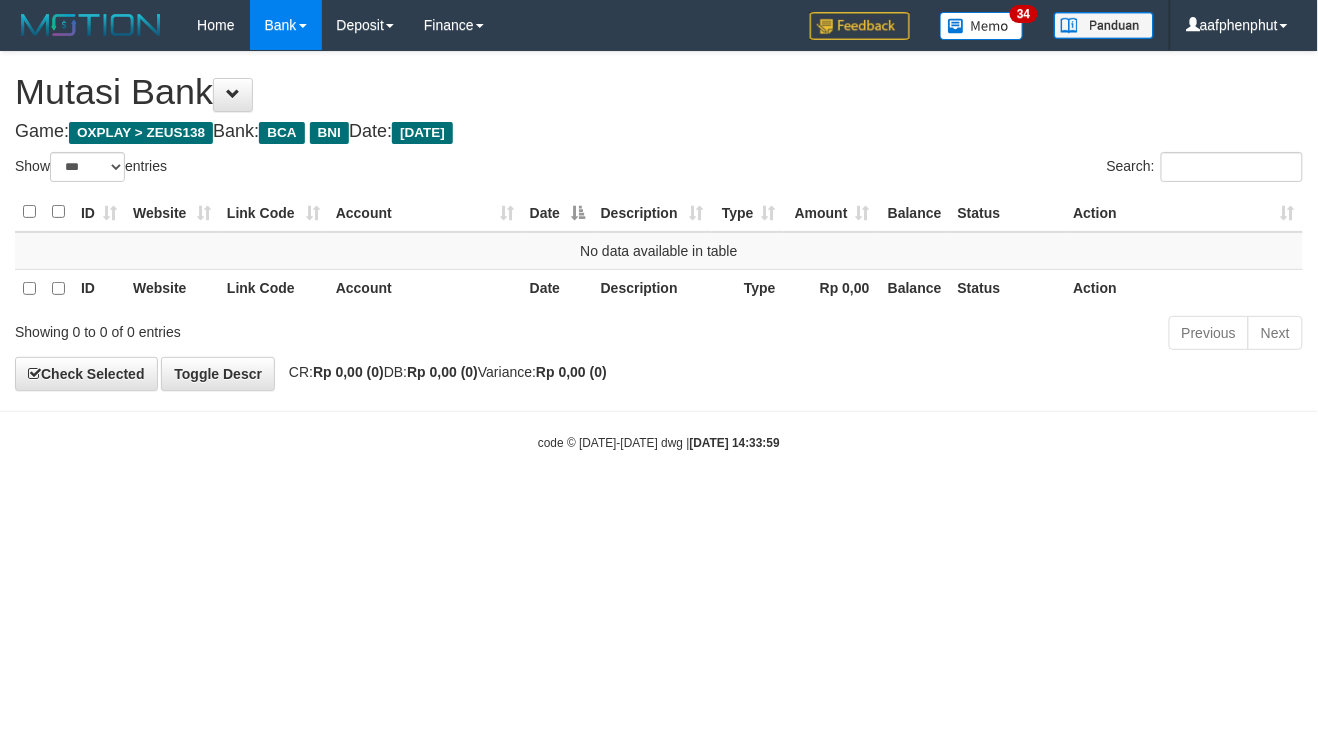 click on "Toggle navigation
Home
Bank
Account List
Load
By Website
Group
[OXPLAY]													ZEUS138
By Load Group (DPS)
Sync" at bounding box center (659, 251) 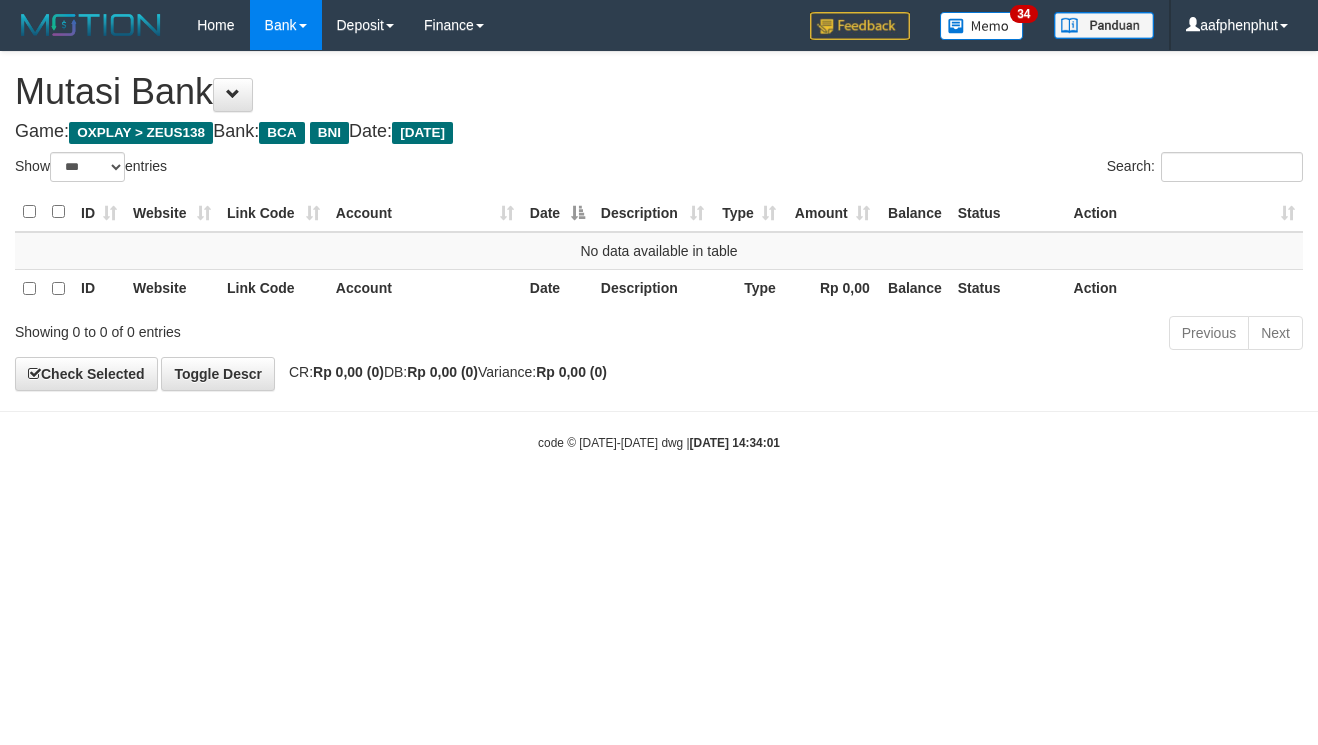 select on "***" 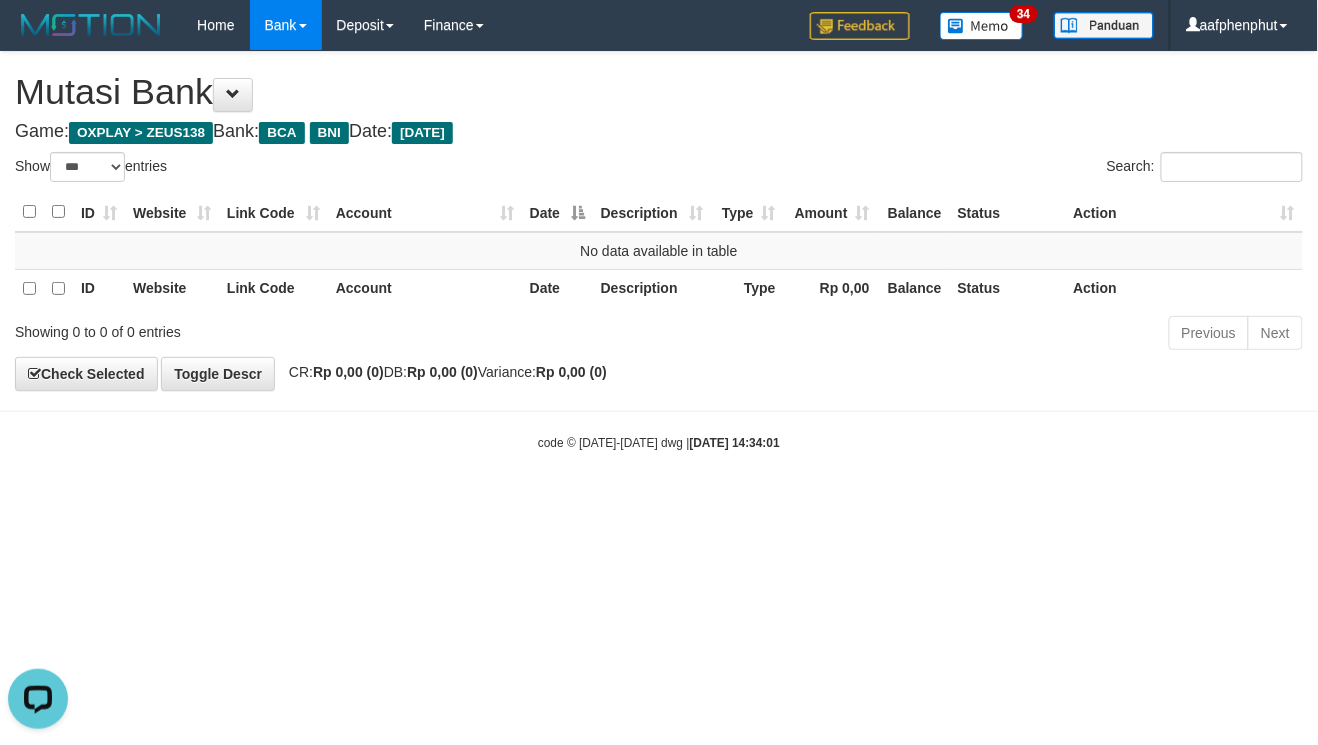 scroll, scrollTop: 0, scrollLeft: 0, axis: both 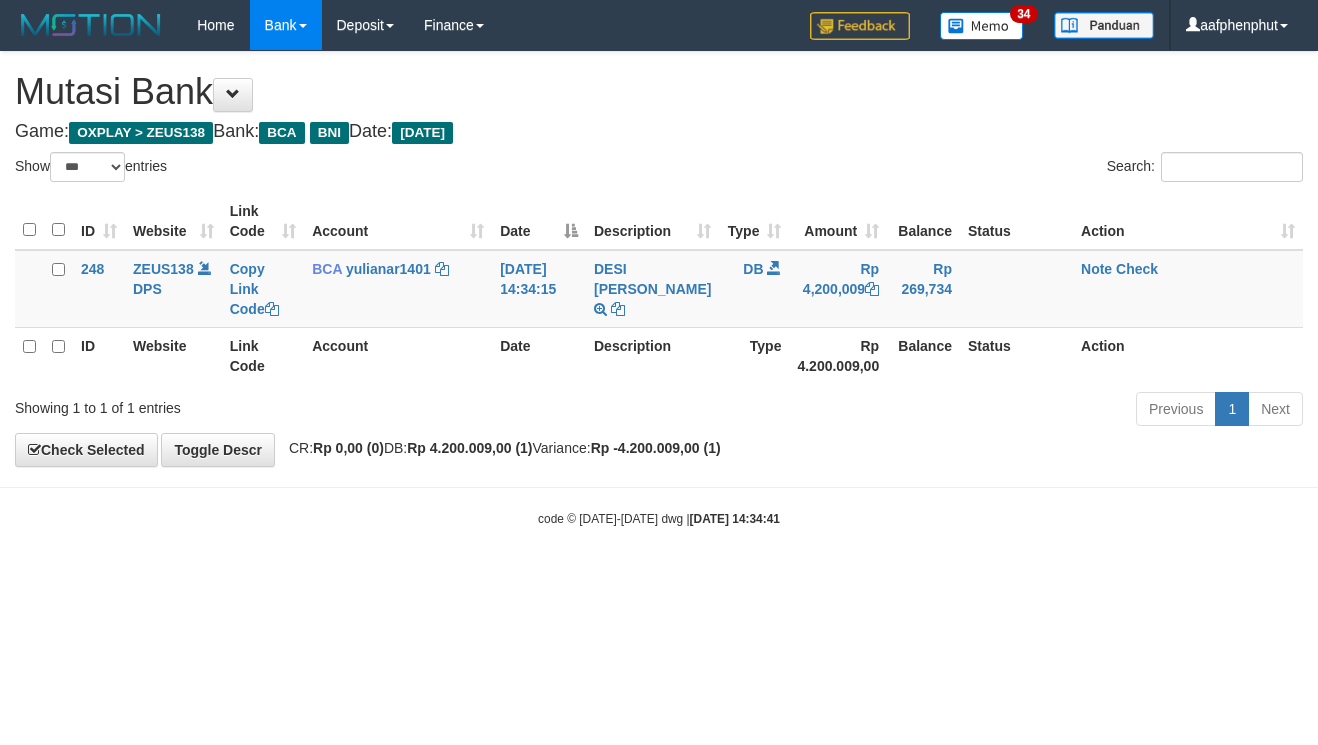 select on "***" 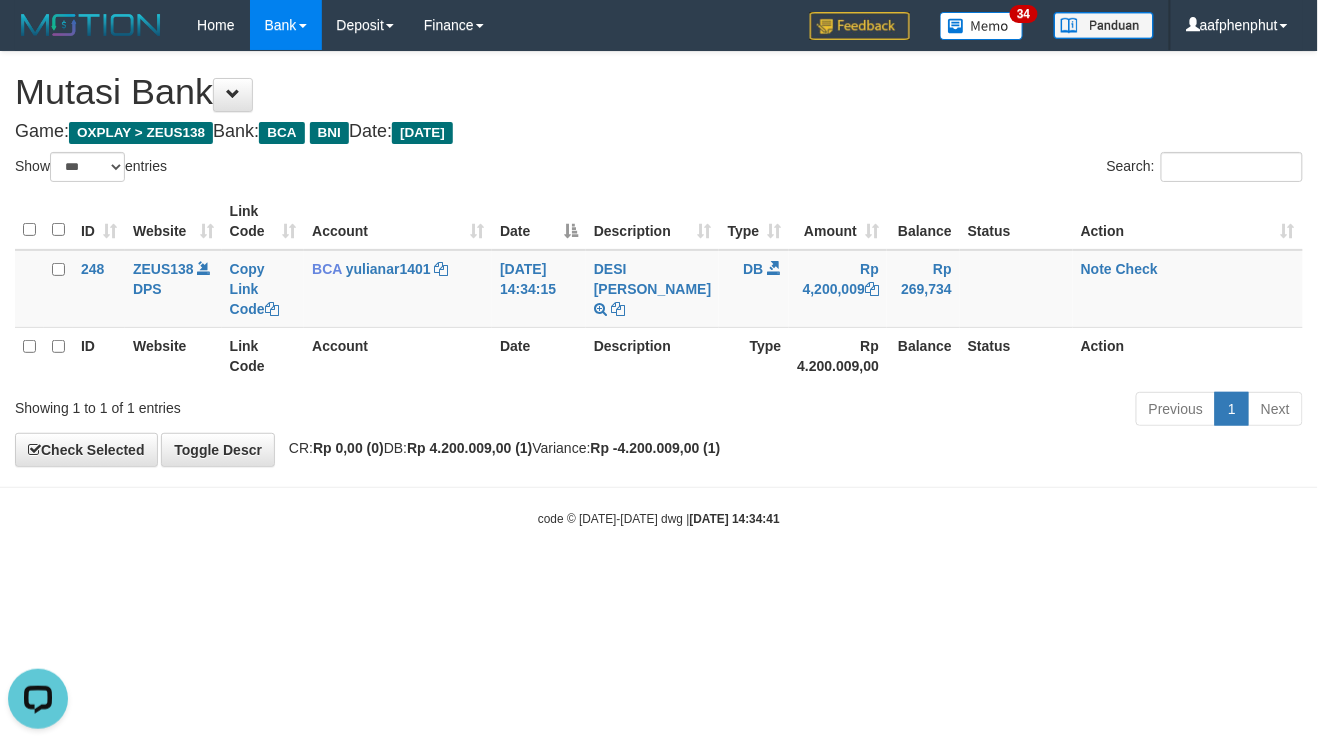 scroll, scrollTop: 0, scrollLeft: 0, axis: both 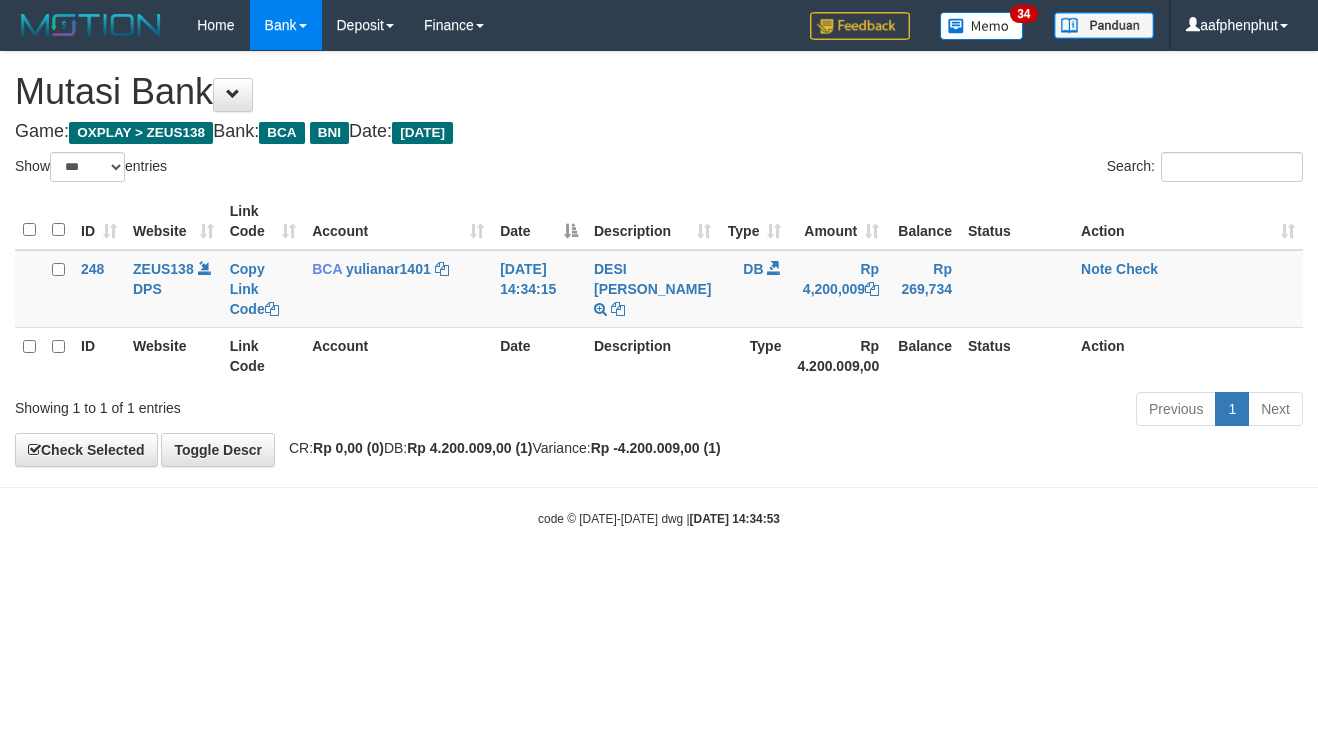 select on "***" 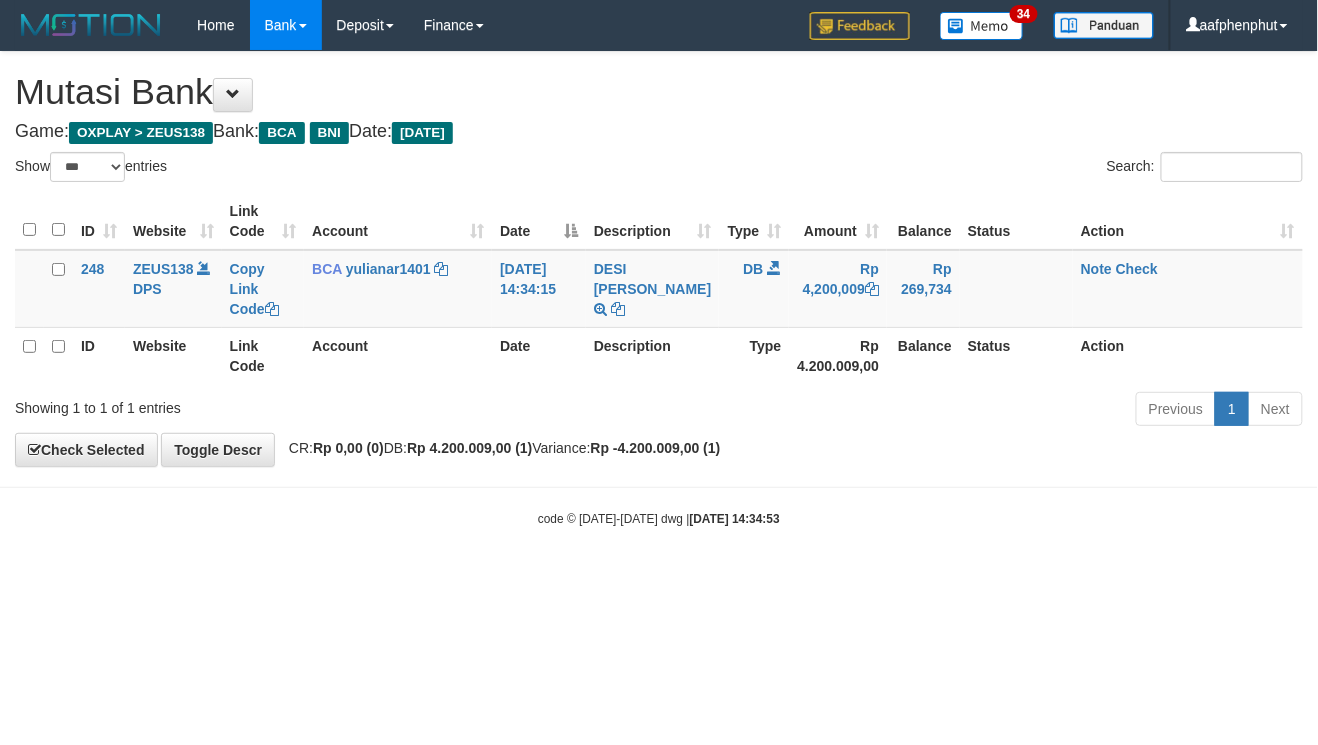 drag, startPoint x: 0, startPoint y: 0, endPoint x: 974, endPoint y: 546, distance: 1116.5984 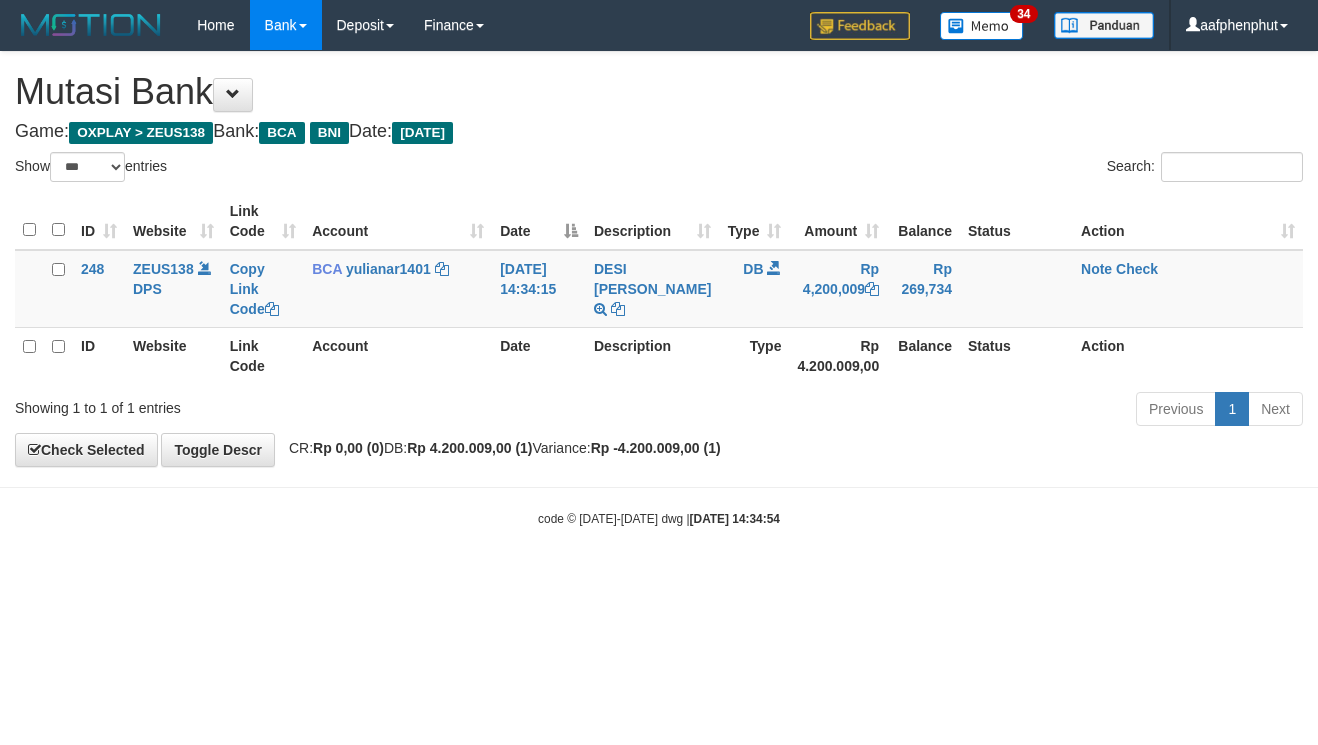 select on "***" 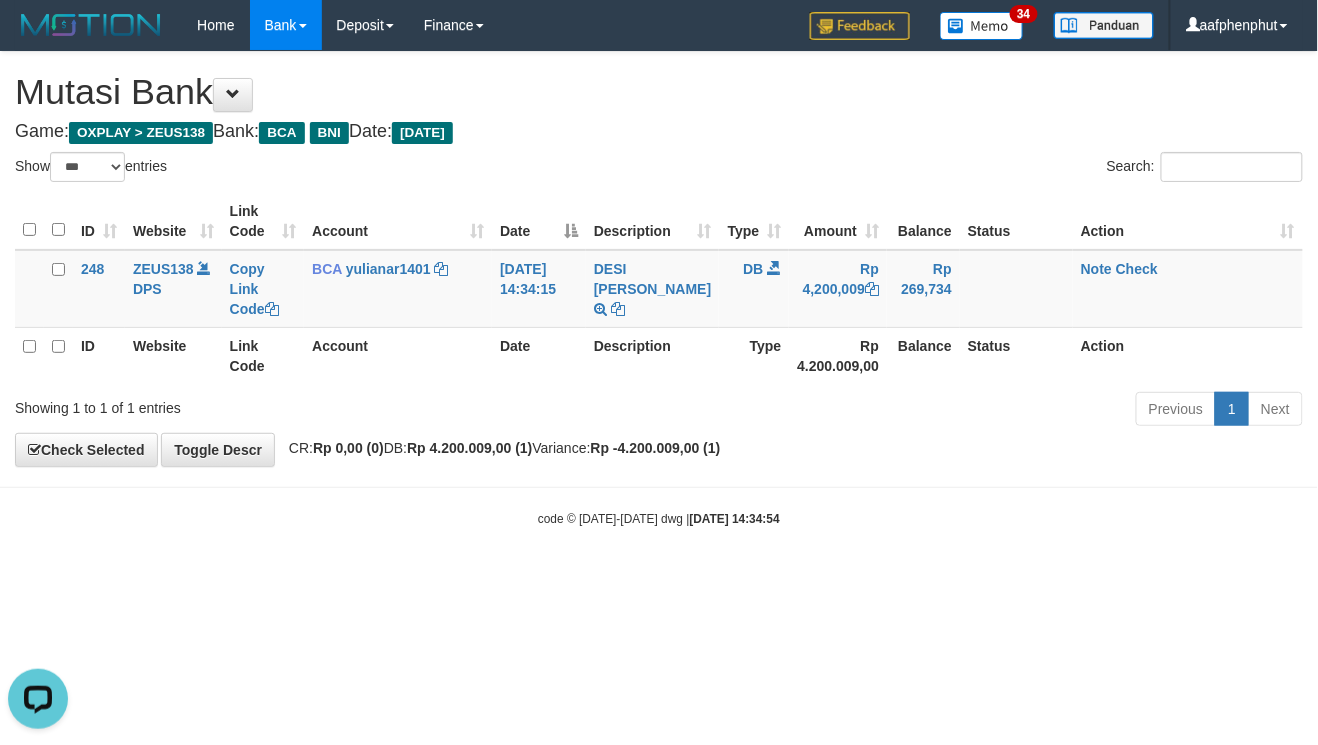 scroll, scrollTop: 0, scrollLeft: 0, axis: both 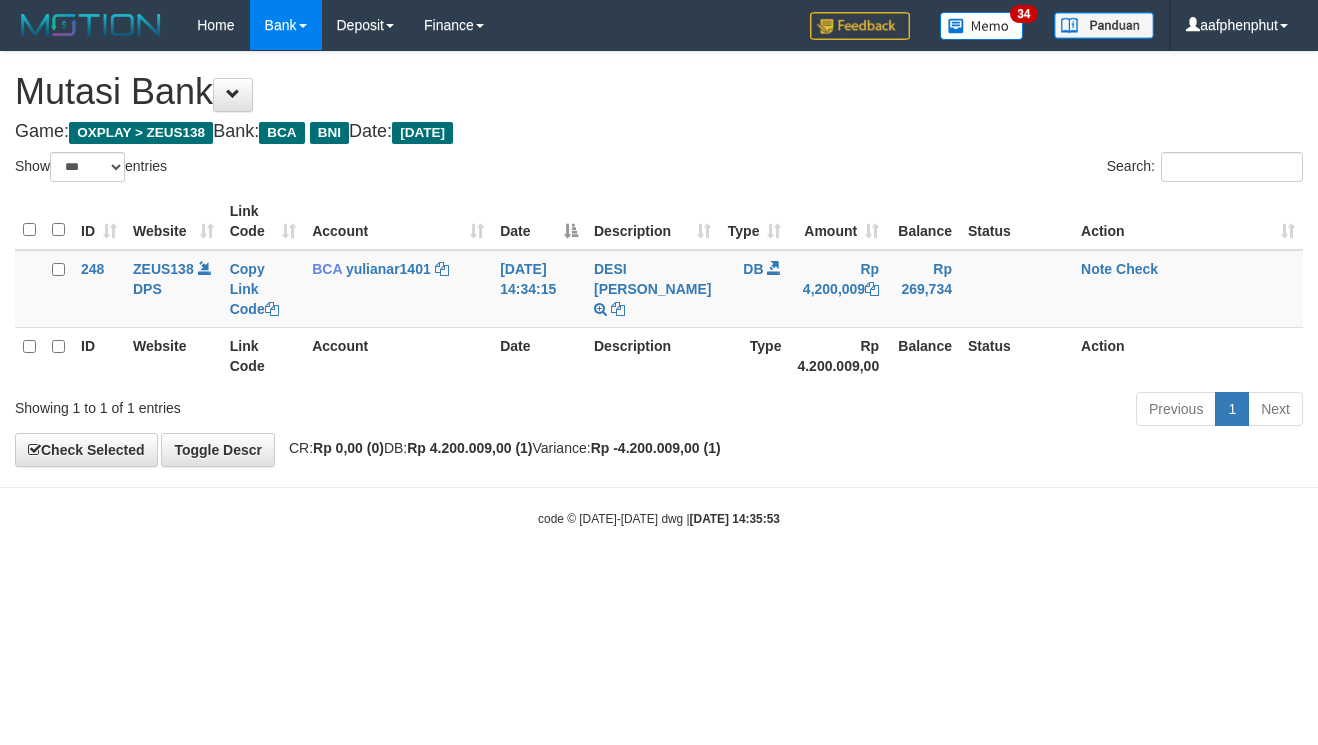 select on "***" 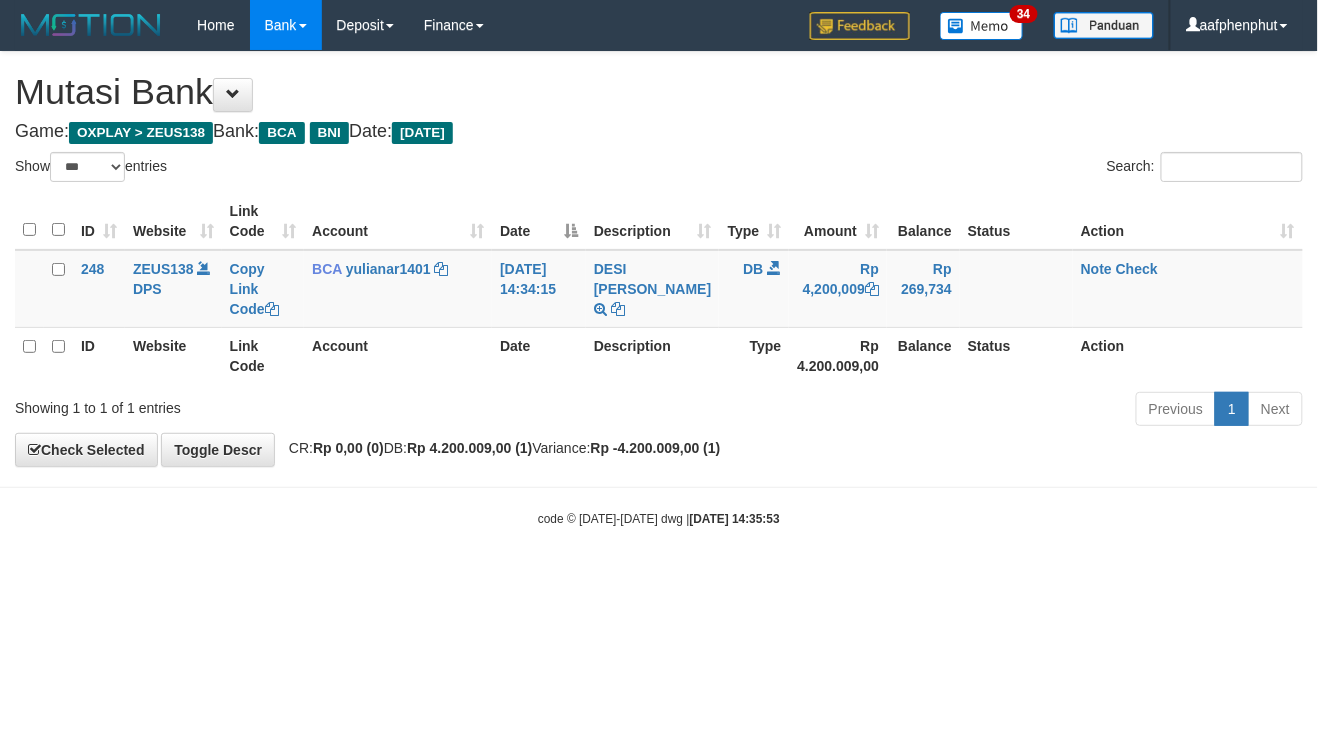 click on "Toggle navigation
Home
Bank
Account List
Load
By Website
Group
[OXPLAY]													ZEUS138
By Load Group (DPS)" at bounding box center [659, 289] 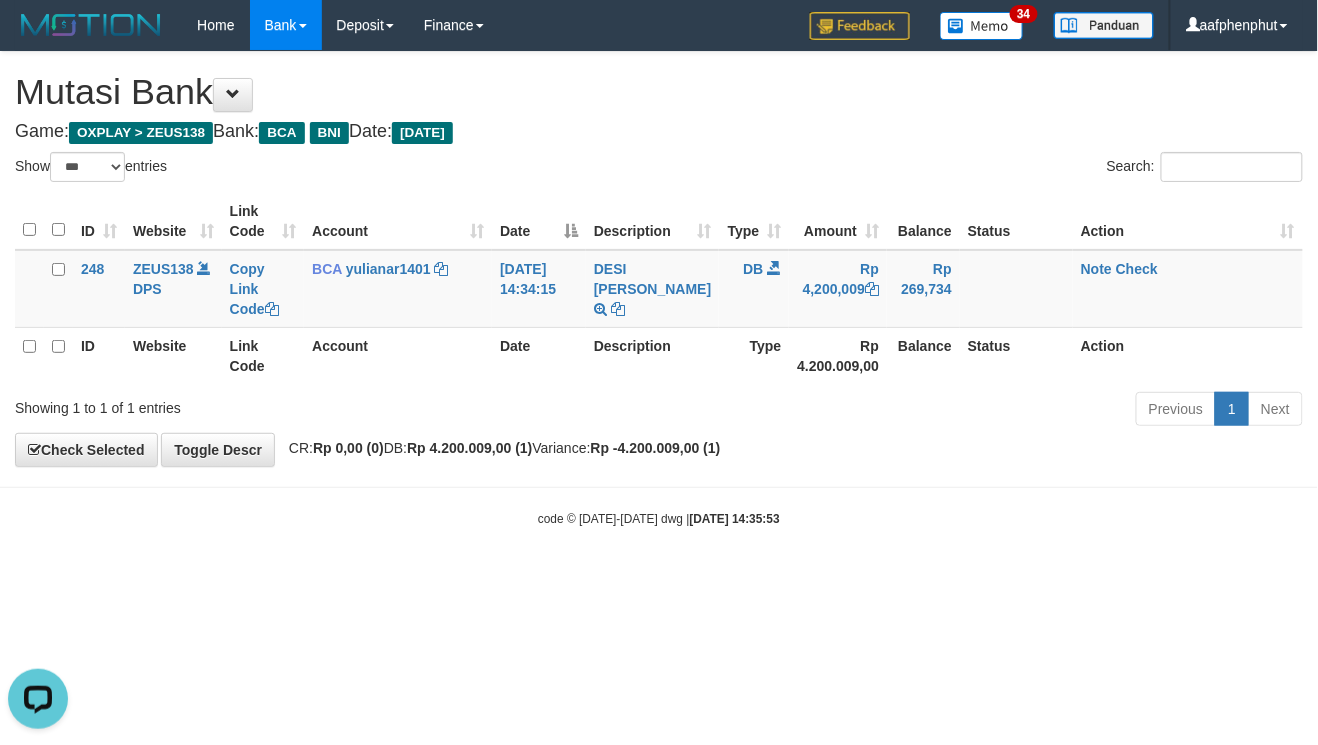 scroll, scrollTop: 0, scrollLeft: 0, axis: both 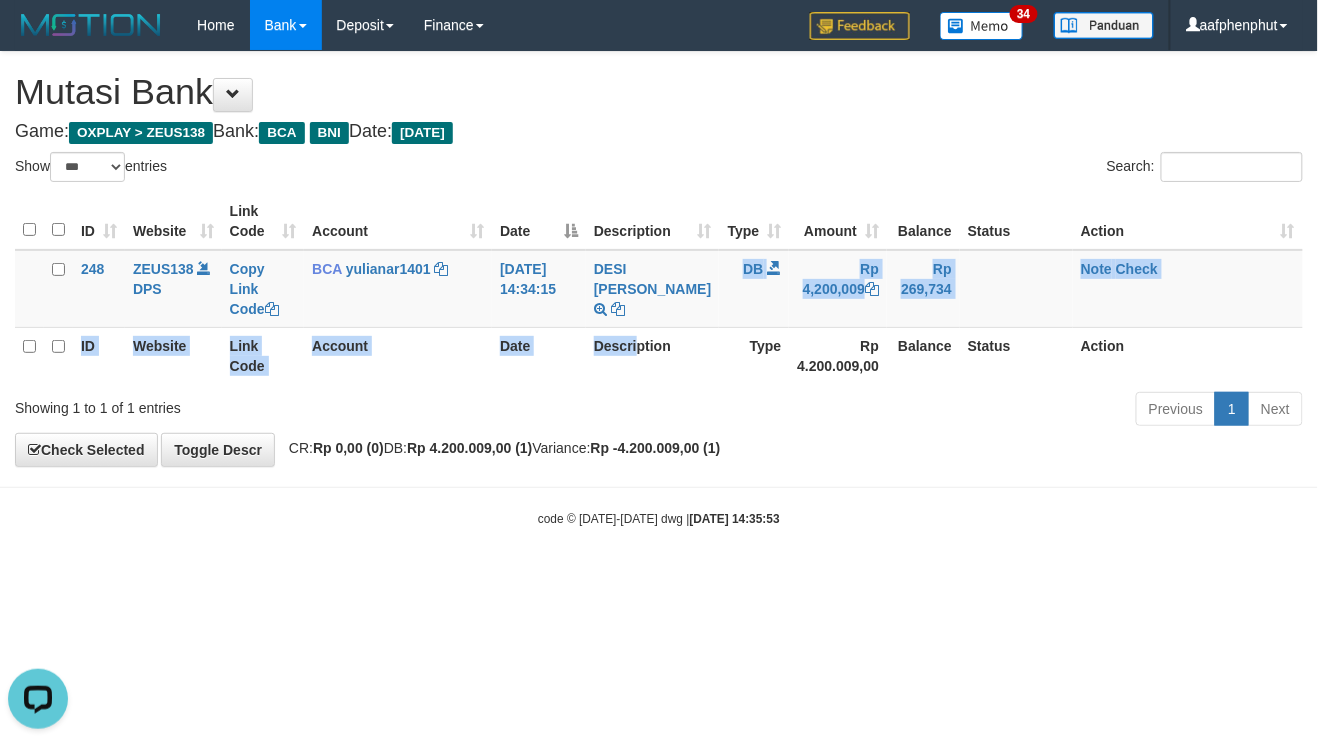 drag, startPoint x: 672, startPoint y: 322, endPoint x: 640, endPoint y: 326, distance: 32.24903 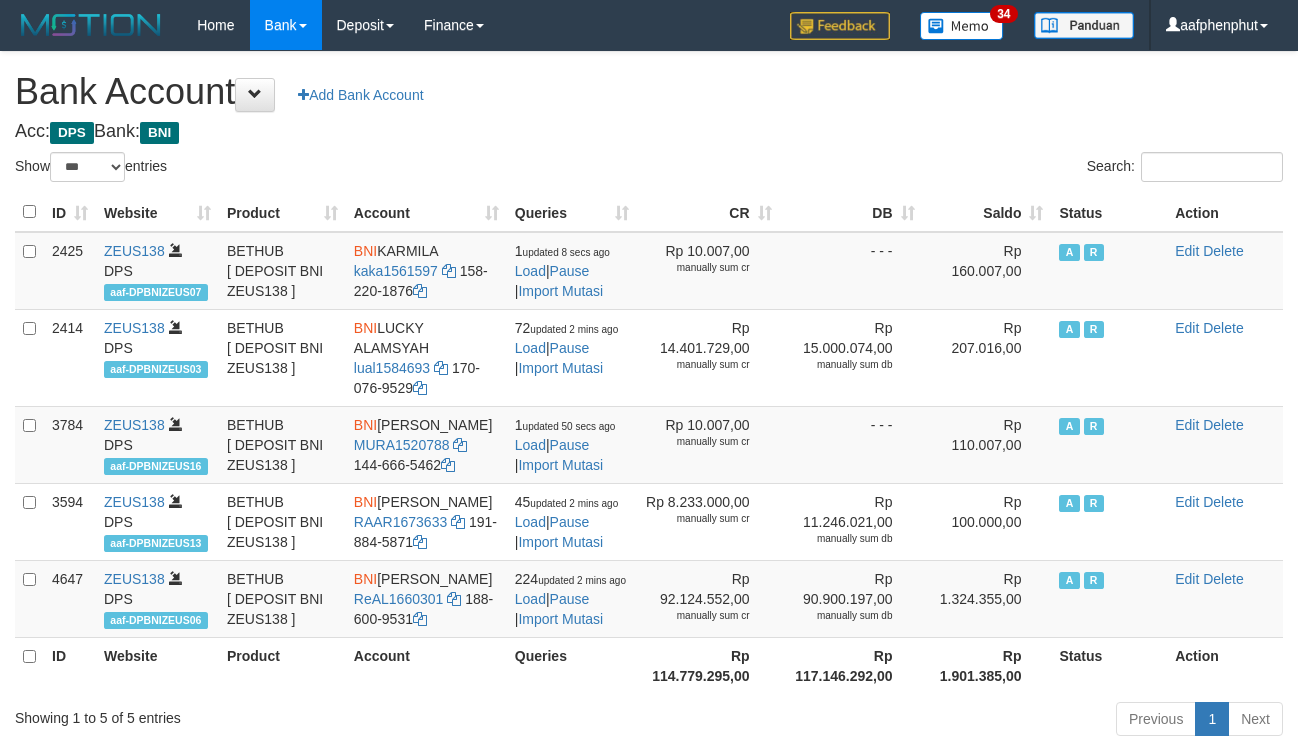 select on "***" 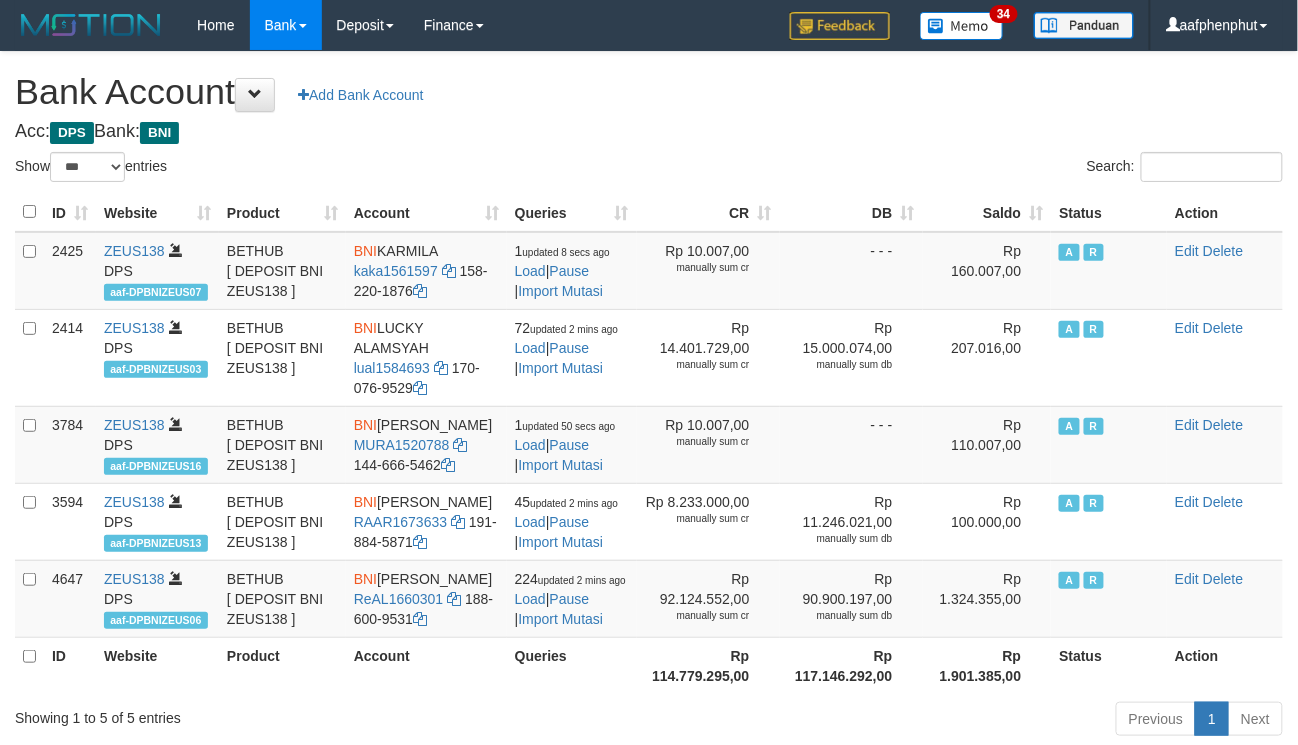 click on "Saldo" at bounding box center (987, 212) 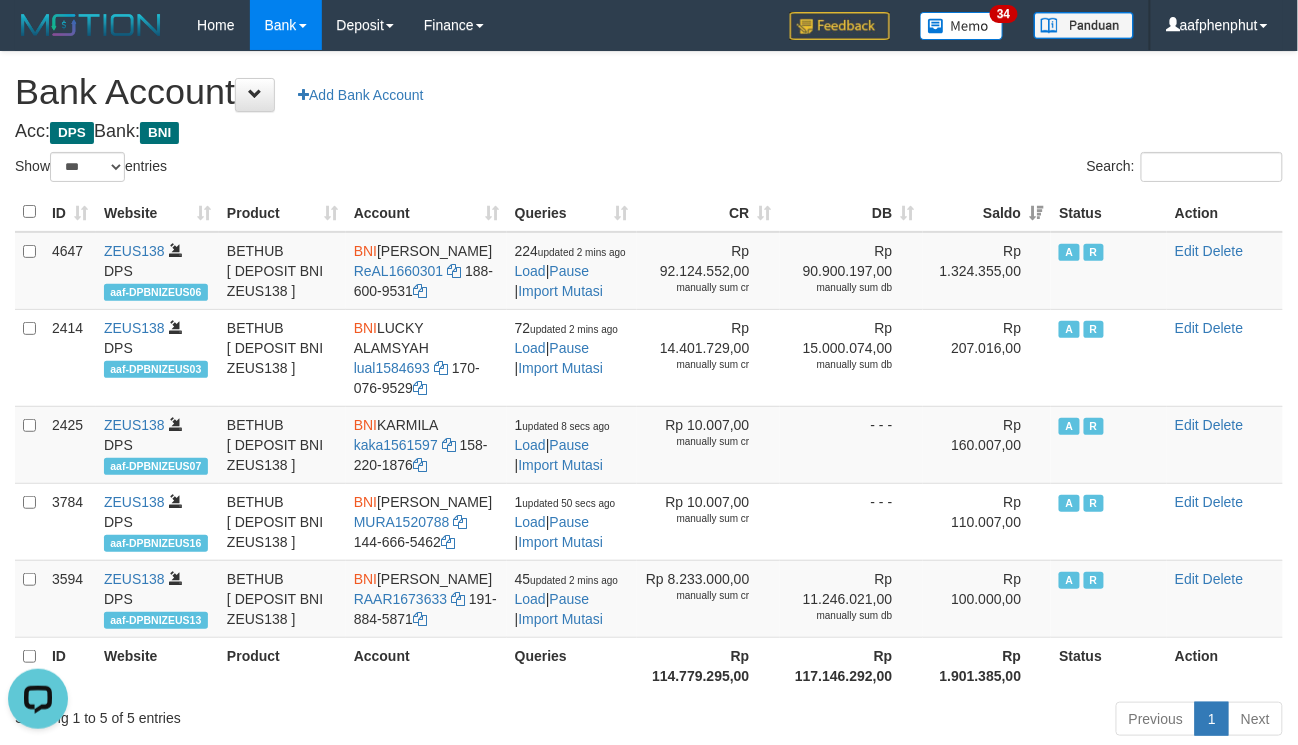 scroll, scrollTop: 0, scrollLeft: 0, axis: both 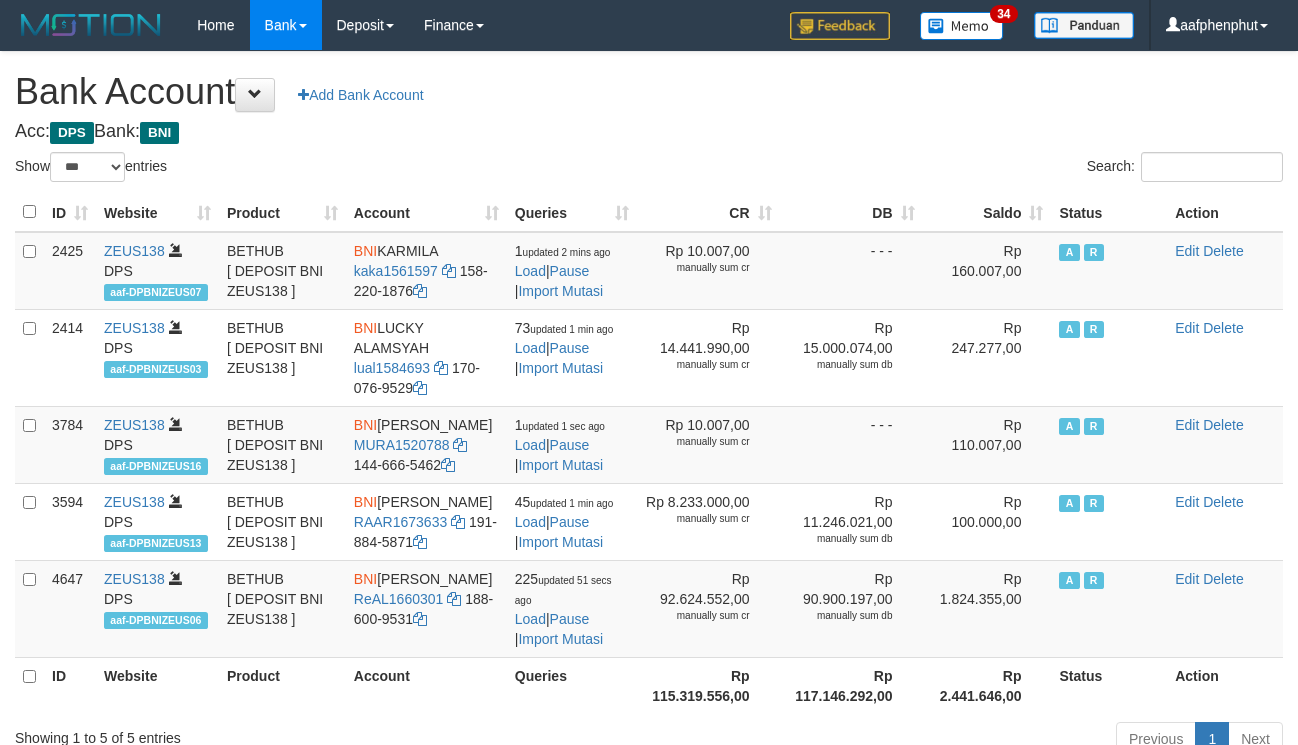 select on "***" 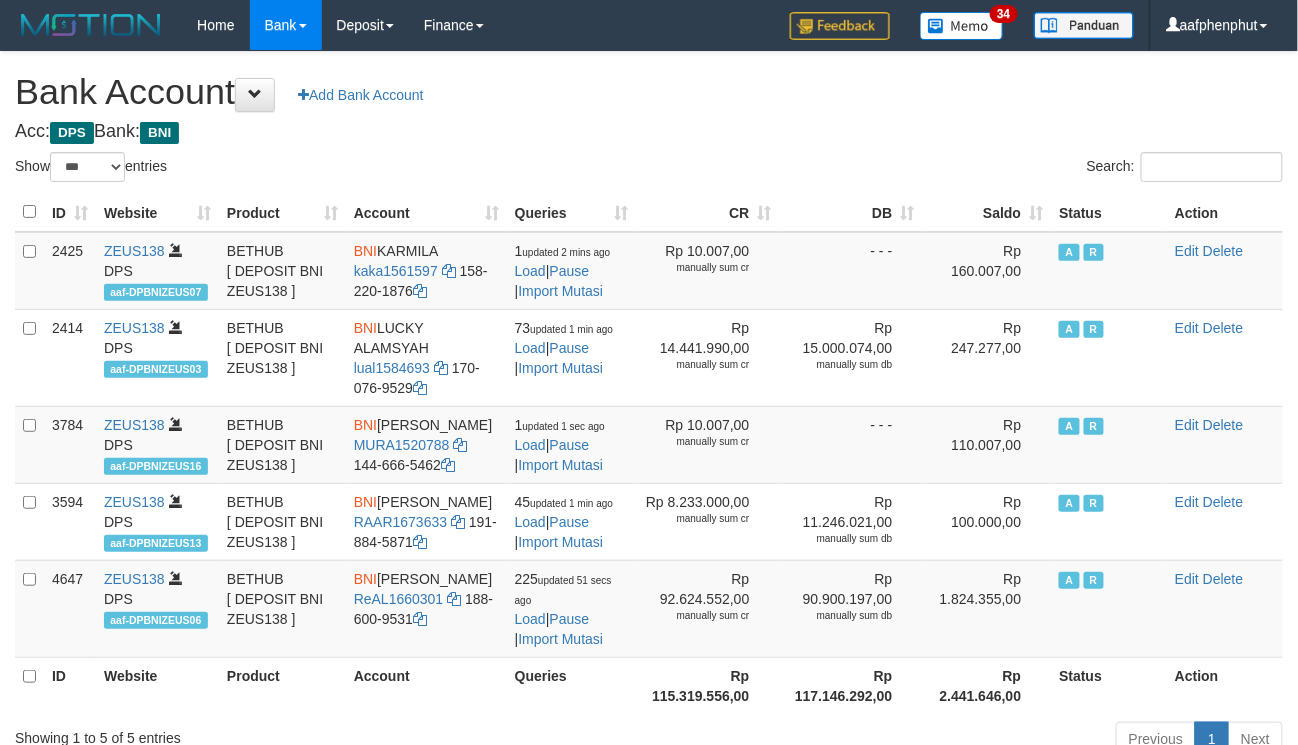 click on "Saldo" at bounding box center [987, 212] 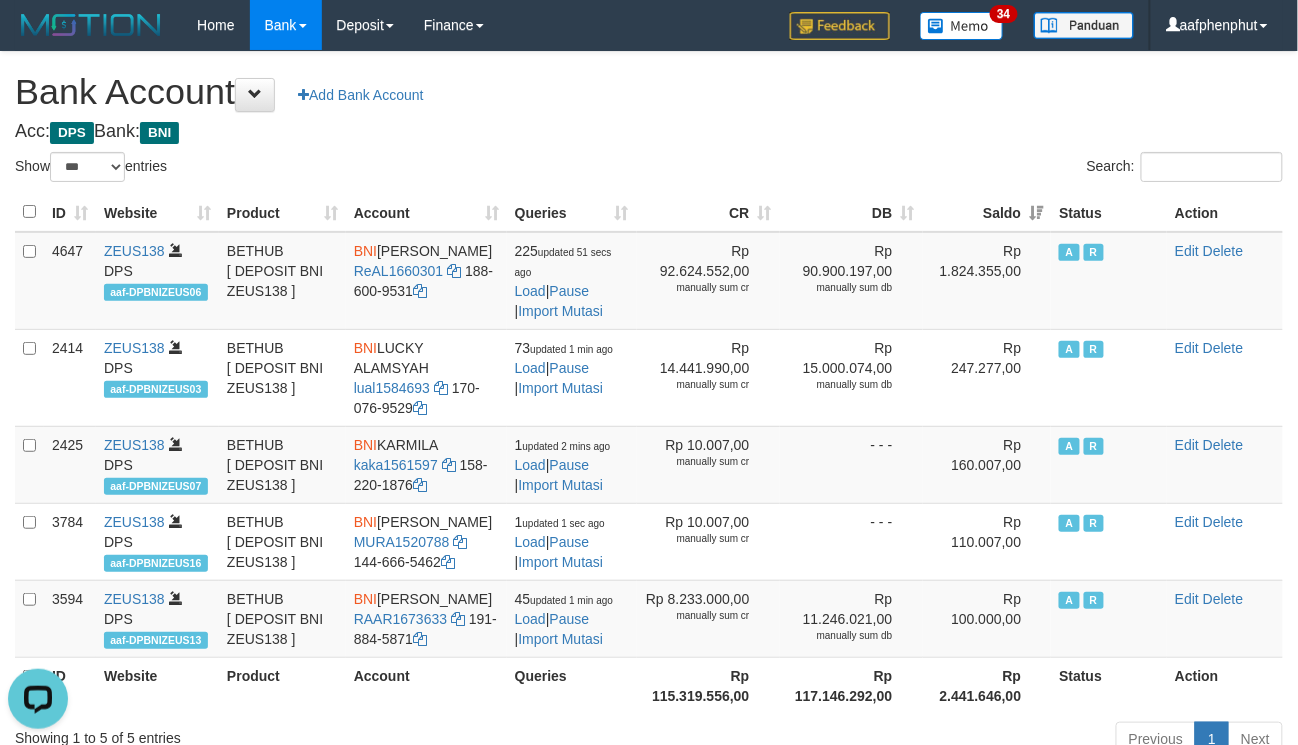 scroll, scrollTop: 0, scrollLeft: 0, axis: both 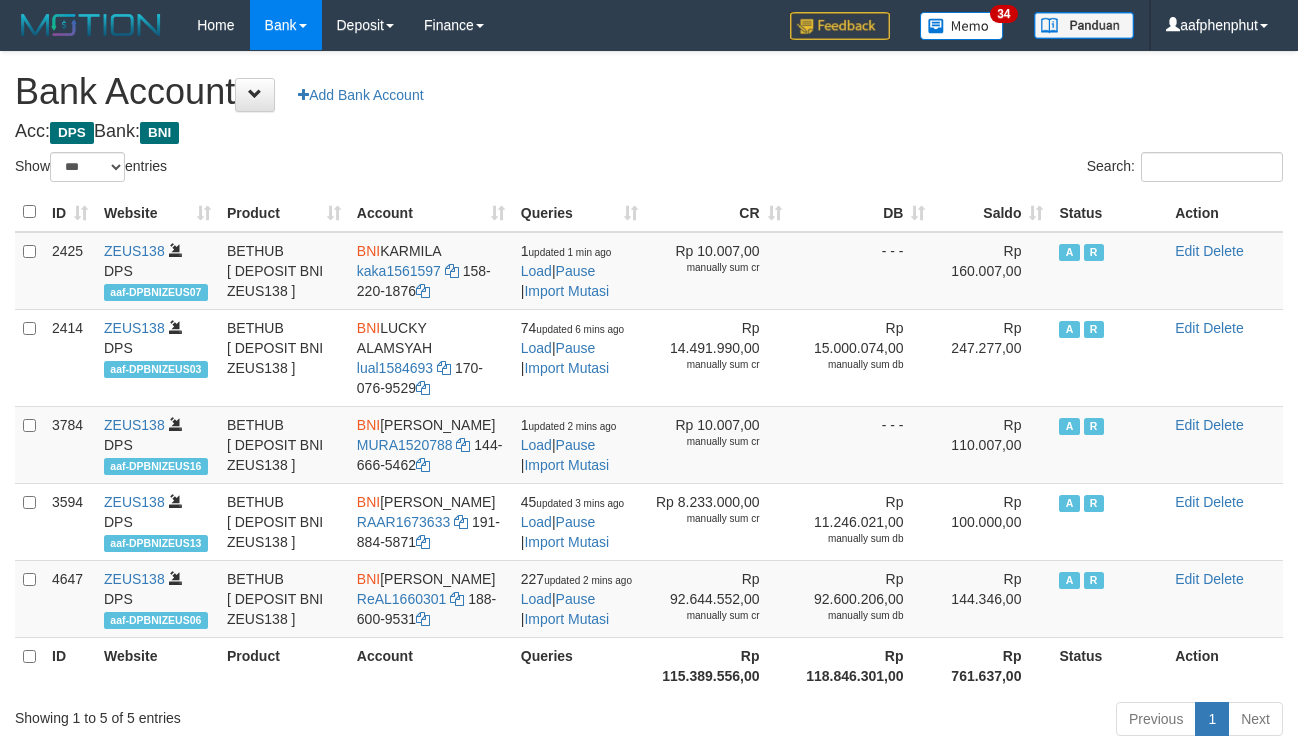 select on "***" 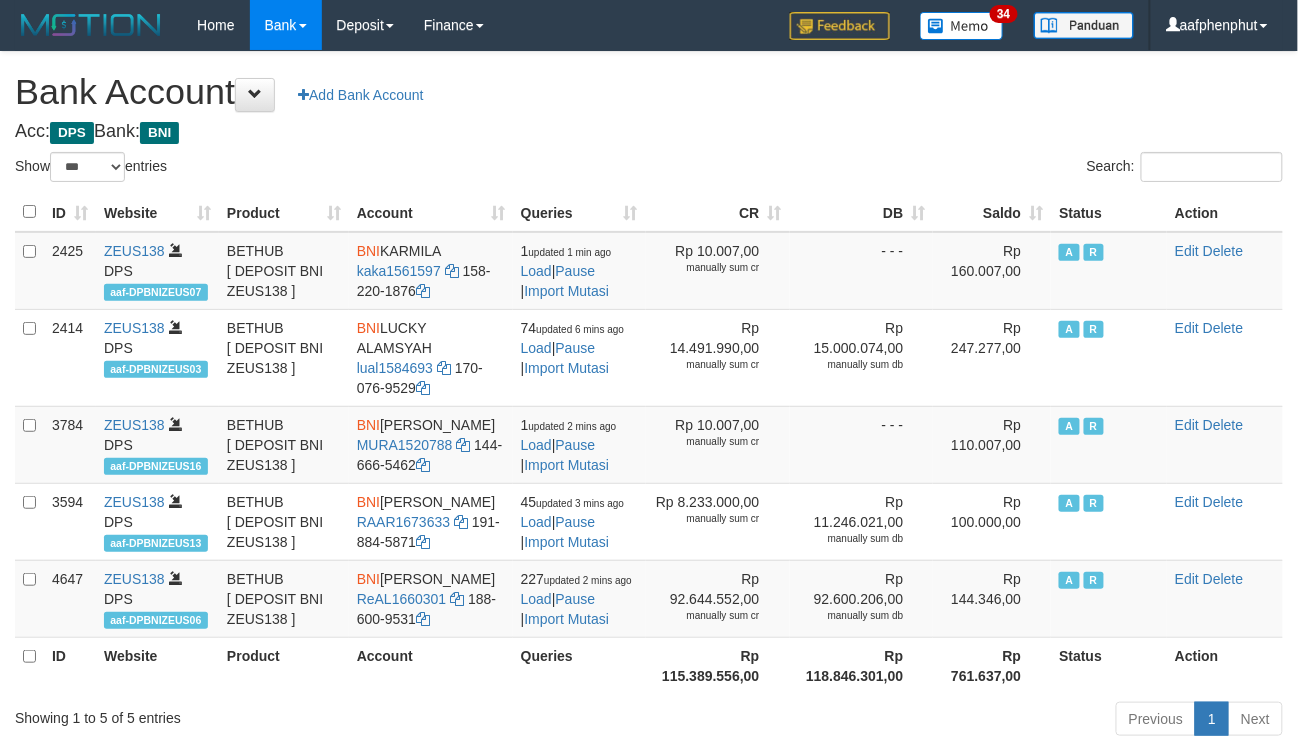 click on "Saldo" at bounding box center (992, 212) 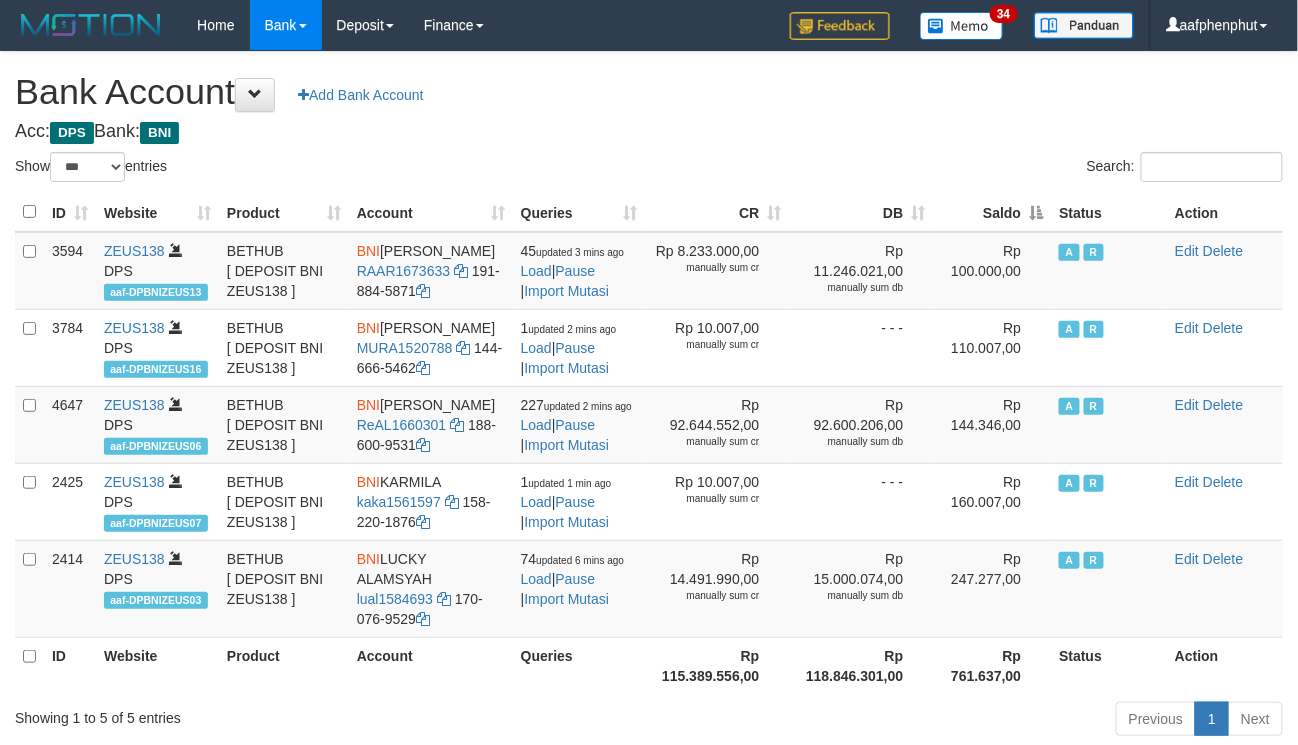click on "Saldo" at bounding box center (992, 212) 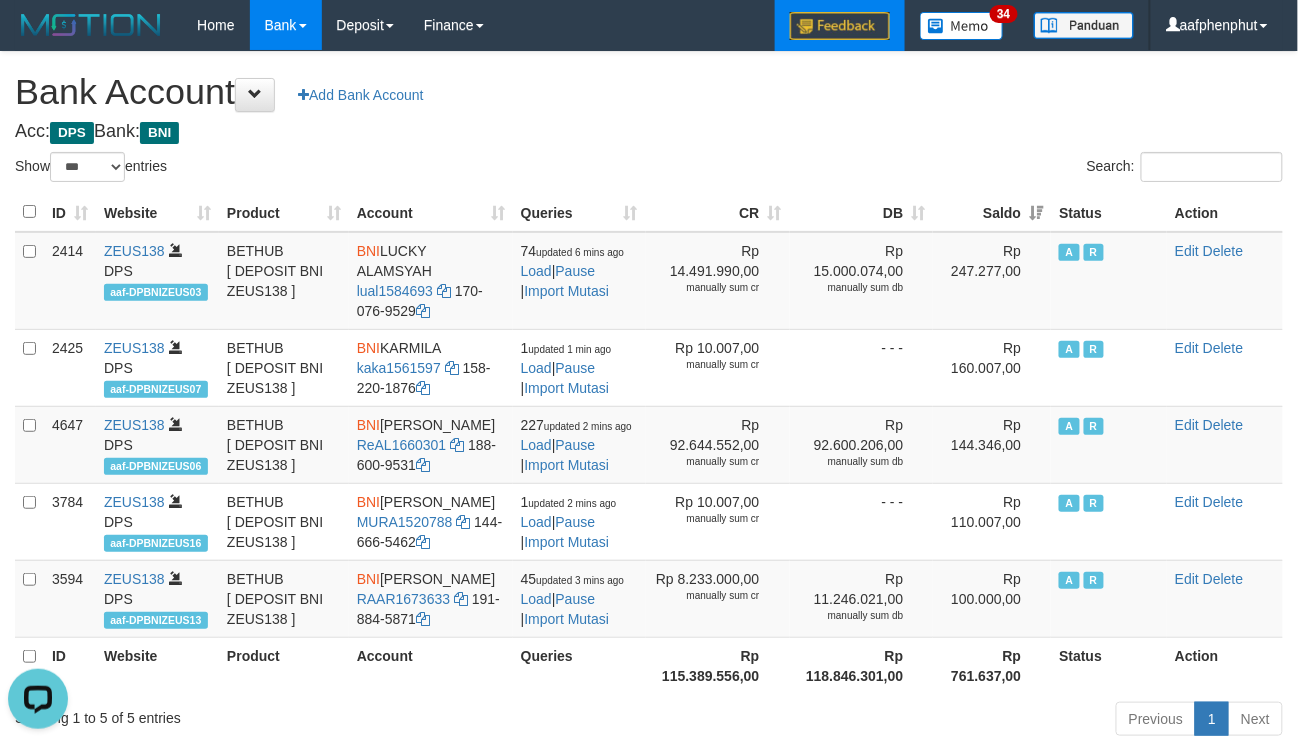 scroll, scrollTop: 0, scrollLeft: 0, axis: both 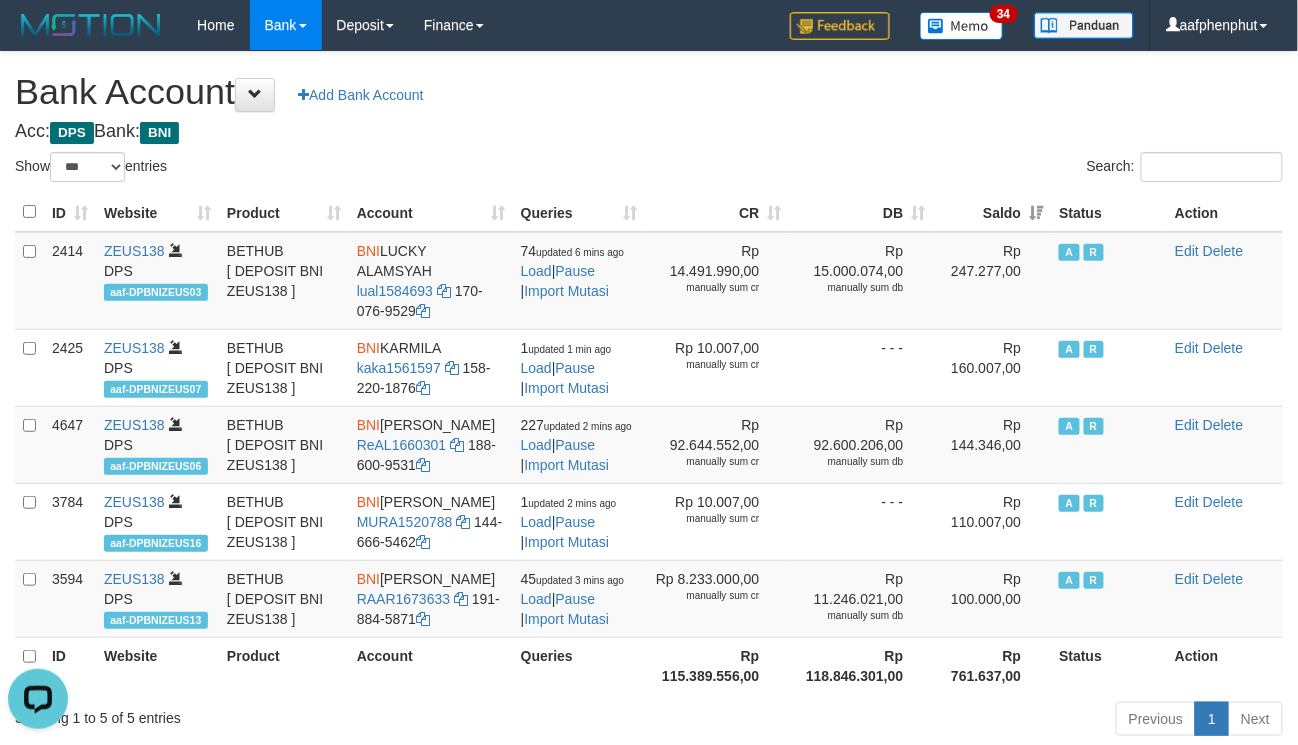 drag, startPoint x: 730, startPoint y: 166, endPoint x: 840, endPoint y: 153, distance: 110.76552 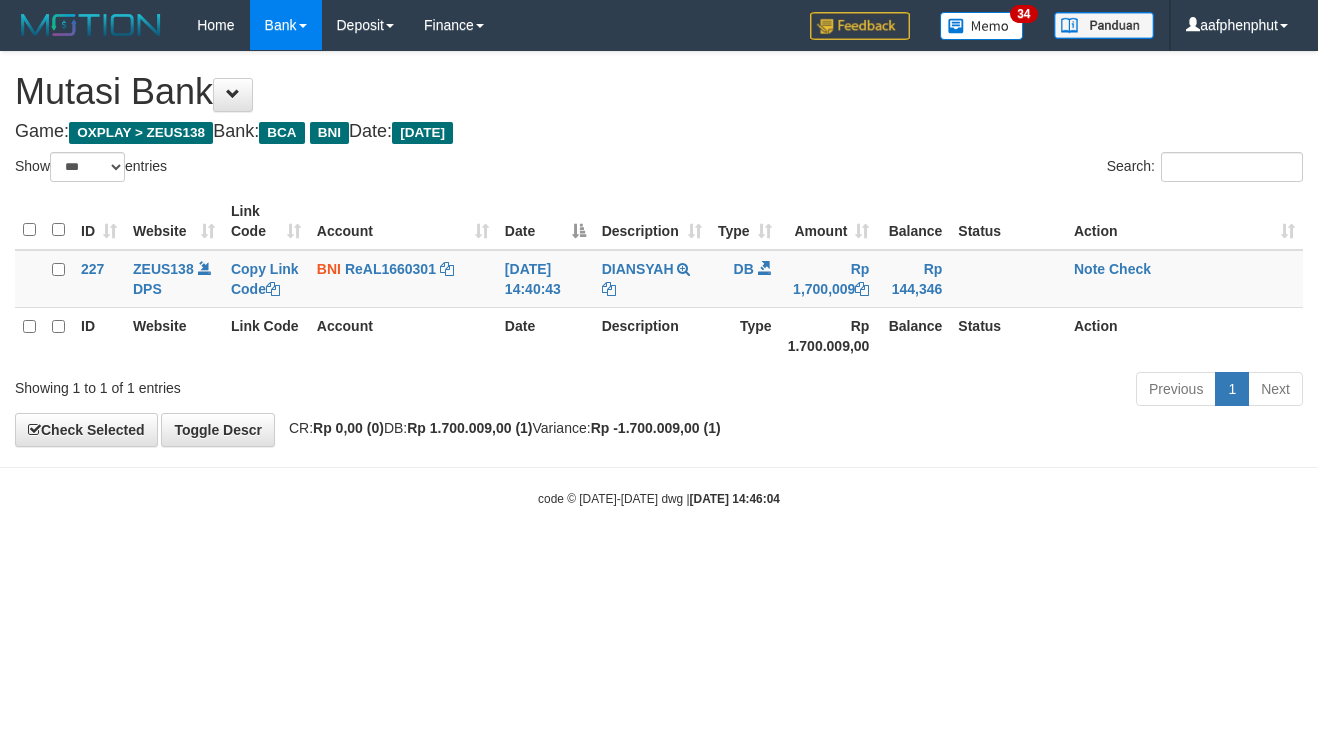select on "***" 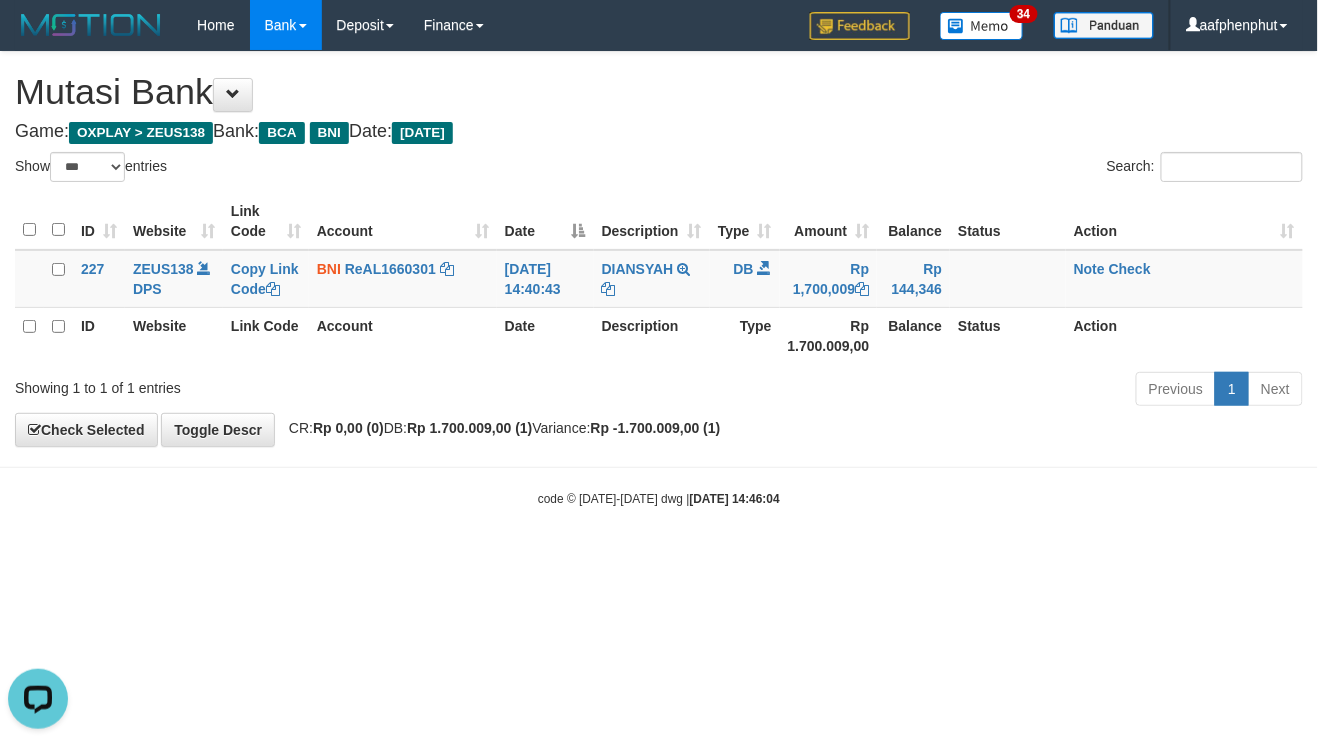 scroll, scrollTop: 0, scrollLeft: 0, axis: both 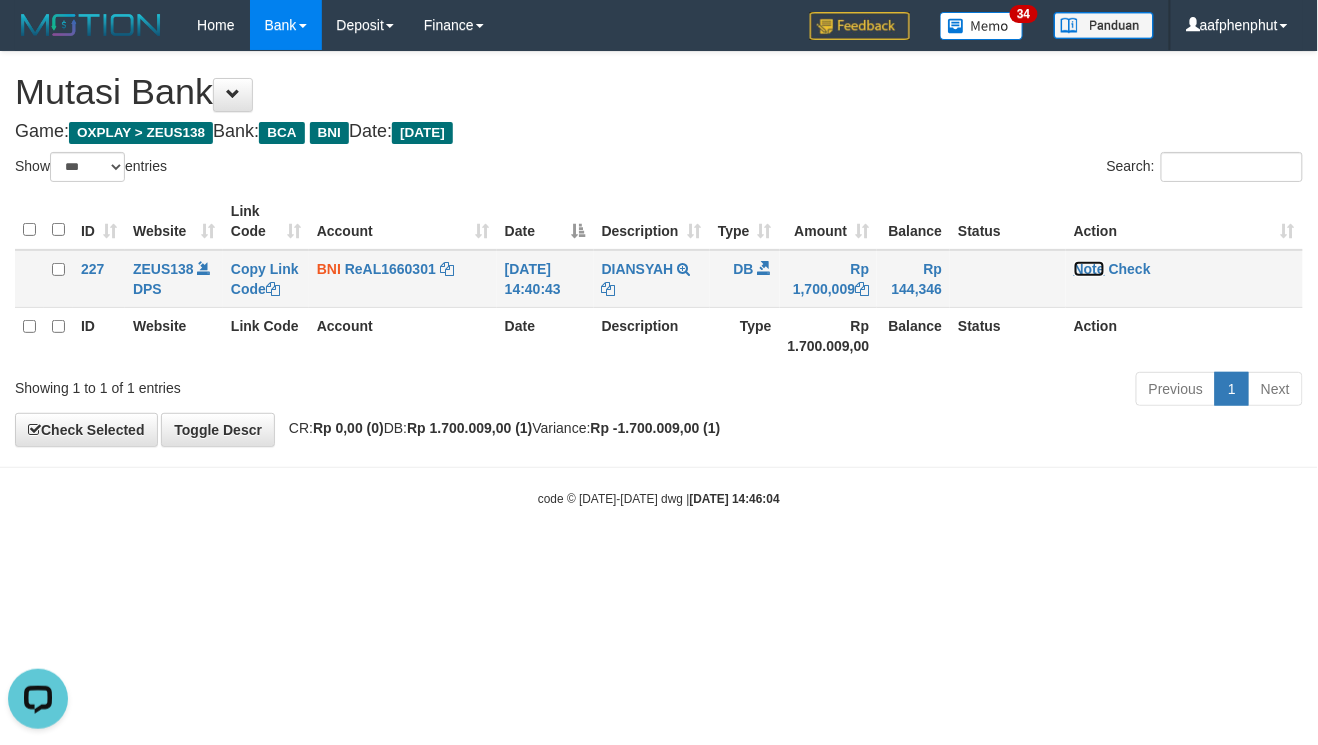 click on "Note" at bounding box center [1089, 269] 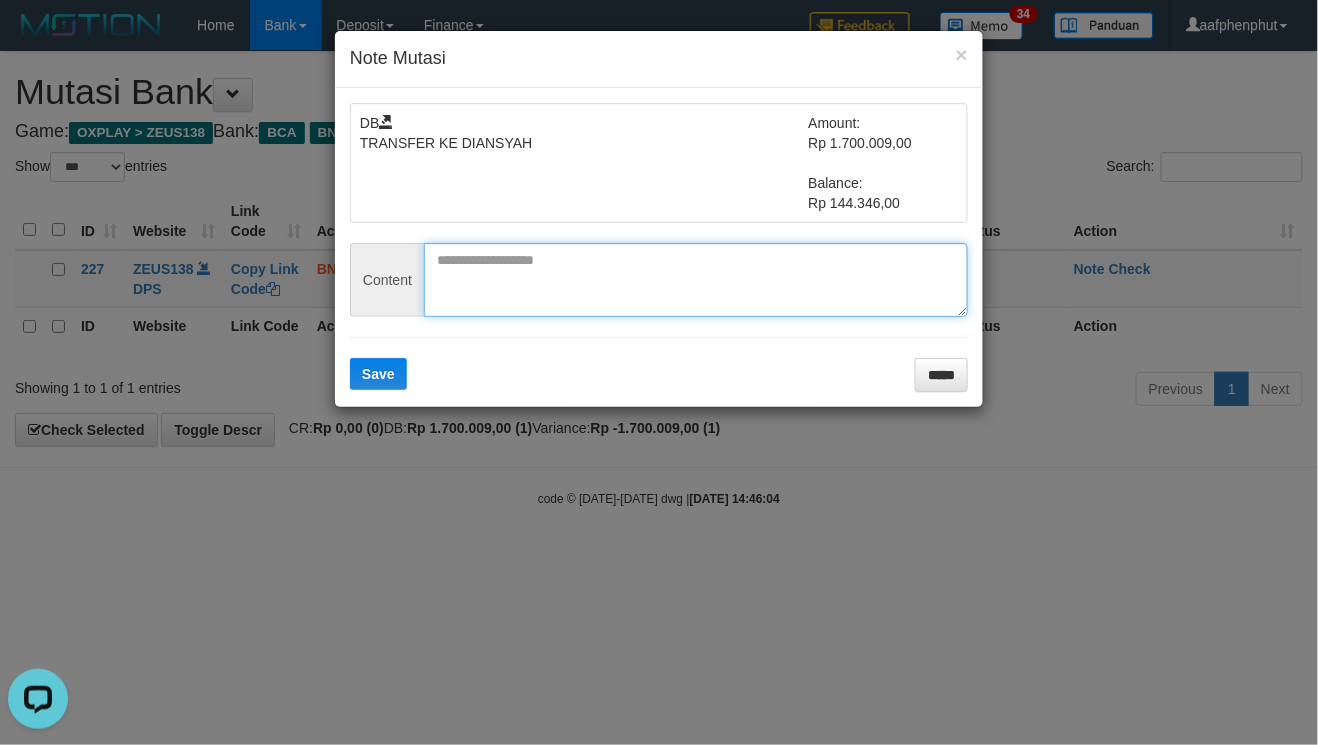 click at bounding box center [696, 280] 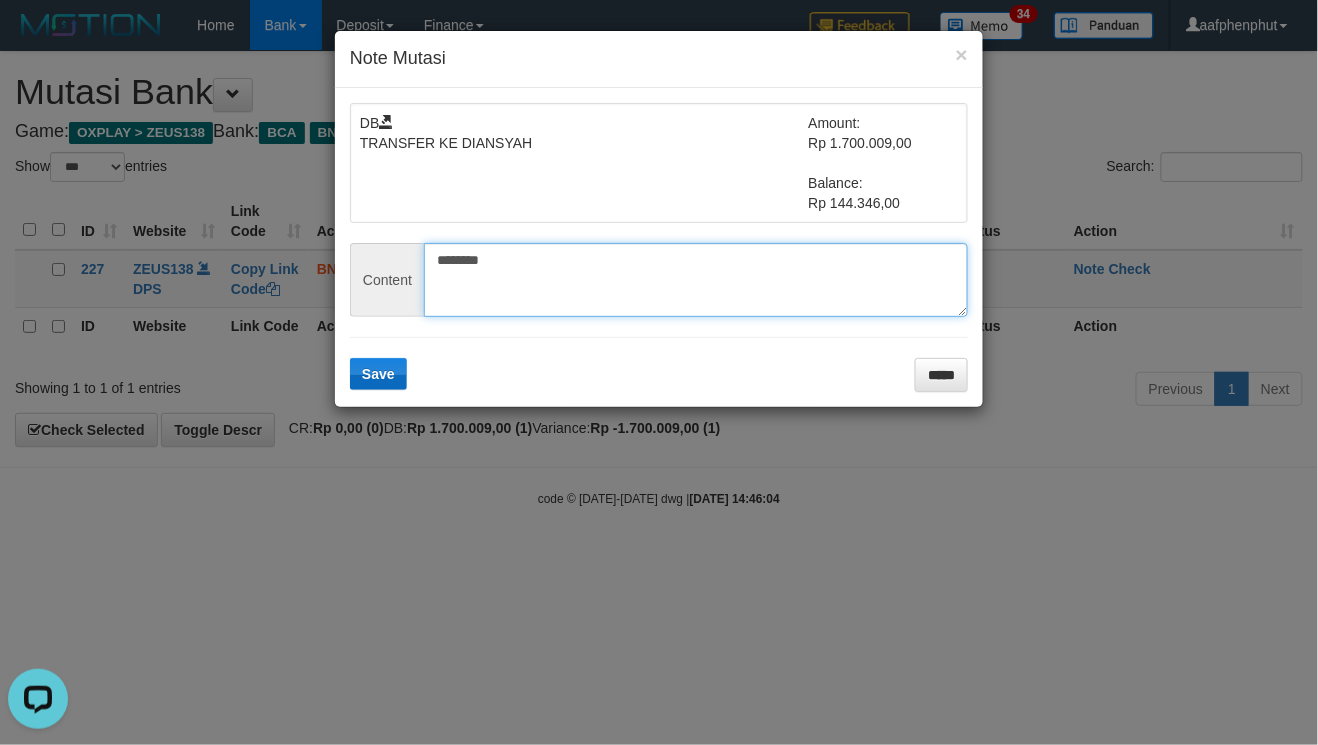 type on "********" 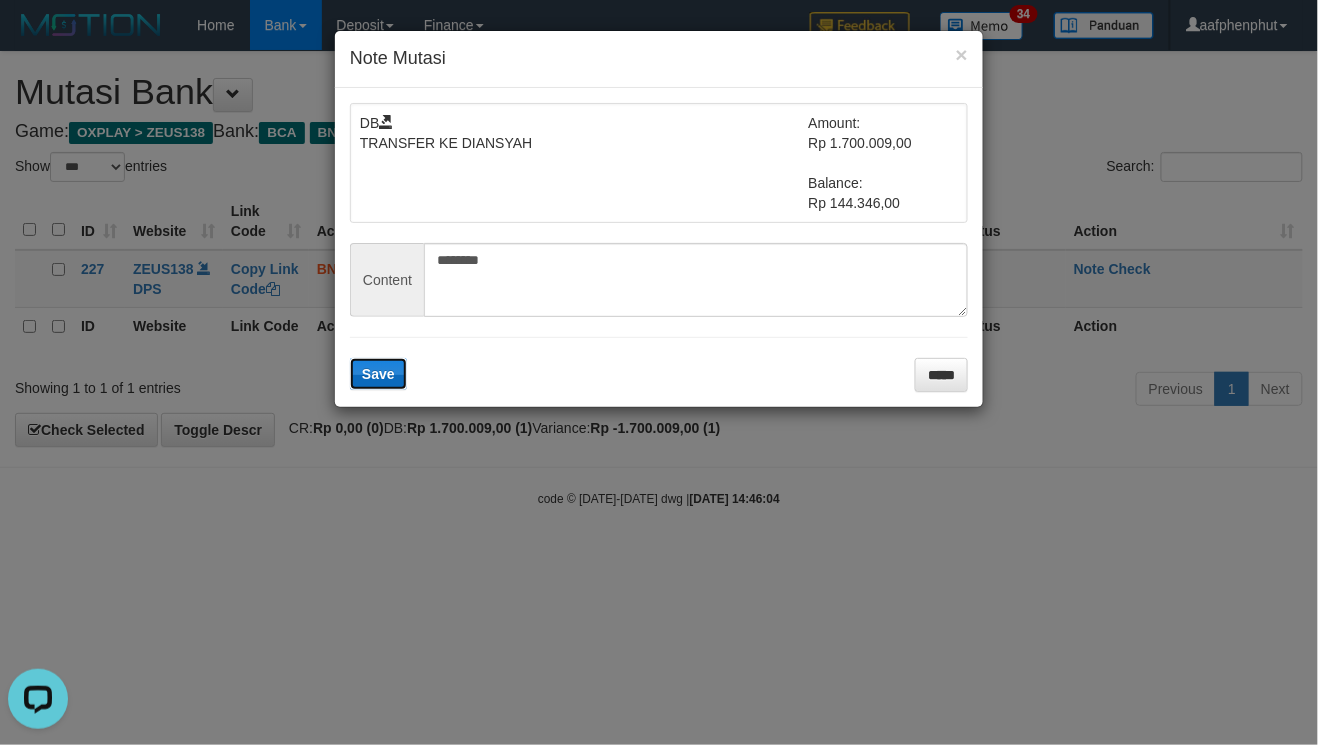 click on "Save" at bounding box center [378, 374] 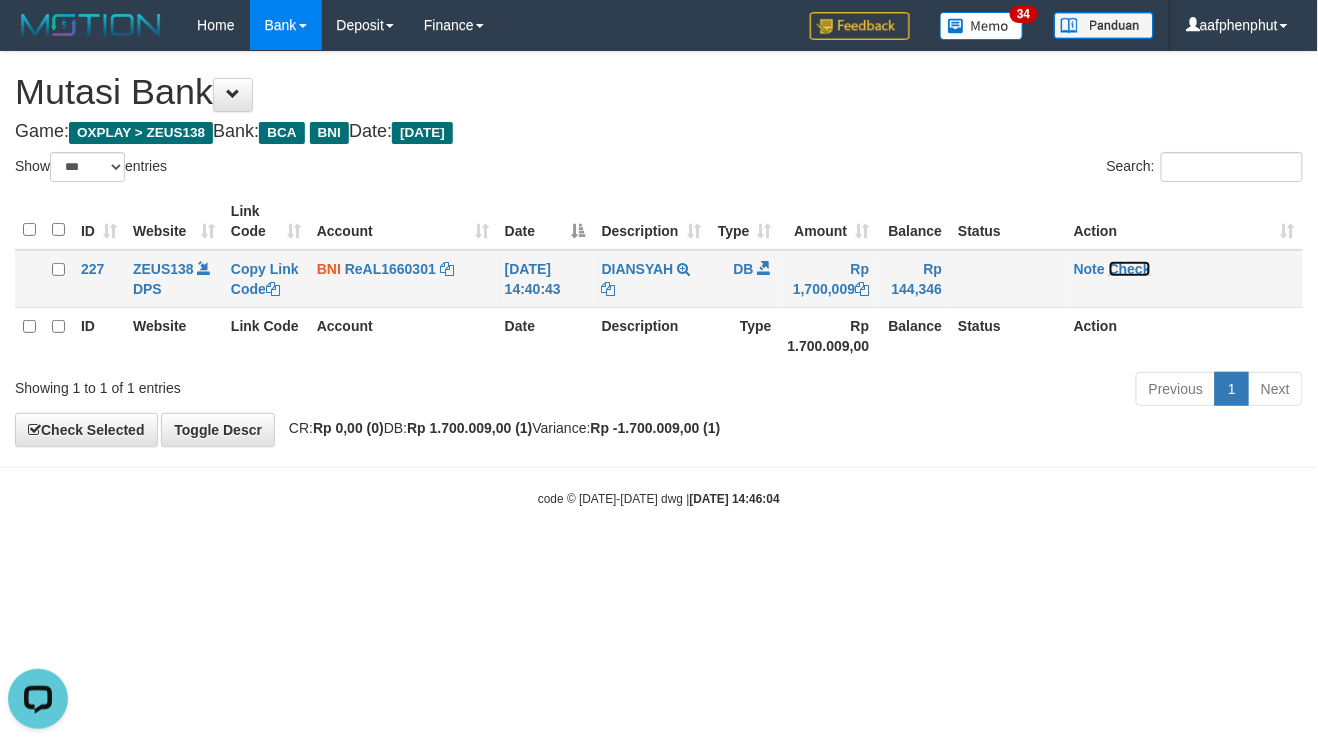 click on "Check" at bounding box center (1130, 269) 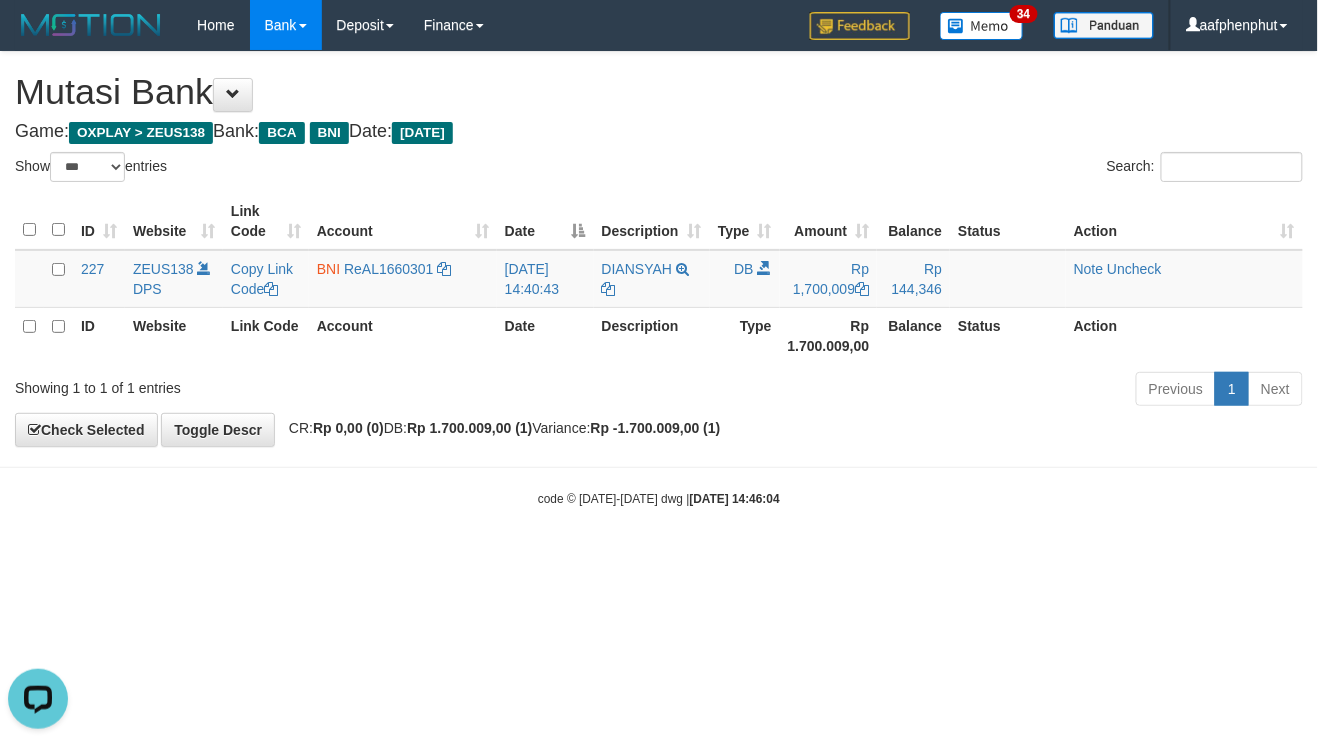 drag, startPoint x: 964, startPoint y: 577, endPoint x: 942, endPoint y: 601, distance: 32.55764 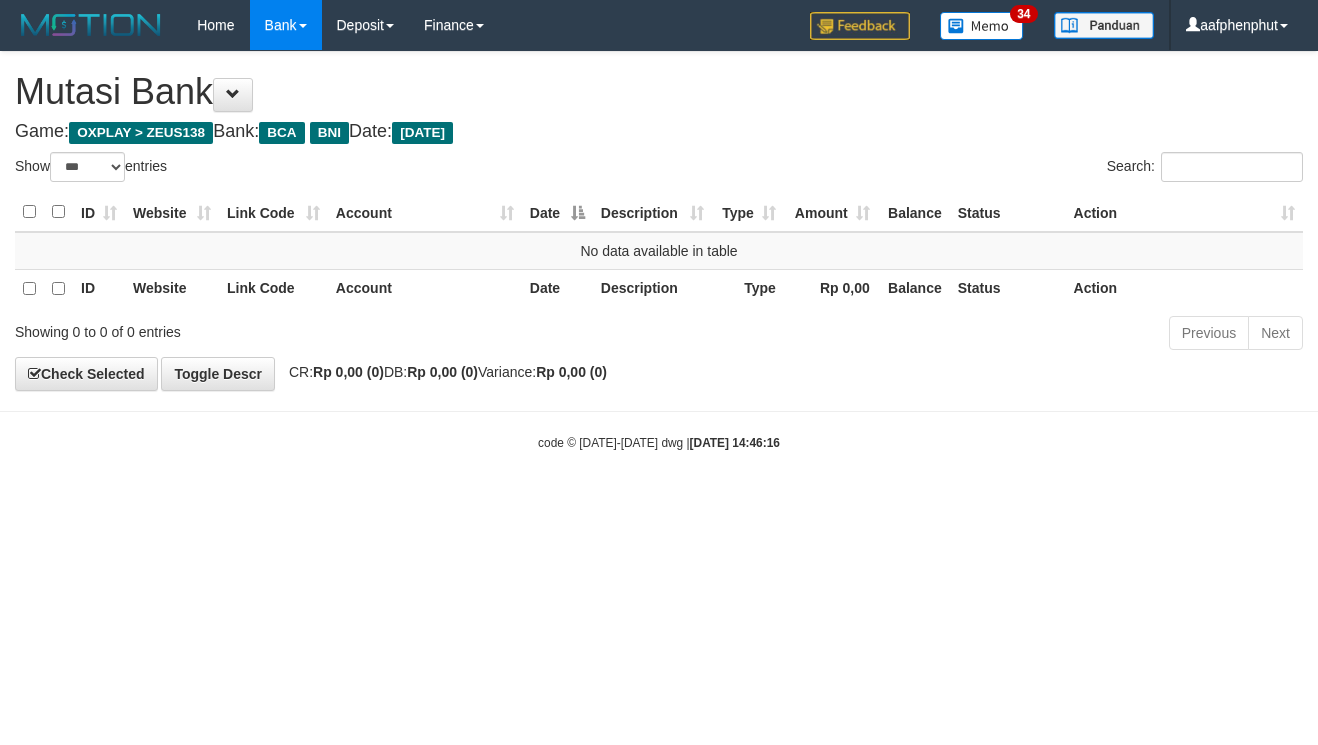 select on "***" 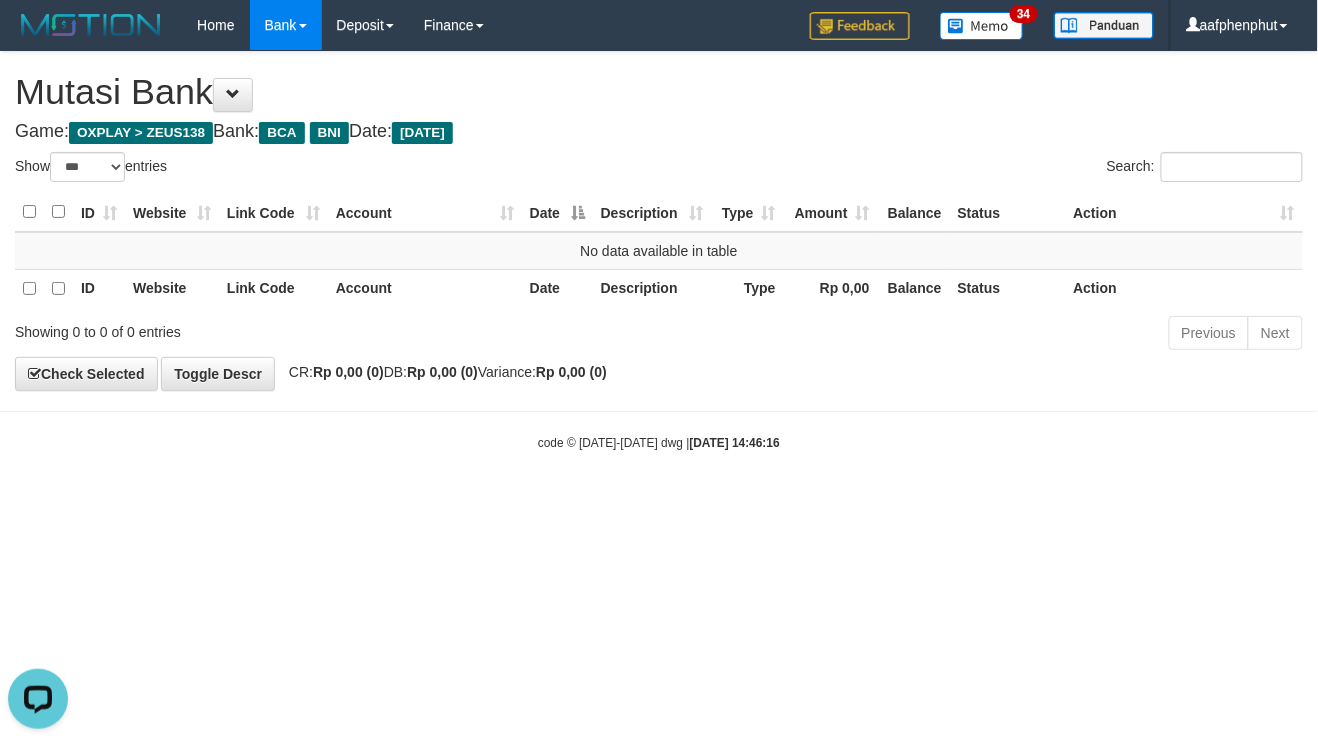 scroll, scrollTop: 0, scrollLeft: 0, axis: both 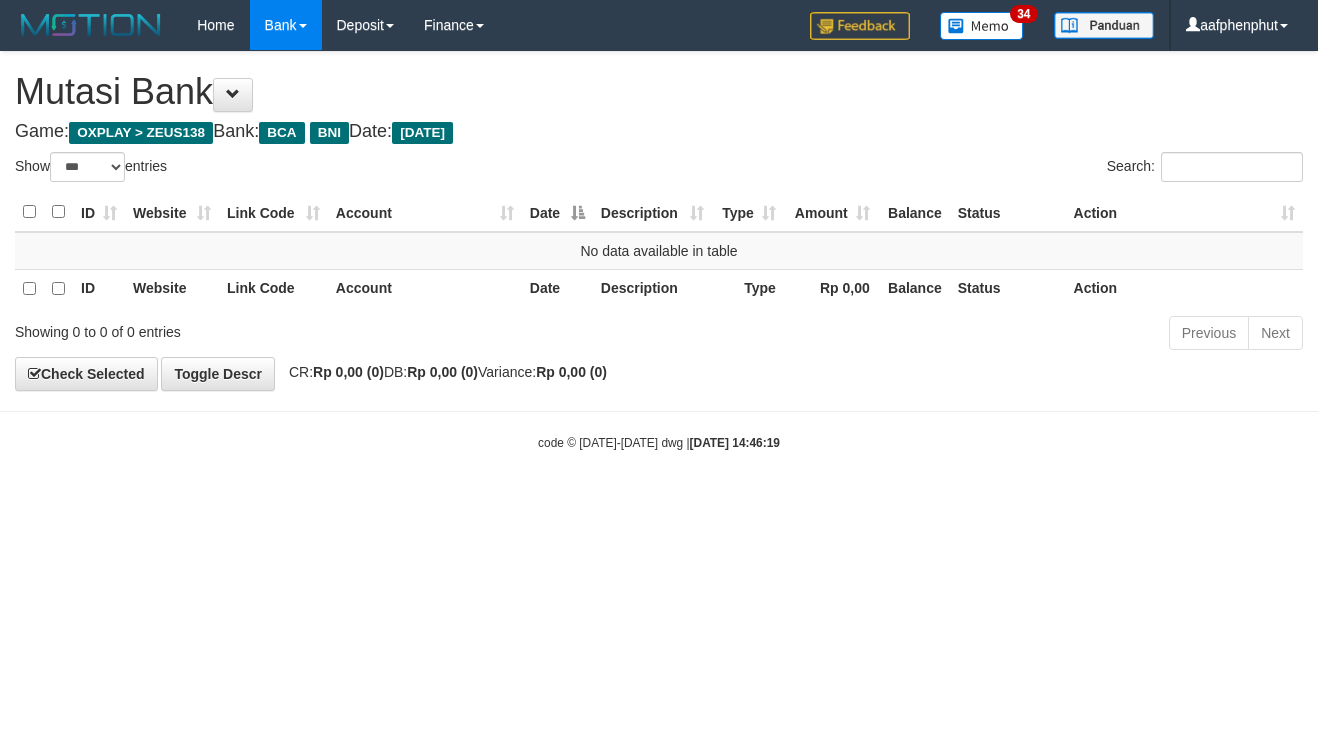 select on "***" 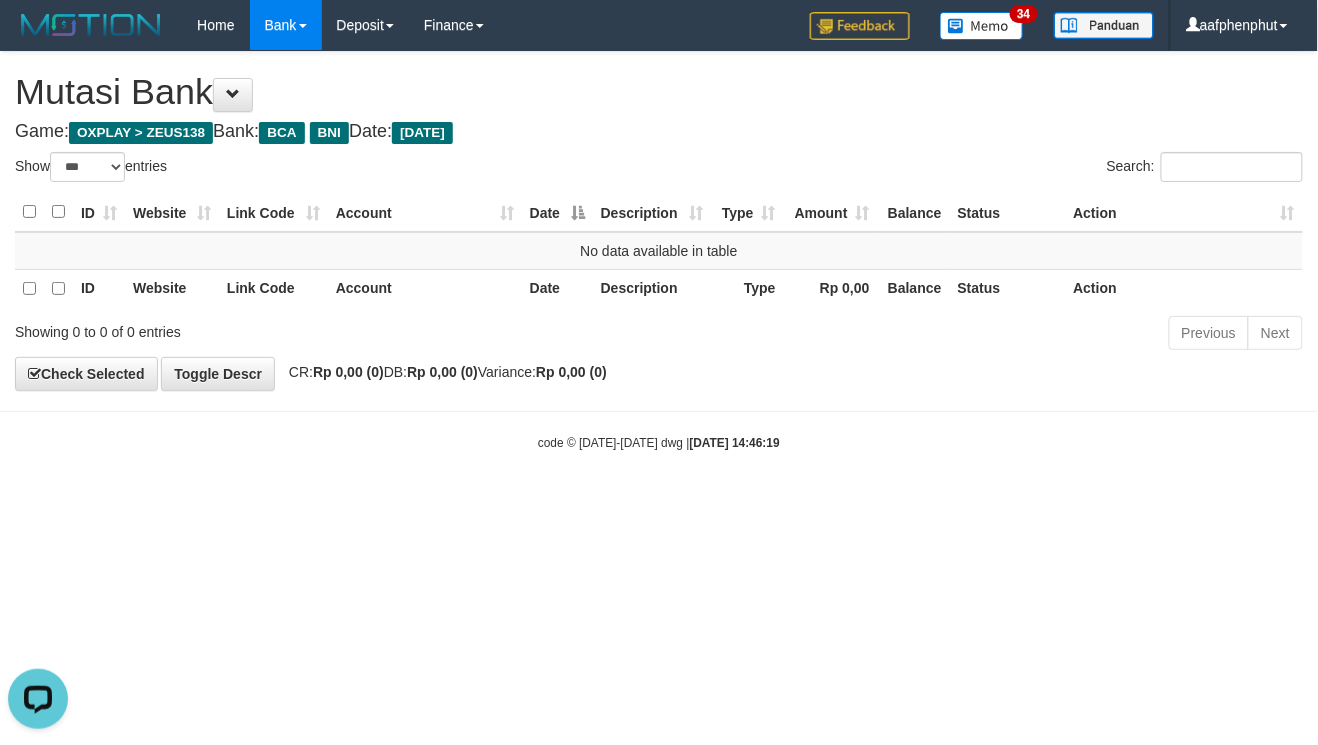 scroll, scrollTop: 0, scrollLeft: 0, axis: both 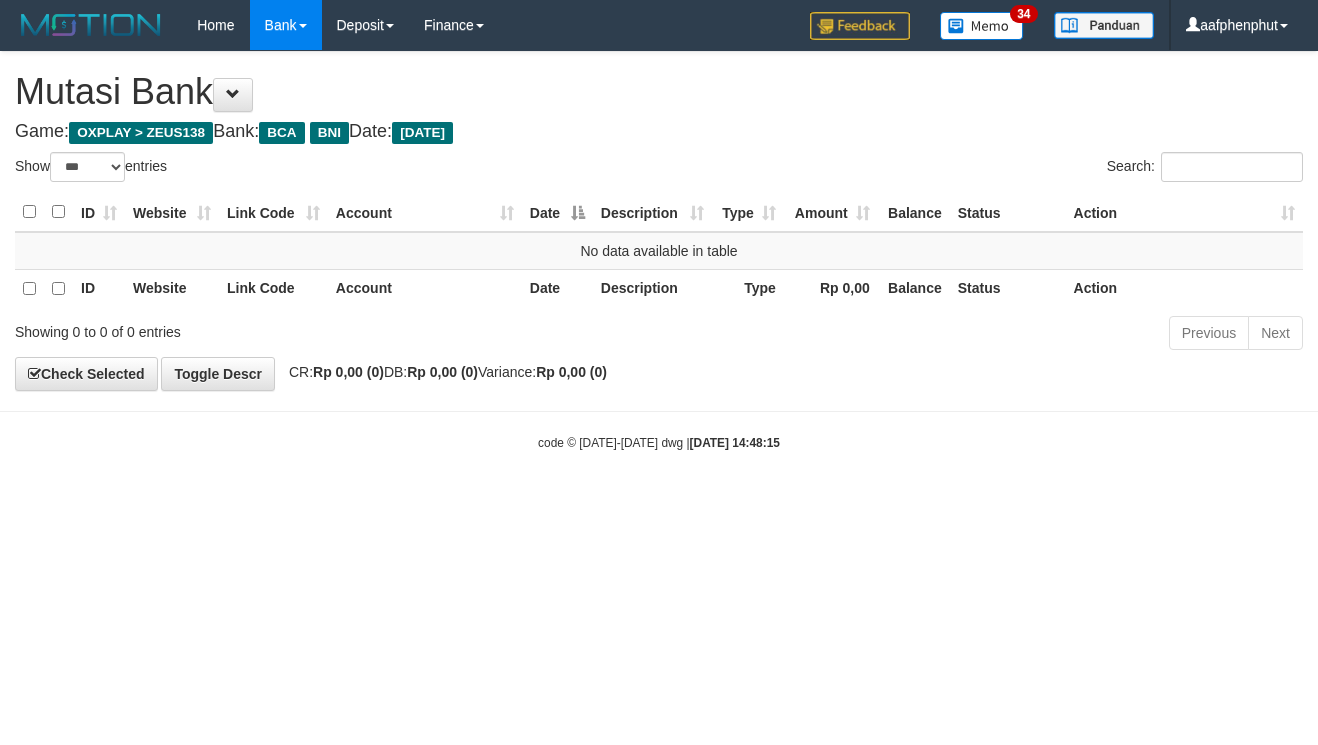 select on "***" 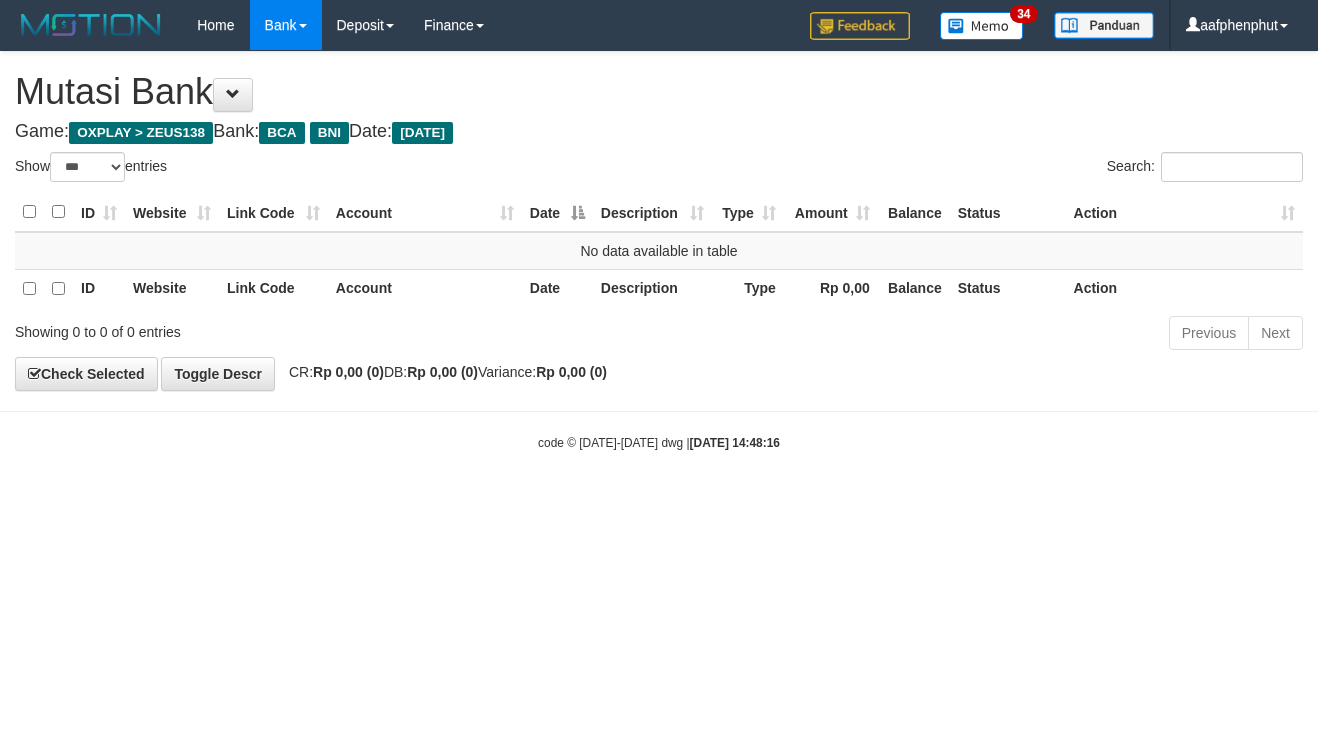 select on "***" 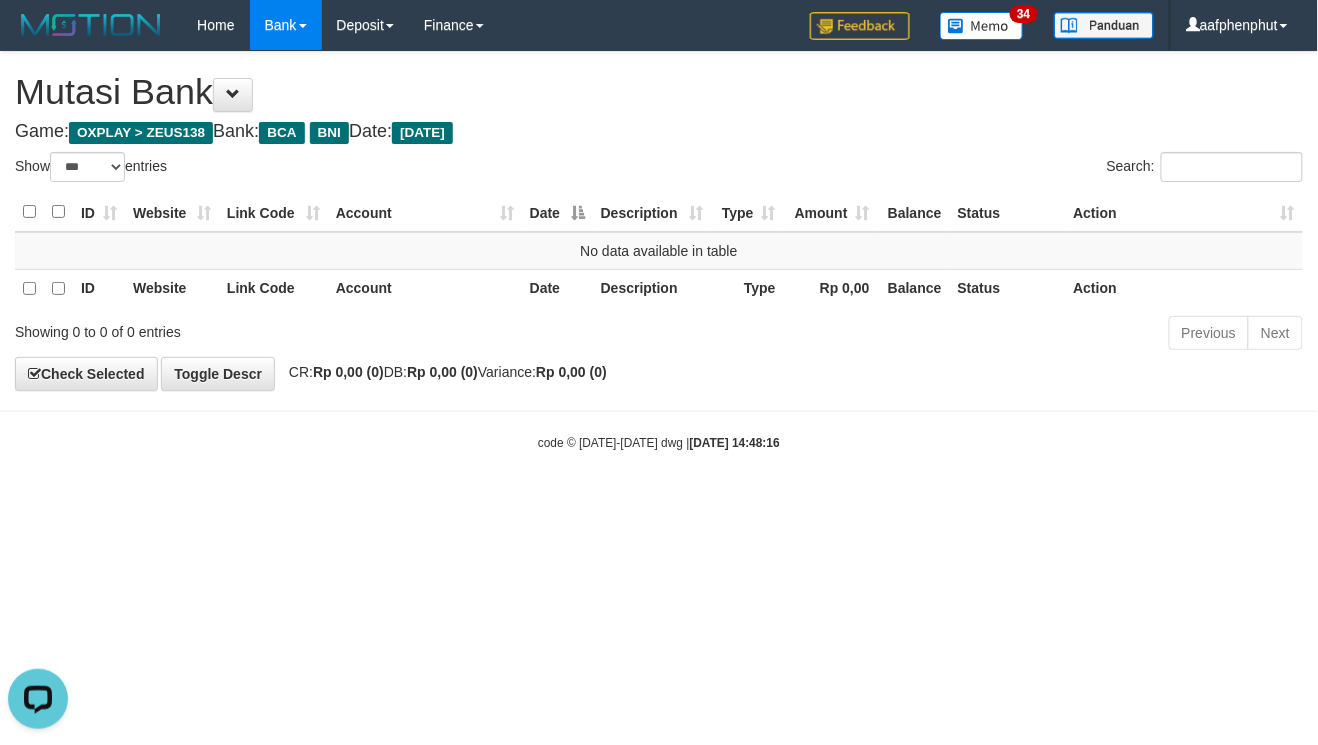 scroll, scrollTop: 0, scrollLeft: 0, axis: both 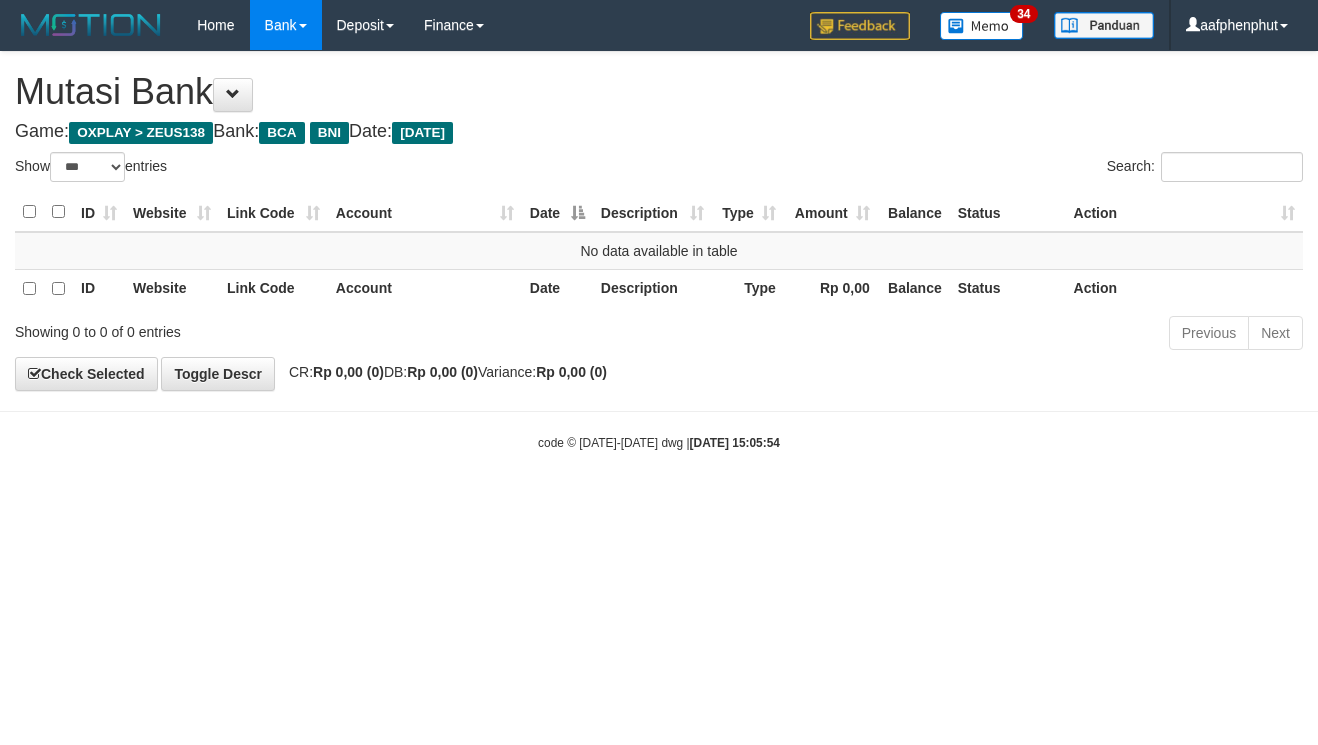 select on "***" 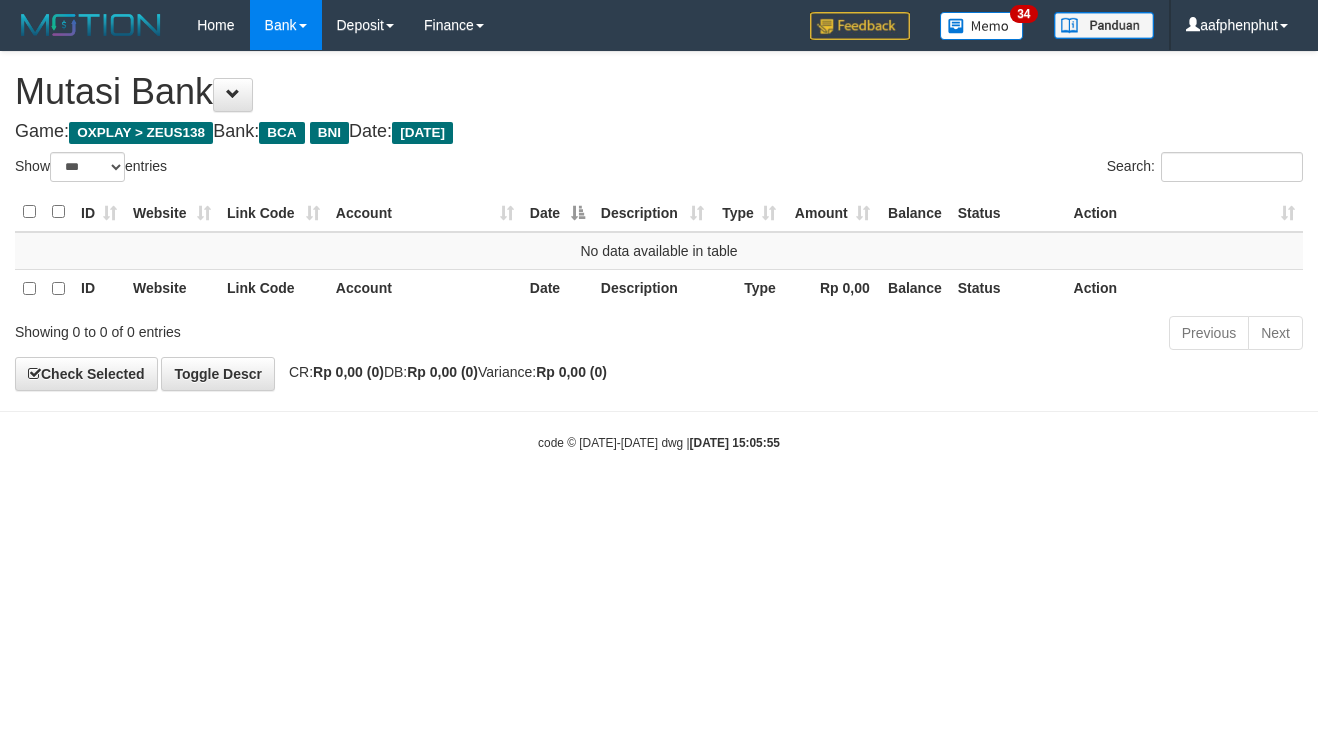 select on "***" 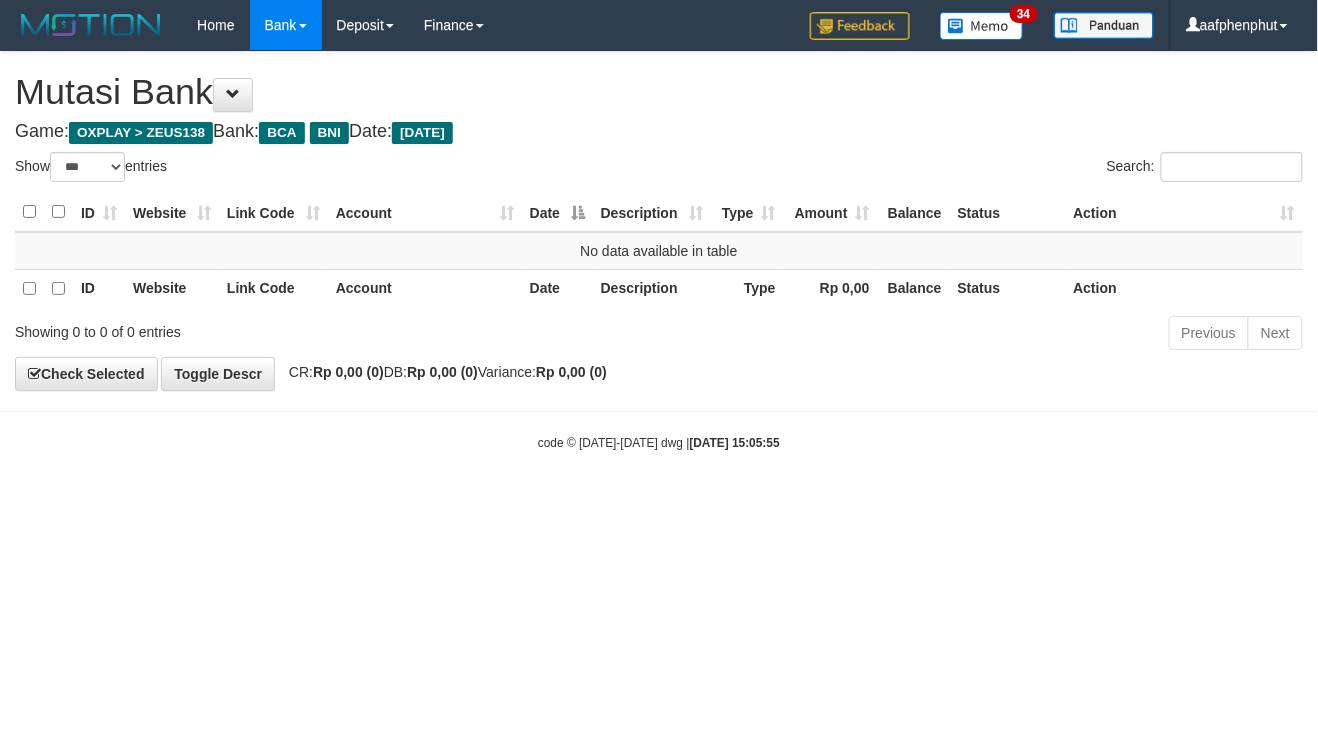 click on "Toggle navigation
Home
Bank
Account List
Load
By Website
Group
[OXPLAY]													ZEUS138
By Load Group (DPS)
Sync" at bounding box center [659, 251] 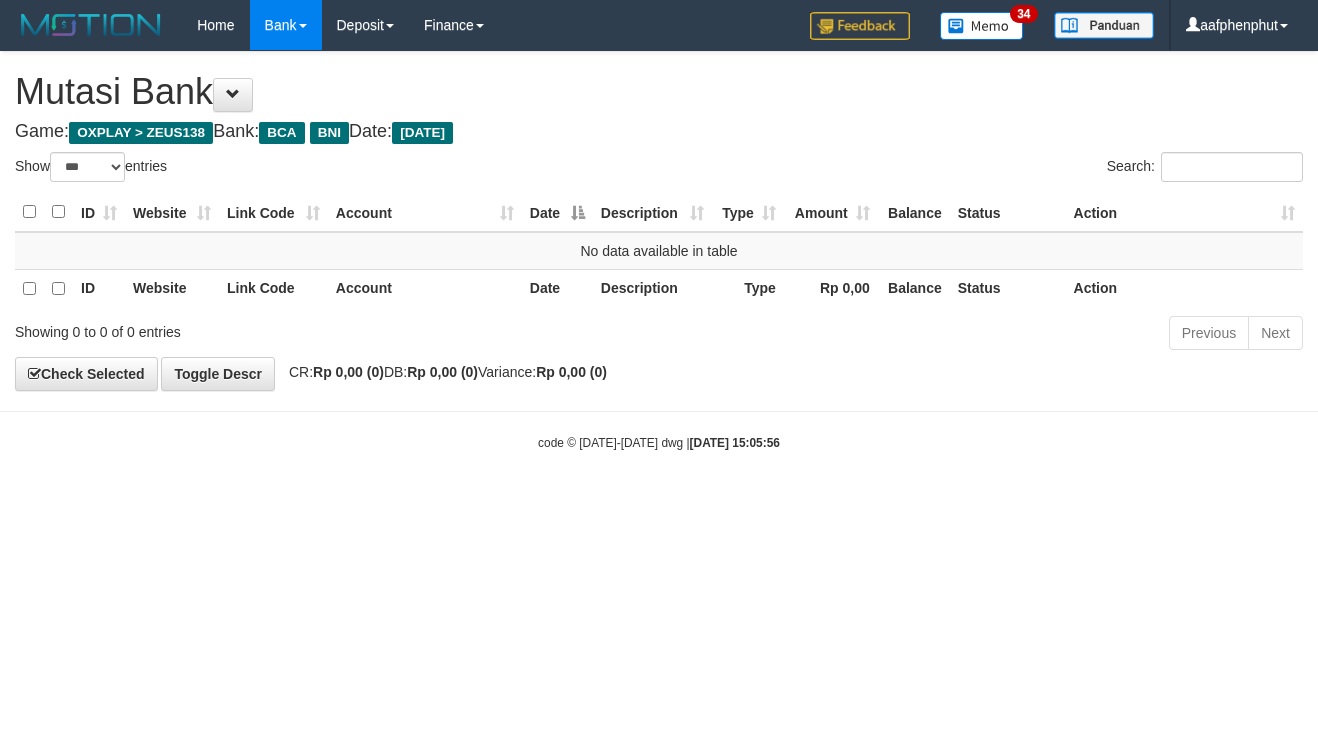 select on "***" 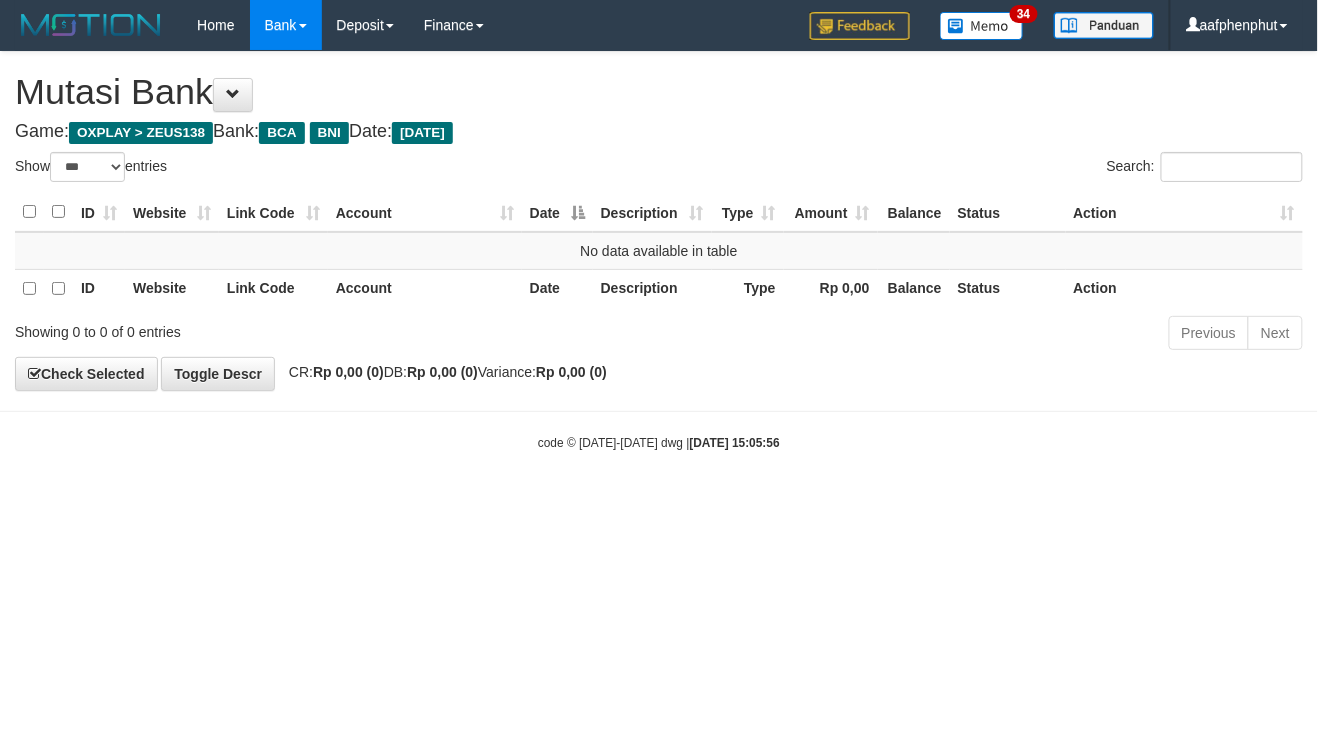 drag, startPoint x: 894, startPoint y: 552, endPoint x: 912, endPoint y: 556, distance: 18.439089 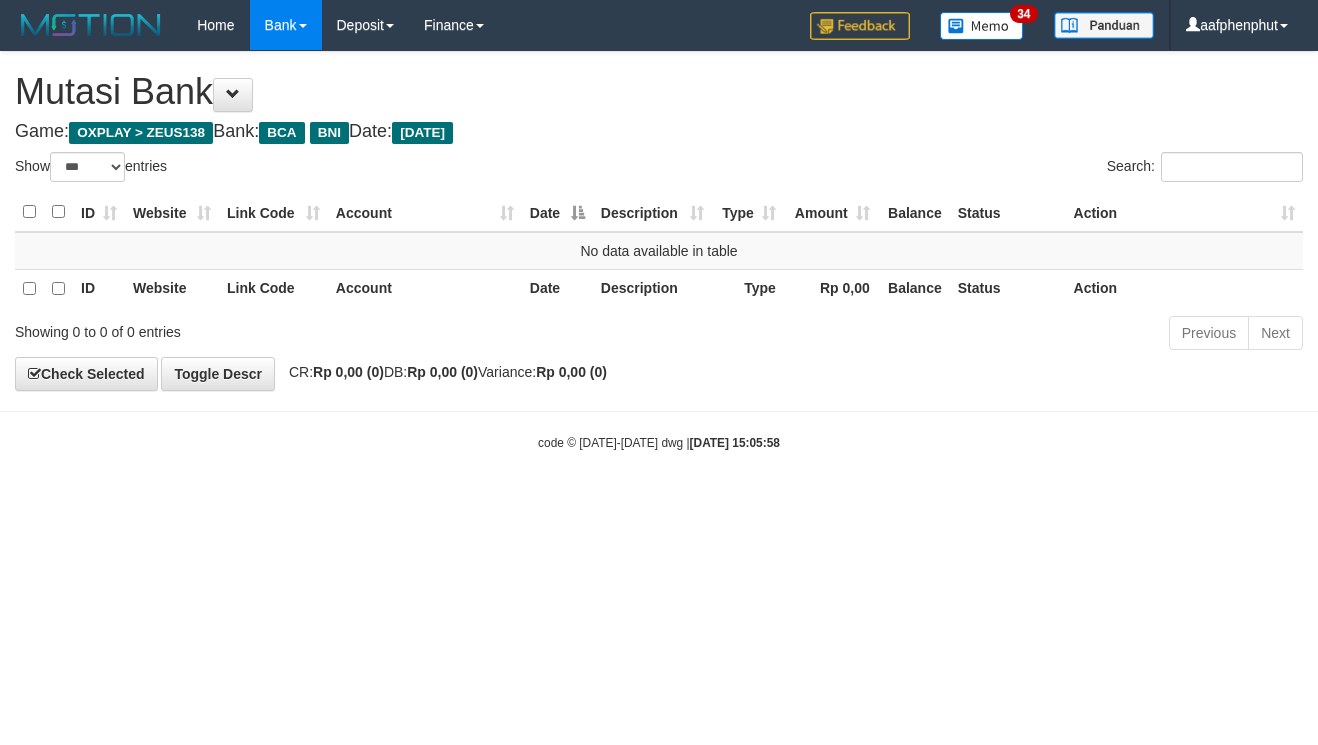 select on "***" 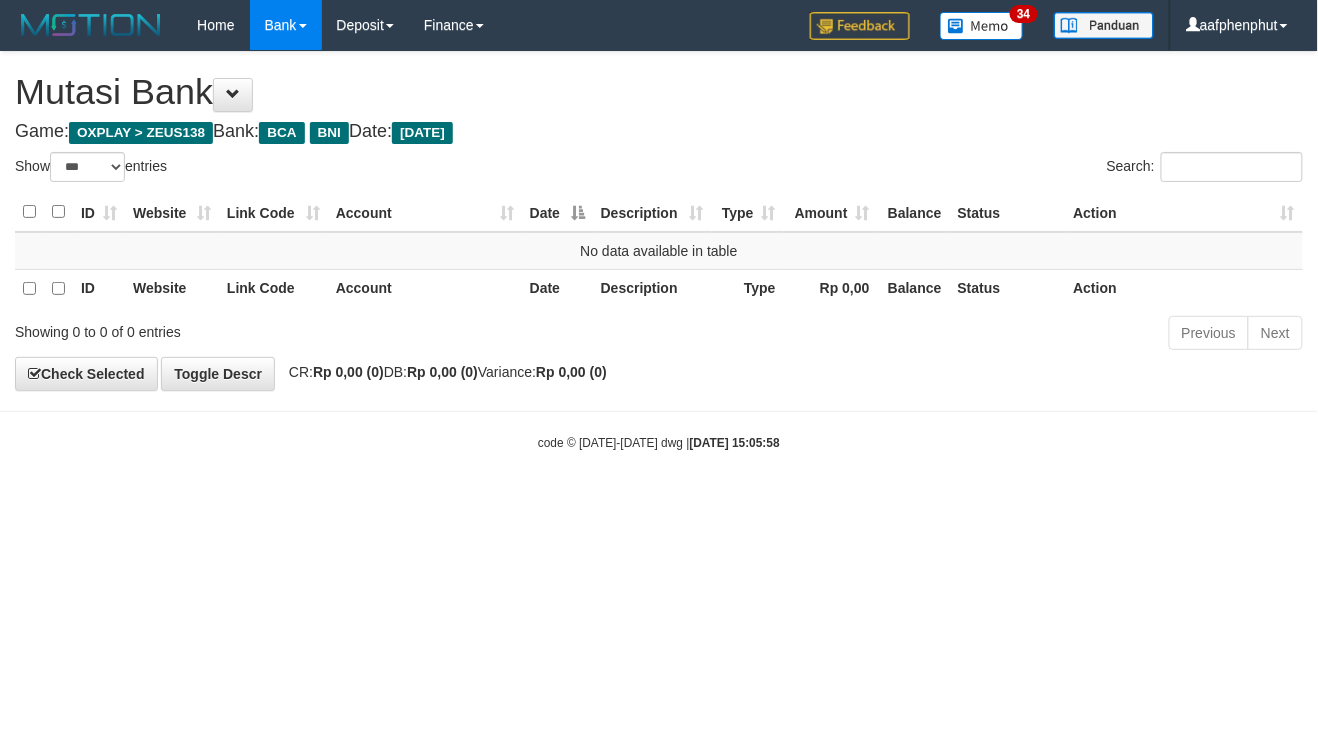 click on "Toggle navigation
Home
Bank
Account List
Load
By Website
Group
[OXPLAY]													ZEUS138
By Load Group (DPS)
Sync" at bounding box center (659, 251) 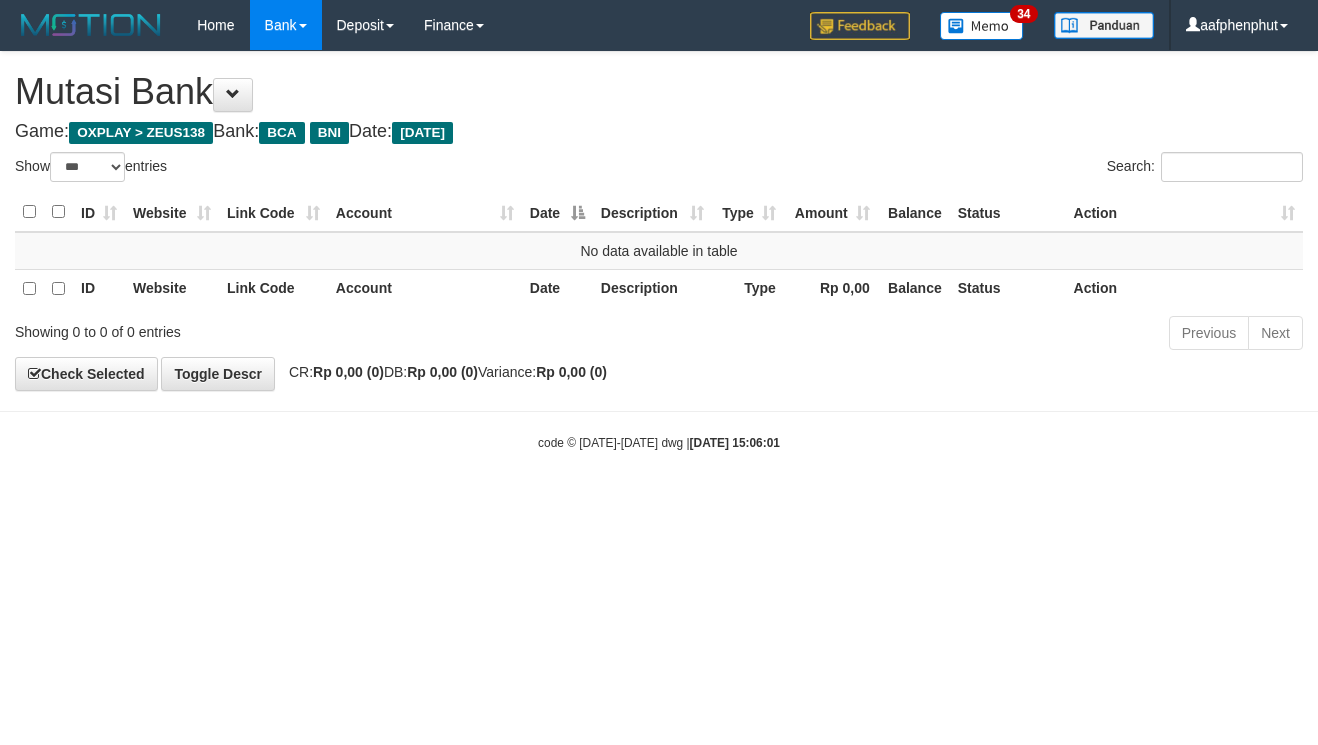 select on "***" 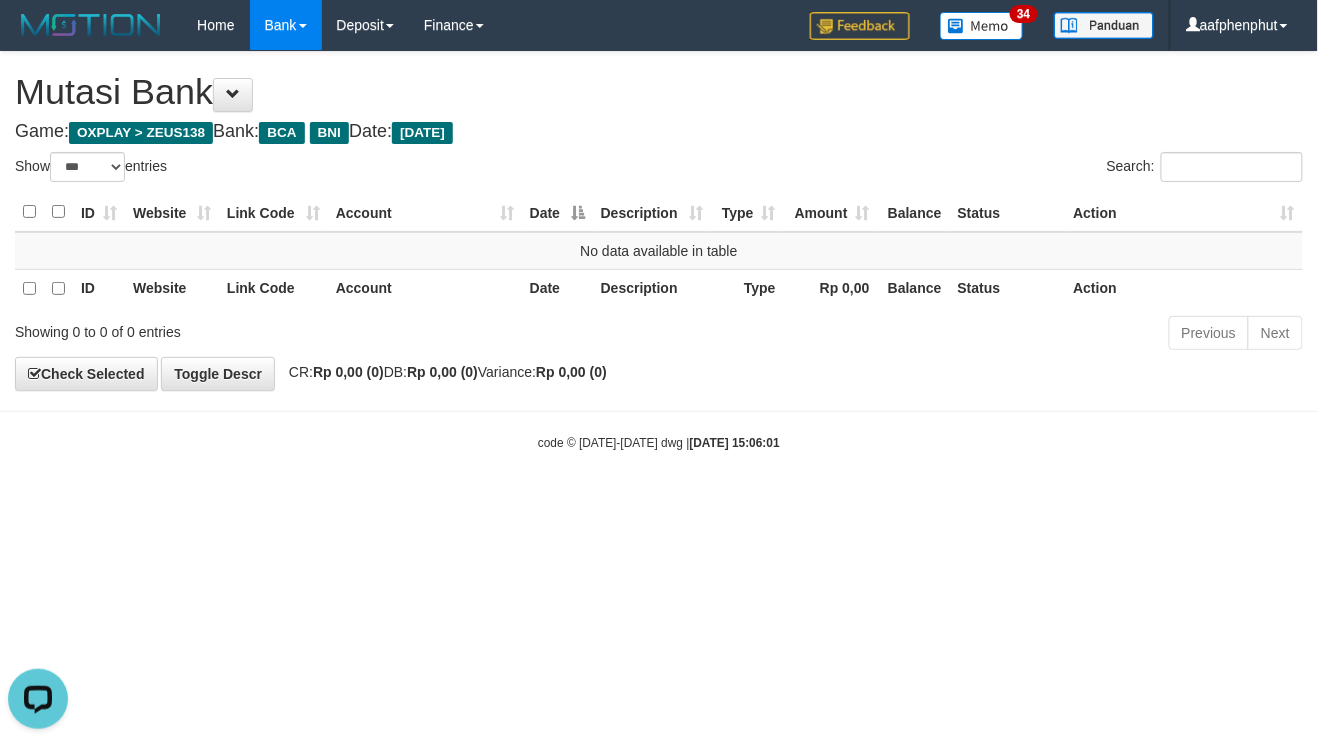 scroll, scrollTop: 0, scrollLeft: 0, axis: both 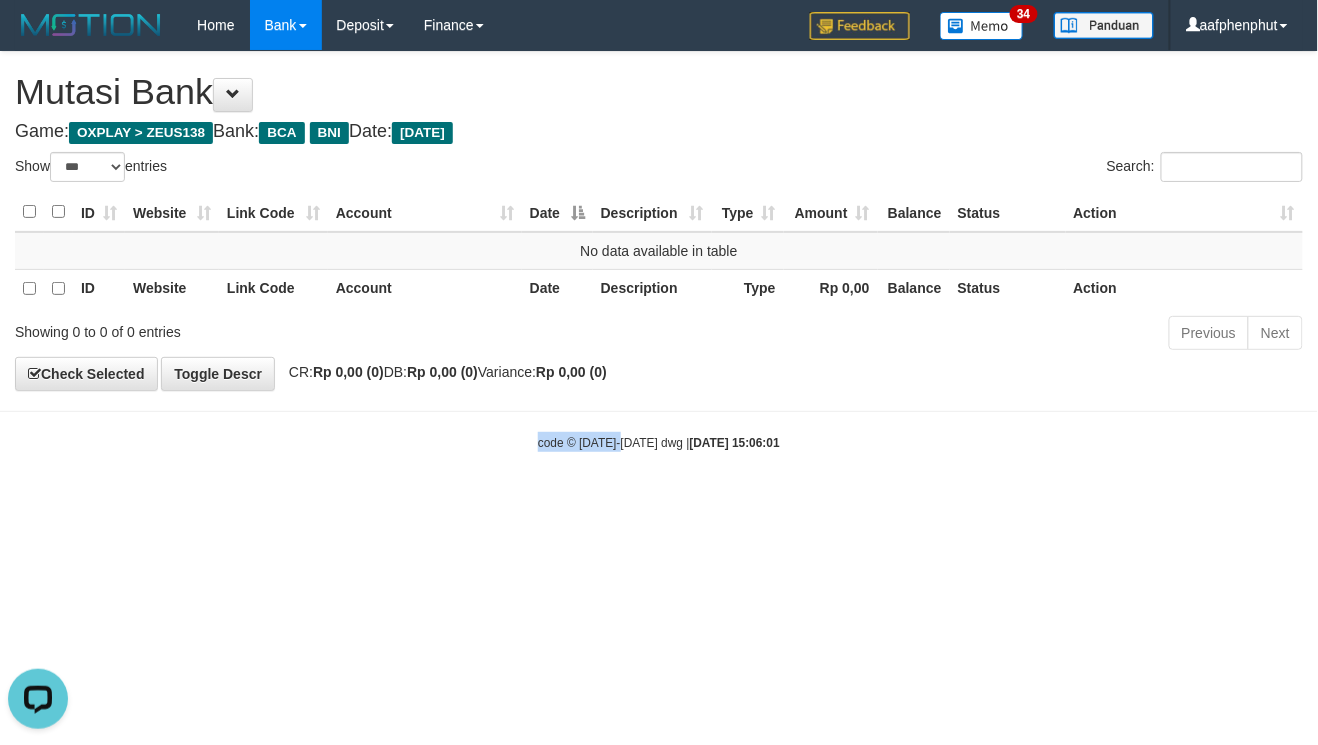 drag, startPoint x: 616, startPoint y: 412, endPoint x: 597, endPoint y: 417, distance: 19.646883 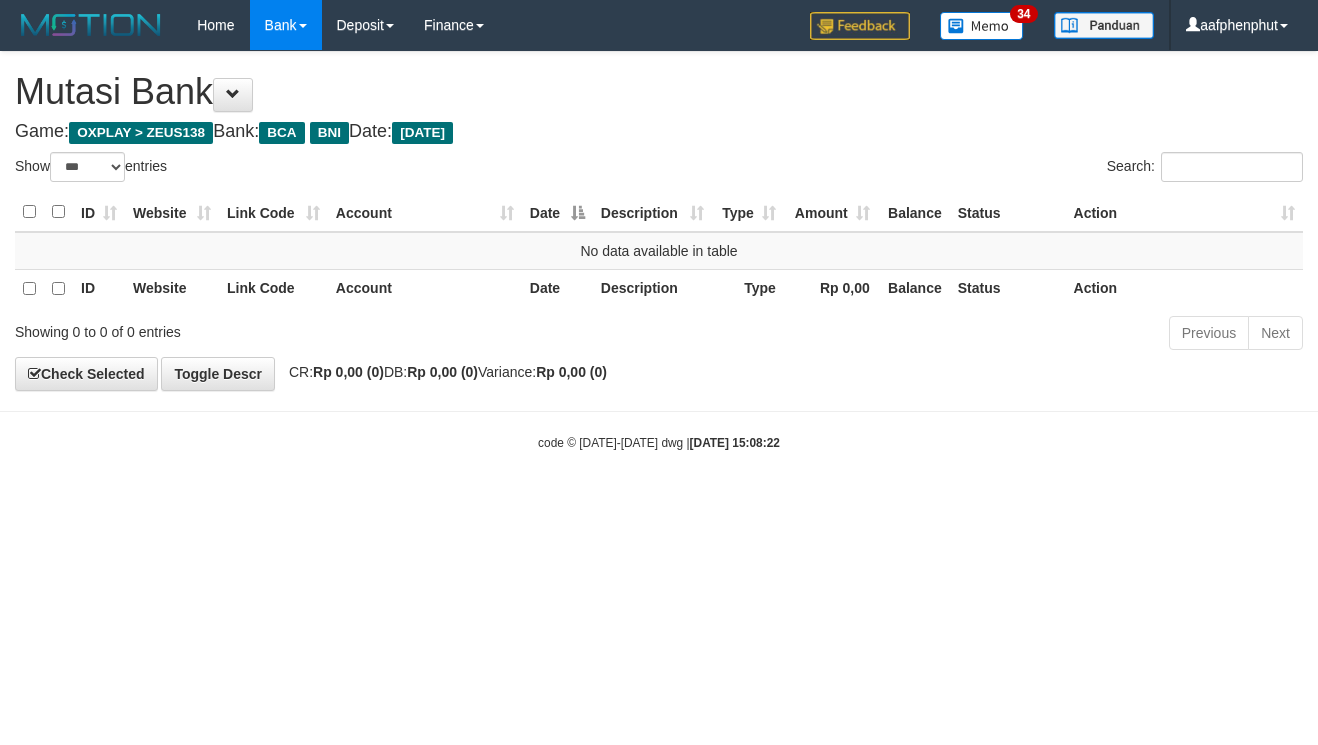 select on "***" 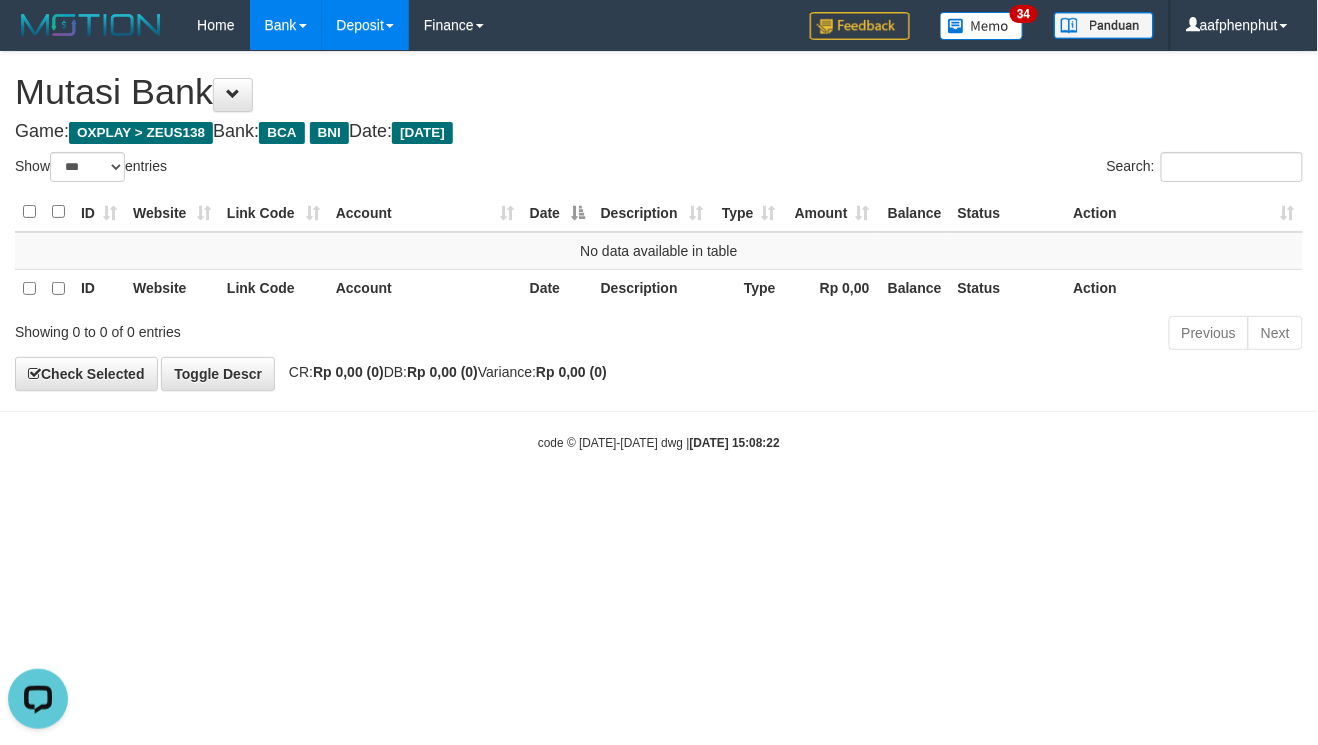 scroll, scrollTop: 0, scrollLeft: 0, axis: both 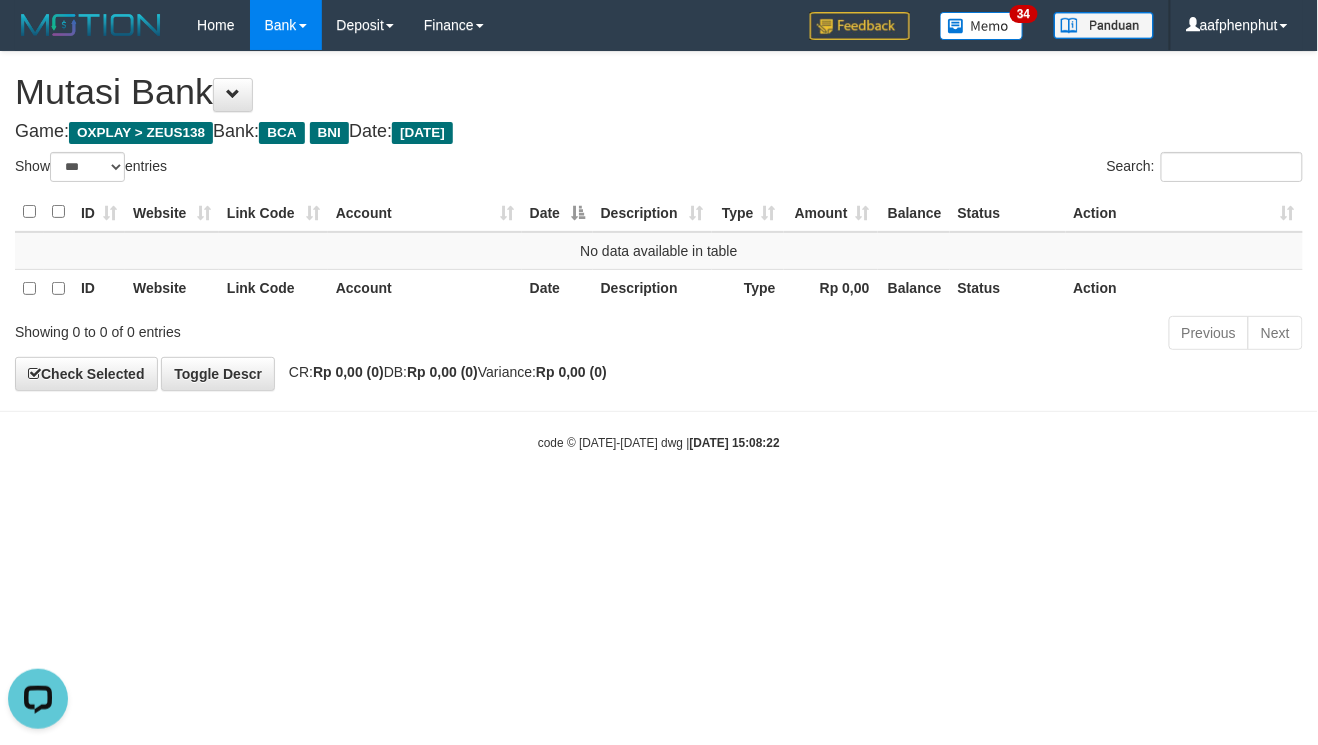 drag, startPoint x: 821, startPoint y: 314, endPoint x: 810, endPoint y: 316, distance: 11.18034 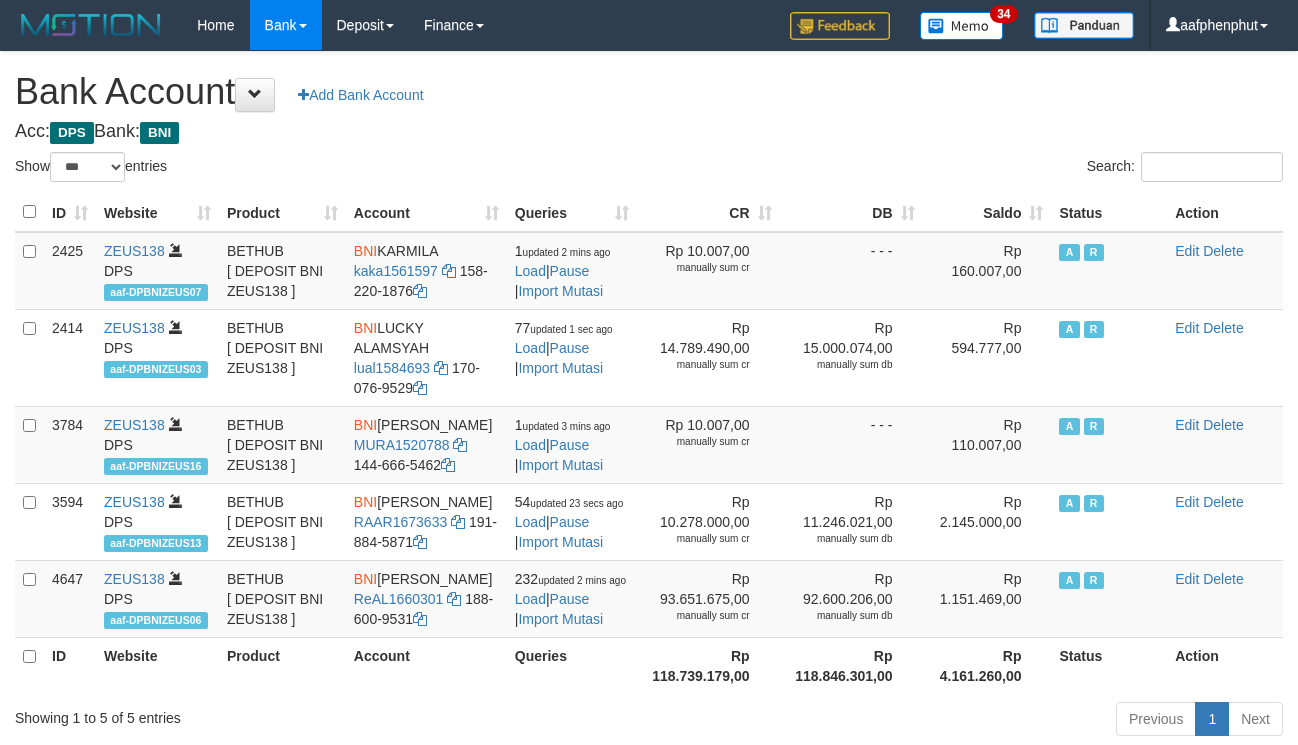 select on "***" 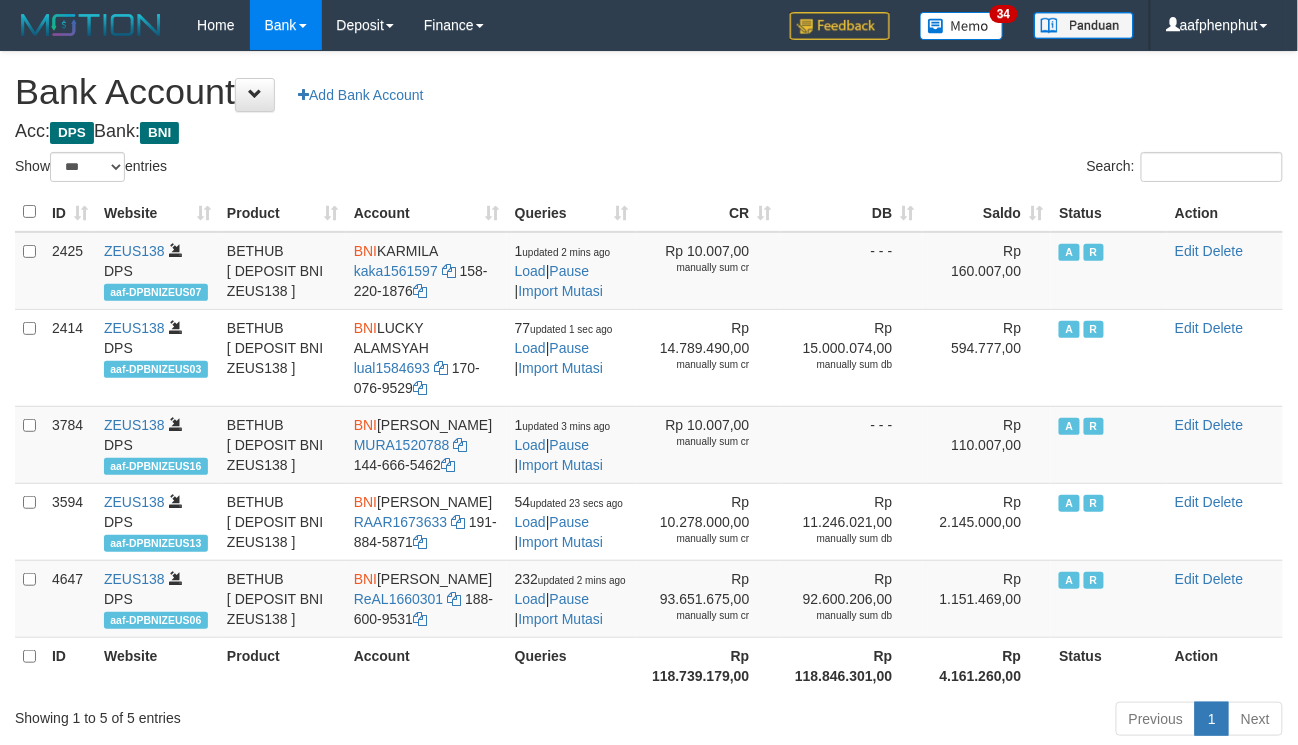 click on "Saldo" at bounding box center (987, 212) 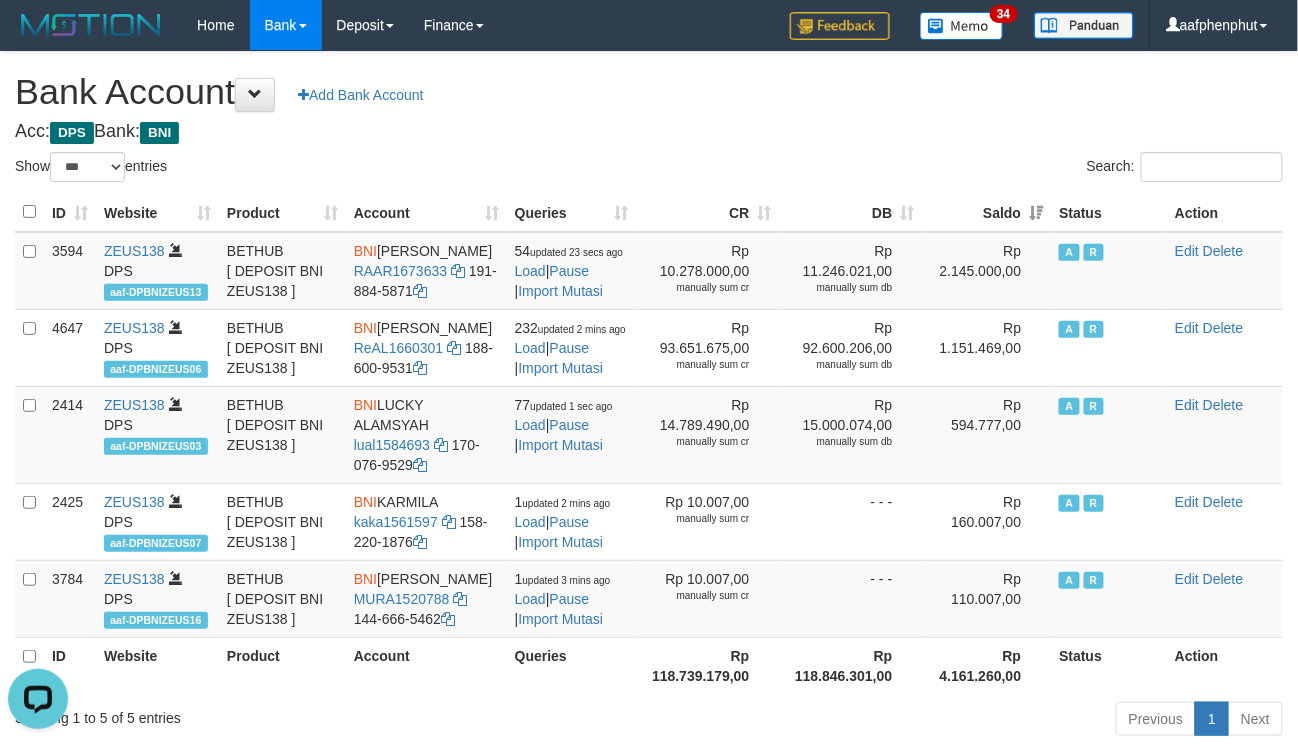 scroll, scrollTop: 0, scrollLeft: 0, axis: both 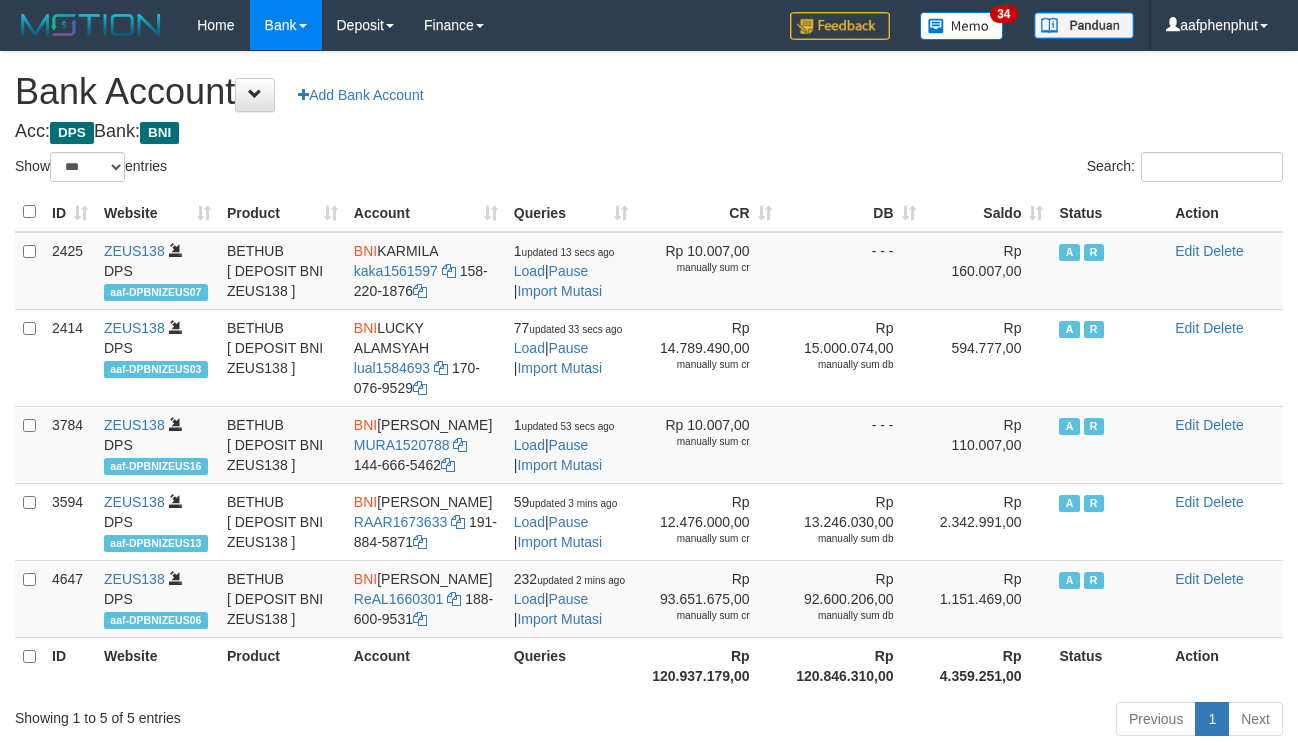 select on "***" 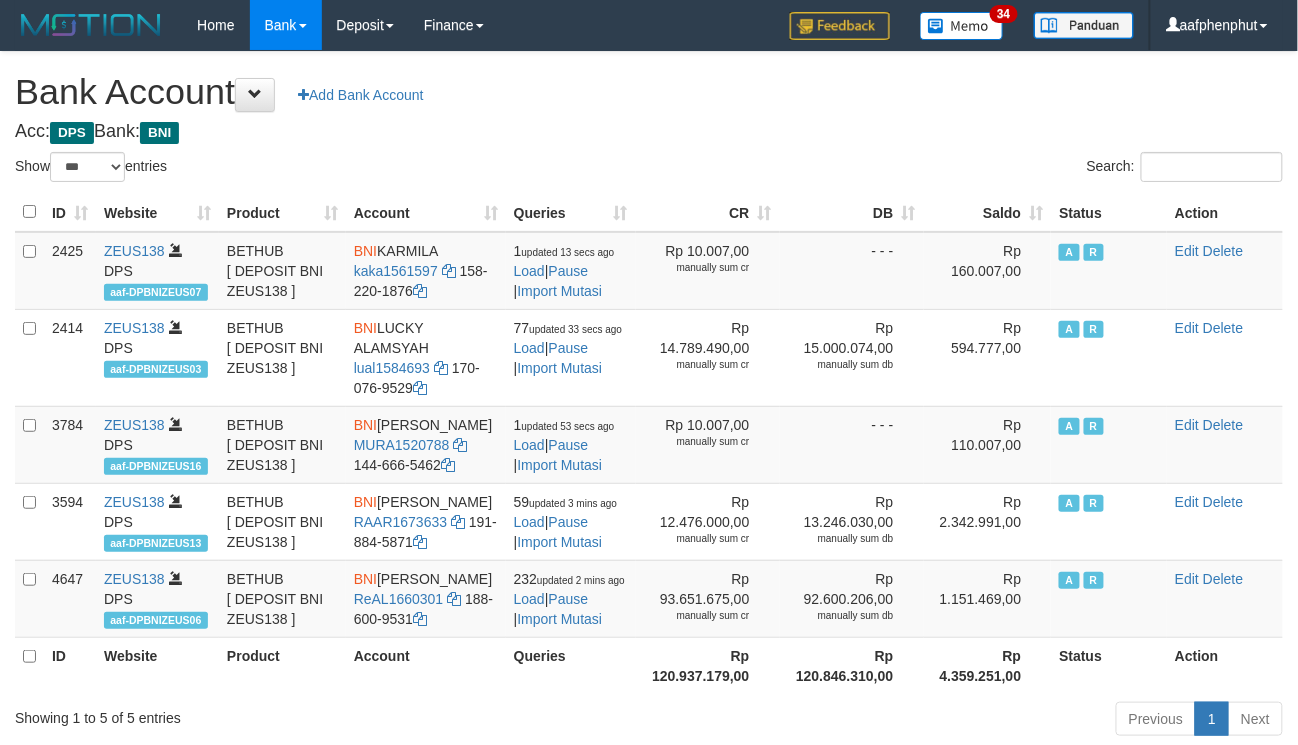 click on "Saldo" at bounding box center (988, 212) 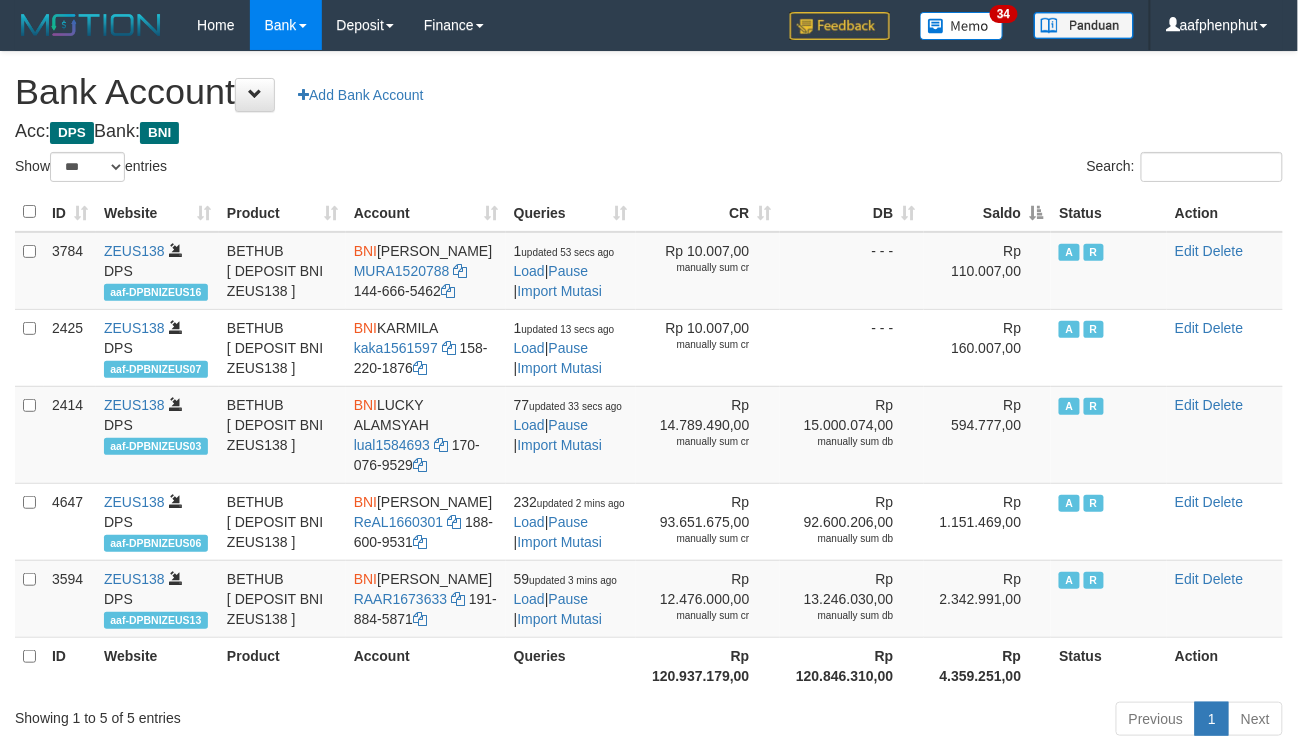 click on "Saldo" at bounding box center (988, 212) 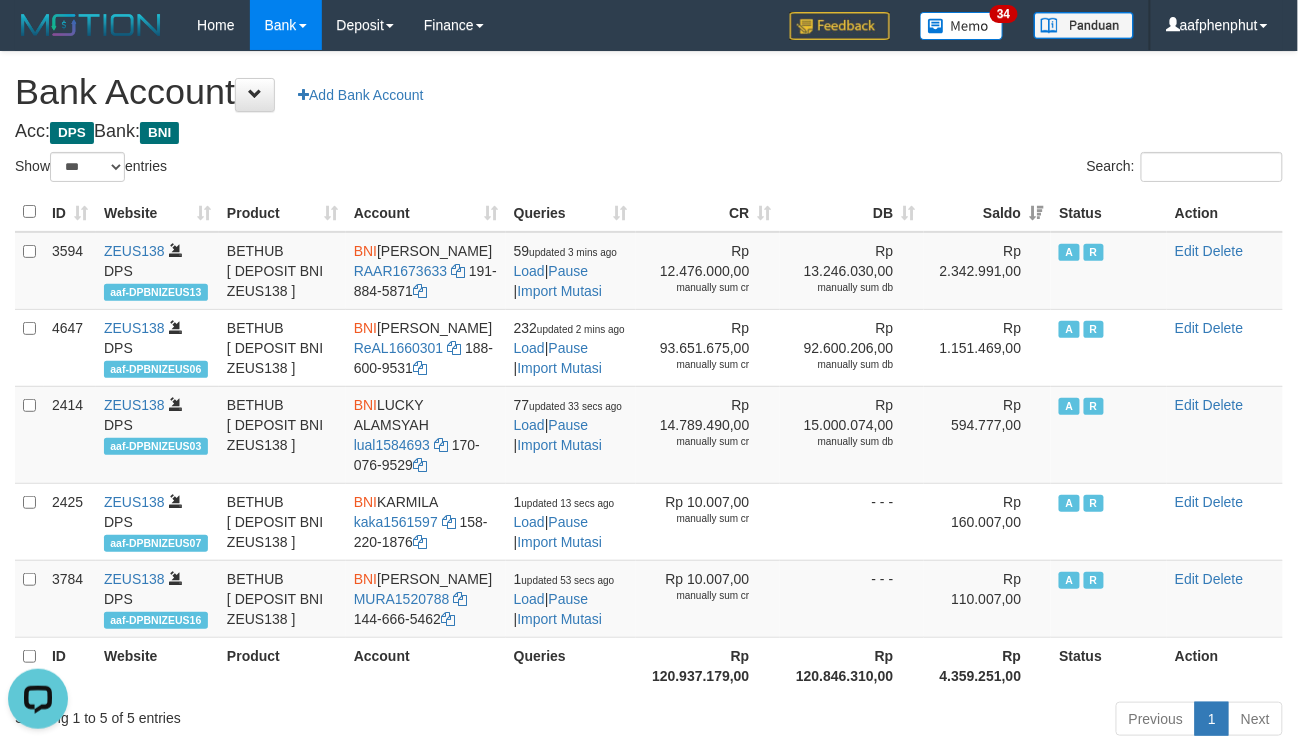 scroll, scrollTop: 0, scrollLeft: 0, axis: both 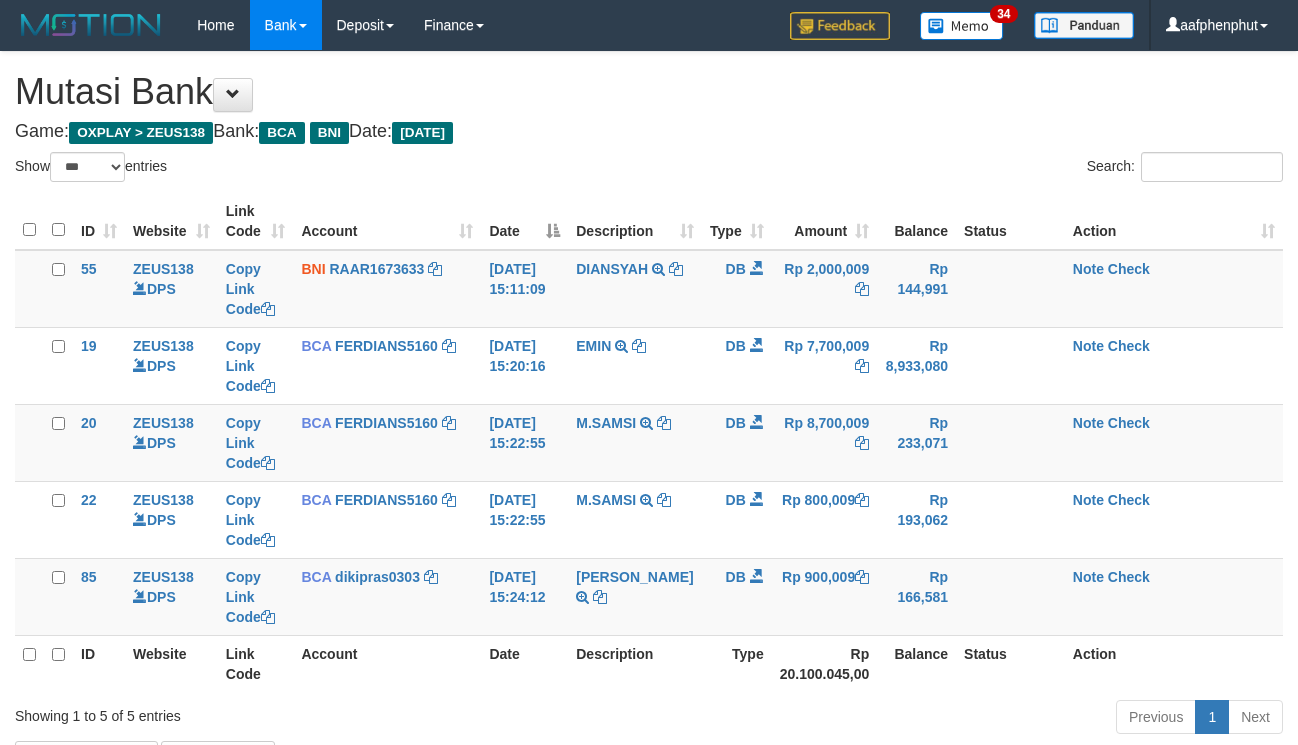 select on "***" 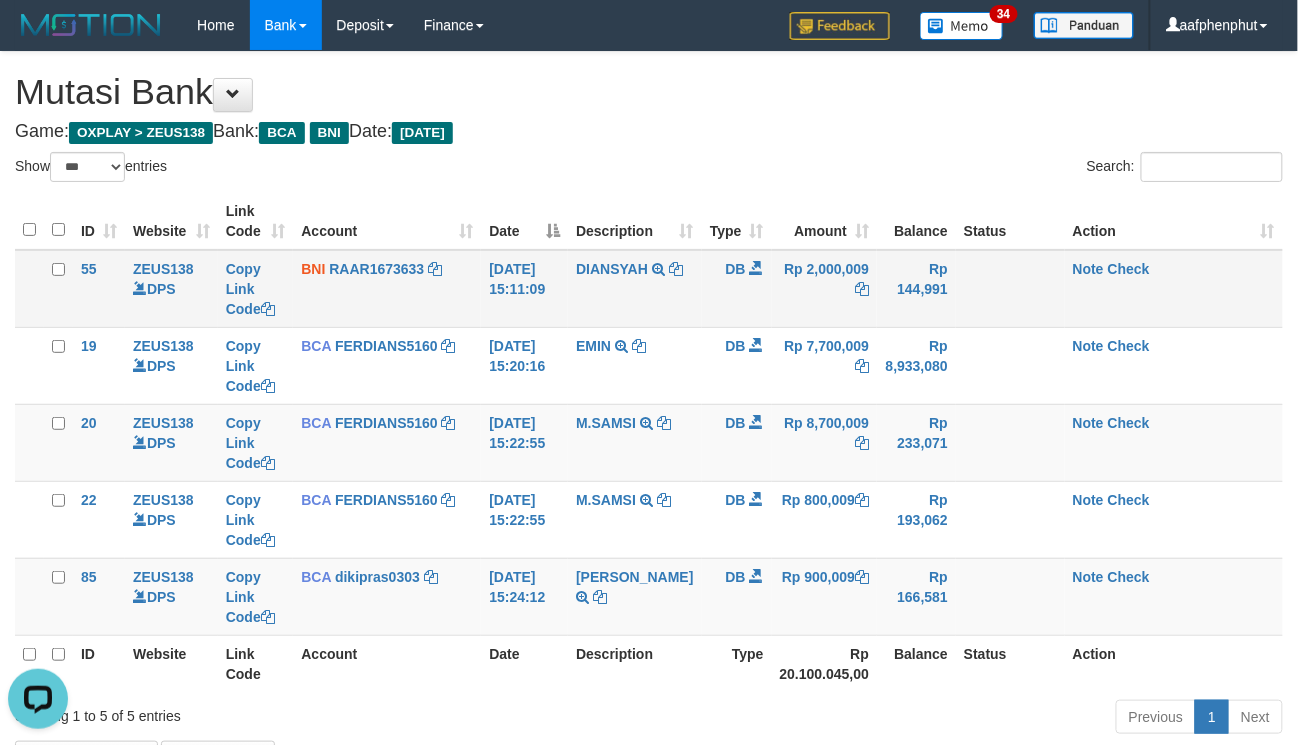 scroll, scrollTop: 0, scrollLeft: 0, axis: both 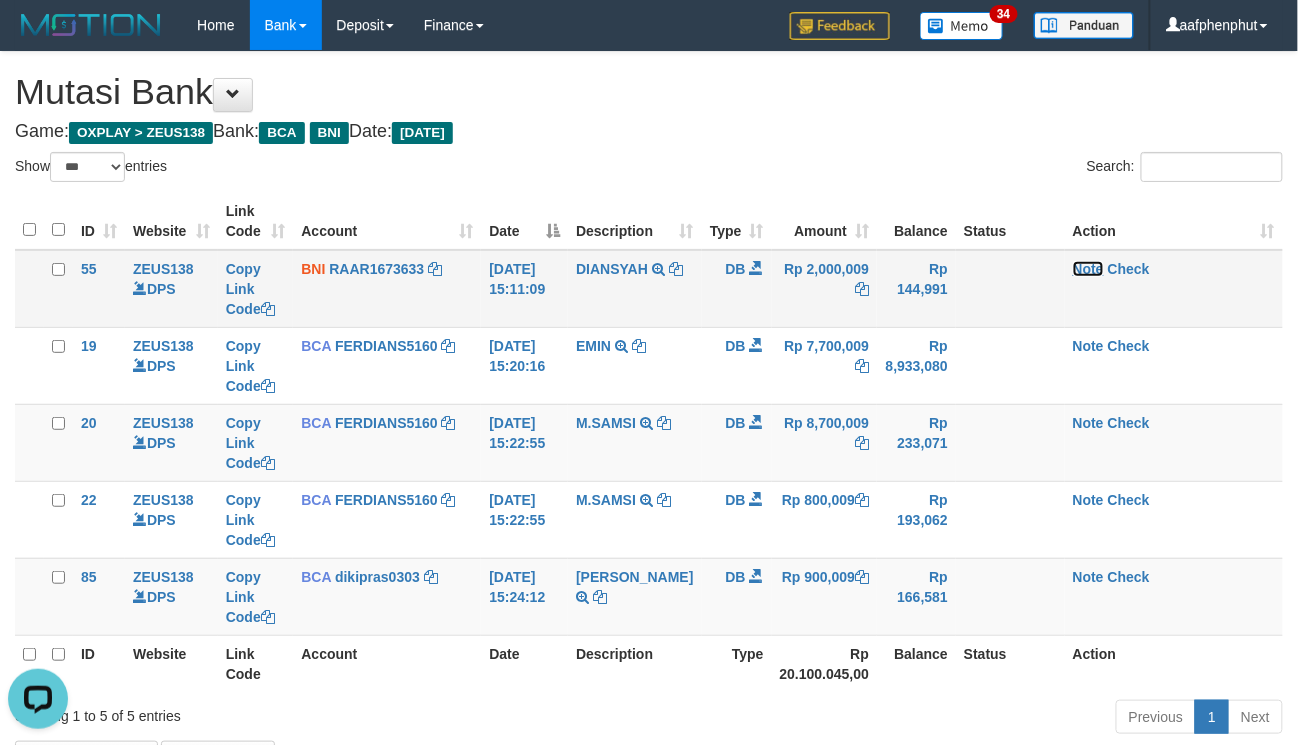 drag, startPoint x: 1068, startPoint y: 265, endPoint x: 1057, endPoint y: 260, distance: 12.083046 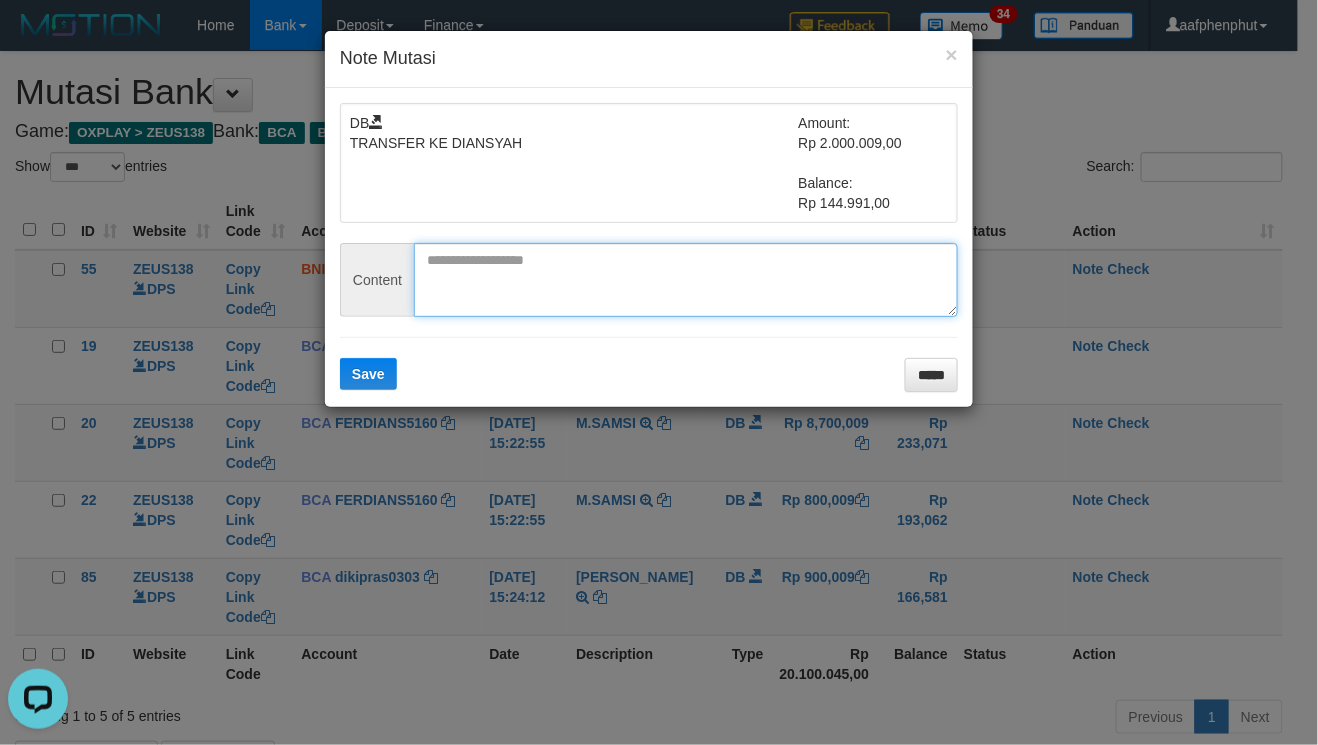 click at bounding box center [686, 280] 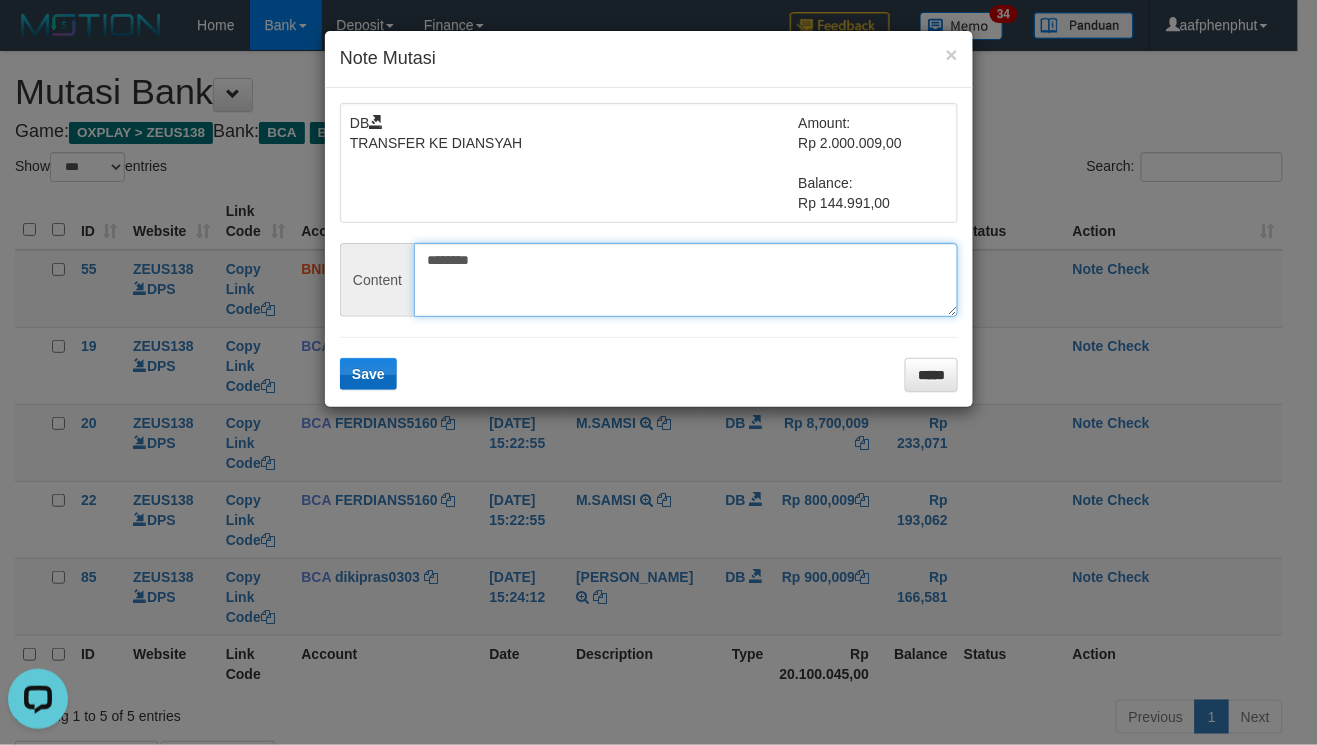 type on "********" 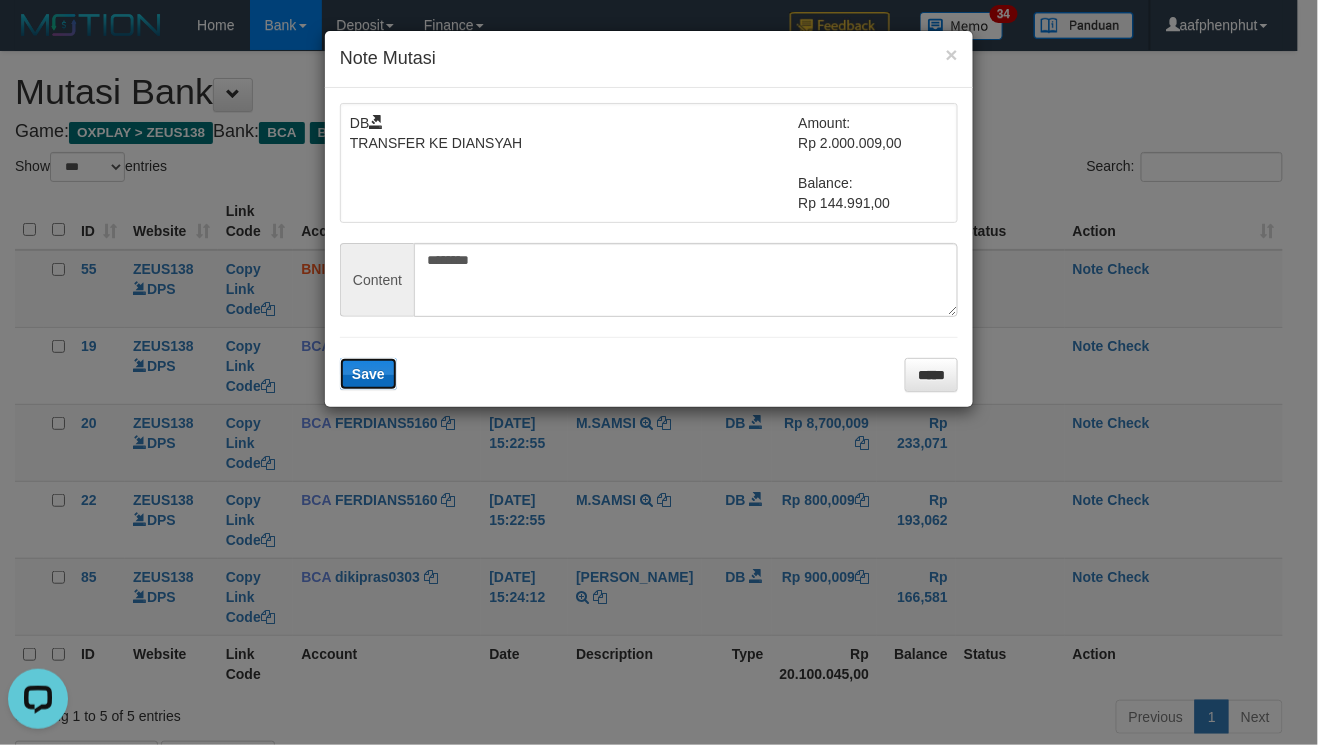 click on "Save" at bounding box center (368, 374) 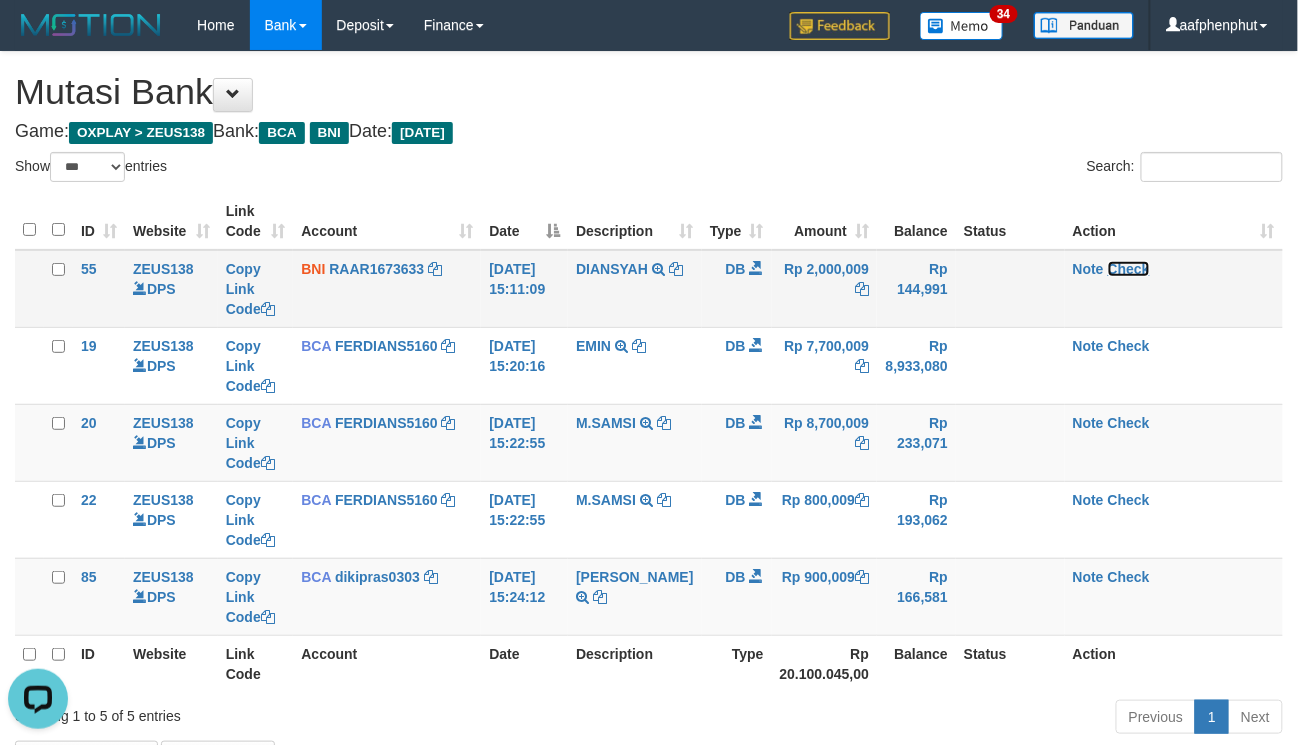 click on "Check" at bounding box center [1129, 269] 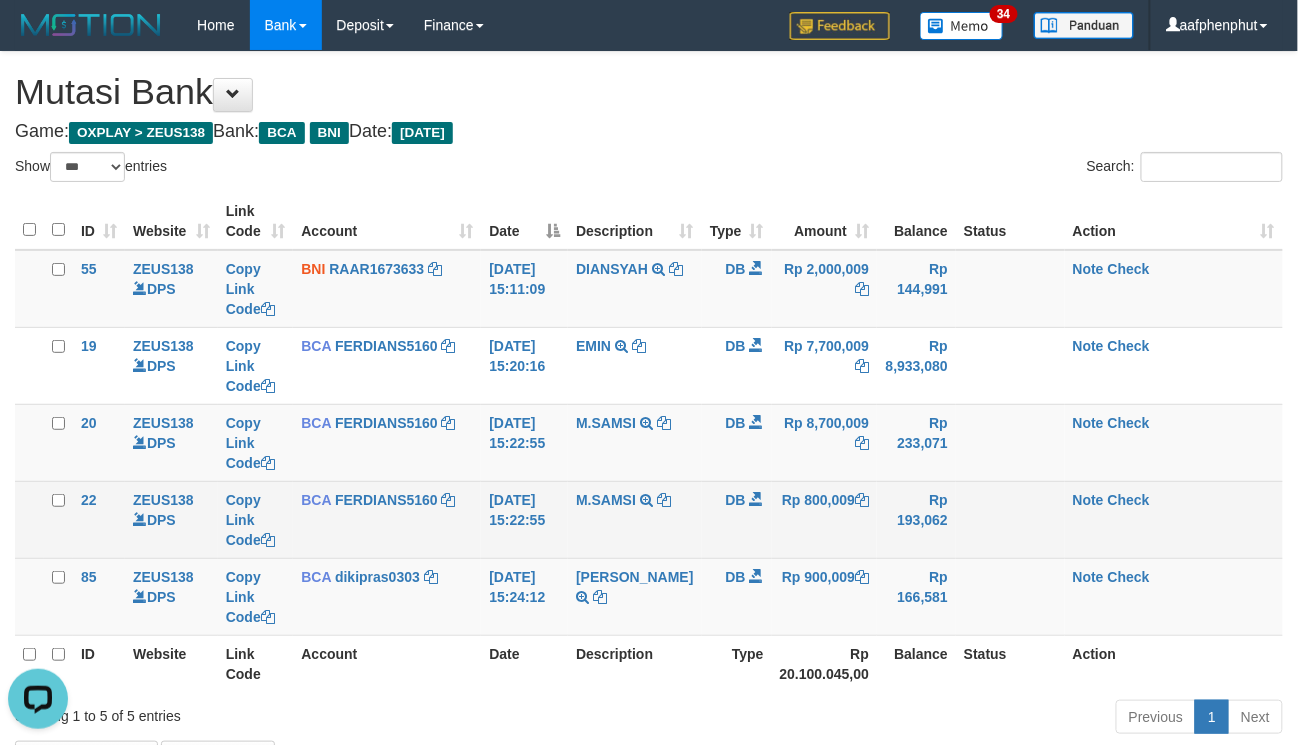 click at bounding box center [1010, 519] 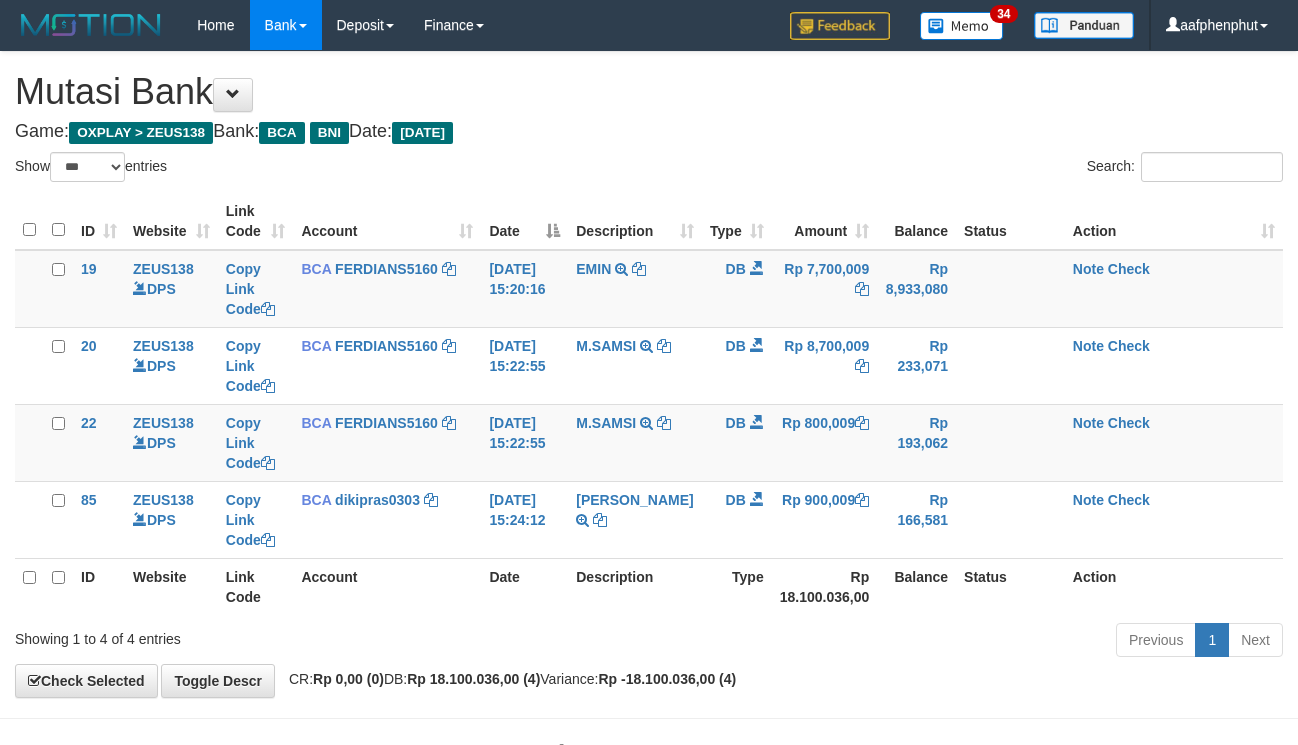 select on "***" 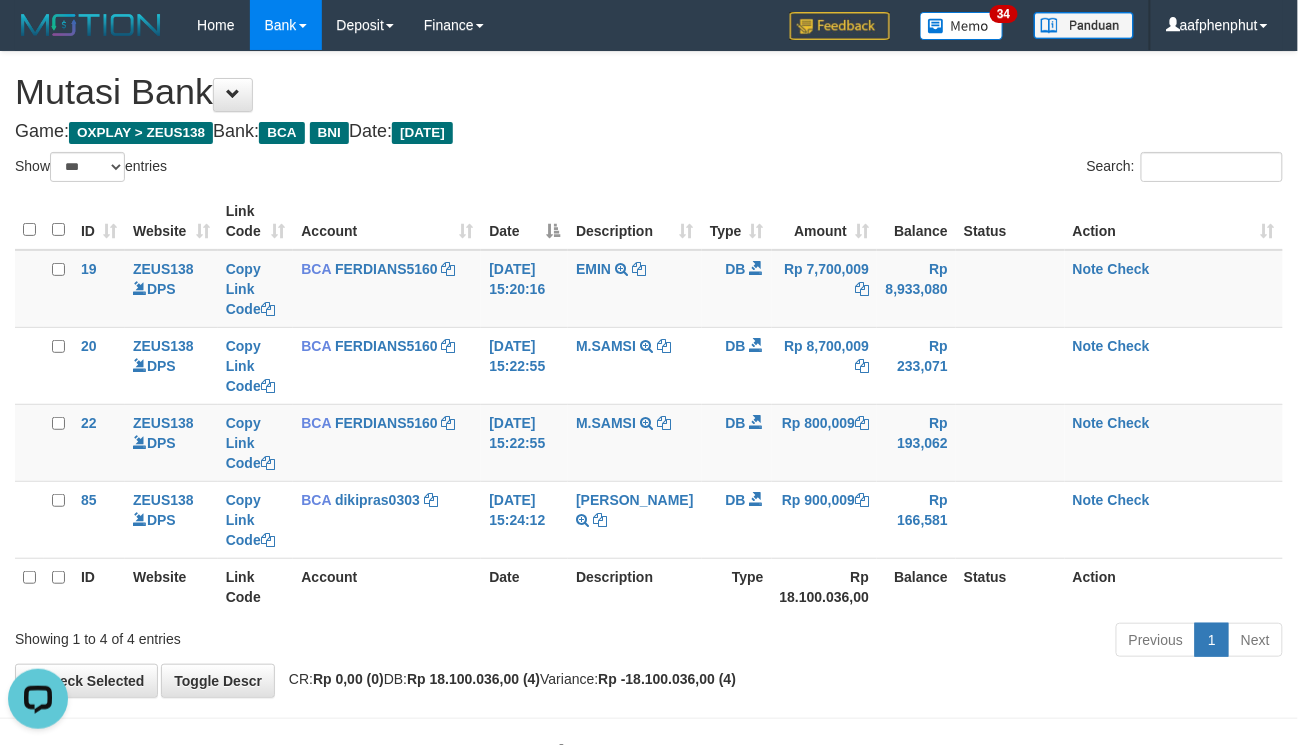 scroll, scrollTop: 0, scrollLeft: 0, axis: both 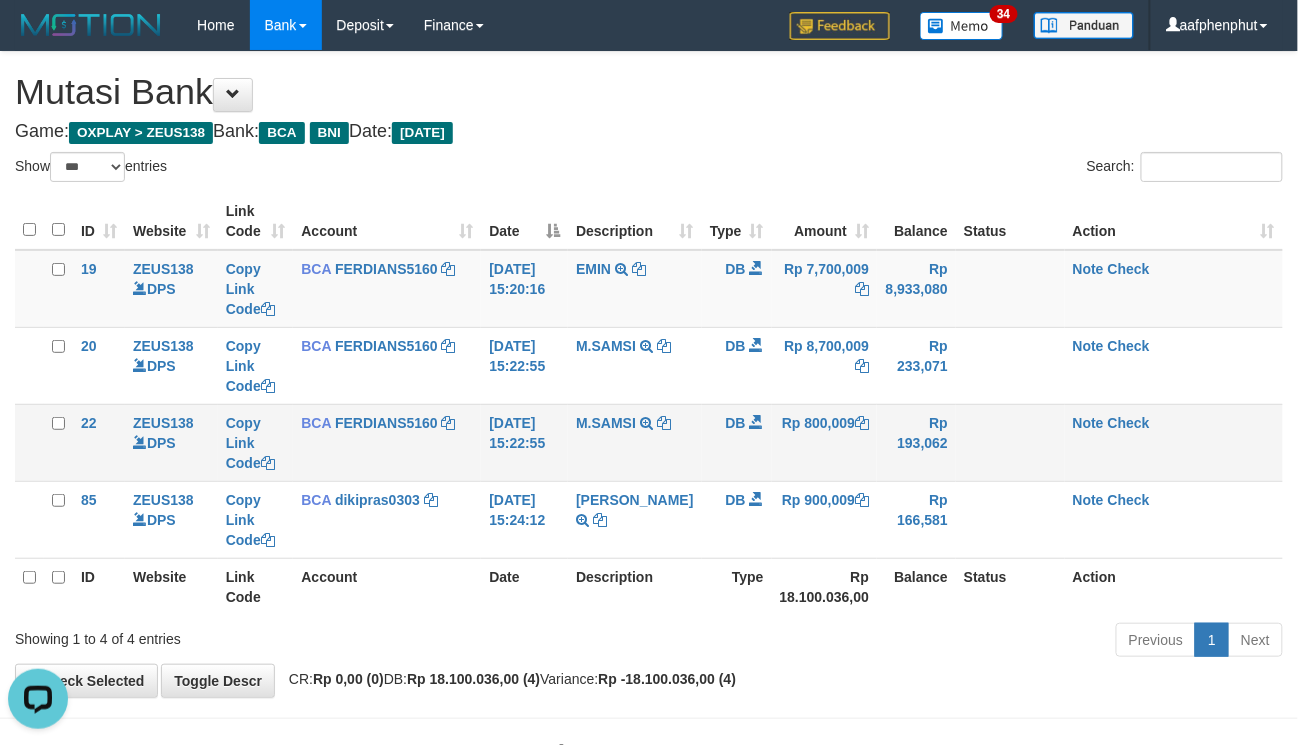 drag, startPoint x: 881, startPoint y: 434, endPoint x: 861, endPoint y: 416, distance: 26.907248 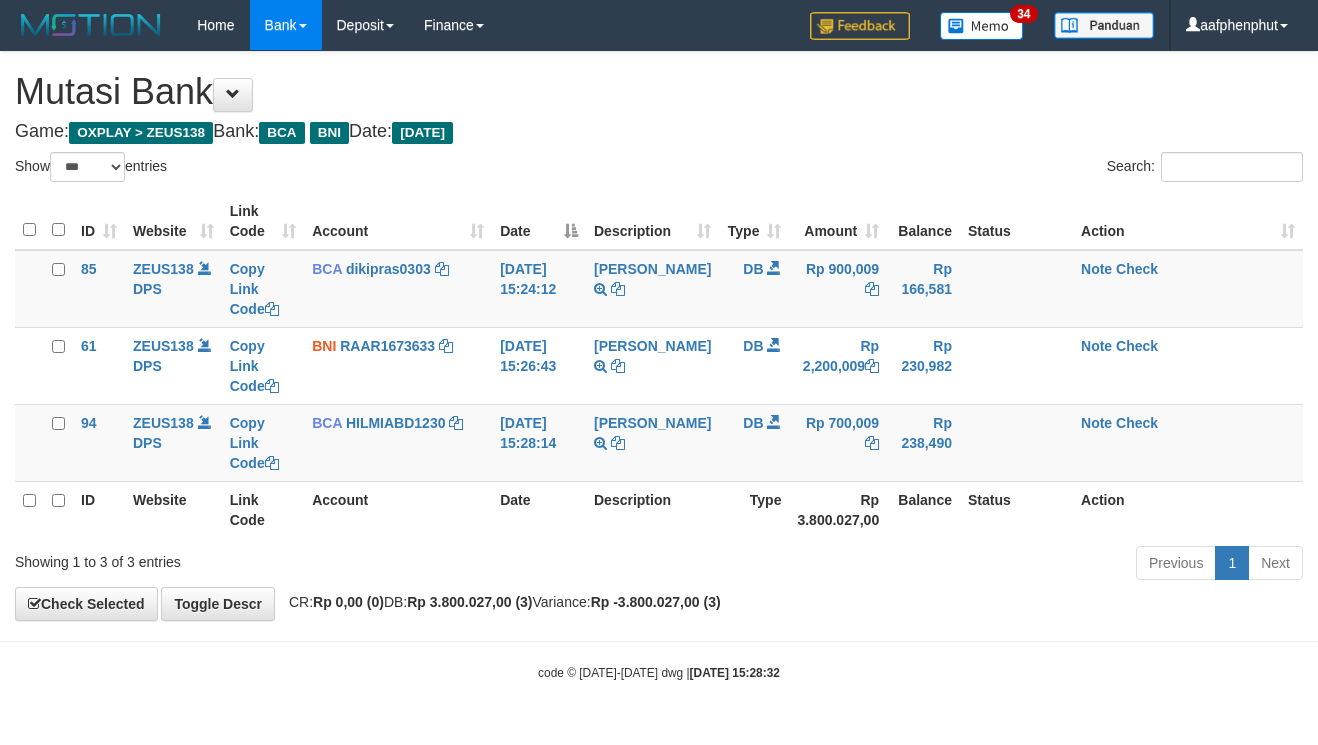 select on "***" 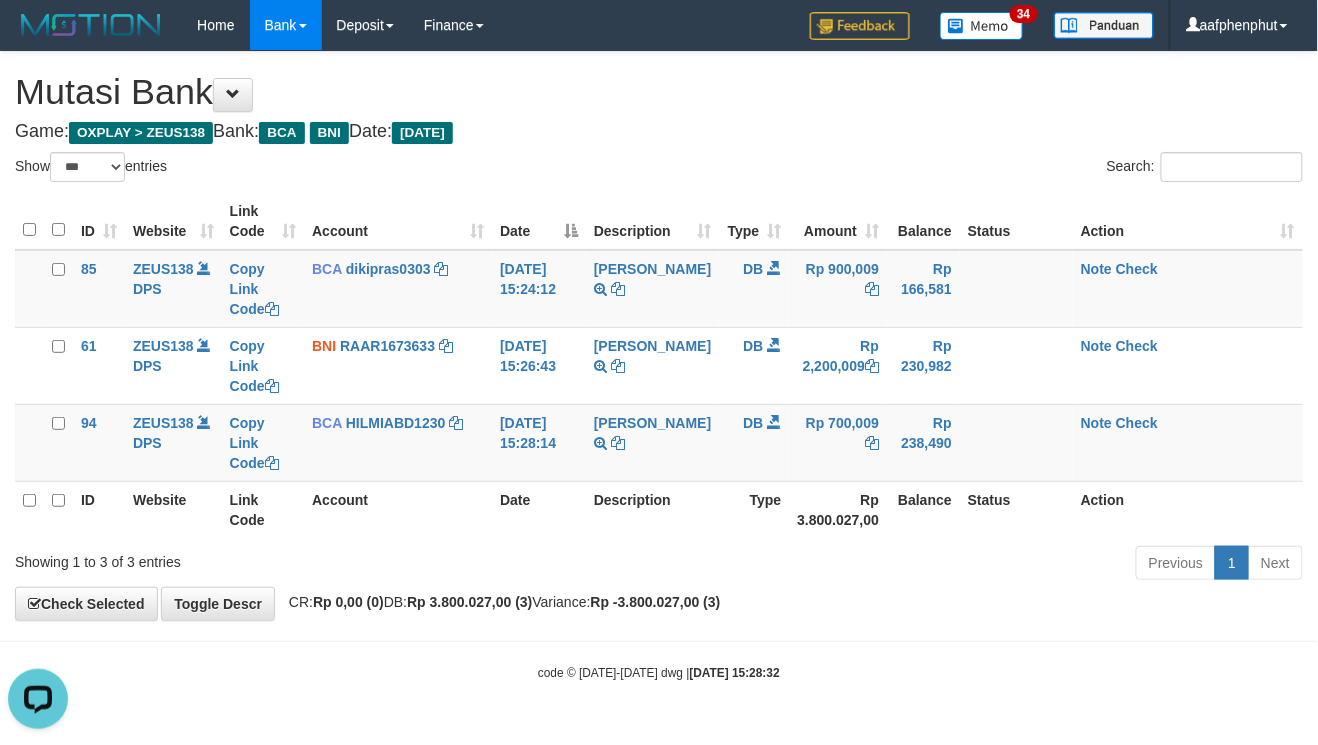 scroll, scrollTop: 0, scrollLeft: 0, axis: both 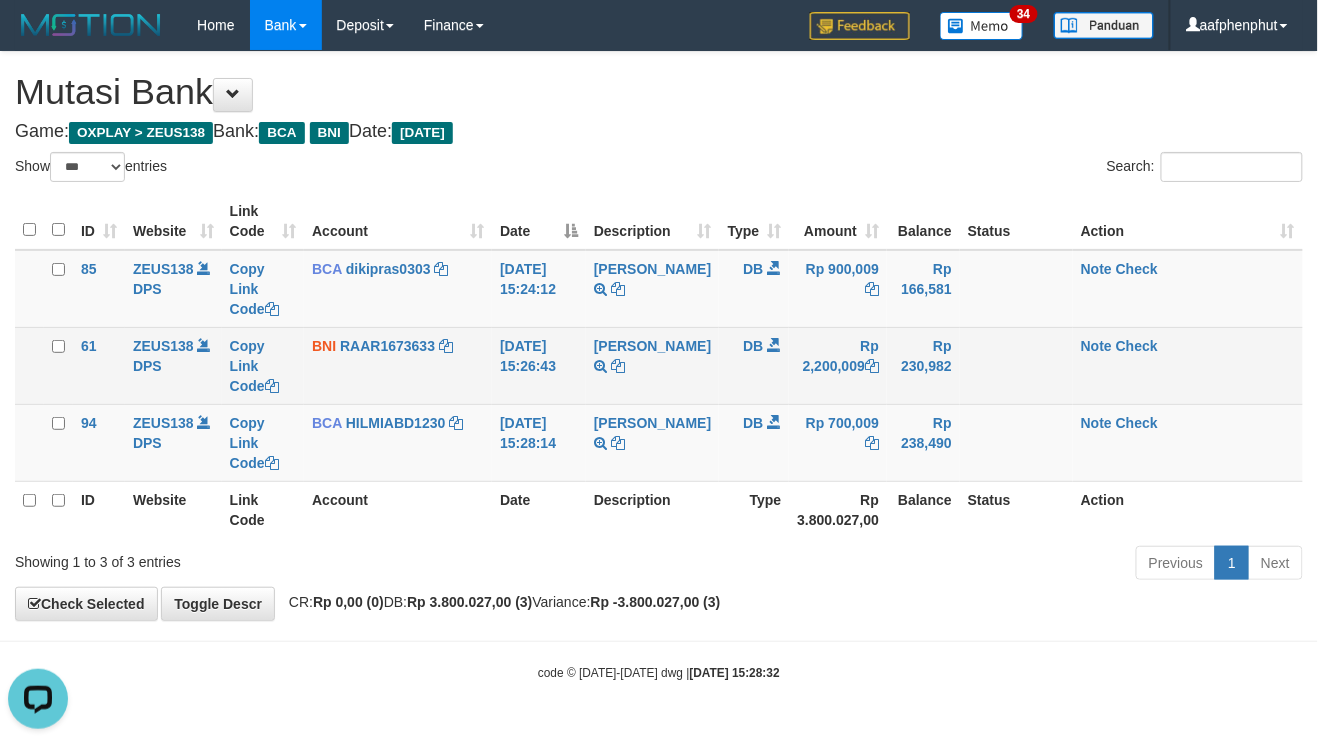 click on "Note
Check" at bounding box center (1188, 365) 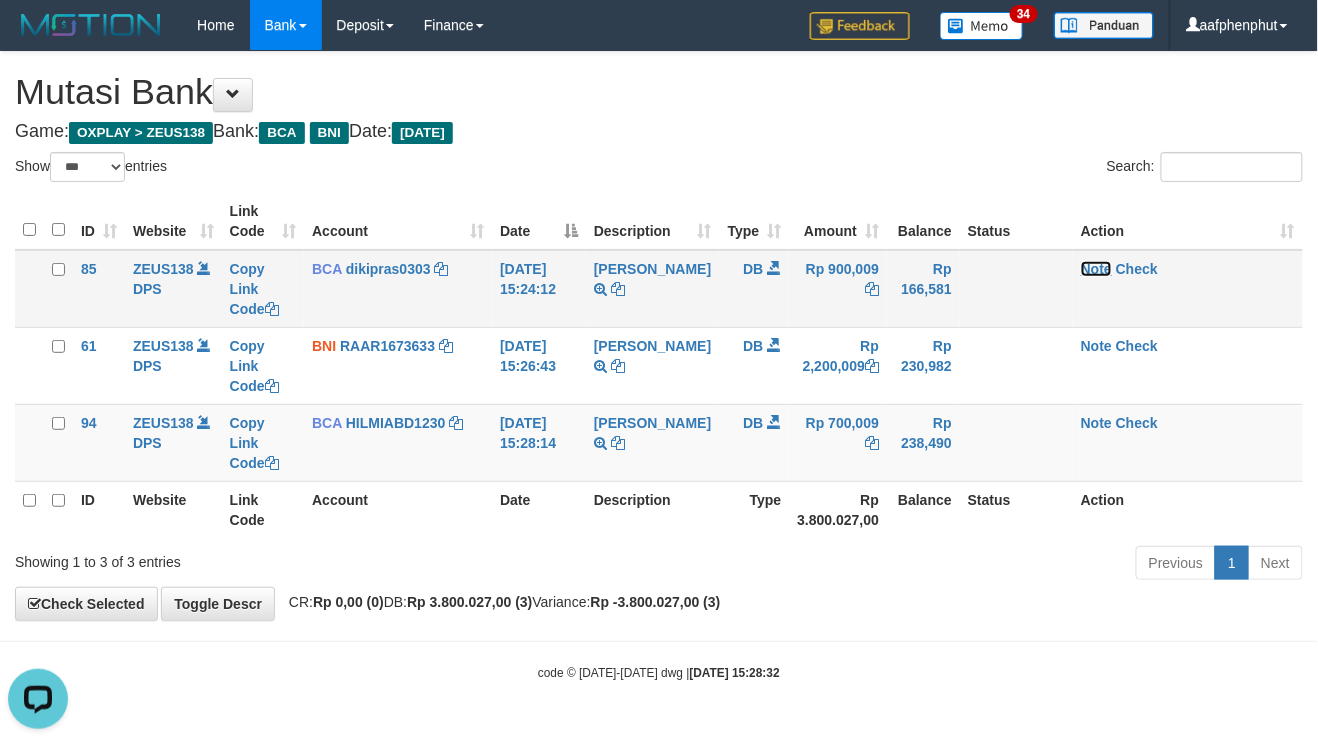 click on "Note" at bounding box center (1096, 269) 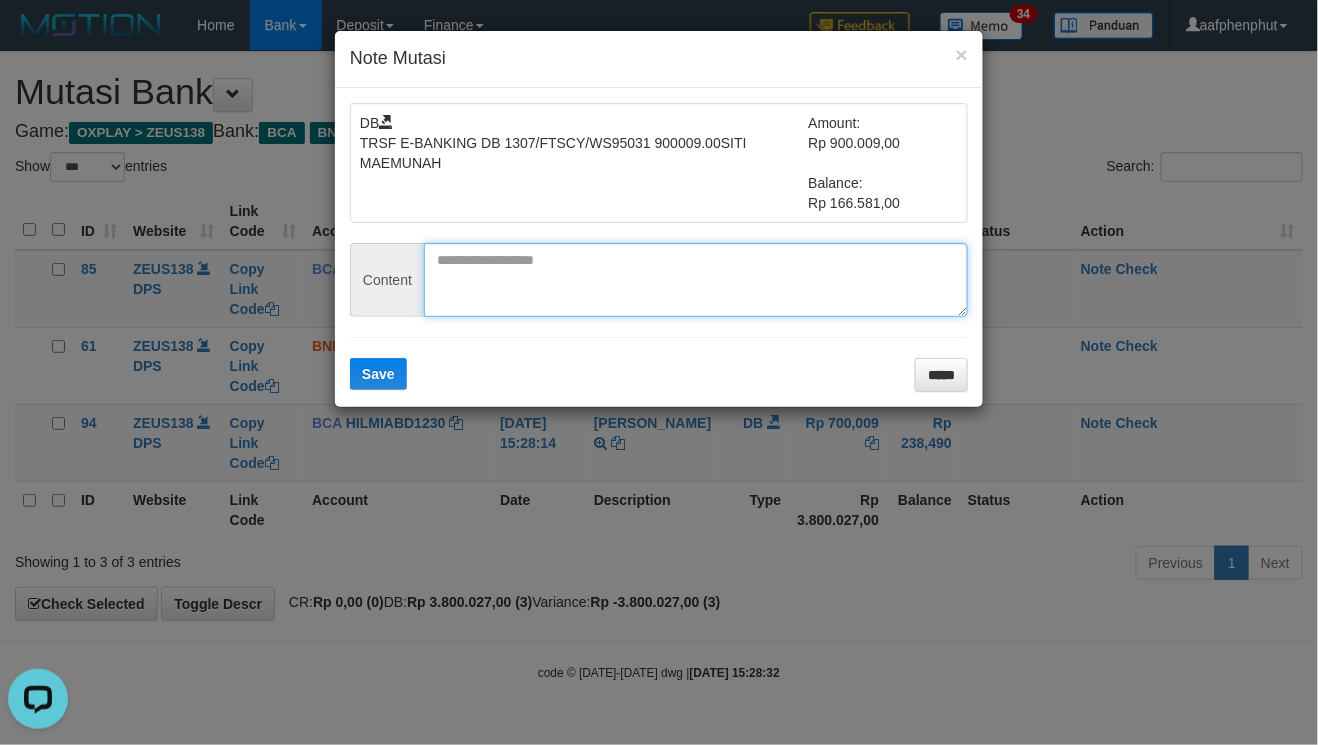 click at bounding box center (696, 280) 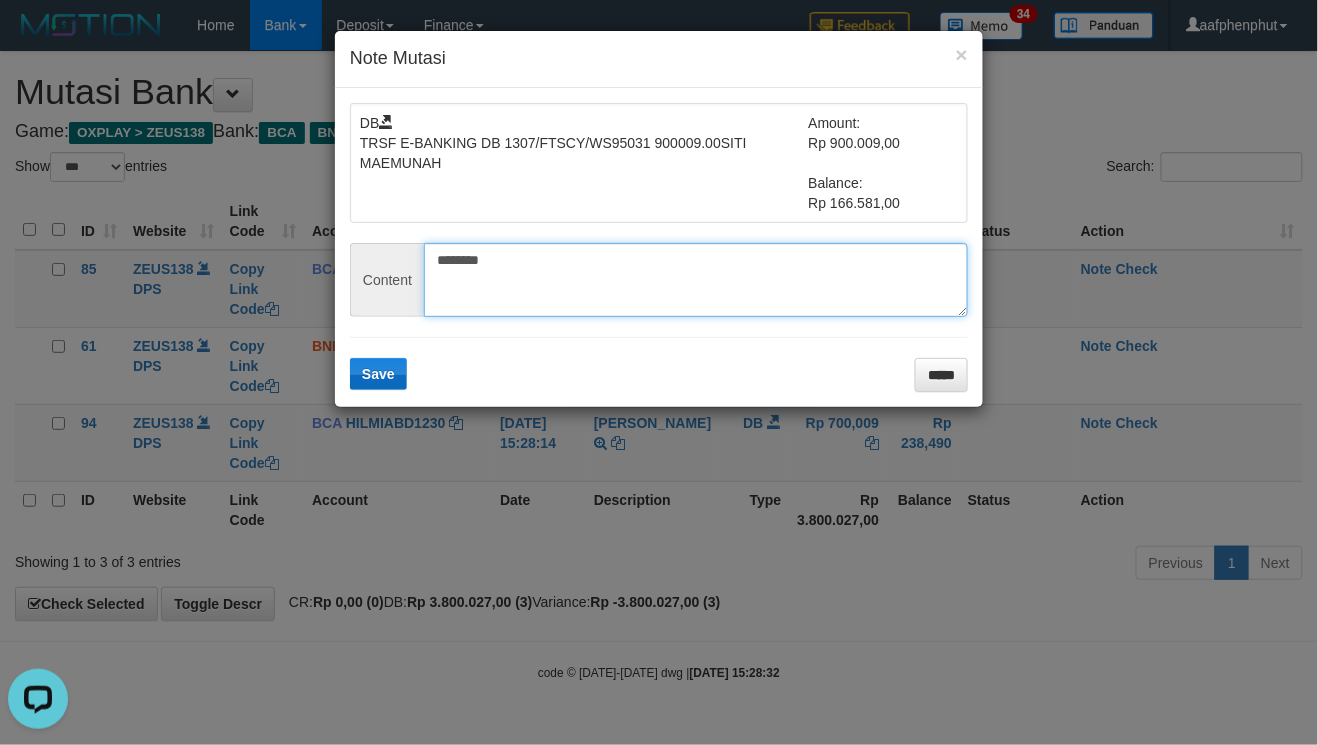 type on "********" 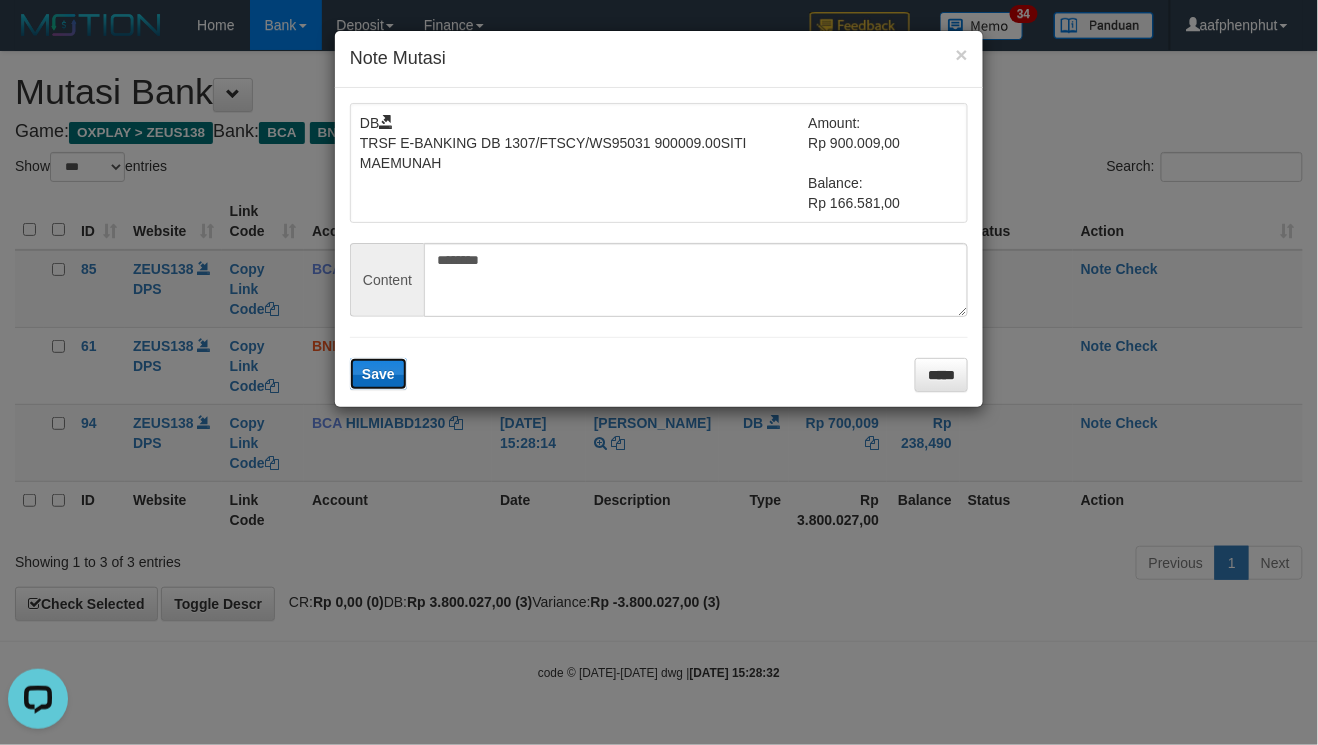 click on "Save" at bounding box center (378, 374) 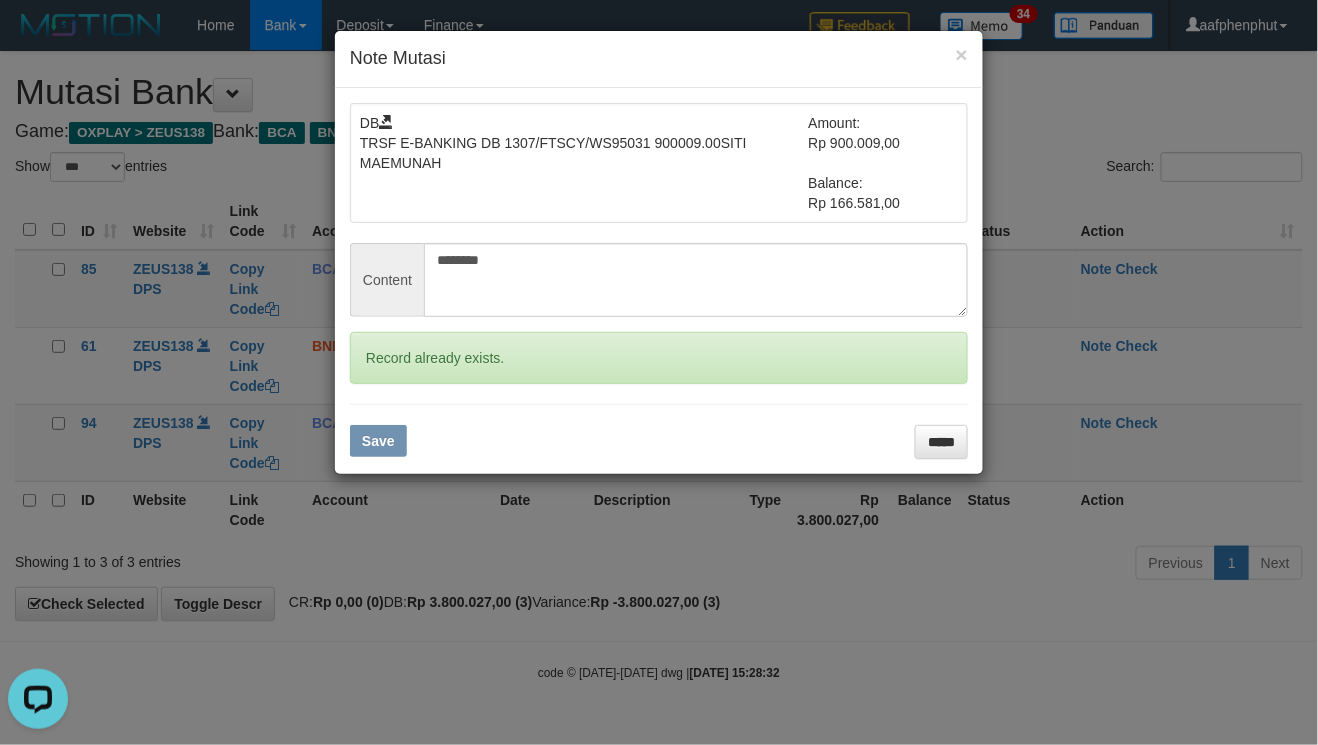 click on "× Note Mutasi
DB
TRSF E-BANKING DB 1307/FTSCY/WS95031
900009.00SITI MAEMUNAH
Amount:
Rp 900.009,00
Balance:
Rp 166.581,00
Content
********
Record already exists.
Save
*****" at bounding box center [659, 372] 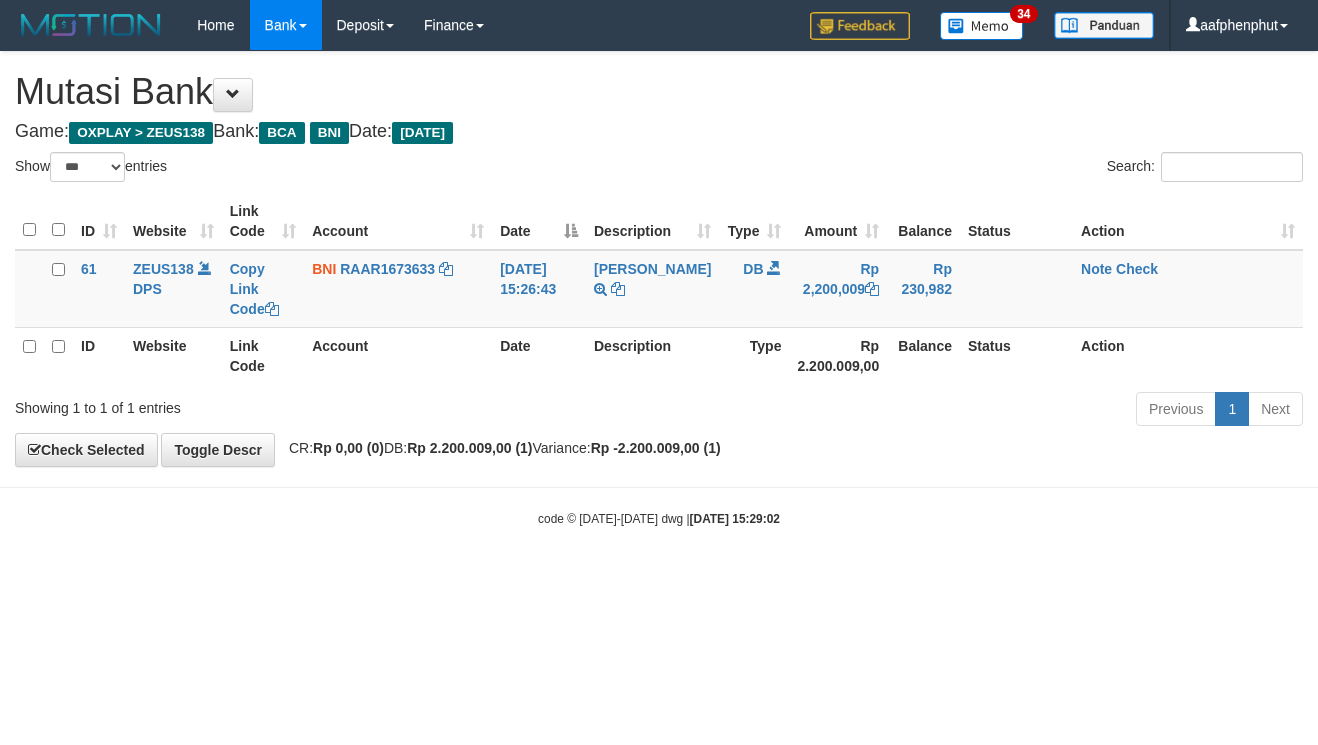 select on "***" 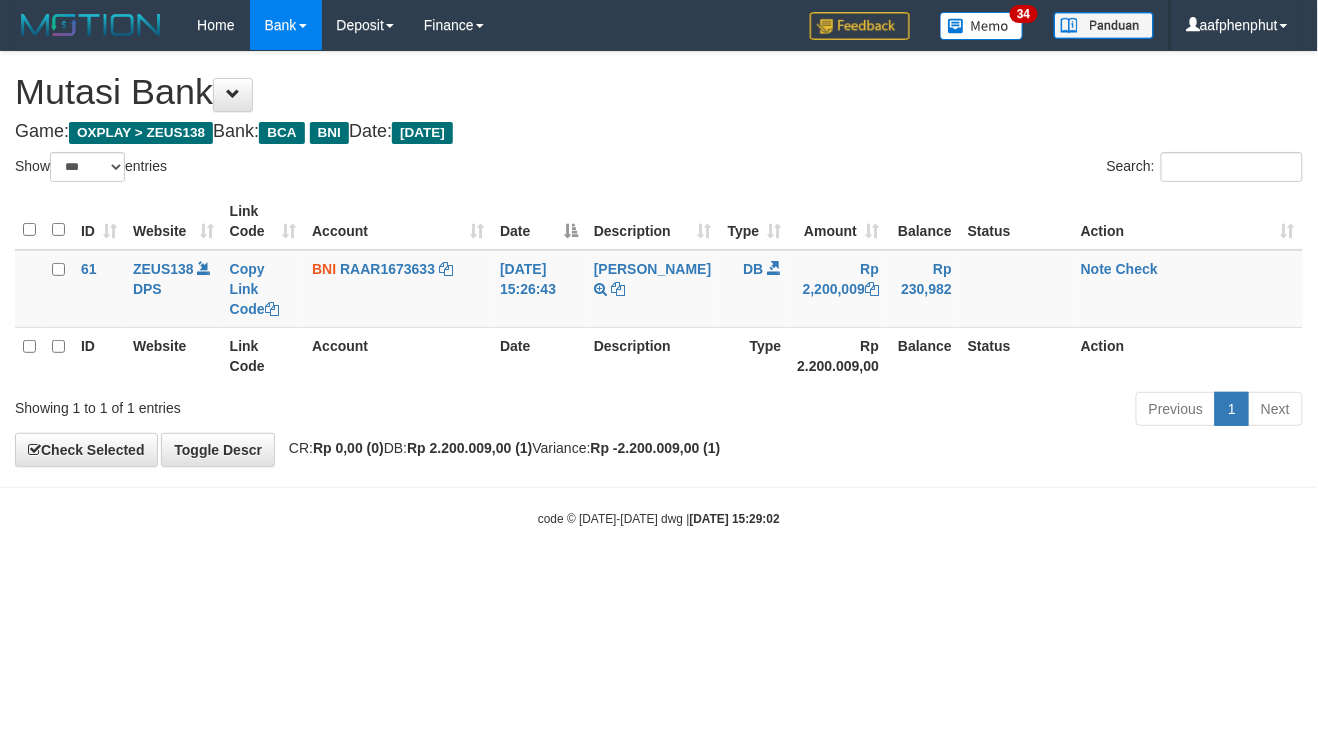 drag, startPoint x: 902, startPoint y: 449, endPoint x: 888, endPoint y: 446, distance: 14.3178215 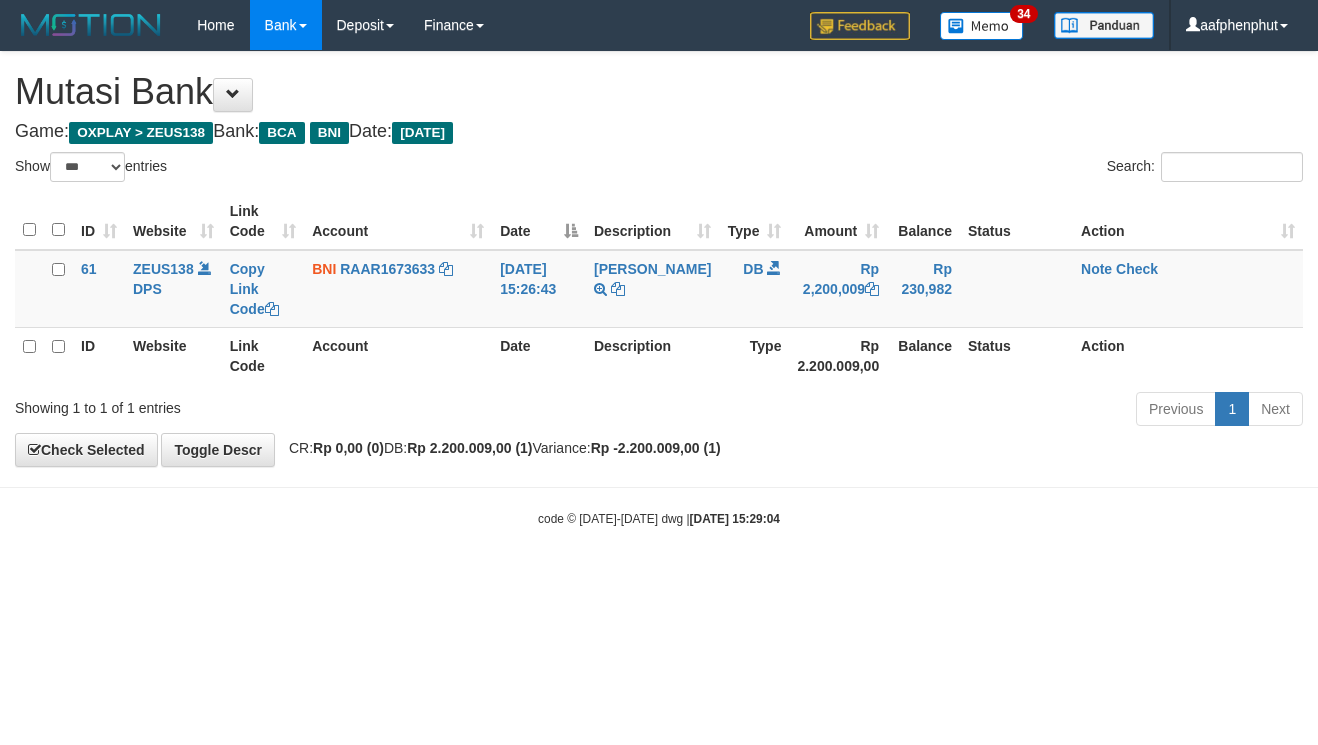 select on "***" 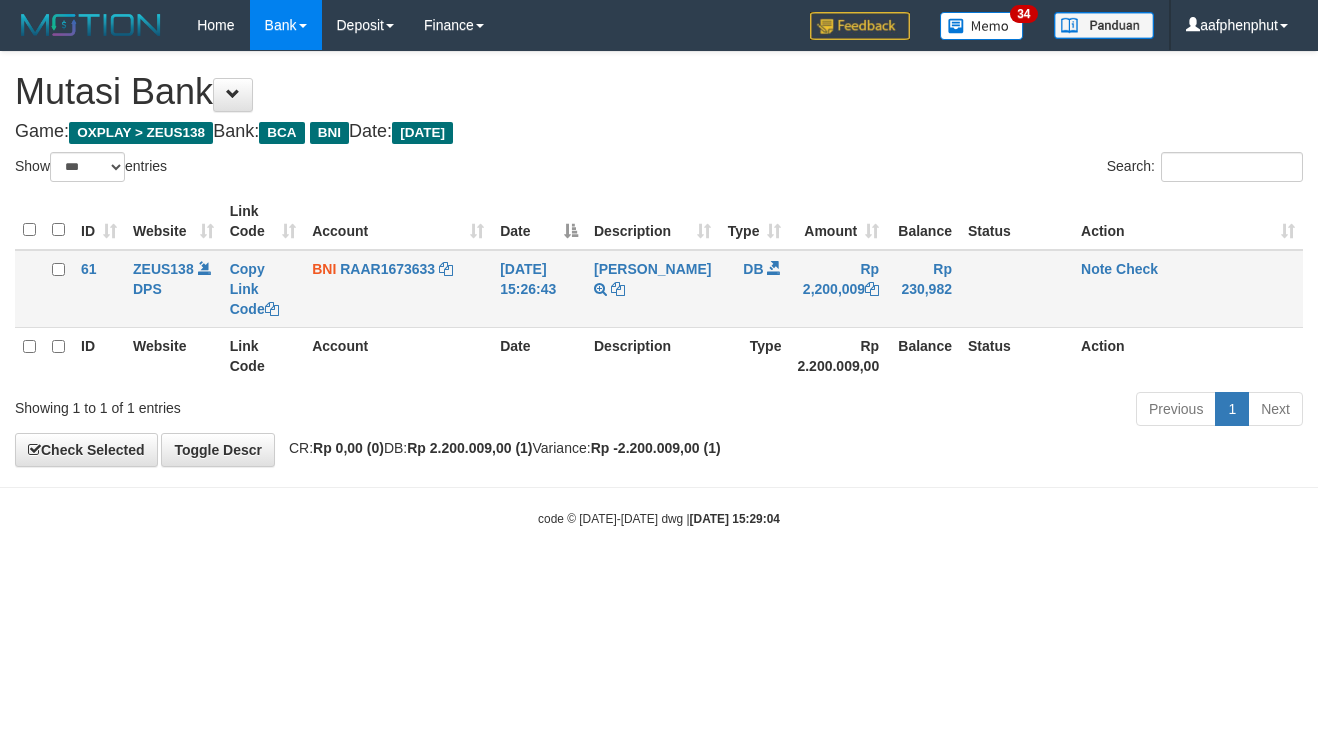 scroll, scrollTop: 0, scrollLeft: 0, axis: both 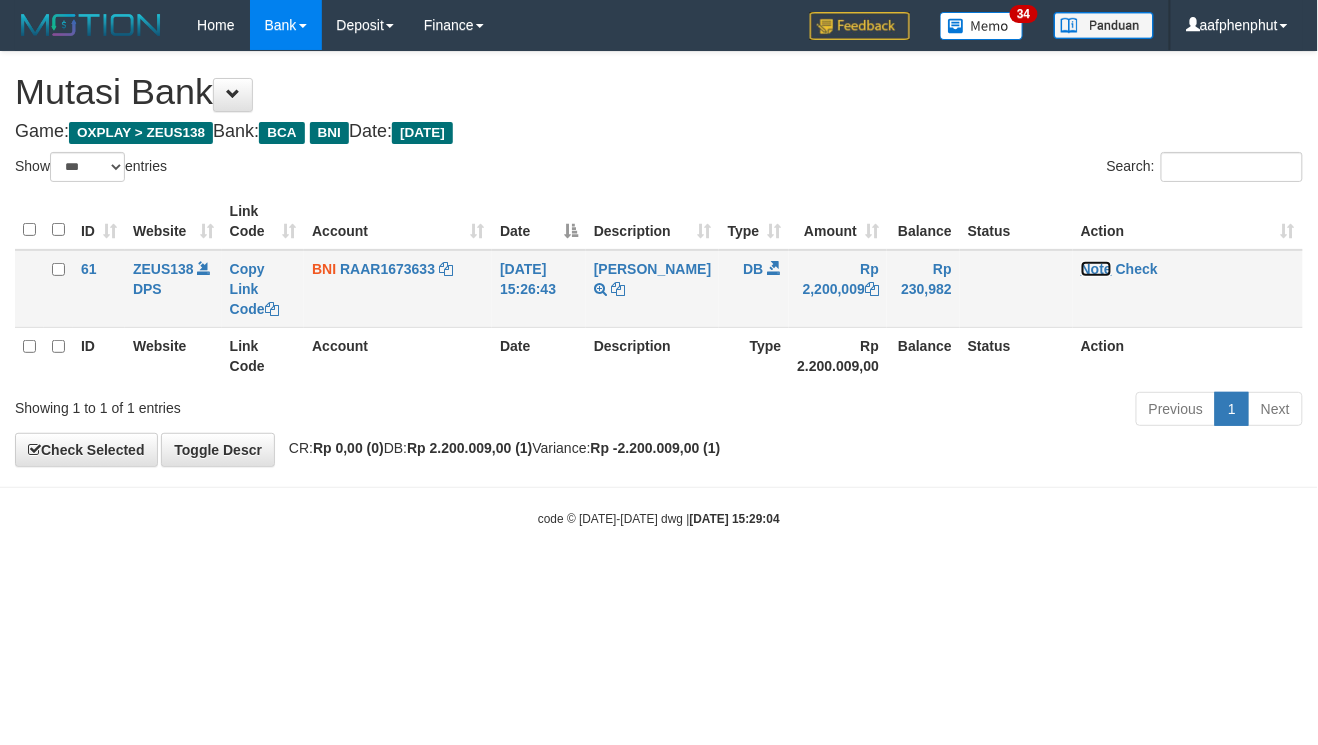 click on "Note" at bounding box center [1096, 269] 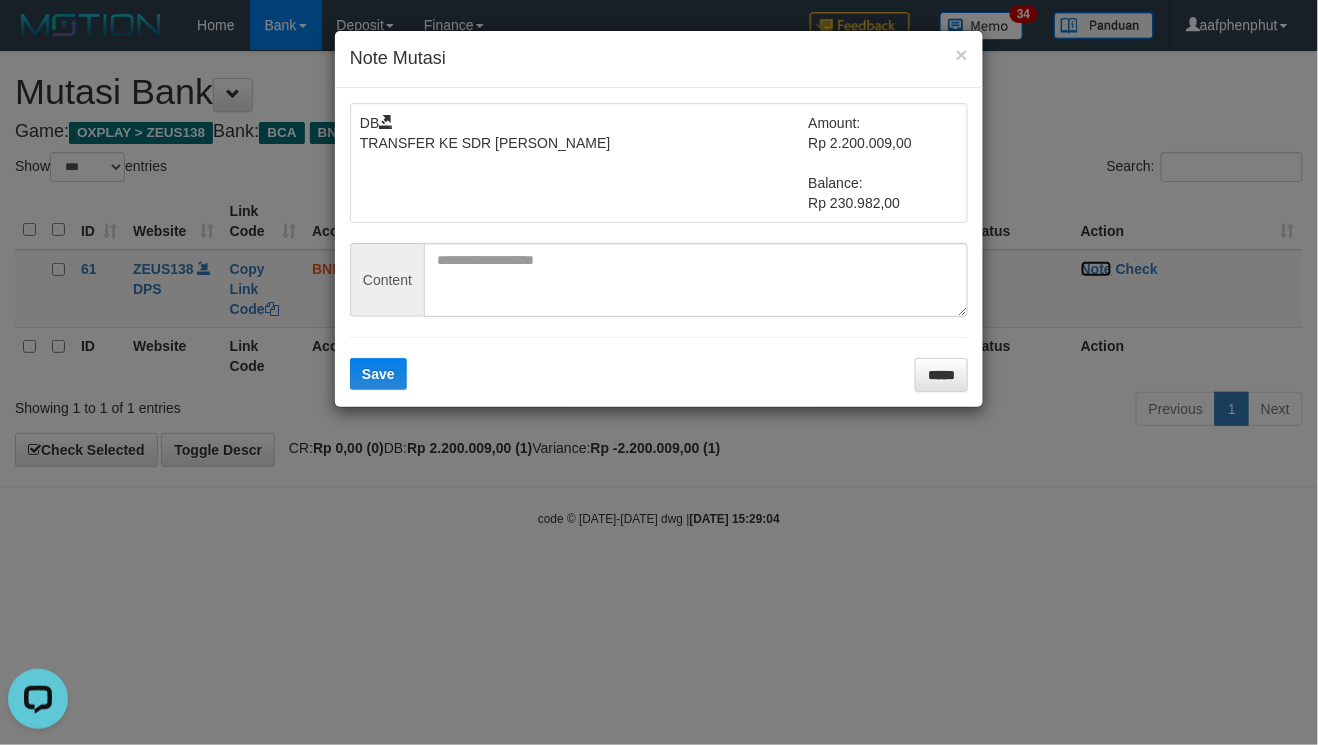 scroll, scrollTop: 0, scrollLeft: 0, axis: both 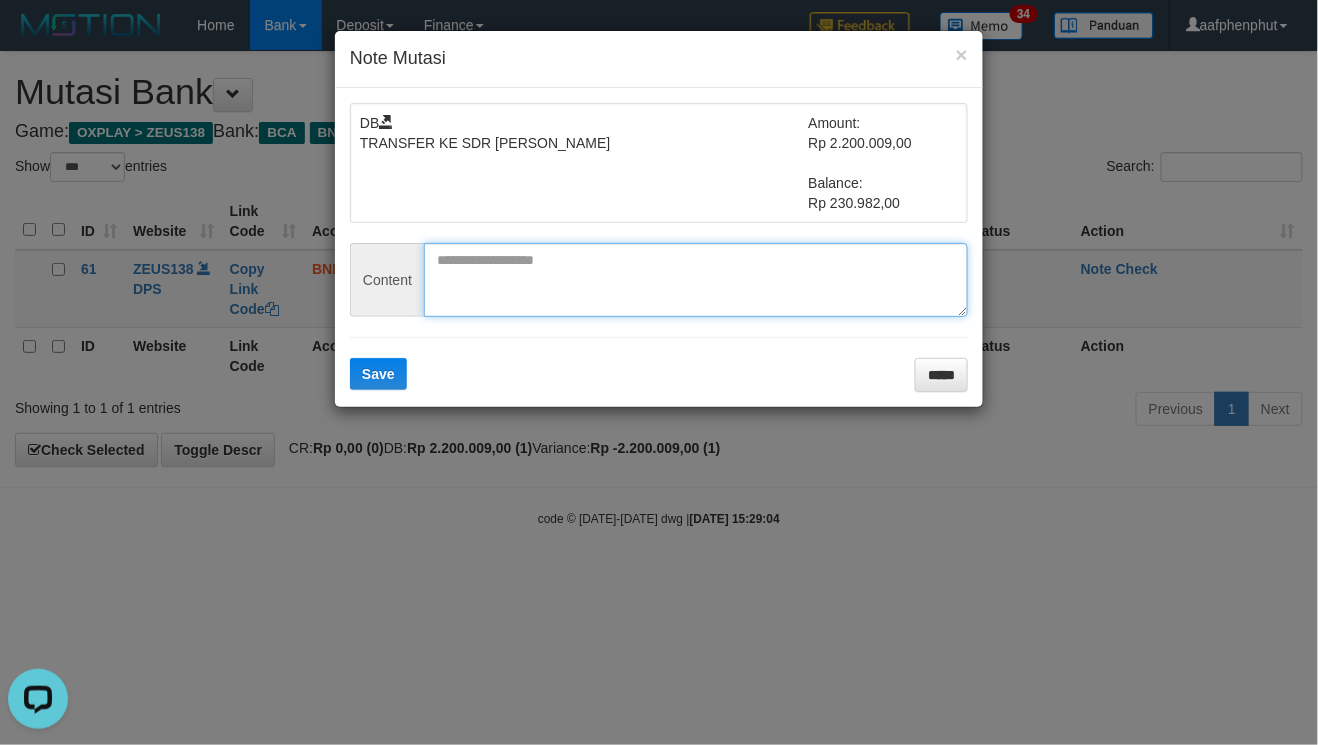 click at bounding box center (696, 280) 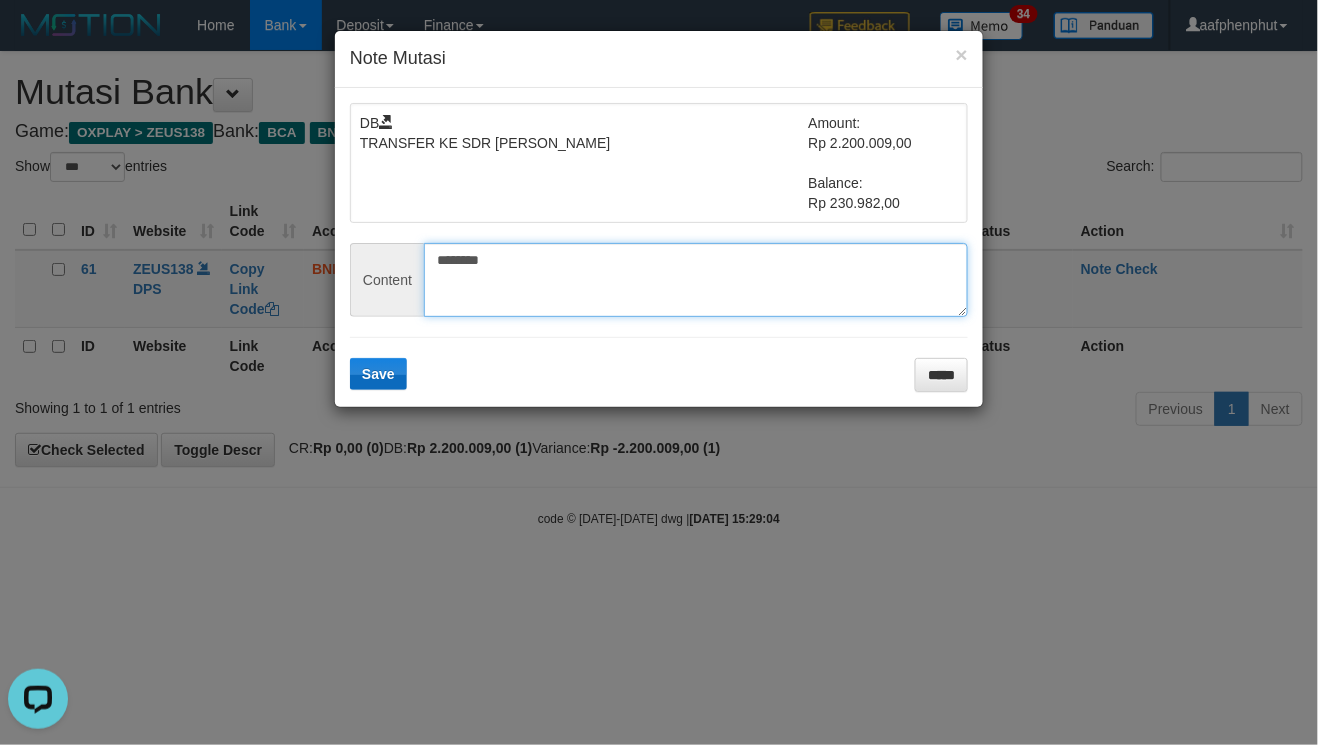 type on "********" 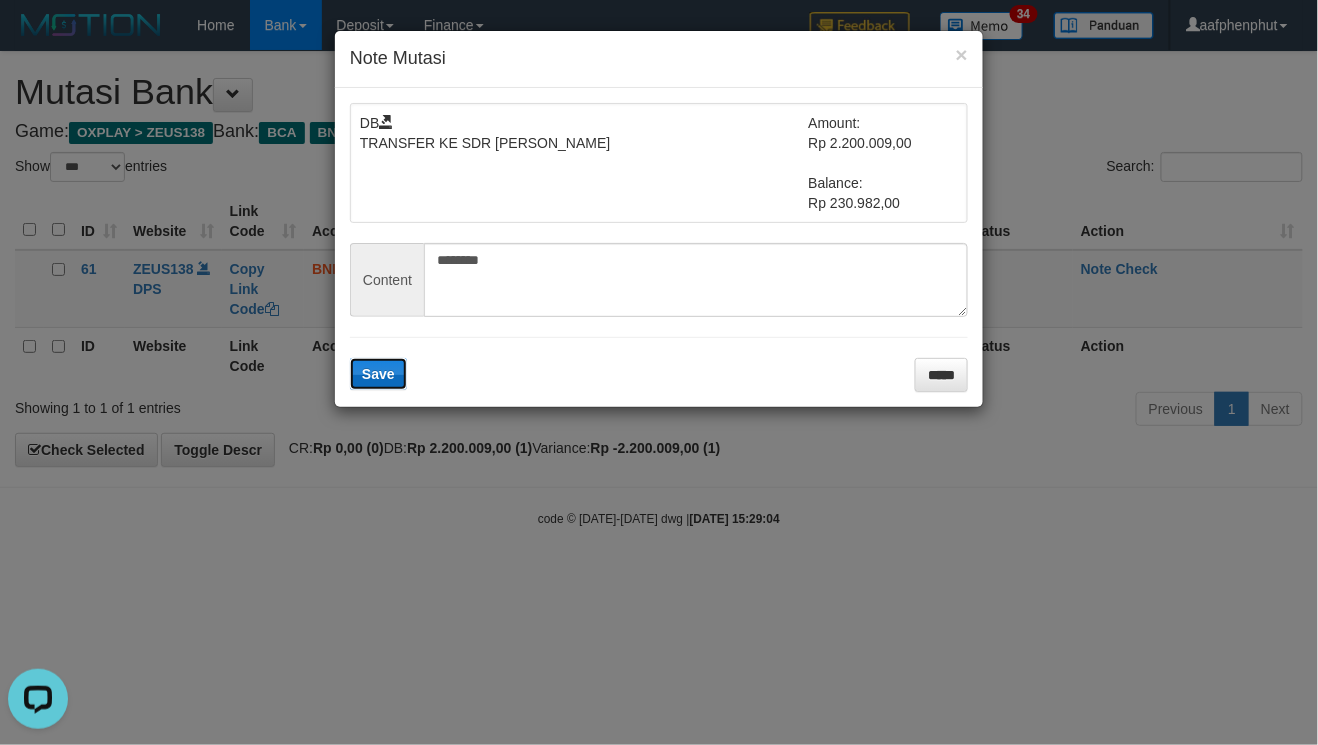 drag, startPoint x: 393, startPoint y: 376, endPoint x: 418, endPoint y: 400, distance: 34.655445 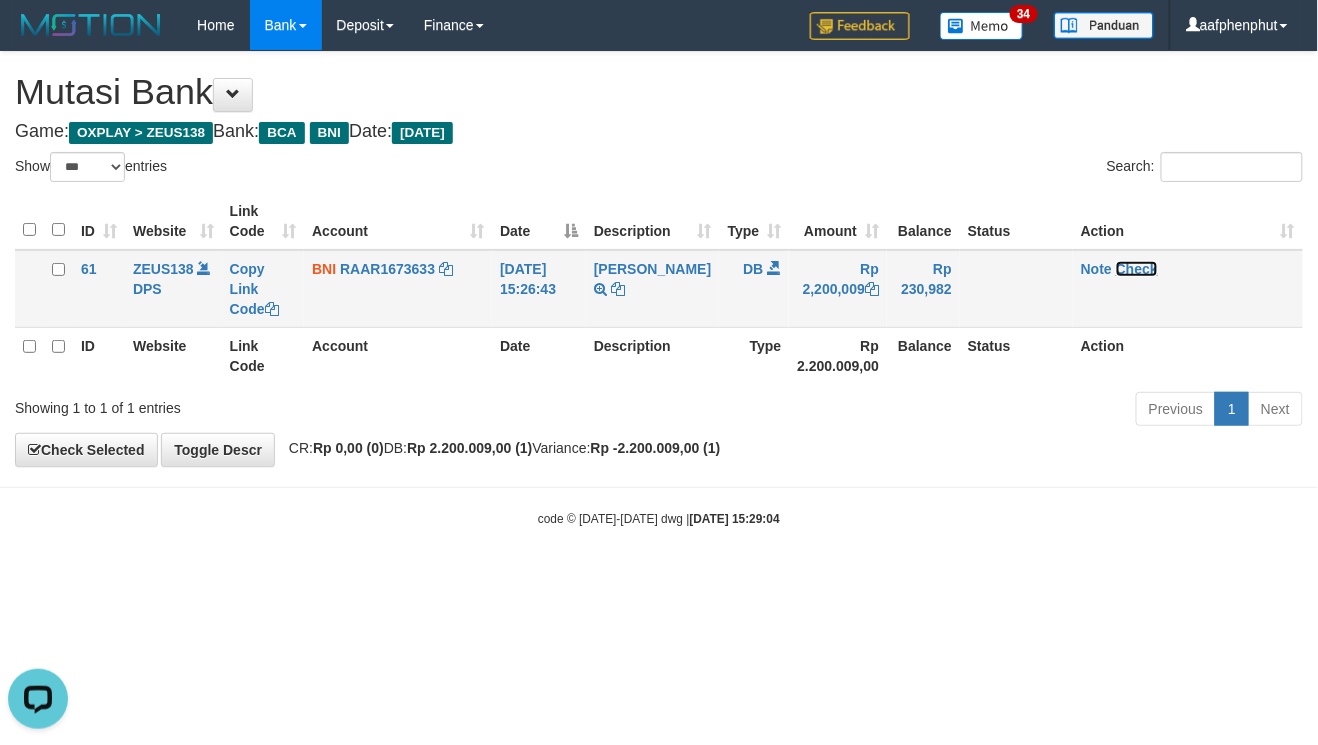 click on "Check" at bounding box center (1137, 269) 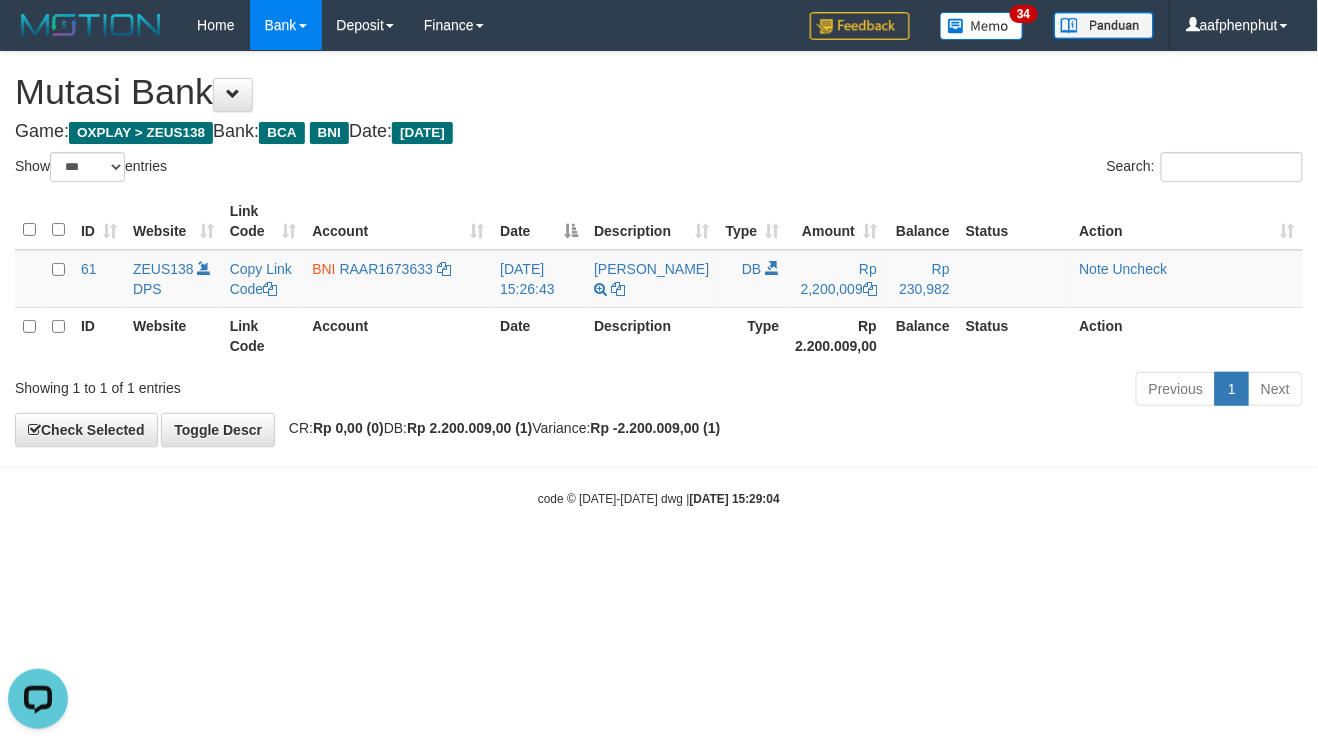 drag, startPoint x: 997, startPoint y: 520, endPoint x: 985, endPoint y: 517, distance: 12.369317 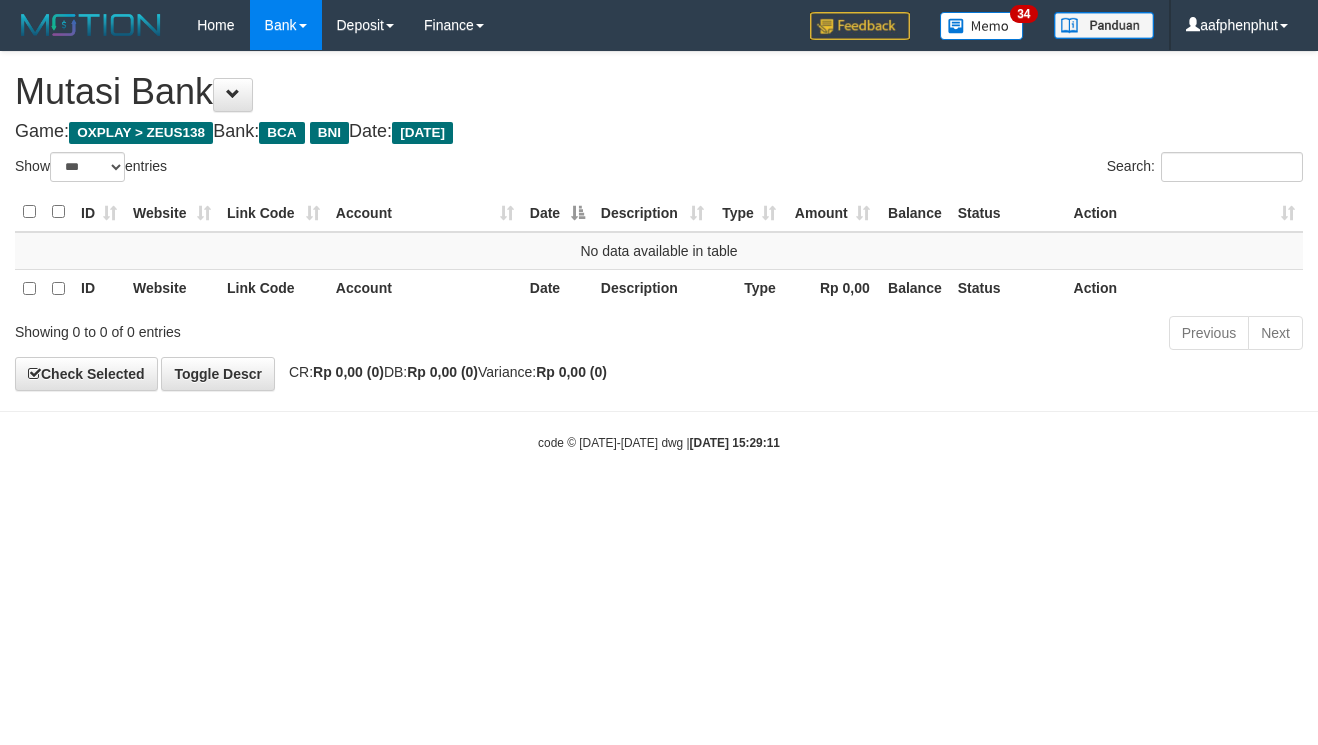 select on "***" 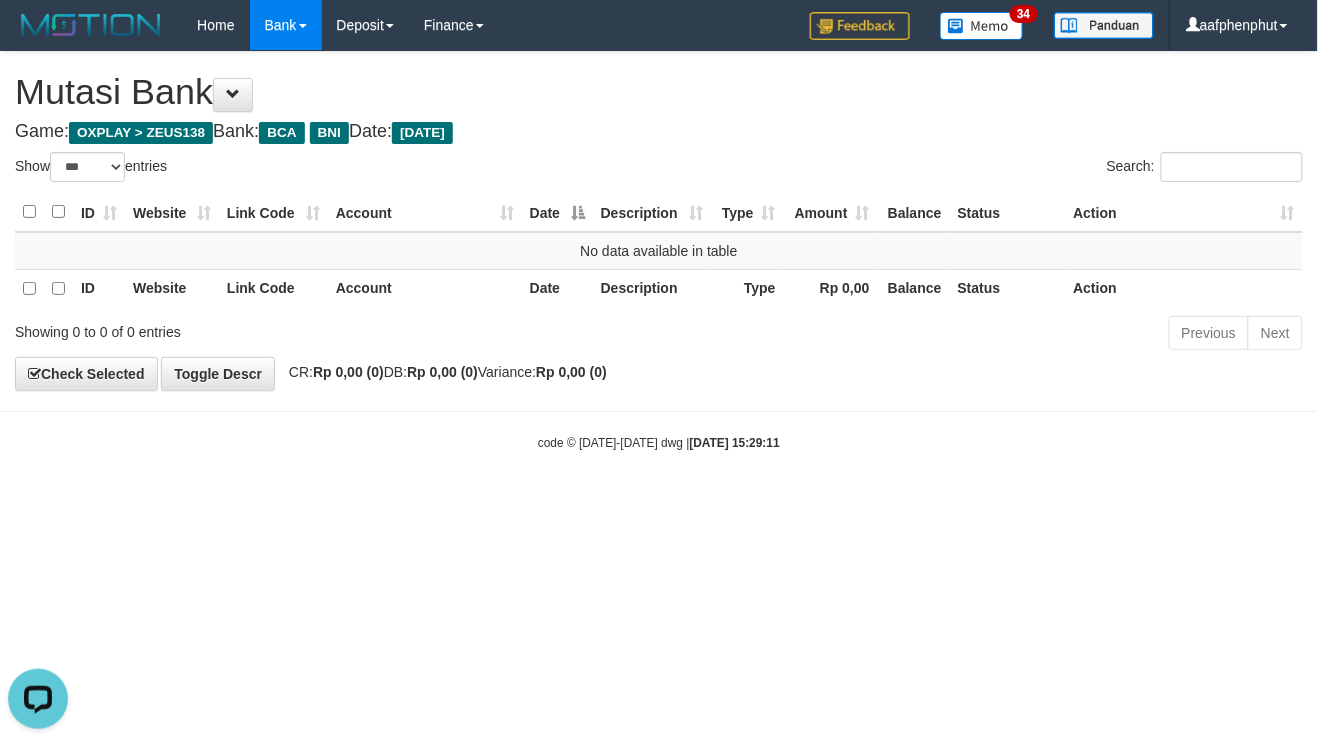 scroll, scrollTop: 0, scrollLeft: 0, axis: both 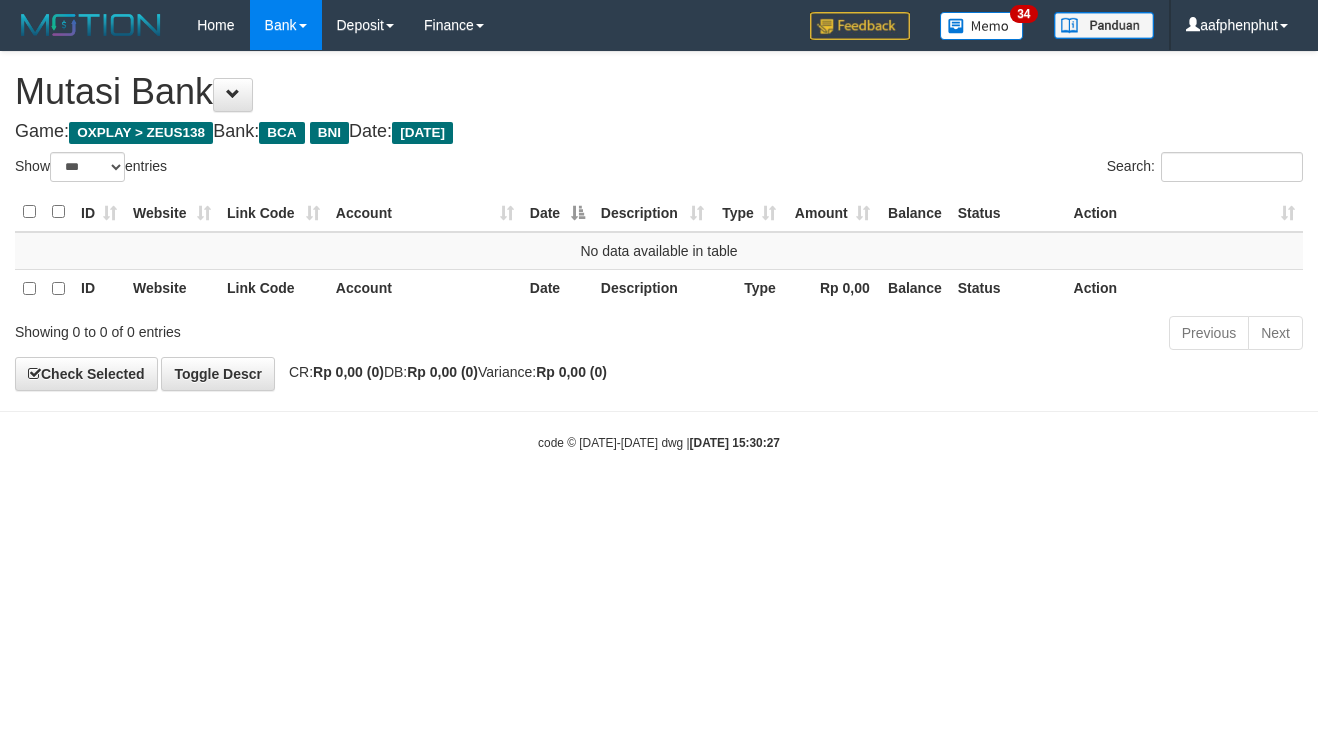 select on "***" 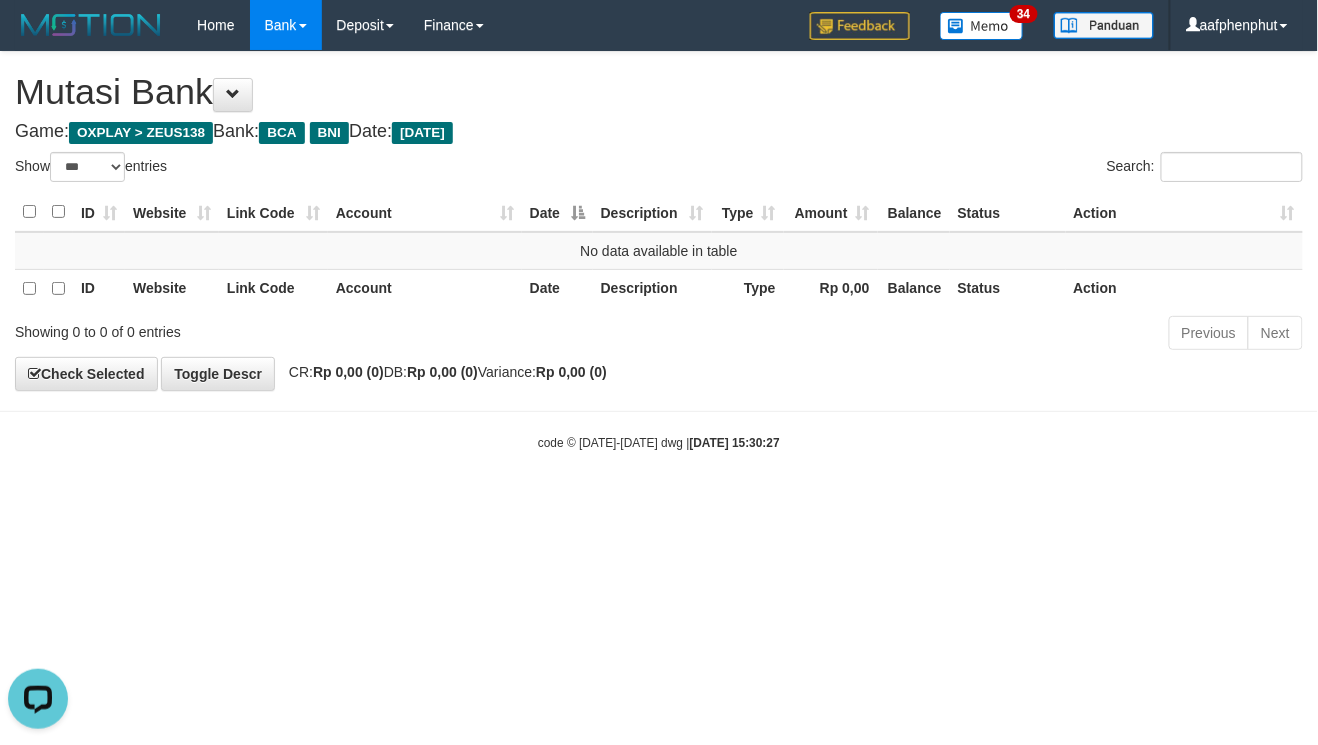 scroll, scrollTop: 0, scrollLeft: 0, axis: both 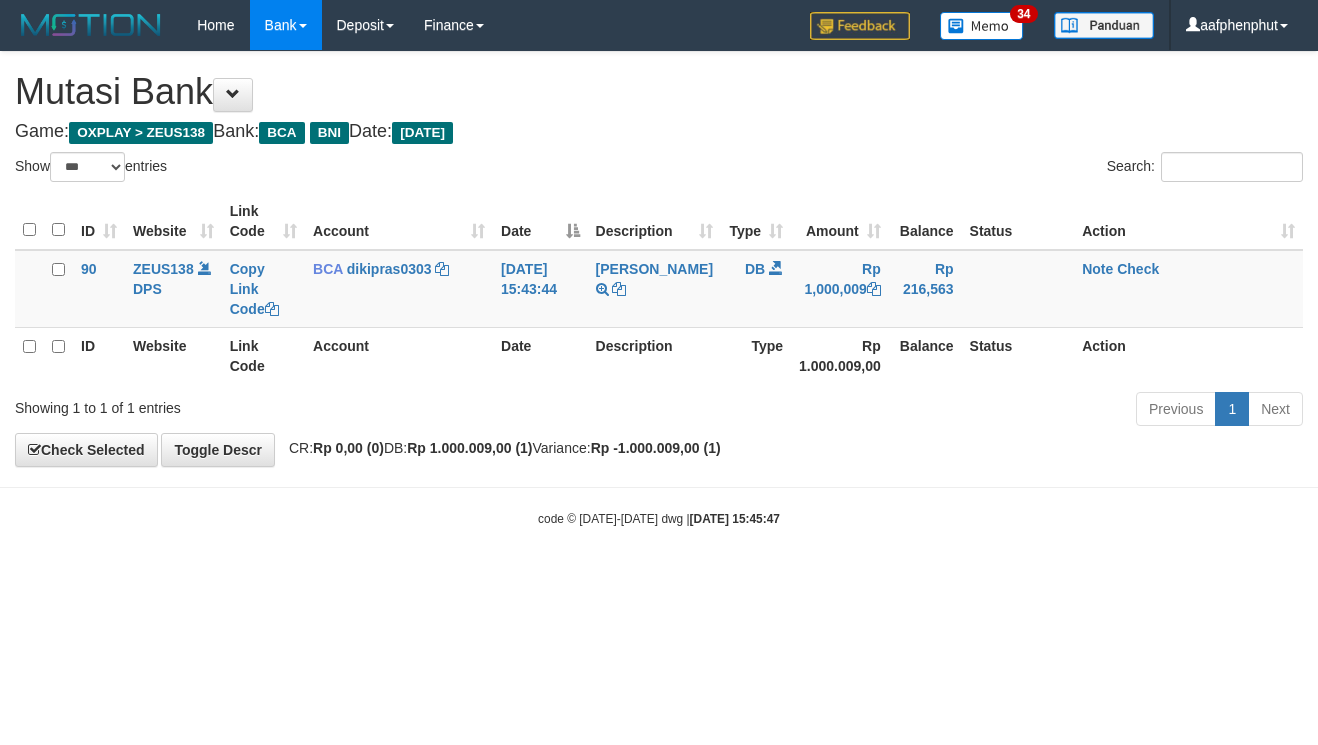select on "***" 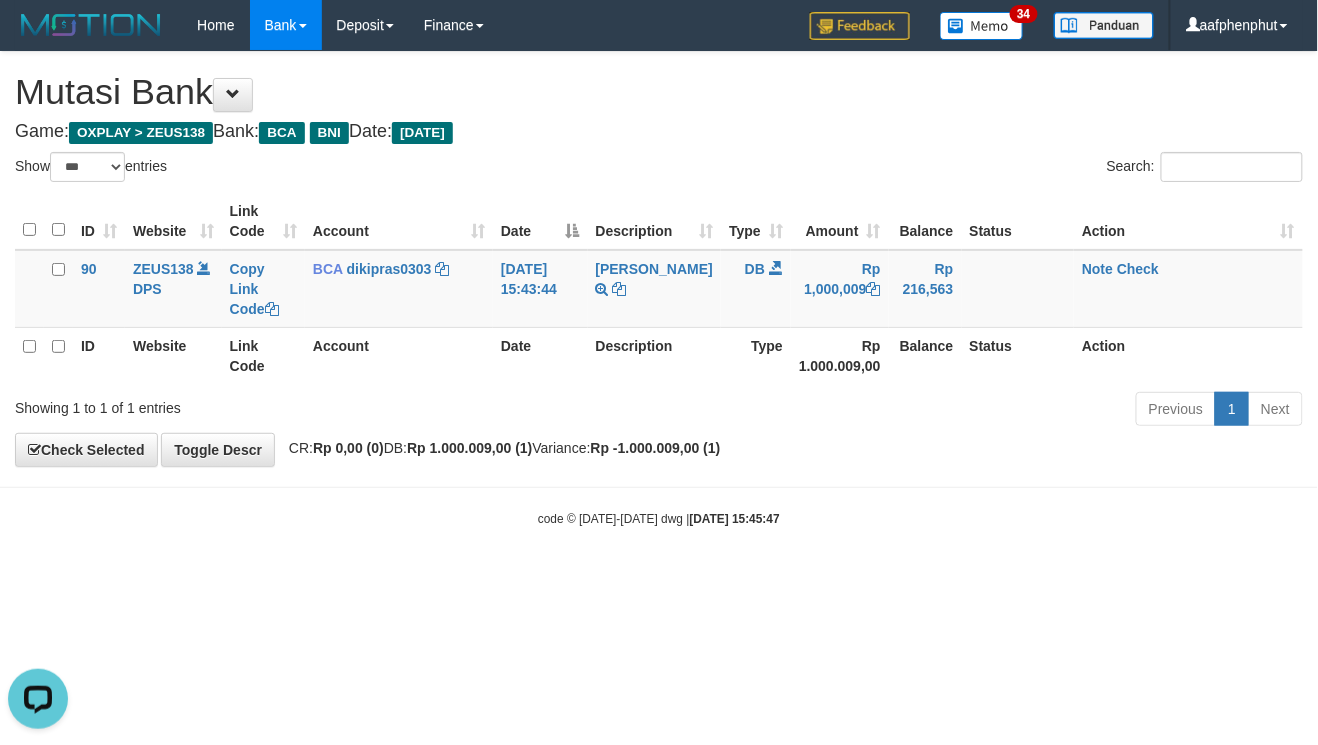 scroll, scrollTop: 0, scrollLeft: 0, axis: both 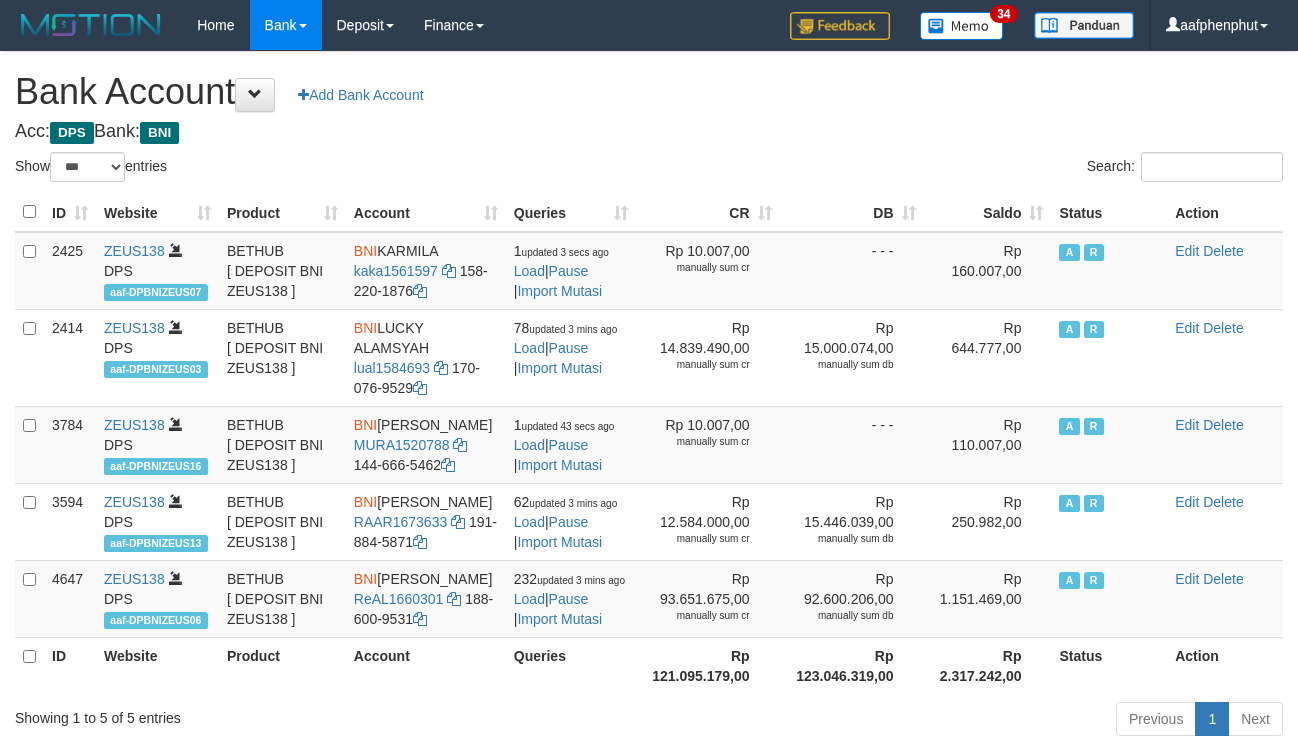 select on "***" 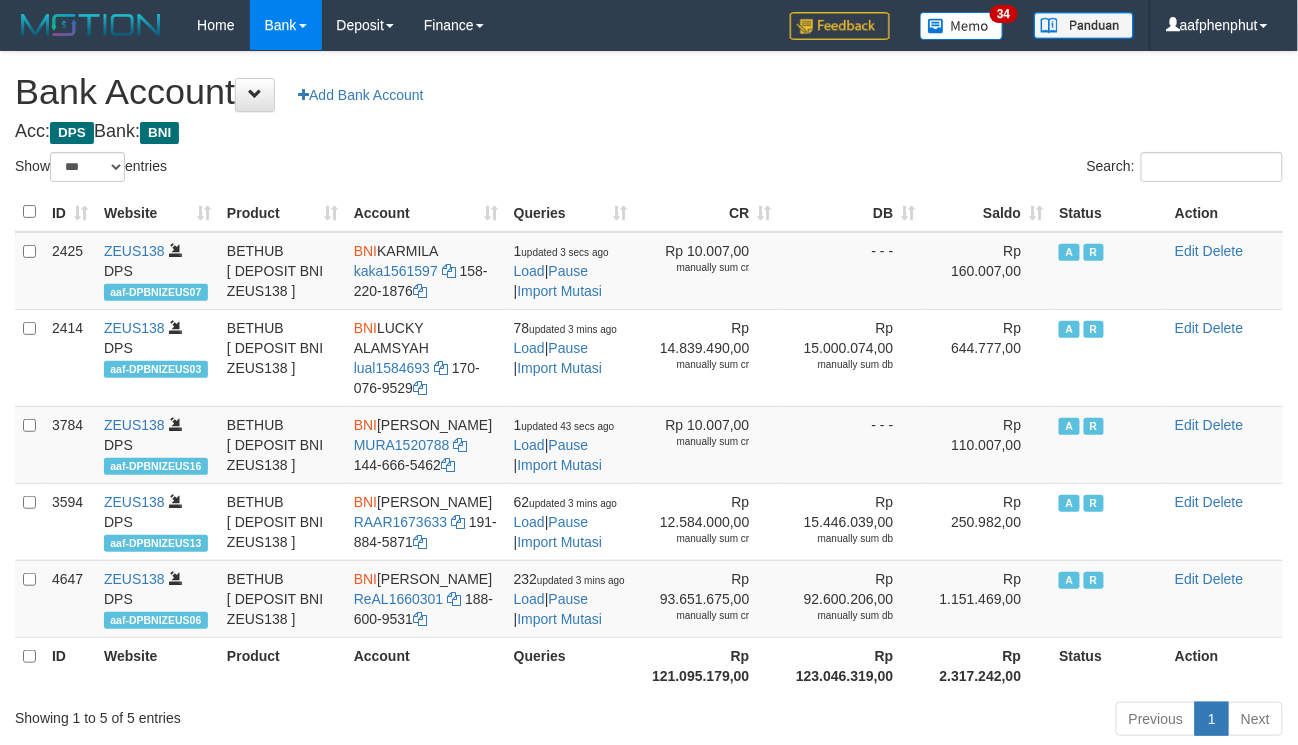 click on "Saldo" at bounding box center [988, 212] 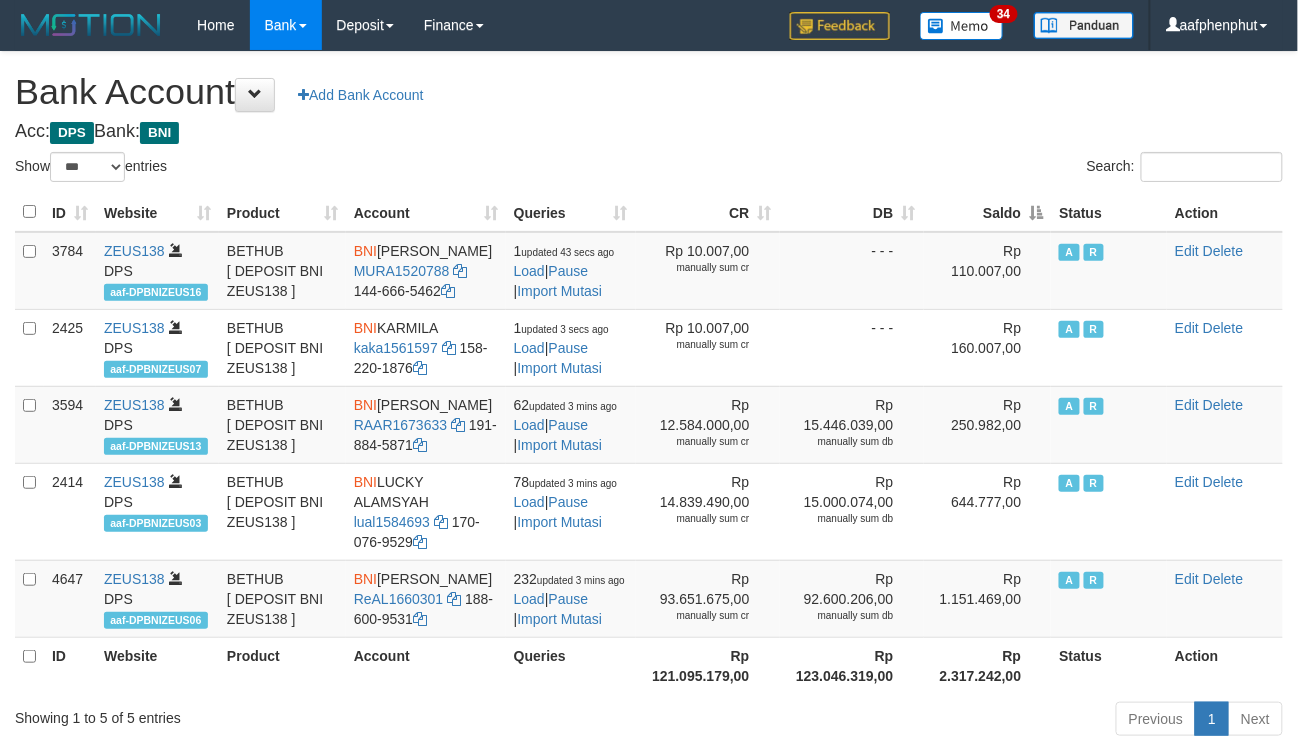 click on "Saldo" at bounding box center [988, 212] 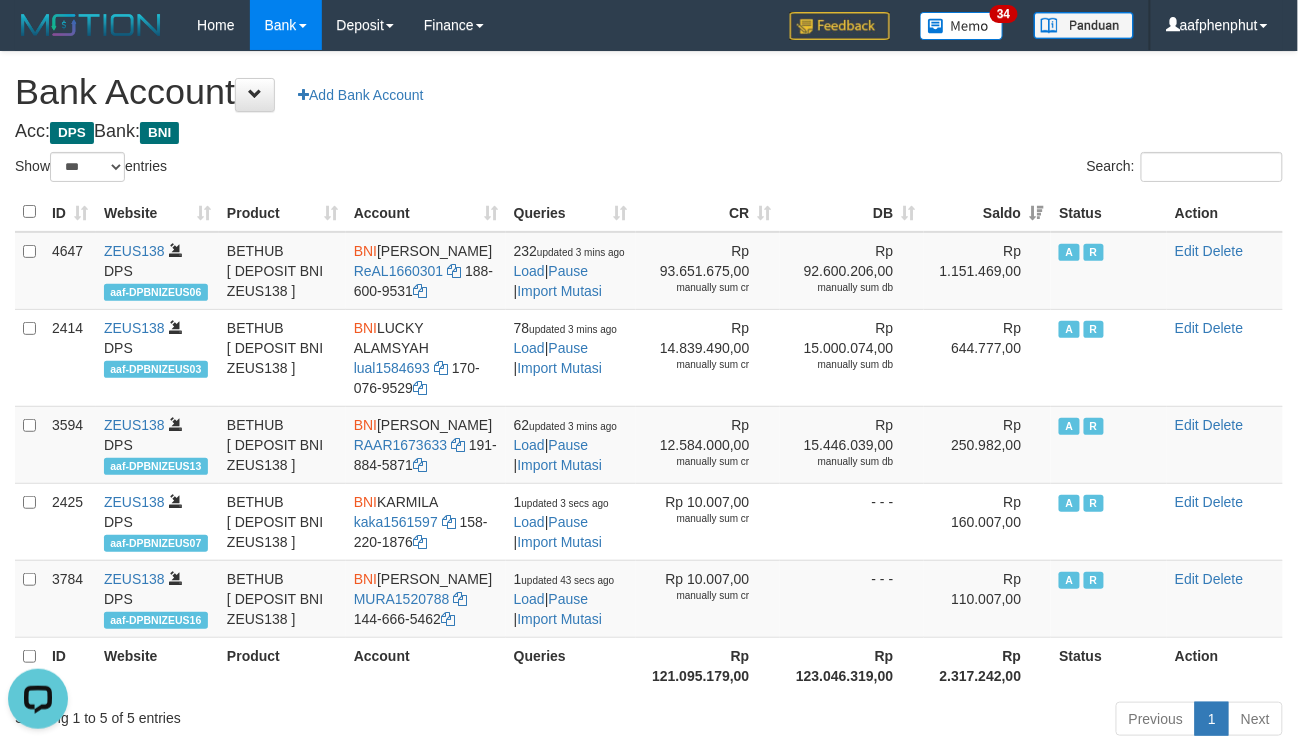 scroll, scrollTop: 0, scrollLeft: 0, axis: both 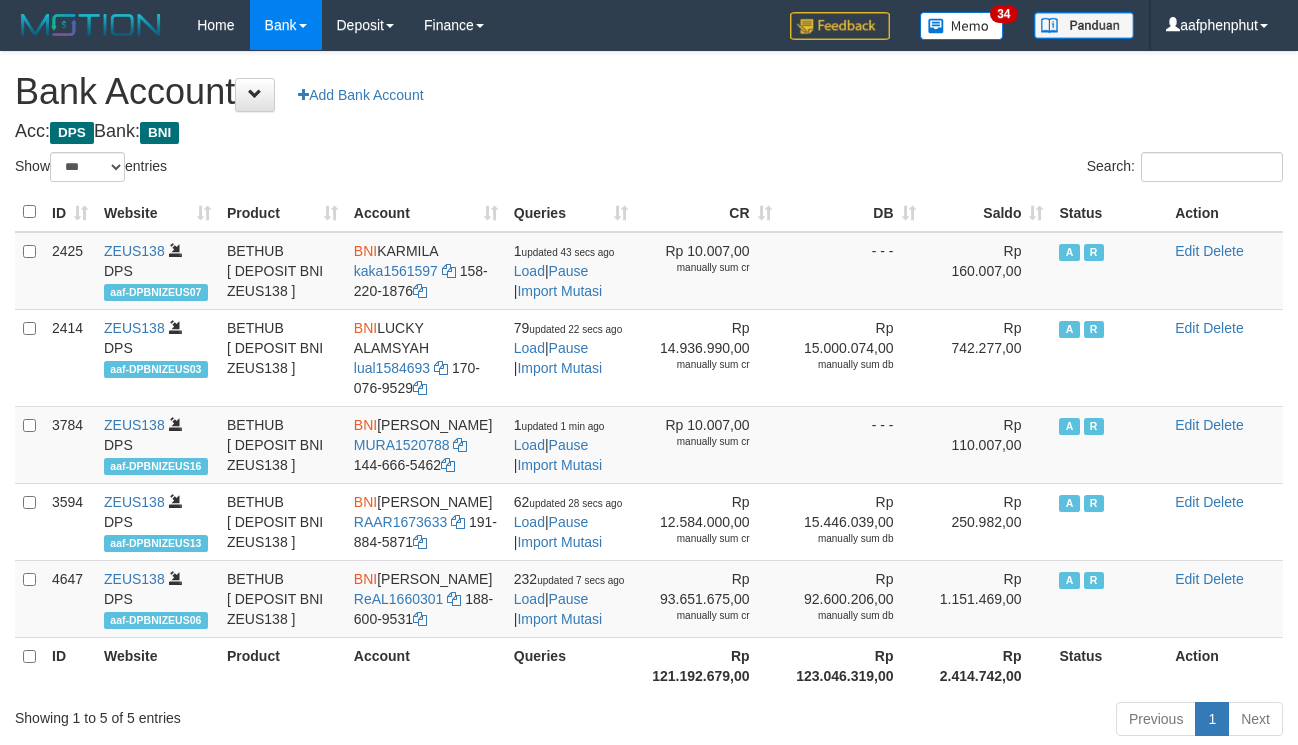 select on "***" 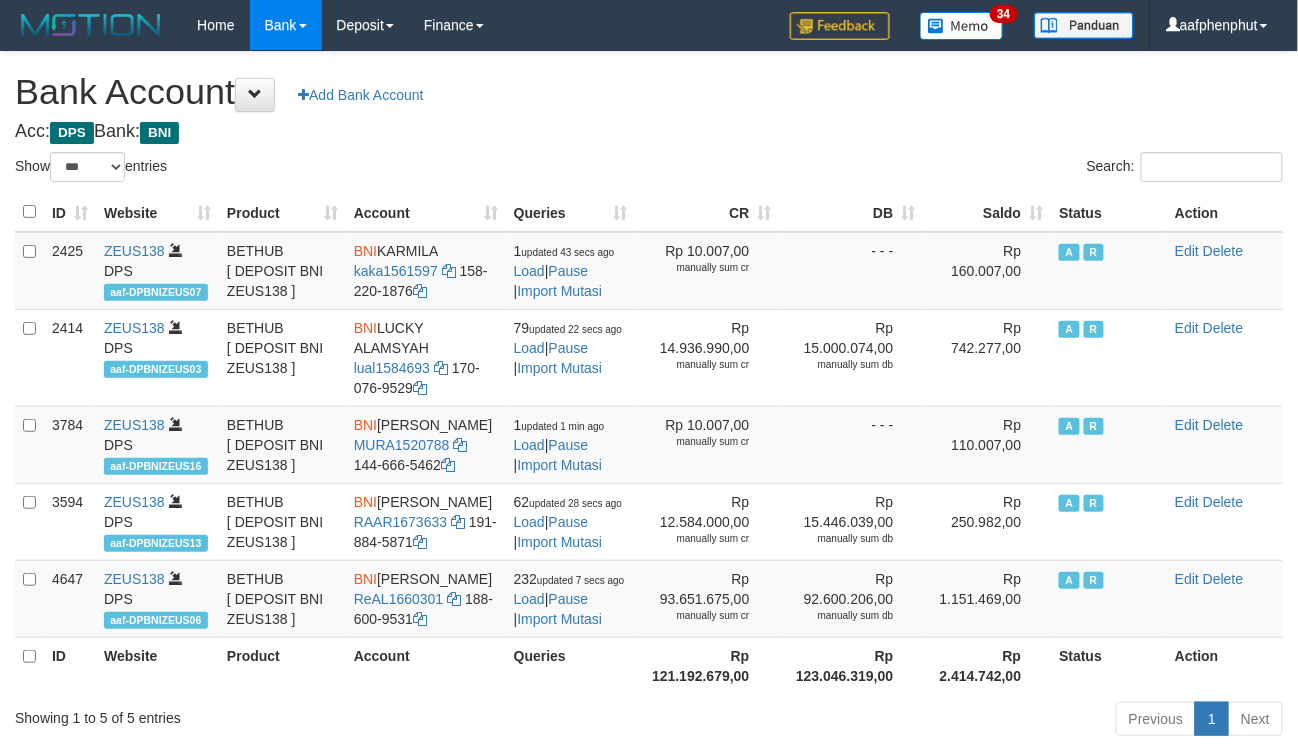 click on "Bank Account
Add Bank Account" at bounding box center (649, 92) 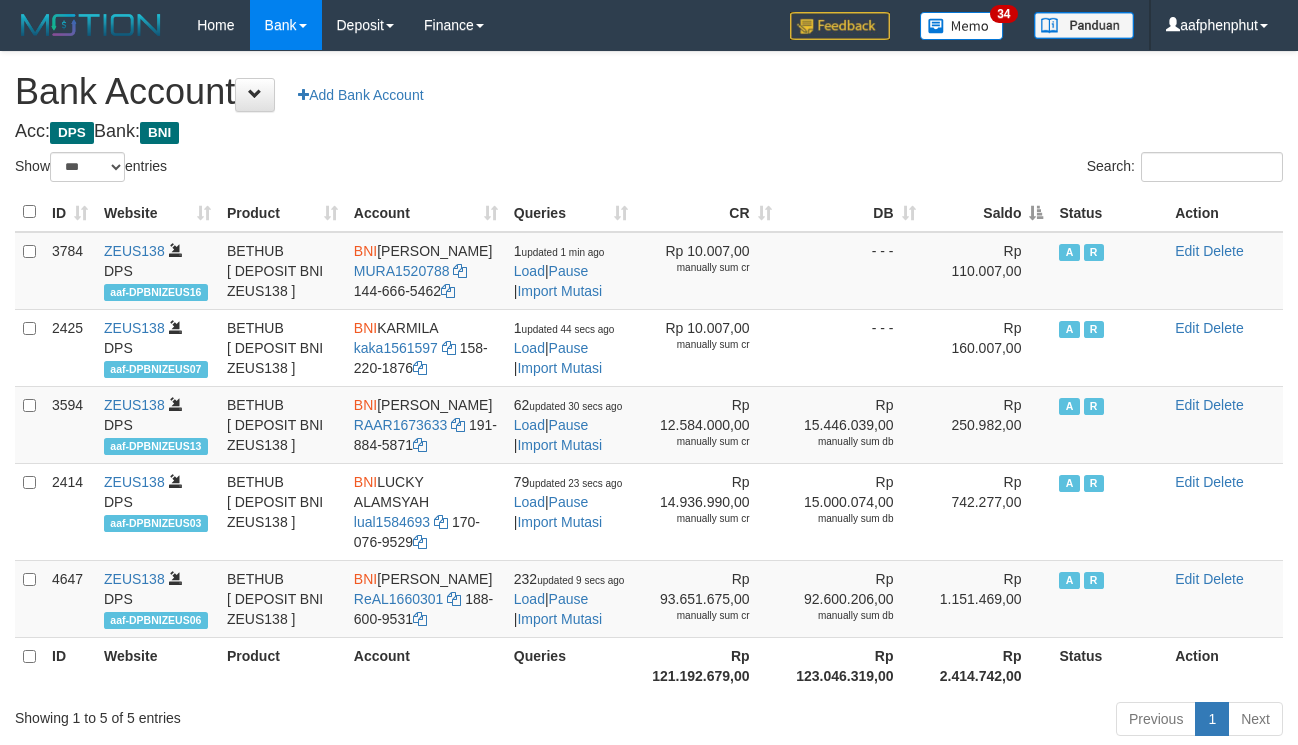 select on "***" 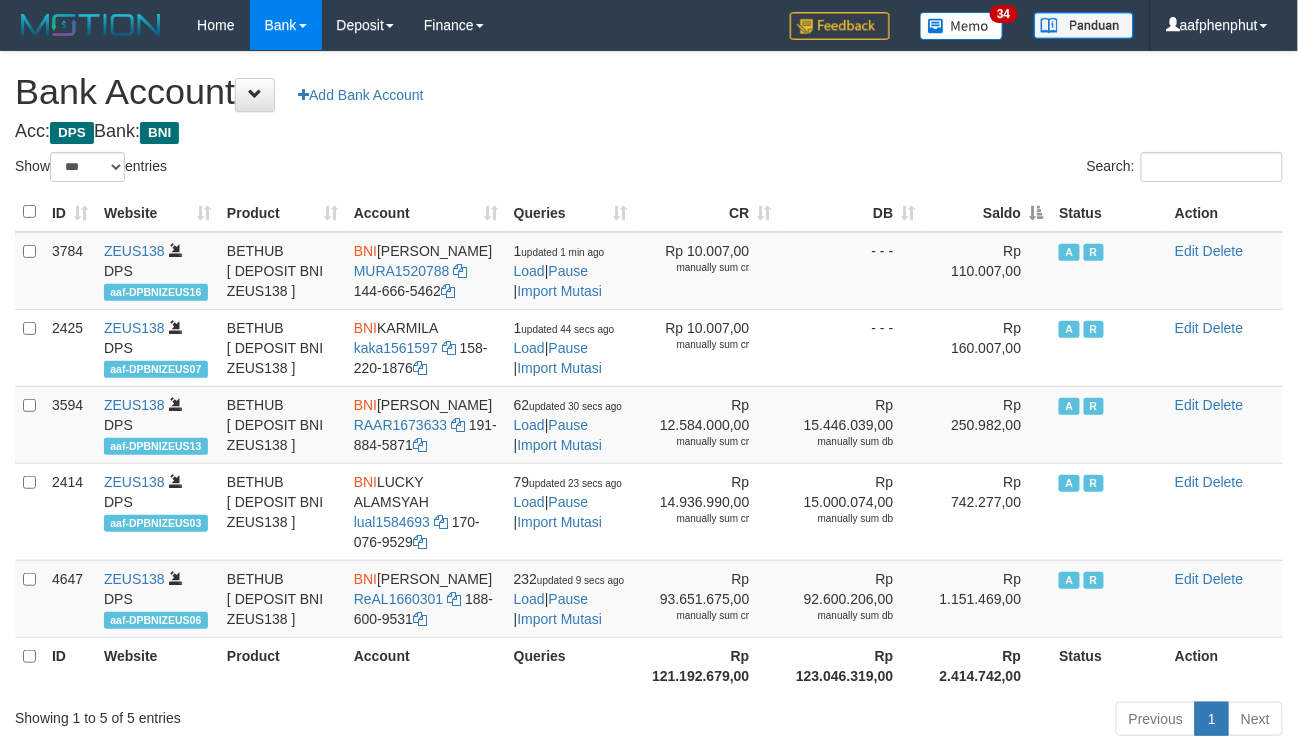 click on "Saldo" at bounding box center (988, 212) 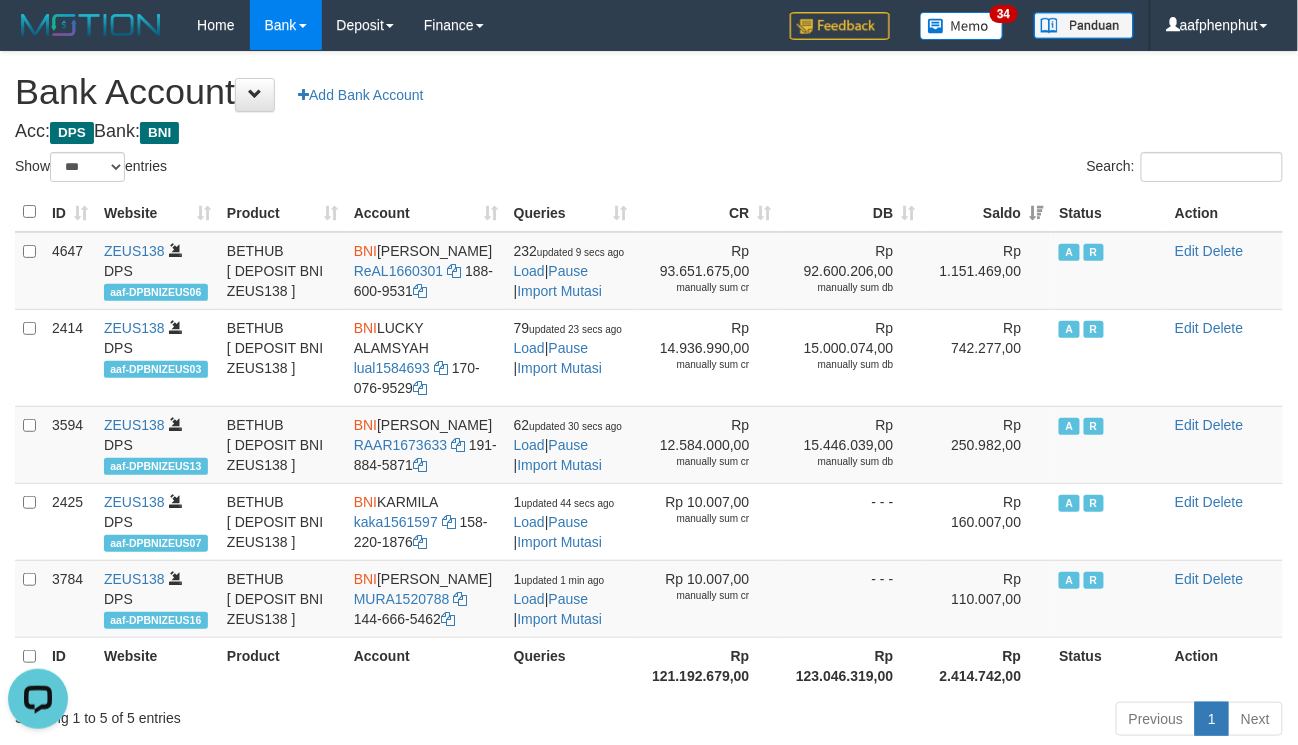scroll, scrollTop: 0, scrollLeft: 0, axis: both 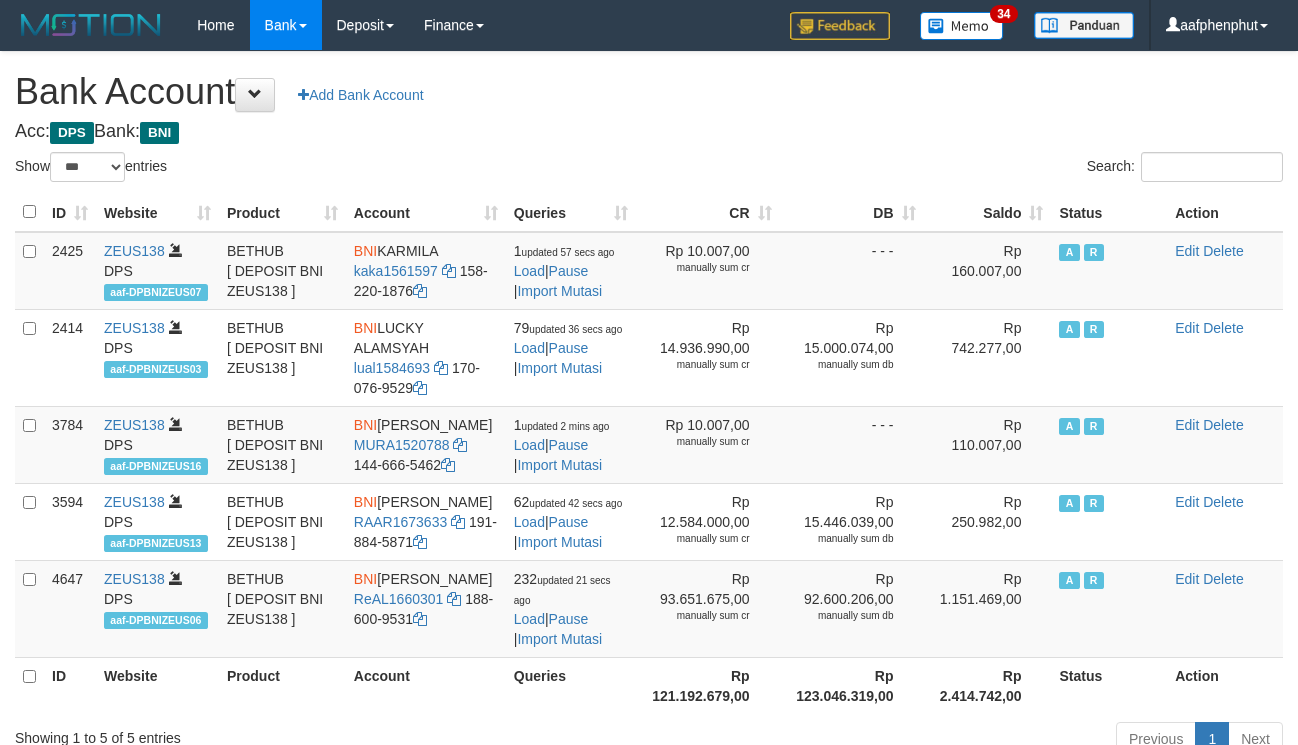 select on "***" 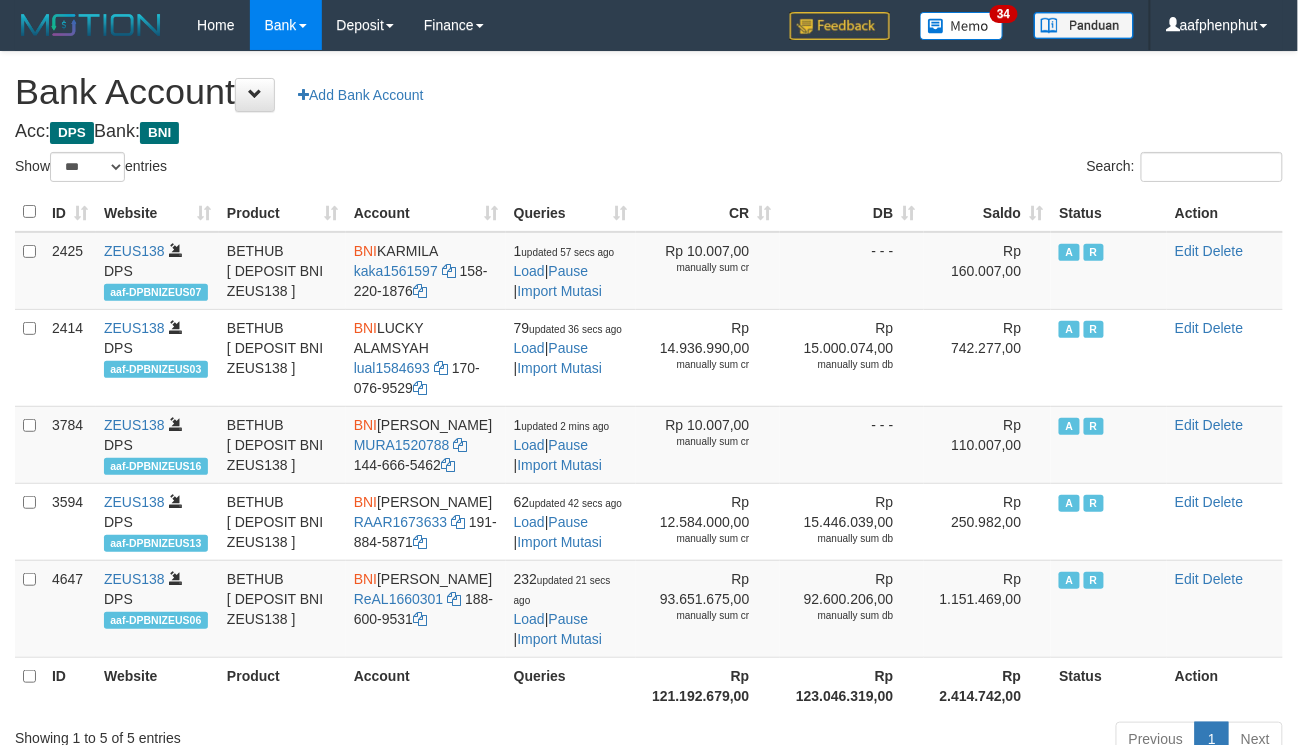 click on "Saldo" at bounding box center (988, 212) 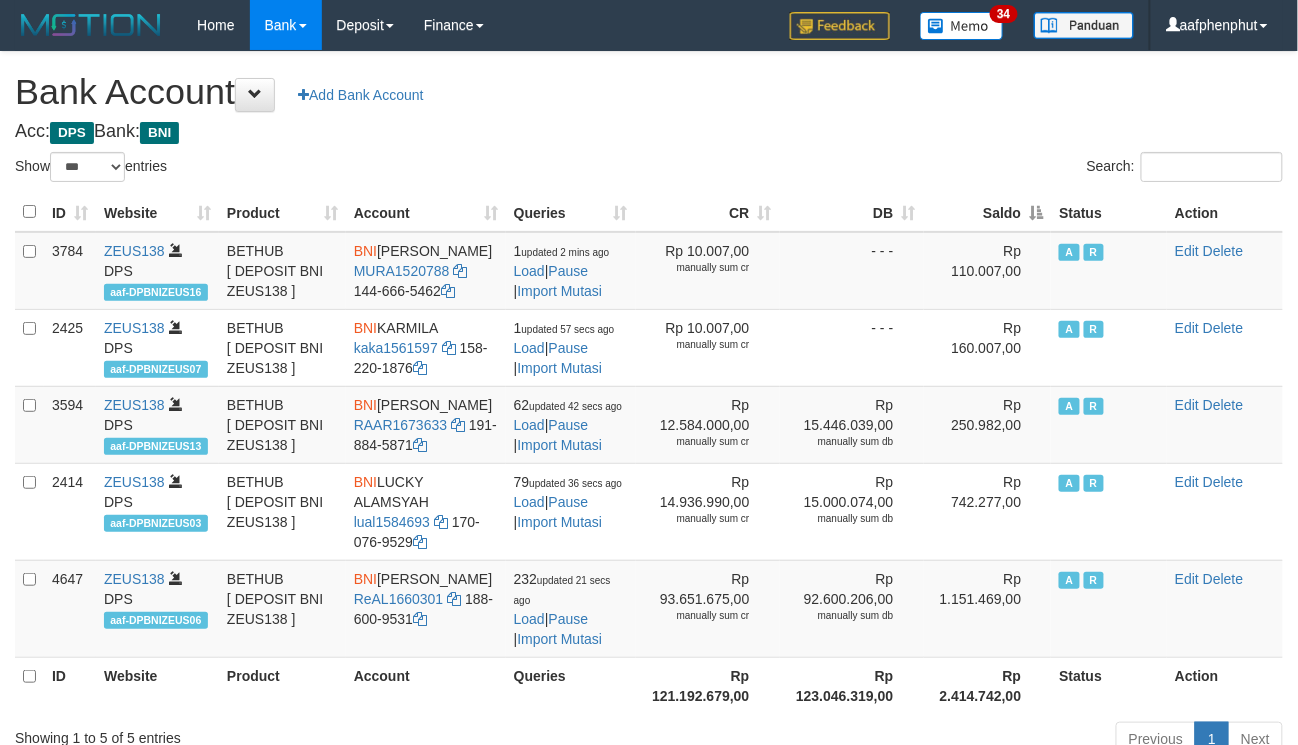 click on "Saldo" at bounding box center [988, 212] 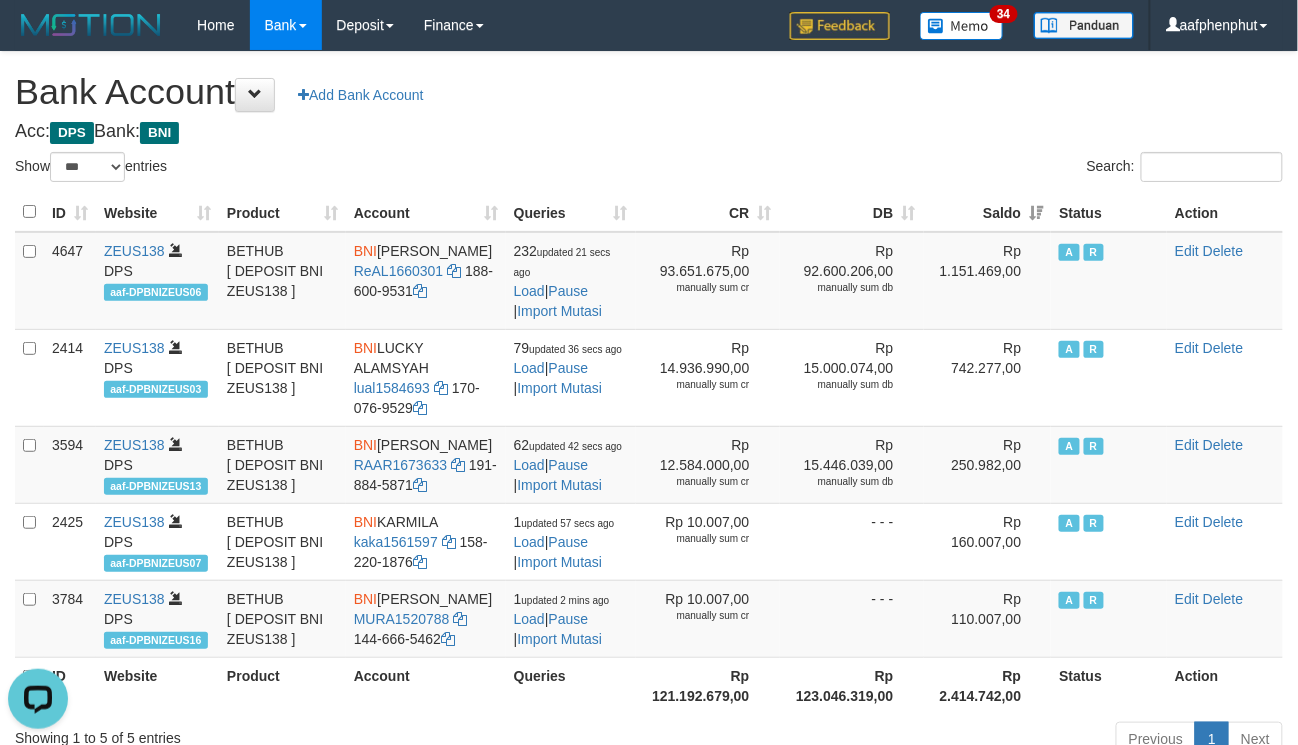 scroll, scrollTop: 0, scrollLeft: 0, axis: both 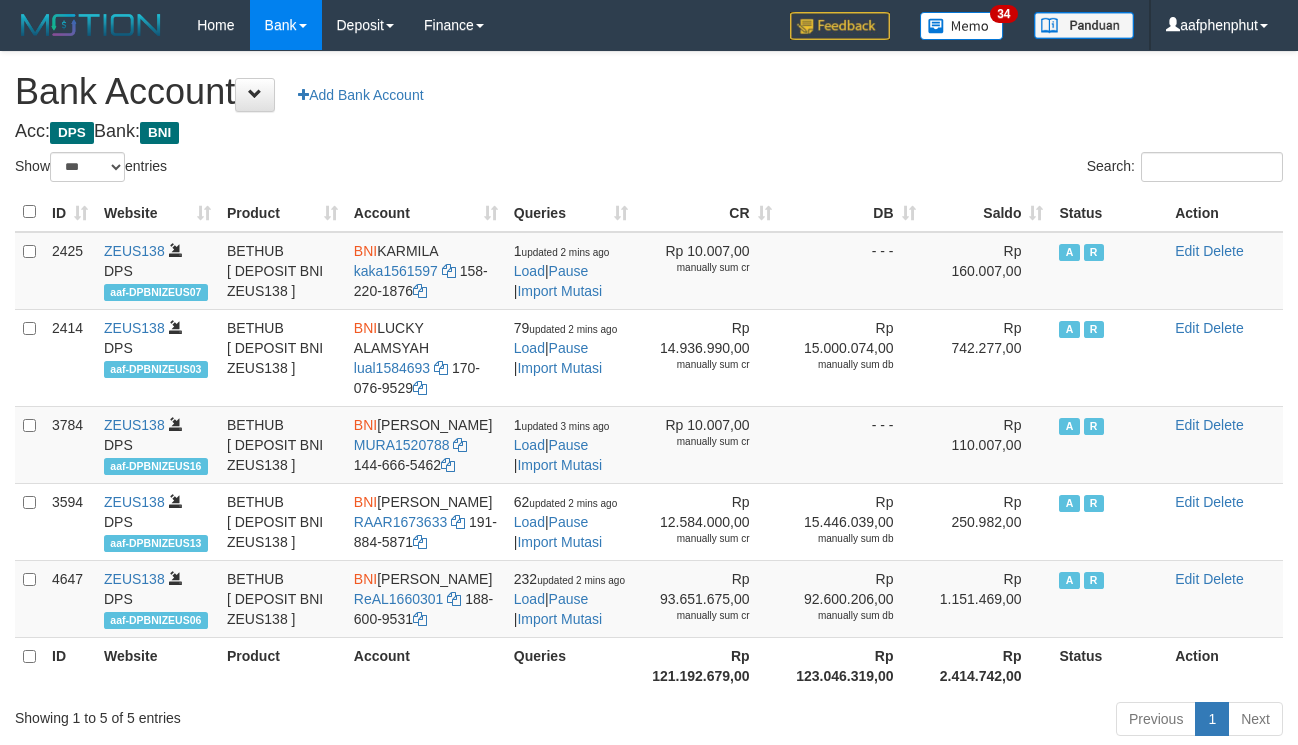 select on "***" 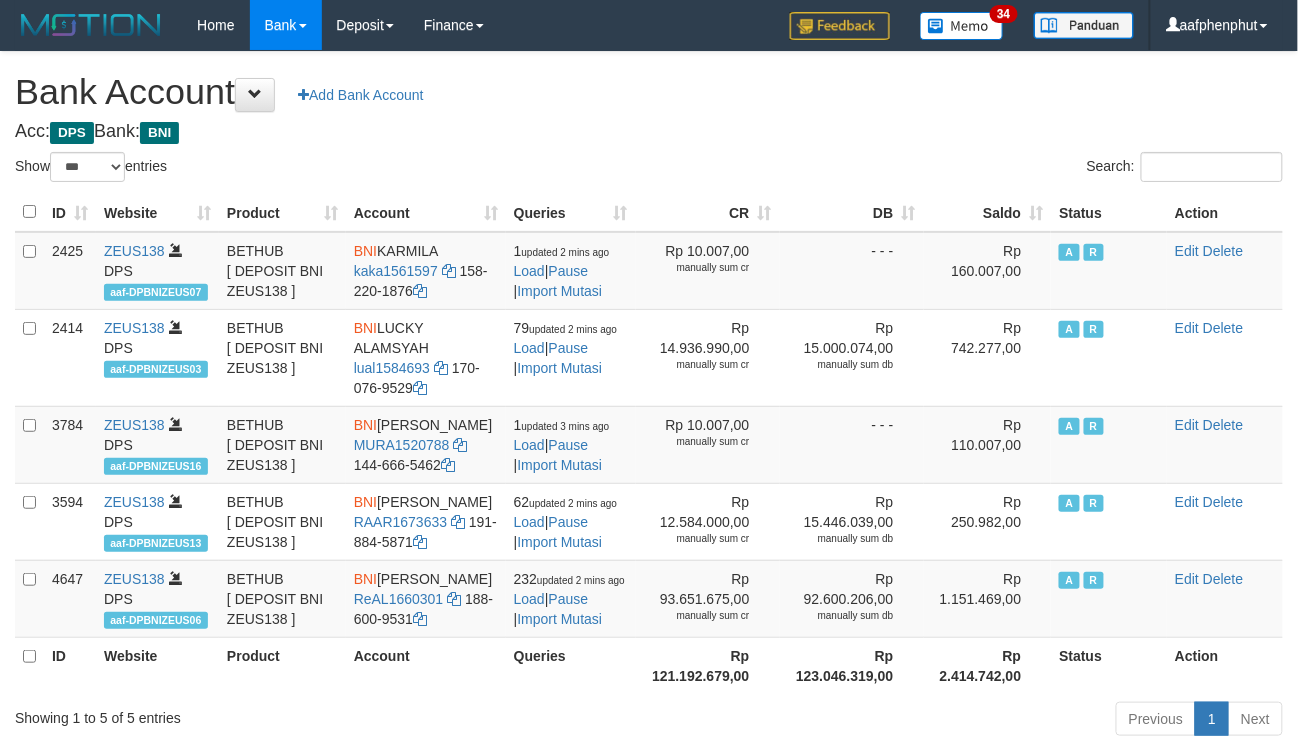 click on "Saldo" at bounding box center [988, 212] 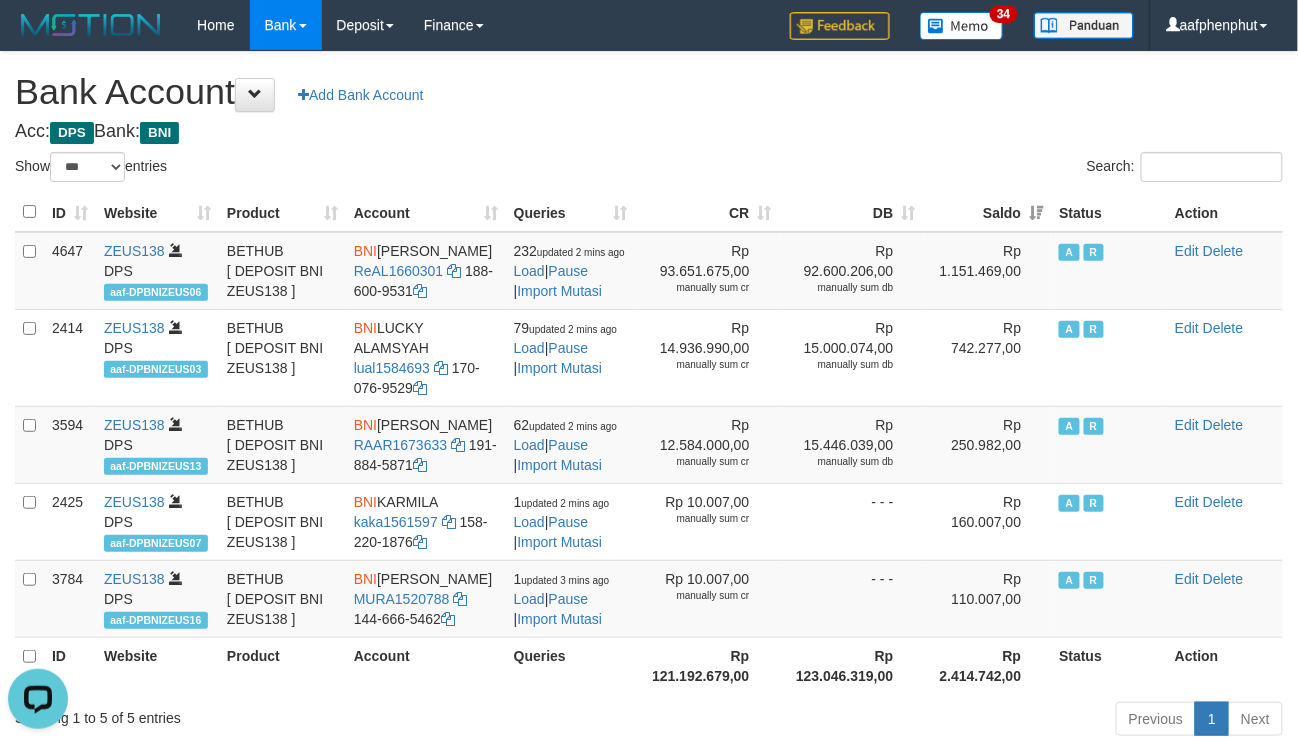 scroll, scrollTop: 0, scrollLeft: 0, axis: both 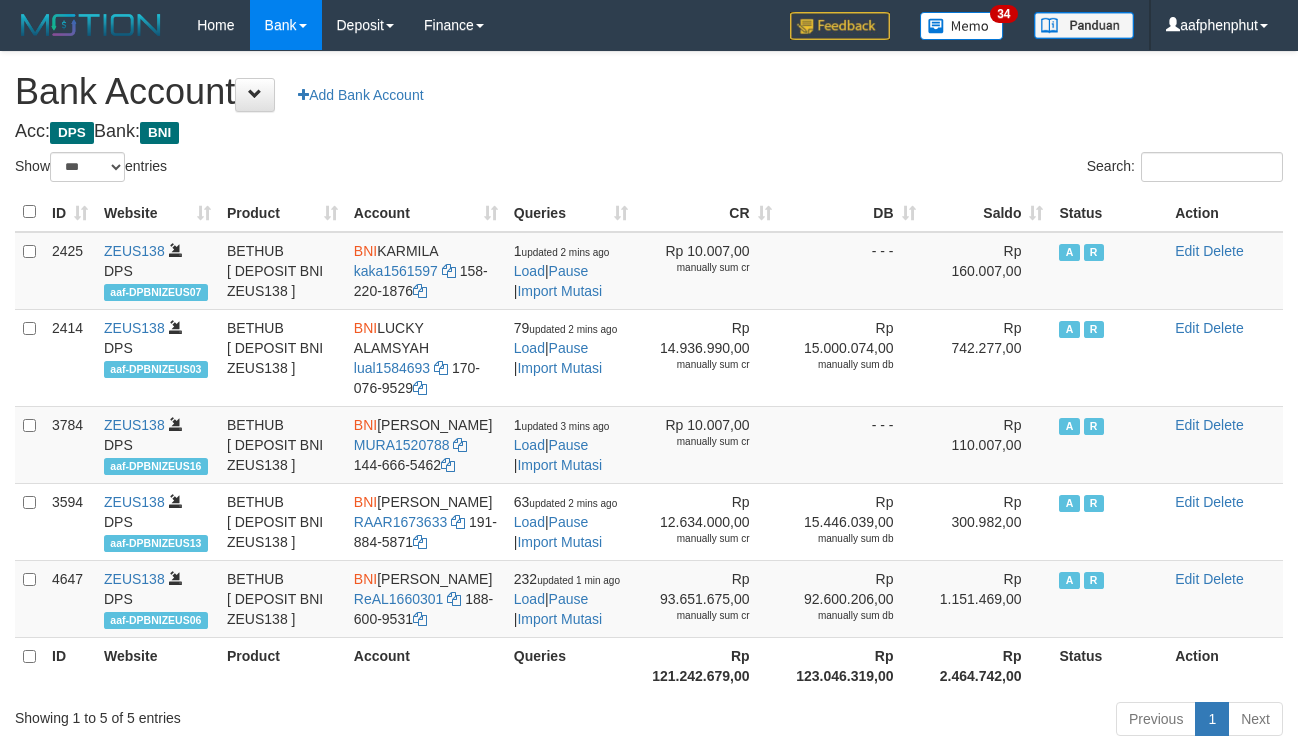select on "***" 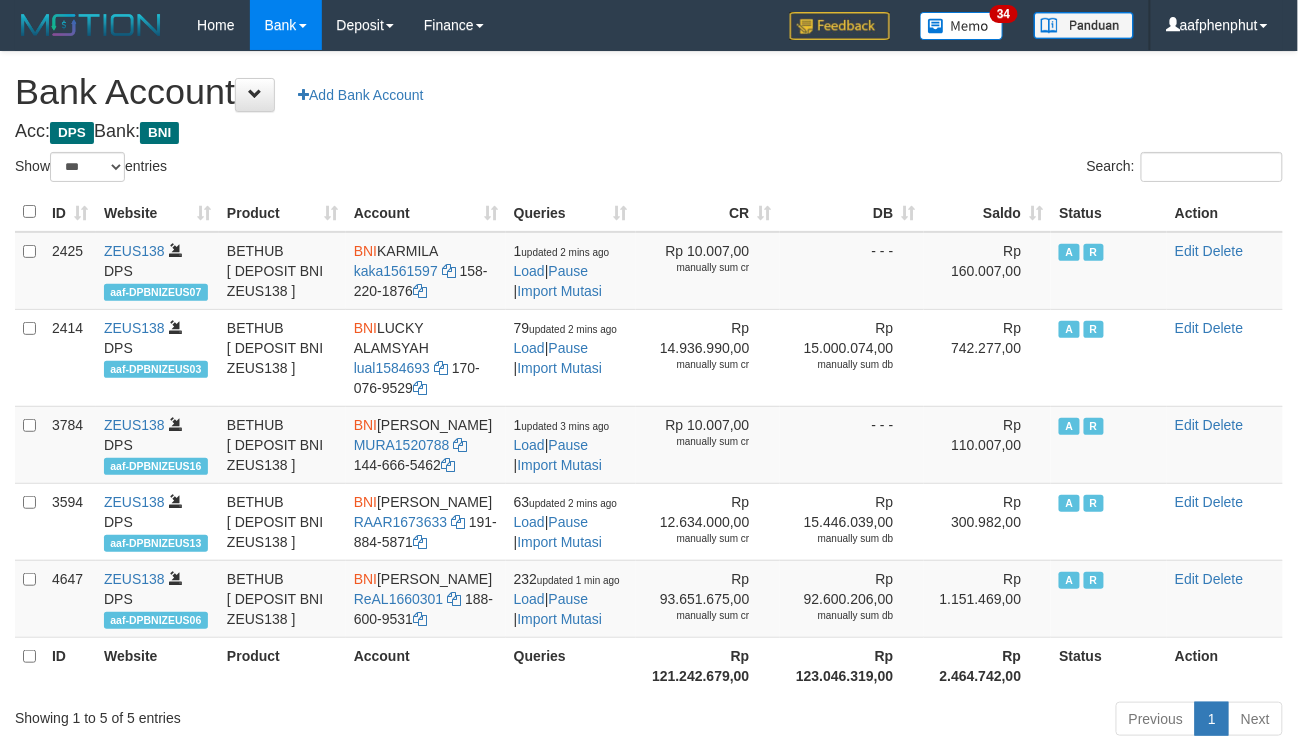 click on "Saldo" at bounding box center [988, 212] 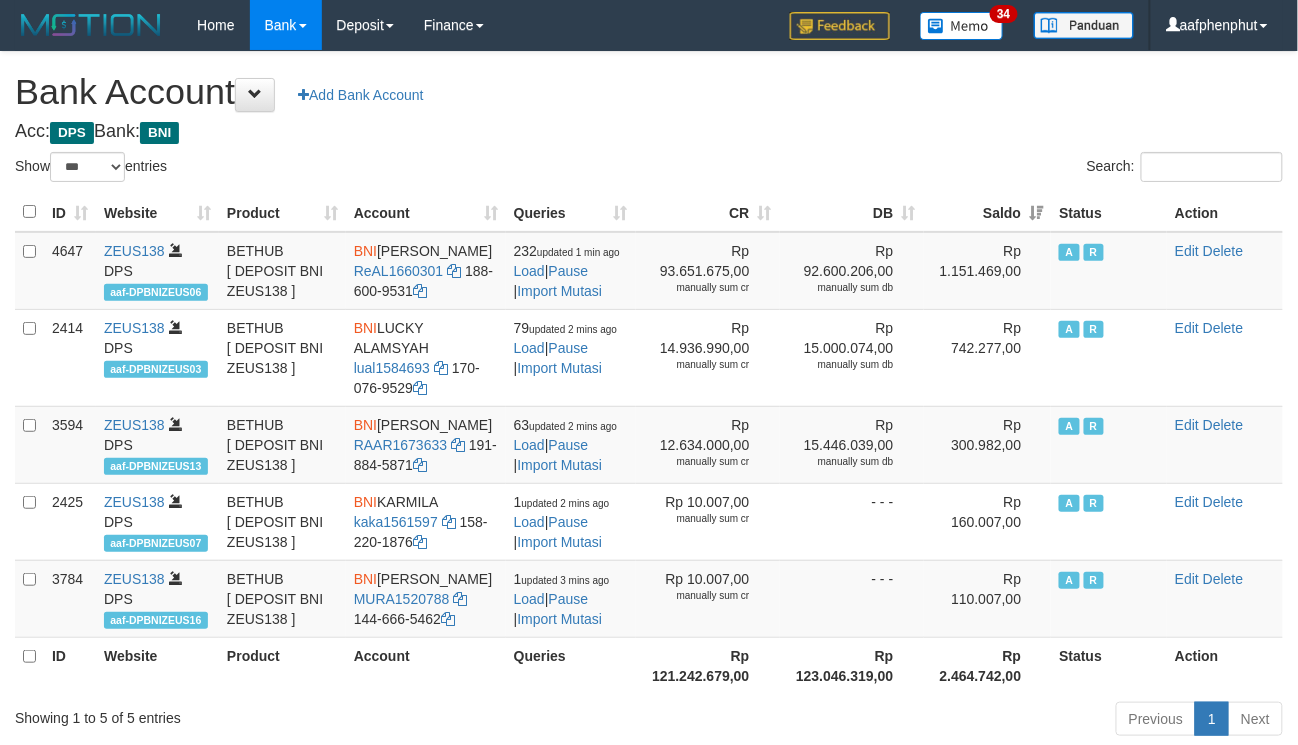 click on "Saldo" at bounding box center [988, 212] 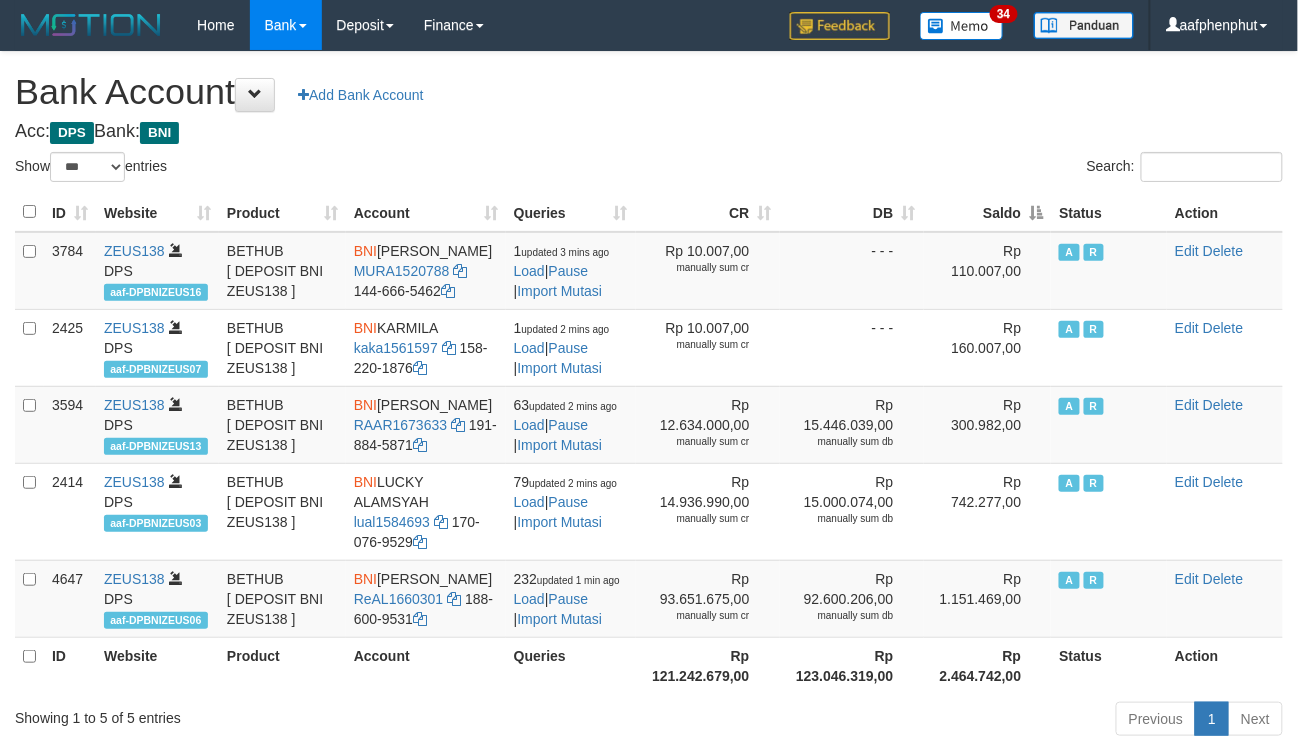 click on "Saldo" at bounding box center (988, 212) 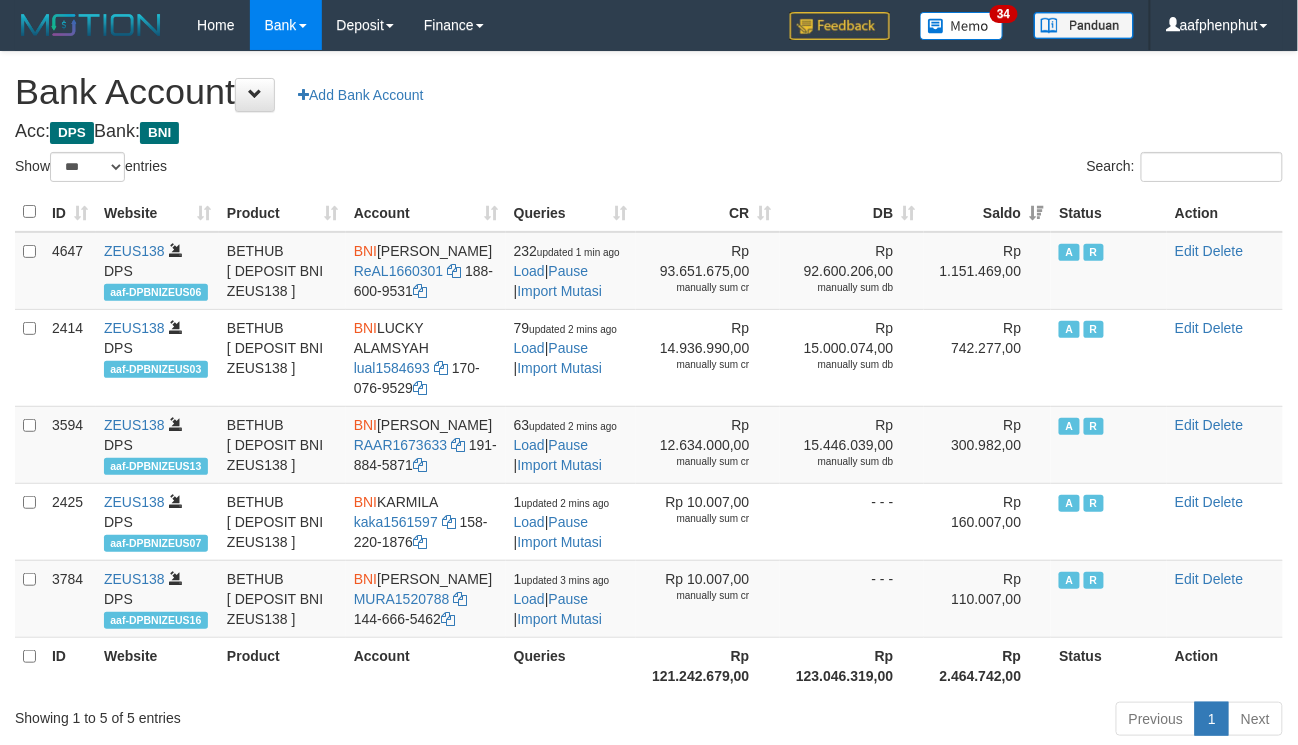 click on "Saldo" at bounding box center (988, 212) 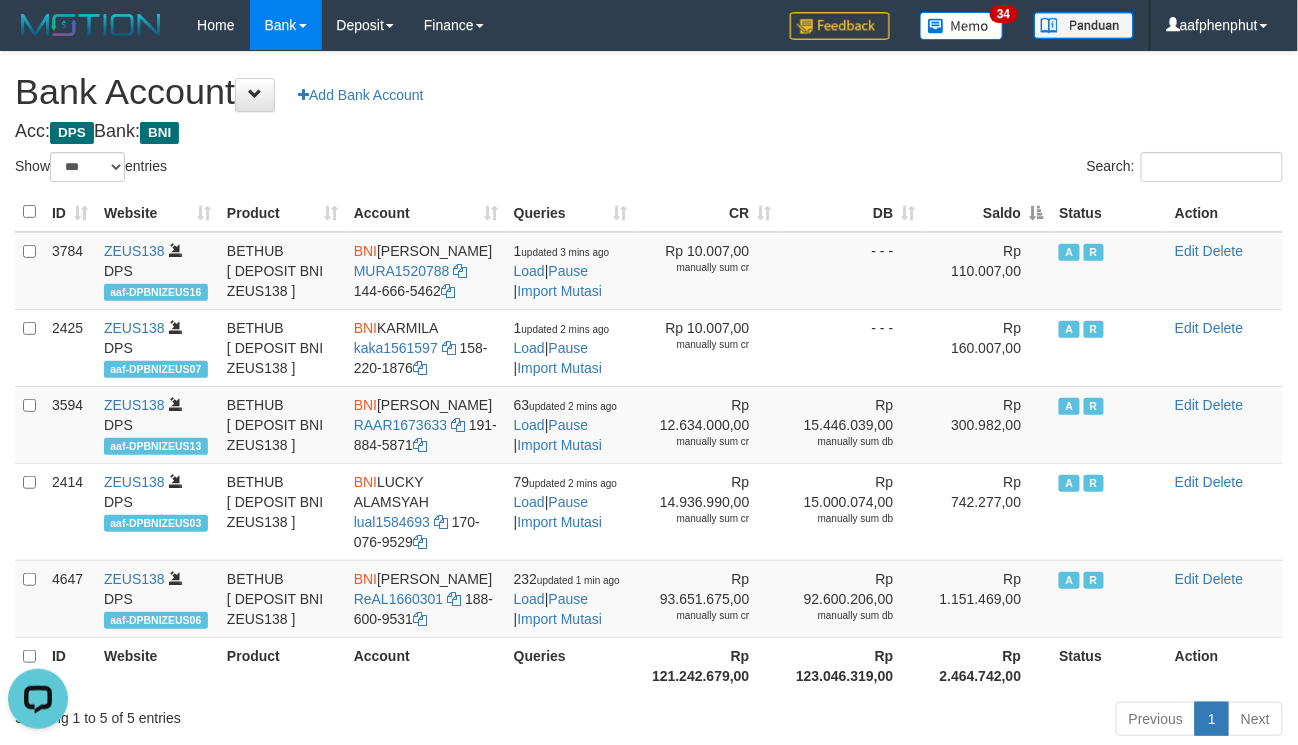 scroll, scrollTop: 0, scrollLeft: 0, axis: both 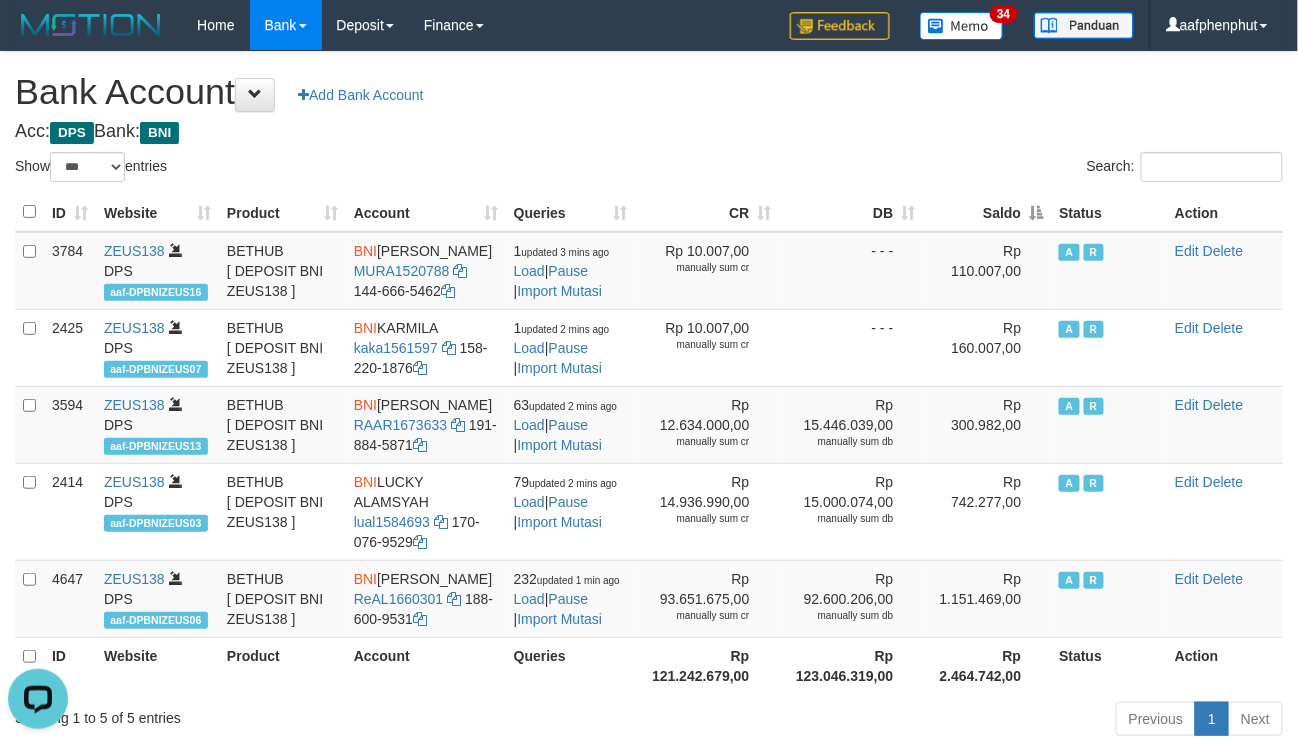 drag, startPoint x: 621, startPoint y: 170, endPoint x: 700, endPoint y: 157, distance: 80.06248 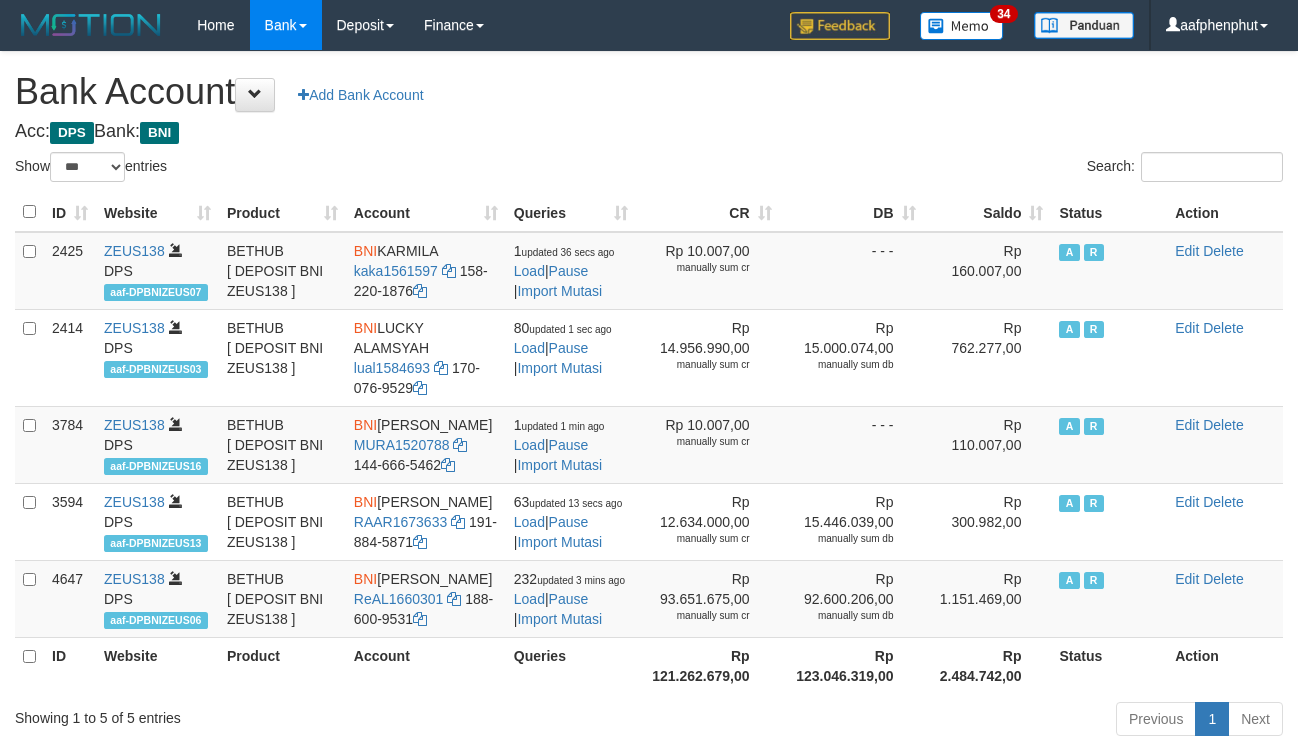 select on "***" 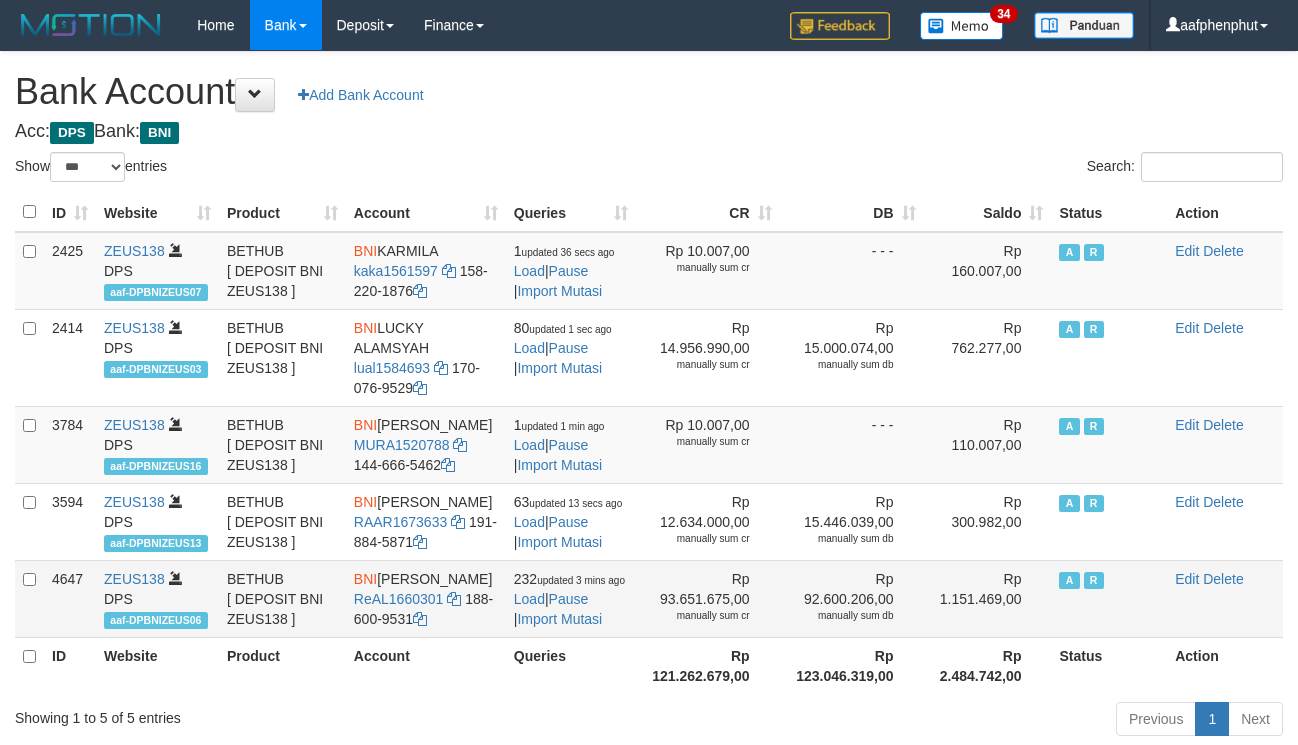 scroll, scrollTop: 0, scrollLeft: 0, axis: both 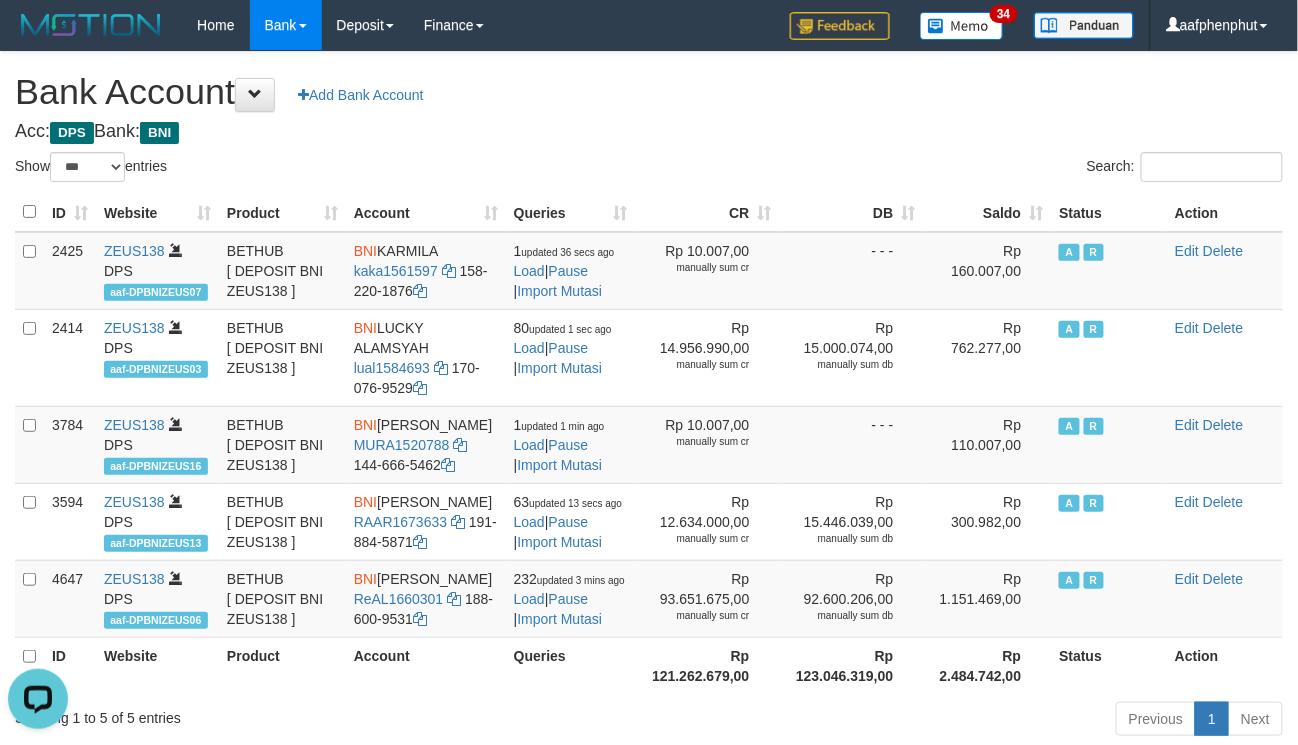 drag, startPoint x: 802, startPoint y: 154, endPoint x: 840, endPoint y: 181, distance: 46.615448 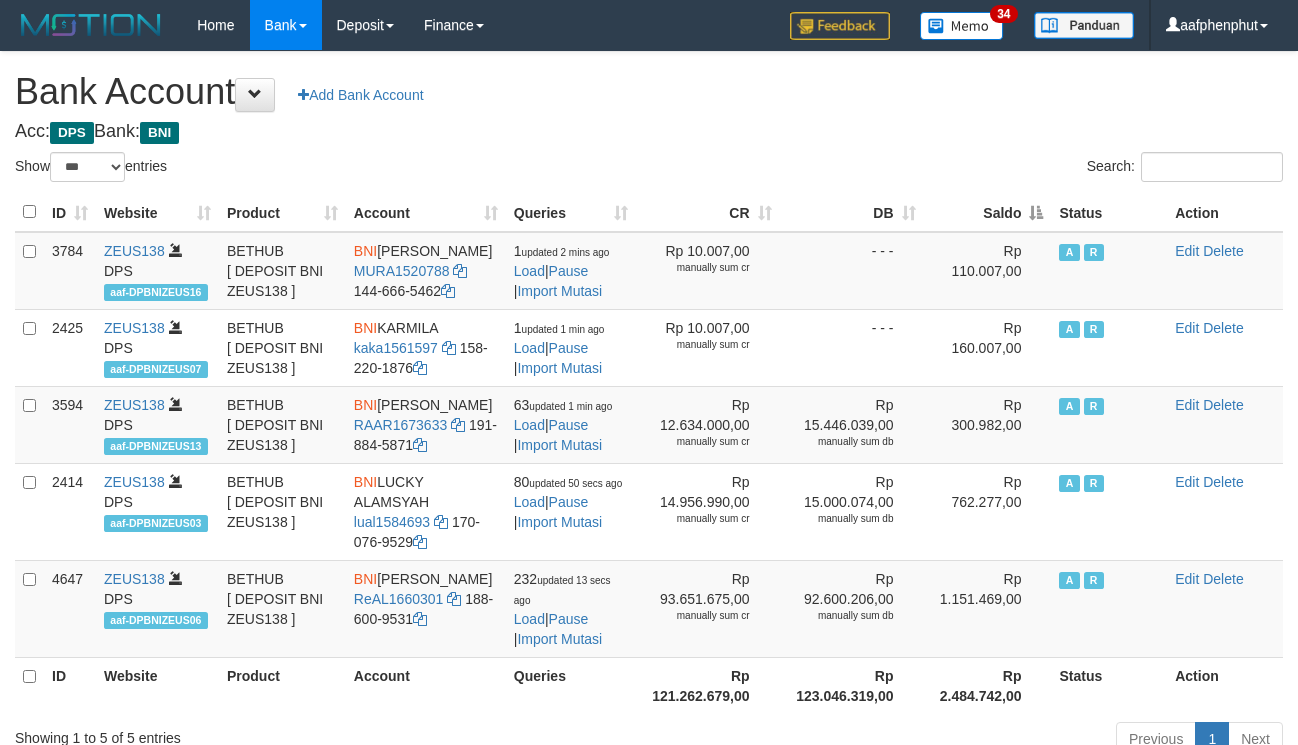 select on "***" 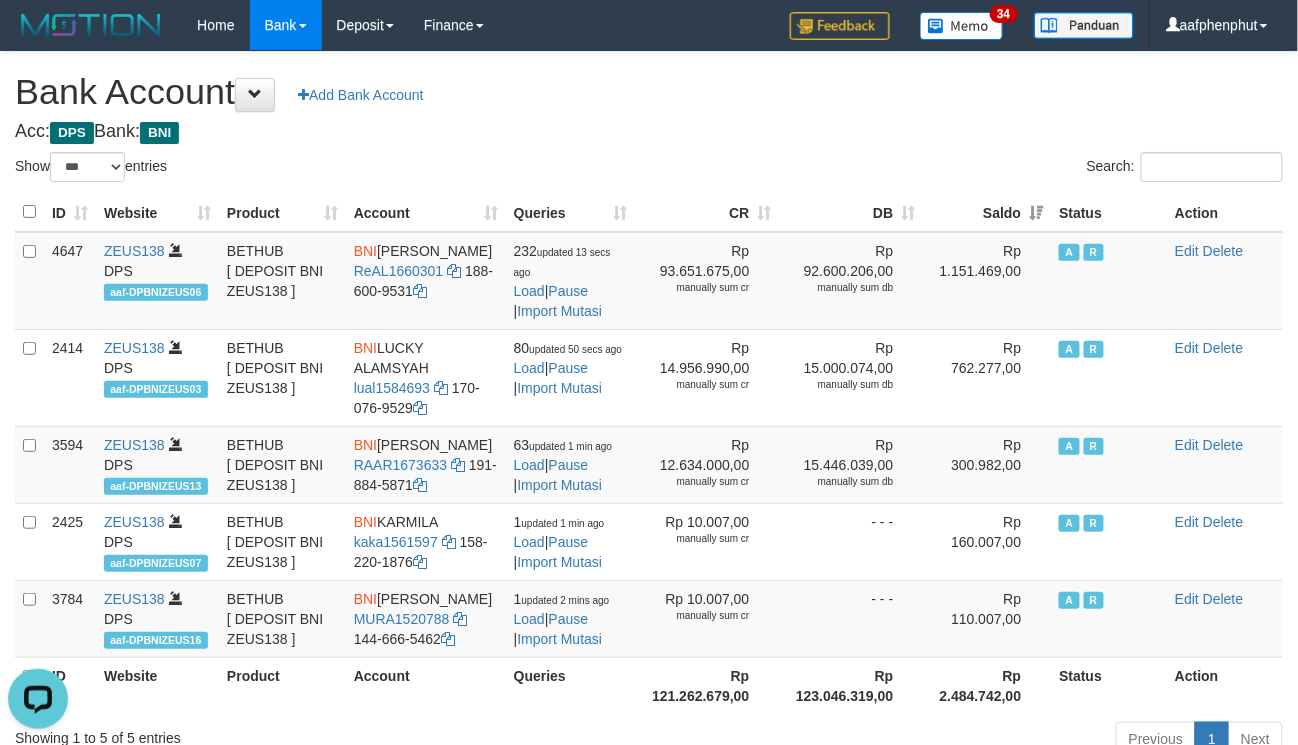 scroll, scrollTop: 0, scrollLeft: 0, axis: both 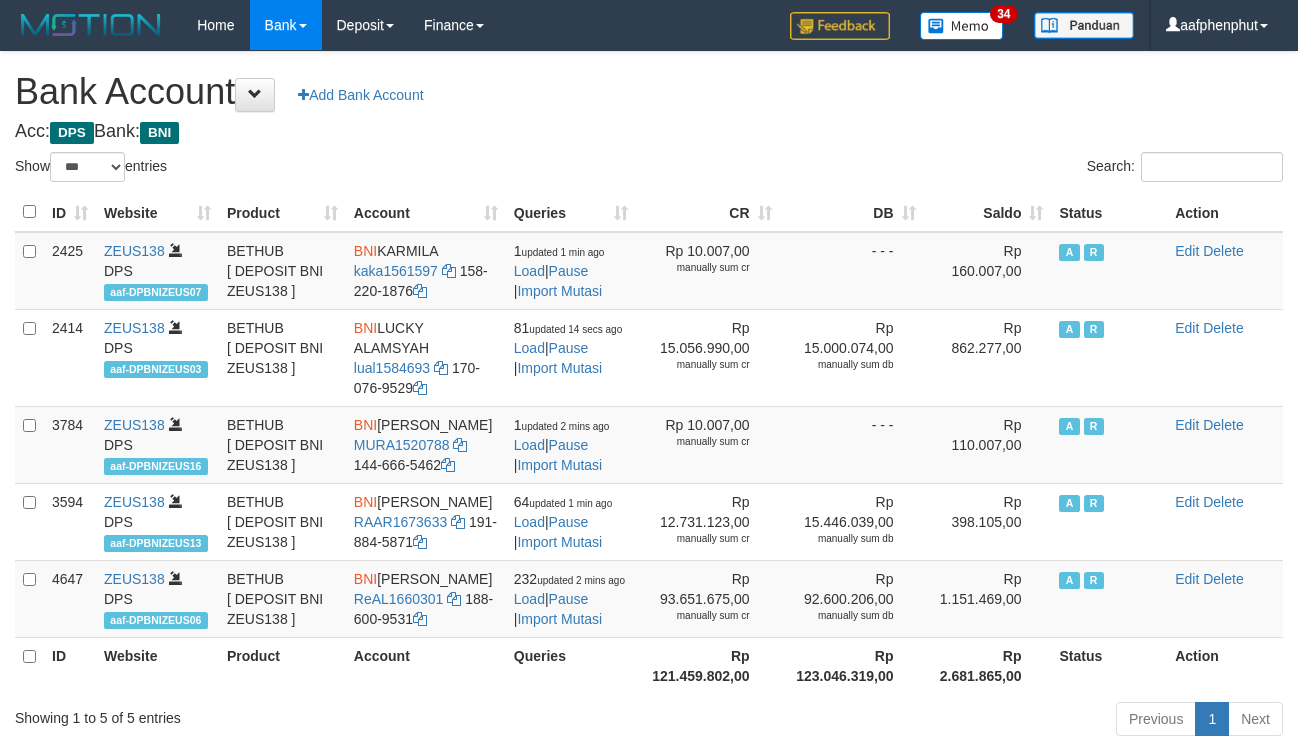 select on "***" 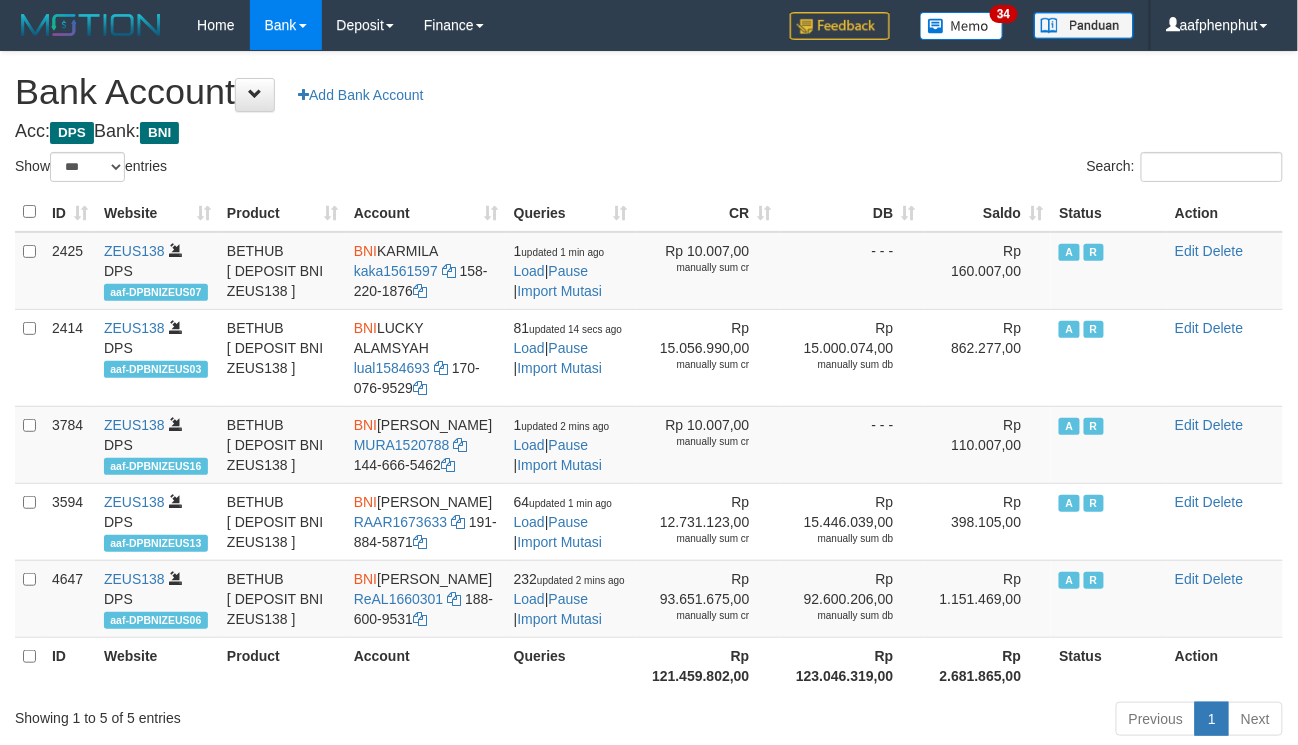 click on "Saldo" at bounding box center [988, 212] 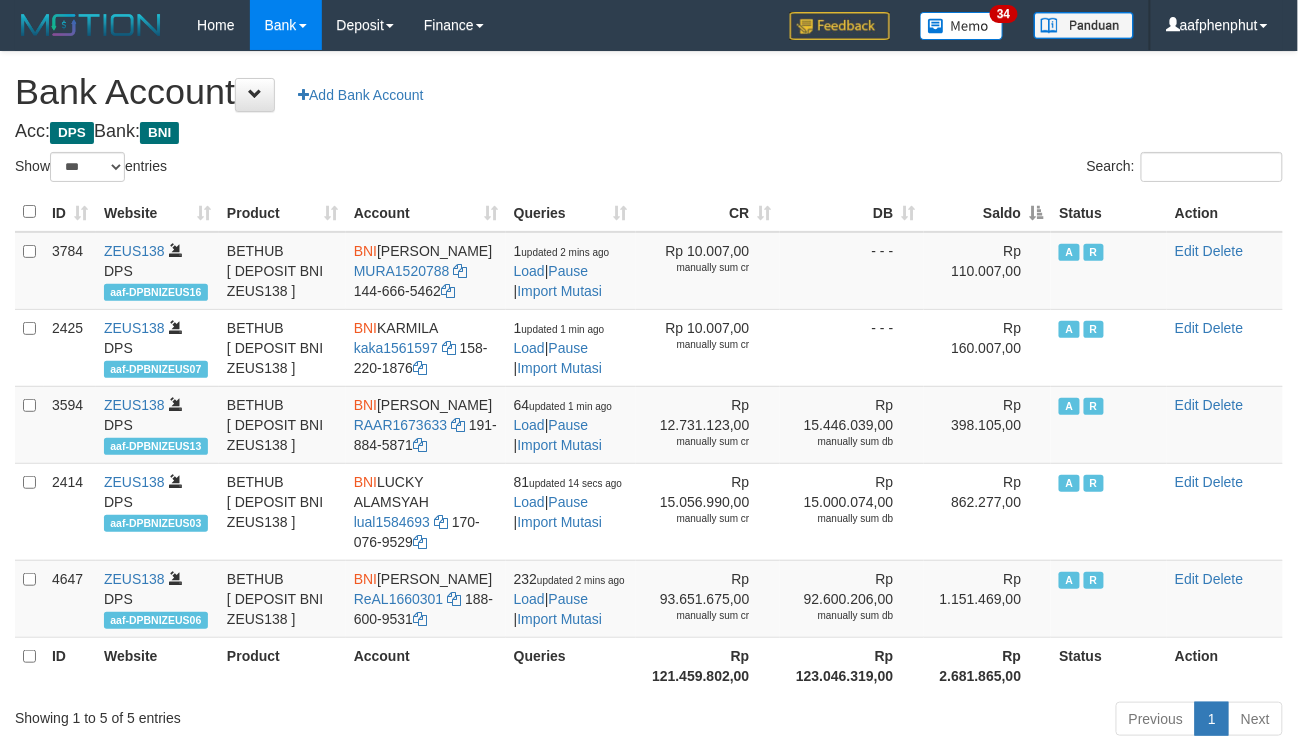click on "Saldo" at bounding box center (988, 212) 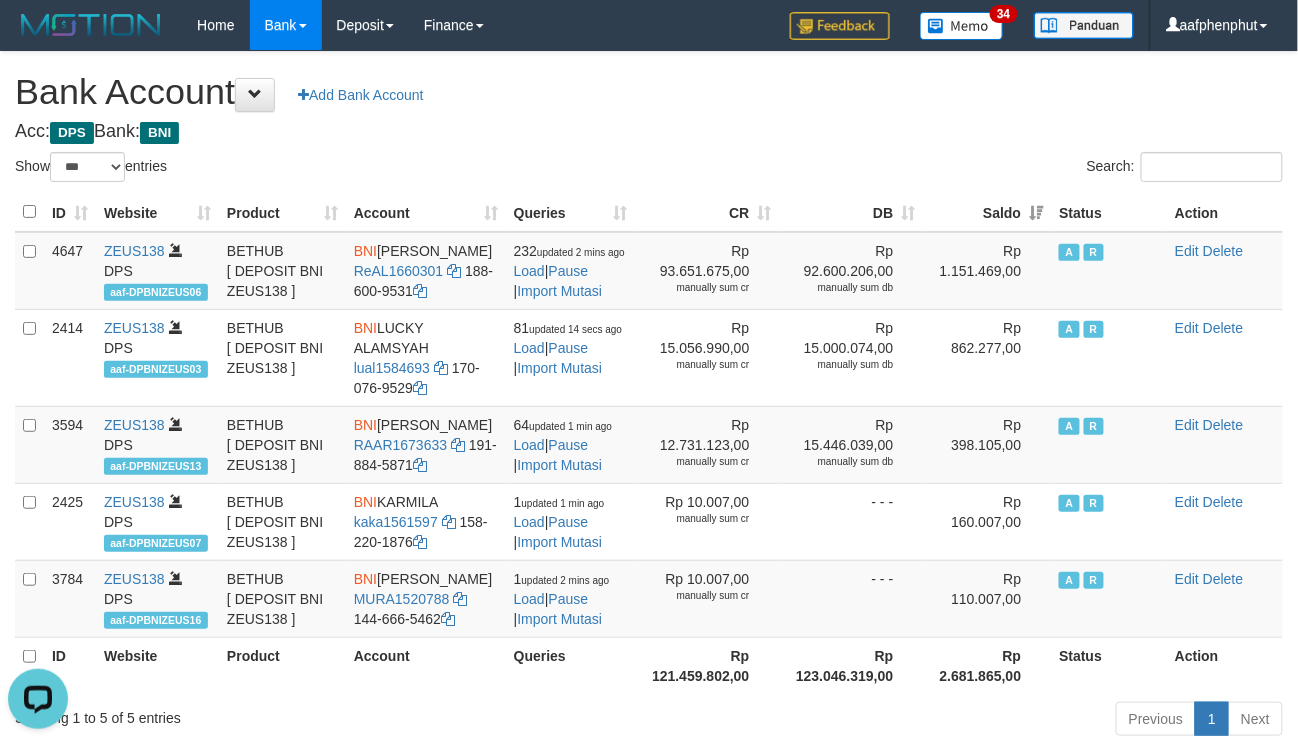 scroll, scrollTop: 0, scrollLeft: 0, axis: both 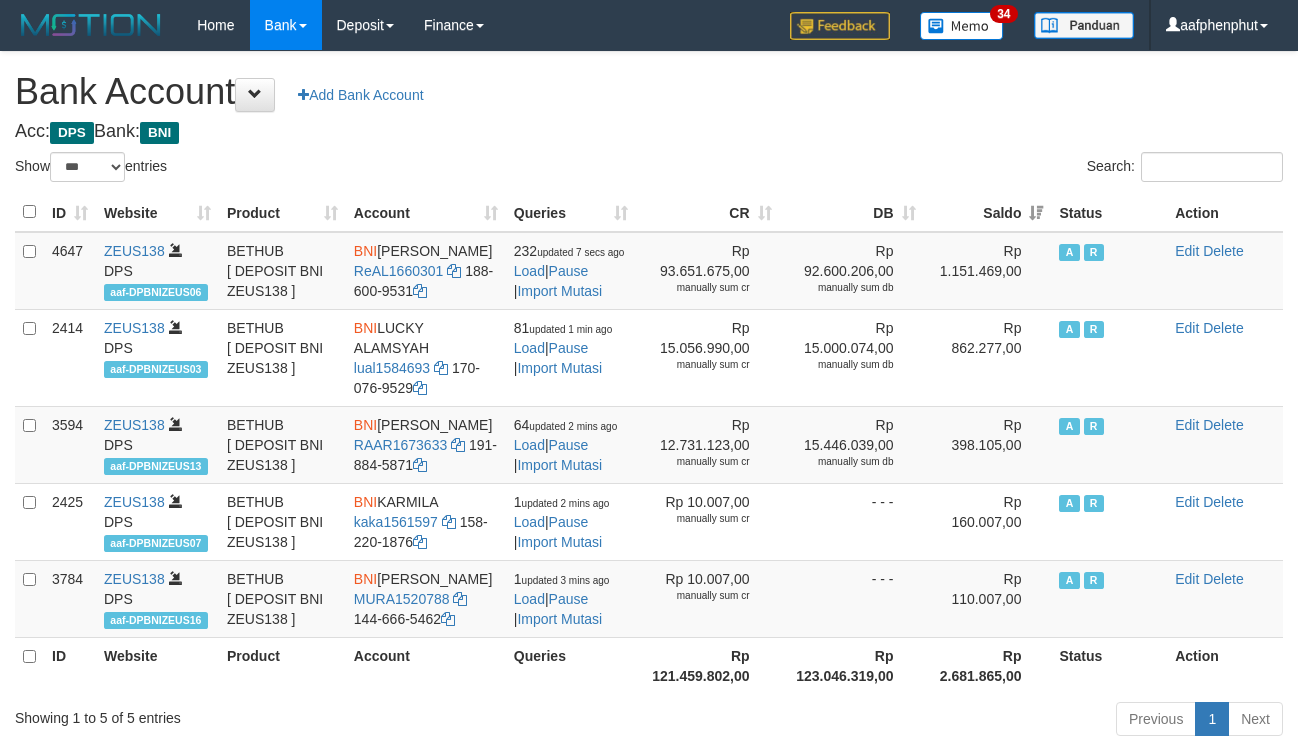 select on "***" 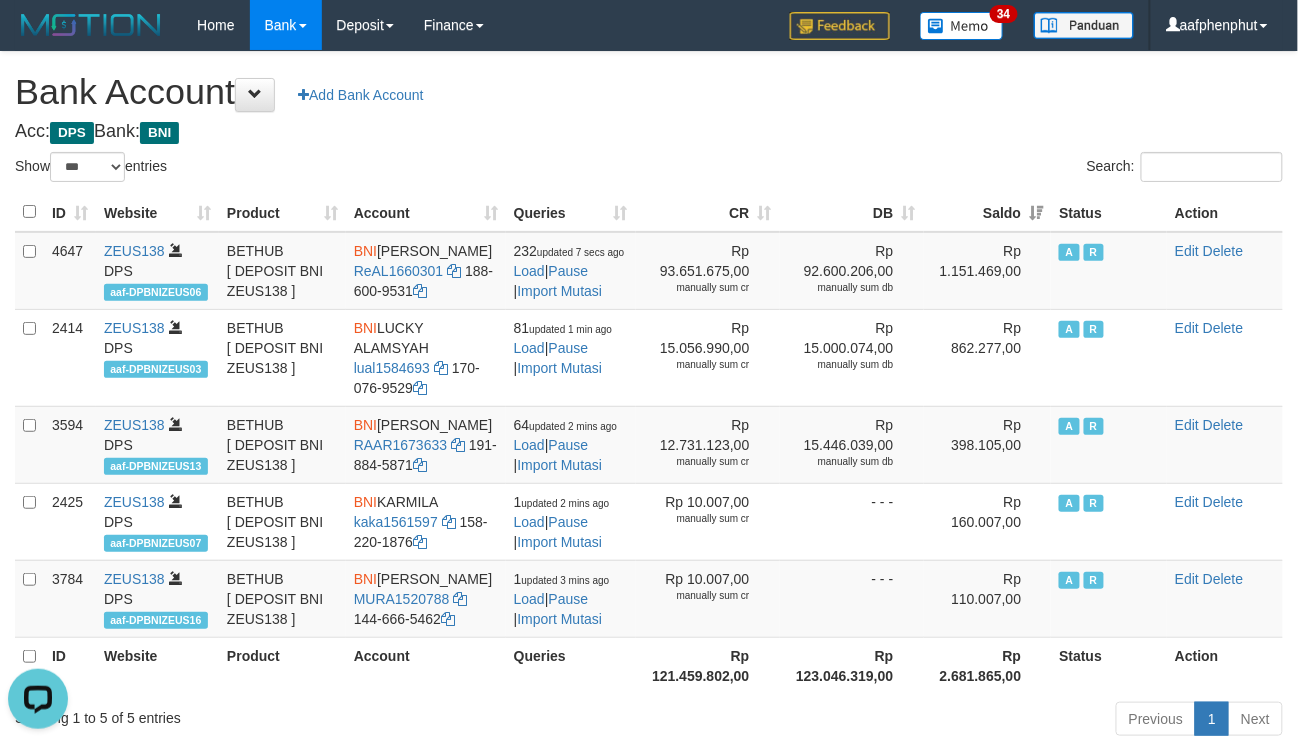 scroll, scrollTop: 0, scrollLeft: 0, axis: both 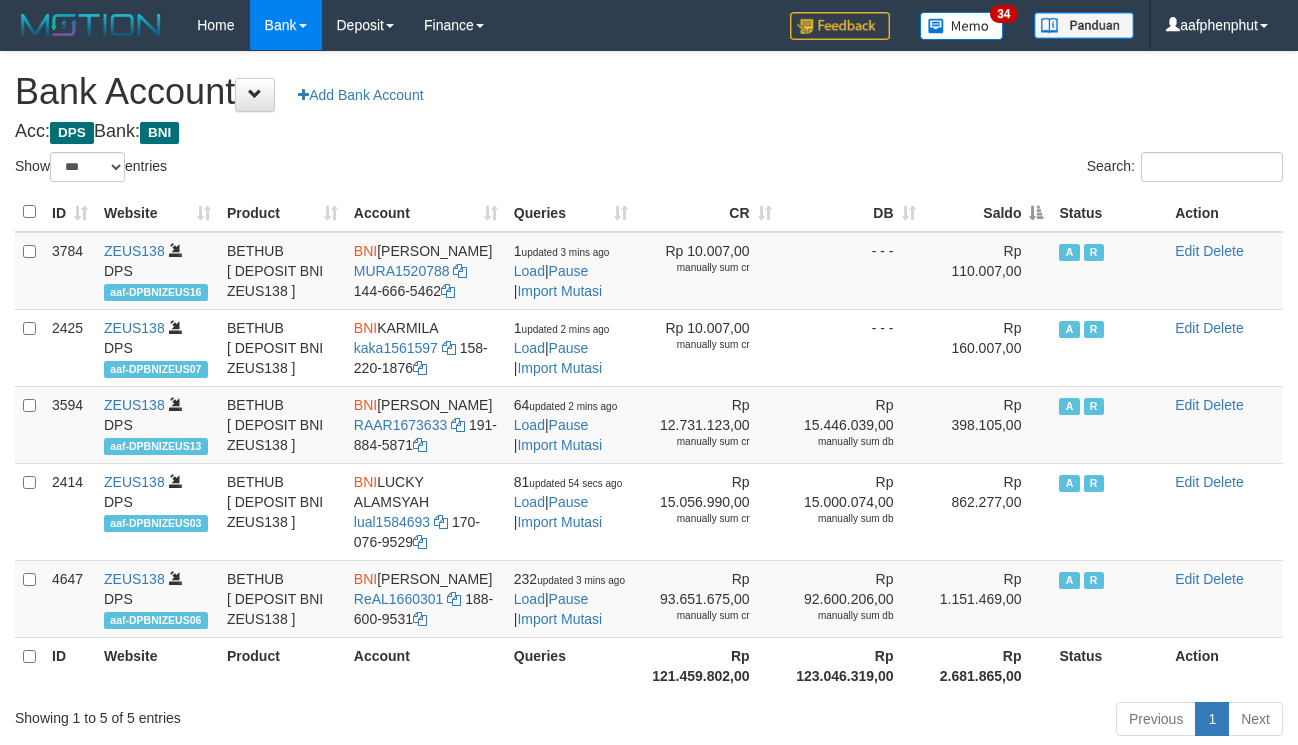 select on "***" 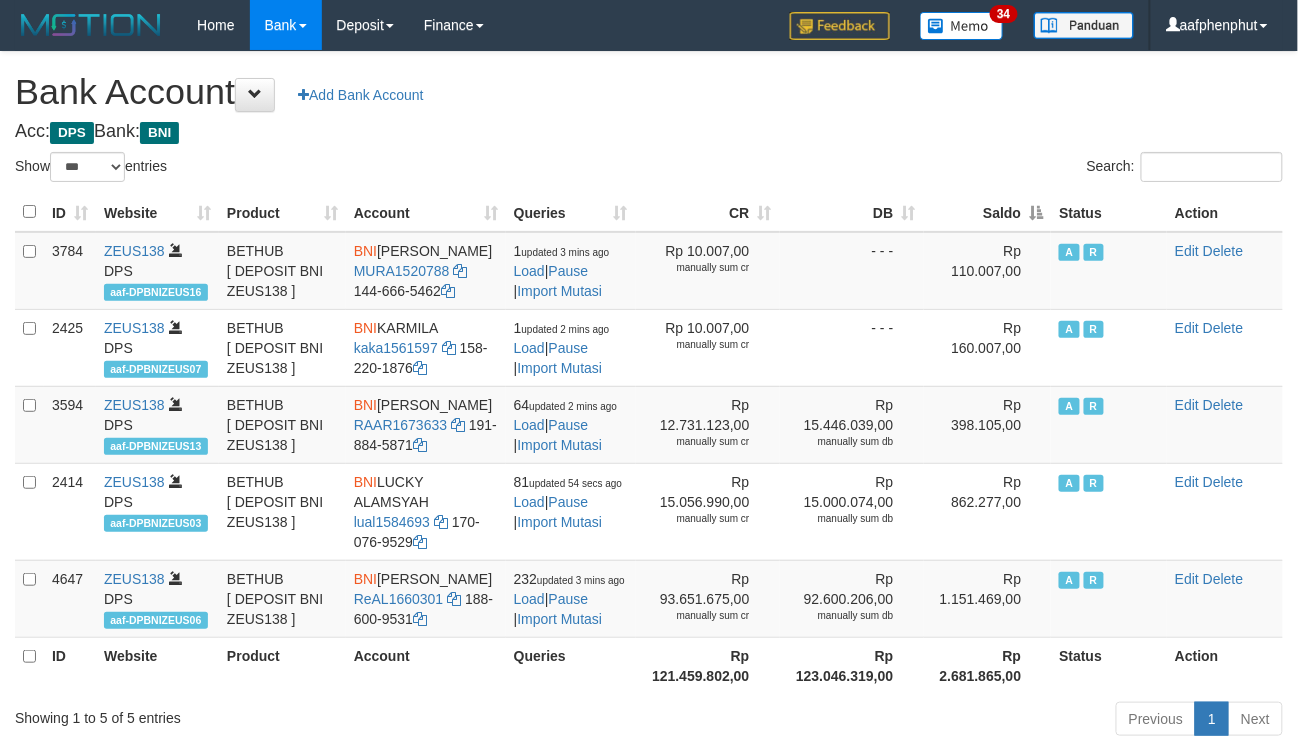 click on "Saldo" at bounding box center [988, 212] 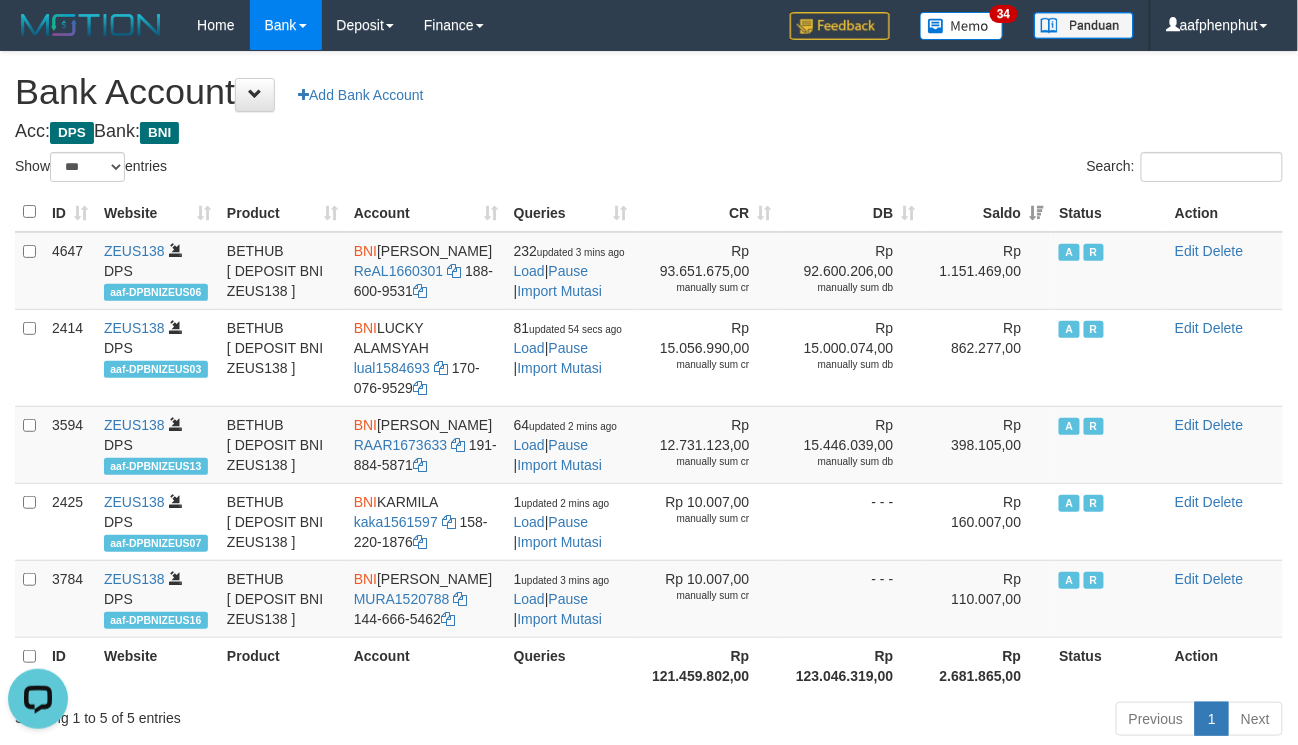 scroll, scrollTop: 0, scrollLeft: 0, axis: both 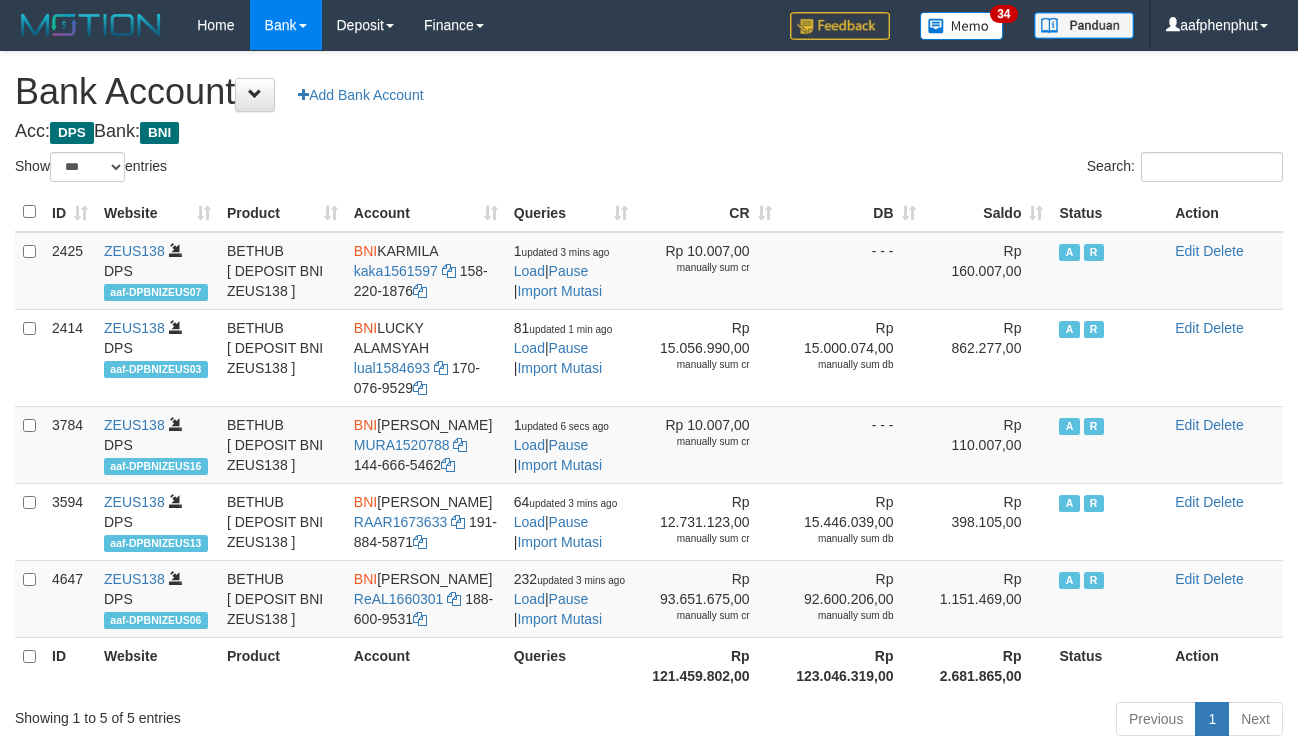 select on "***" 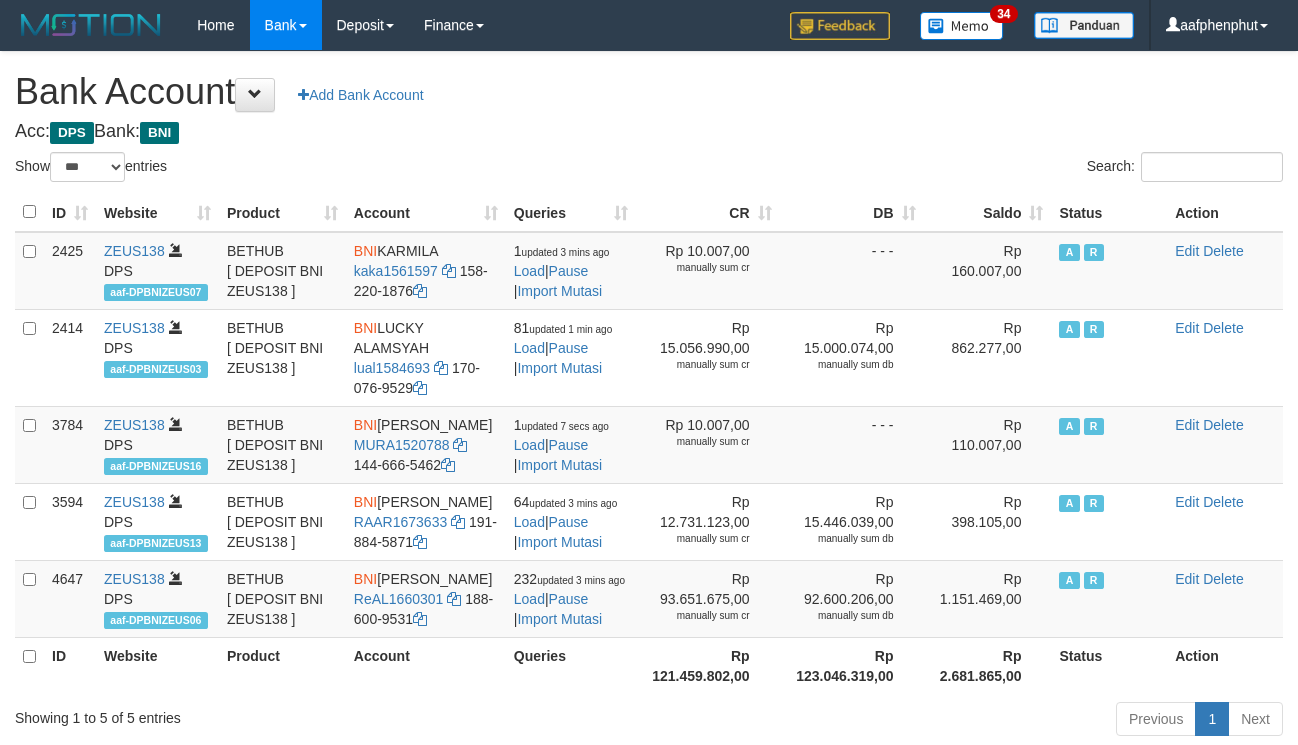 select on "***" 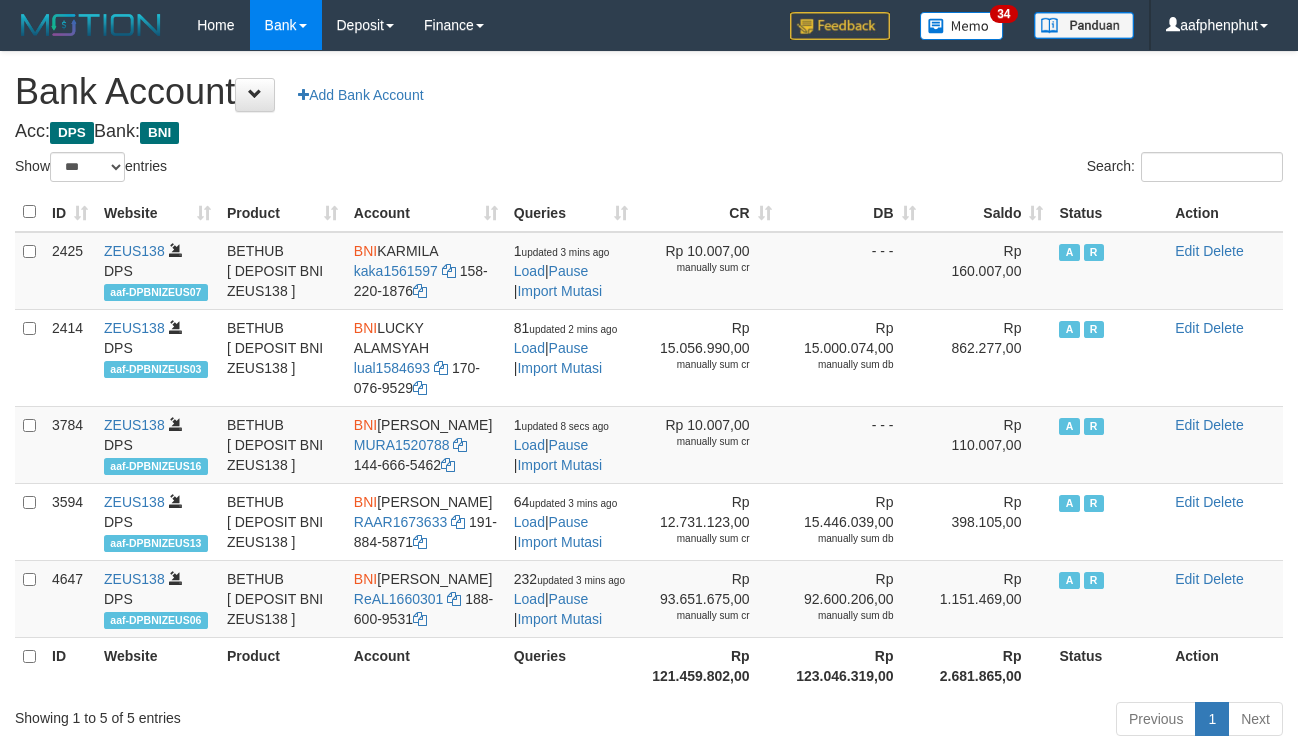 select on "***" 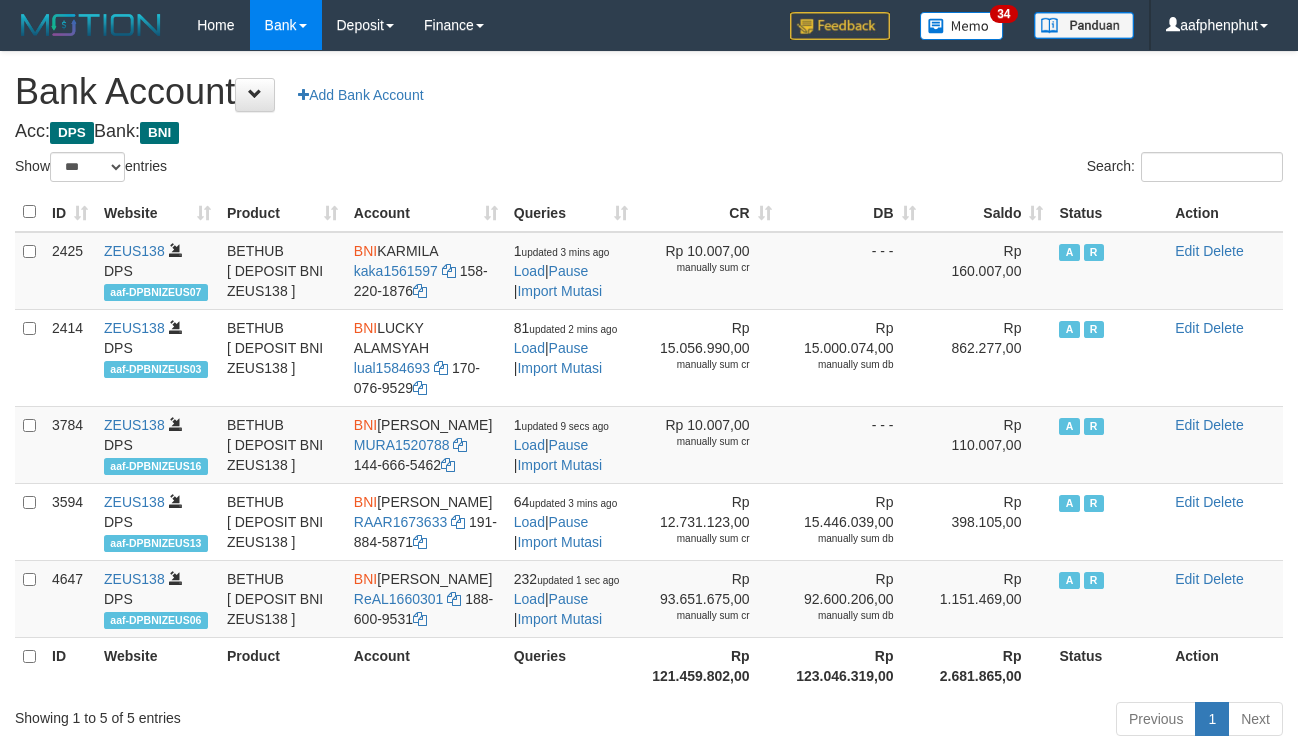 select on "***" 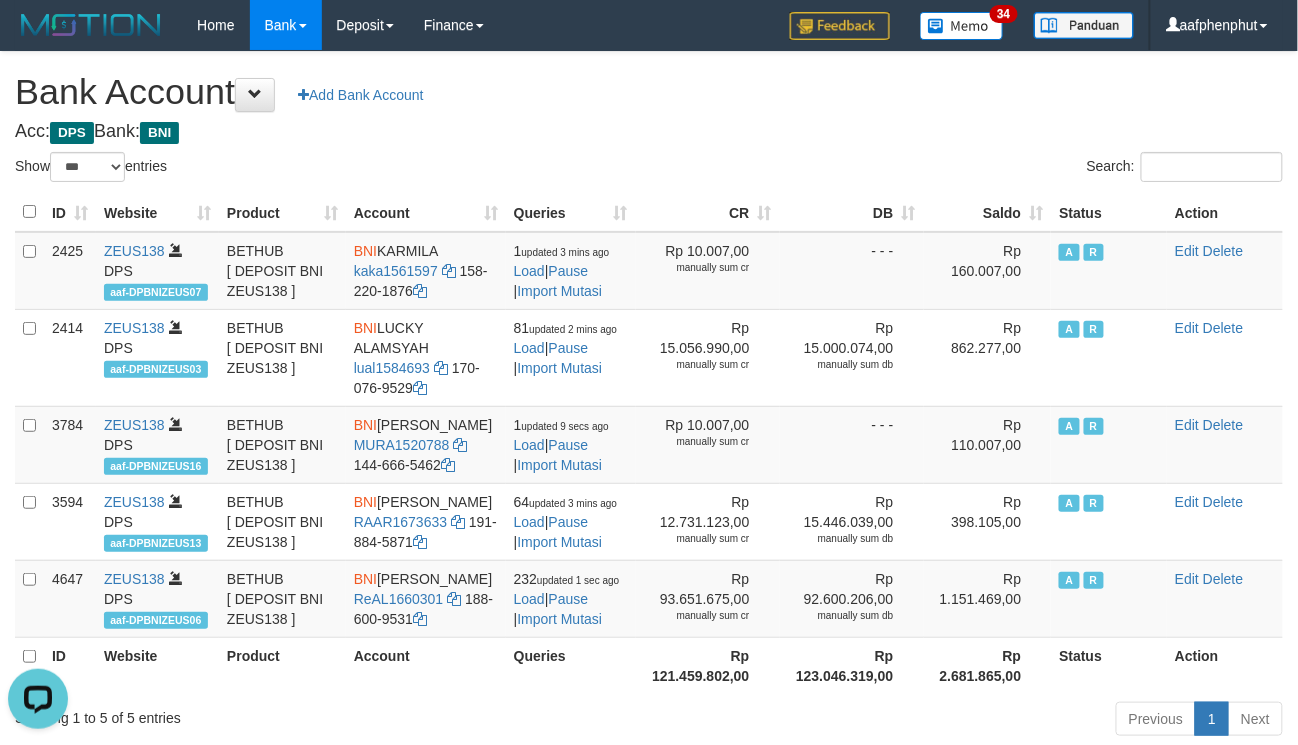 scroll, scrollTop: 0, scrollLeft: 0, axis: both 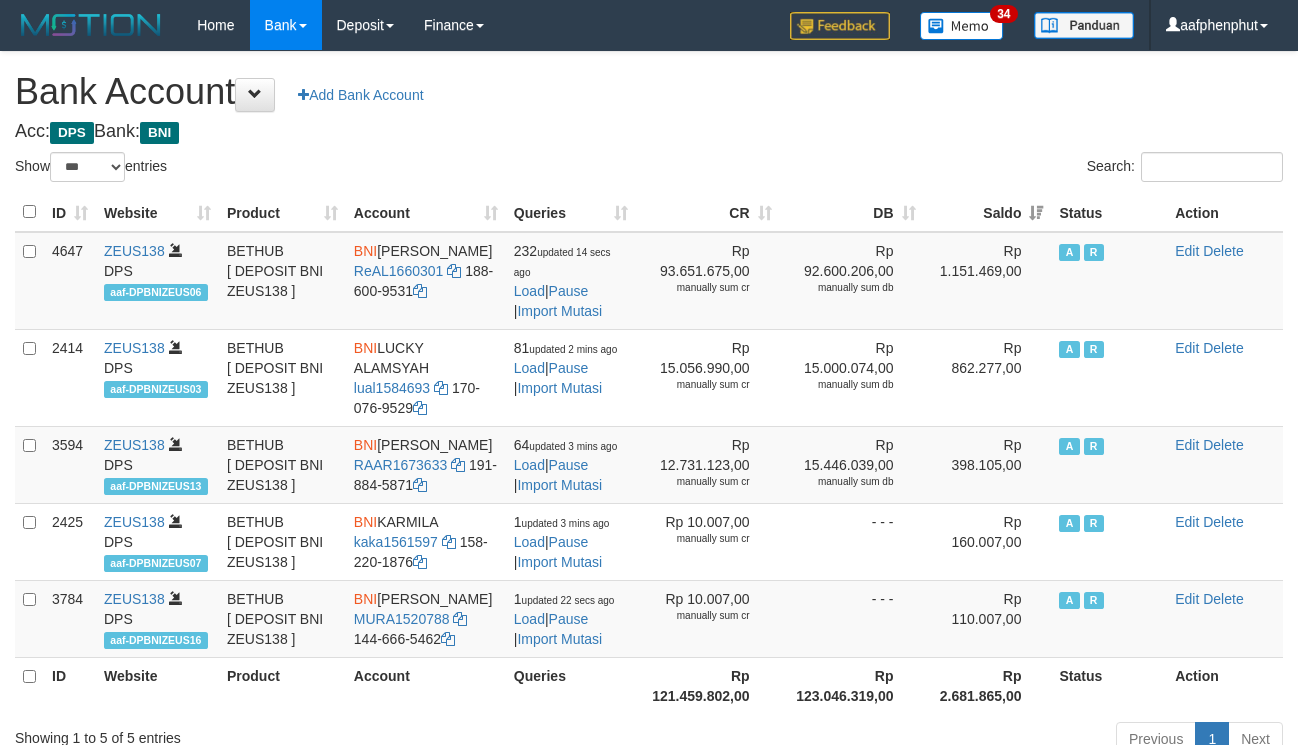 select on "***" 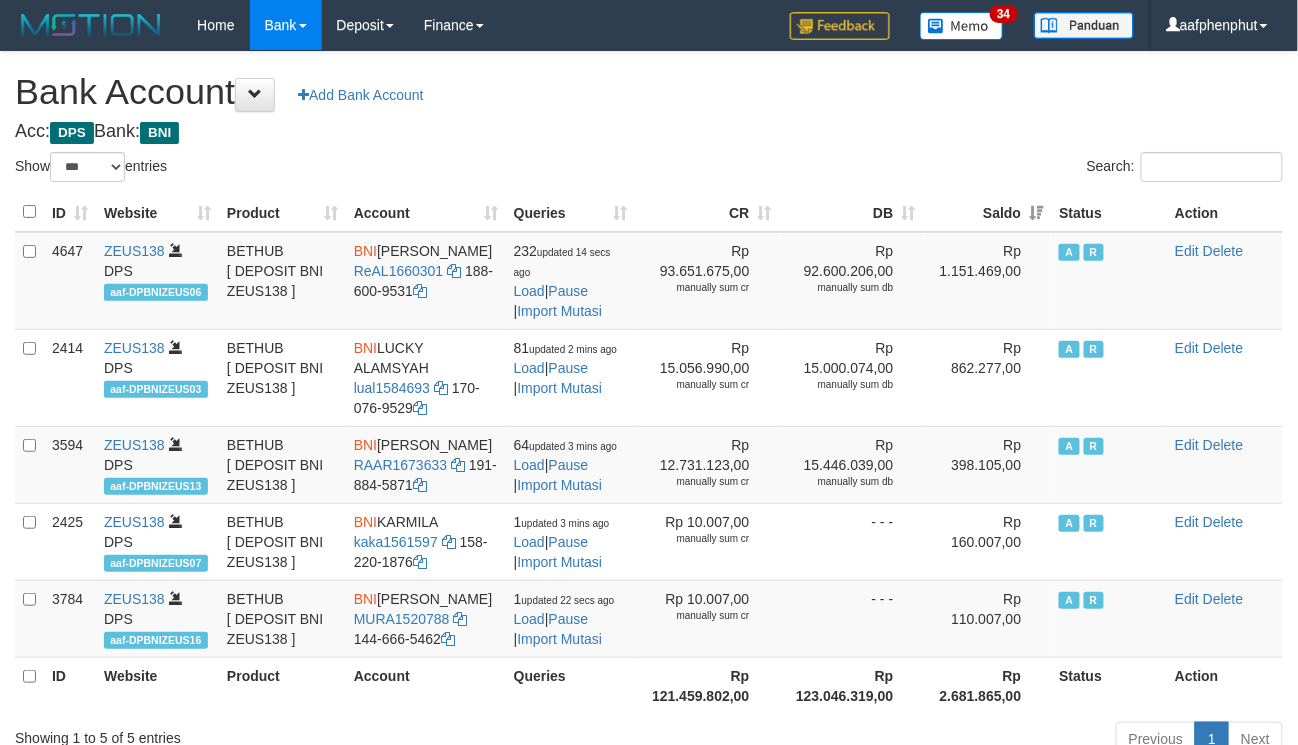 click on "Saldo" at bounding box center (988, 212) 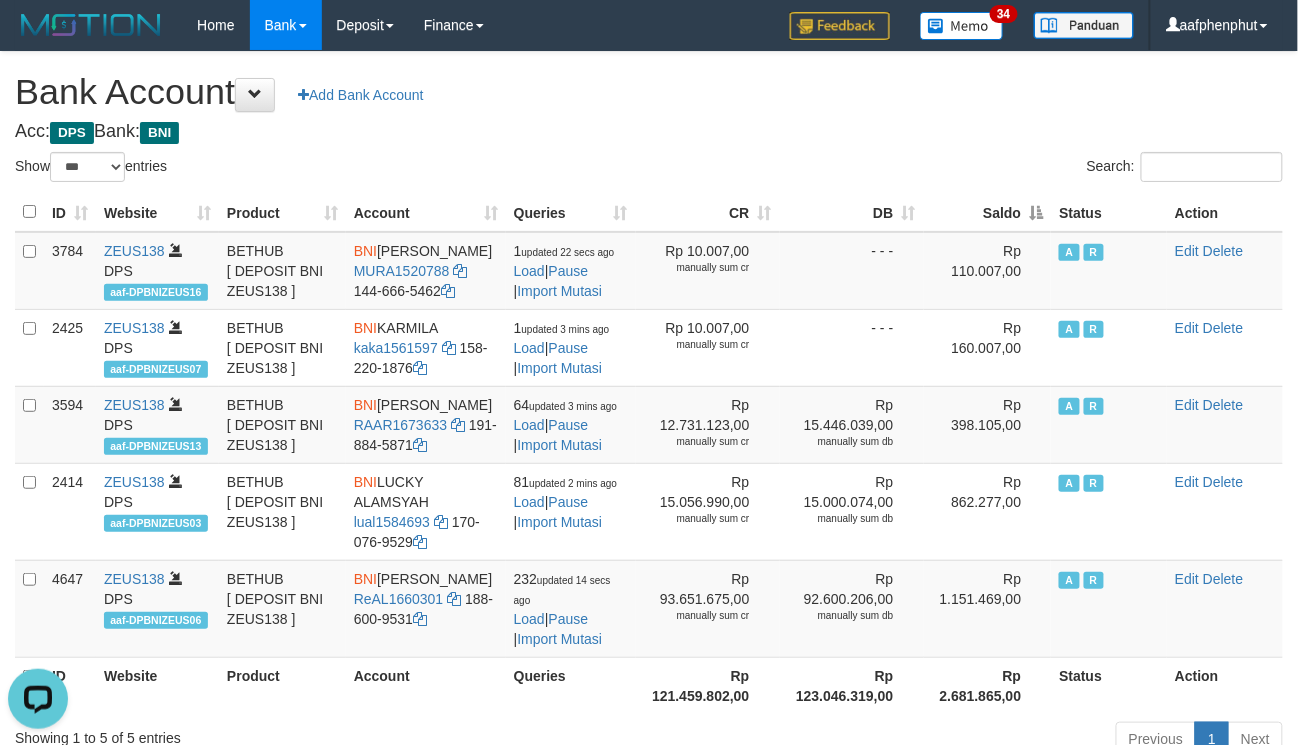 scroll, scrollTop: 0, scrollLeft: 0, axis: both 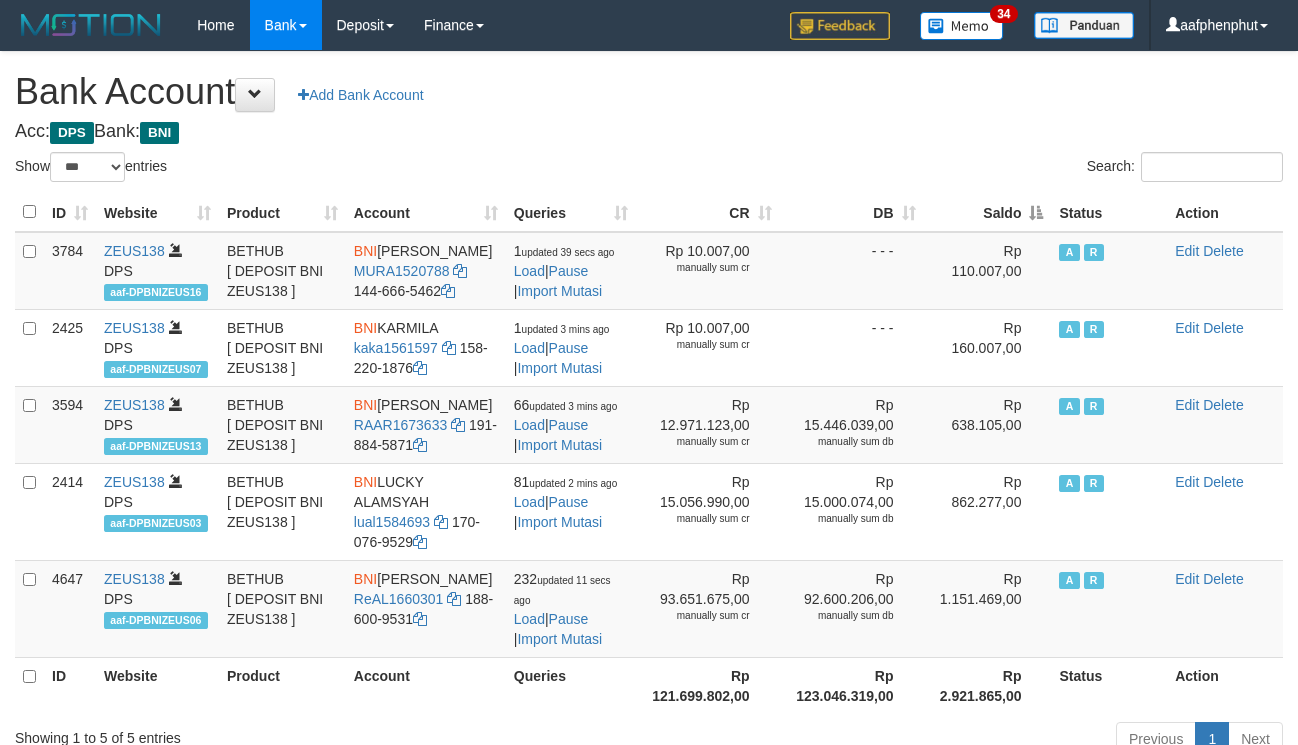 select on "***" 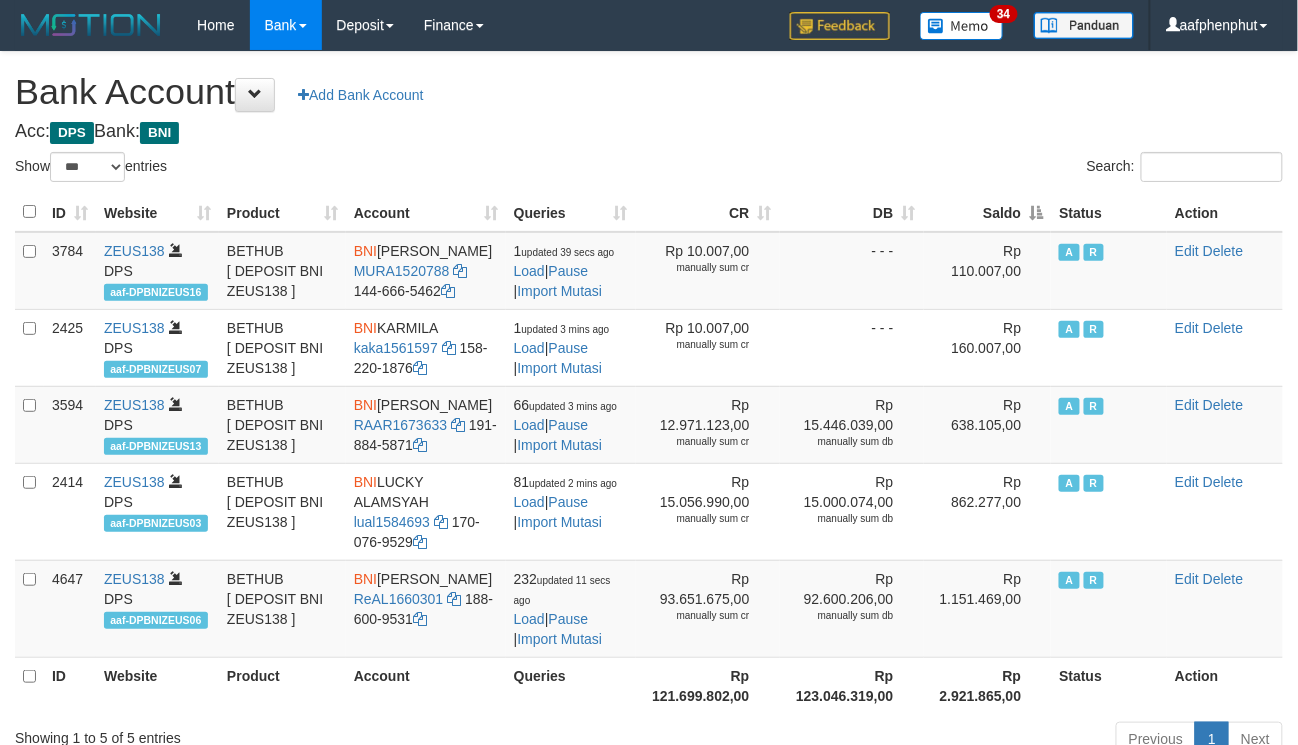 click on "Saldo" at bounding box center (988, 212) 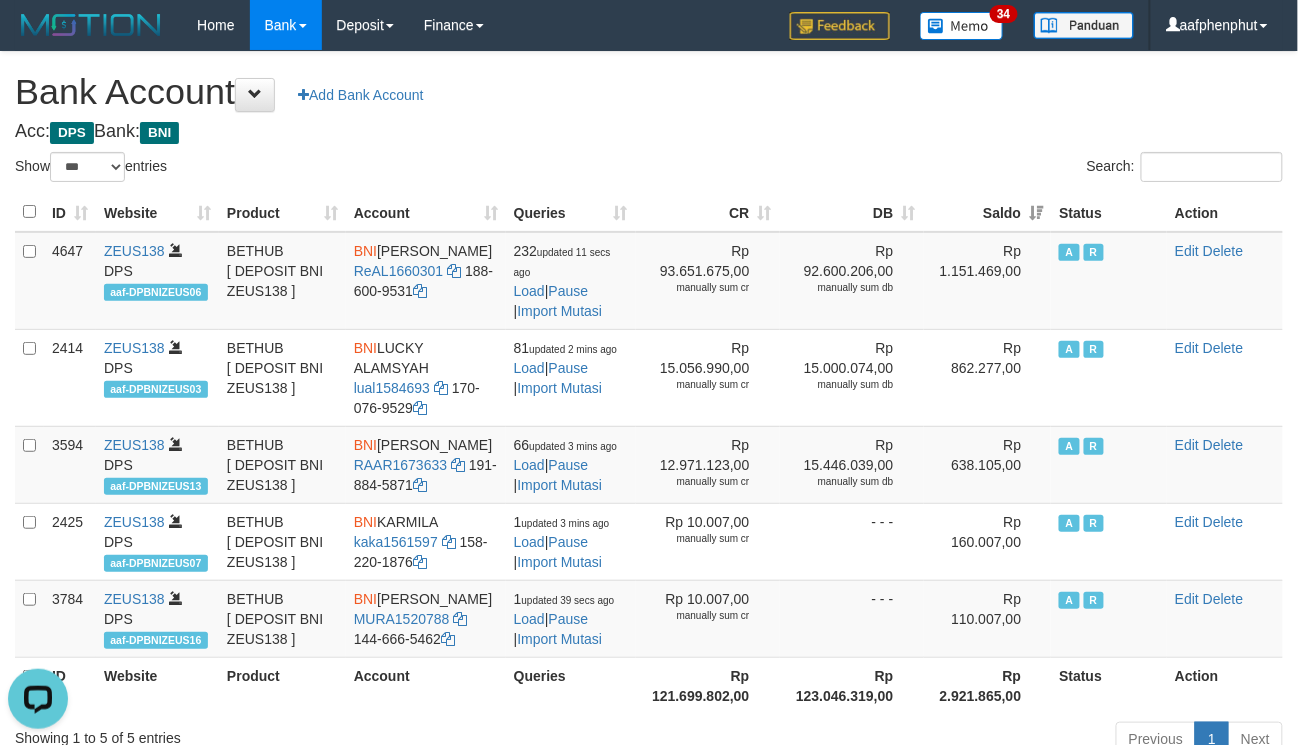 scroll, scrollTop: 0, scrollLeft: 0, axis: both 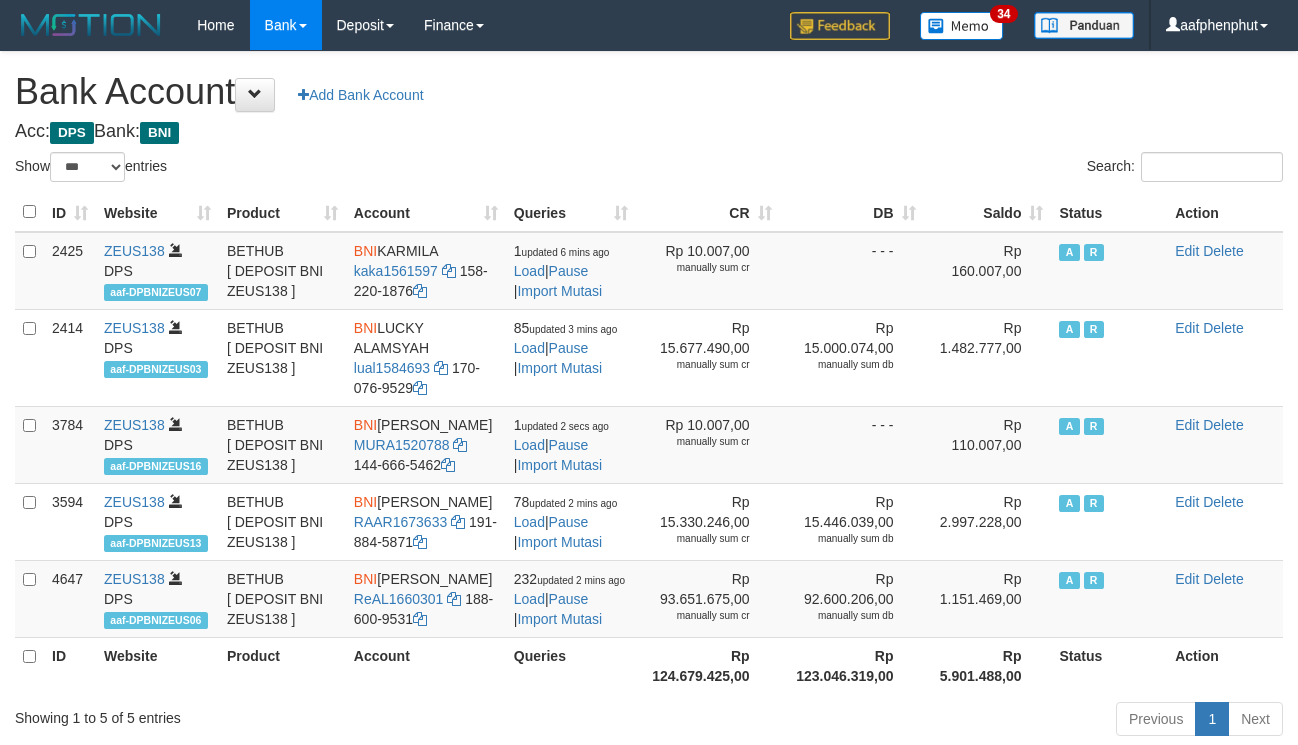 select on "***" 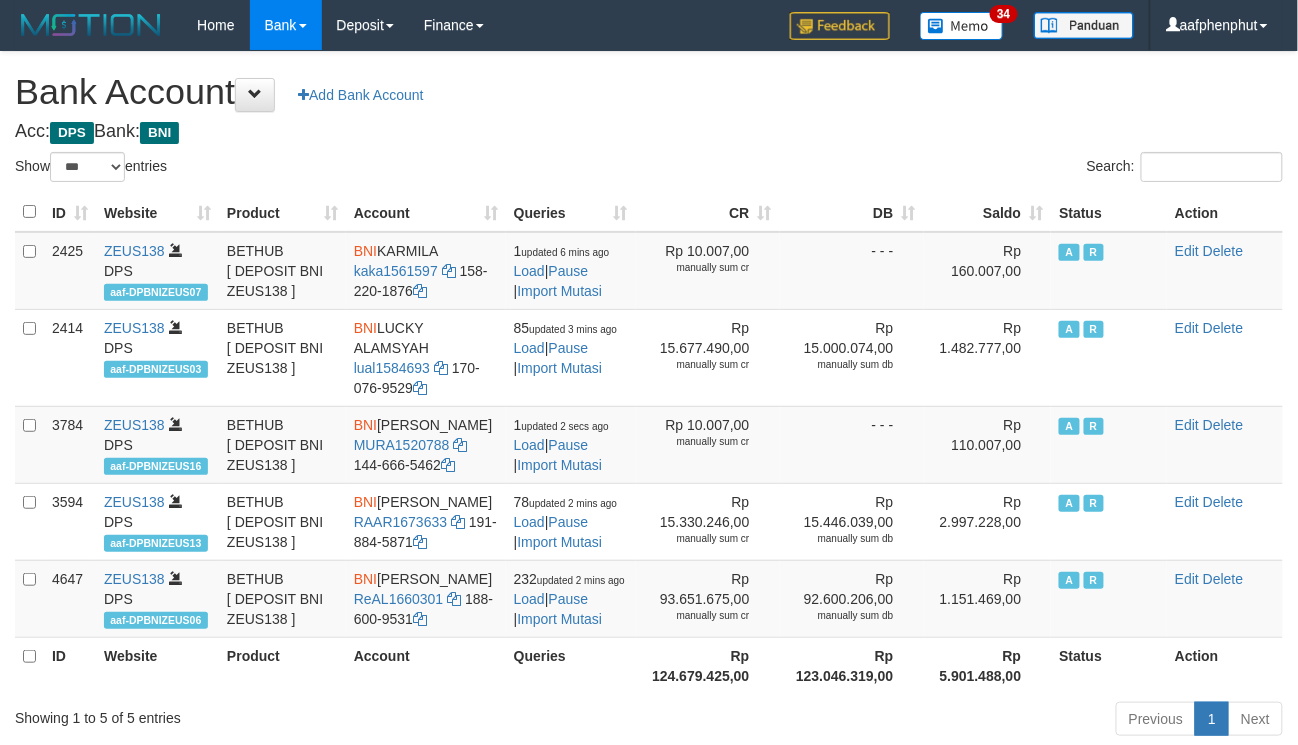 click on "Saldo" at bounding box center (988, 212) 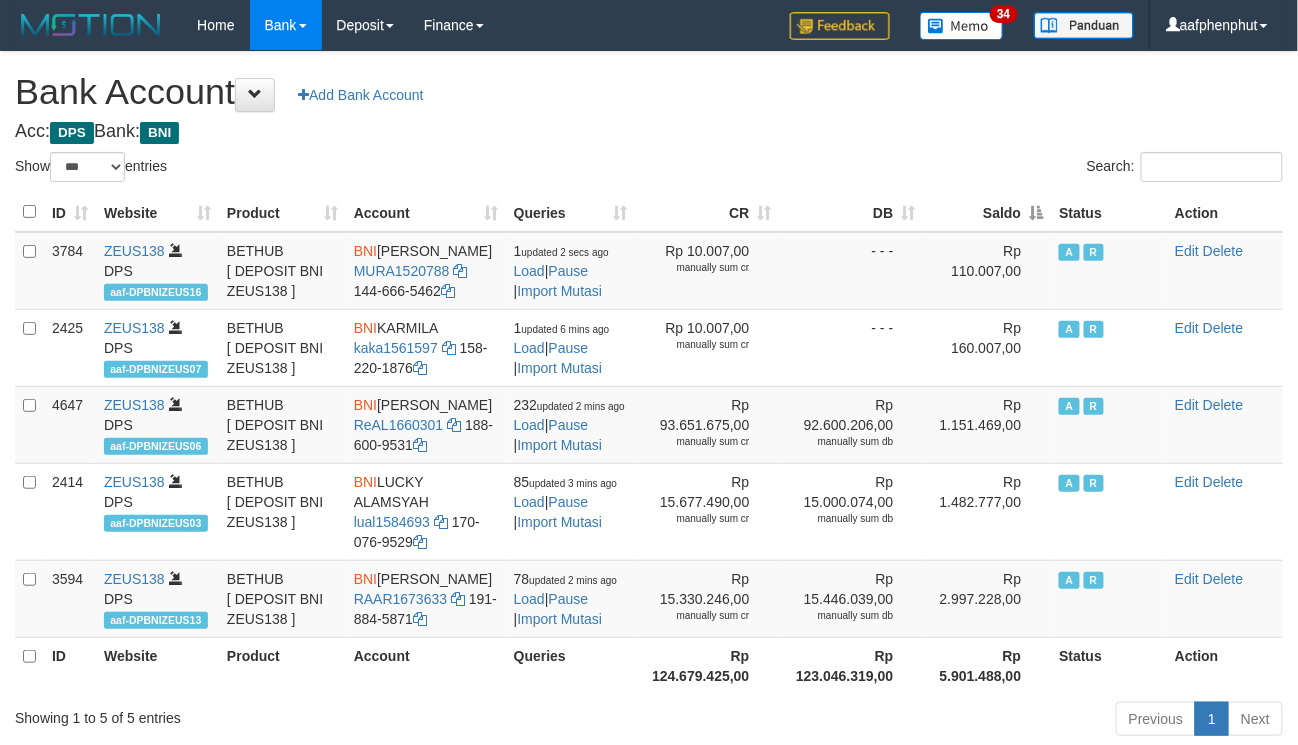 click on "Saldo" at bounding box center [988, 212] 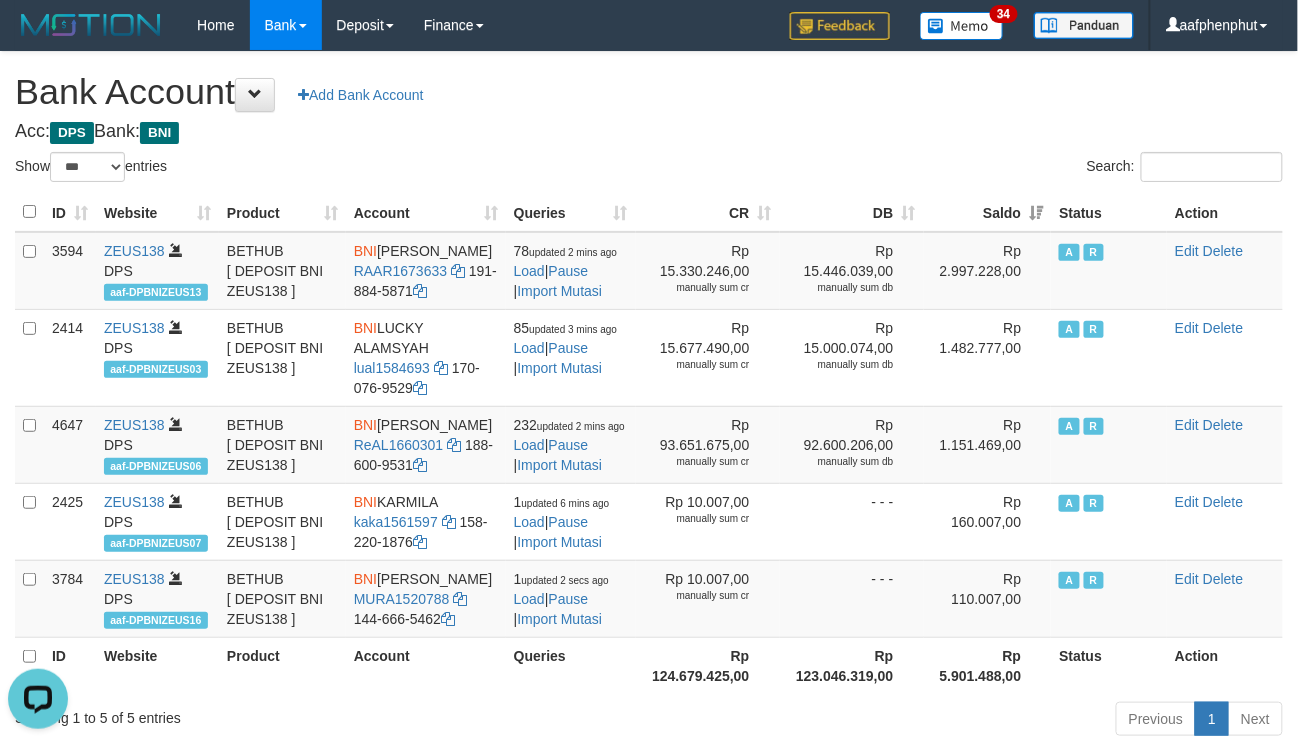 scroll, scrollTop: 0, scrollLeft: 0, axis: both 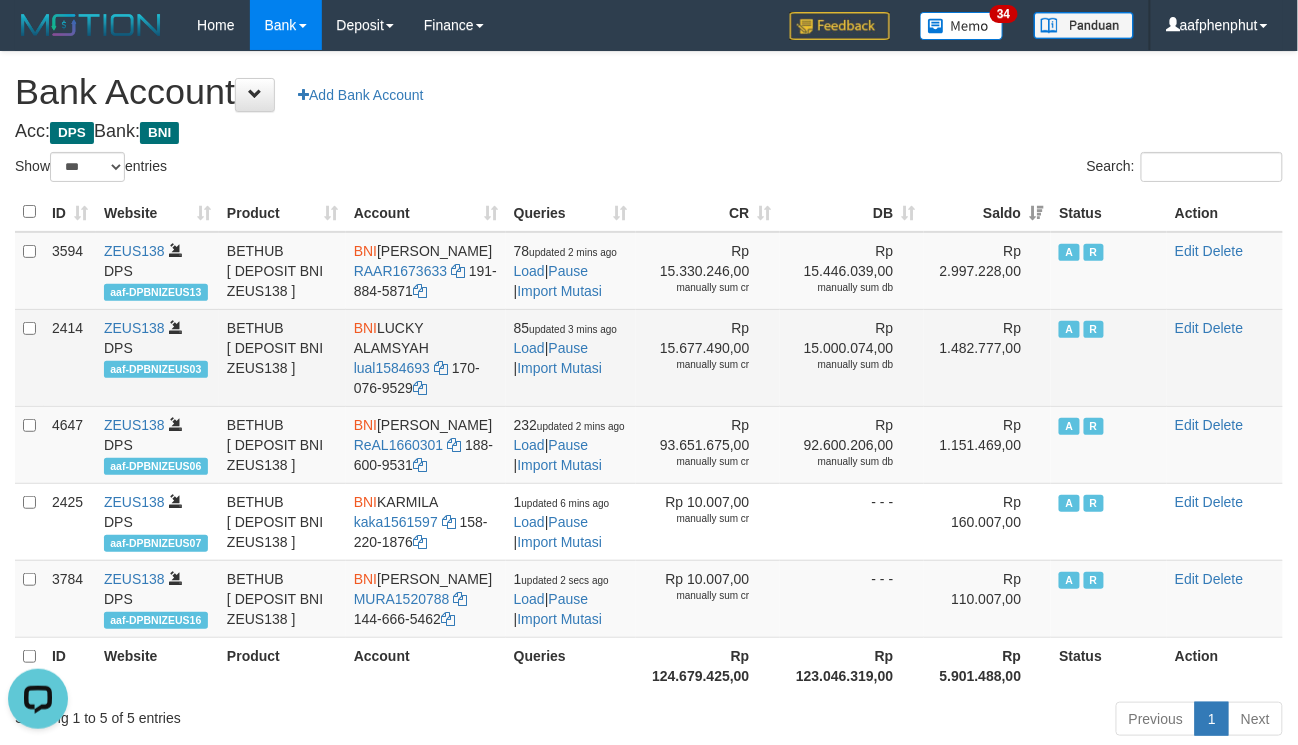 drag, startPoint x: 381, startPoint y: 345, endPoint x: 441, endPoint y: 366, distance: 63.56886 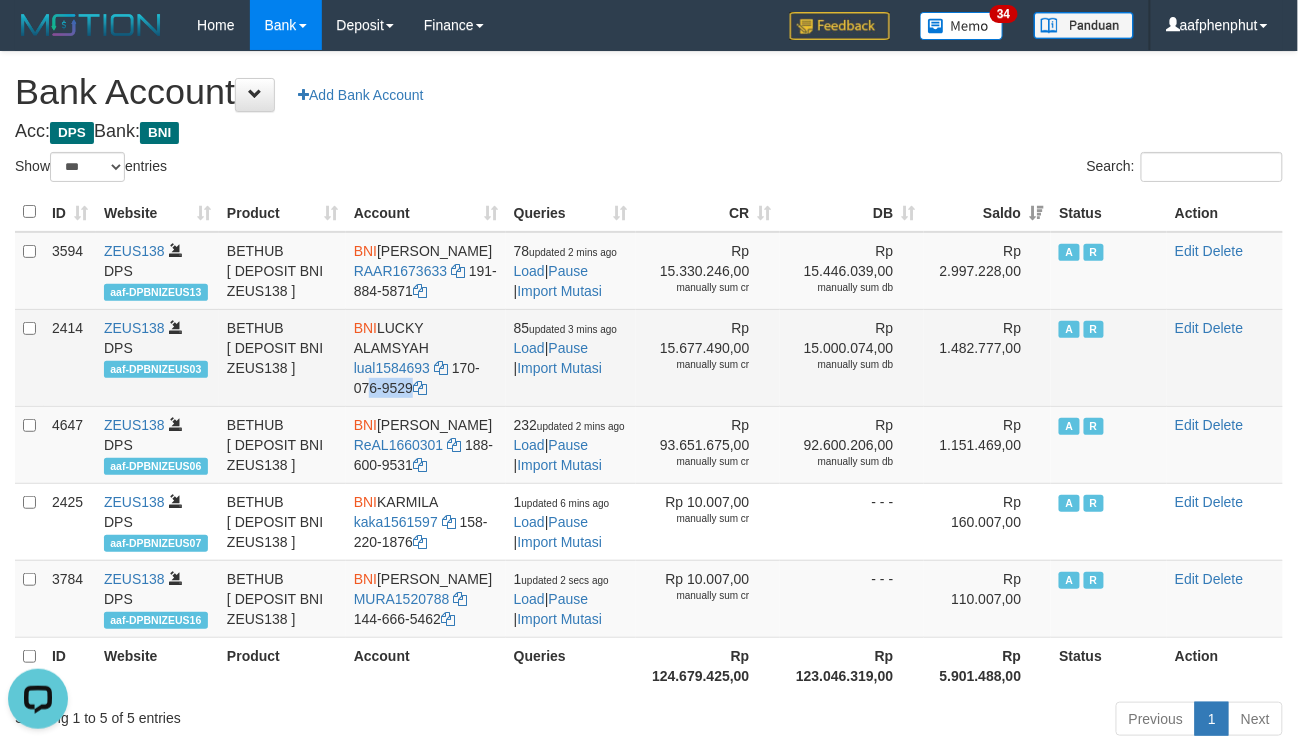 drag, startPoint x: 452, startPoint y: 386, endPoint x: 456, endPoint y: 402, distance: 16.492422 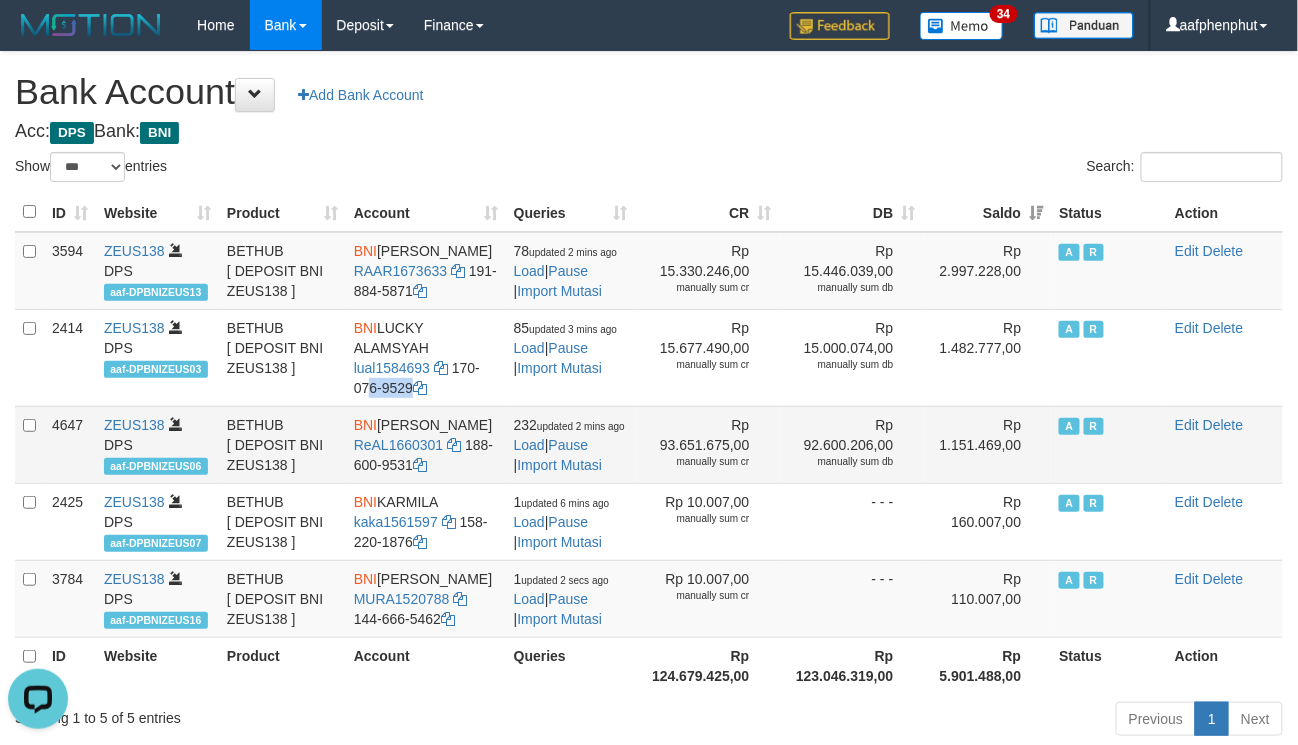 copy on "170-076-9529" 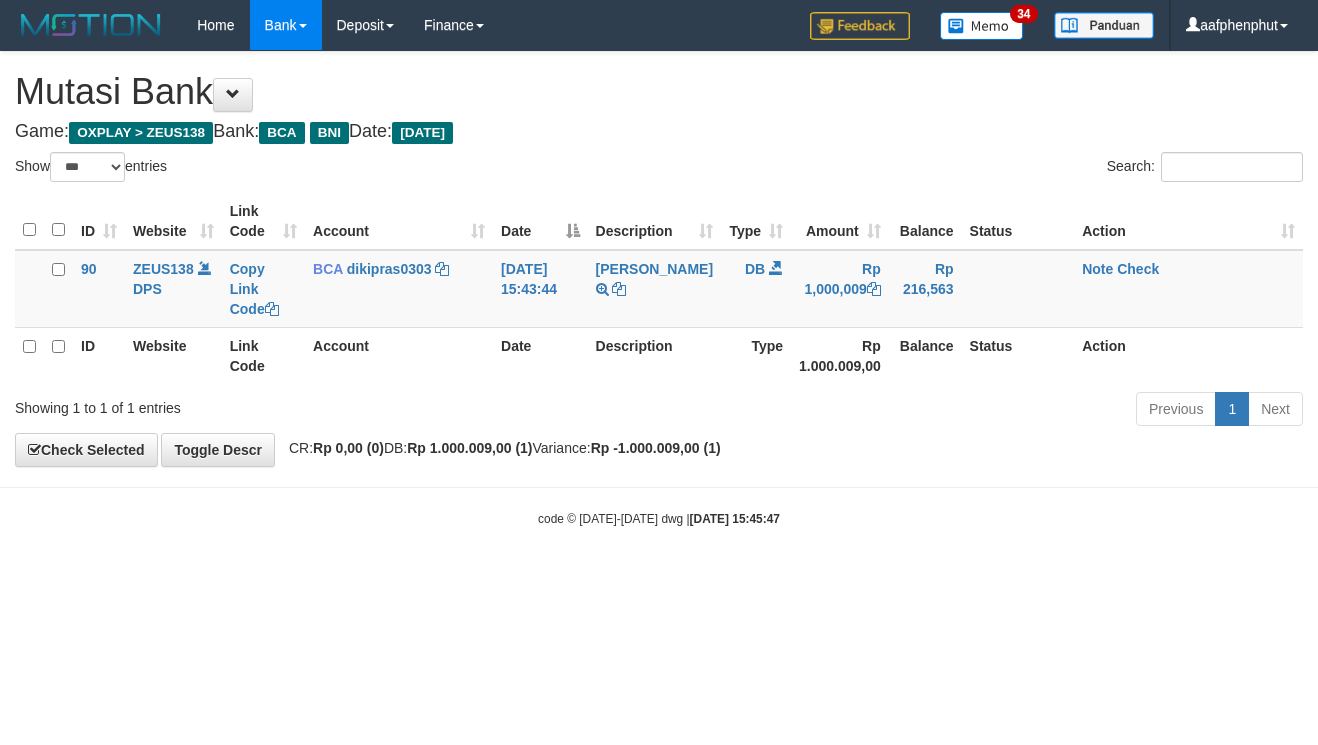 select on "***" 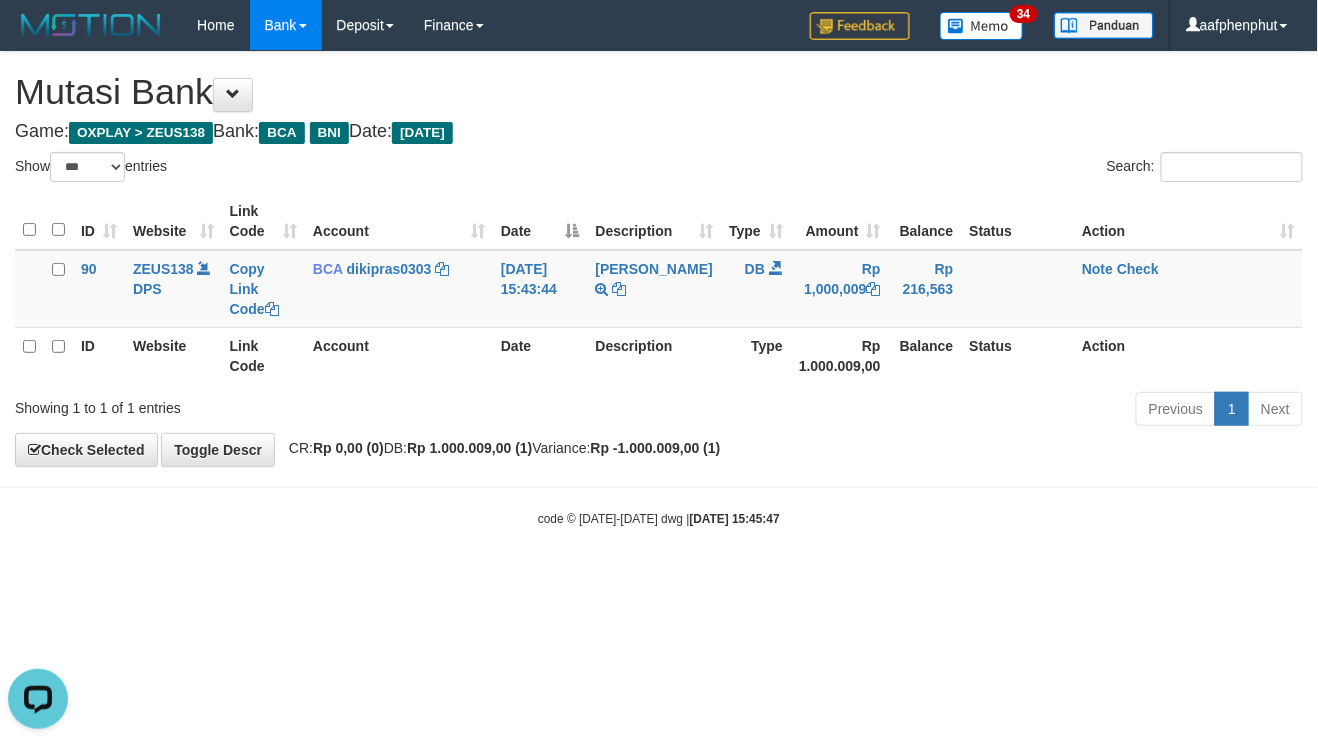 scroll, scrollTop: 0, scrollLeft: 0, axis: both 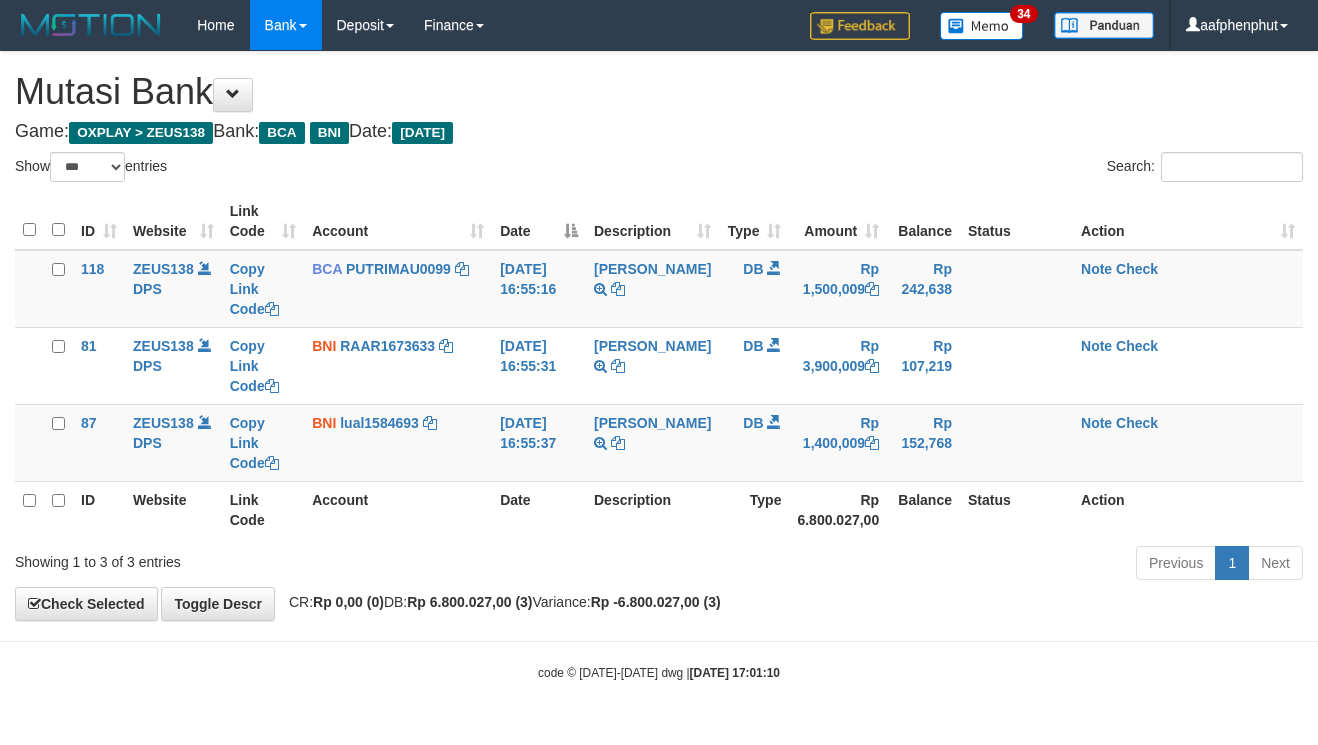 select on "***" 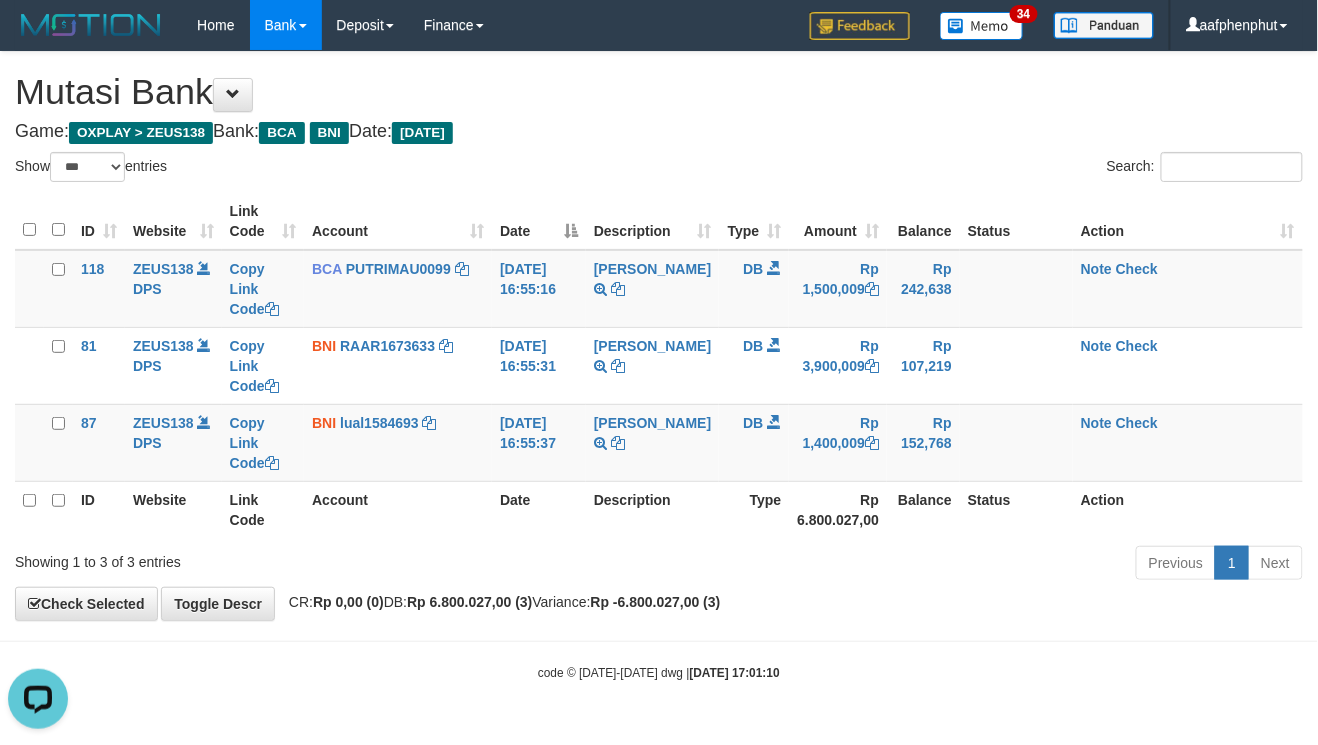 scroll, scrollTop: 0, scrollLeft: 0, axis: both 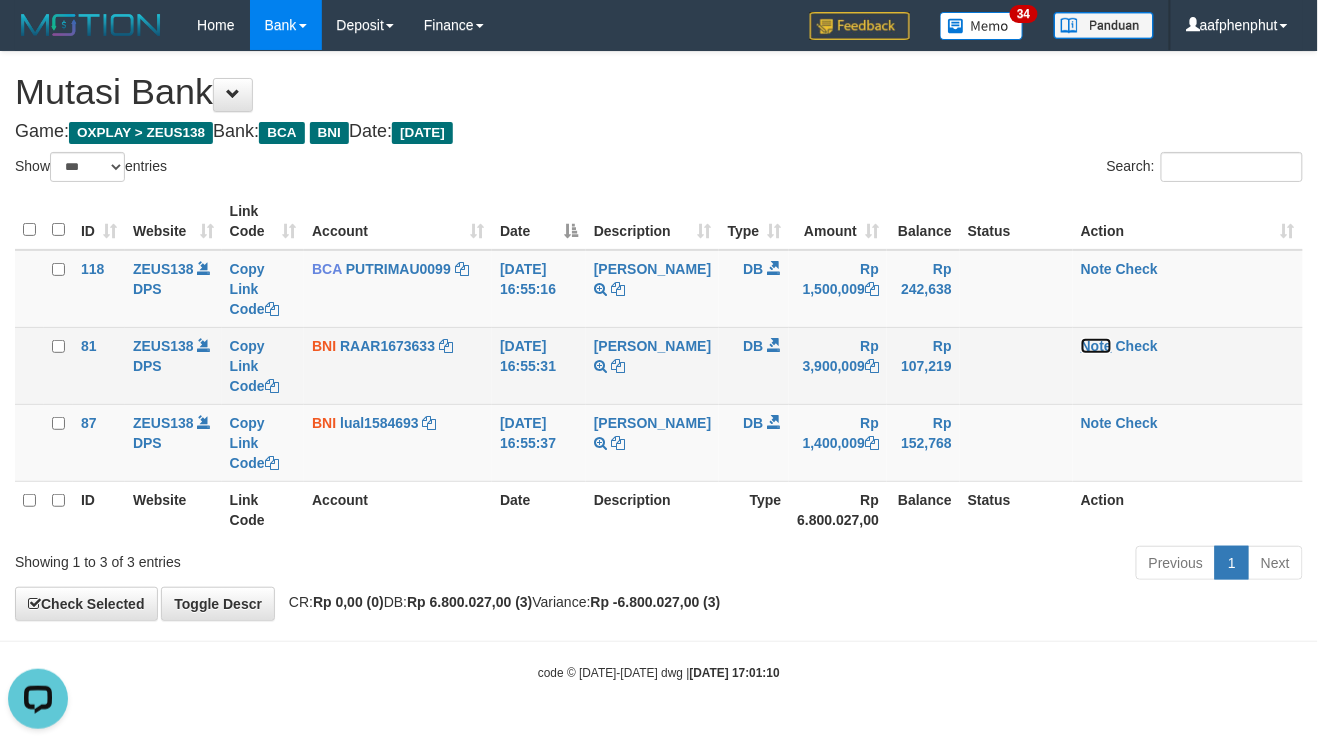 drag, startPoint x: 1088, startPoint y: 341, endPoint x: 1064, endPoint y: 368, distance: 36.124783 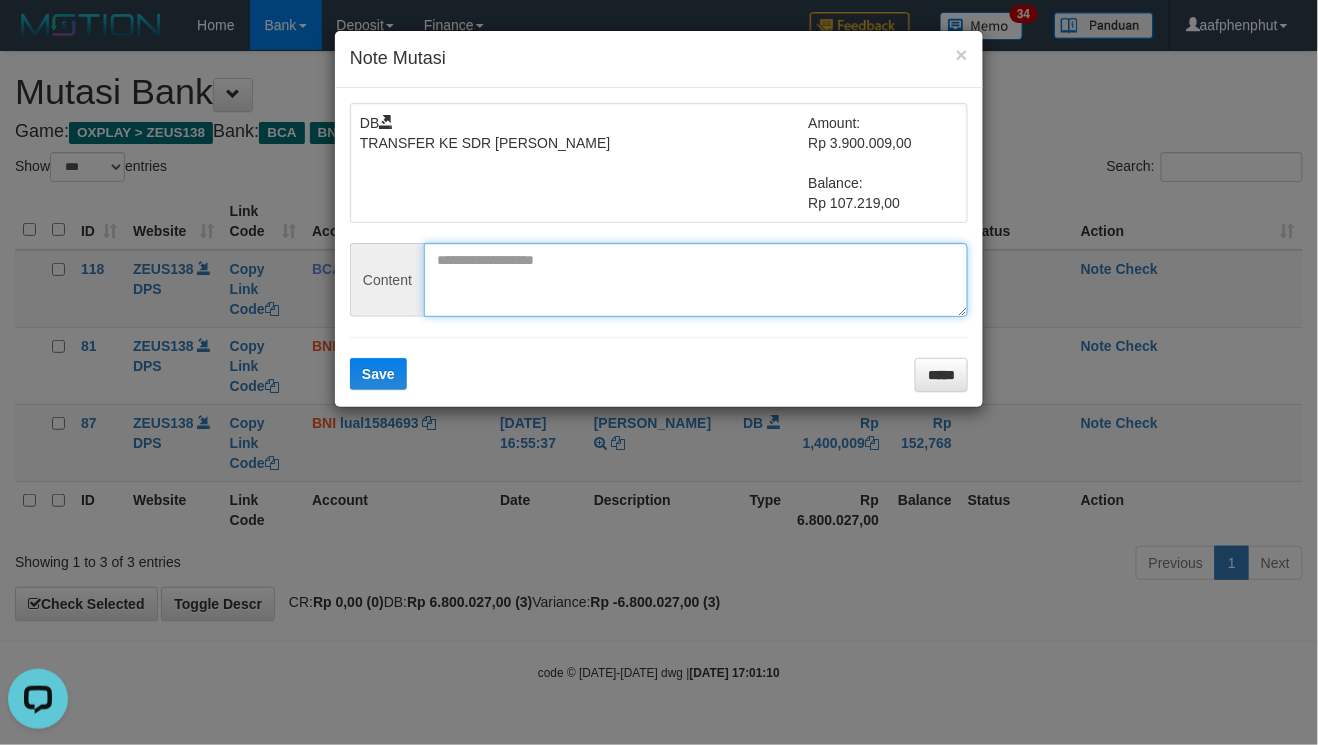 click at bounding box center [696, 280] 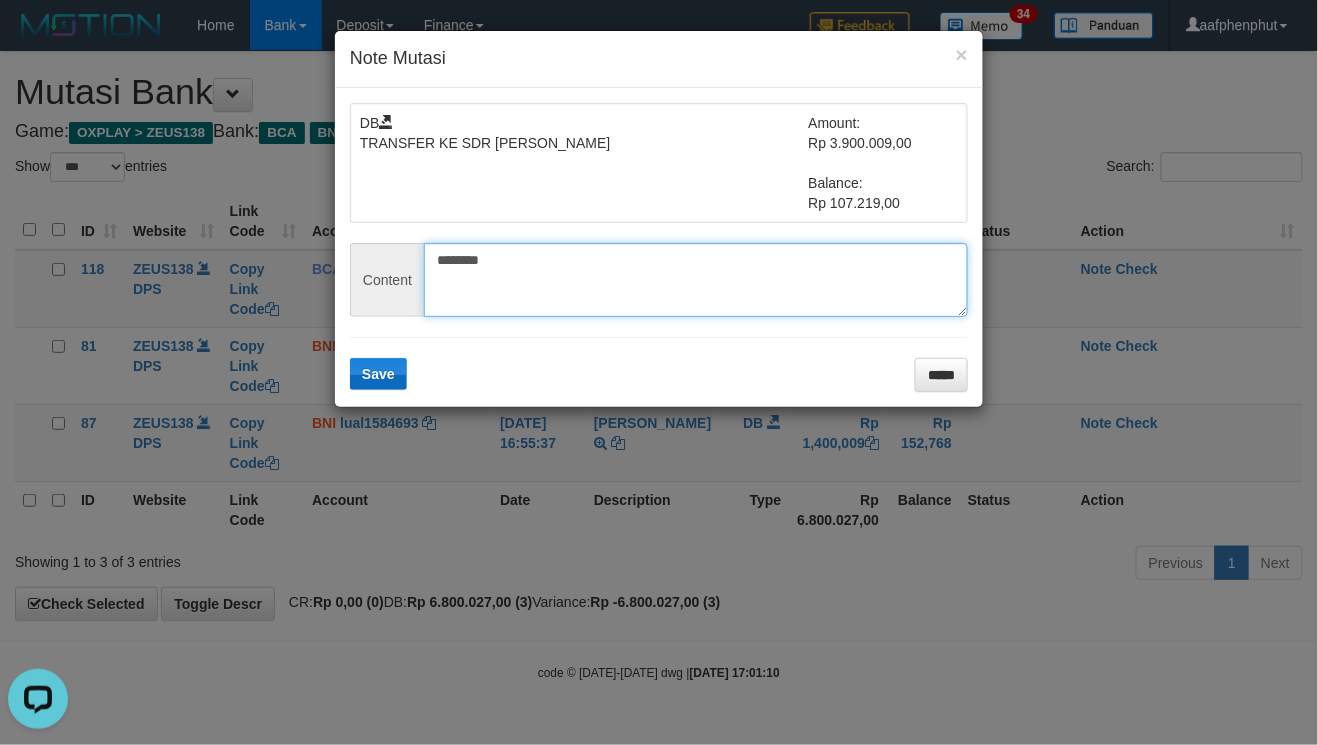 type on "********" 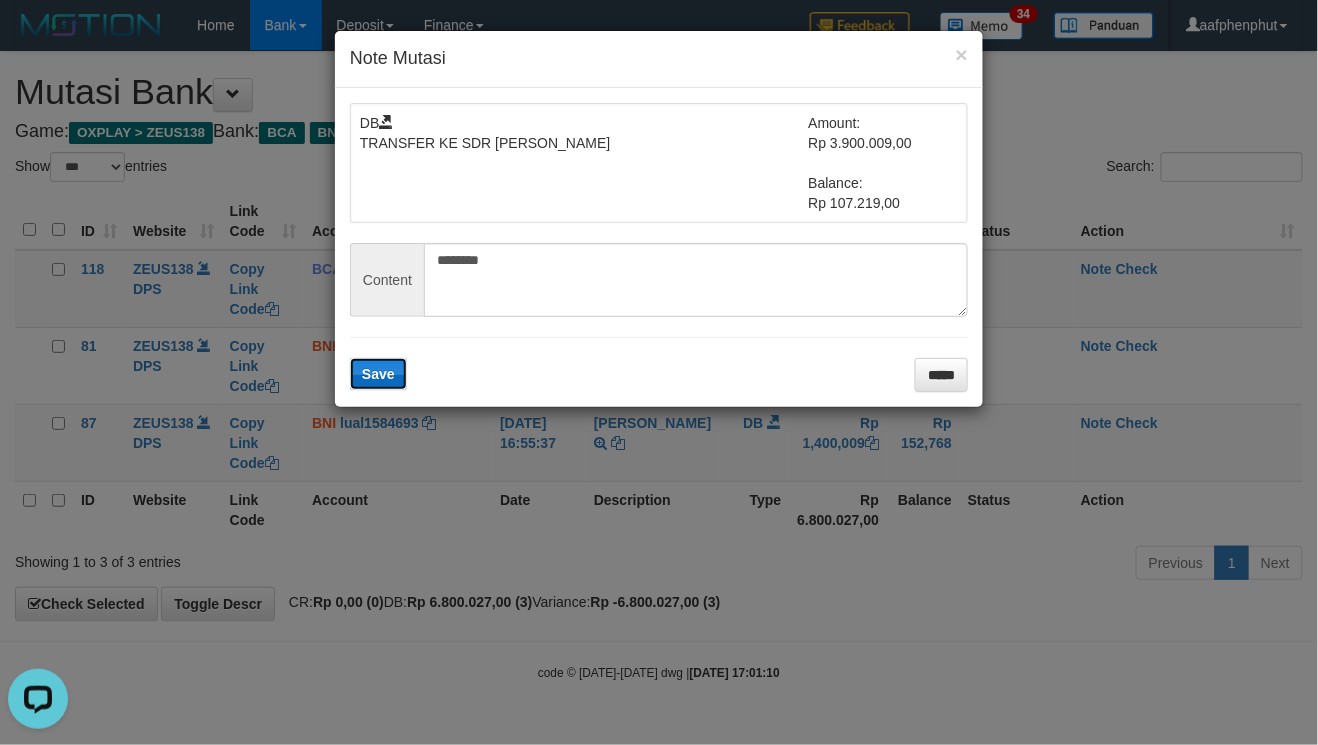 click on "Save" at bounding box center [378, 374] 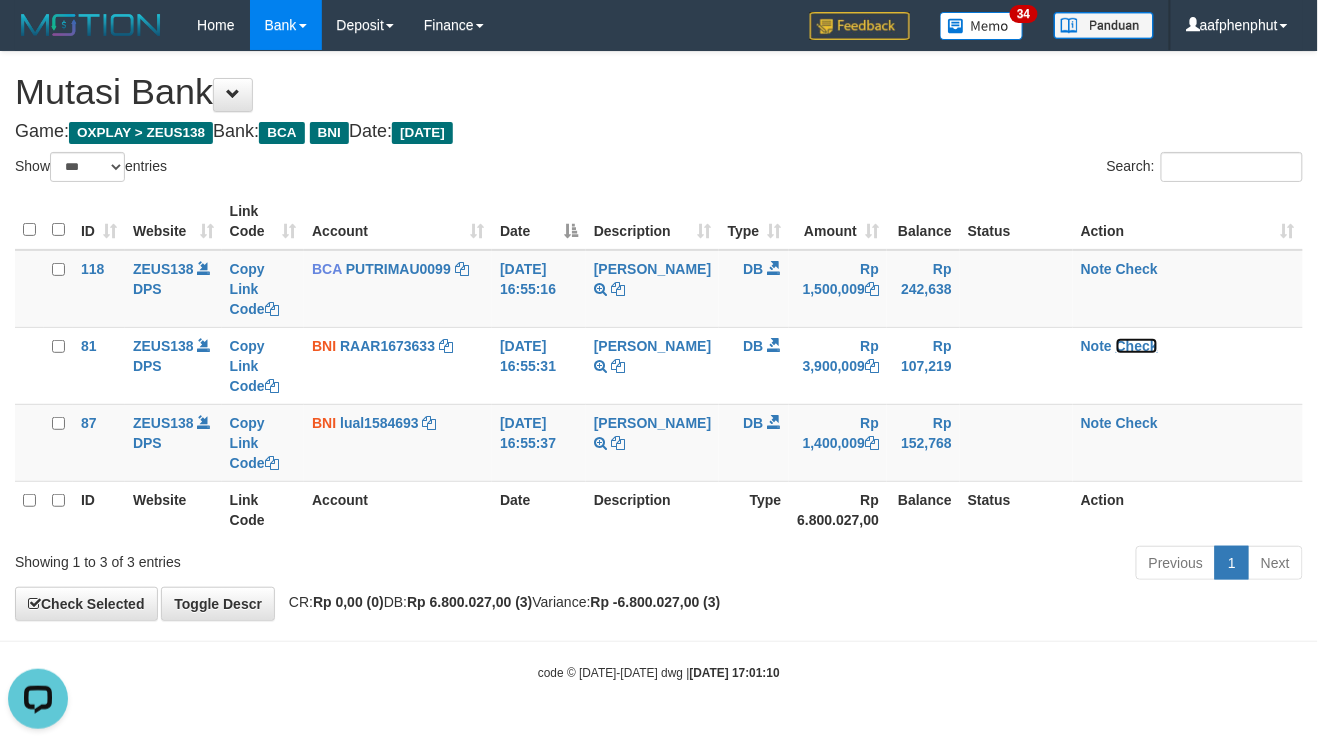 click on "Check" at bounding box center [1137, 346] 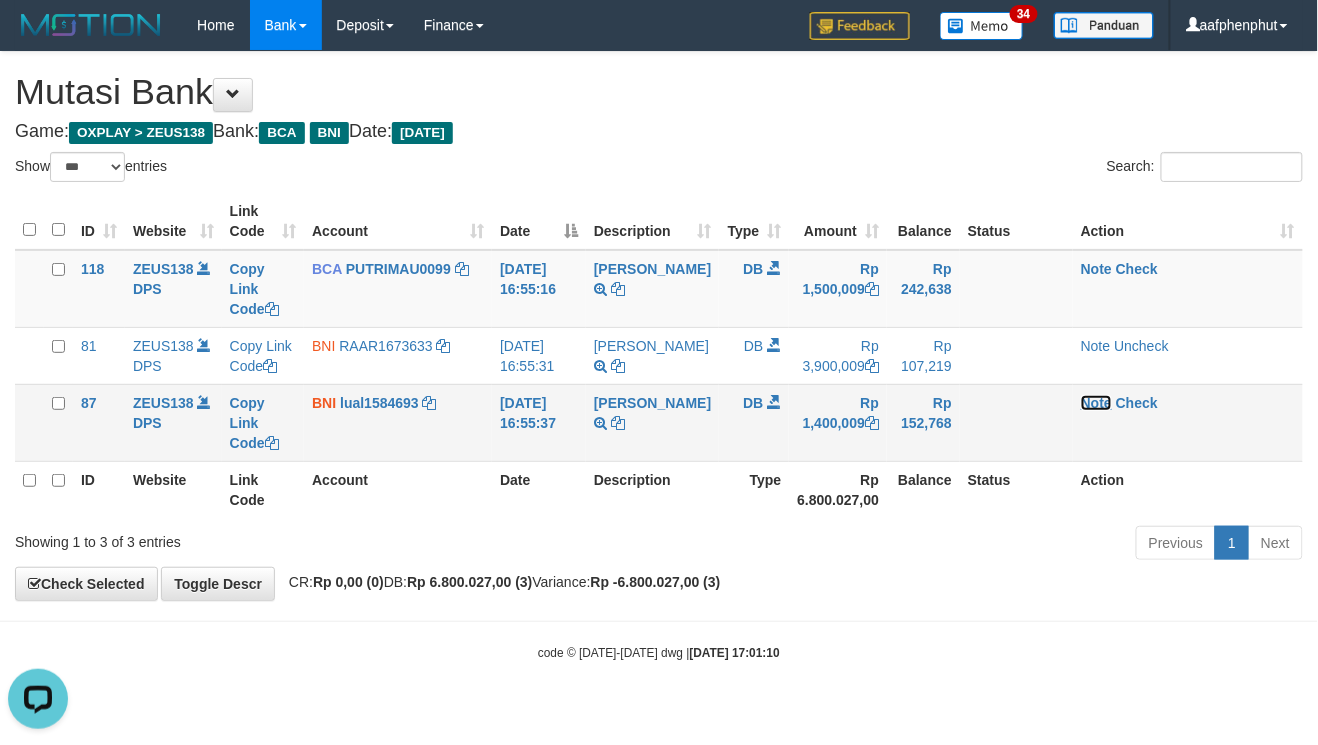 click on "Note" at bounding box center (1096, 403) 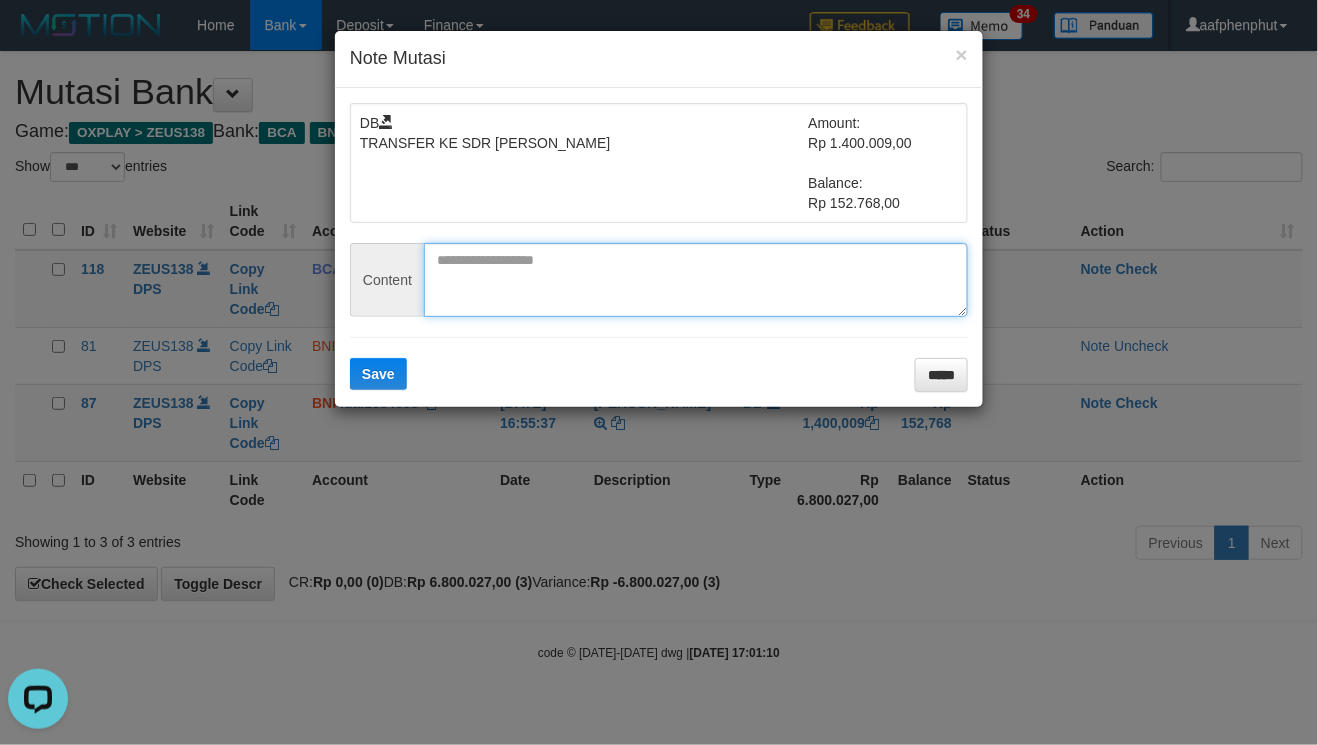 click at bounding box center [696, 280] 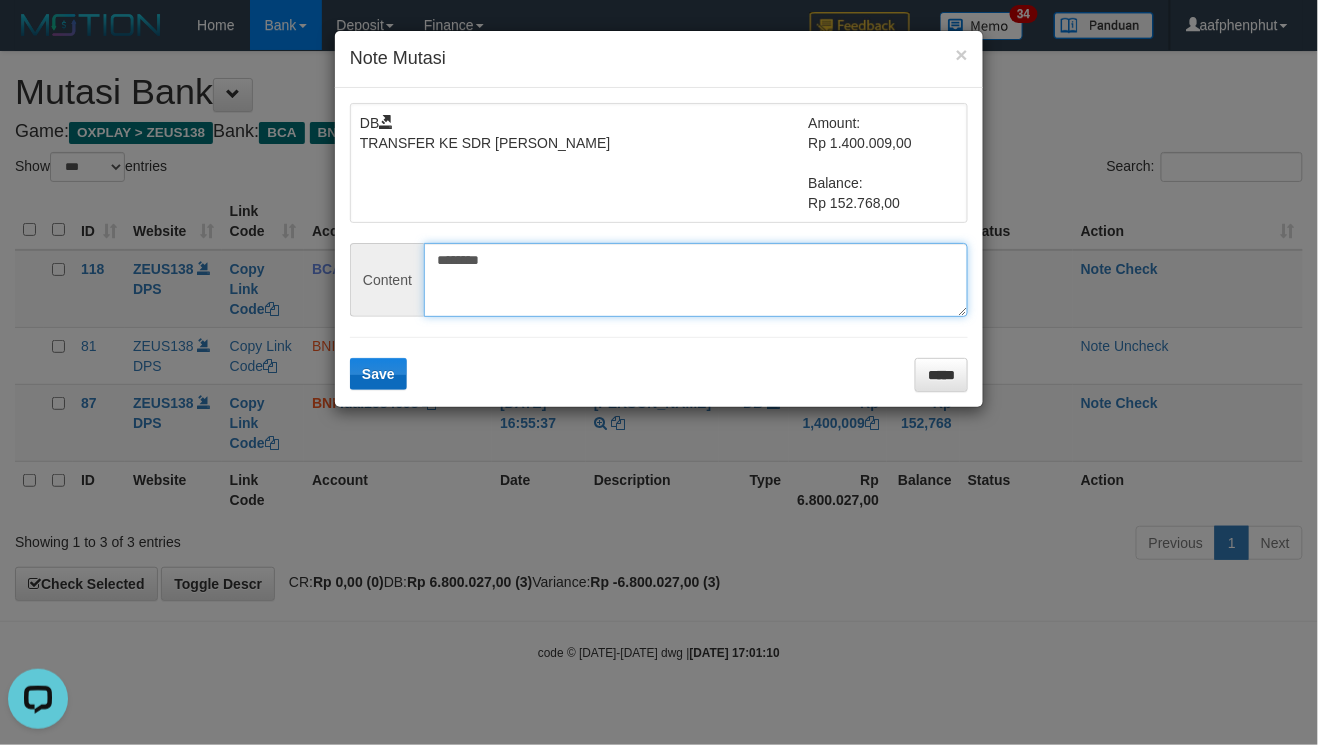 type on "********" 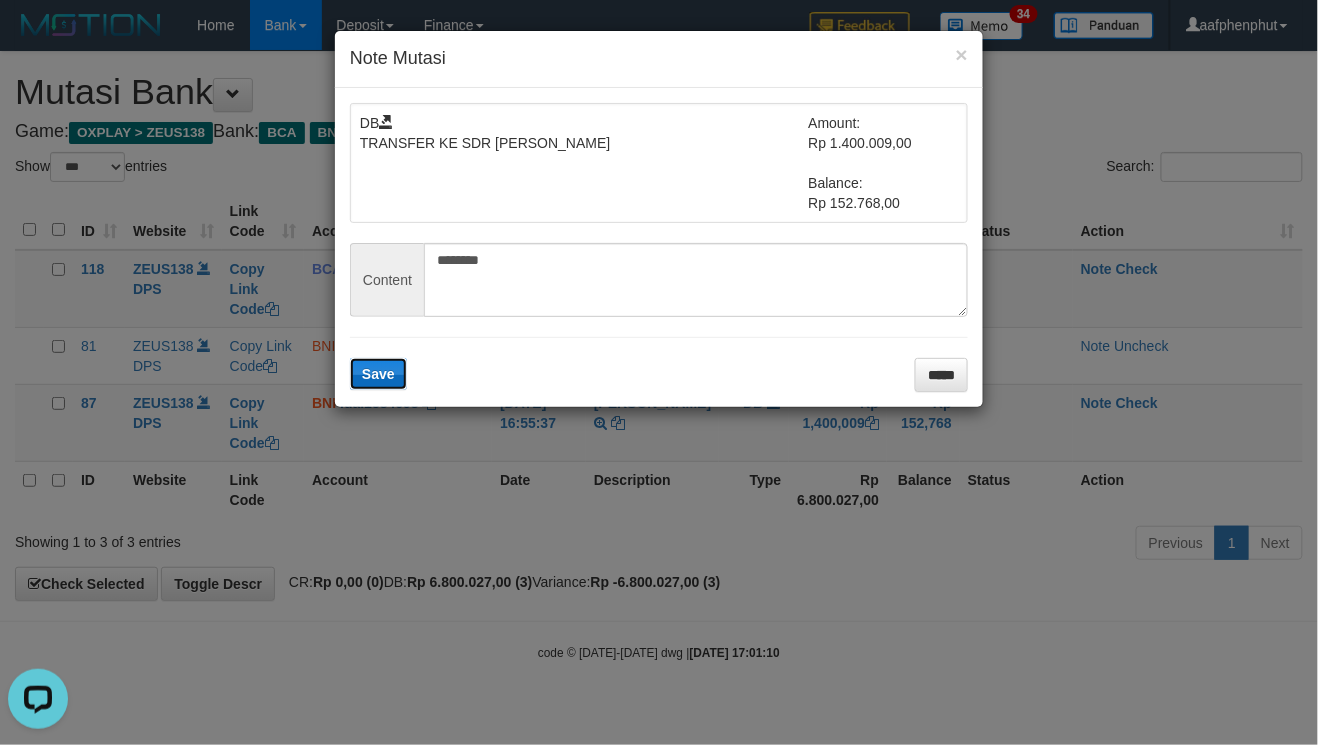 click on "Save" at bounding box center (378, 374) 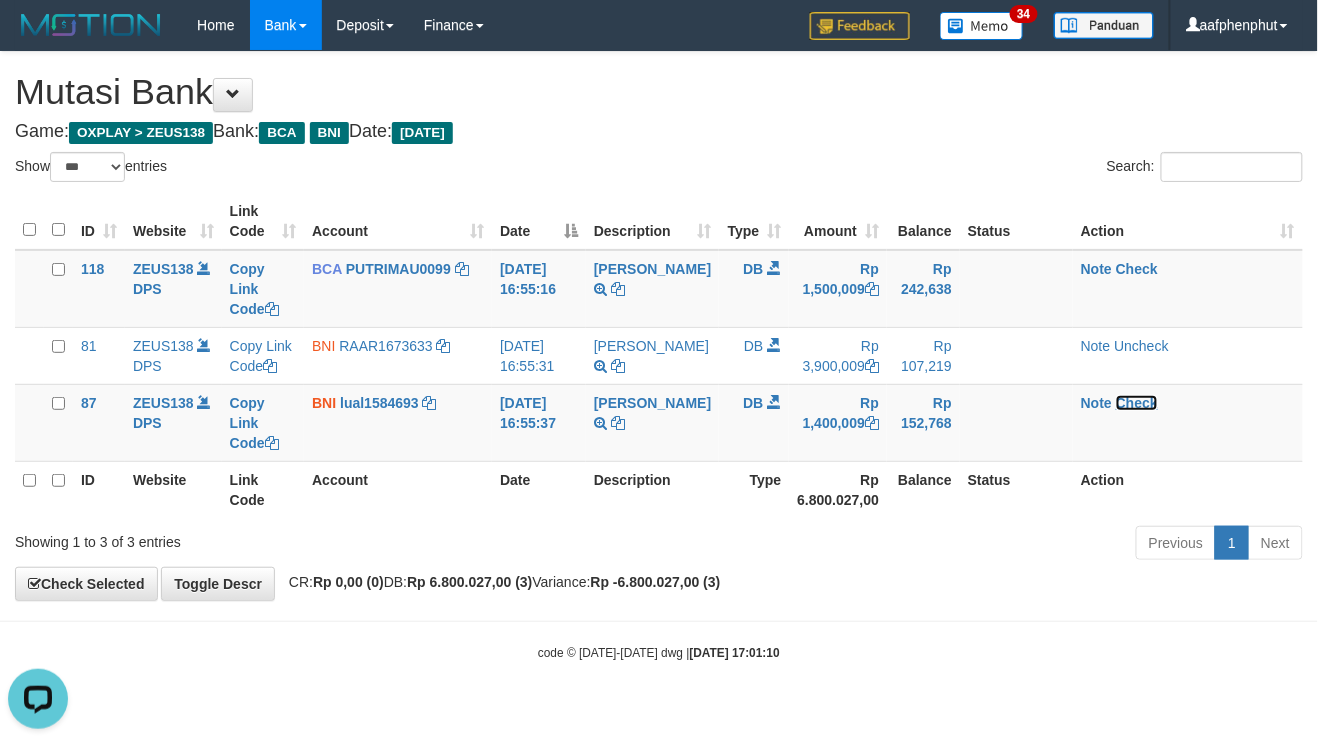 click on "Check" at bounding box center (1137, 403) 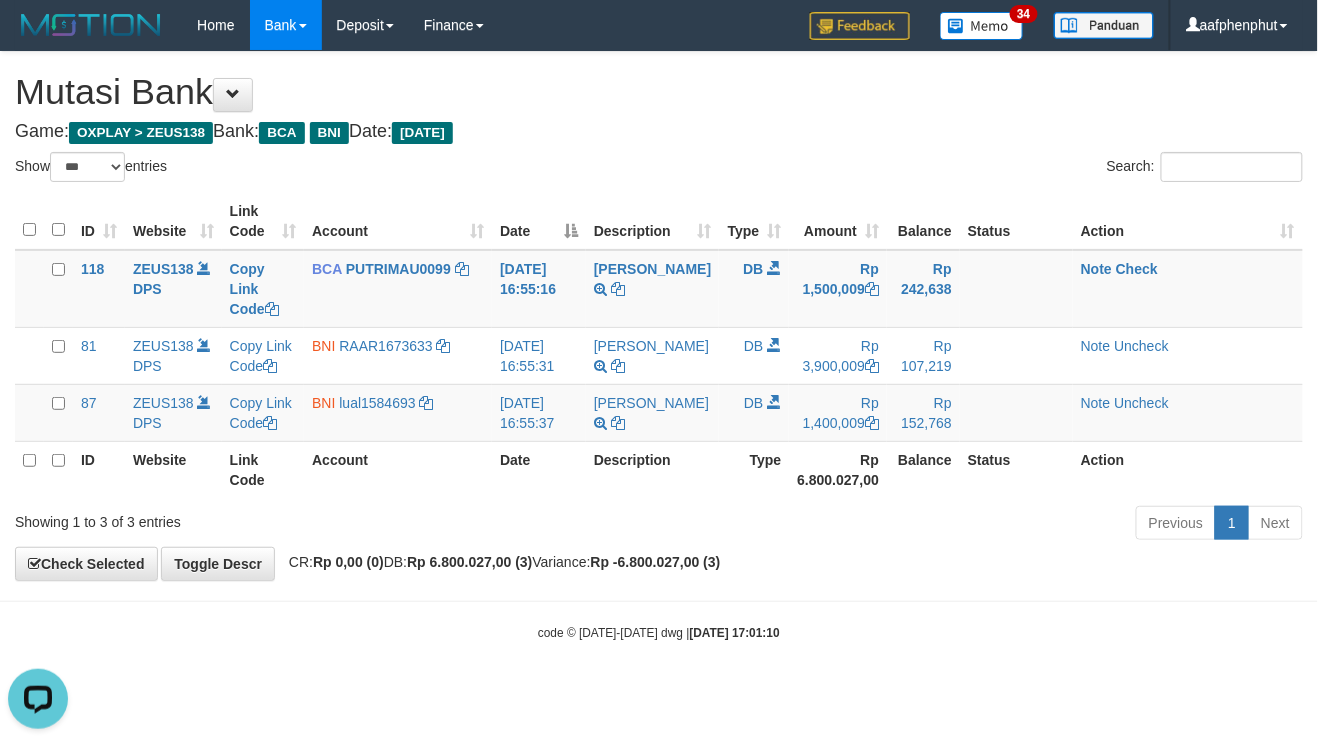 drag, startPoint x: 1012, startPoint y: 628, endPoint x: 1000, endPoint y: 626, distance: 12.165525 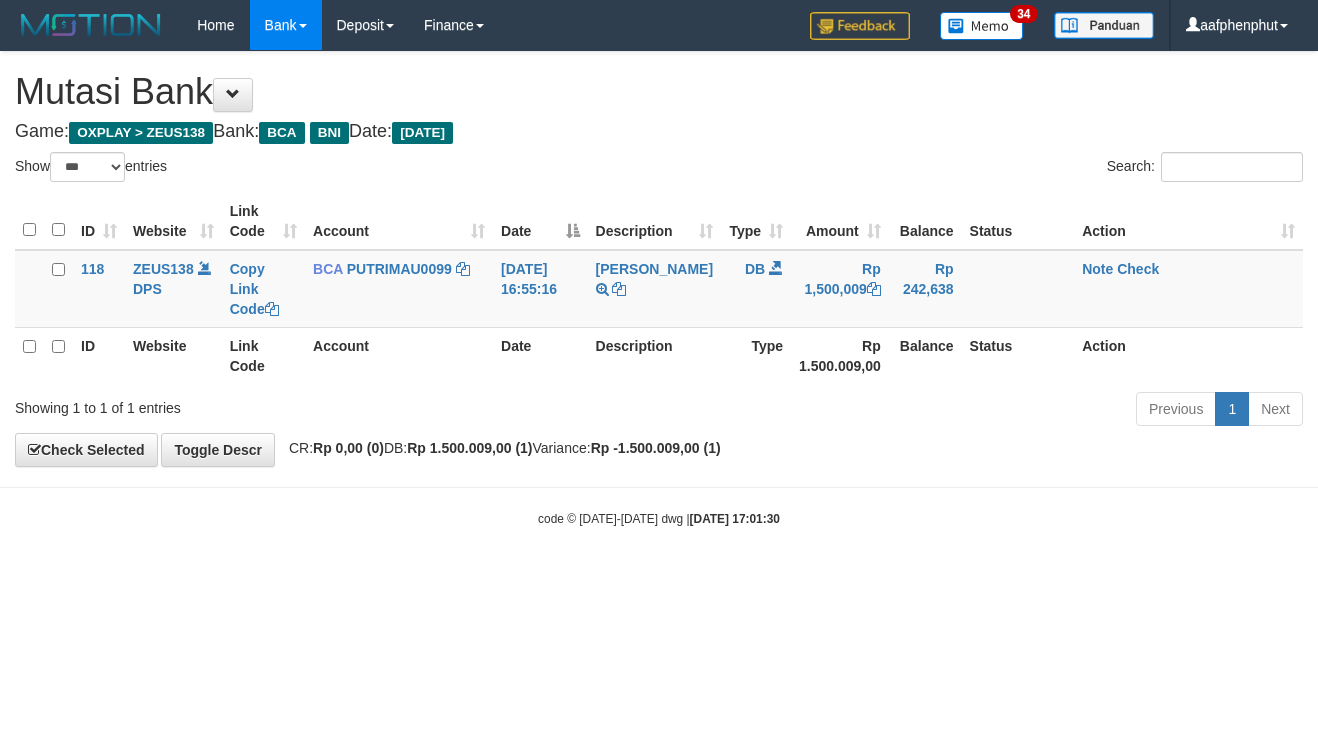 select on "***" 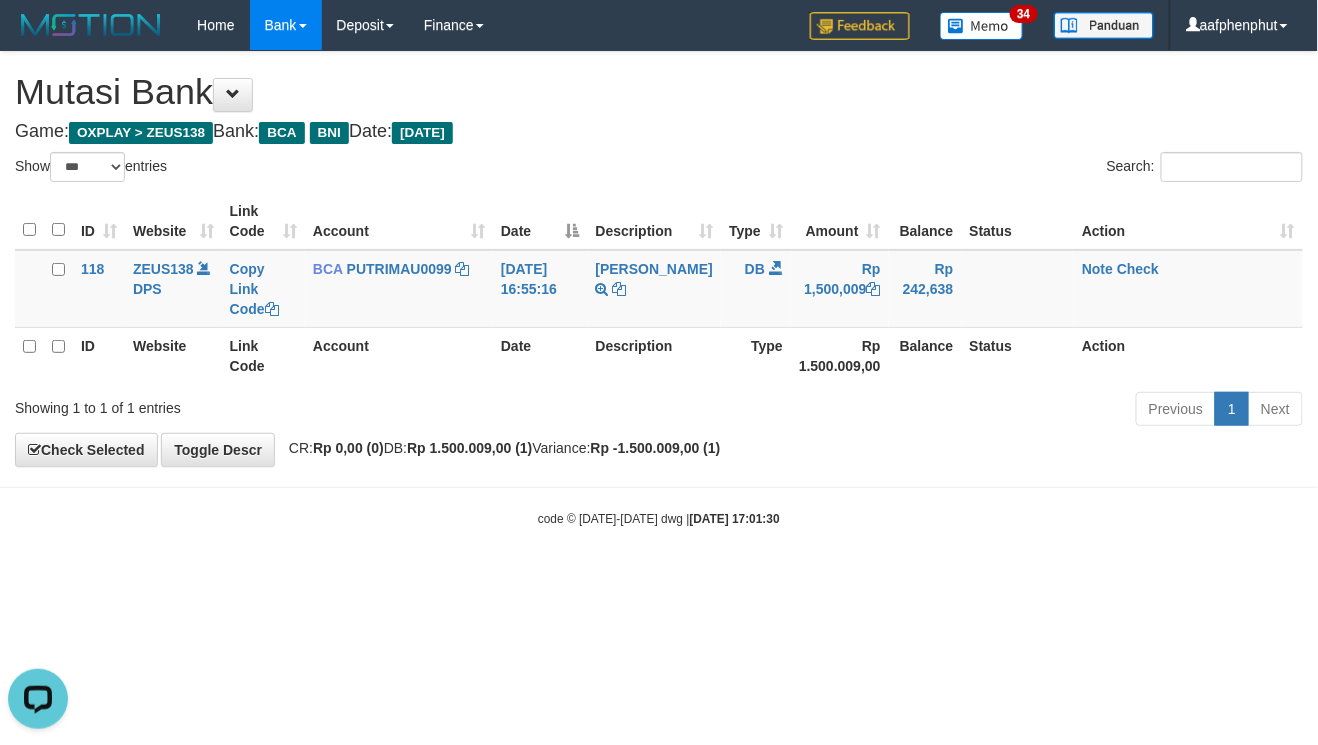 scroll, scrollTop: 0, scrollLeft: 0, axis: both 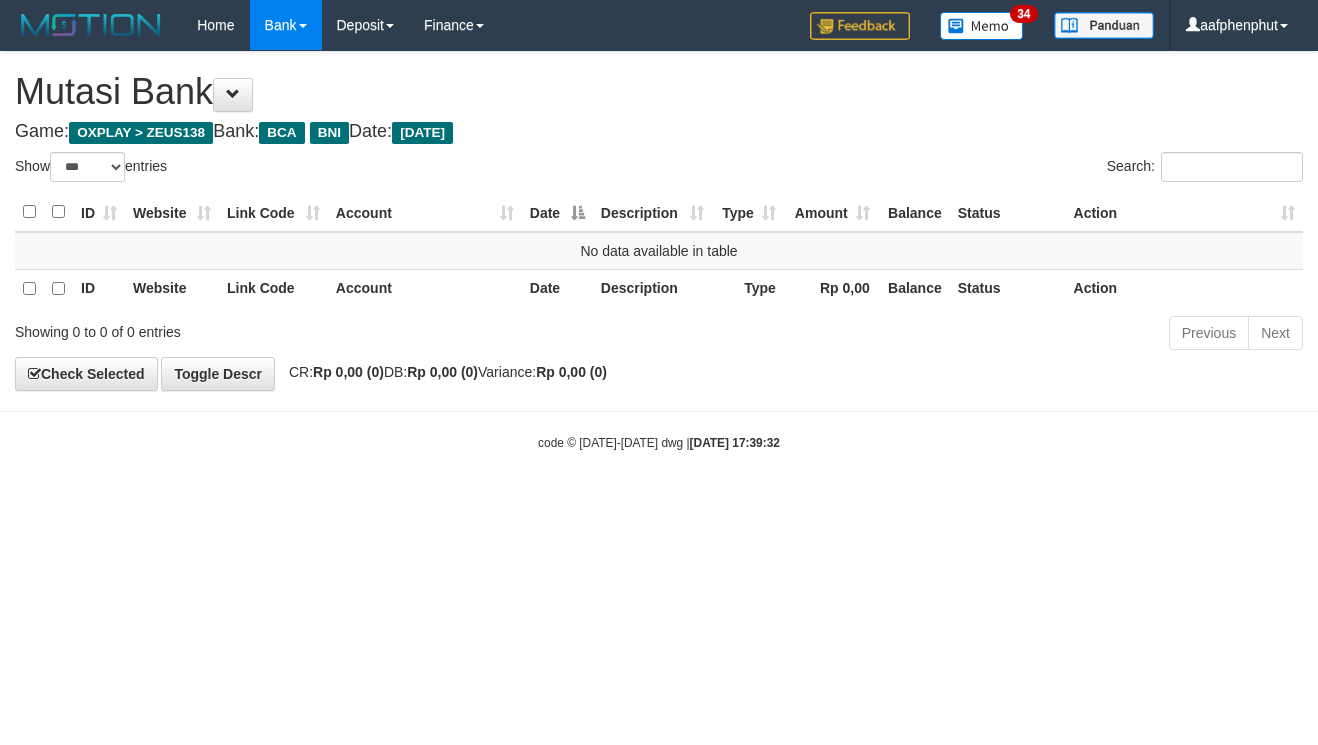 select on "***" 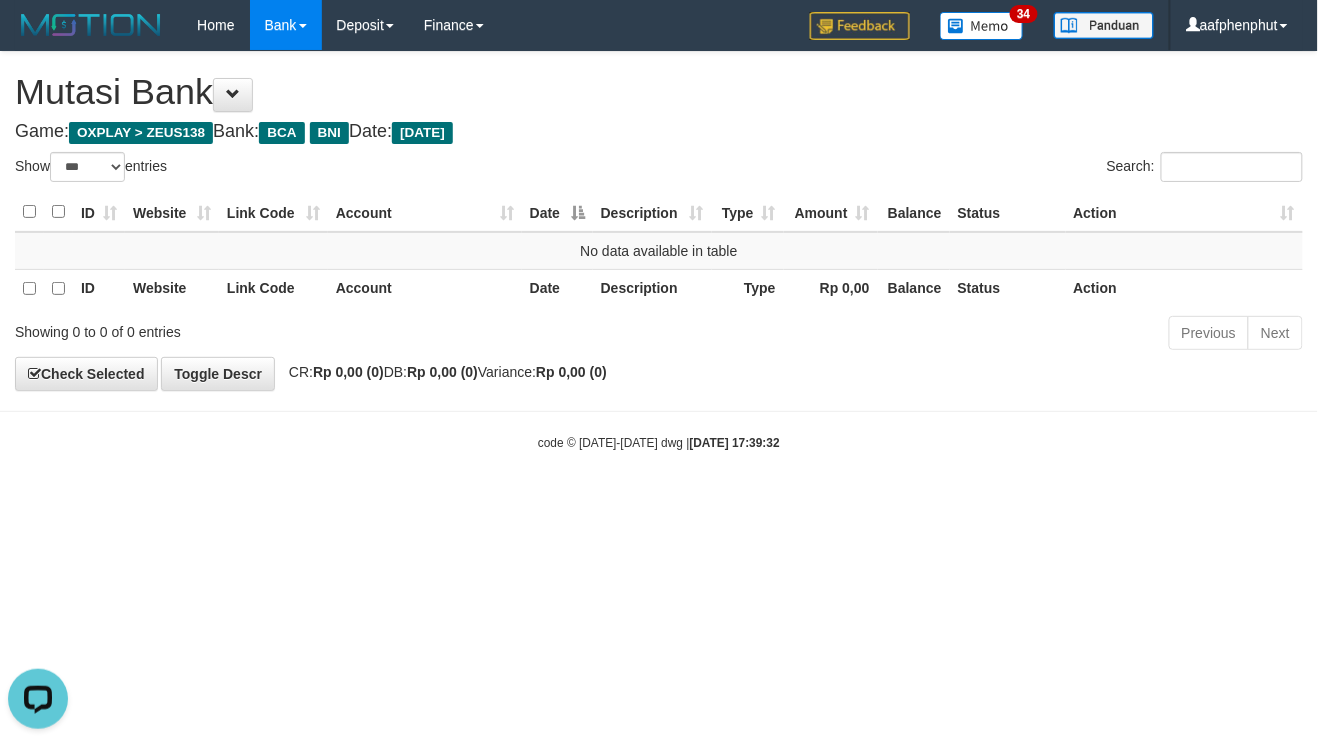 scroll, scrollTop: 0, scrollLeft: 0, axis: both 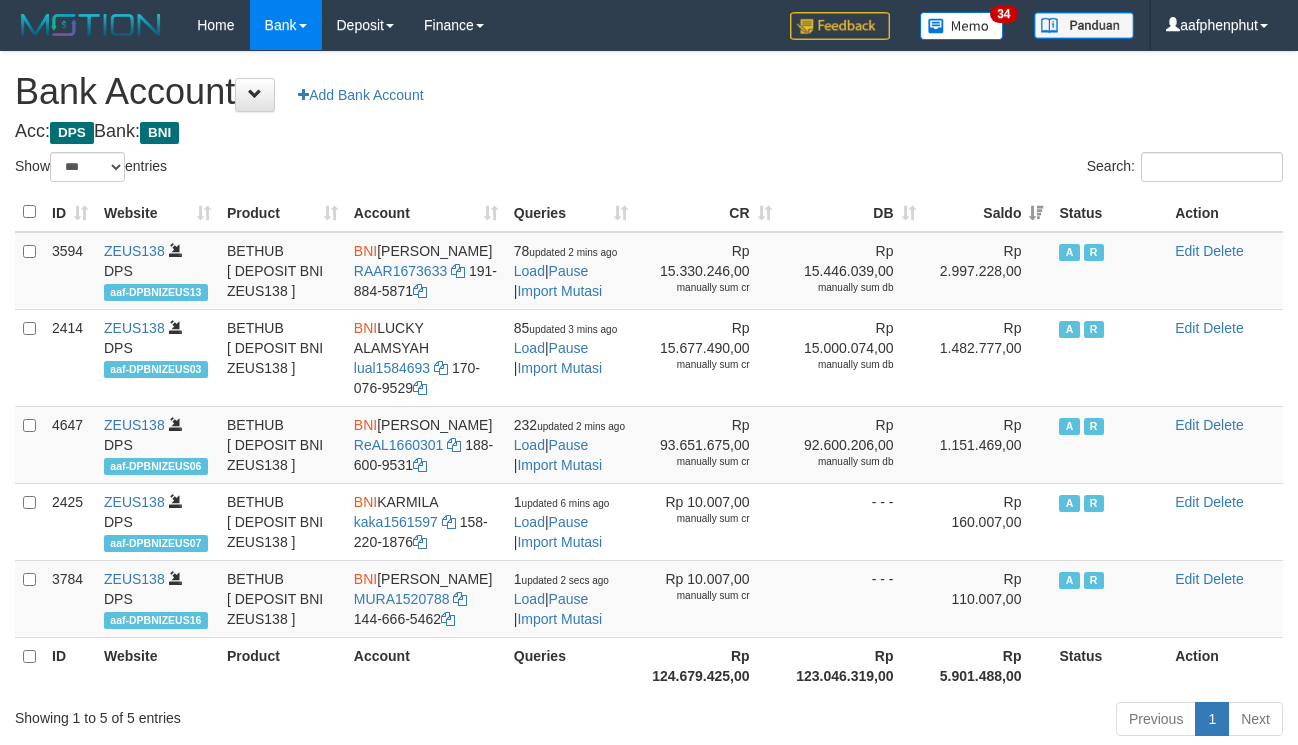 select on "***" 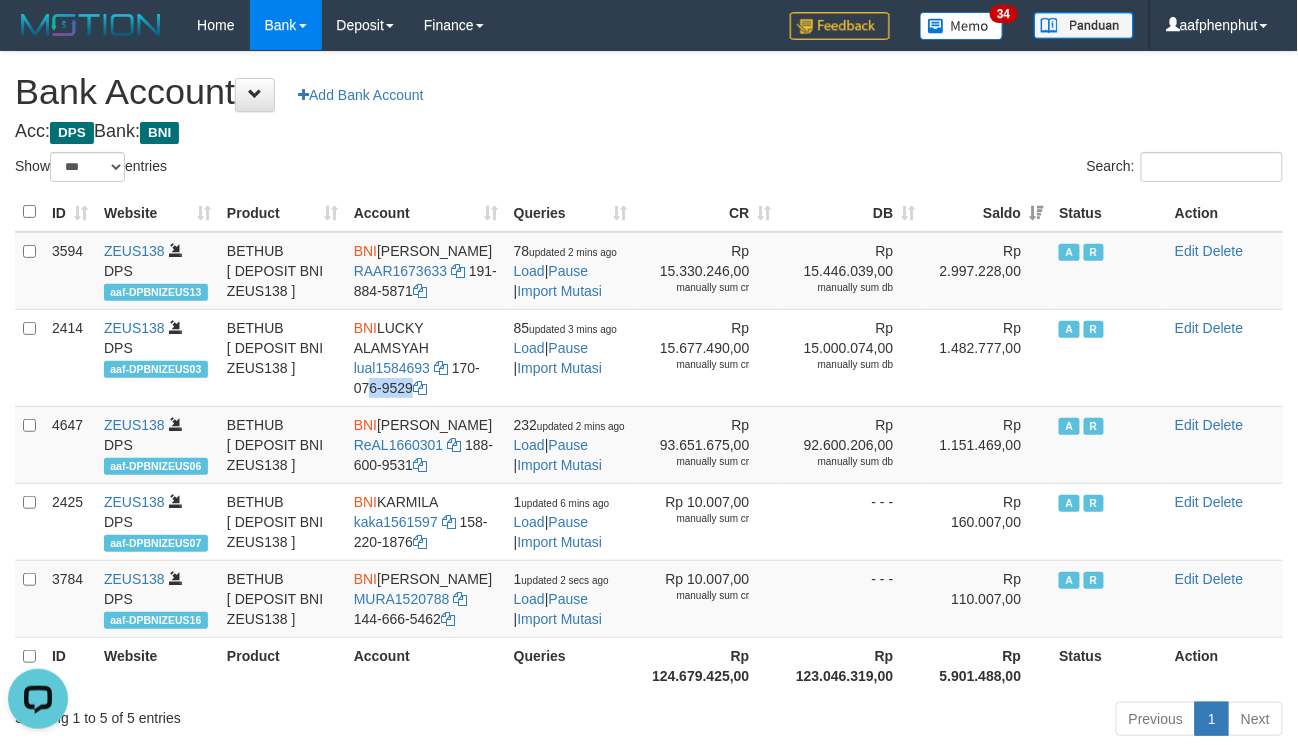 scroll, scrollTop: 0, scrollLeft: 0, axis: both 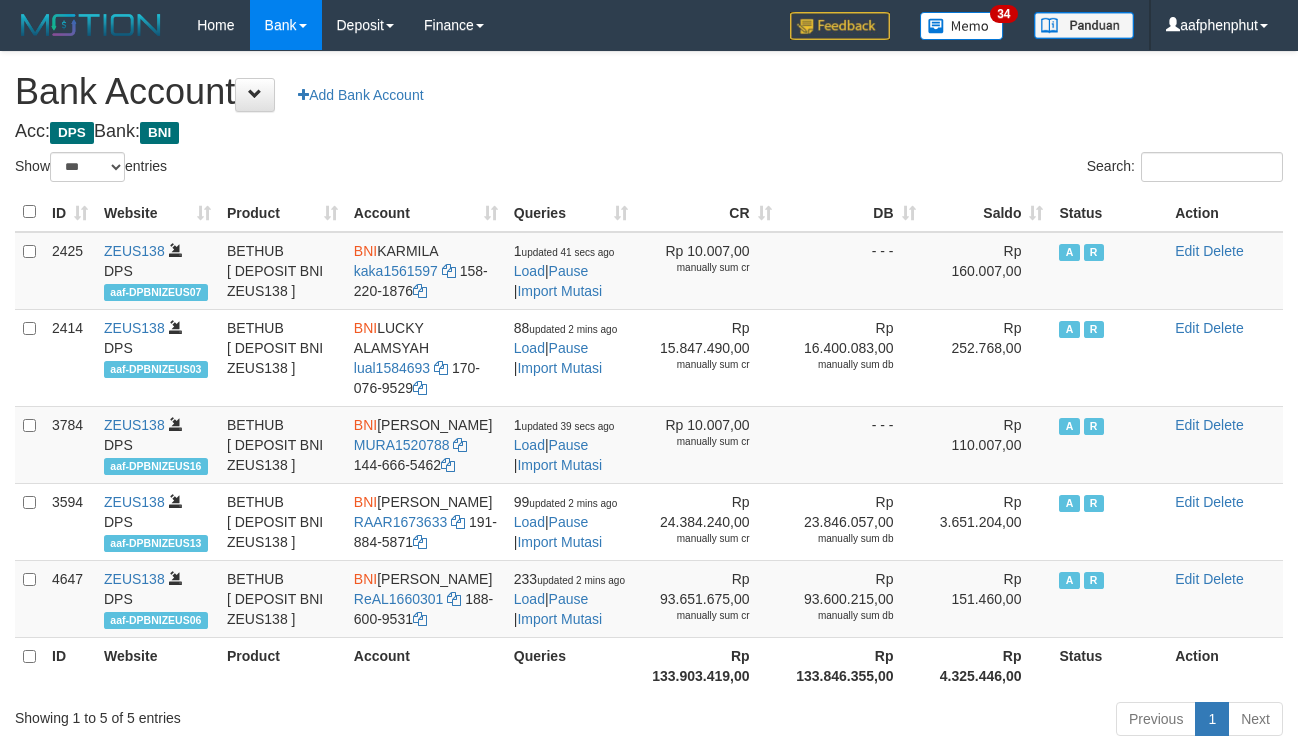 select on "***" 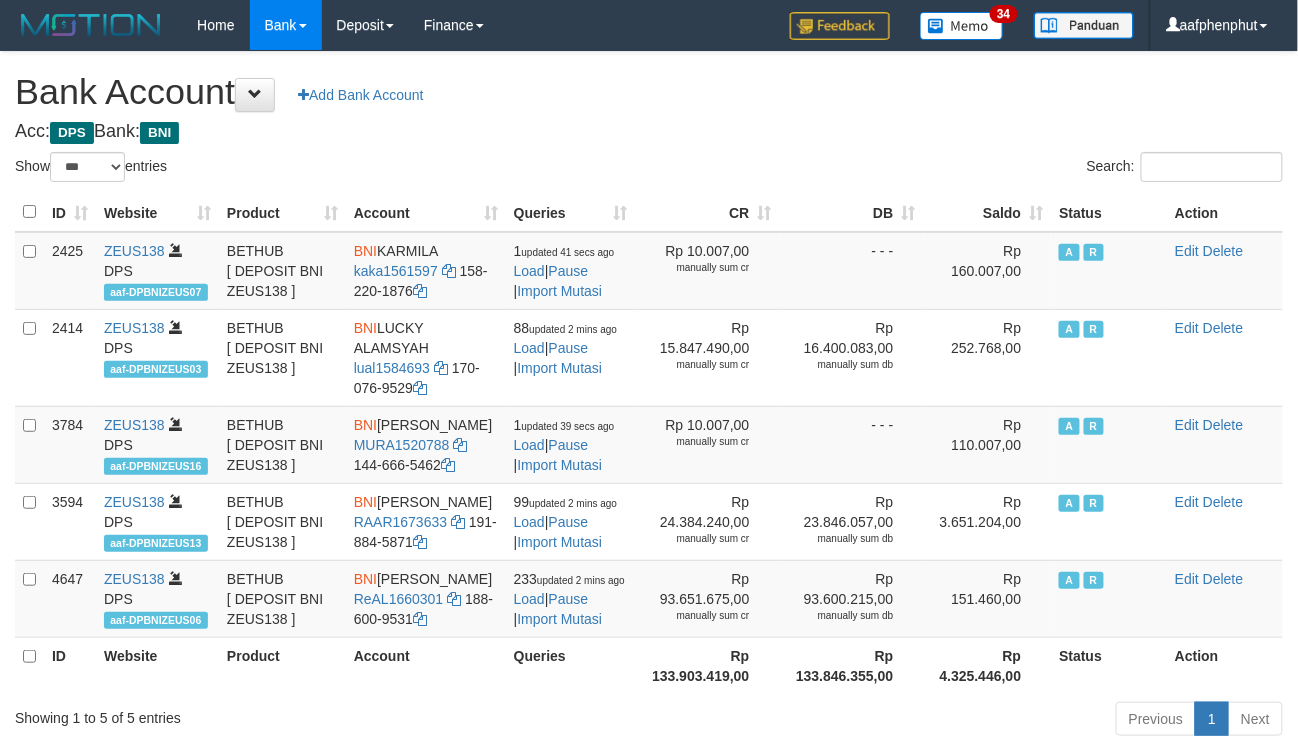 click on "Saldo" at bounding box center (988, 212) 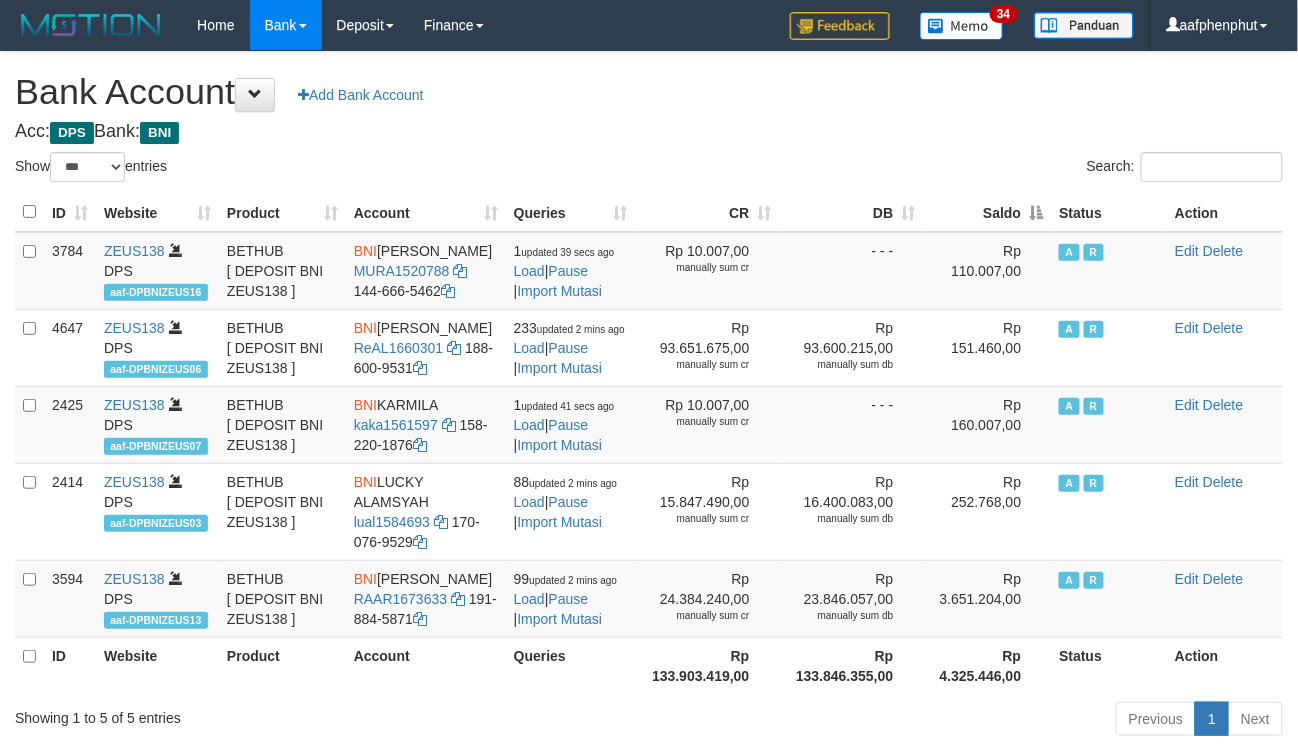 click on "Saldo" at bounding box center (988, 212) 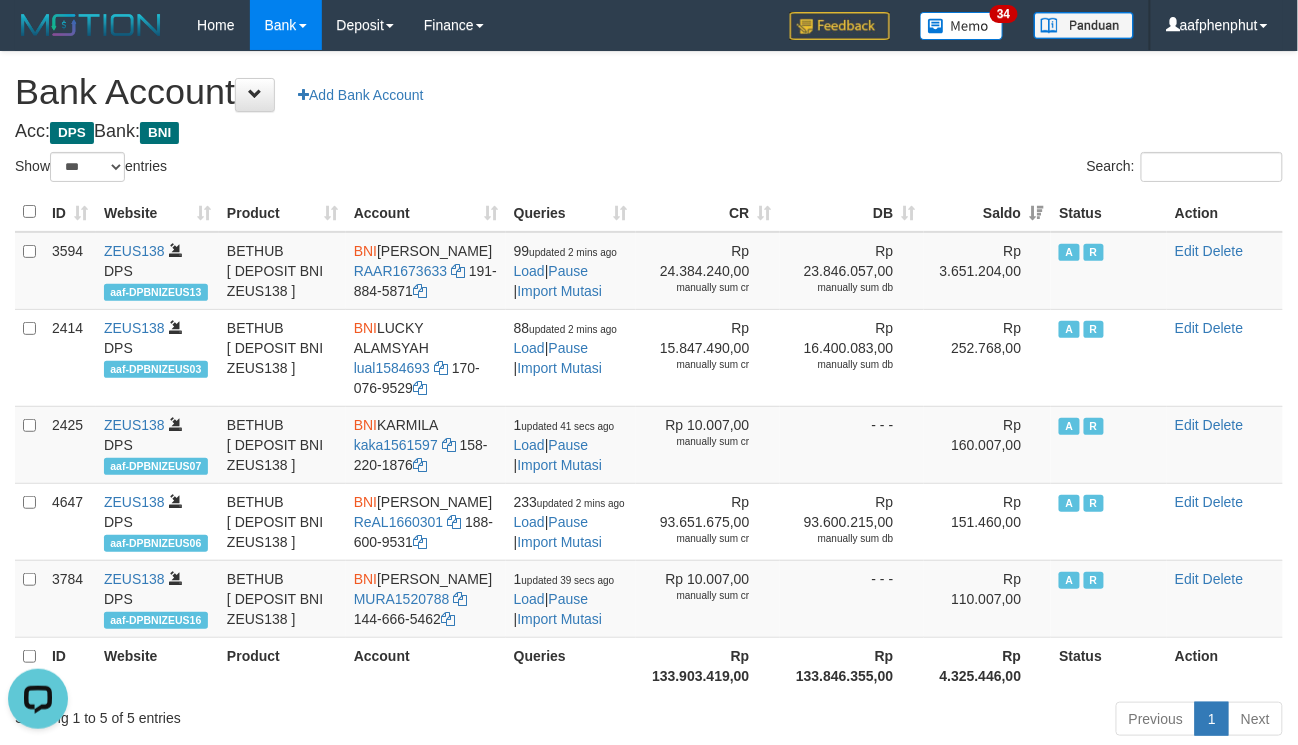 scroll, scrollTop: 0, scrollLeft: 0, axis: both 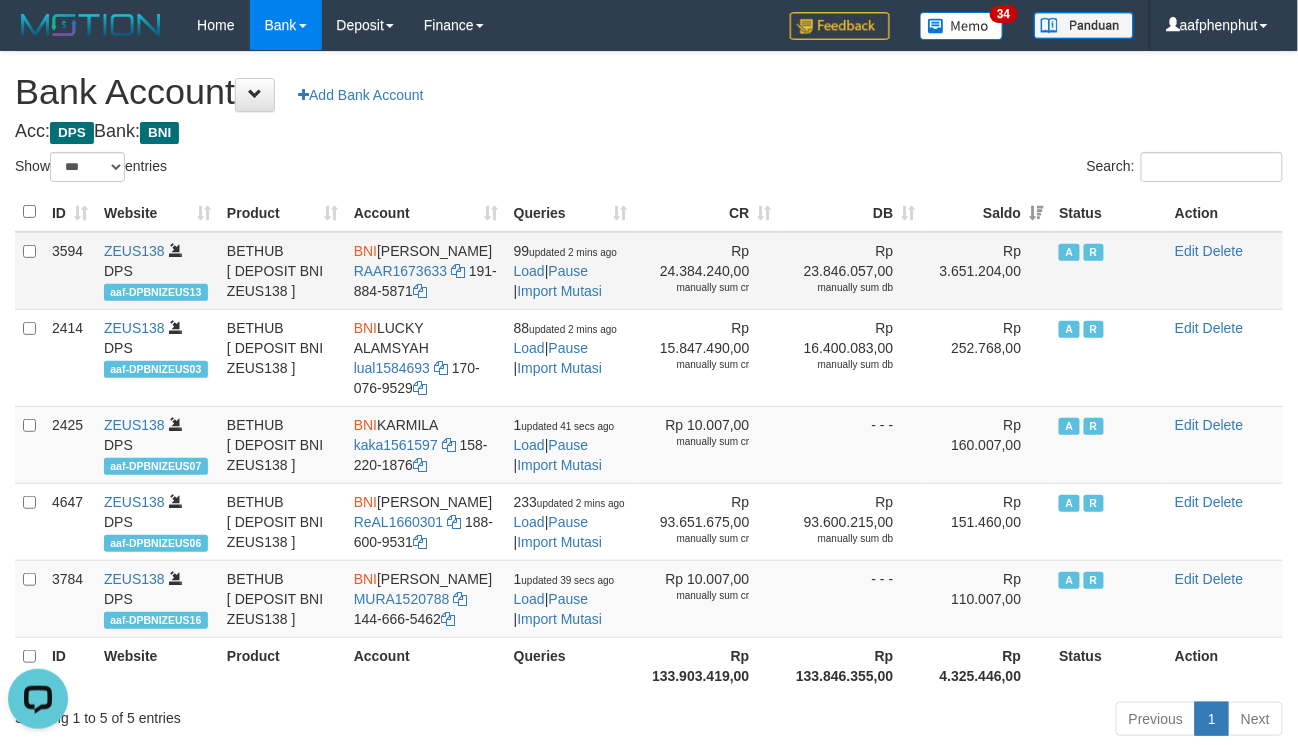 drag, startPoint x: 380, startPoint y: 246, endPoint x: 456, endPoint y: 266, distance: 78.58753 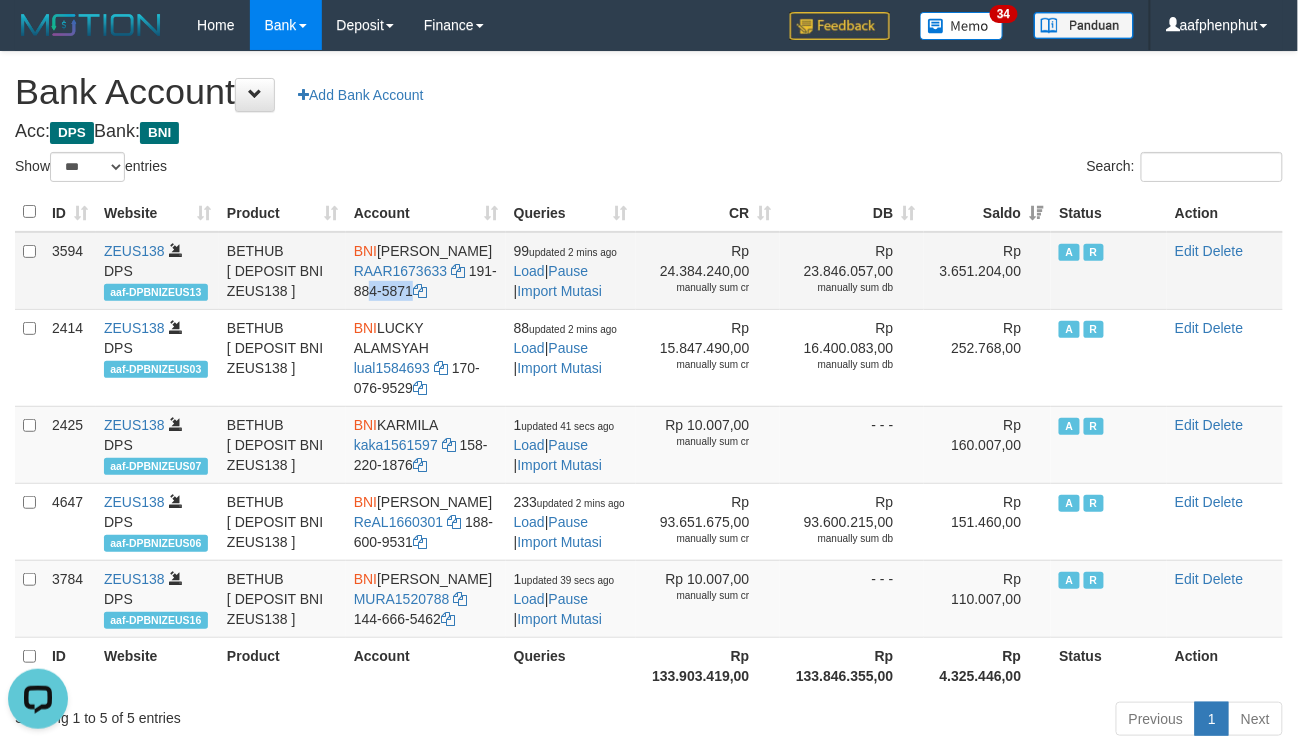 drag, startPoint x: 470, startPoint y: 289, endPoint x: 468, endPoint y: 310, distance: 21.095022 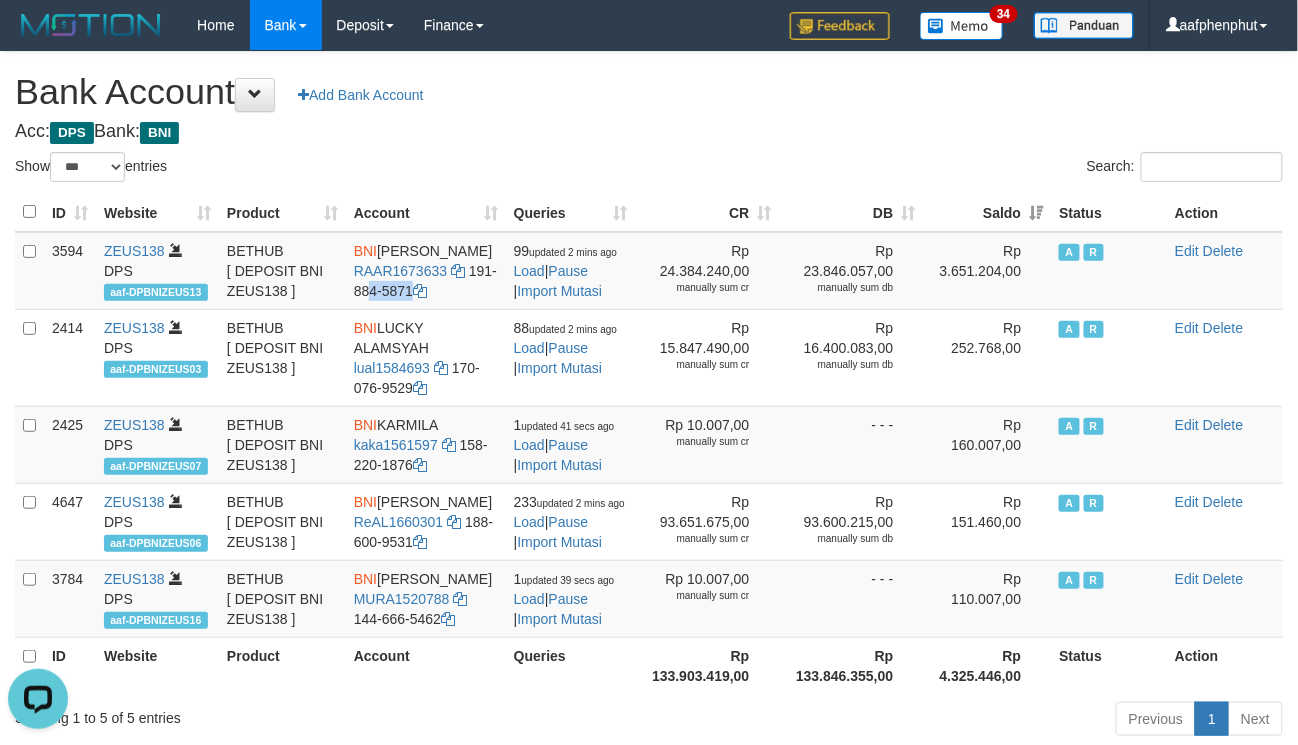 copy on "191-884-5871" 